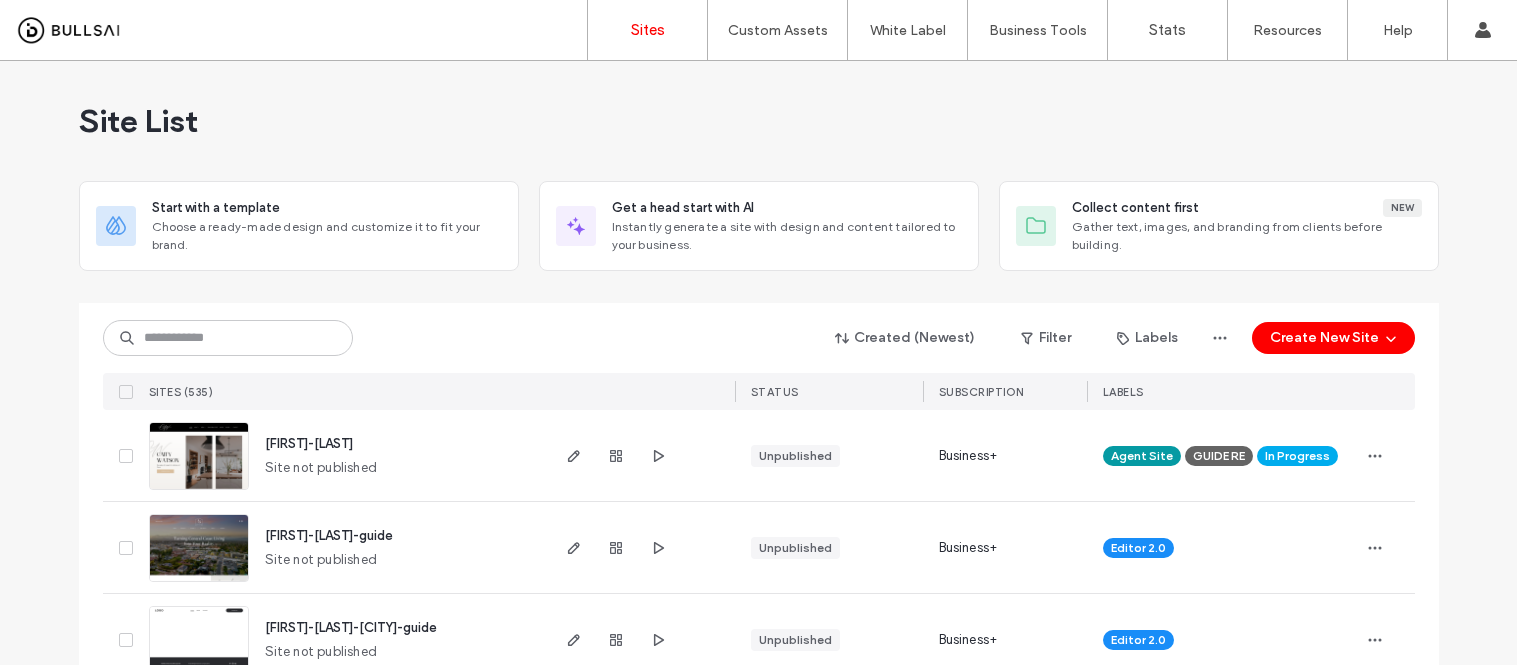 scroll, scrollTop: 0, scrollLeft: 0, axis: both 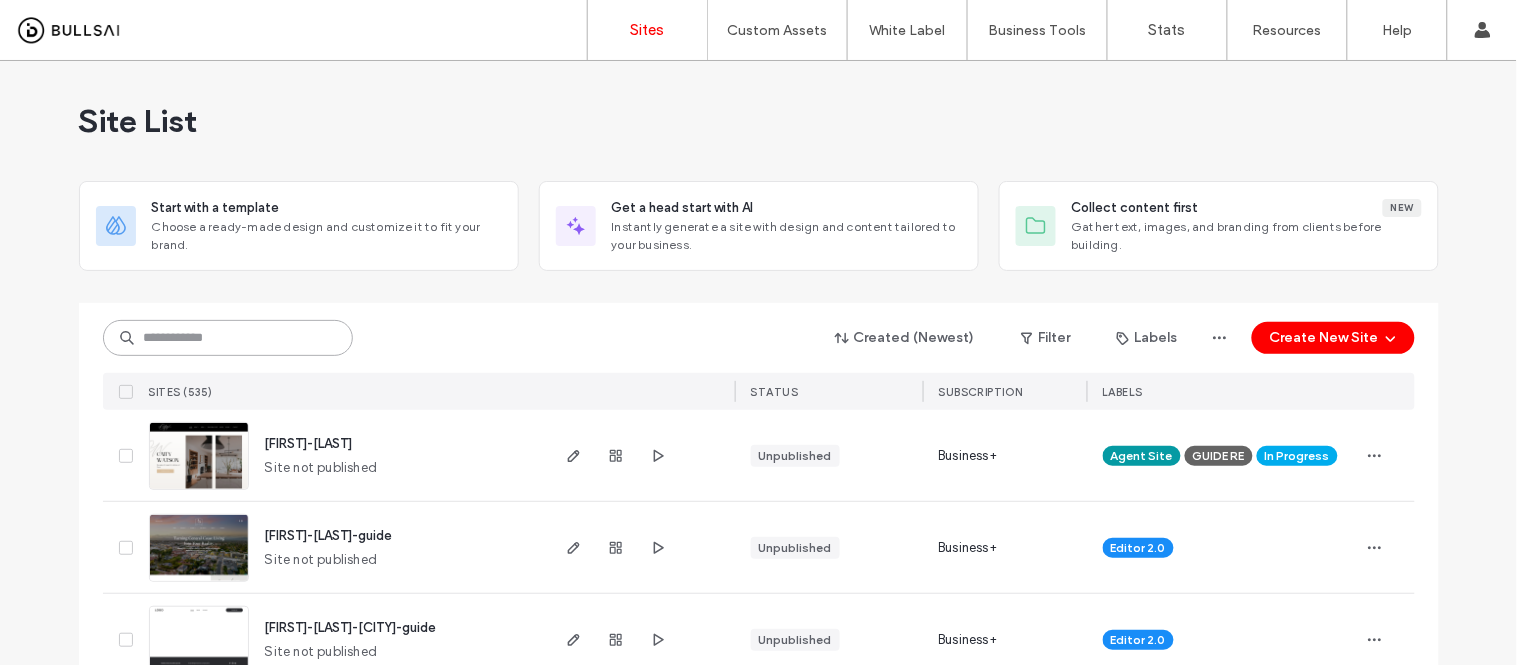 click at bounding box center (228, 338) 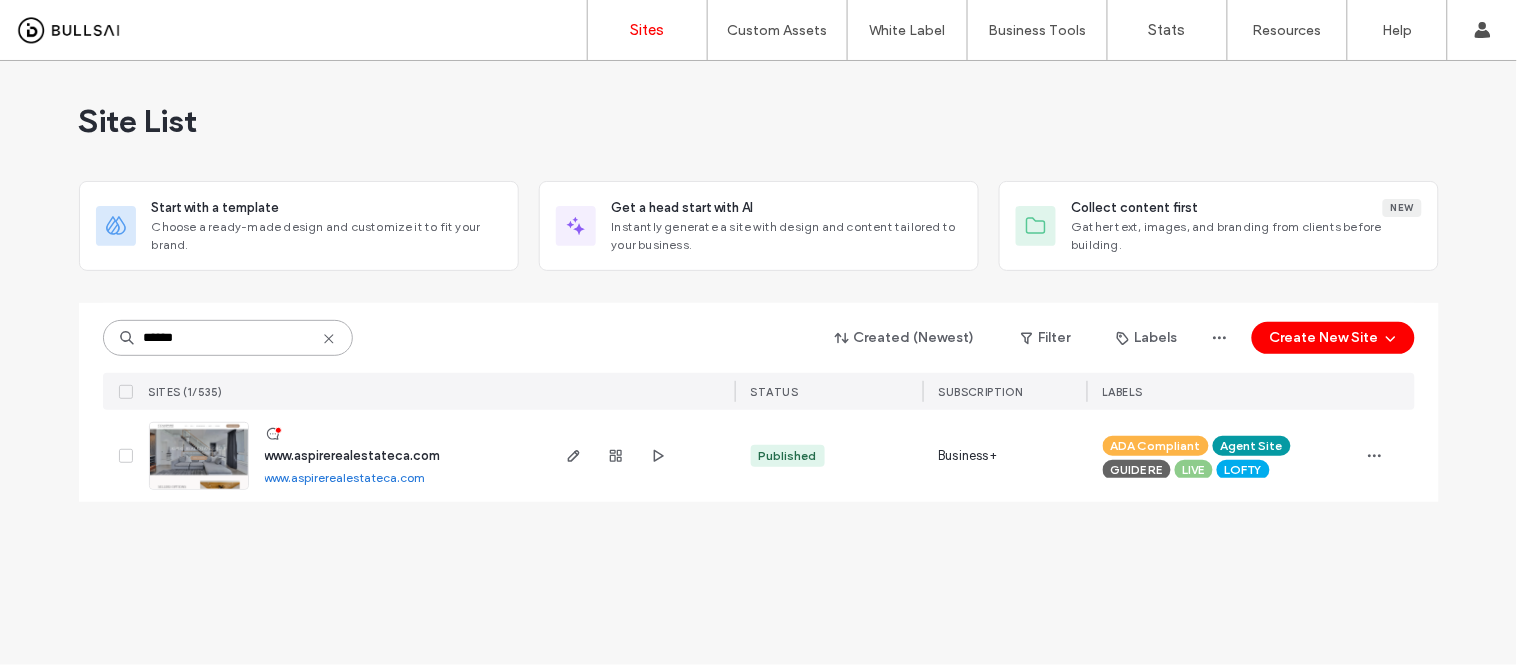 drag, startPoint x: 200, startPoint y: 338, endPoint x: 70, endPoint y: 340, distance: 130.01538 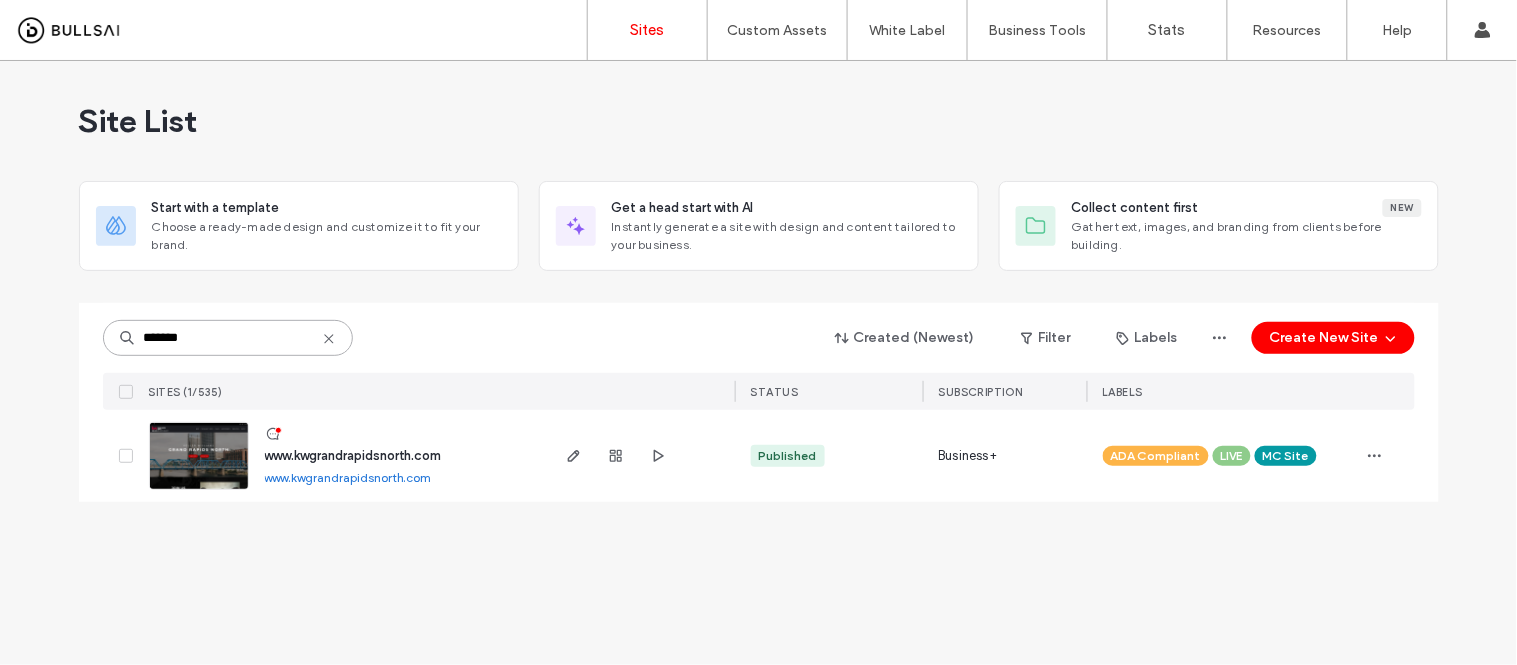 type on "*******" 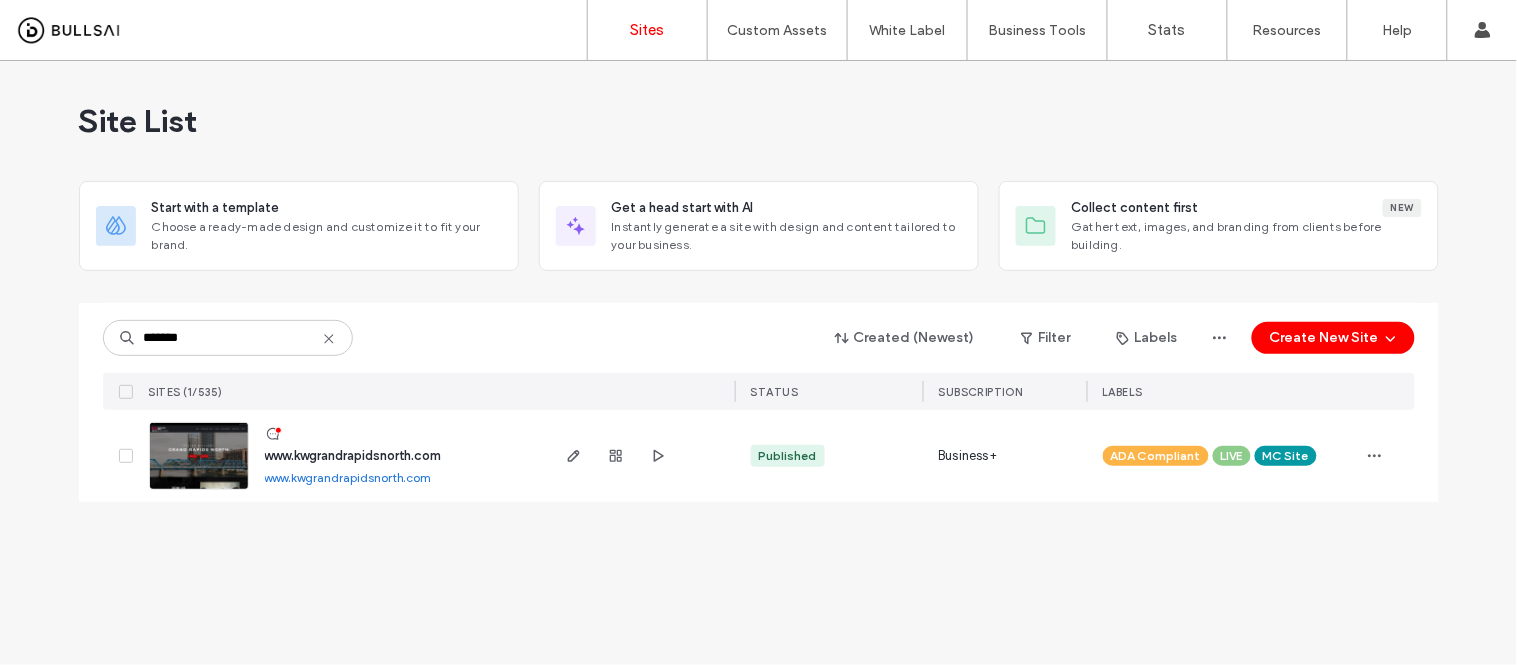 click on "www.kwgrandrapidsnorth.com" at bounding box center (348, 477) 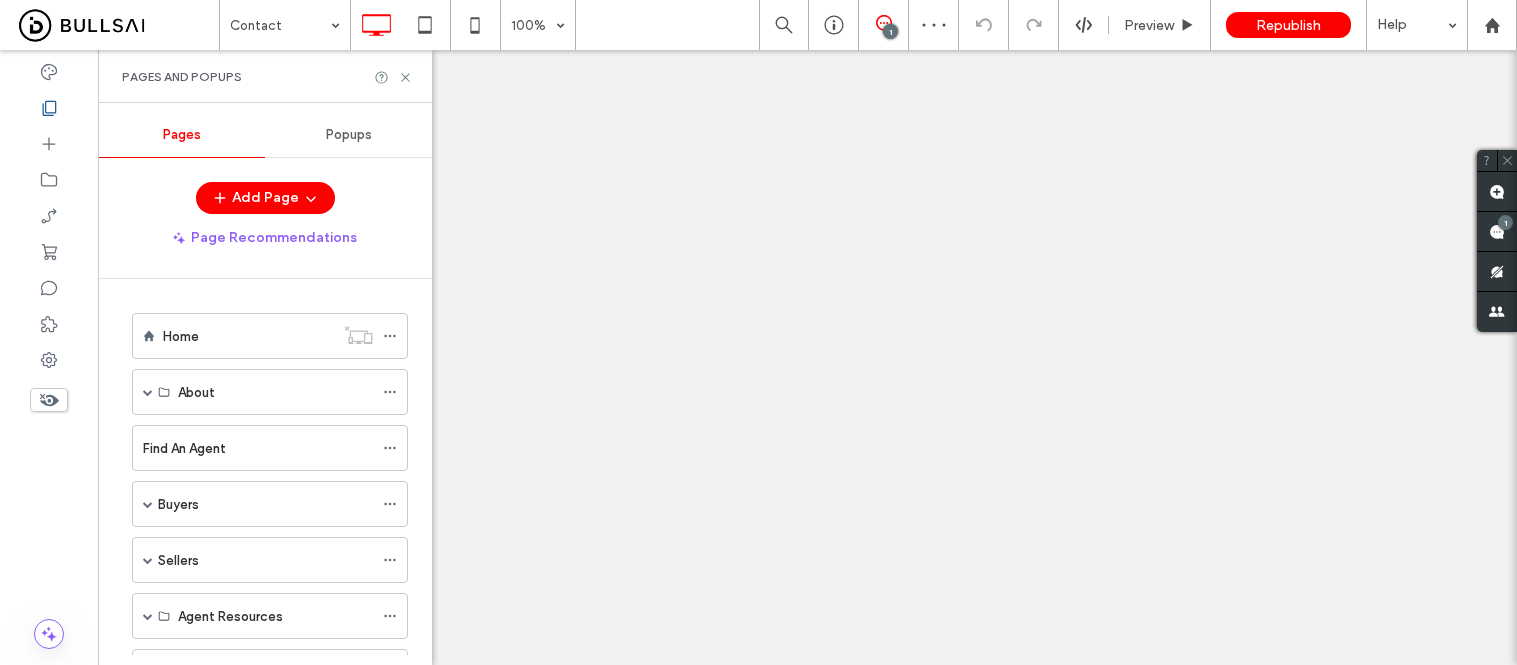scroll, scrollTop: 0, scrollLeft: 0, axis: both 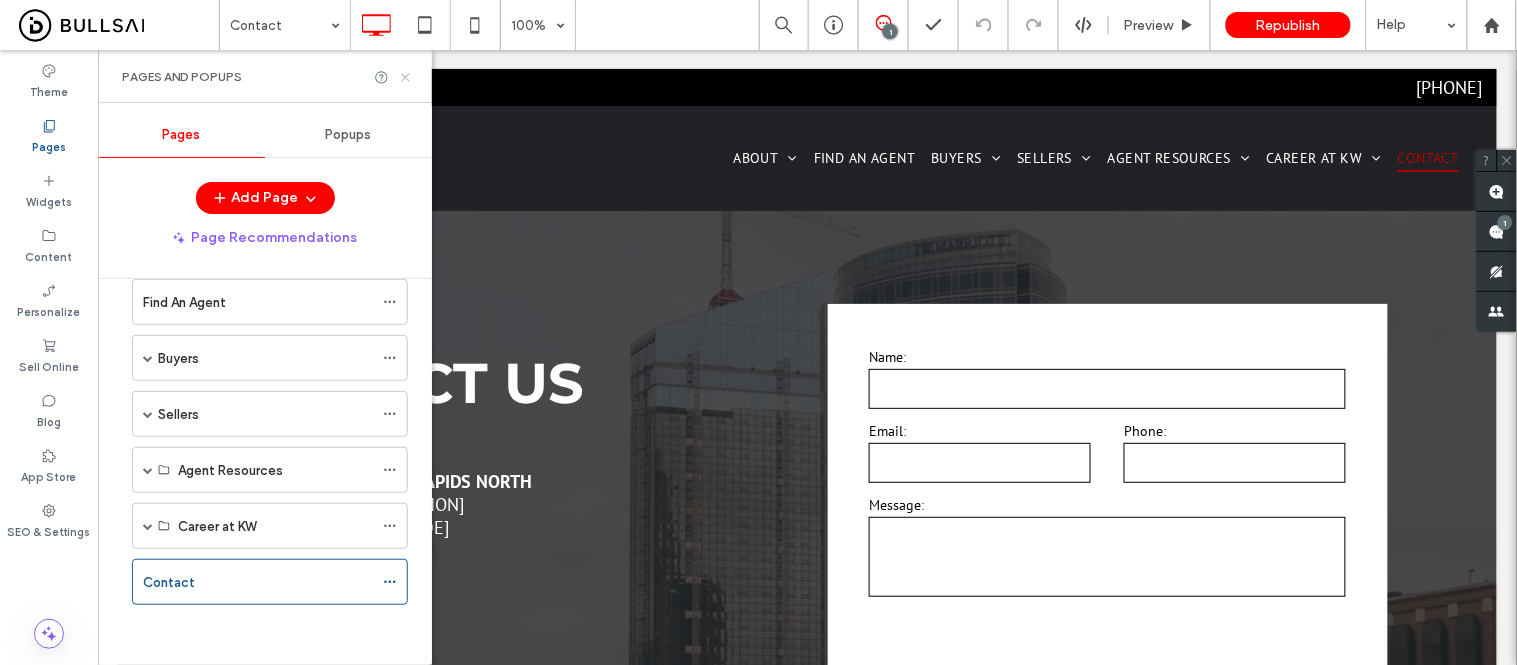 click 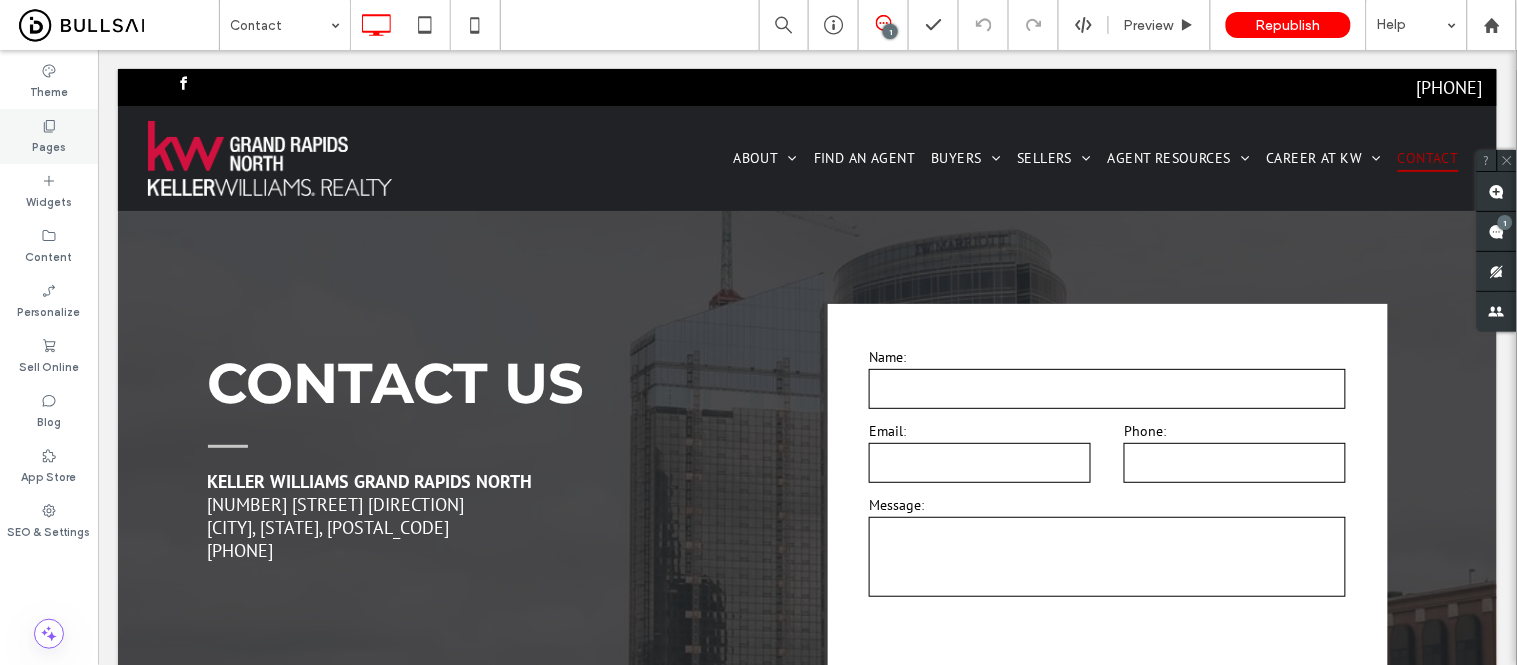 click on "Pages" at bounding box center [49, 136] 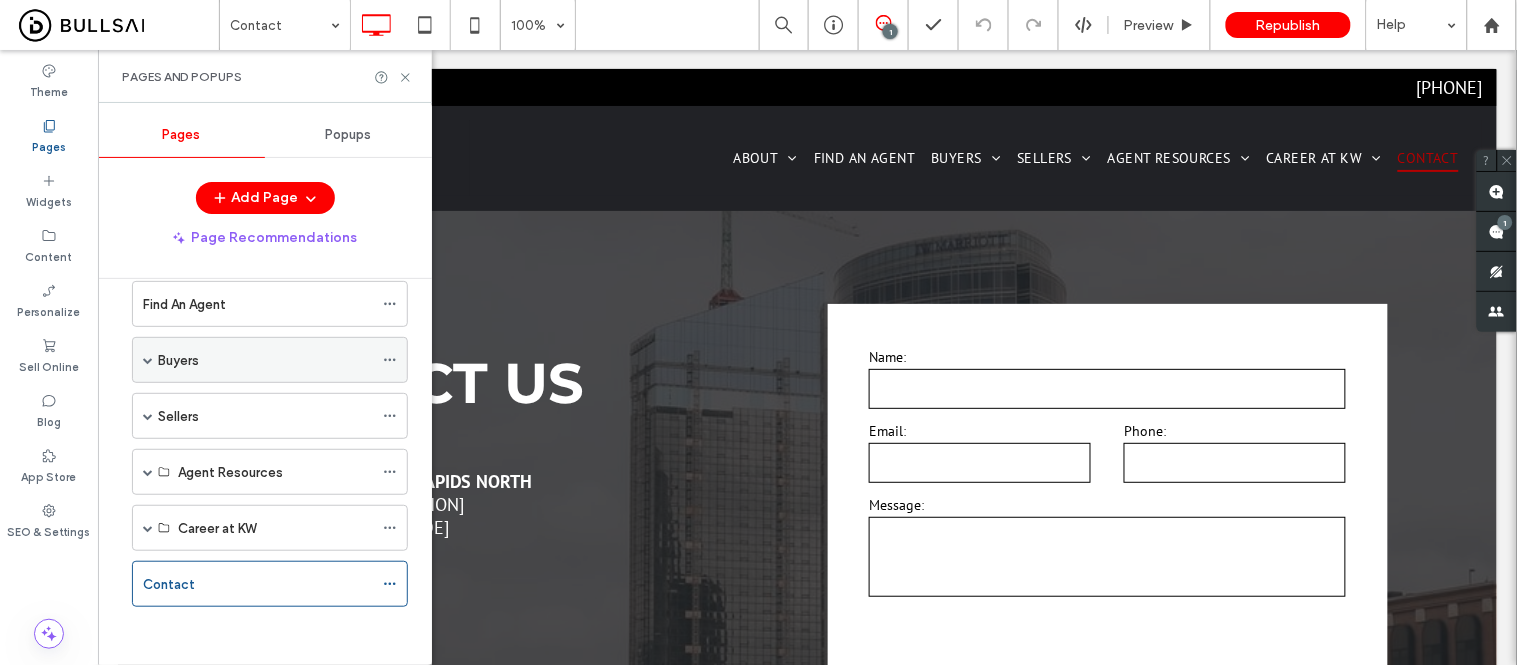 scroll, scrollTop: 146, scrollLeft: 0, axis: vertical 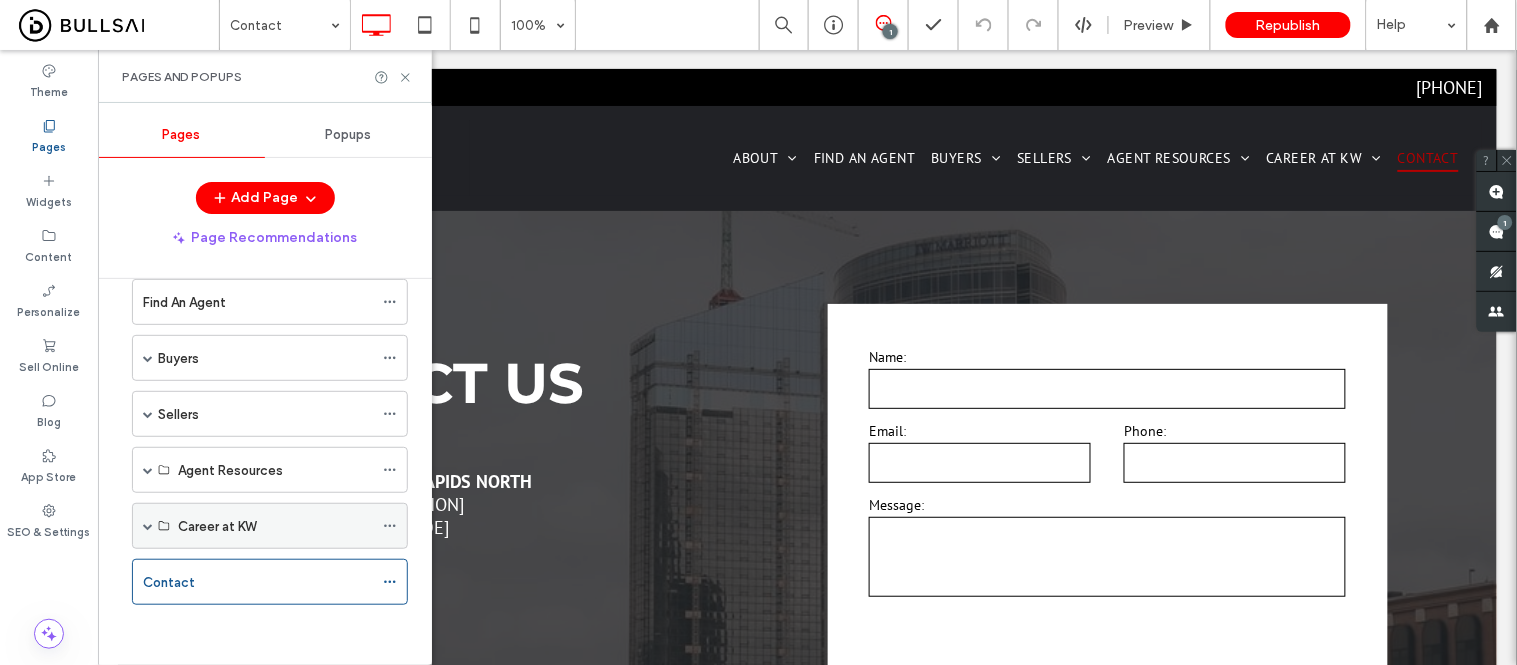click on "Career at KW" at bounding box center [270, 526] 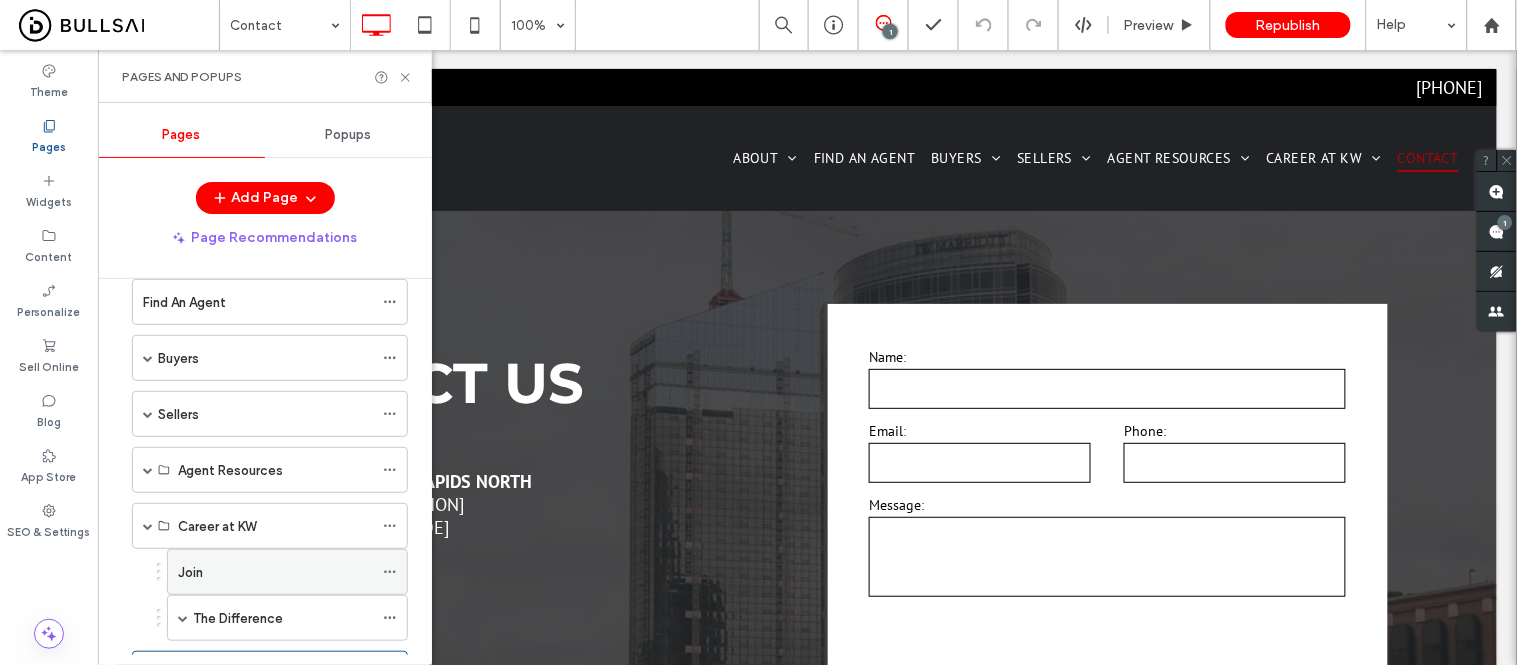 click on "Join" at bounding box center (190, 572) 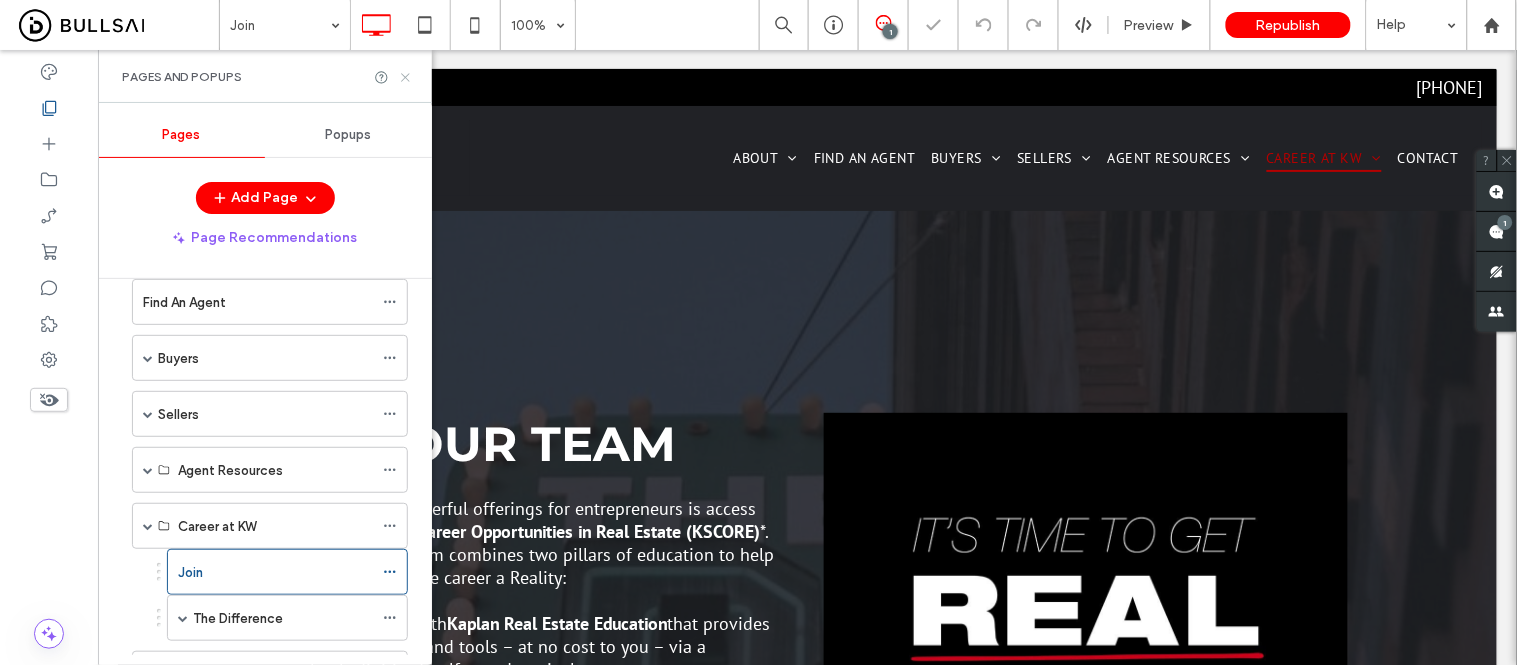 click 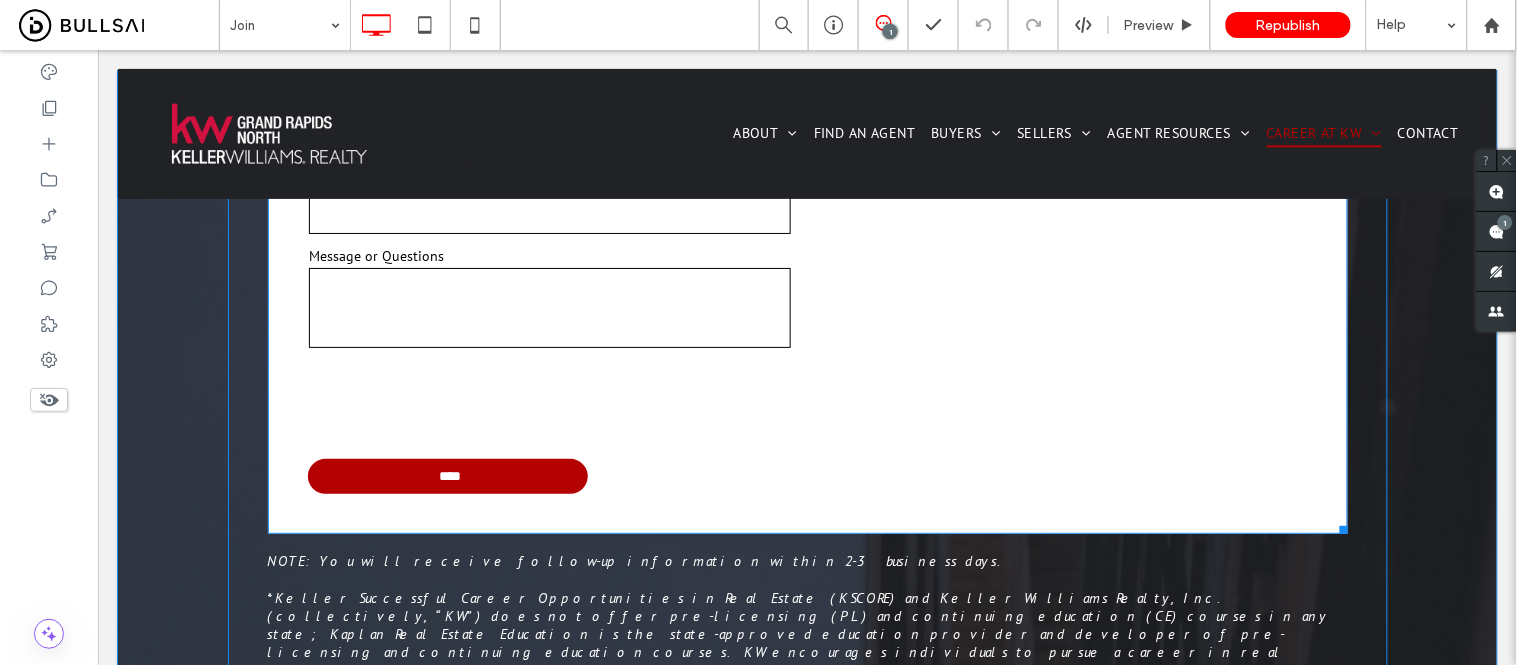 scroll, scrollTop: 1888, scrollLeft: 0, axis: vertical 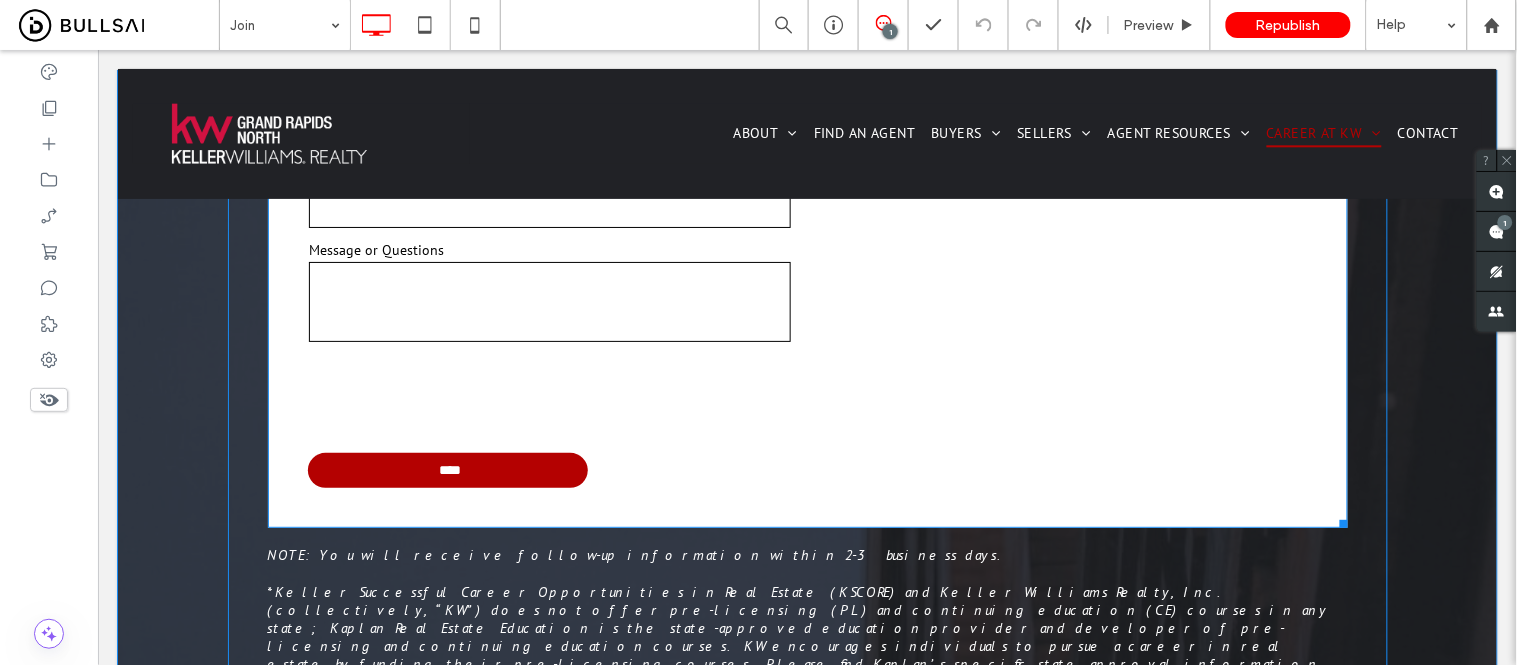 click on "****" at bounding box center [449, 469] 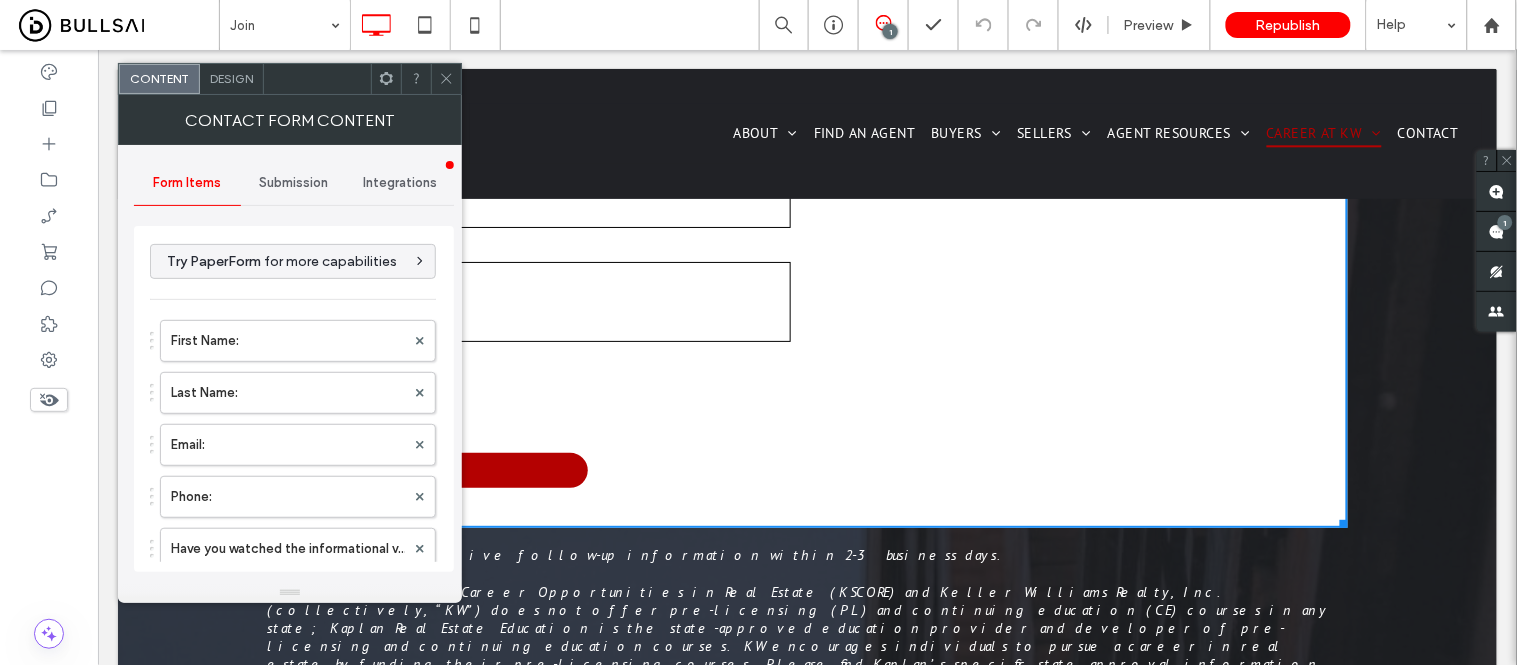 type on "****" 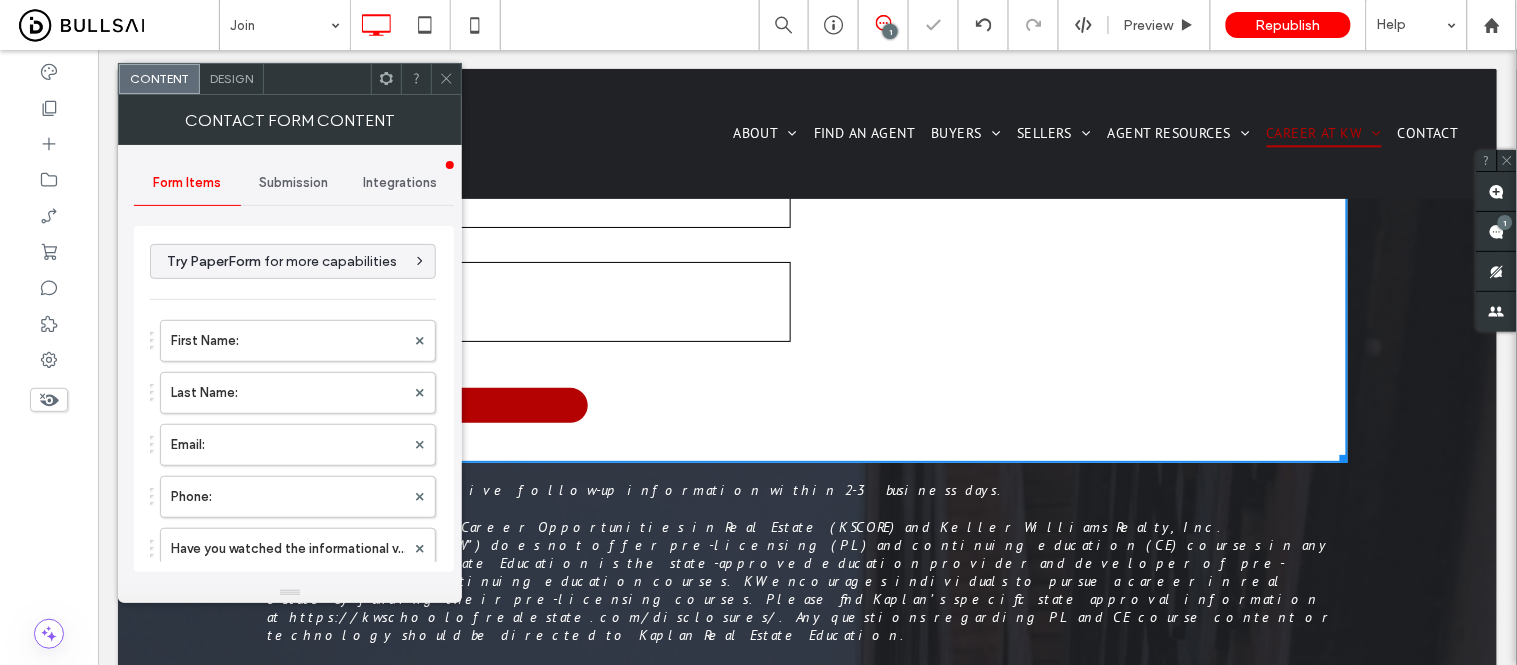 click on "Submission" at bounding box center (293, 183) 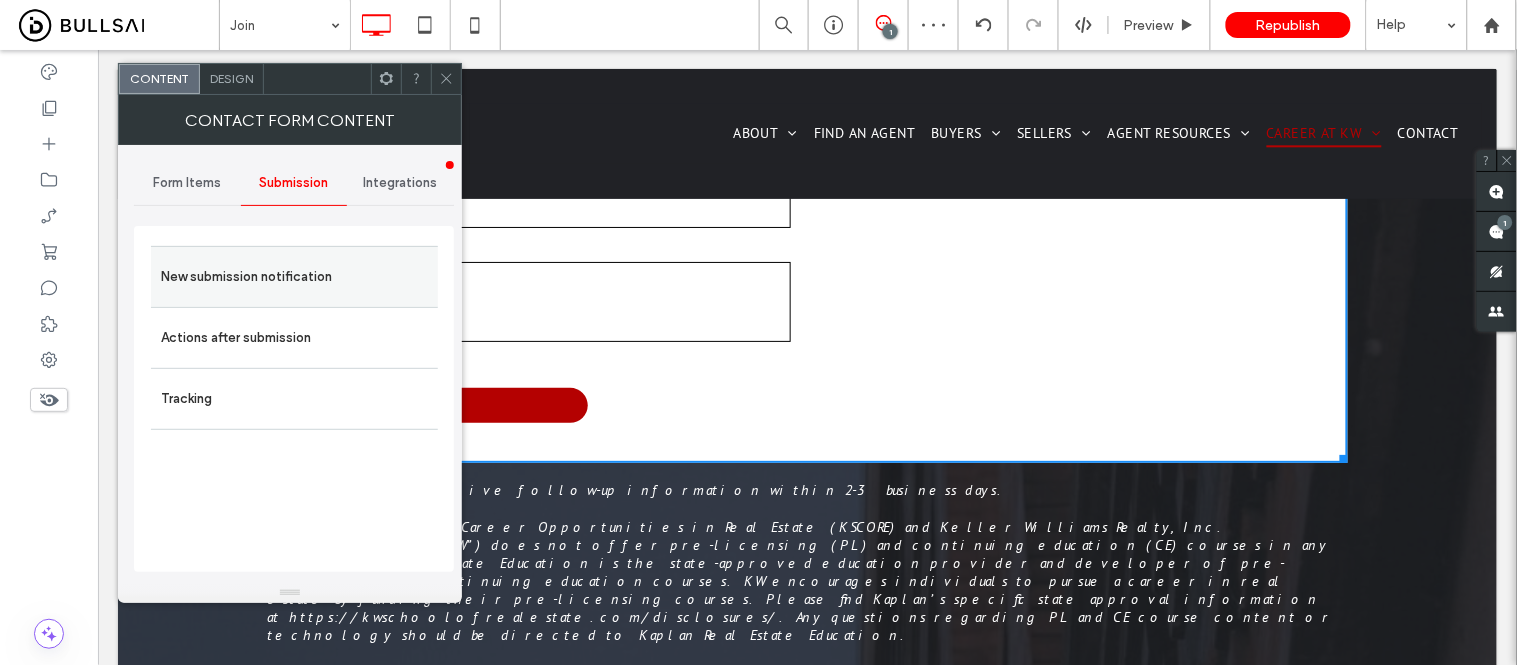click on "New submission notification" at bounding box center [294, 277] 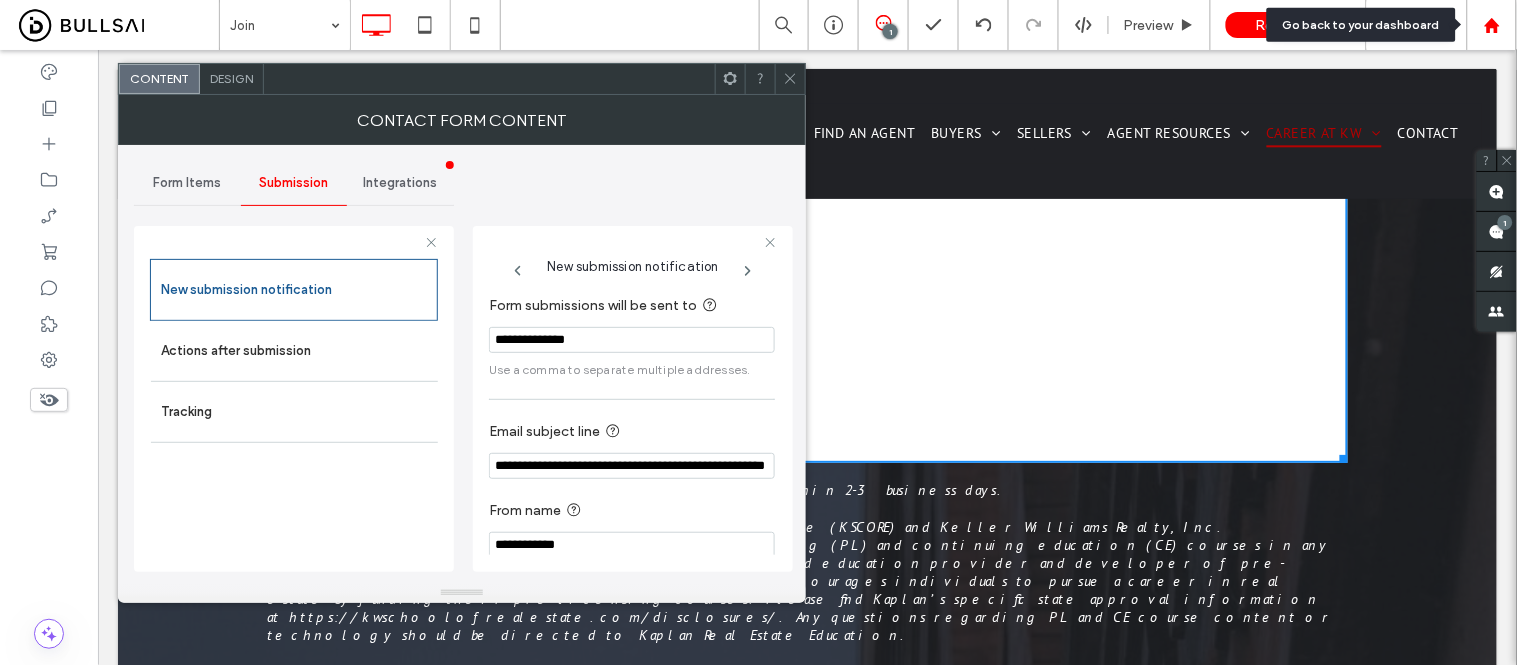 click 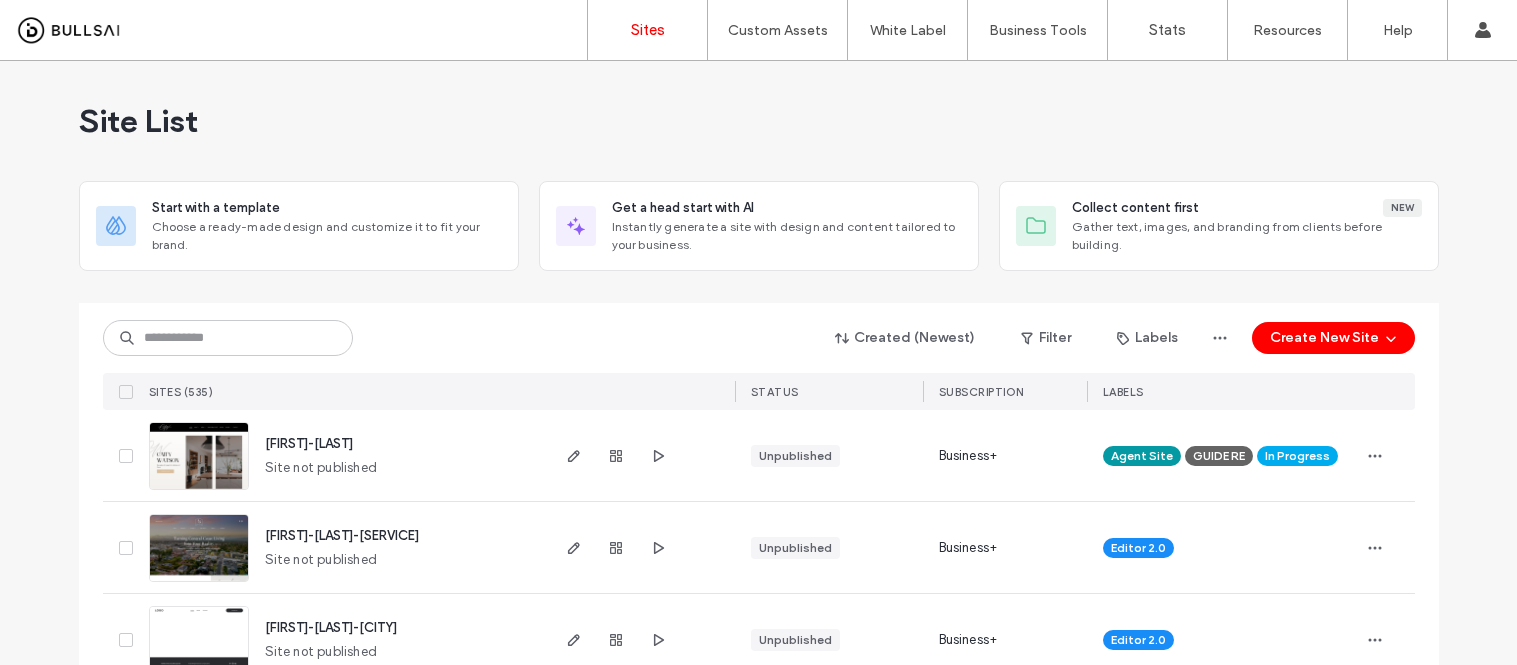 scroll, scrollTop: 0, scrollLeft: 0, axis: both 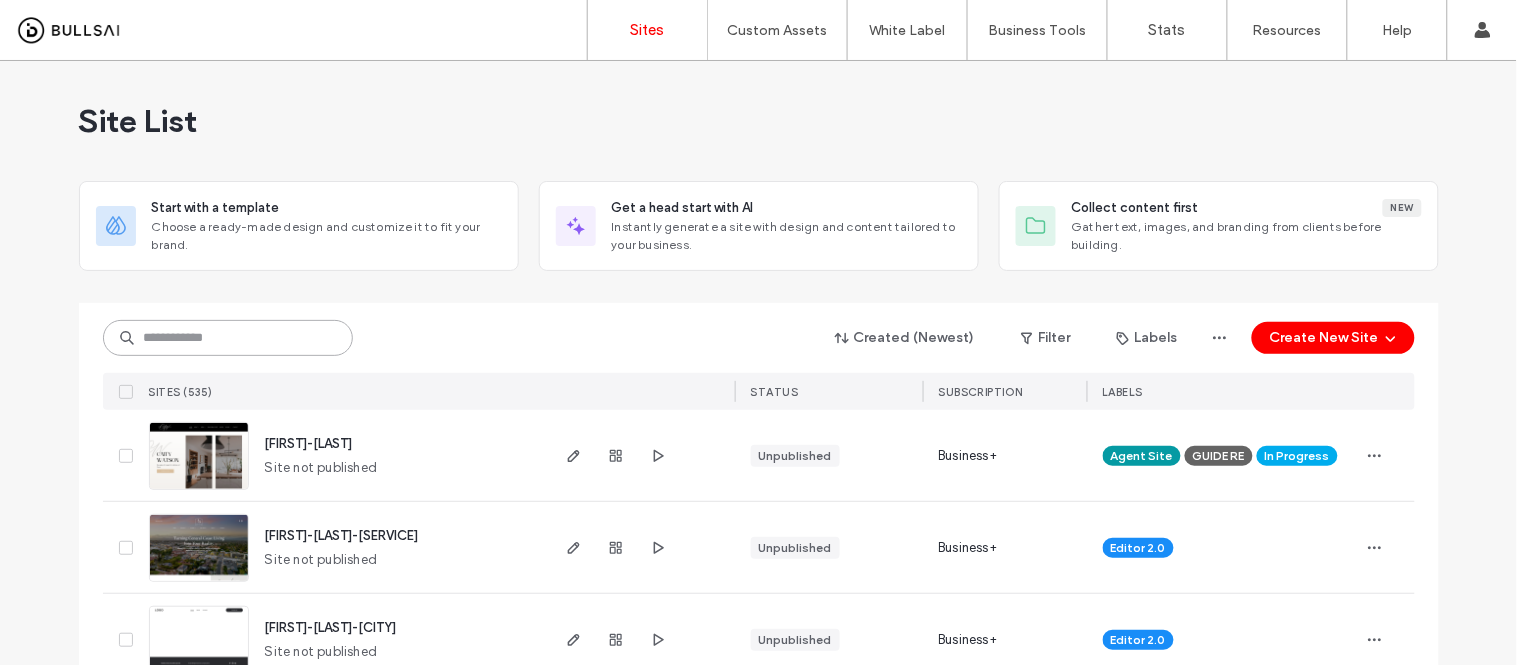 click at bounding box center (228, 338) 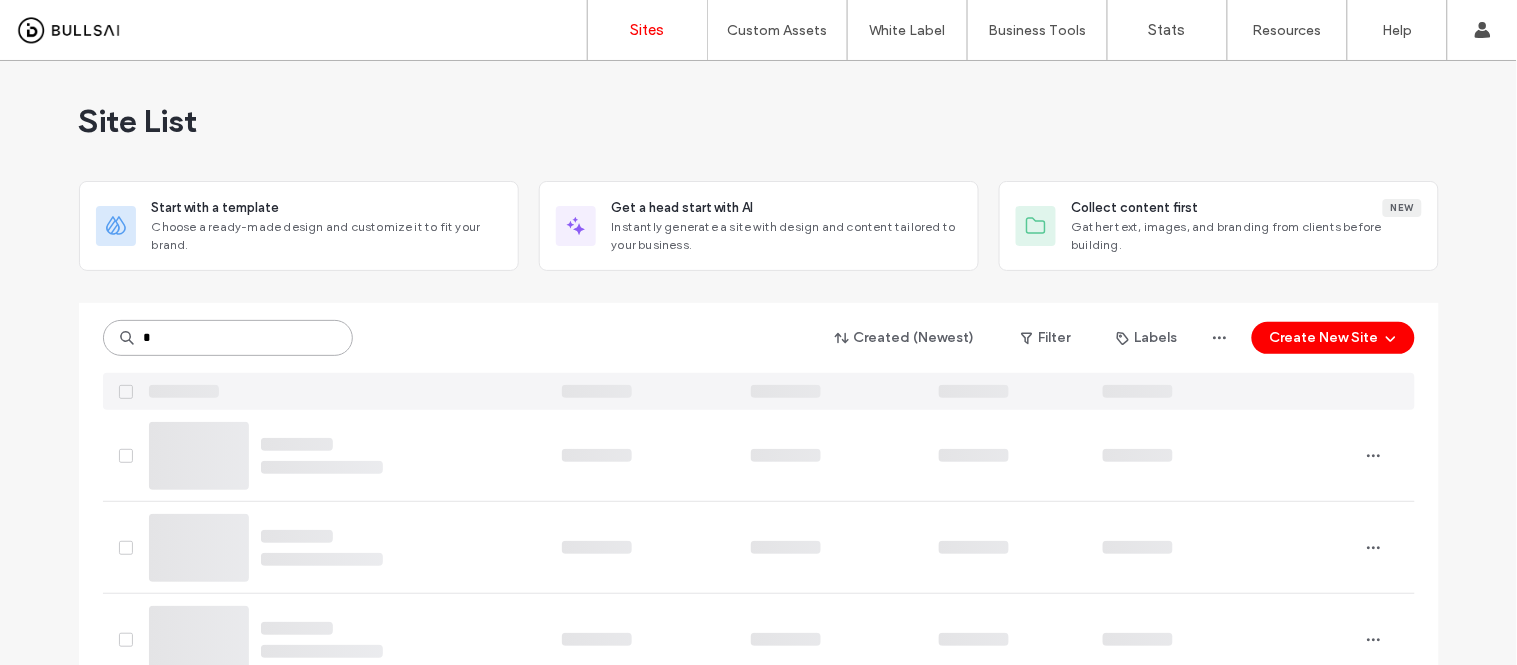 type on "*" 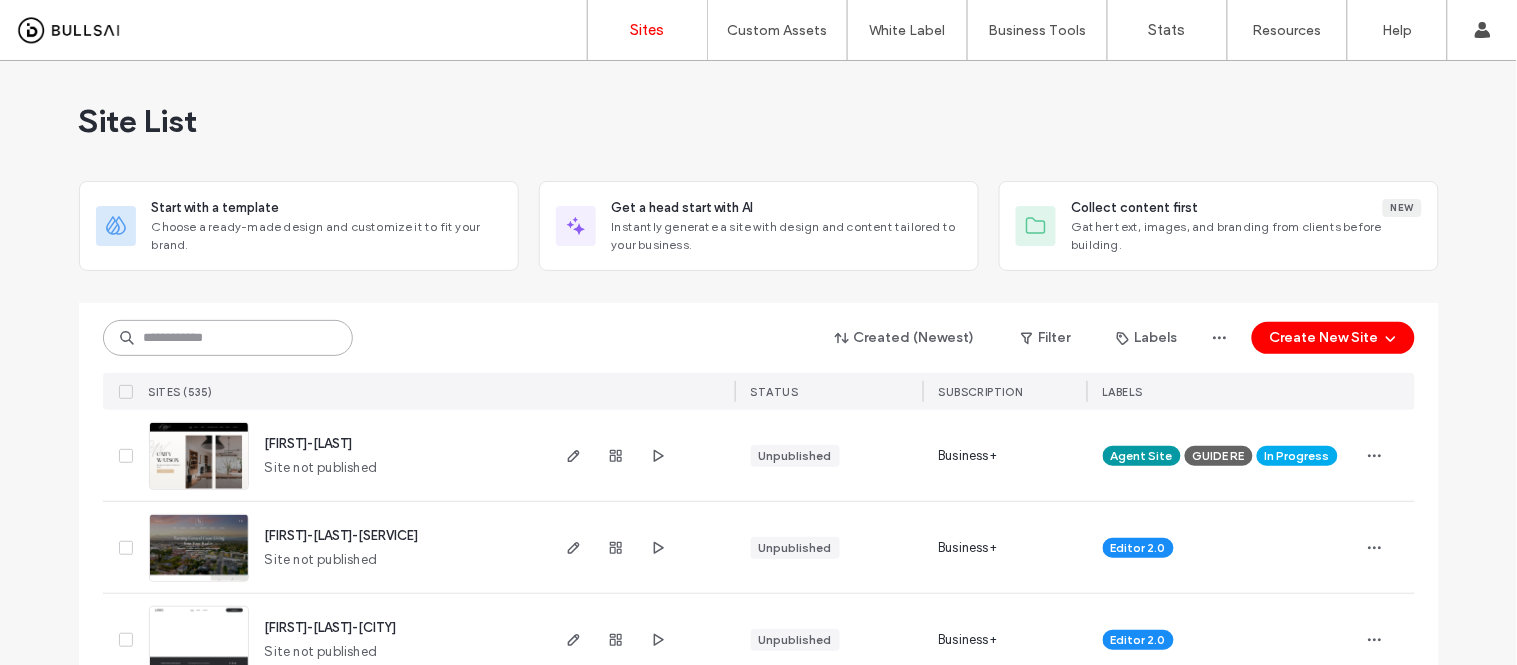 click at bounding box center (228, 338) 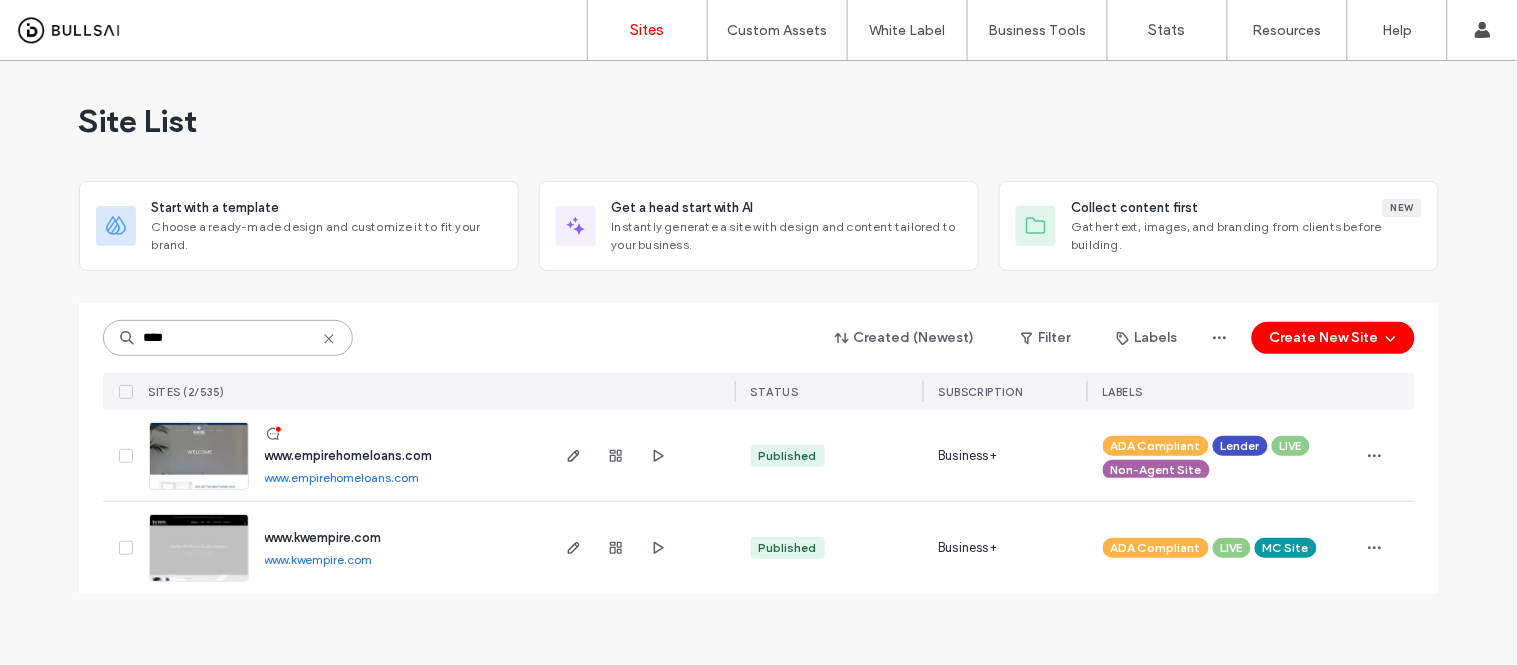 type on "****" 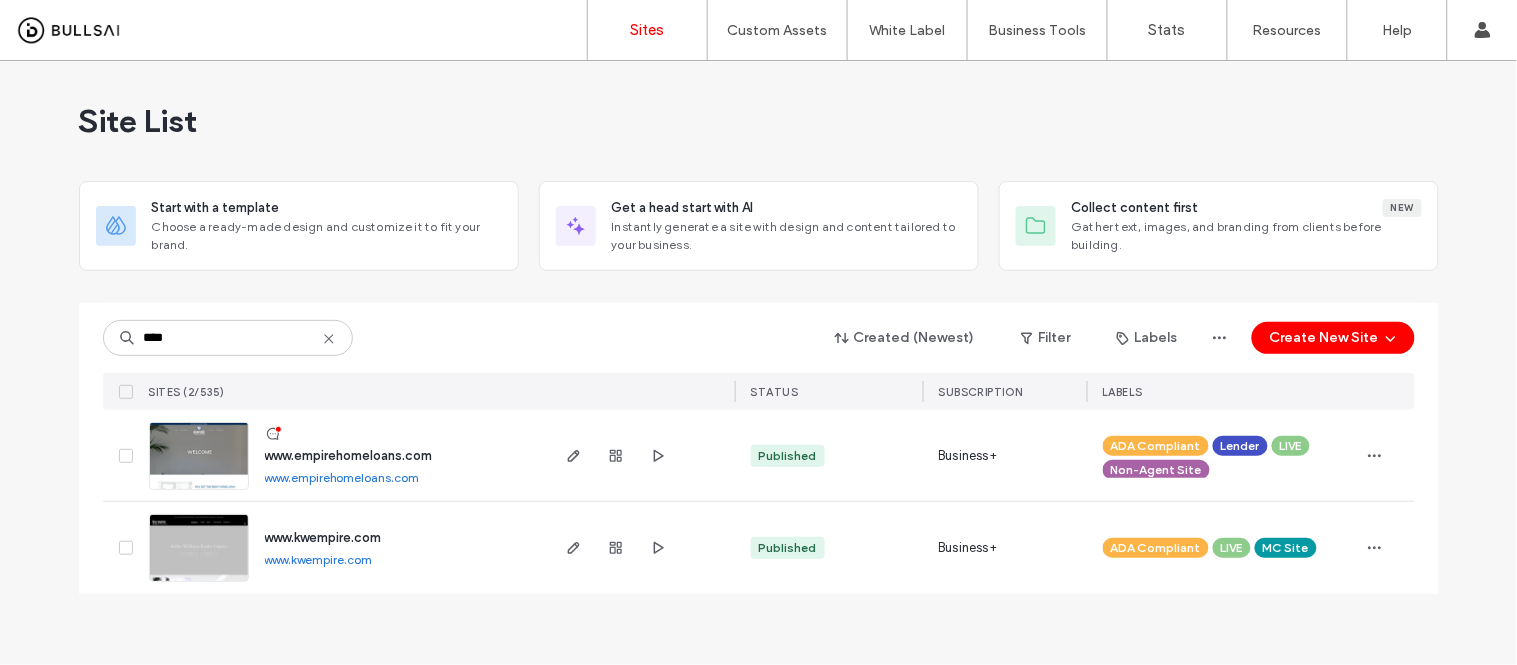 click on "www.empirehomeloans.com www.empirehomeloans.com" at bounding box center (397, 455) 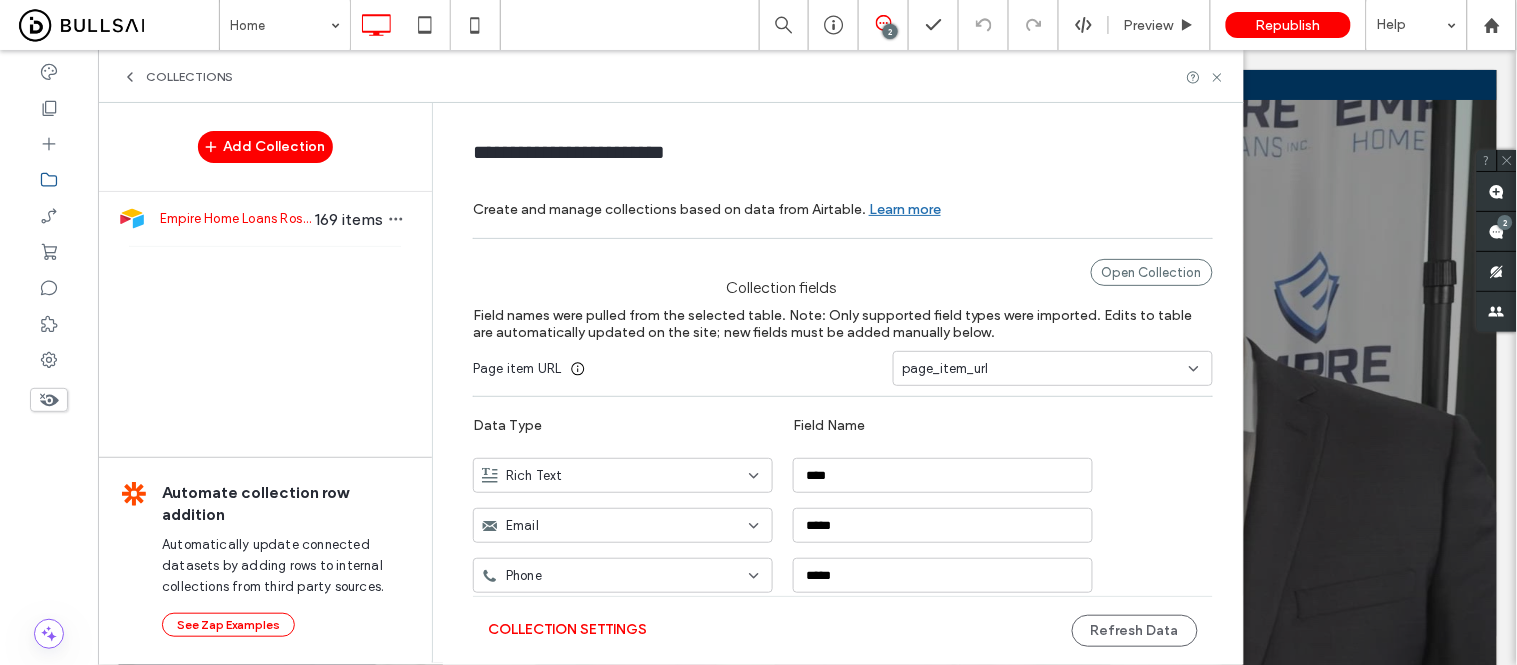 scroll, scrollTop: 0, scrollLeft: 0, axis: both 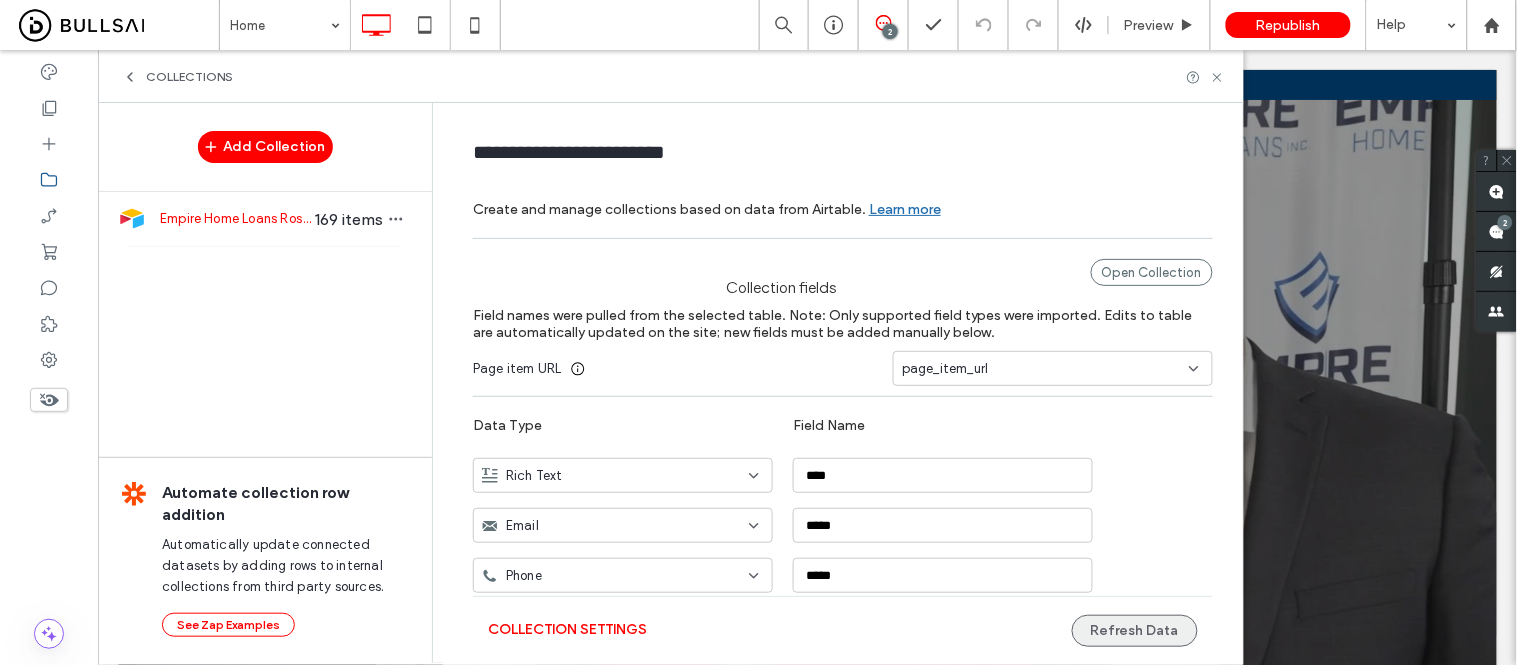 click on "Refresh Data" at bounding box center [1135, 631] 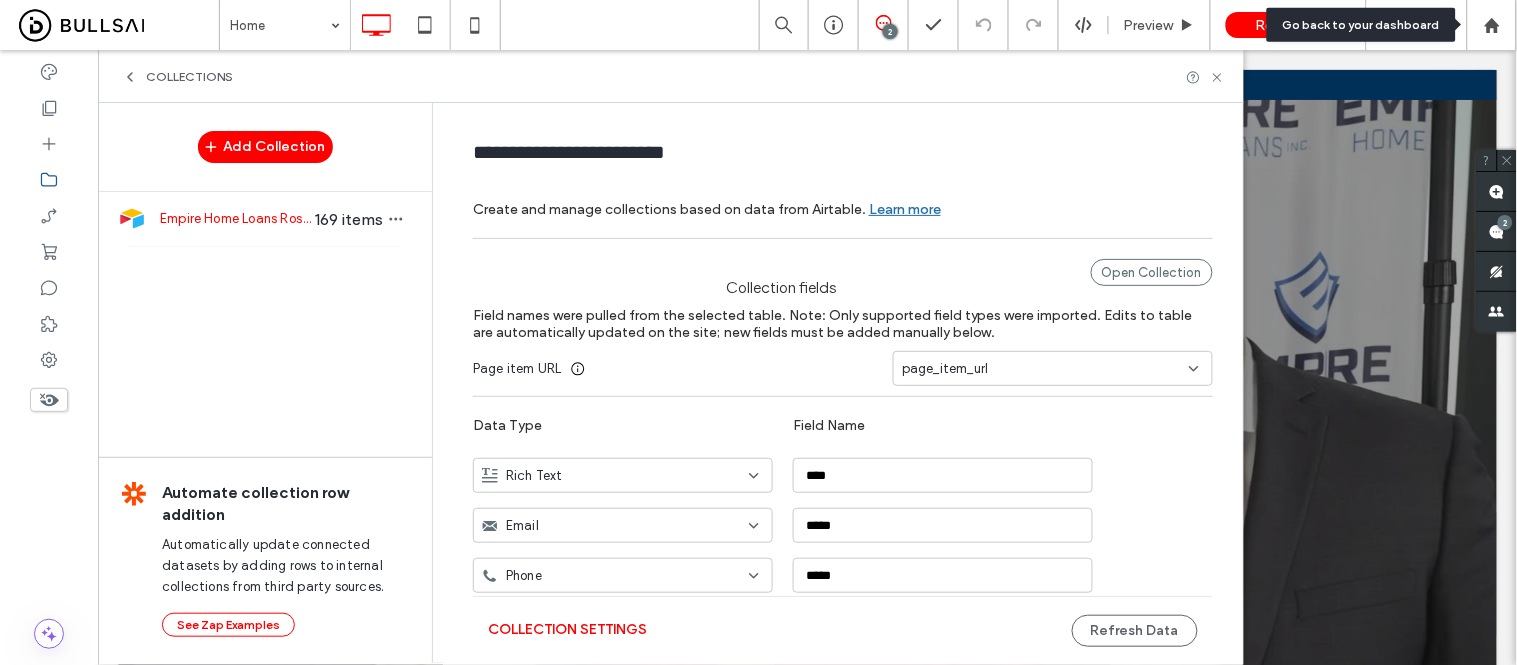 click 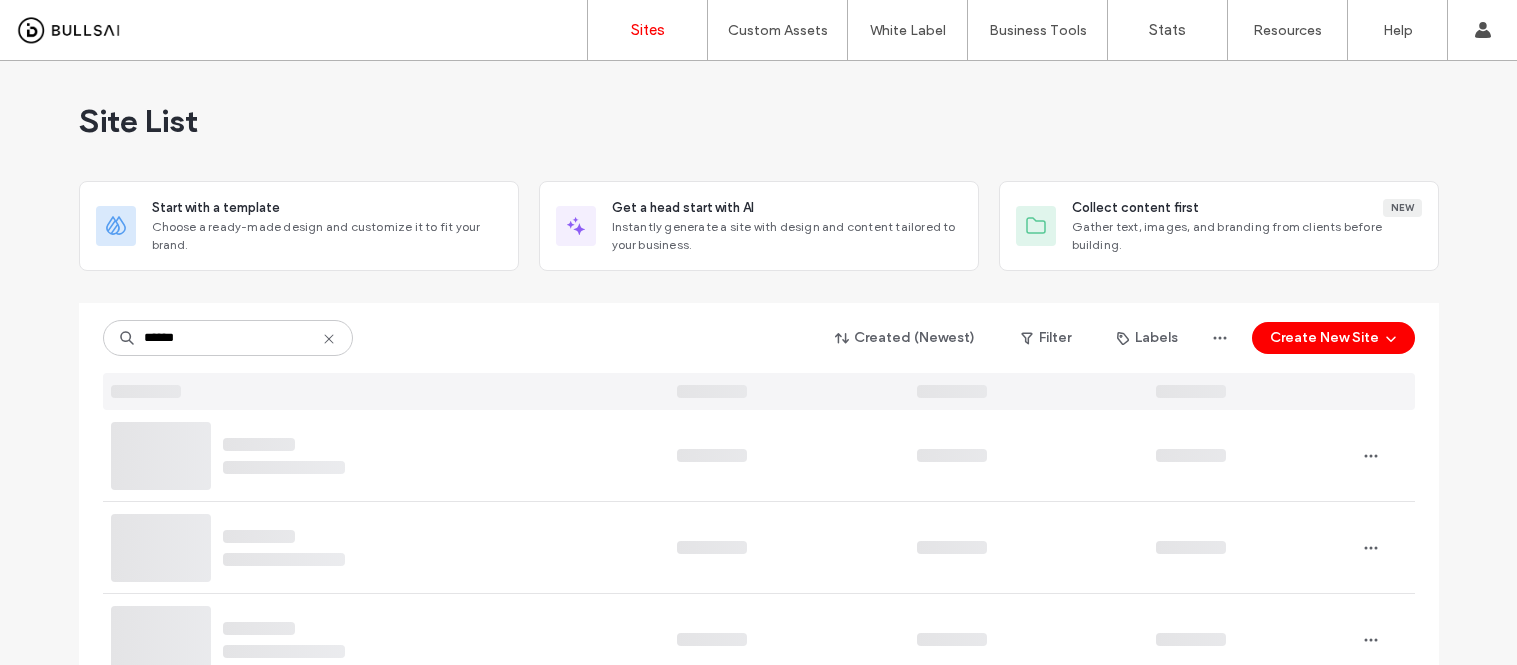 scroll, scrollTop: 0, scrollLeft: 0, axis: both 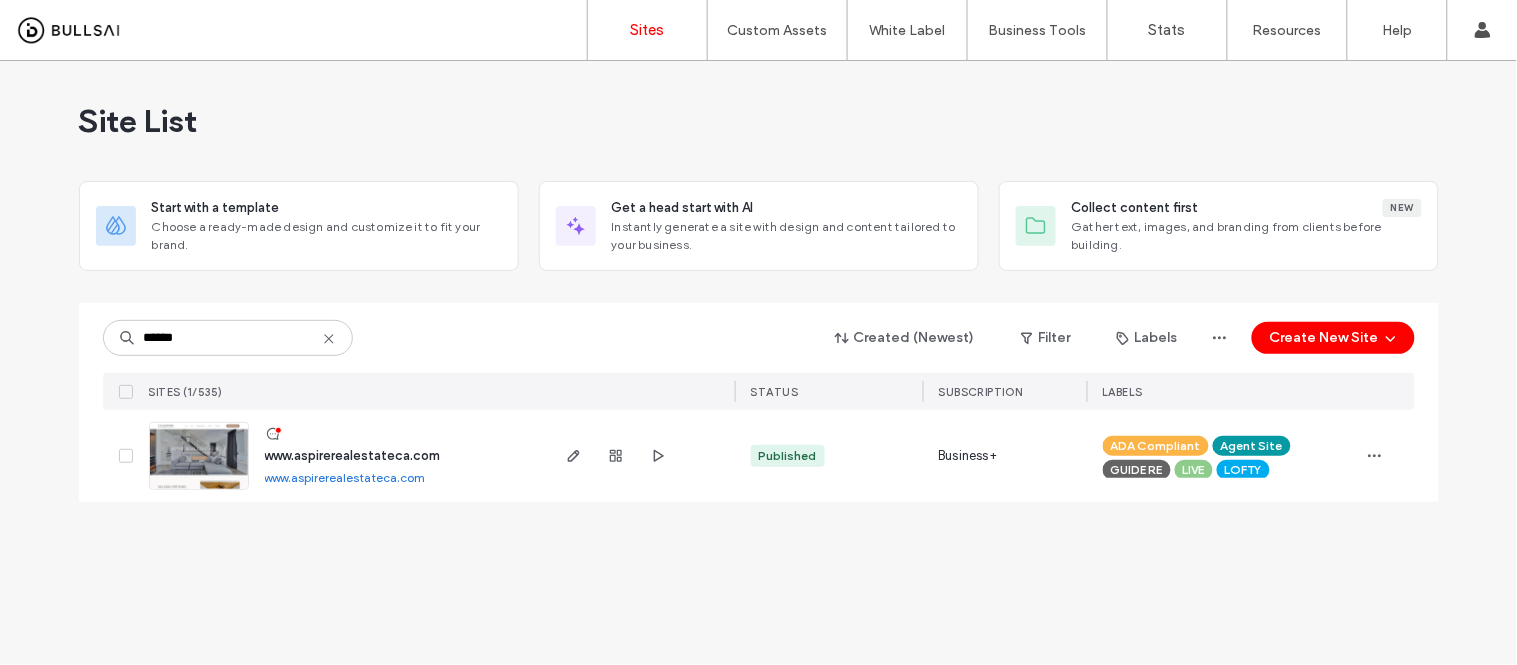 type on "******" 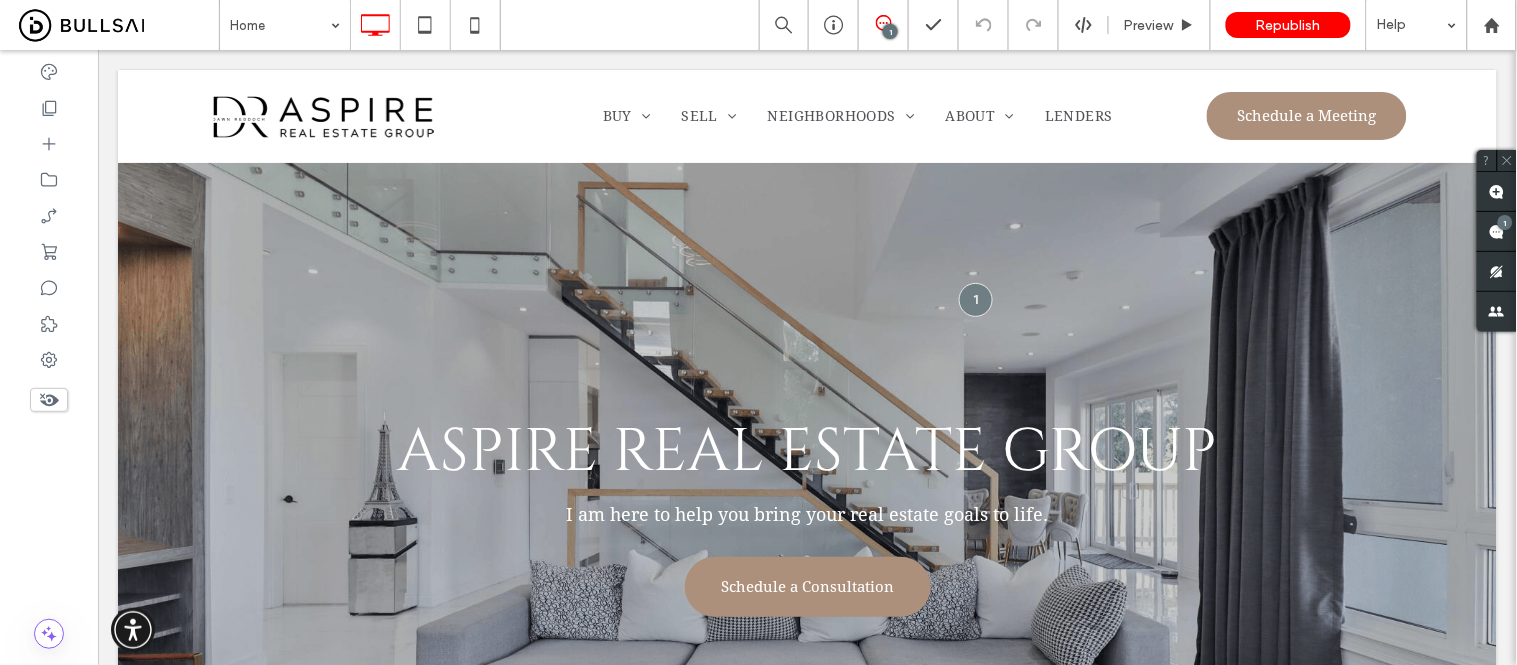 scroll, scrollTop: 0, scrollLeft: 0, axis: both 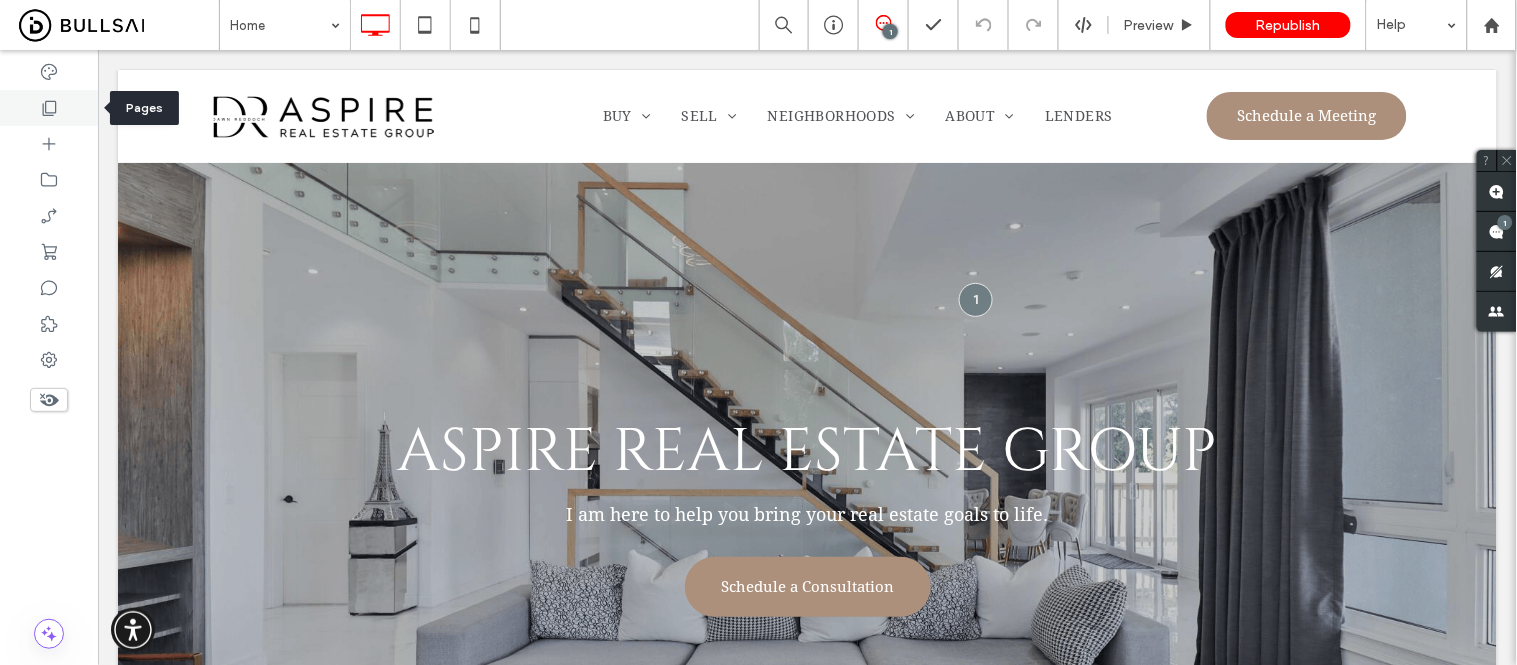 click 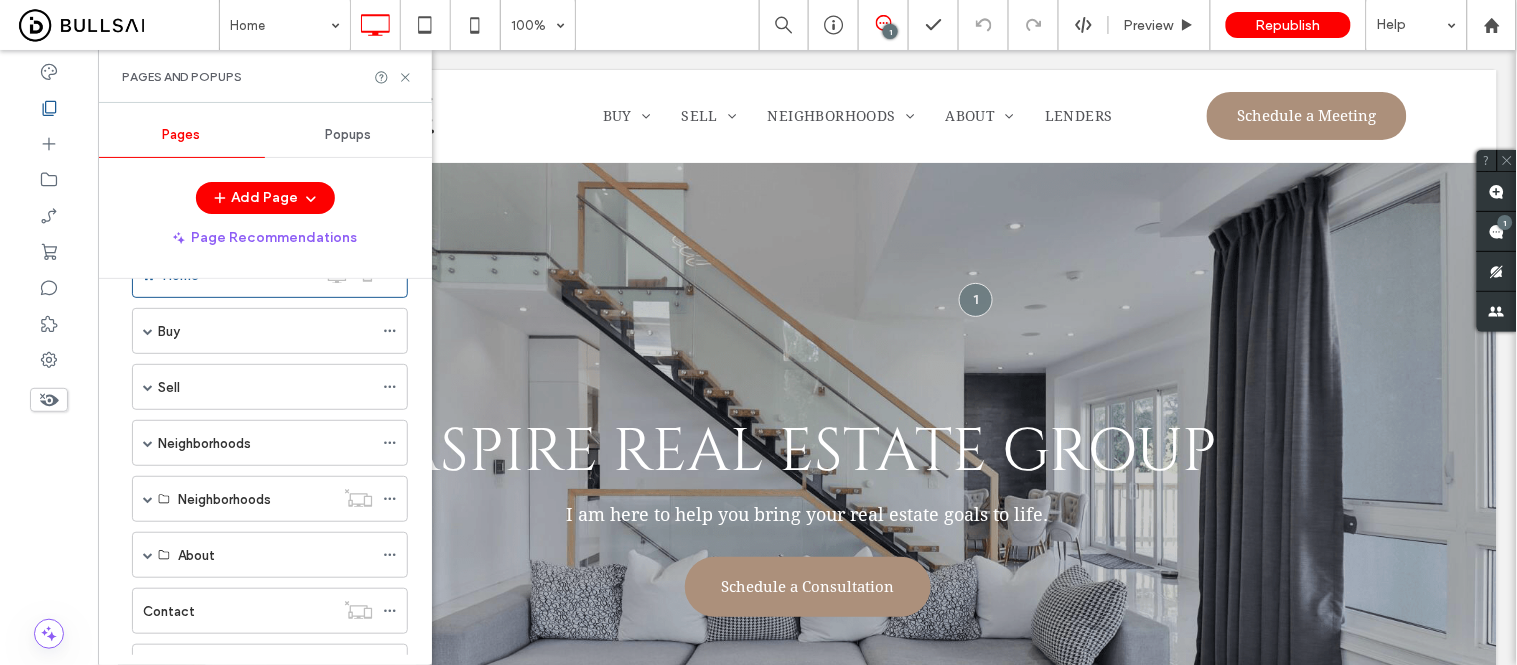 scroll, scrollTop: 111, scrollLeft: 0, axis: vertical 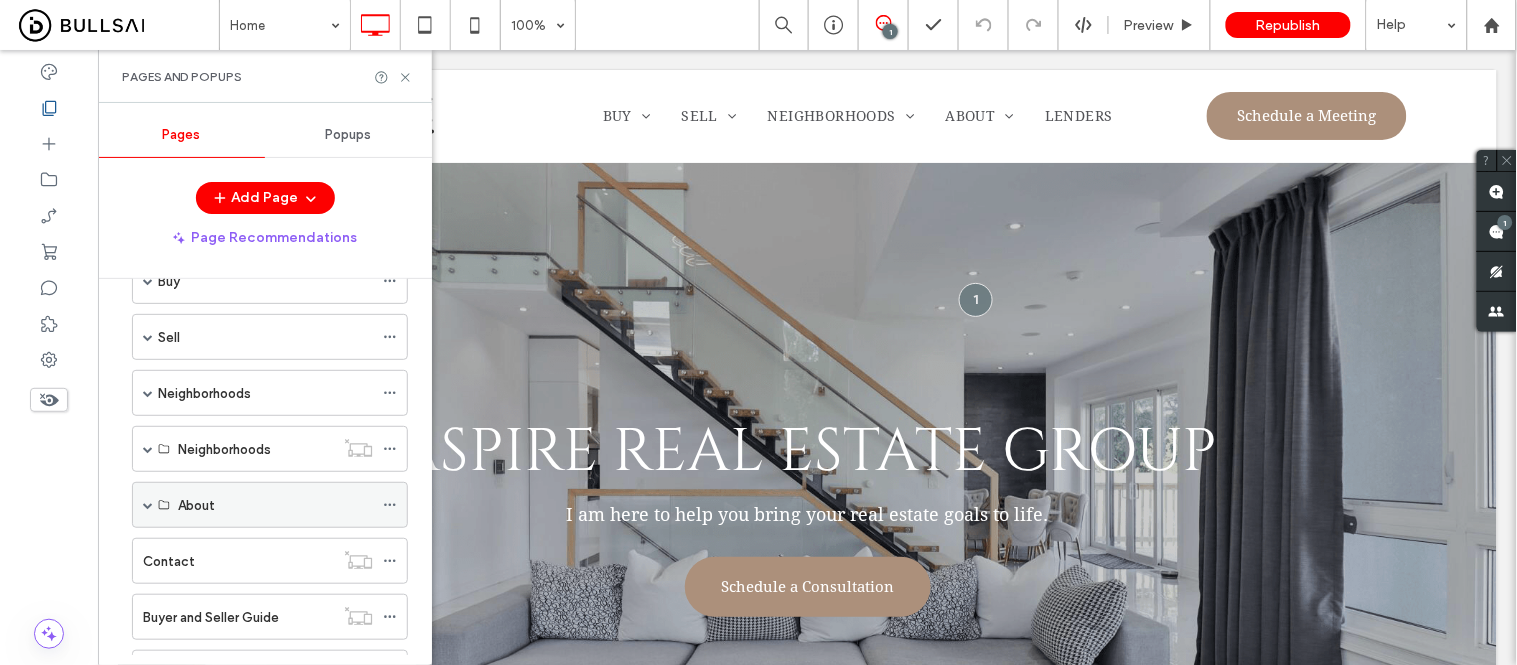 click at bounding box center (148, 505) 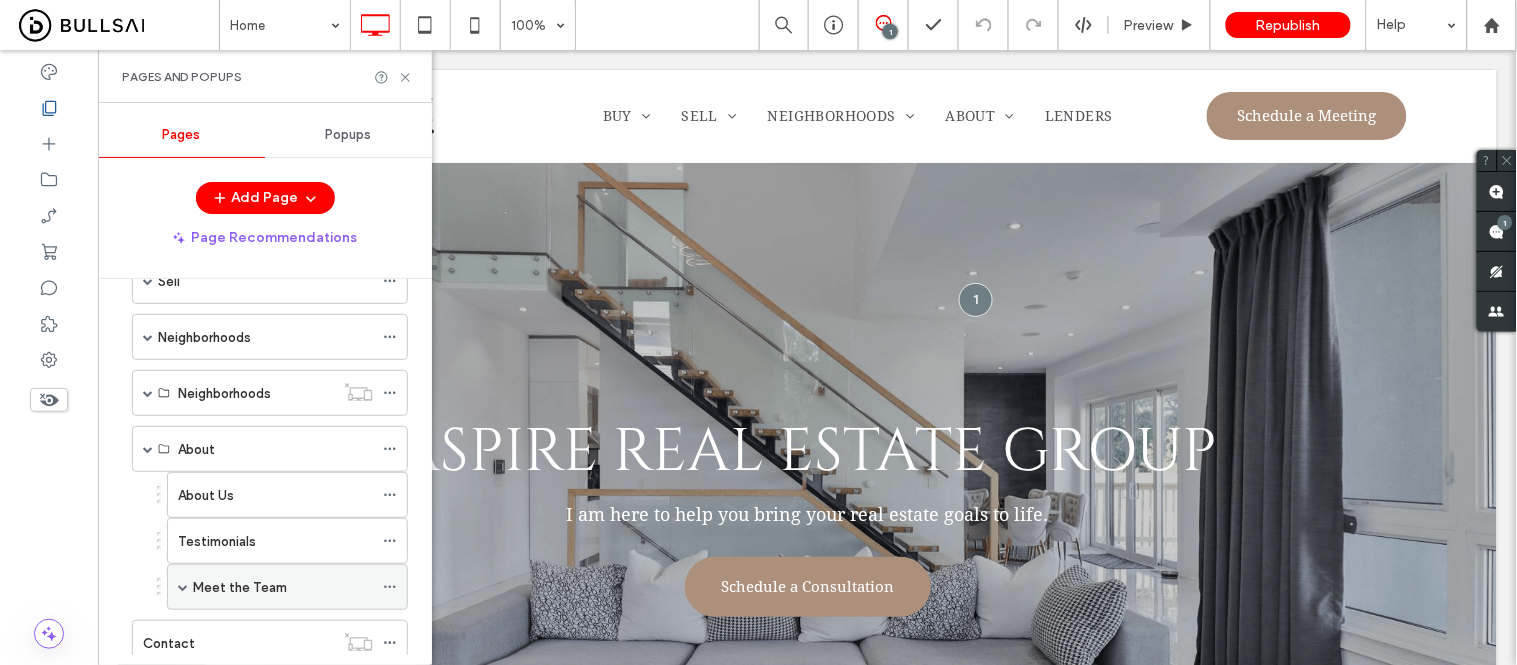 scroll, scrollTop: 222, scrollLeft: 0, axis: vertical 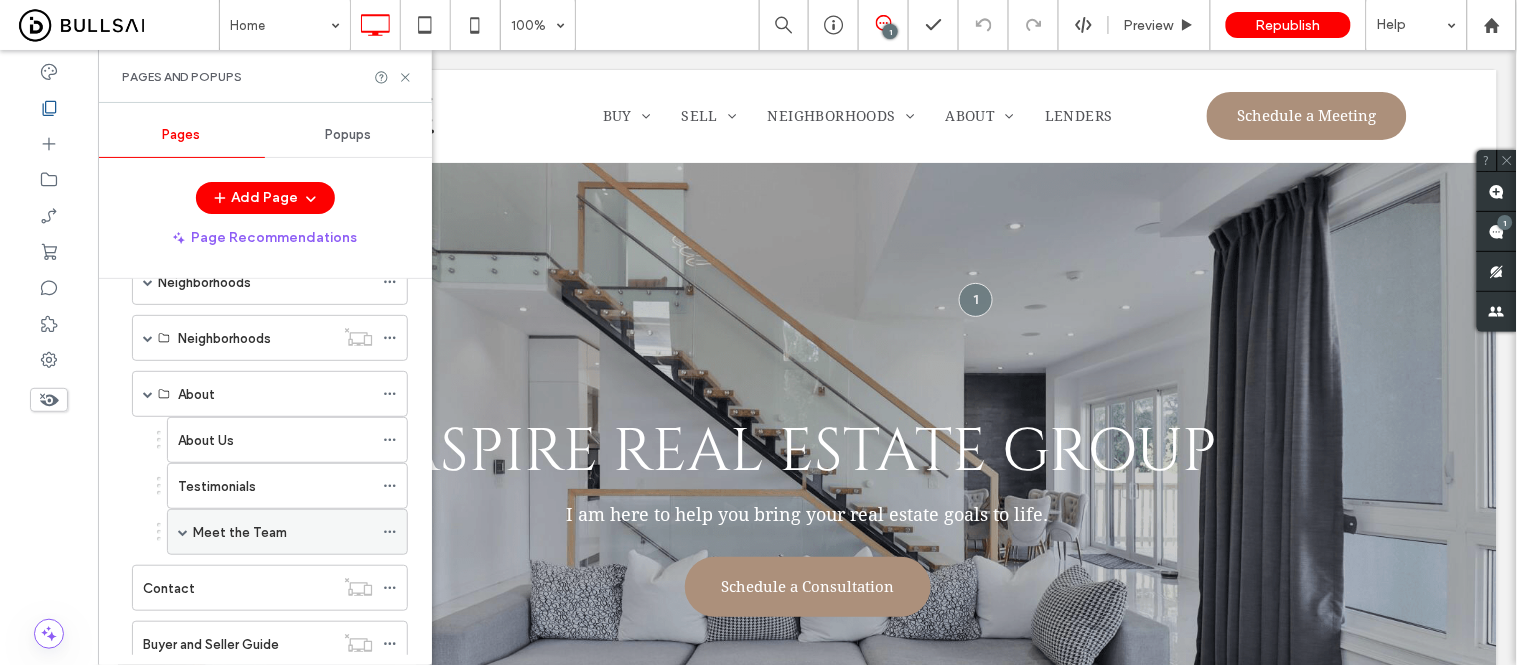 click on "Meet the Team" at bounding box center [240, 532] 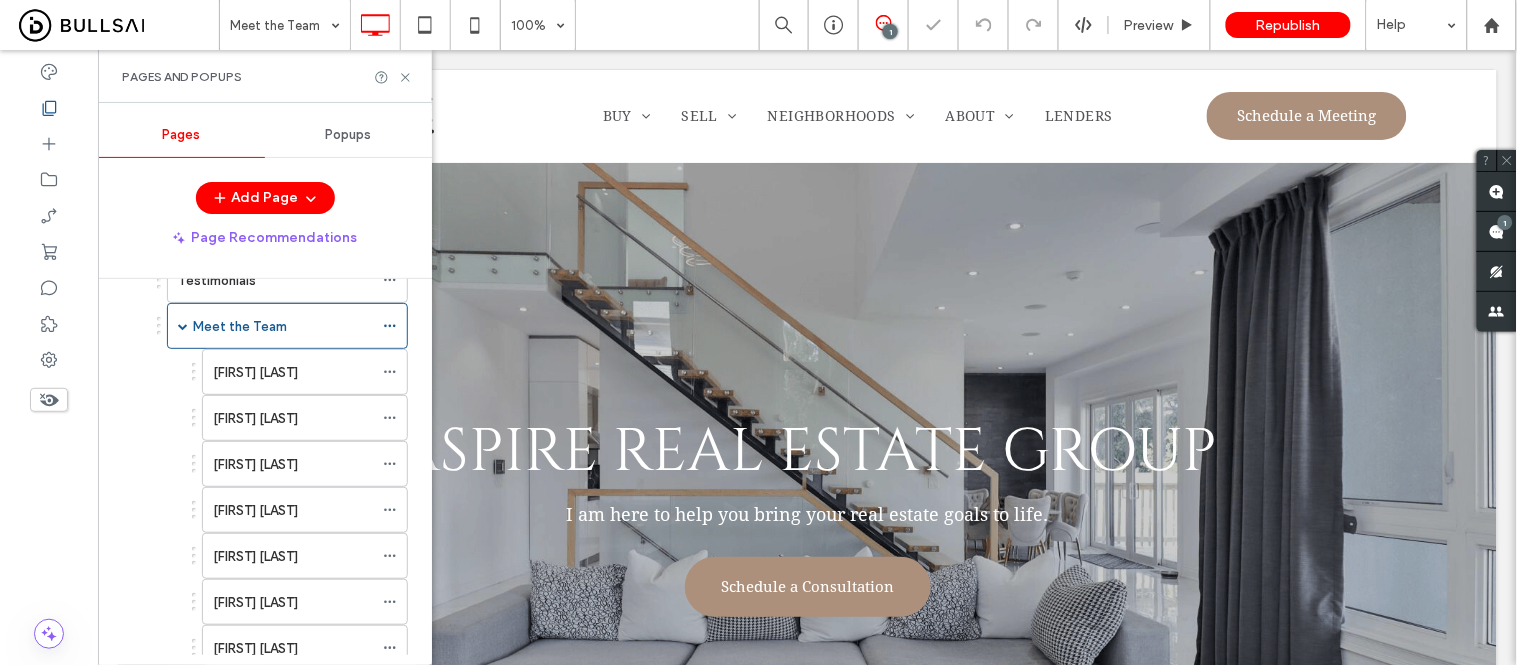 scroll, scrollTop: 444, scrollLeft: 0, axis: vertical 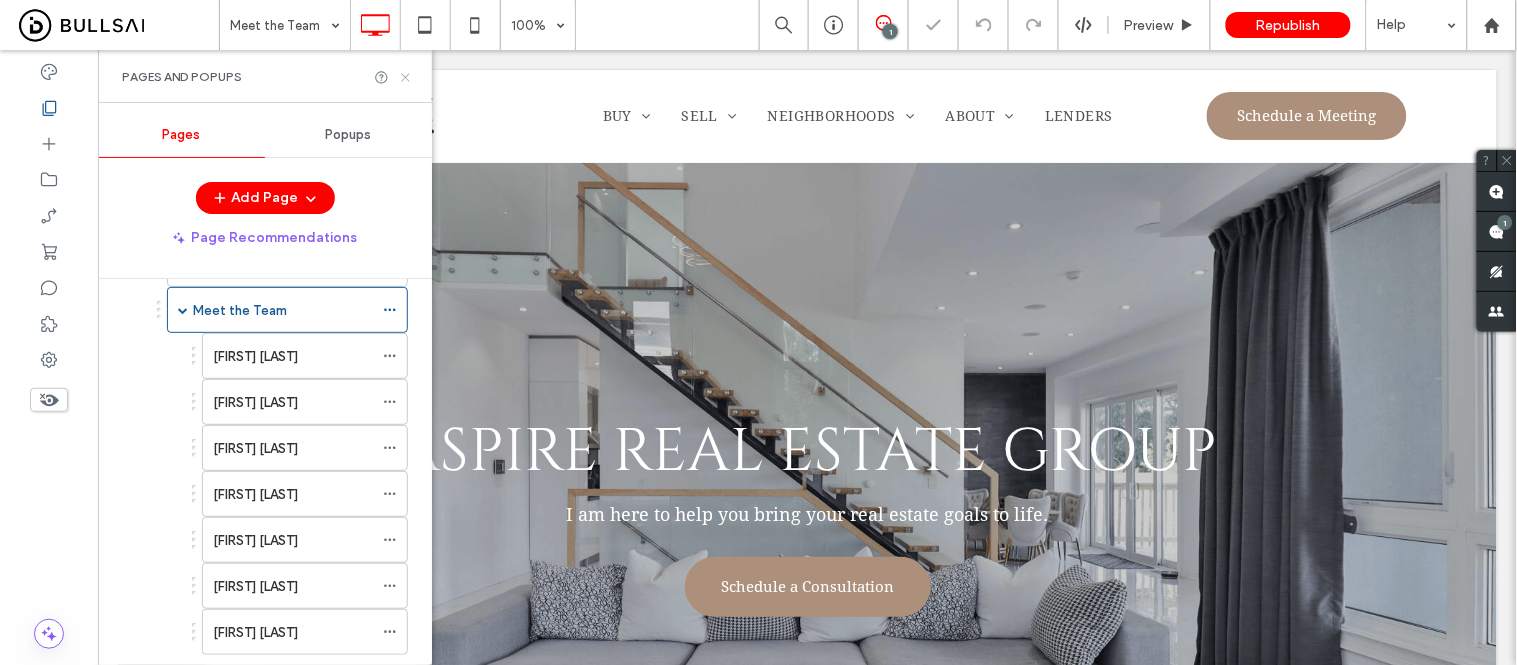 click 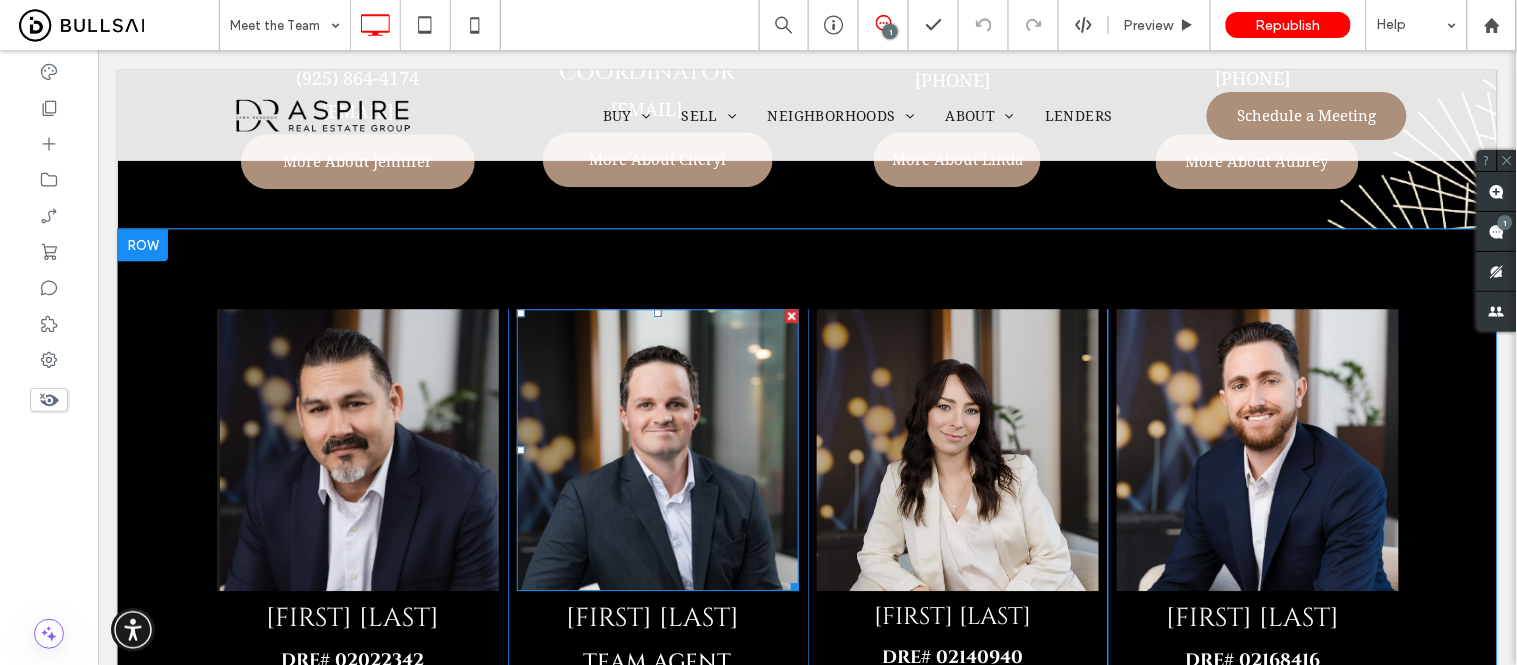 scroll, scrollTop: 1222, scrollLeft: 0, axis: vertical 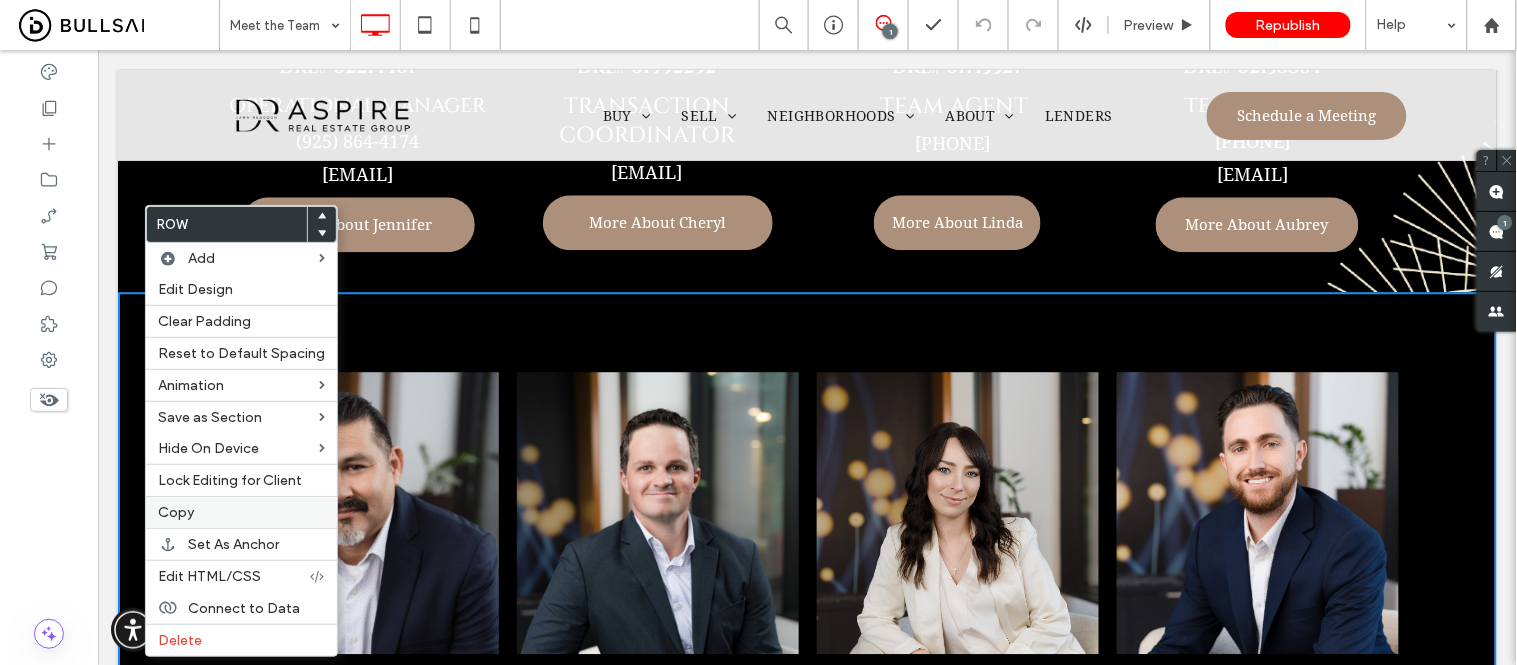 click on "Copy" at bounding box center (241, 512) 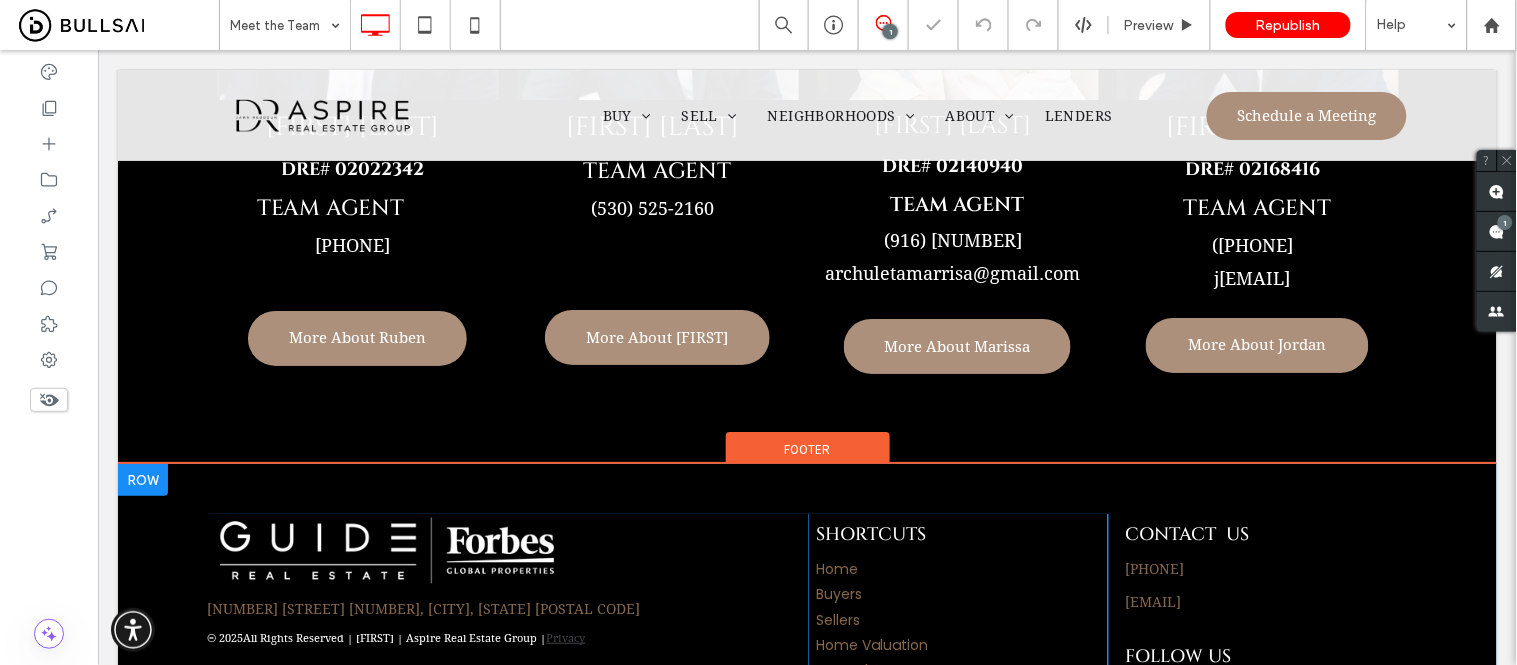 scroll, scrollTop: 1777, scrollLeft: 0, axis: vertical 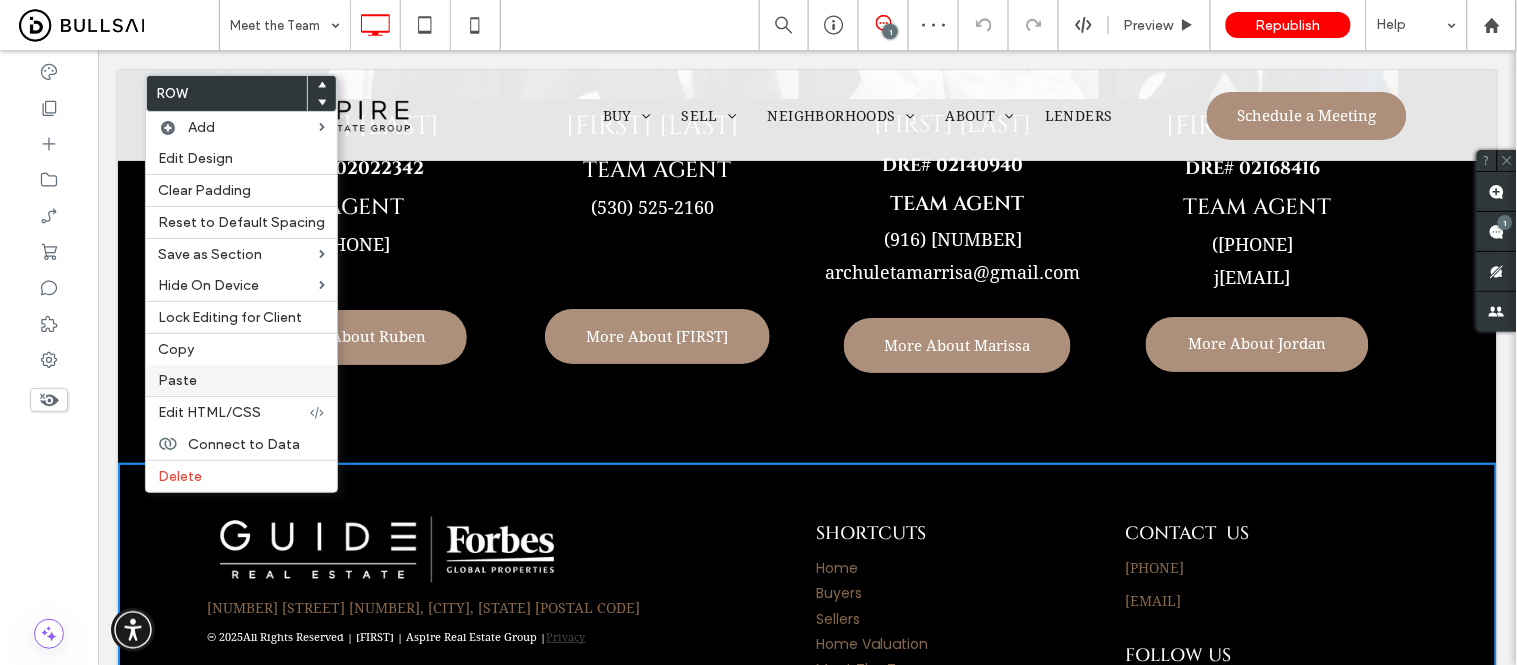 click on "Paste" at bounding box center [177, 380] 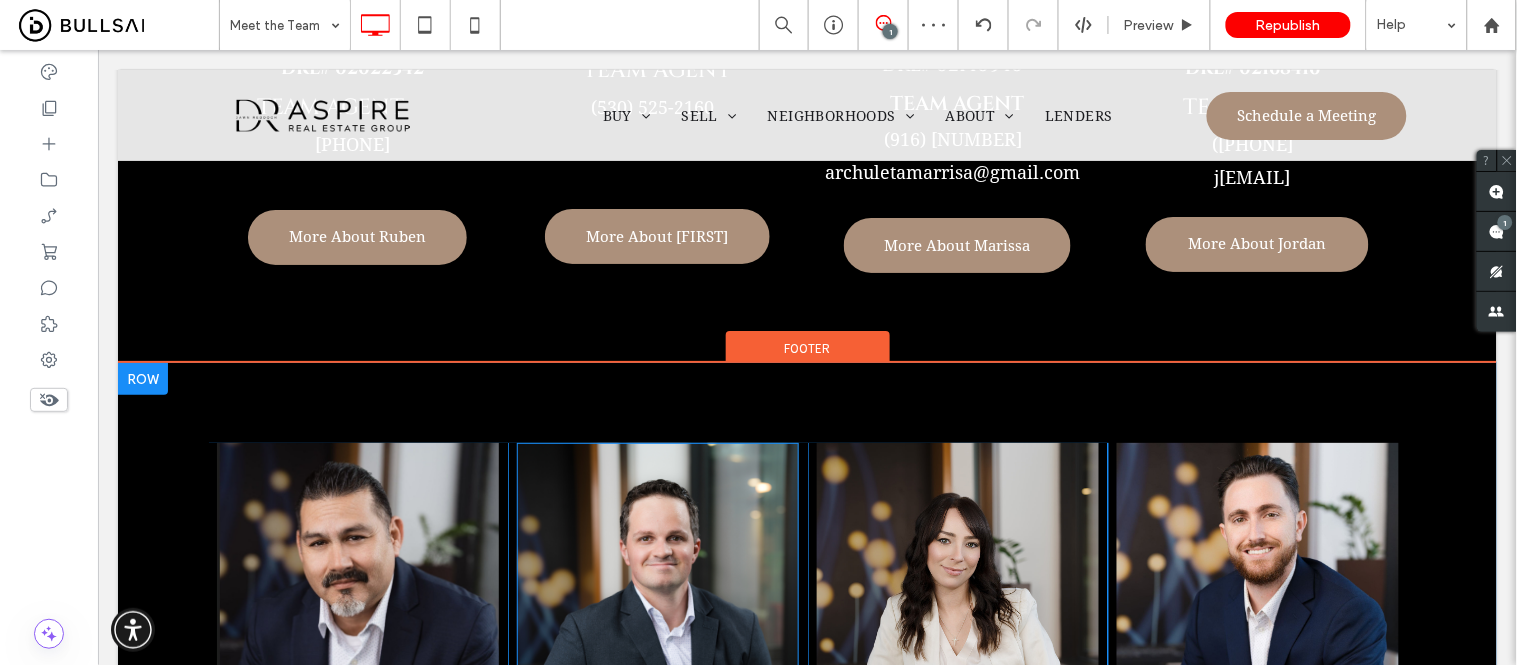 scroll, scrollTop: 2111, scrollLeft: 0, axis: vertical 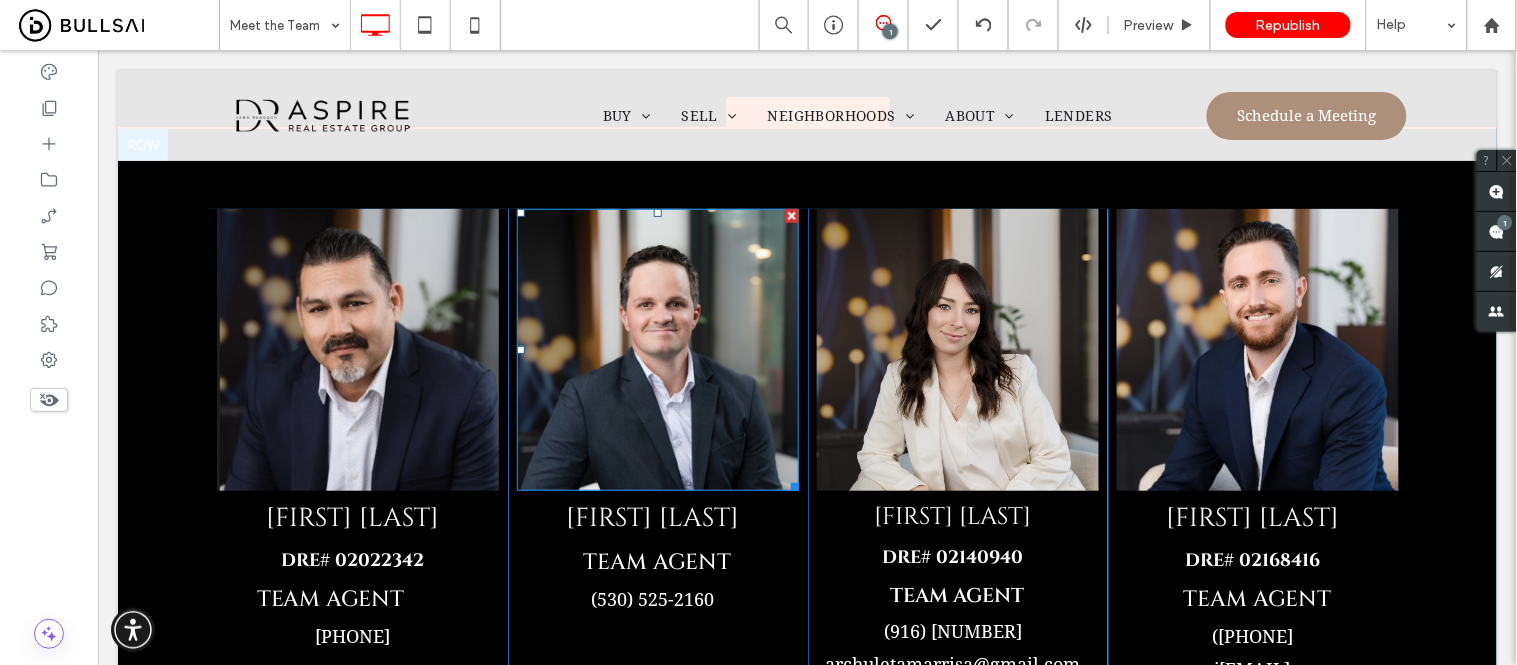 click at bounding box center (791, 215) 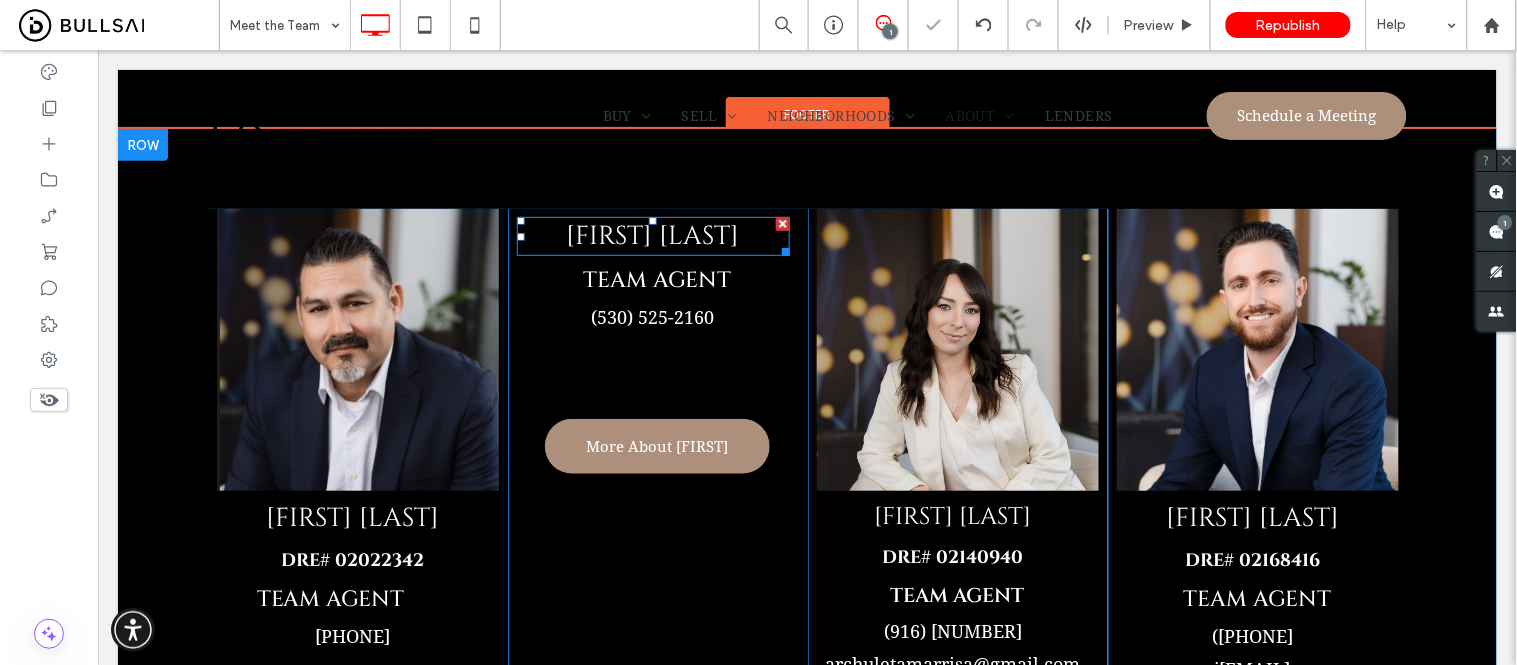 click at bounding box center (782, 223) 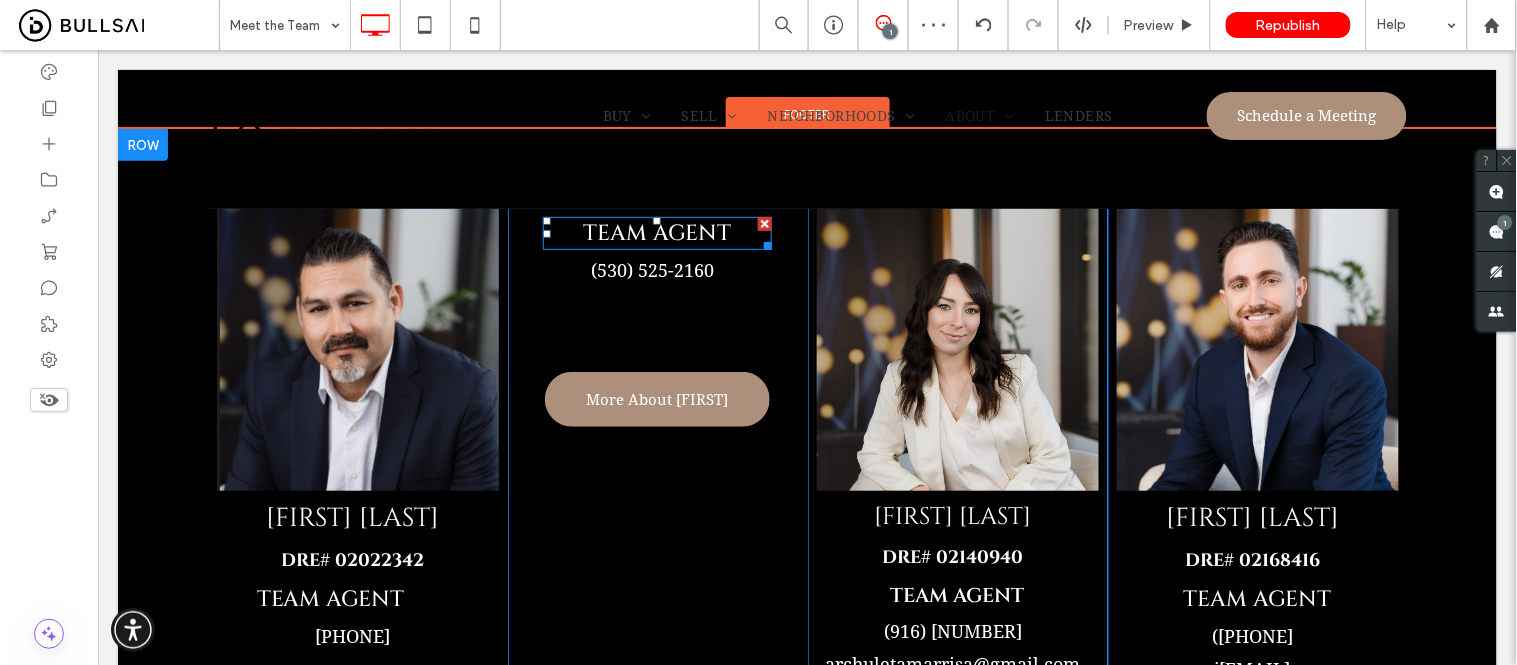 drag, startPoint x: 754, startPoint y: 224, endPoint x: 847, endPoint y: 276, distance: 106.55046 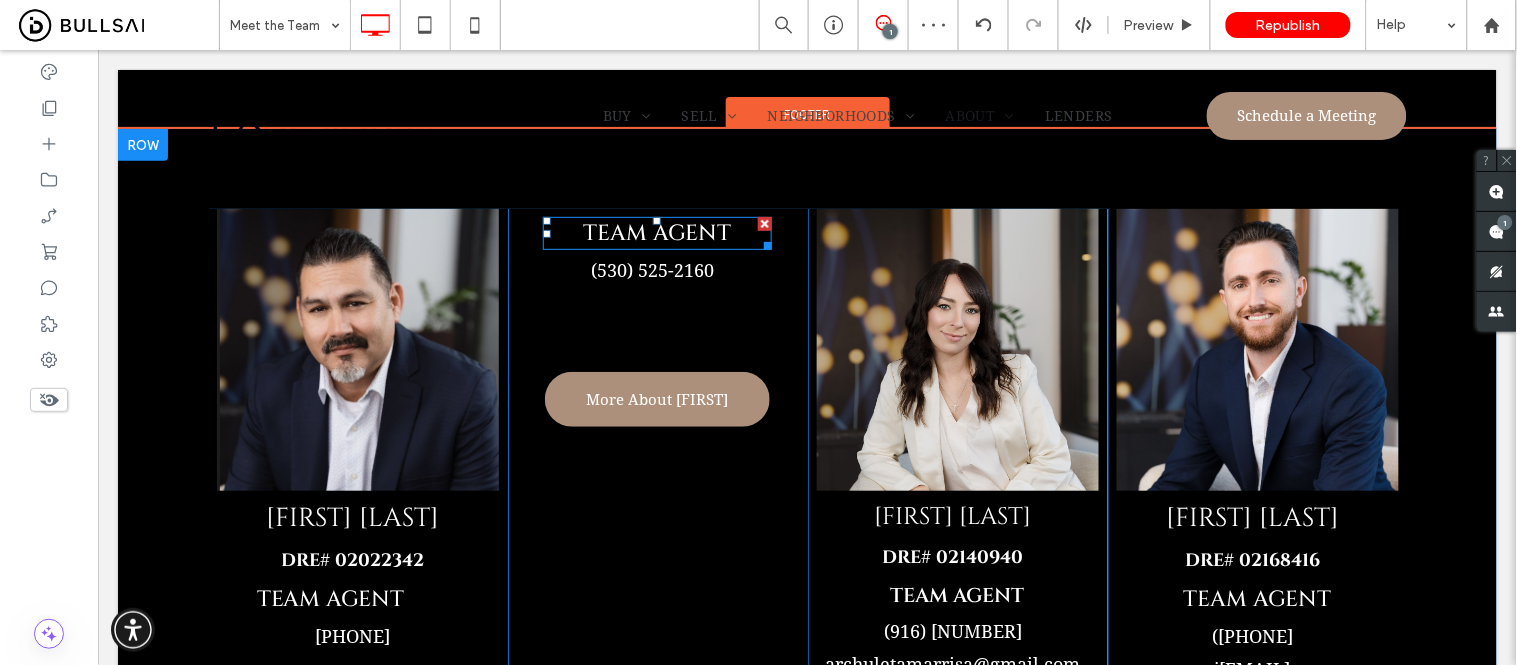 click at bounding box center [764, 223] 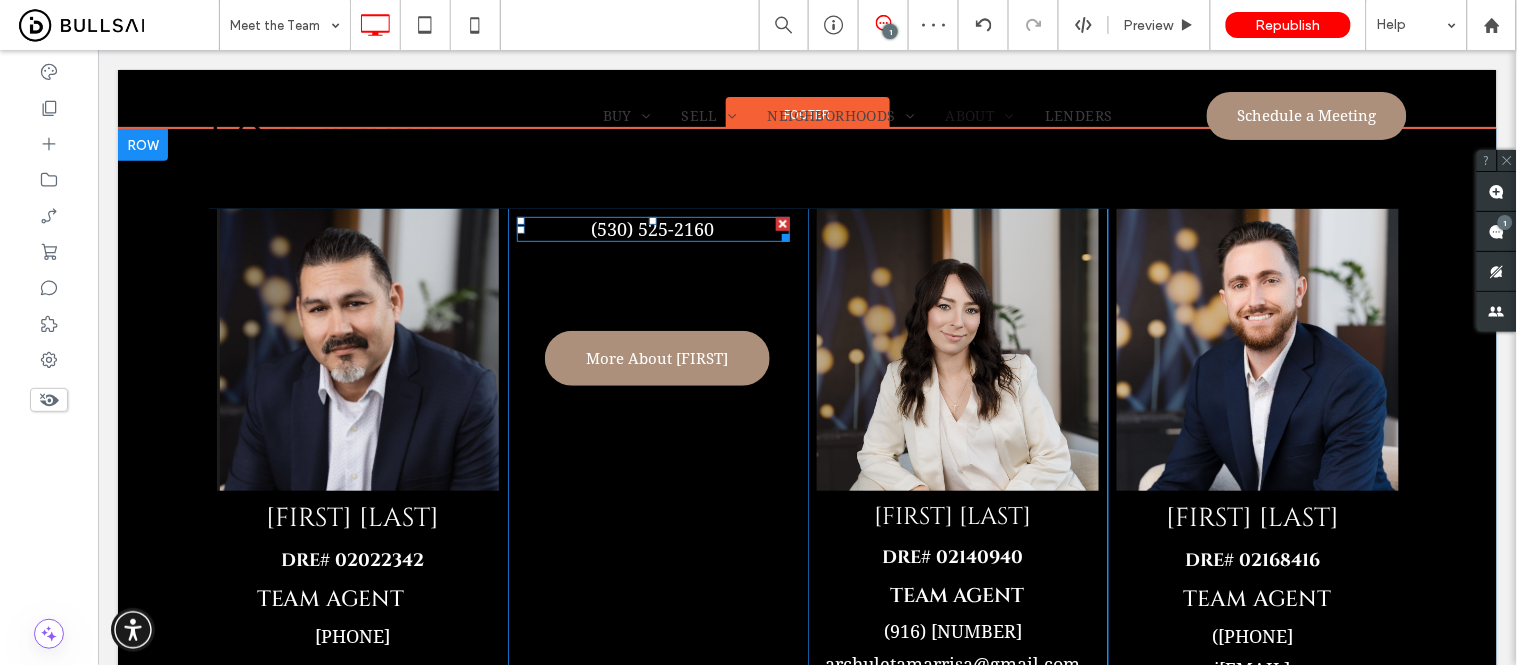 click at bounding box center [781, 233] 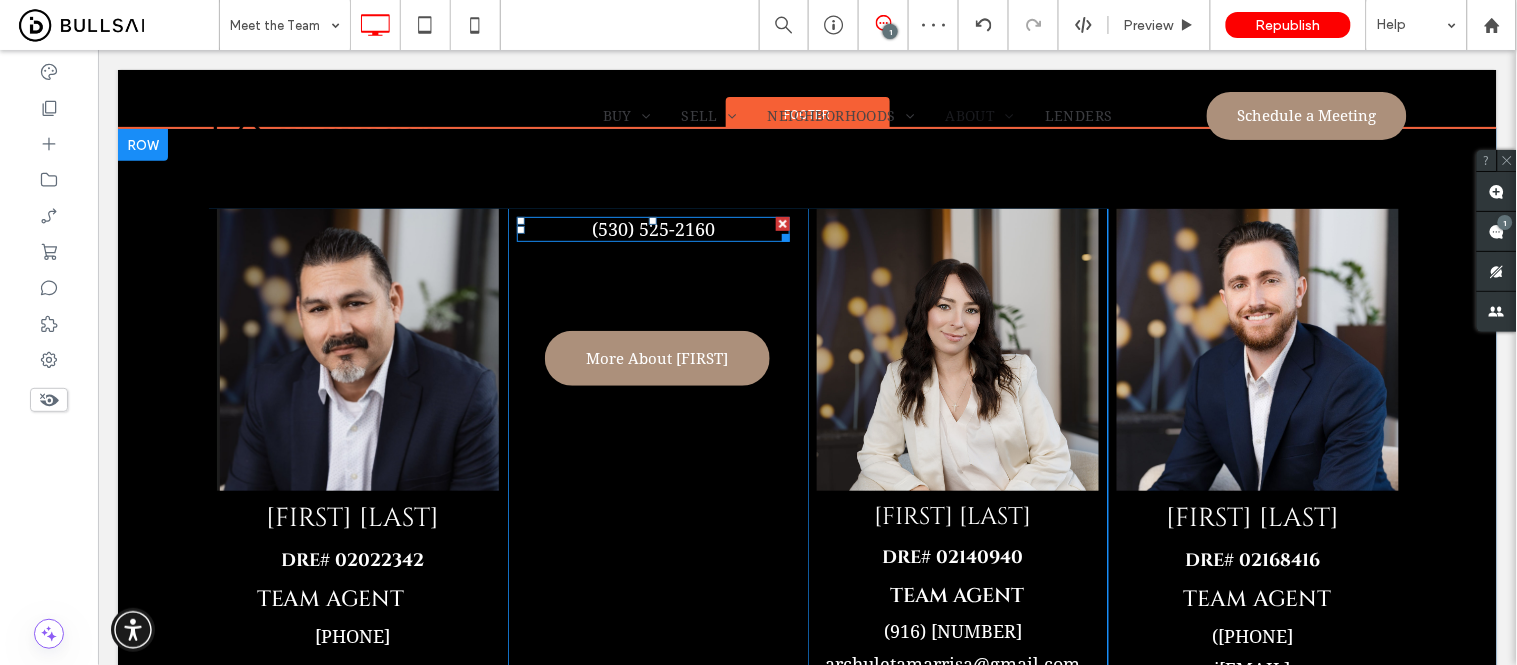 click at bounding box center [782, 223] 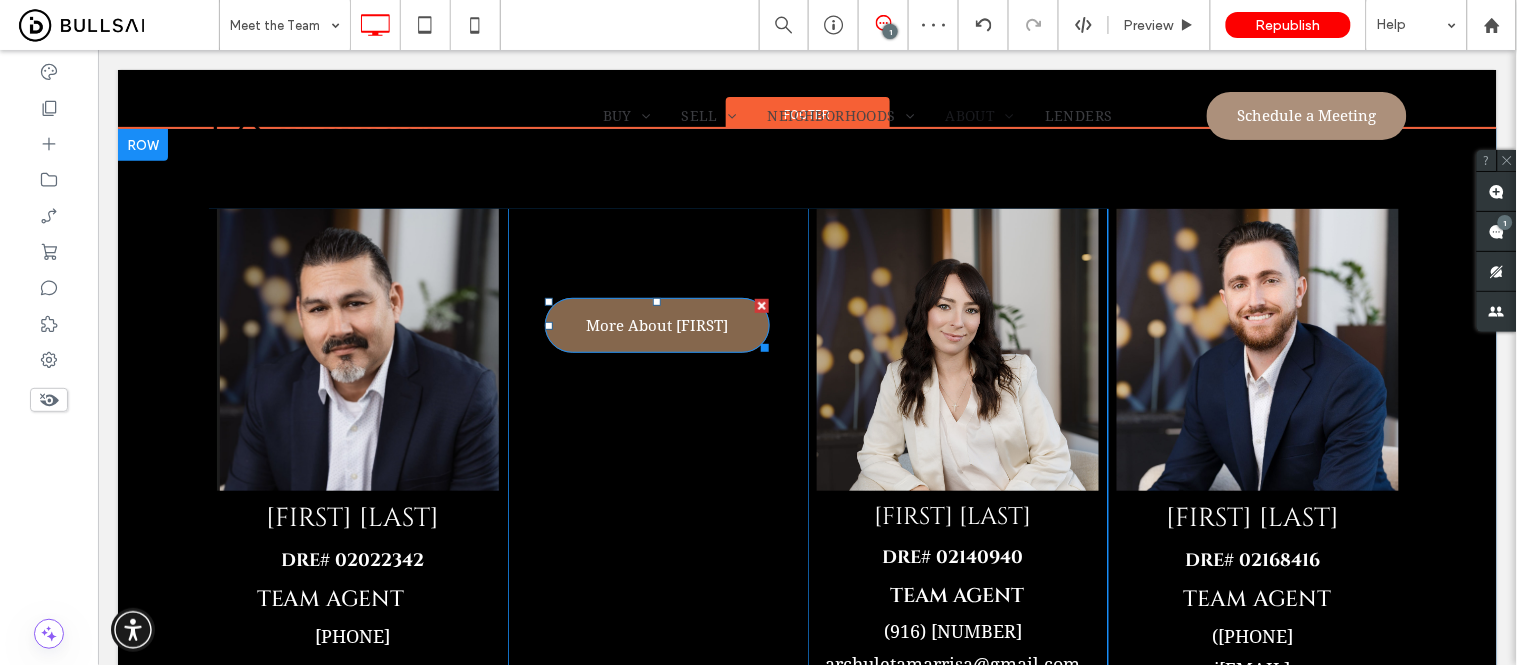 click at bounding box center [761, 305] 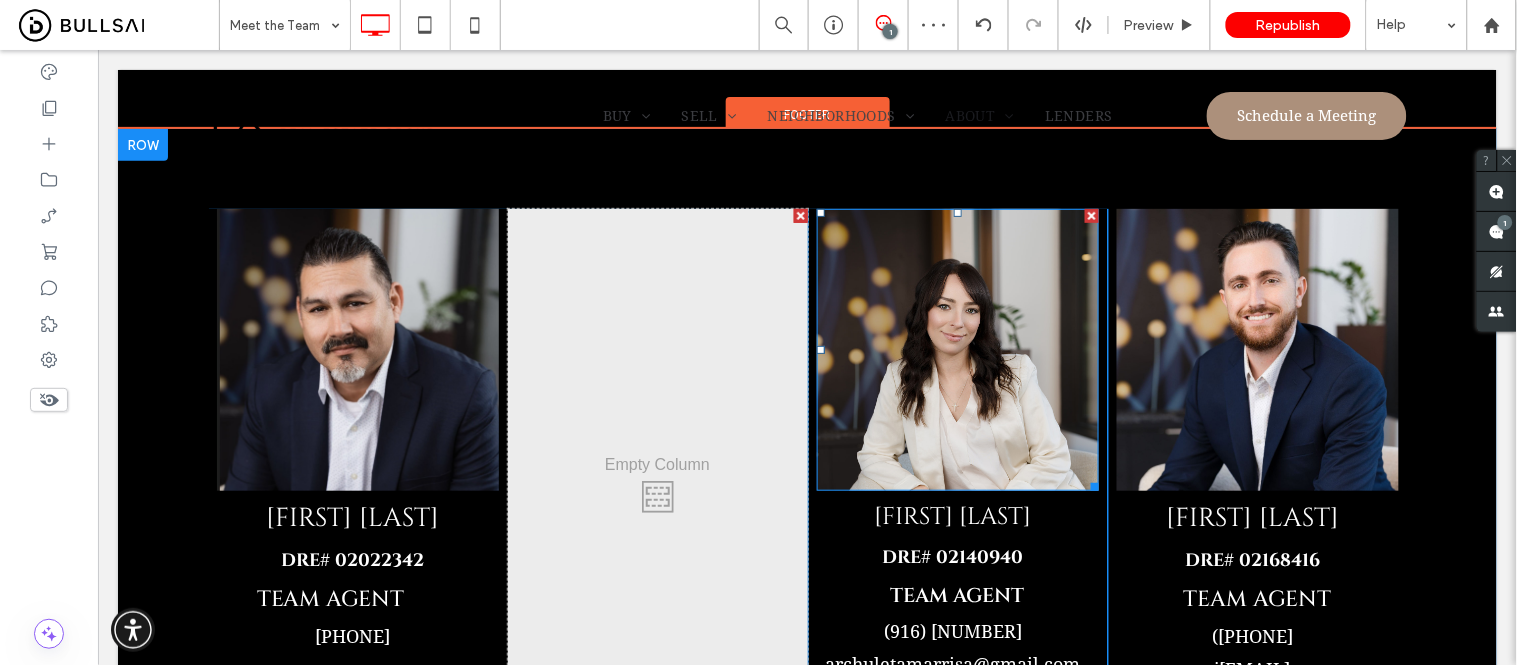 click at bounding box center (1091, 215) 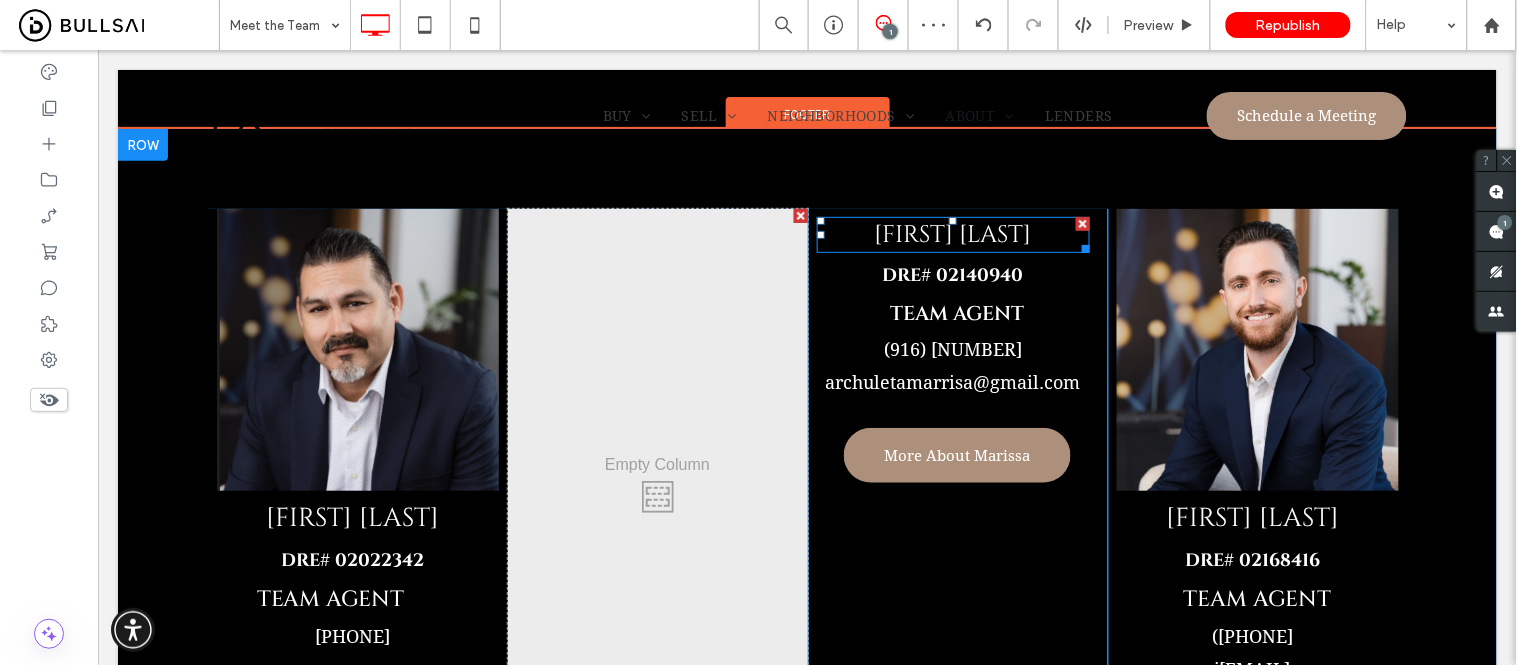 drag, startPoint x: 1072, startPoint y: 226, endPoint x: 1161, endPoint y: 287, distance: 107.8981 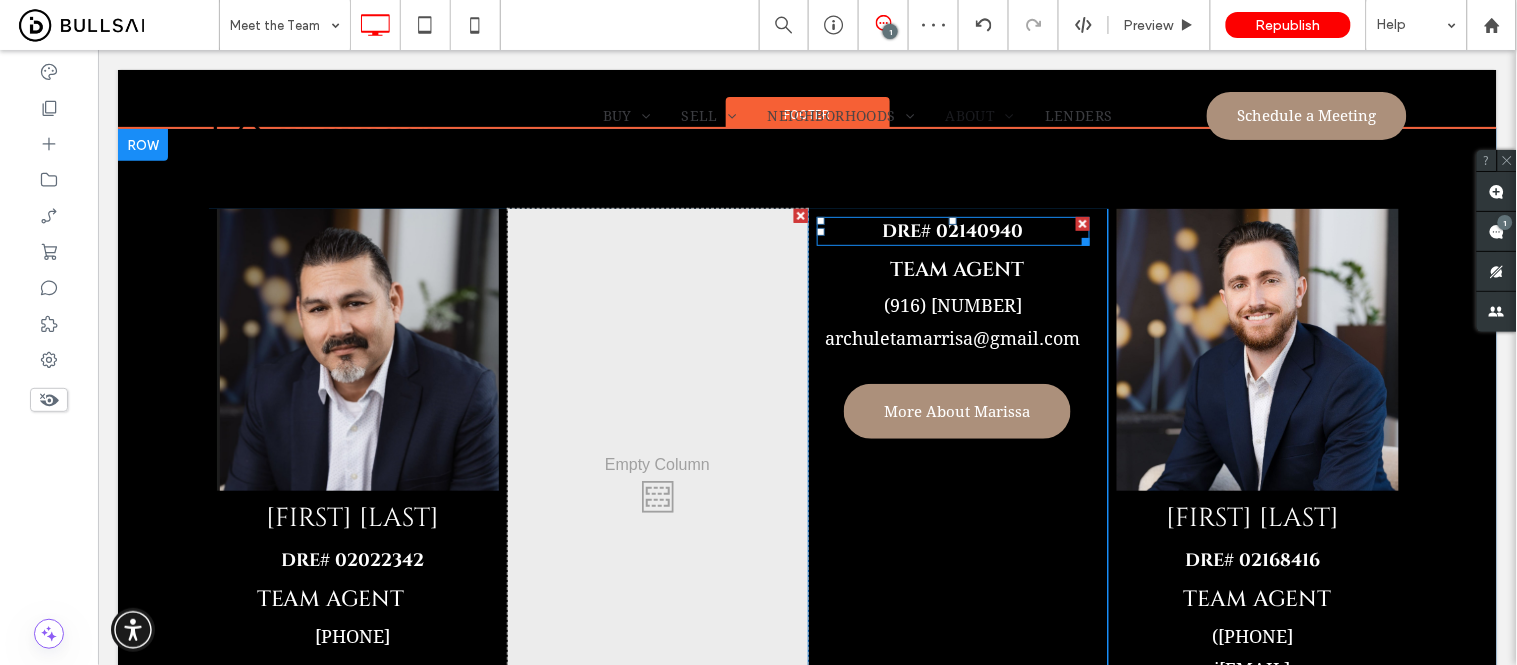 click at bounding box center (1082, 223) 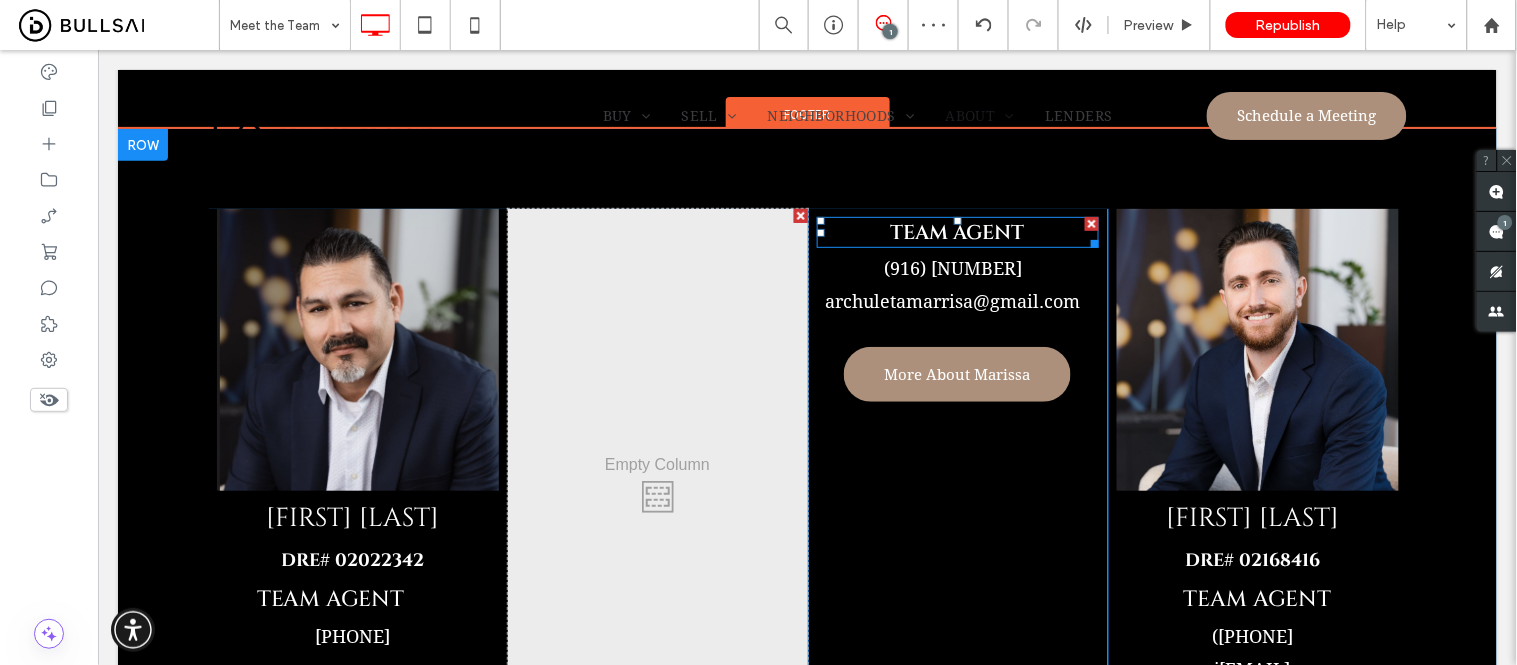 click at bounding box center (1091, 223) 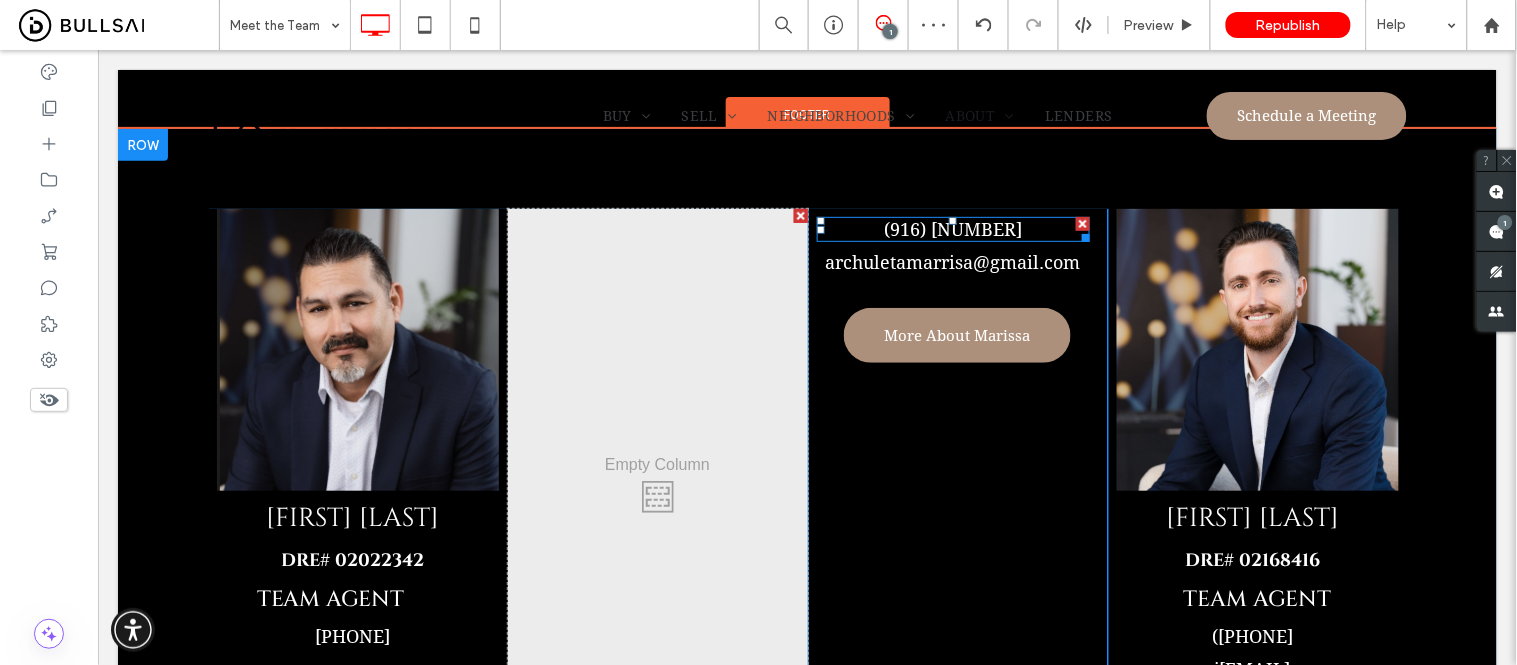 click at bounding box center (1082, 223) 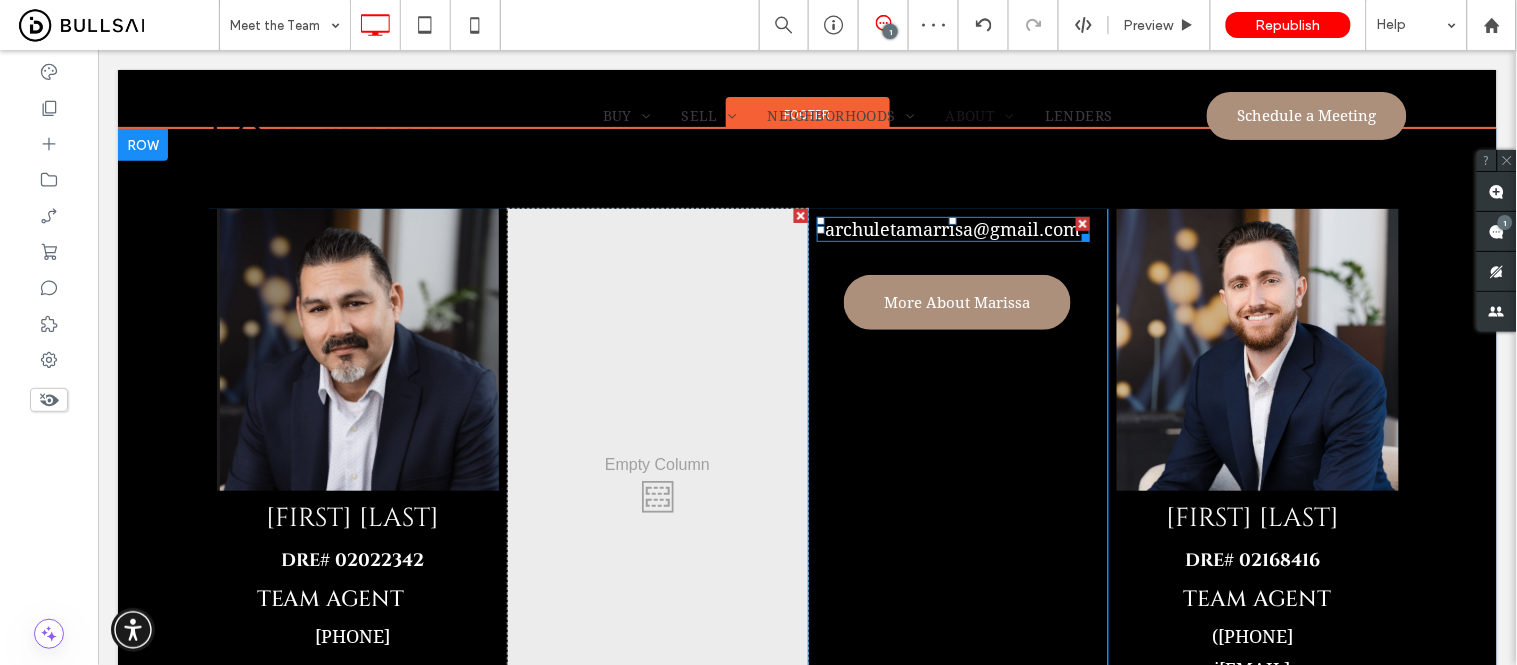 drag, startPoint x: 1074, startPoint y: 225, endPoint x: 1161, endPoint y: 281, distance: 103.46497 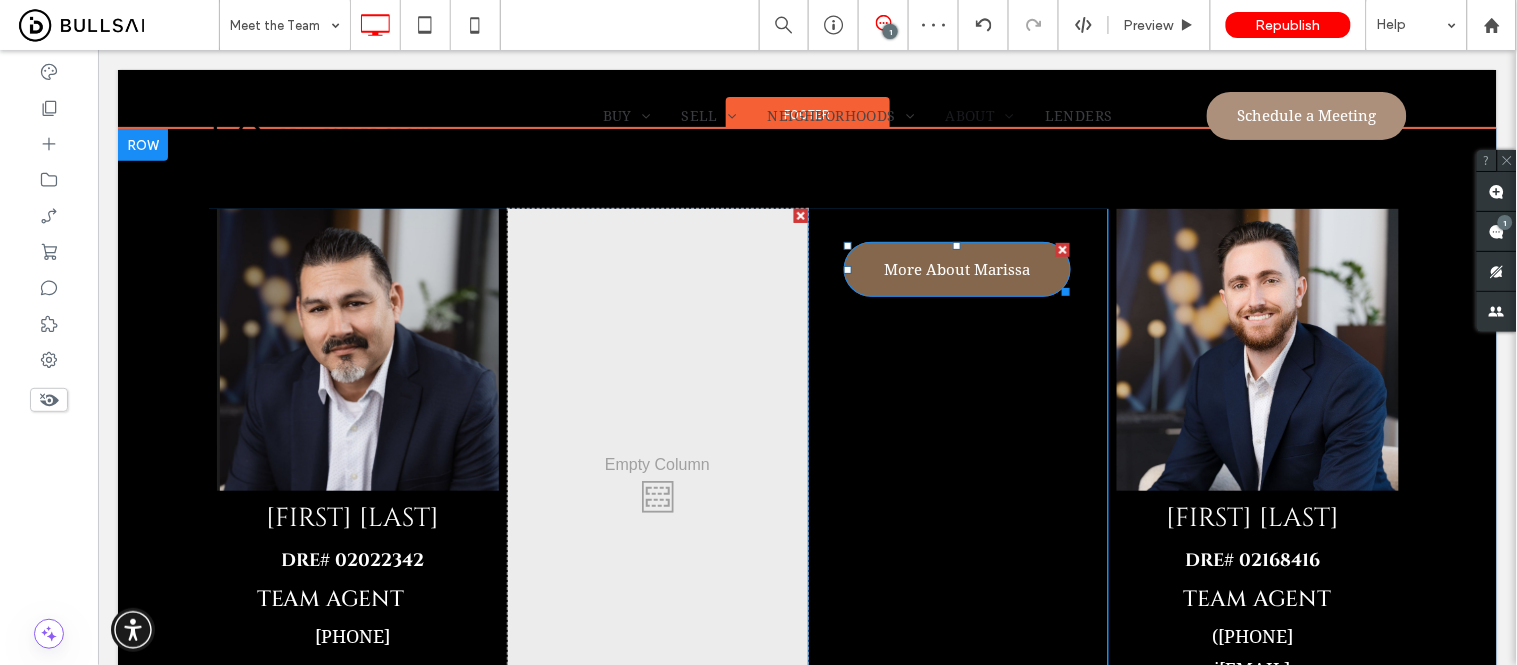 drag, startPoint x: 1057, startPoint y: 245, endPoint x: 1205, endPoint y: 331, distance: 171.17242 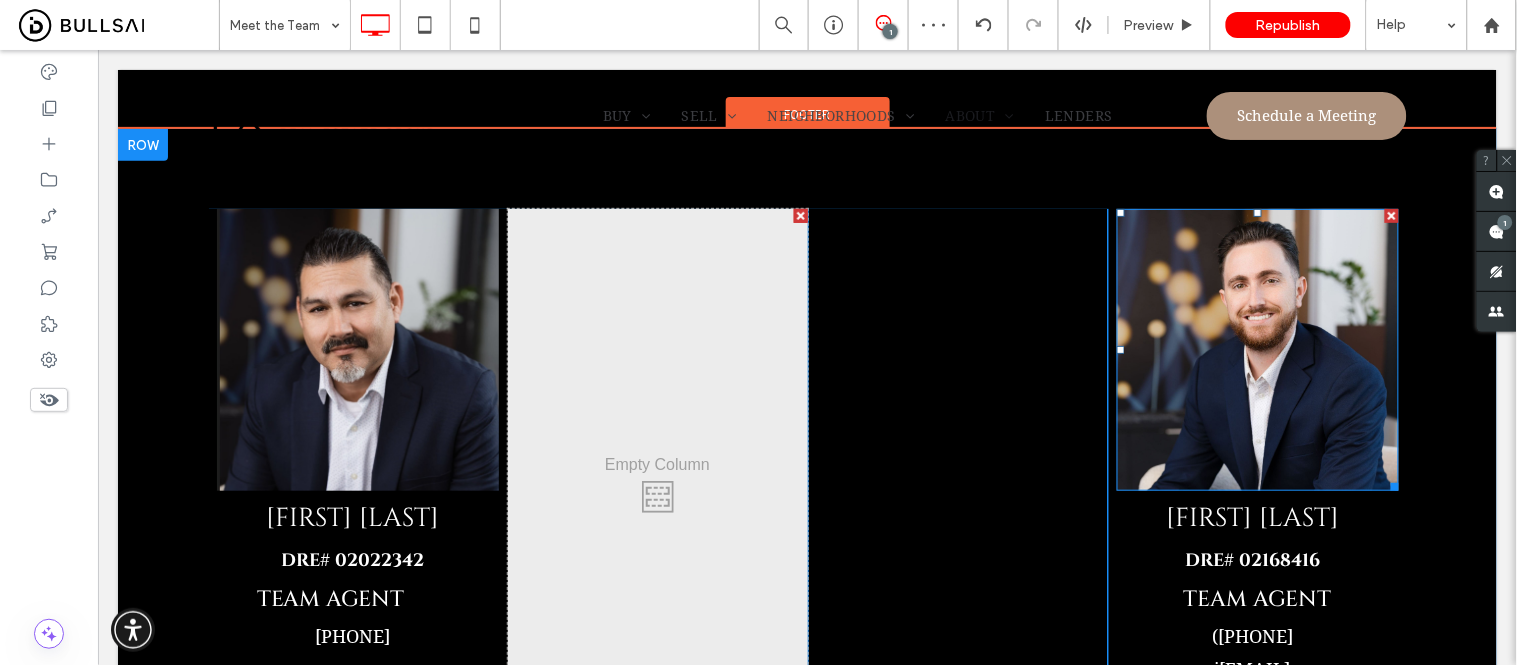drag, startPoint x: 1381, startPoint y: 215, endPoint x: 1431, endPoint y: 280, distance: 82.006096 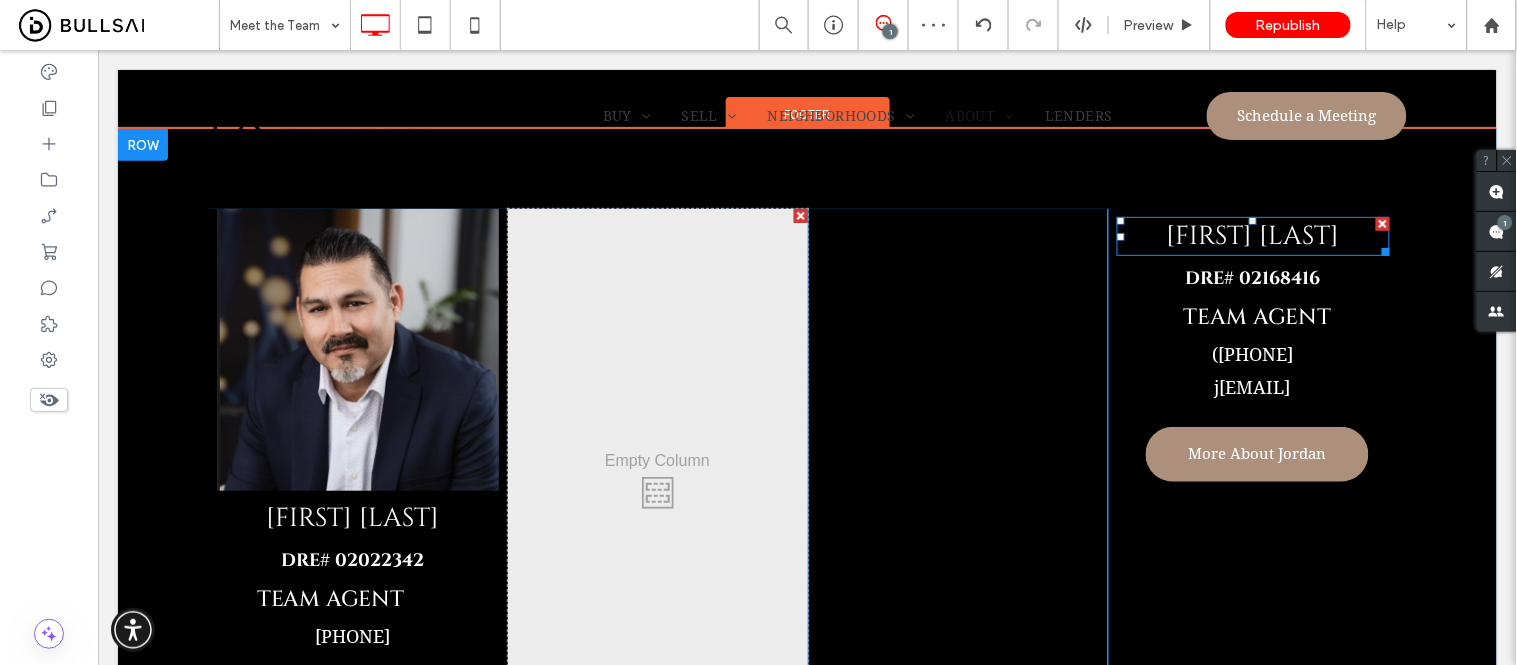 click at bounding box center (1382, 223) 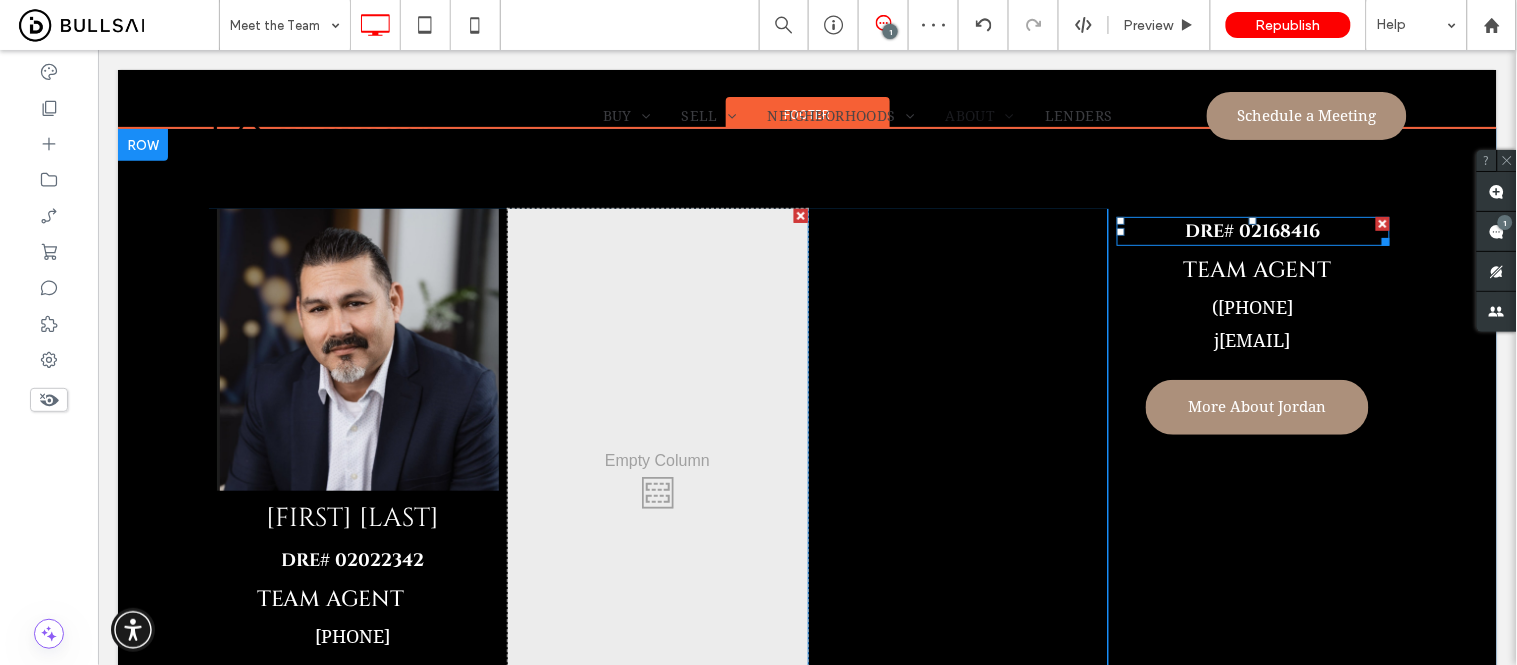 click at bounding box center [1382, 223] 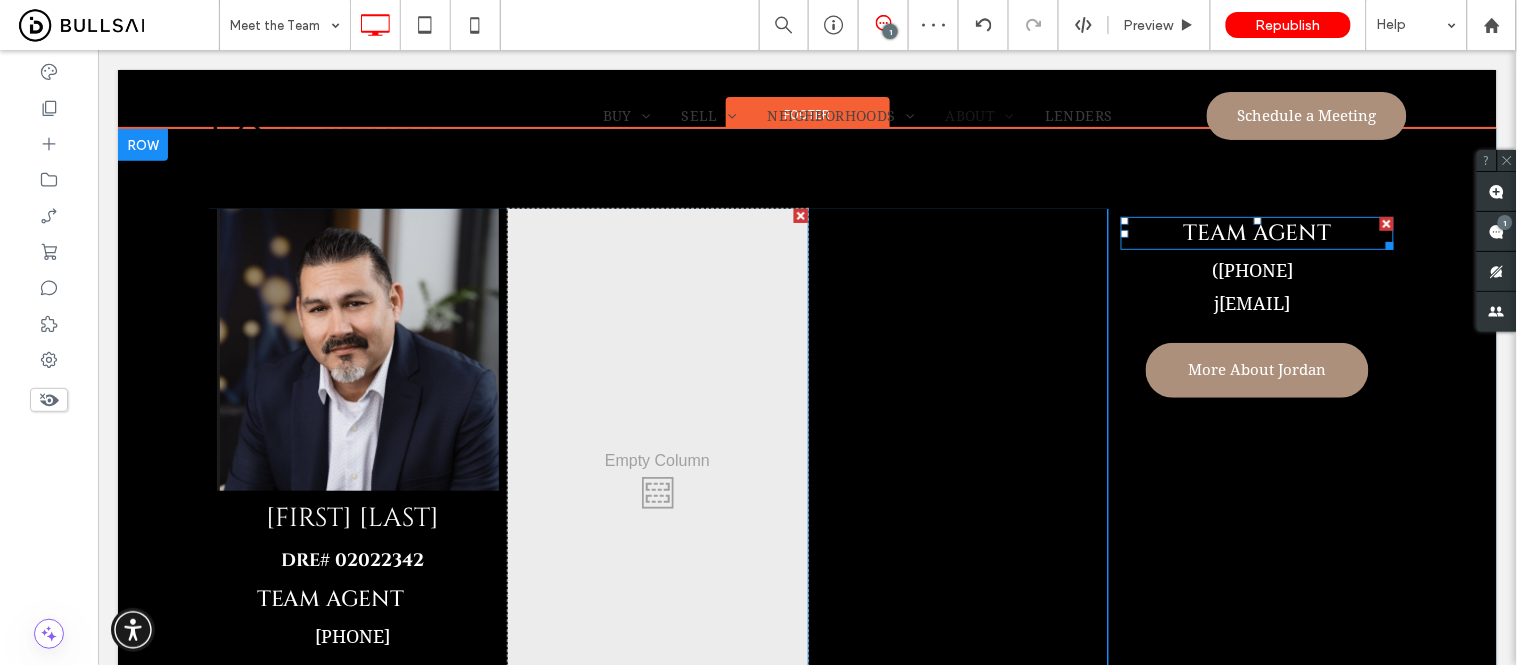 drag, startPoint x: 1377, startPoint y: 225, endPoint x: 1471, endPoint y: 279, distance: 108.40664 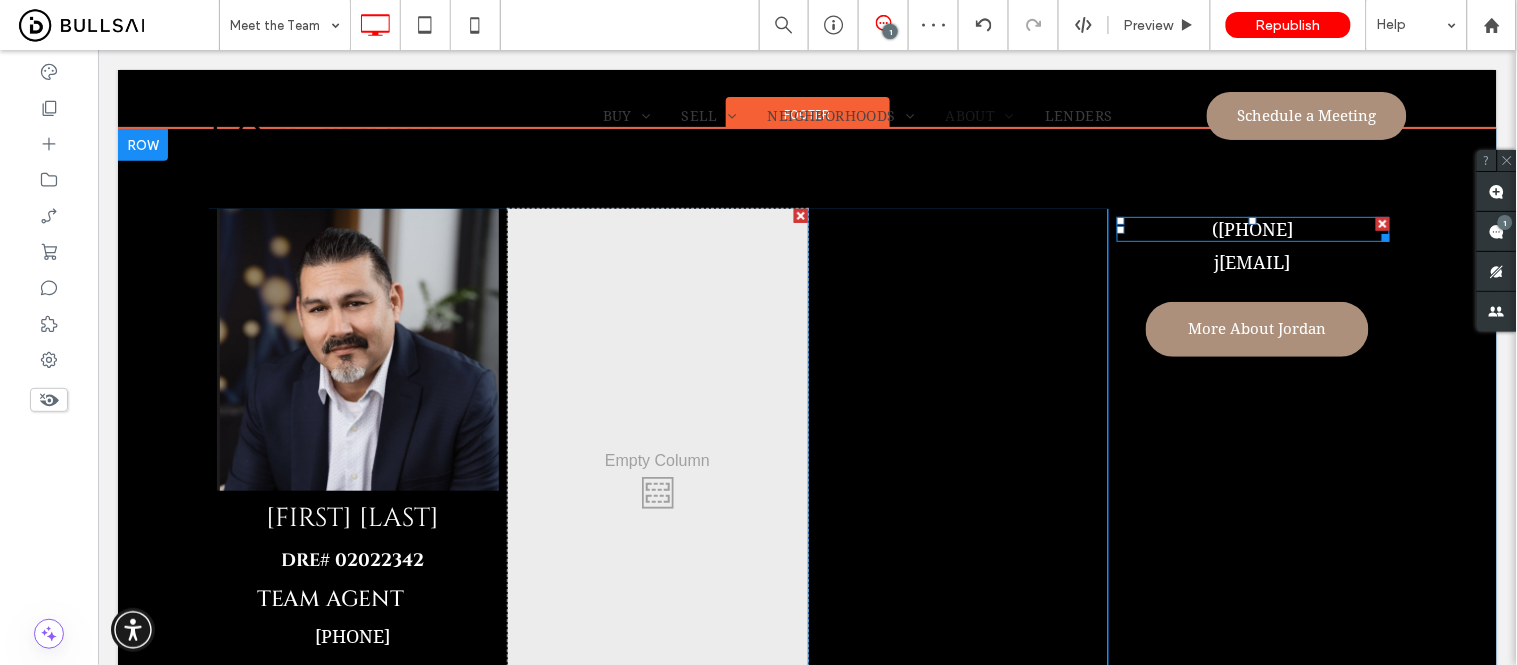 drag, startPoint x: 1375, startPoint y: 225, endPoint x: 1465, endPoint y: 276, distance: 103.44564 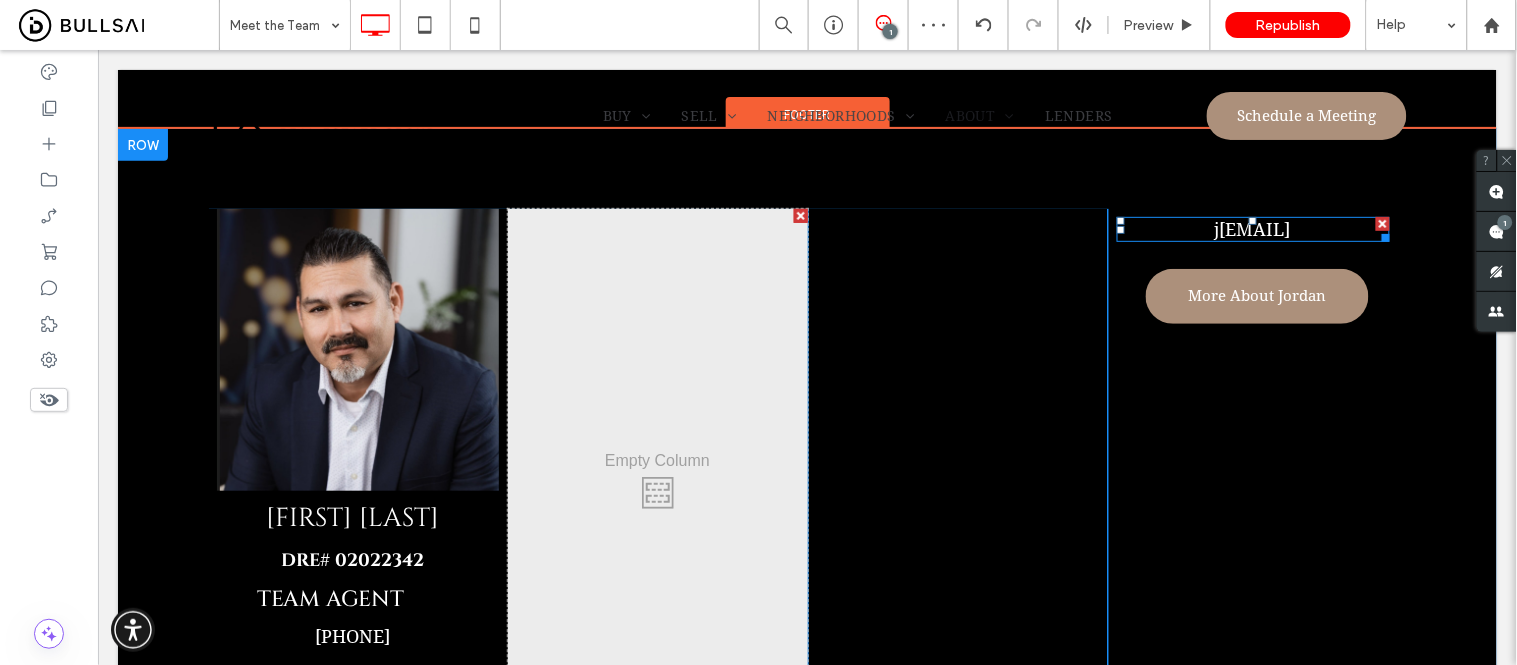click at bounding box center (1381, 233) 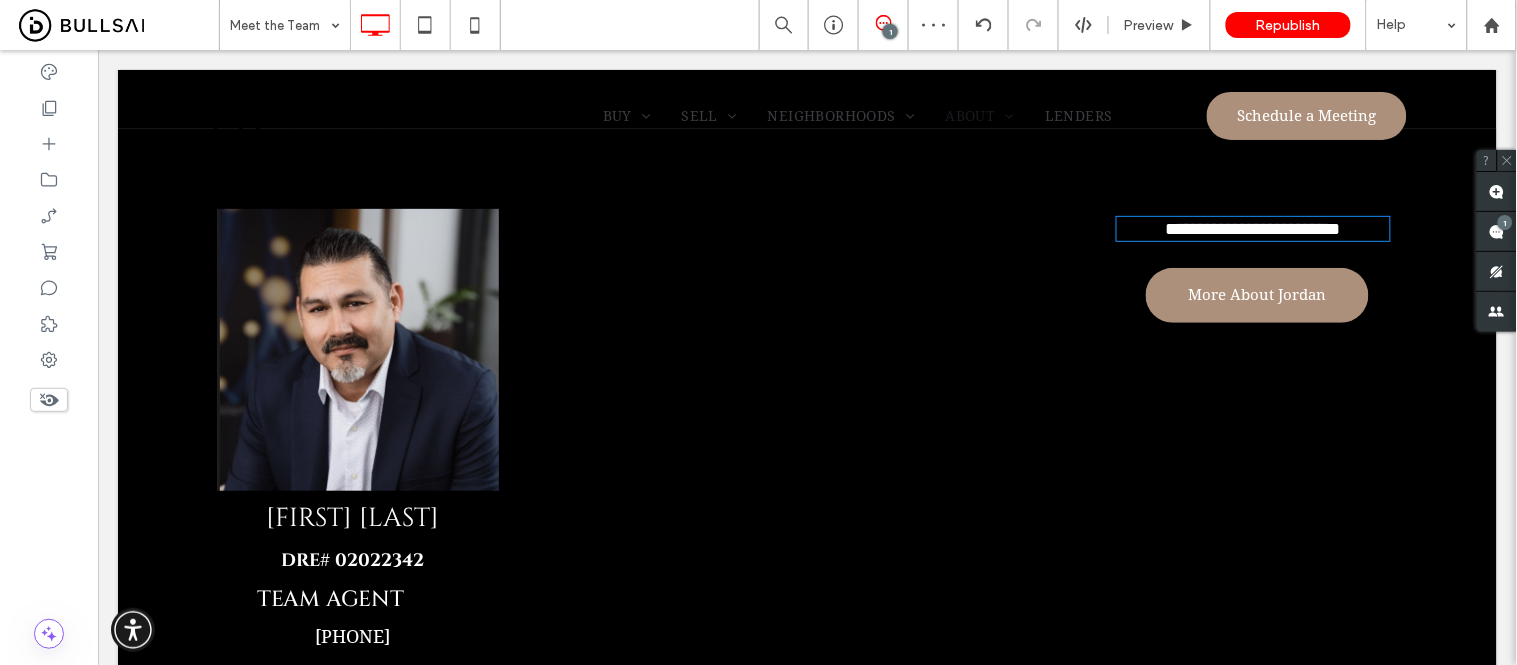 type on "**********" 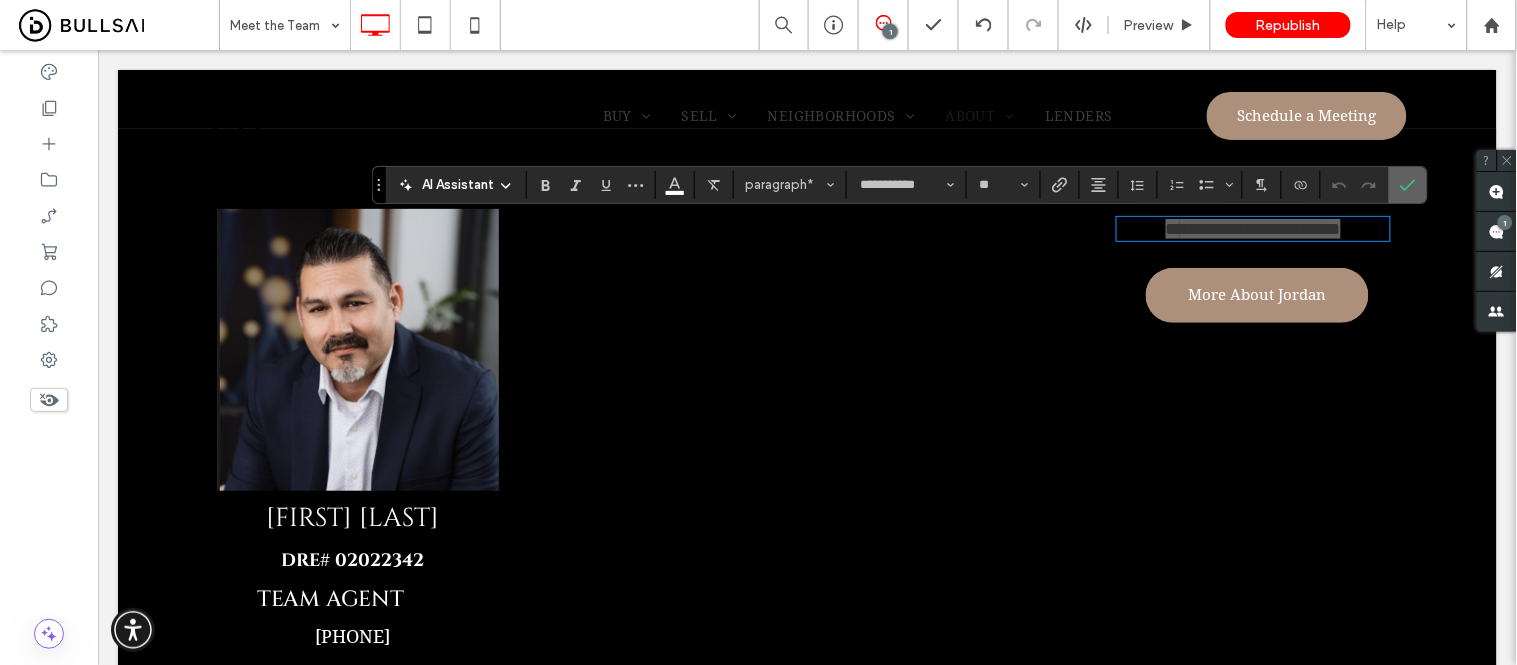 drag, startPoint x: 1408, startPoint y: 182, endPoint x: 1279, endPoint y: 165, distance: 130.11533 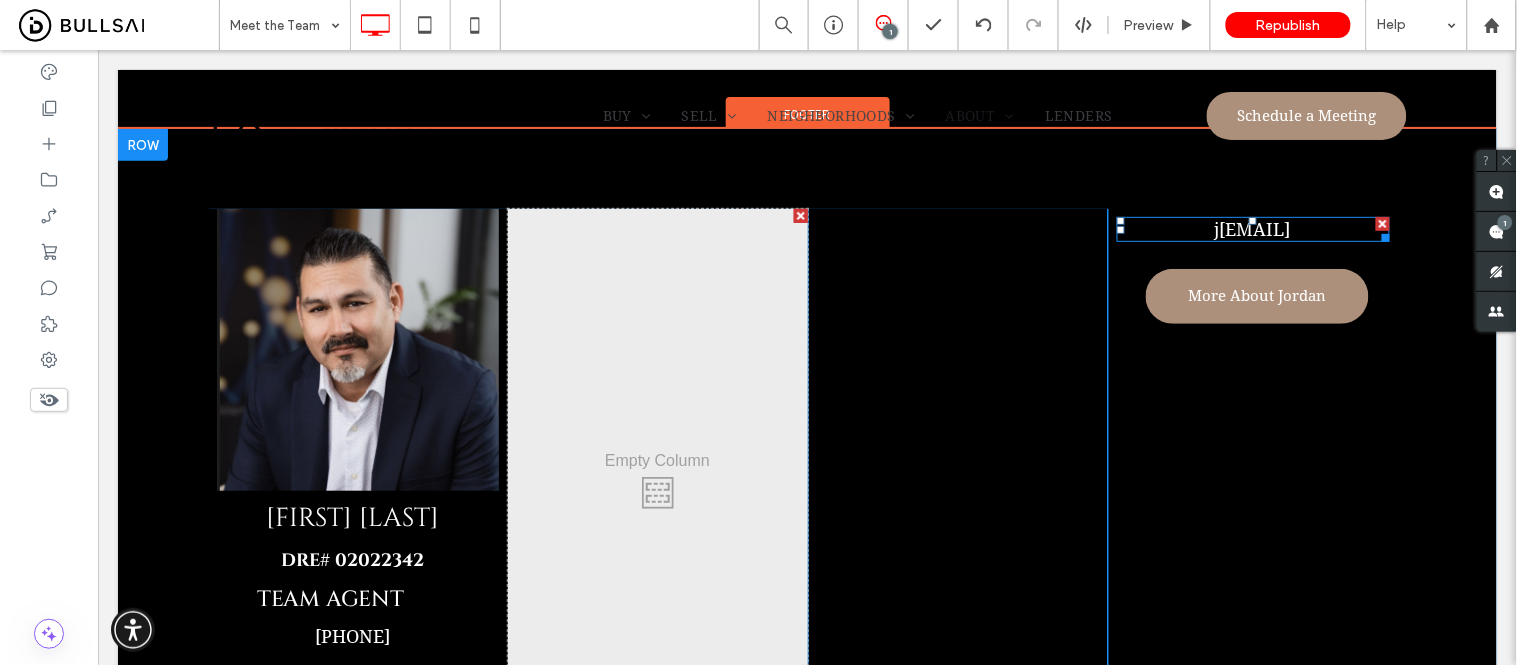 click at bounding box center (1382, 223) 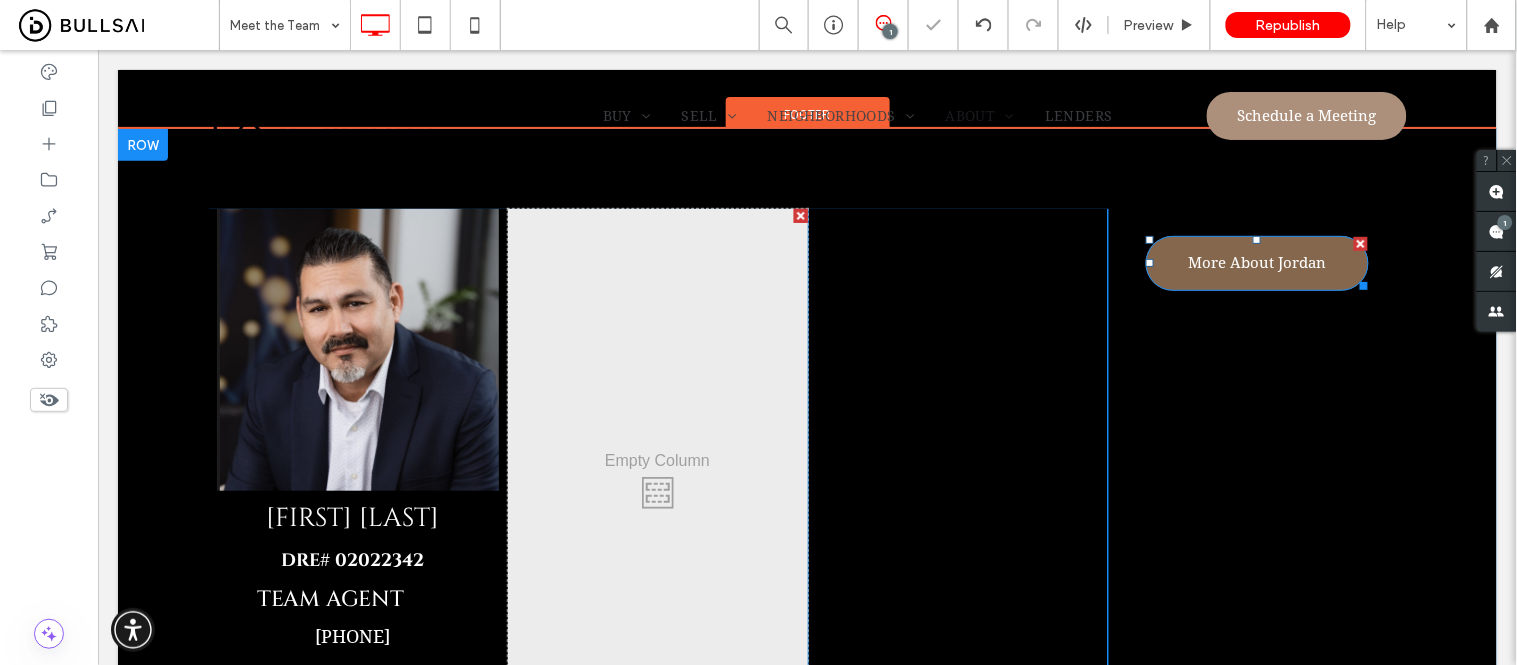 click at bounding box center [1360, 243] 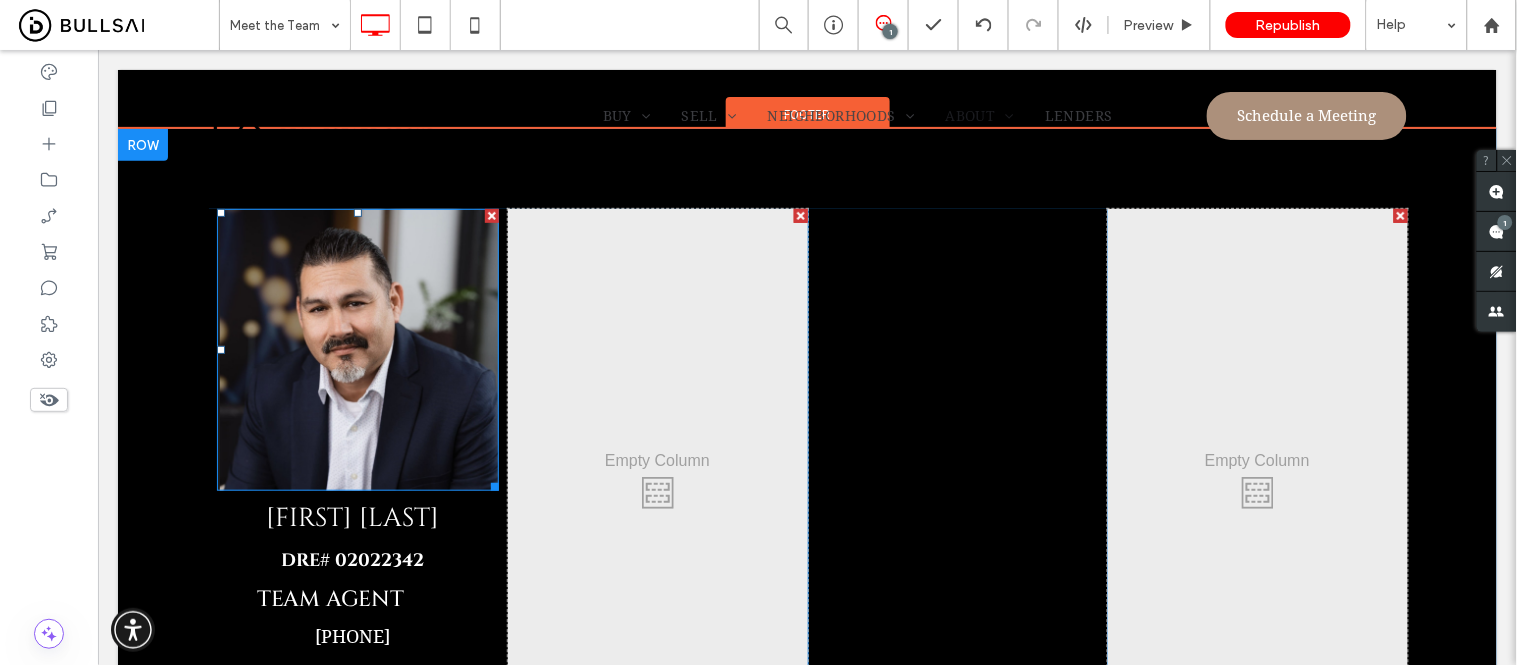 click at bounding box center (357, 349) 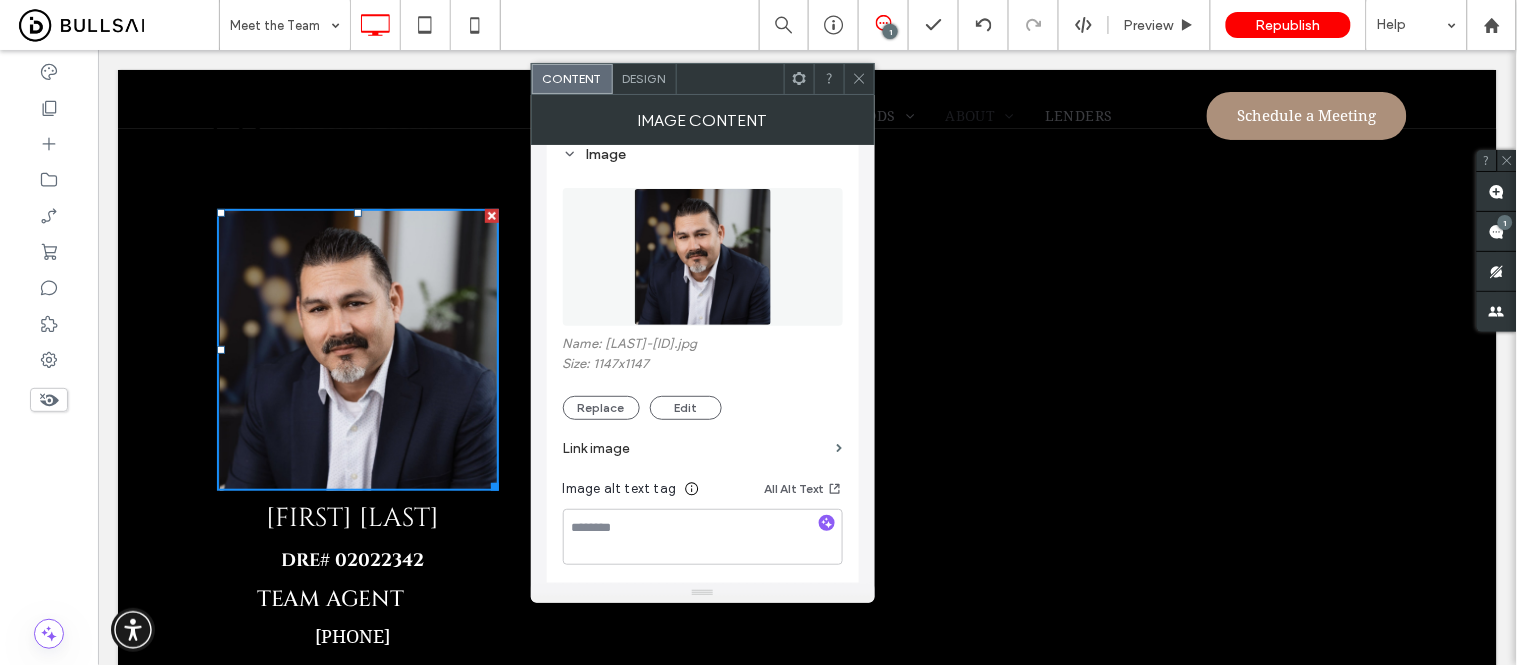 scroll, scrollTop: 222, scrollLeft: 0, axis: vertical 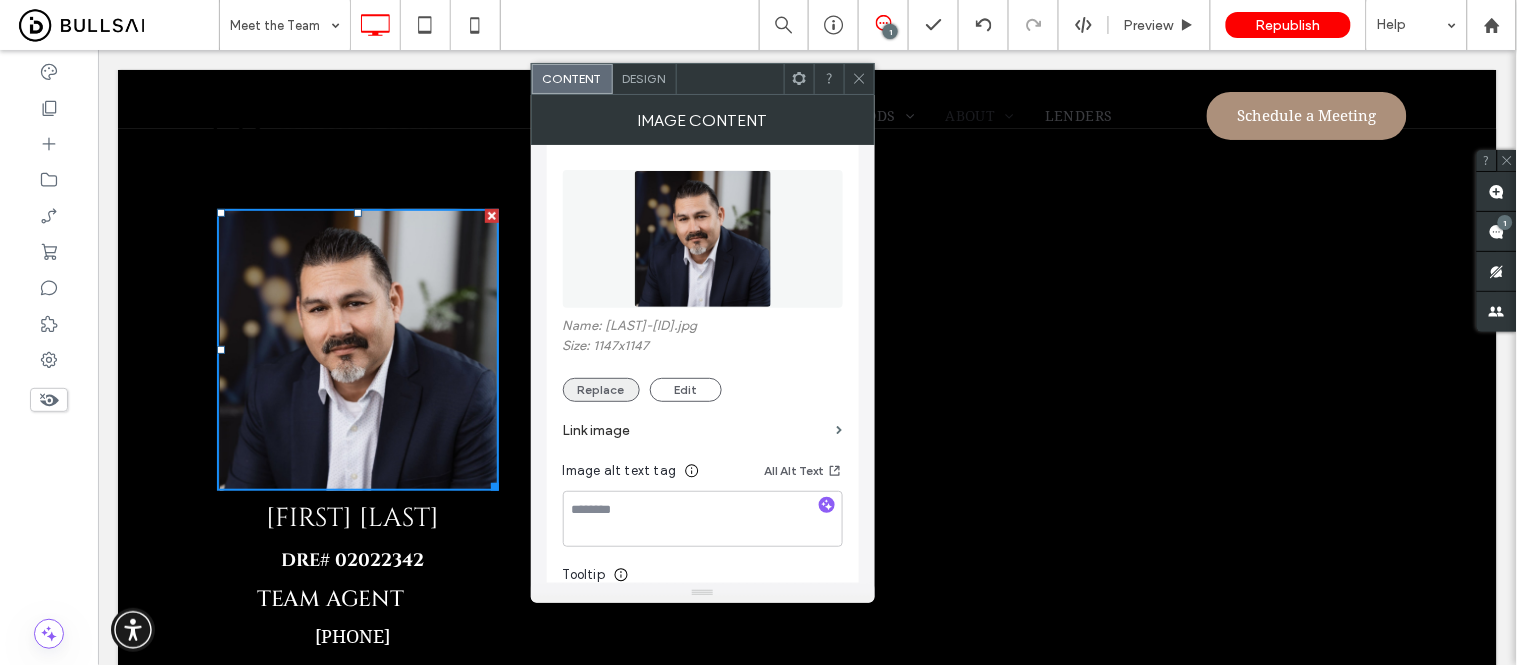 click on "Replace" at bounding box center [601, 390] 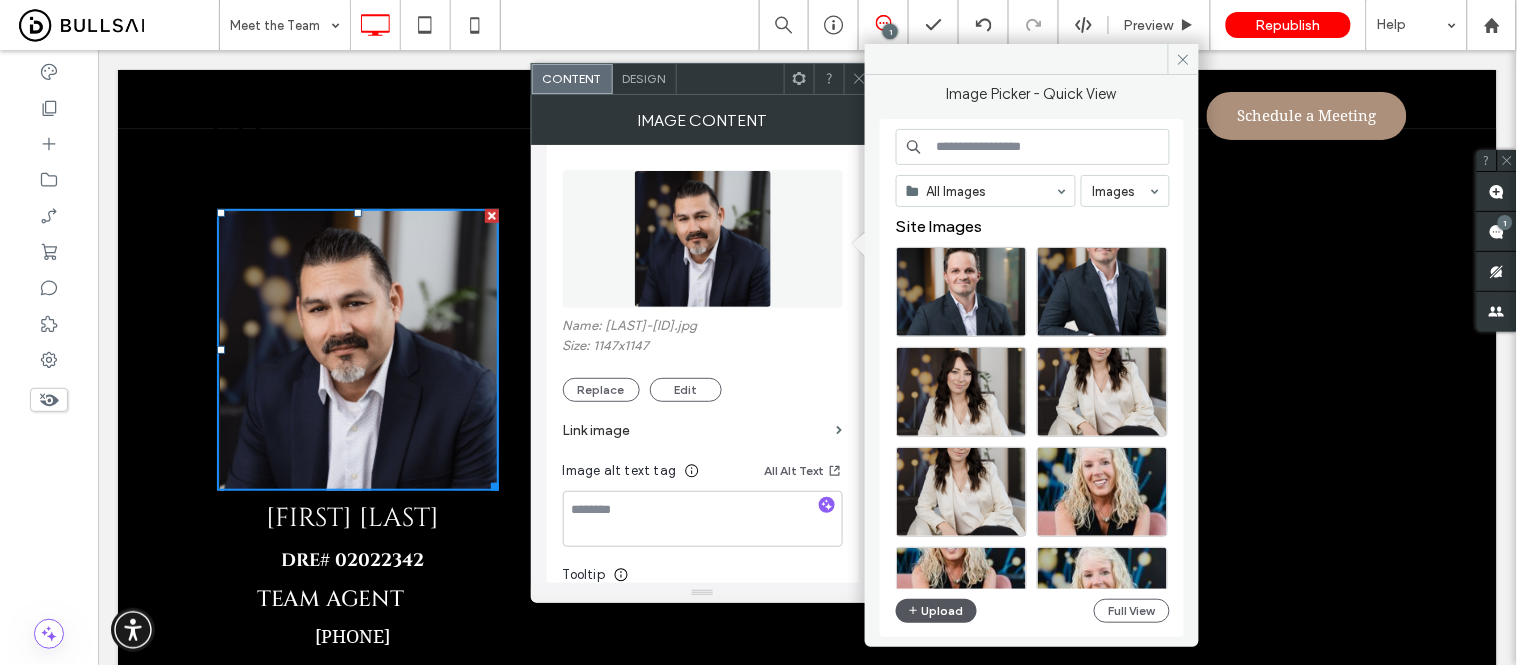 click on "Upload" at bounding box center (937, 611) 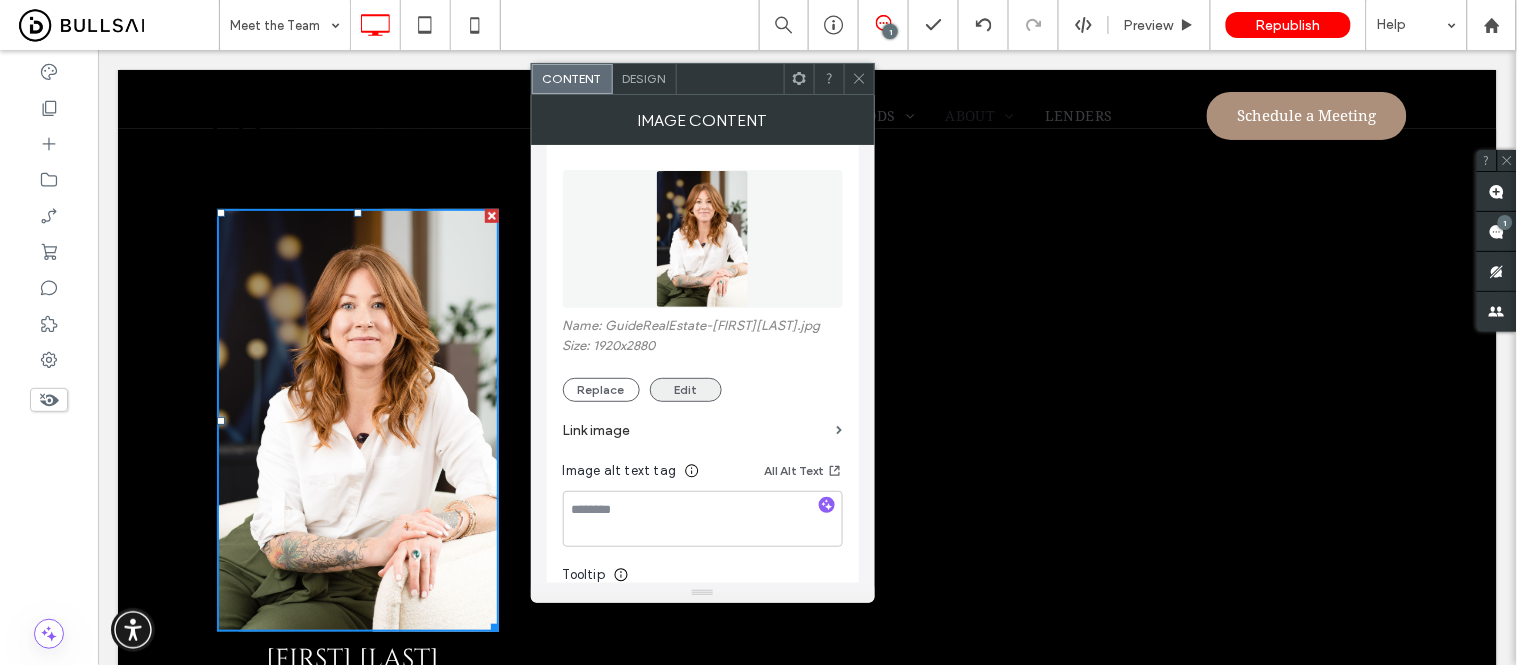 click on "Edit" at bounding box center [686, 390] 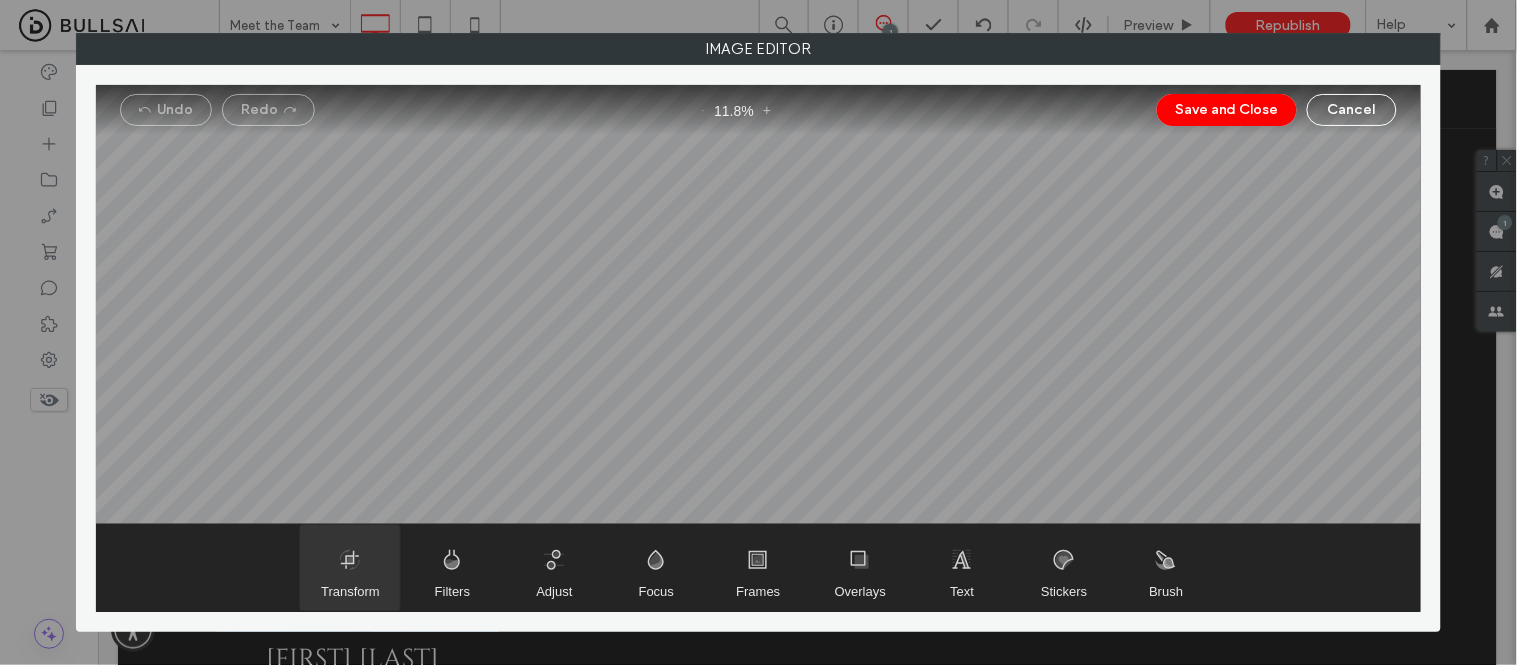 click at bounding box center (350, 568) 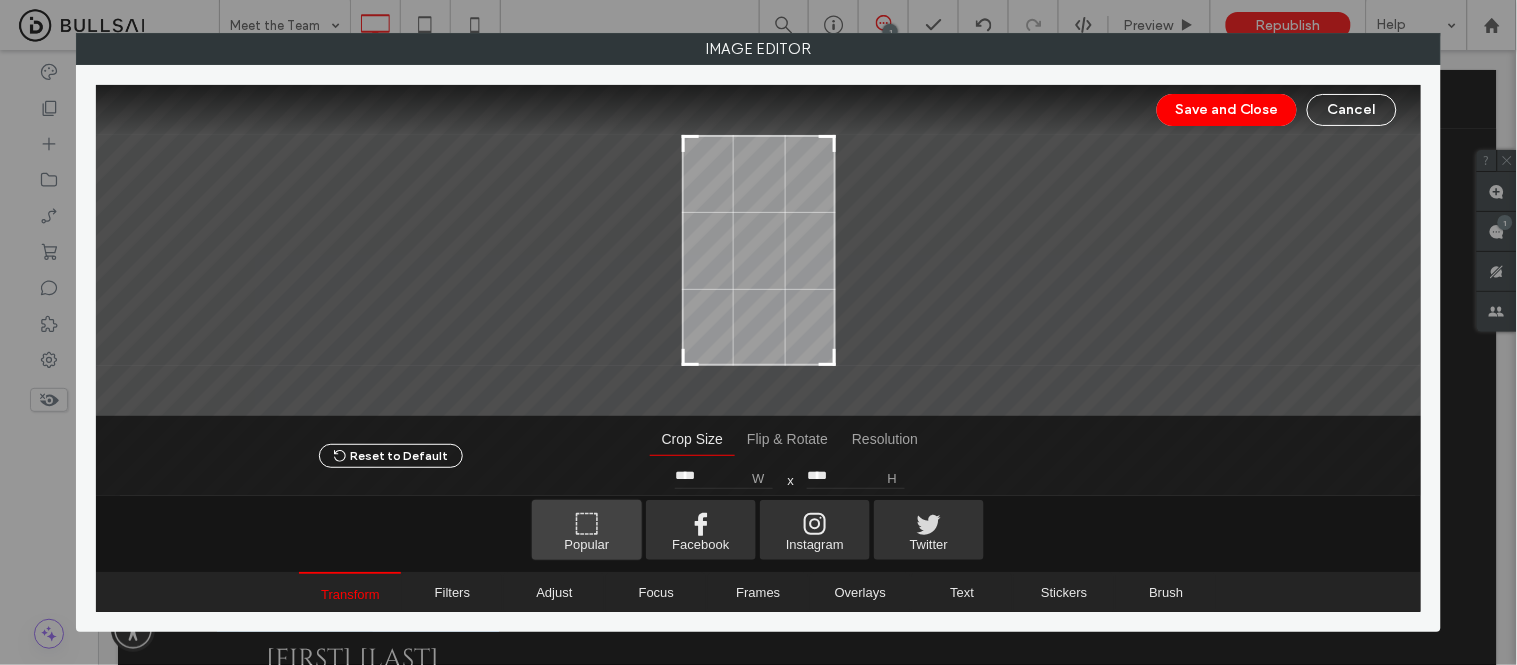 click at bounding box center (587, 530) 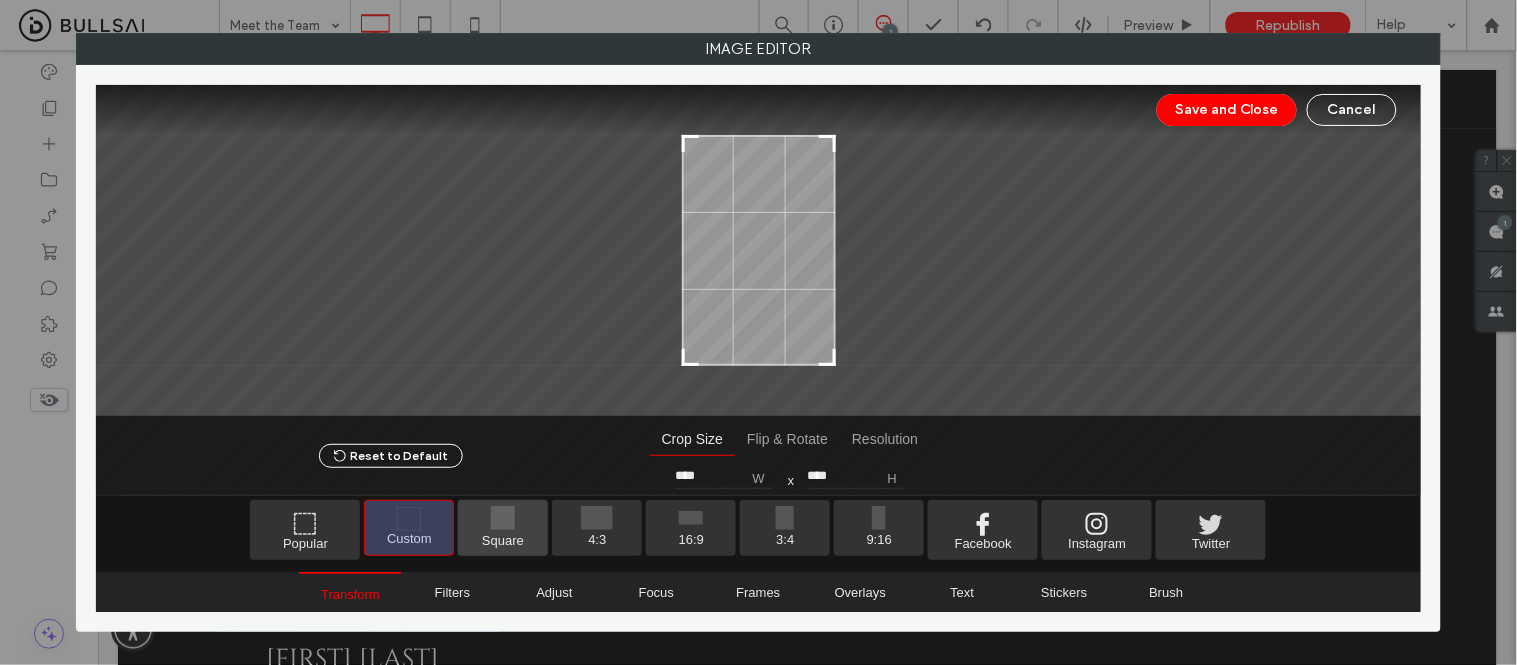click at bounding box center (503, 528) 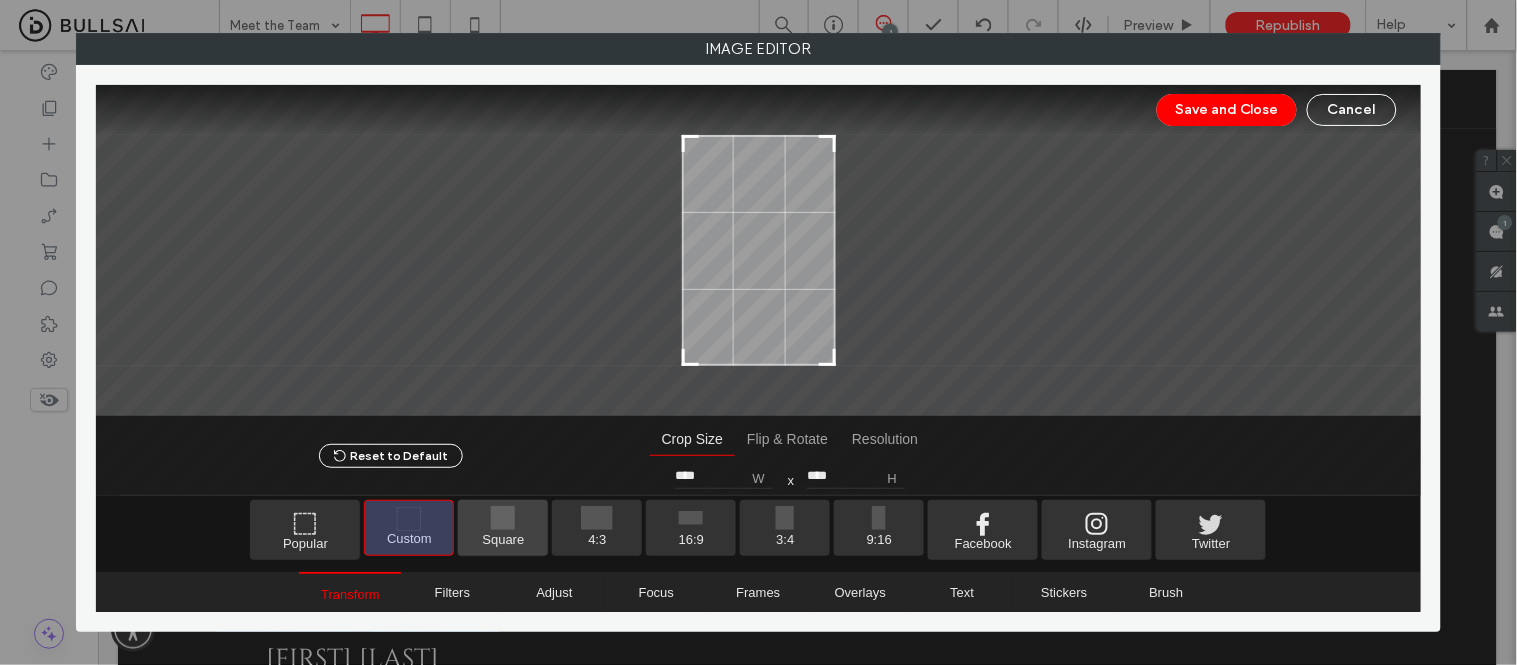 type on "****" 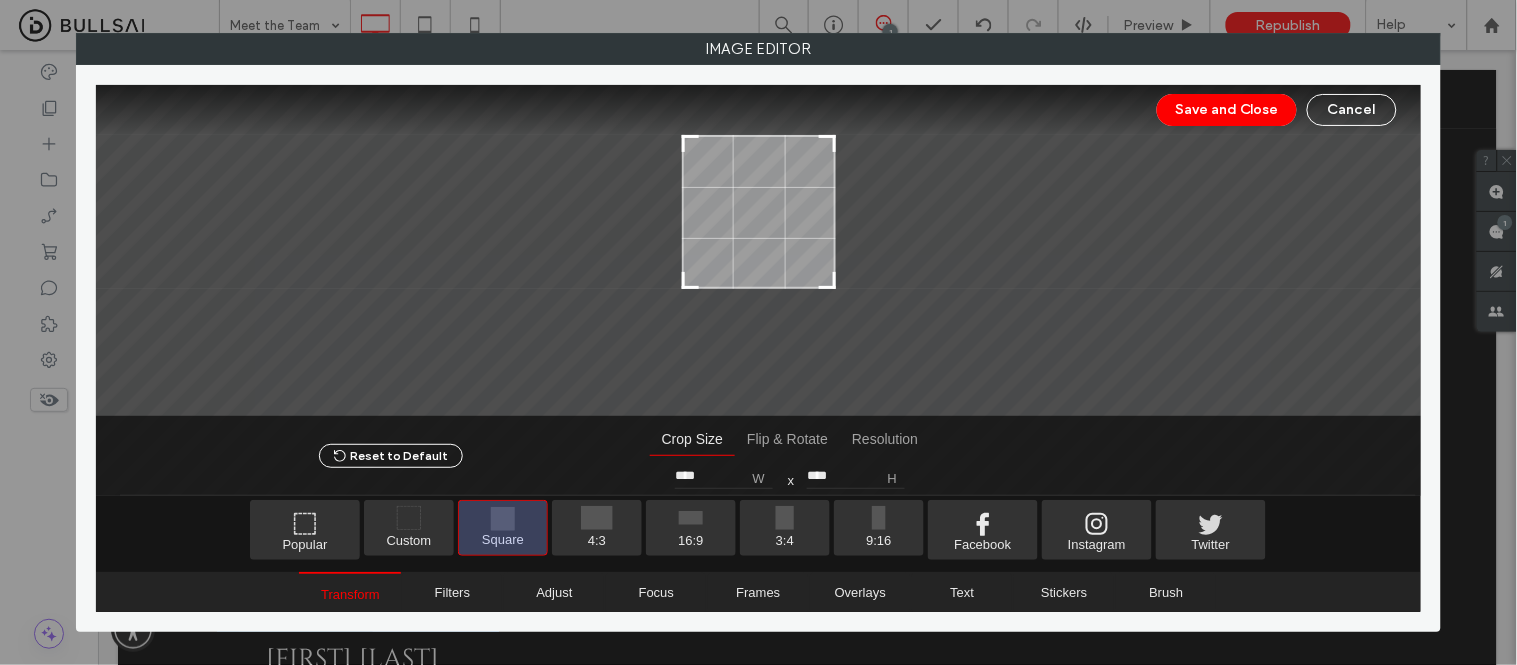 drag, startPoint x: 763, startPoint y: 287, endPoint x: 787, endPoint y: 217, distance: 74 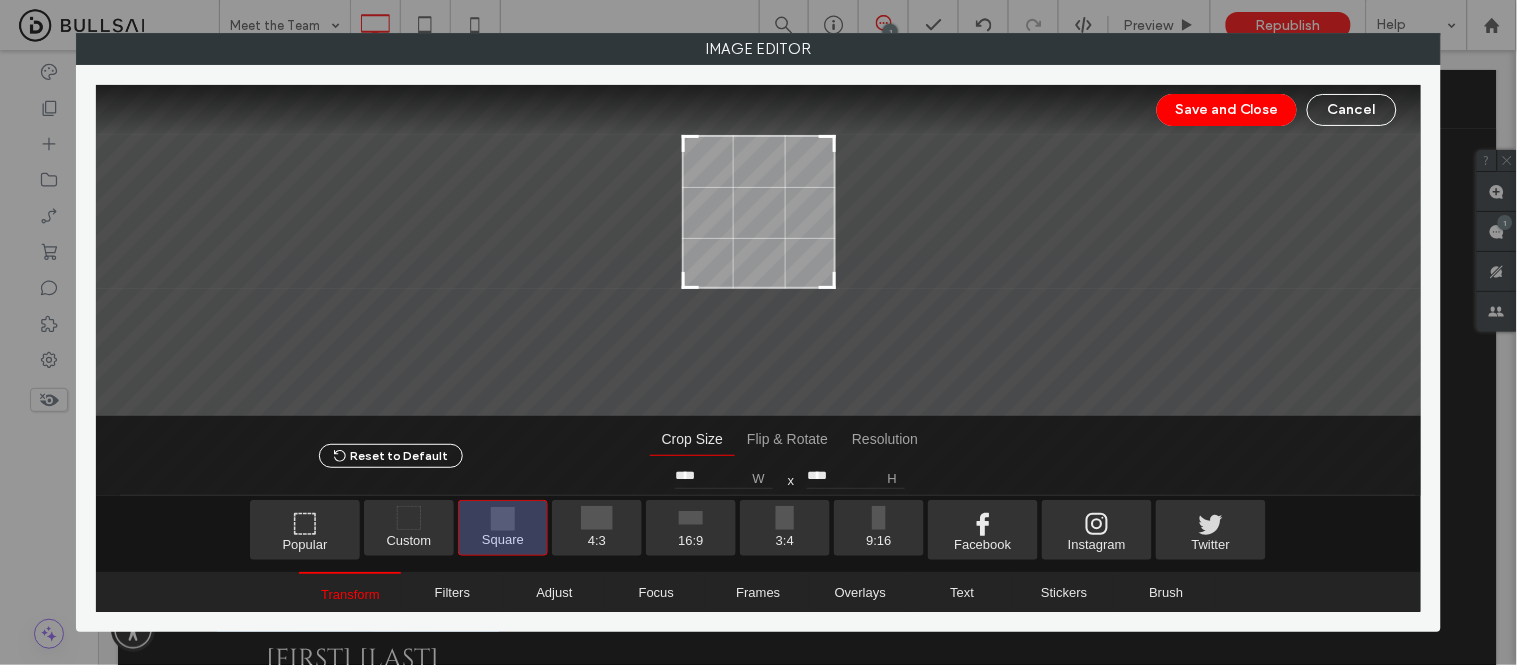 click at bounding box center [759, 212] 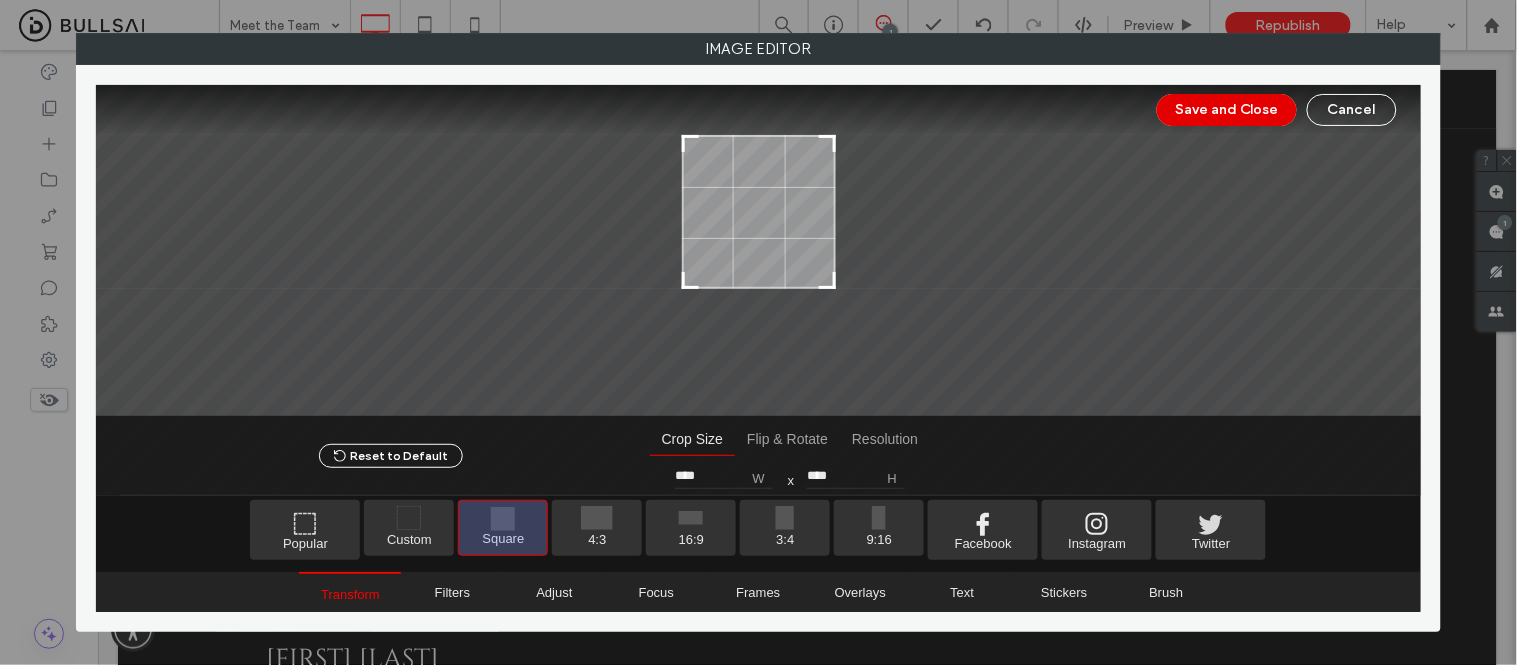 click on "Save and Close" at bounding box center [1227, 110] 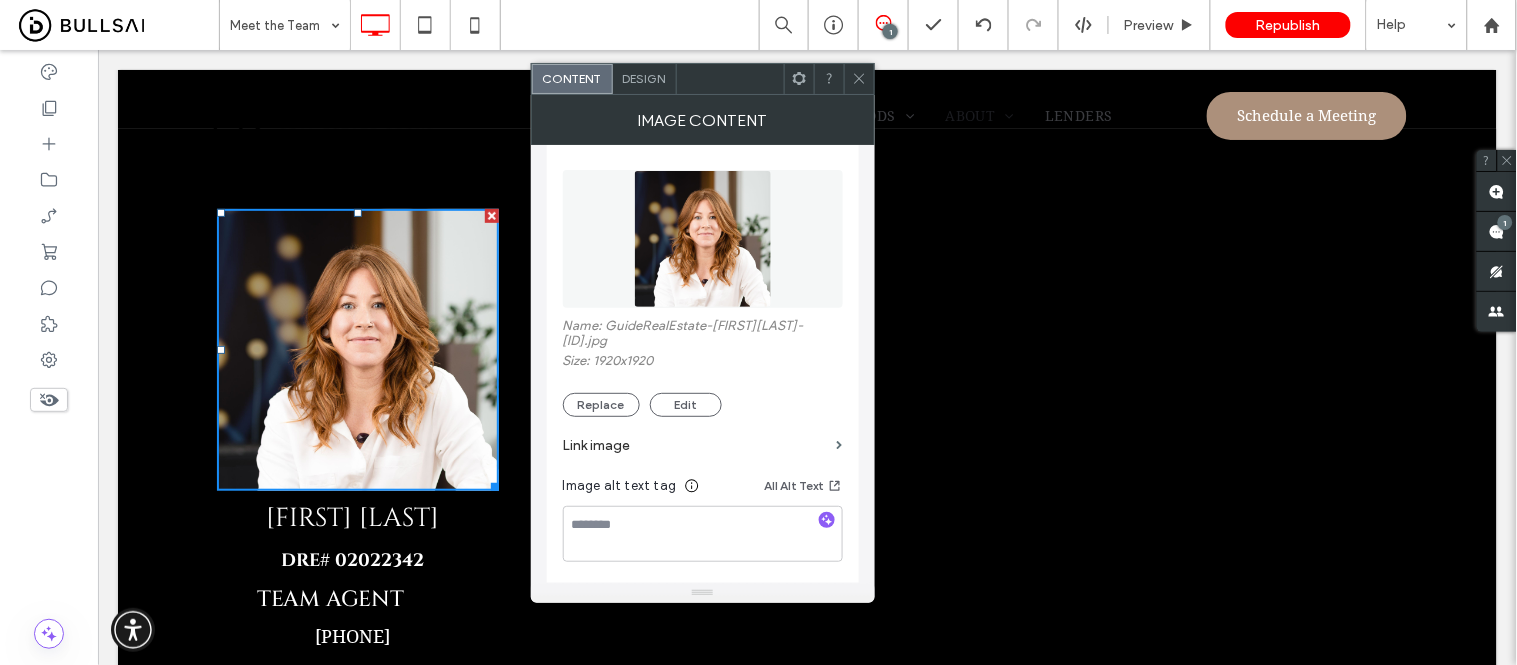 drag, startPoint x: 854, startPoint y: 74, endPoint x: 856, endPoint y: 86, distance: 12.165525 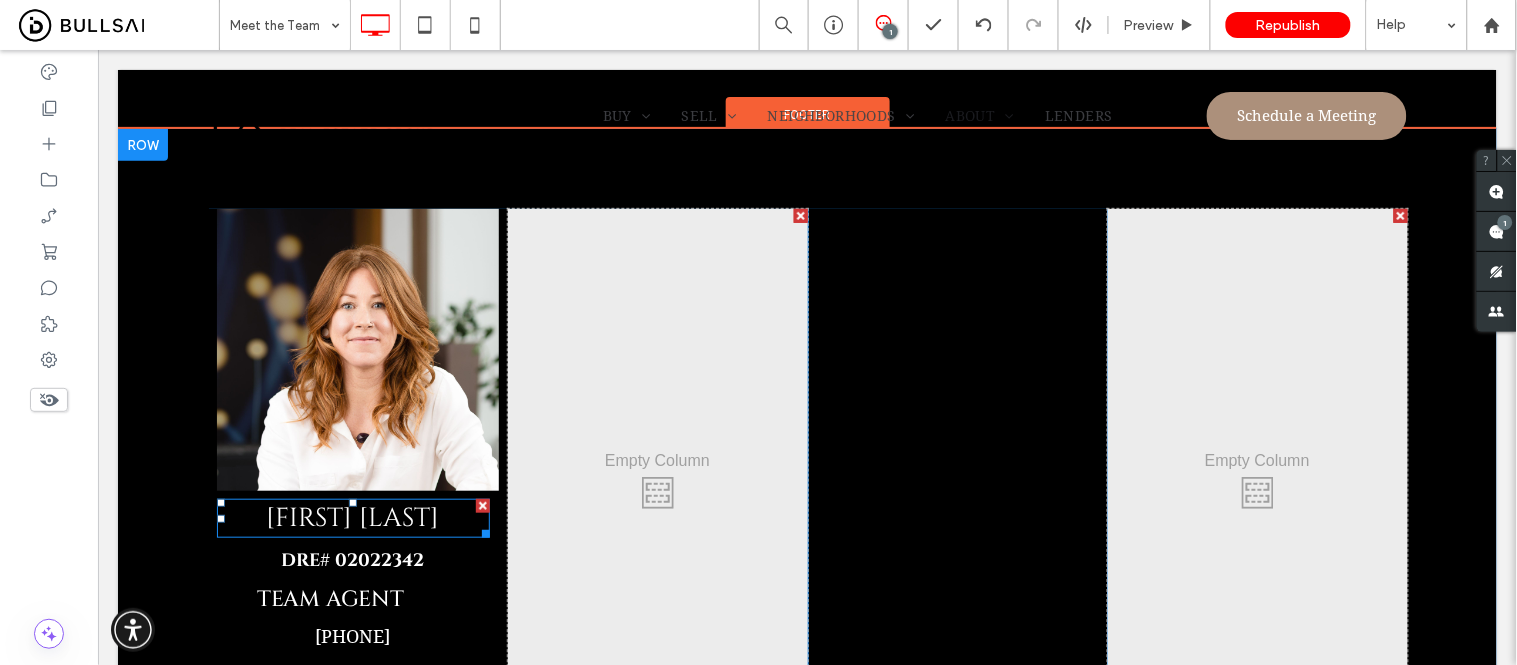 click on "[FIRST] [LAST]" at bounding box center [352, 517] 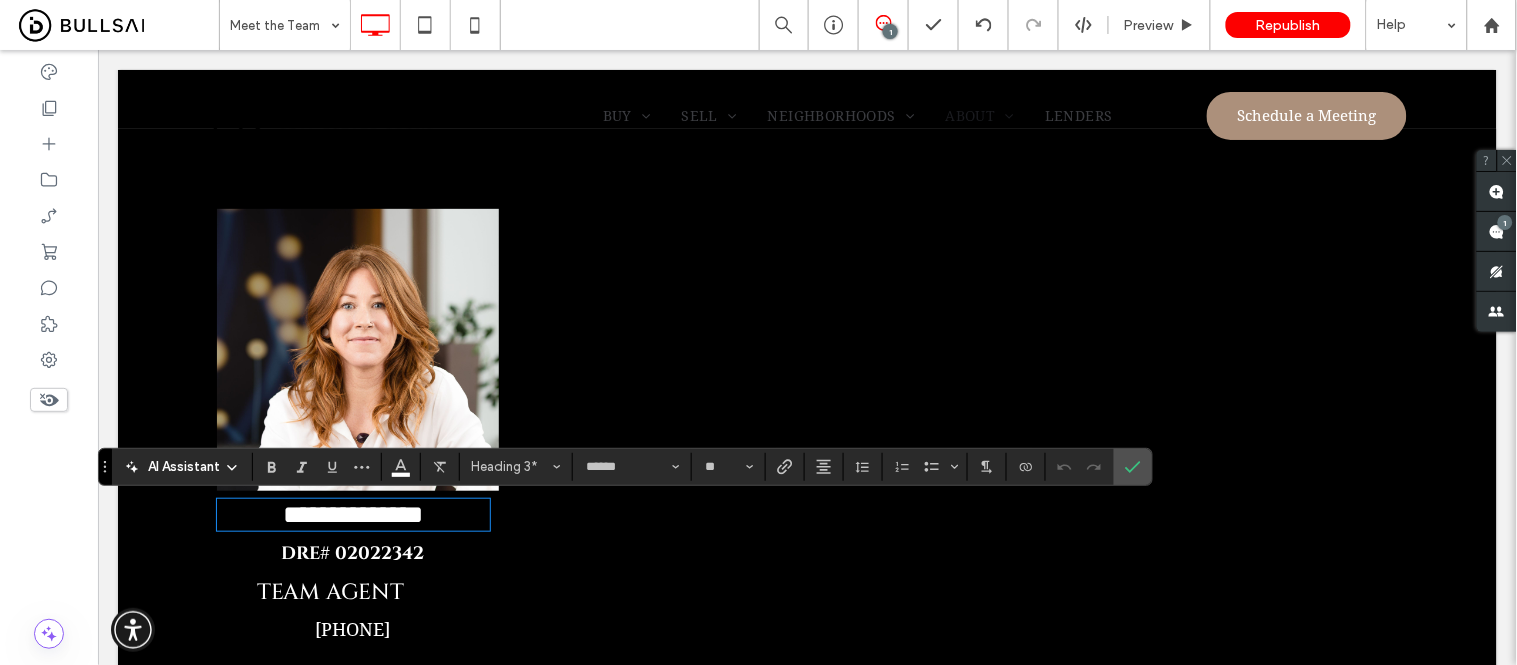 type 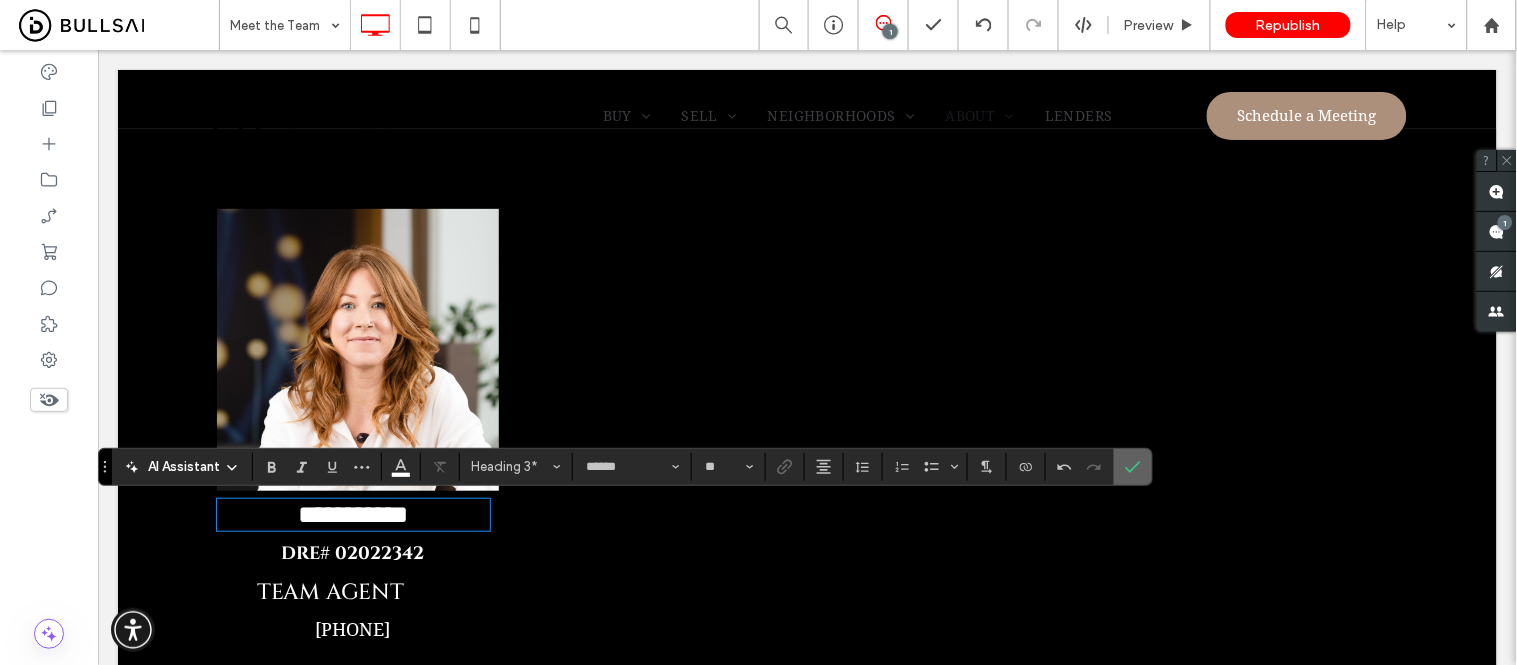 drag, startPoint x: 1132, startPoint y: 461, endPoint x: 1065, endPoint y: 464, distance: 67.06713 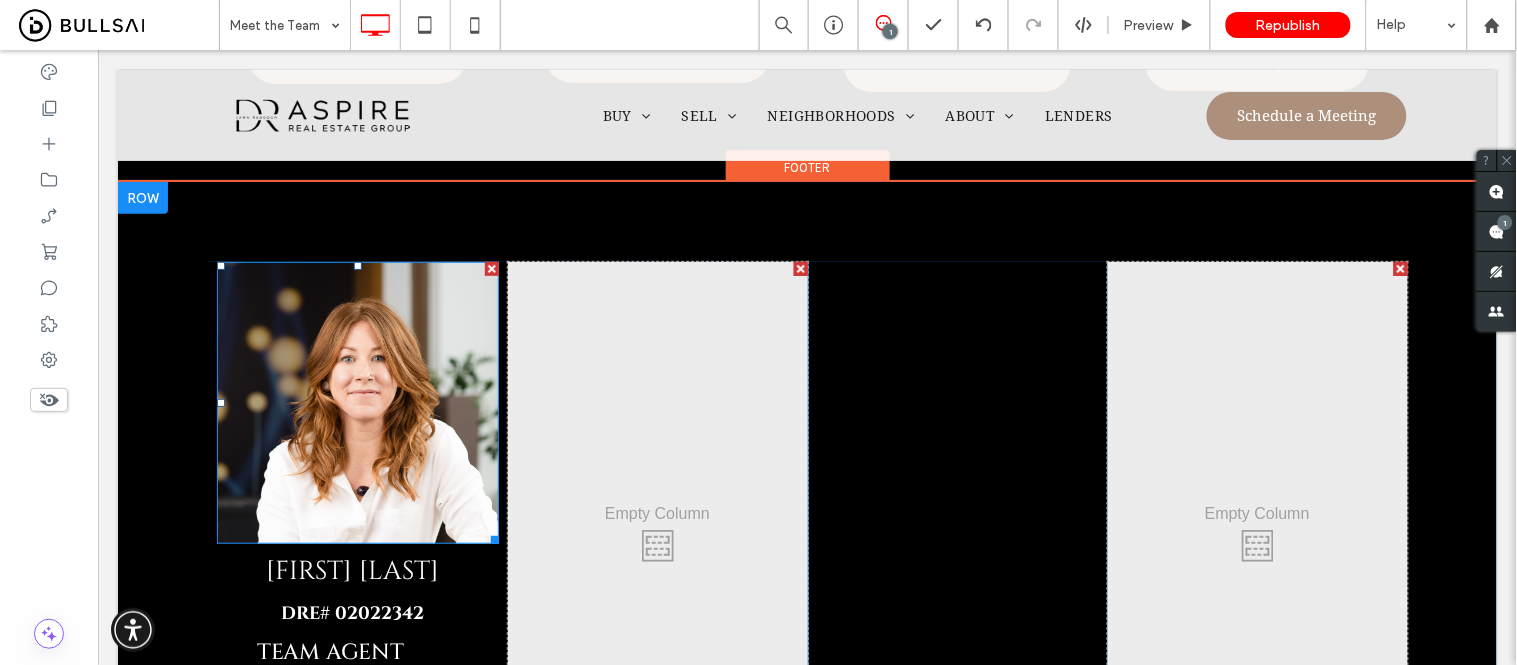 scroll, scrollTop: 2222, scrollLeft: 0, axis: vertical 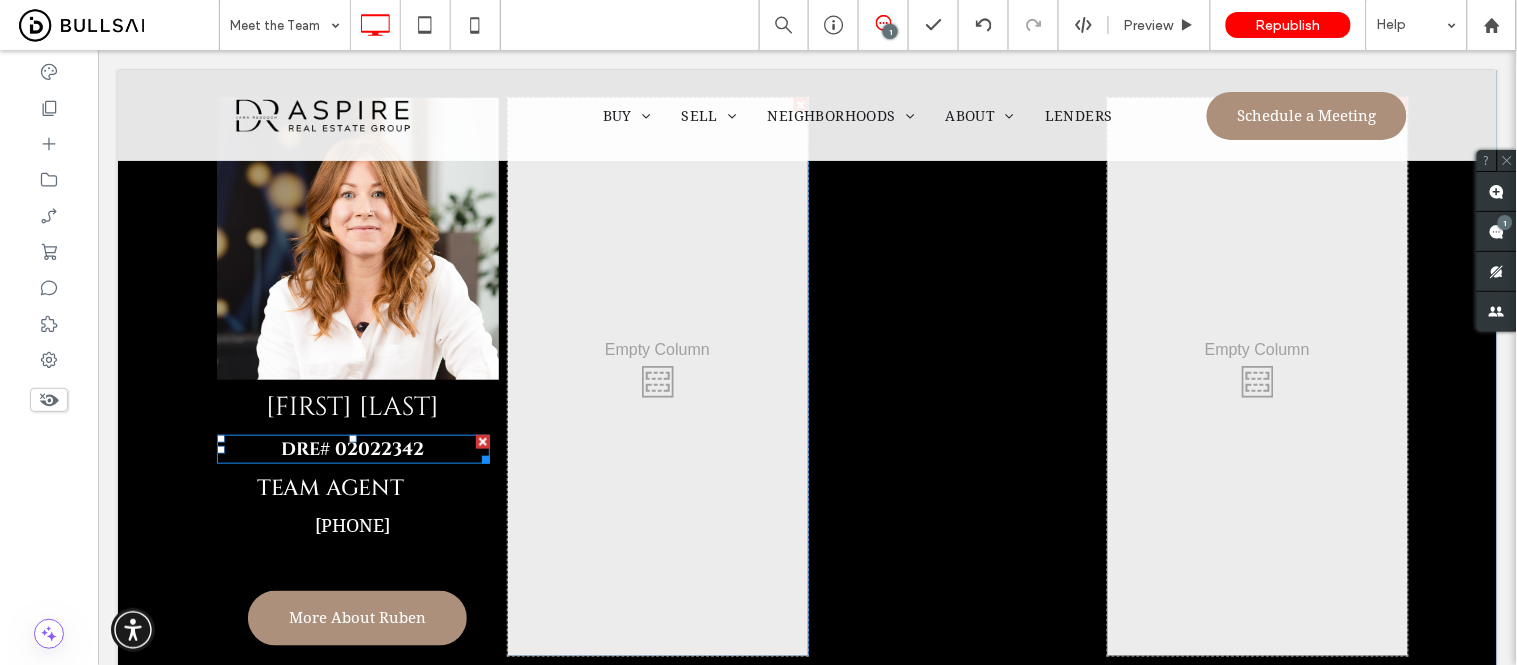 drag, startPoint x: 474, startPoint y: 440, endPoint x: 455, endPoint y: 510, distance: 72.53275 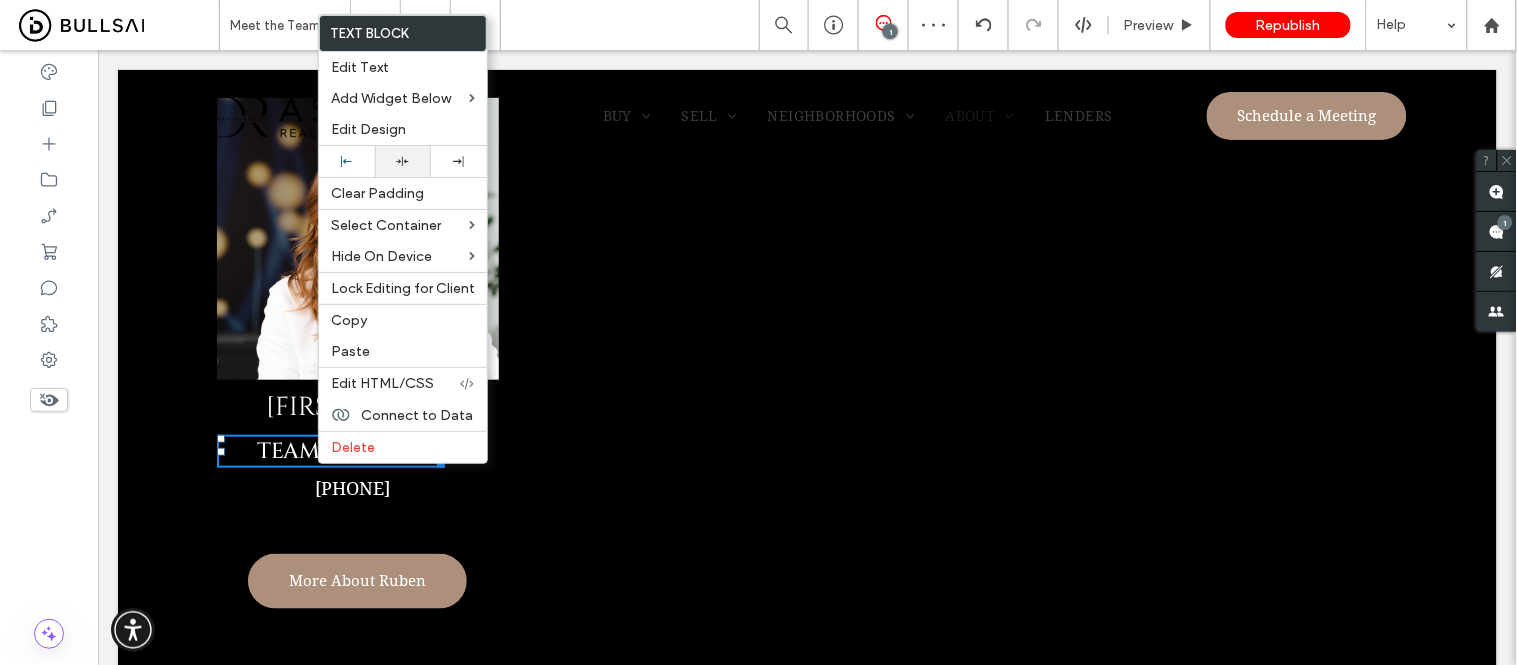 click at bounding box center (403, 161) 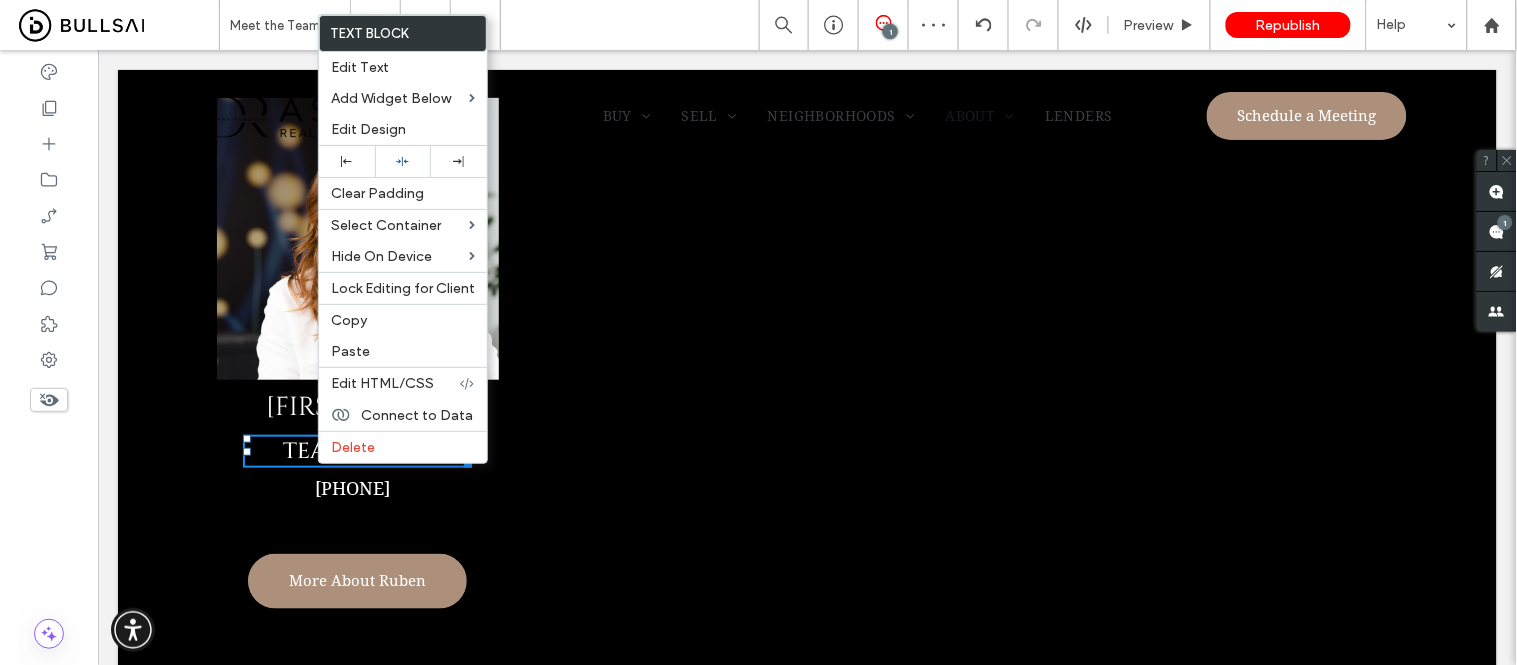 click on "[PHONE]" at bounding box center (352, 487) 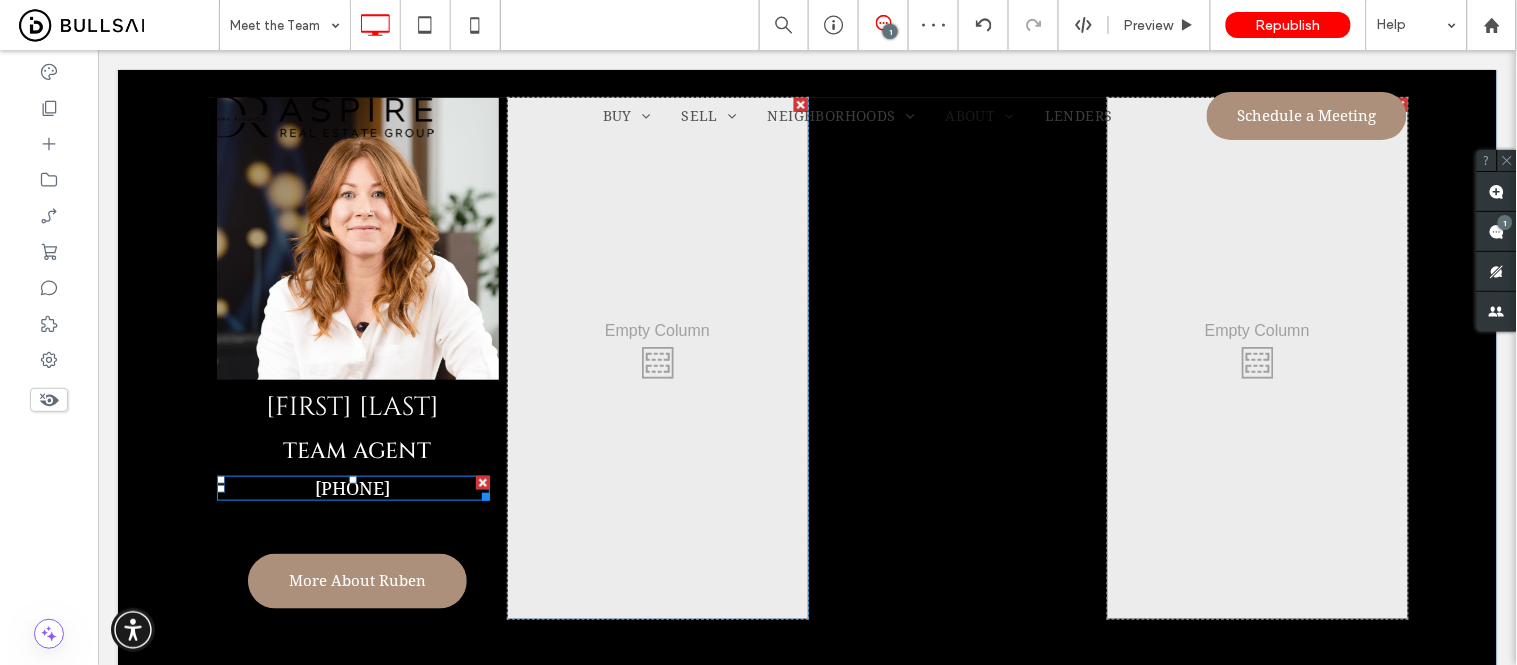 click at bounding box center [482, 482] 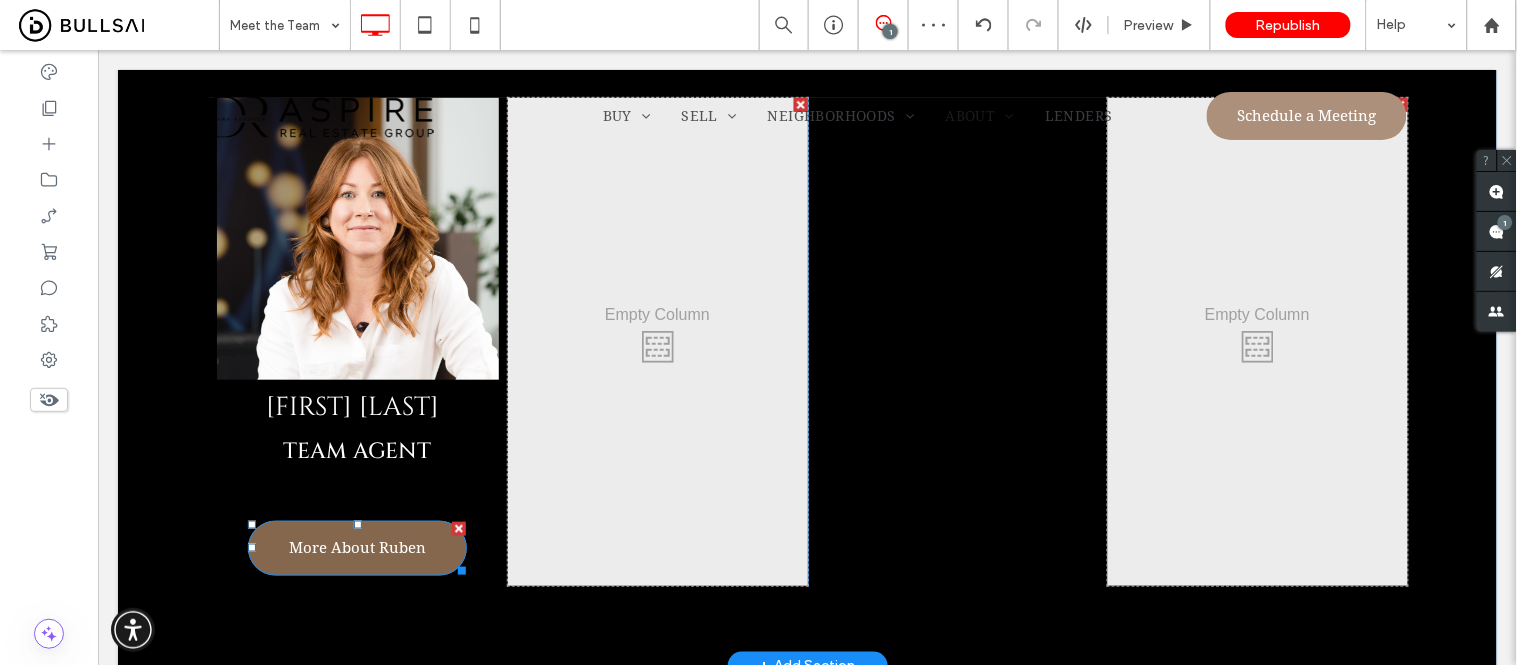 click on "More About Ruben" at bounding box center [356, 547] 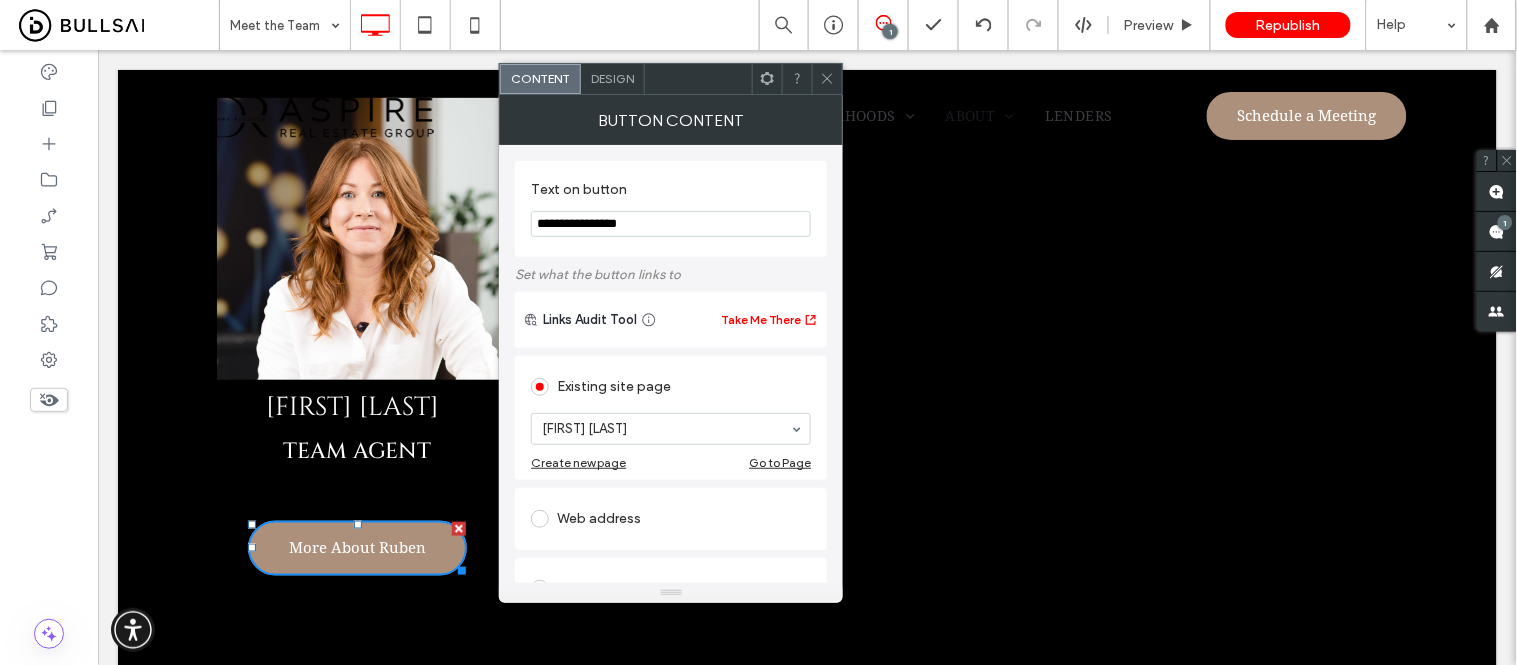 drag, startPoint x: 610, startPoint y: 224, endPoint x: 725, endPoint y: 224, distance: 115 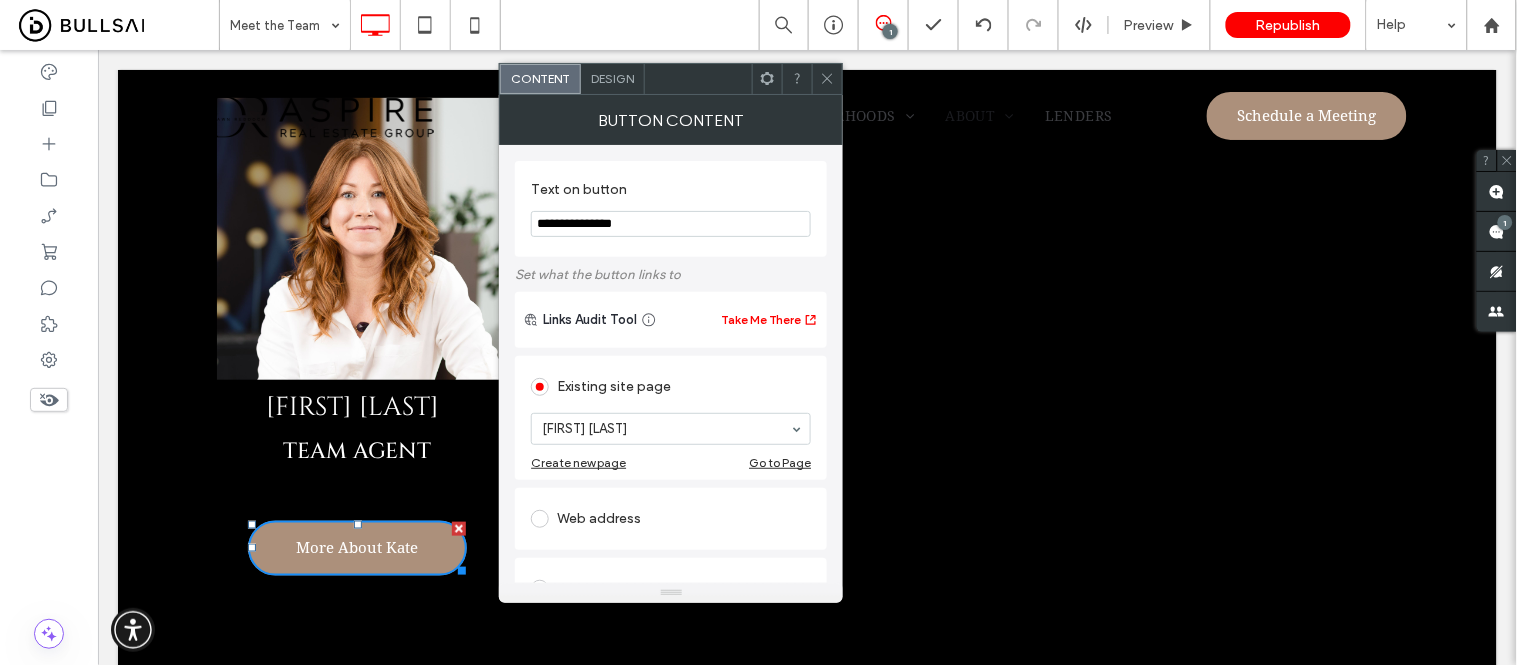 type on "**********" 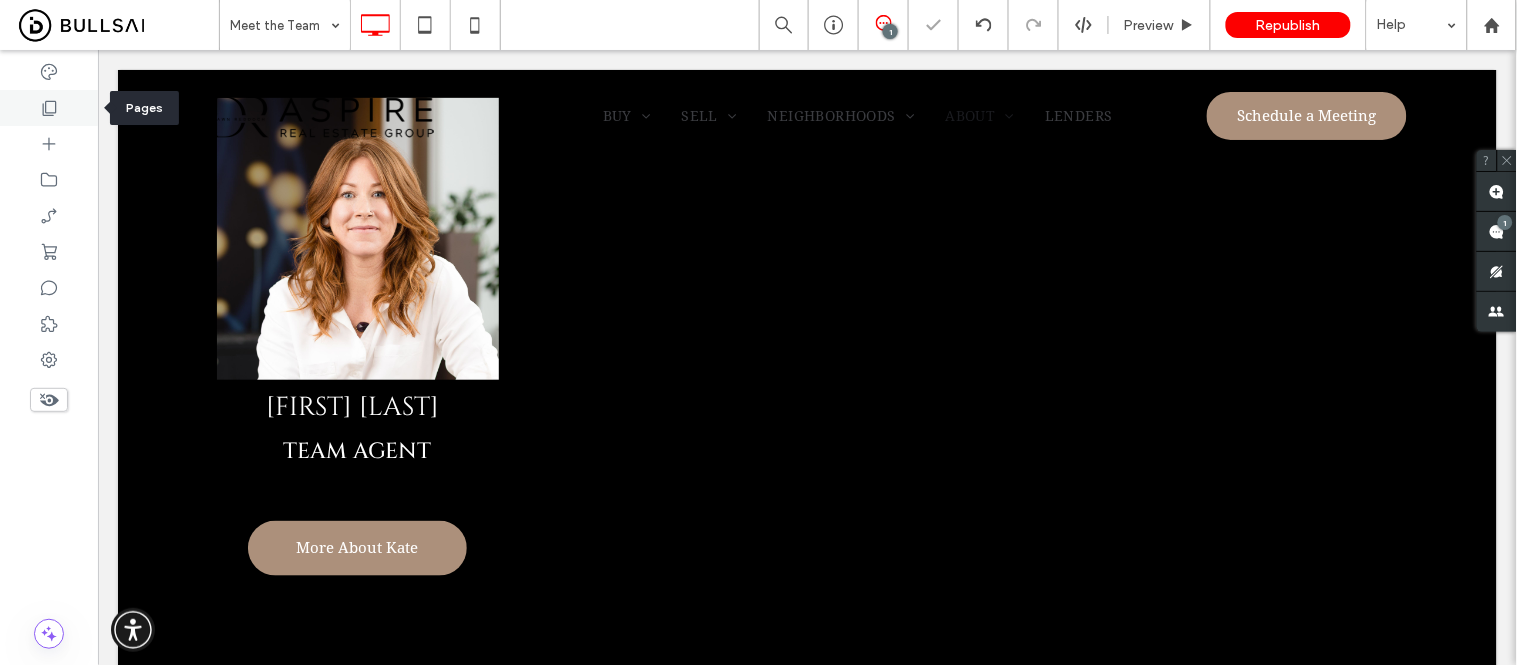 click 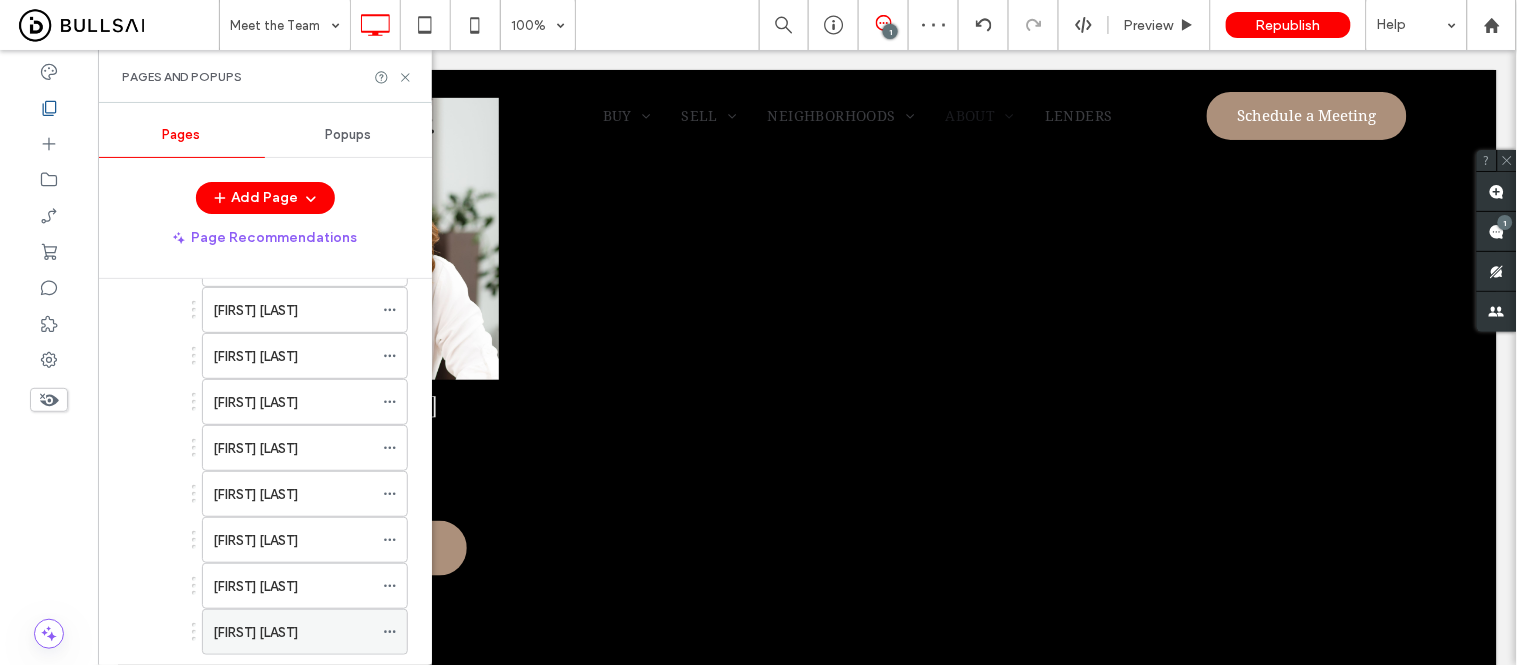scroll, scrollTop: 666, scrollLeft: 0, axis: vertical 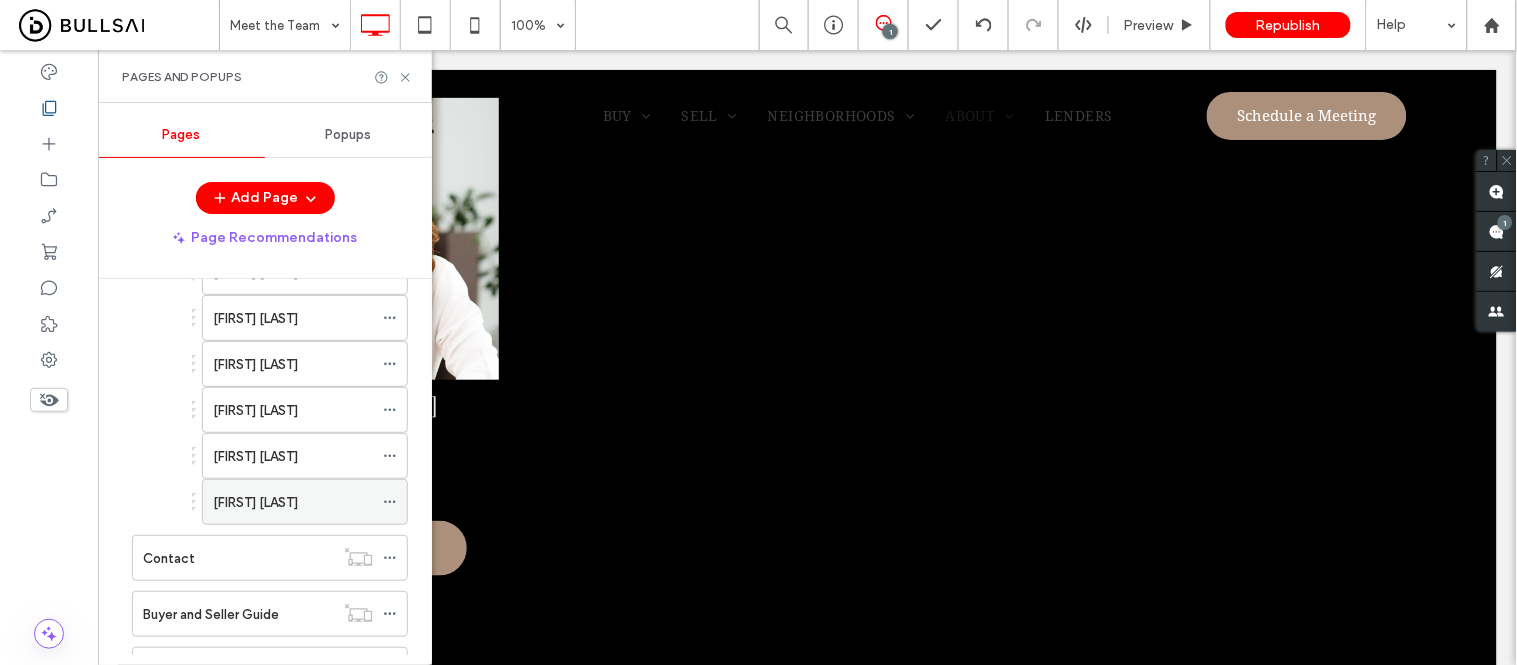 click 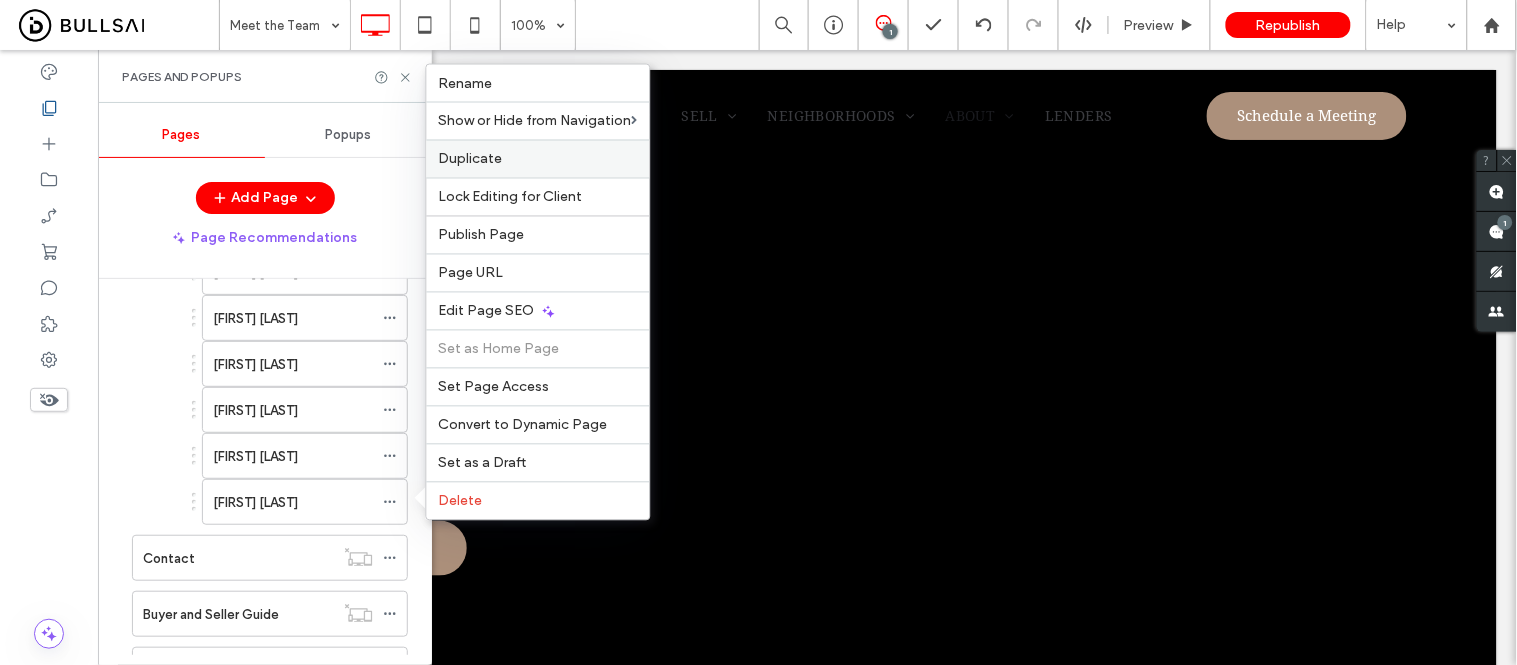 click on "Duplicate" at bounding box center (538, 159) 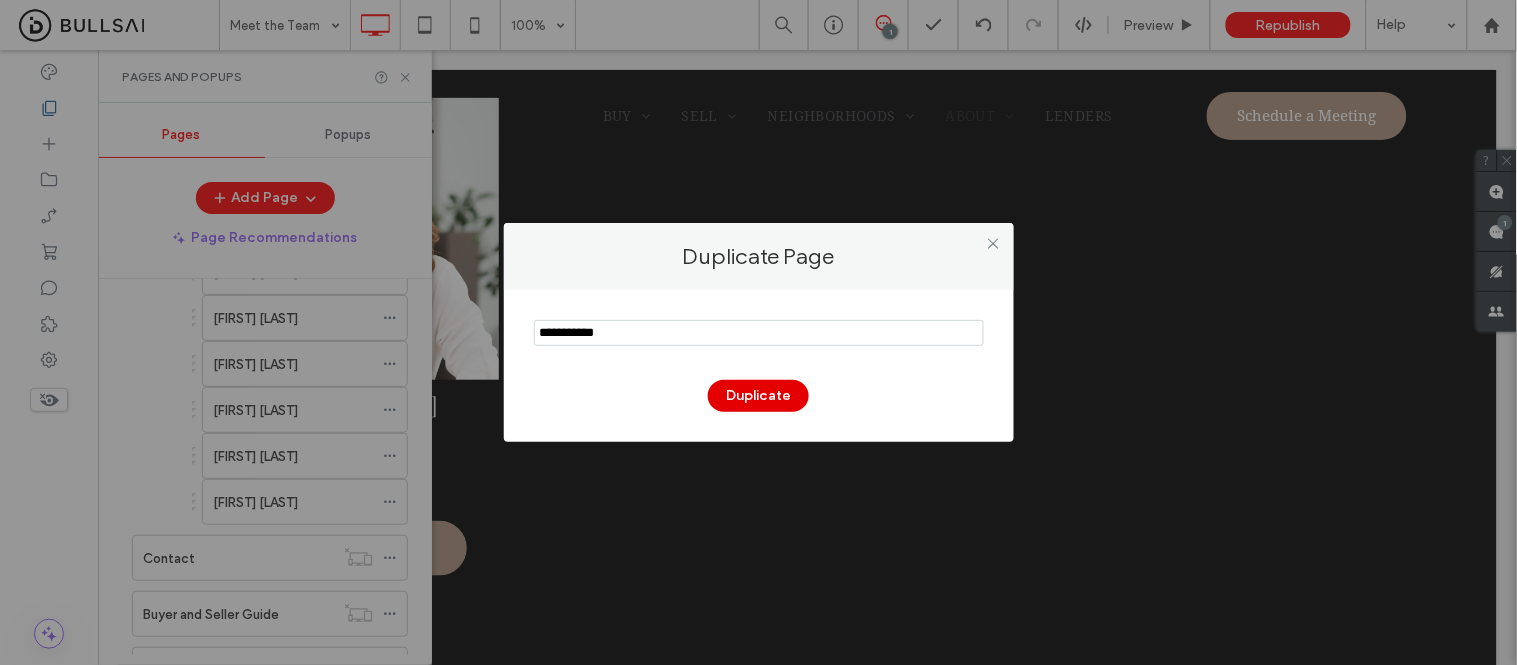 type on "**********" 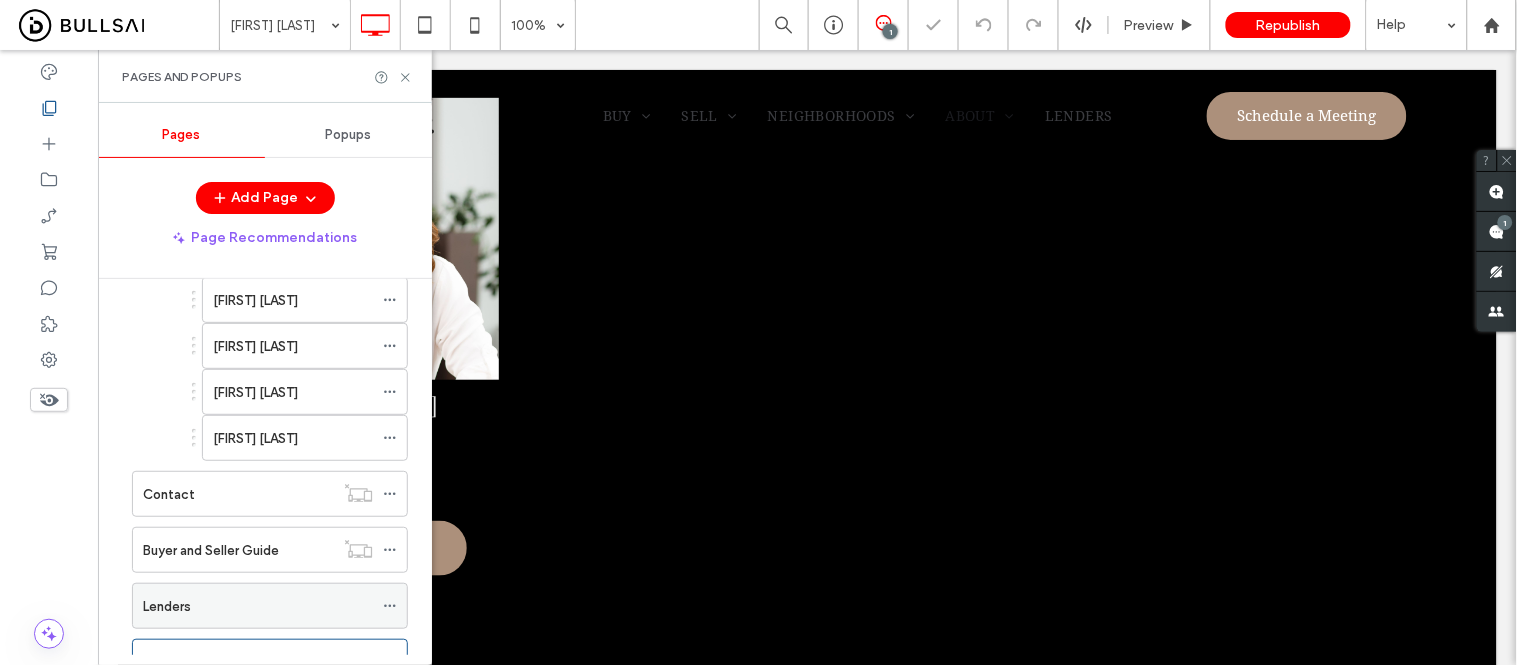 scroll, scrollTop: 814, scrollLeft: 0, axis: vertical 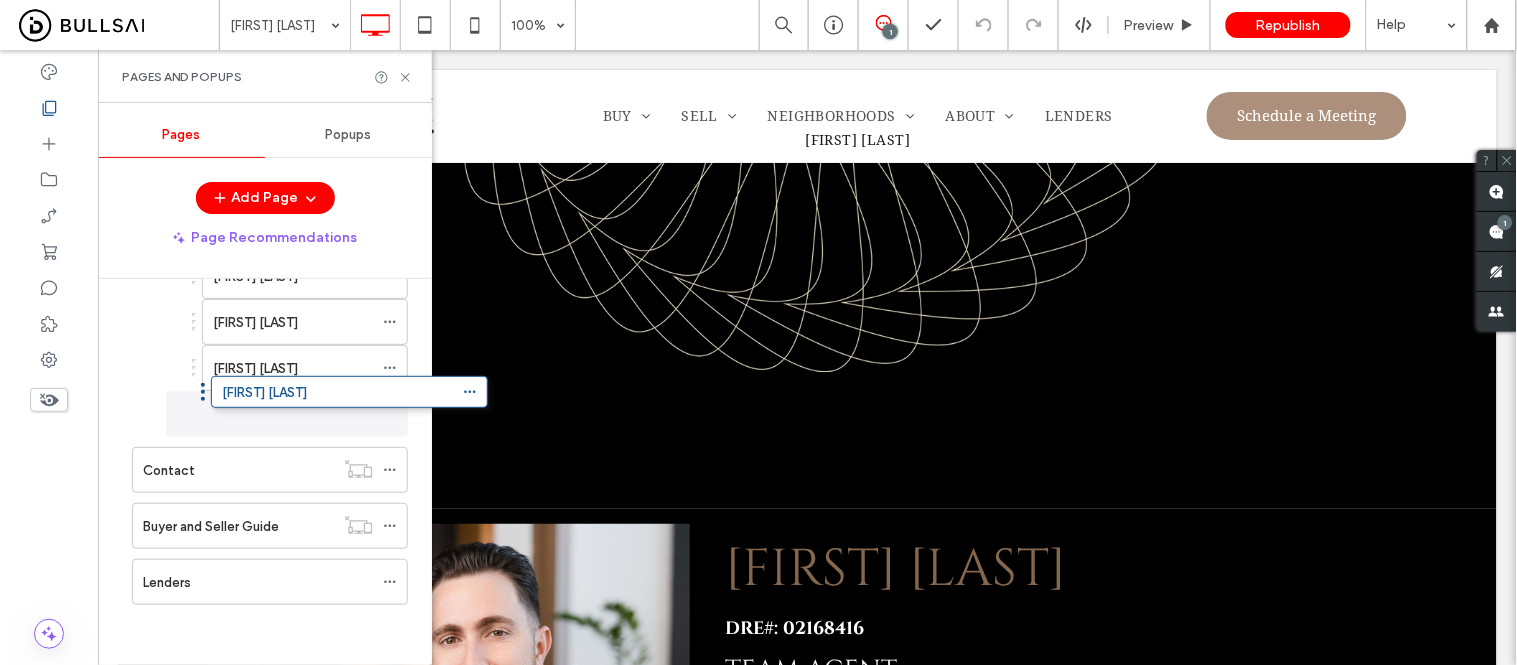 drag, startPoint x: 126, startPoint y: 584, endPoint x: 205, endPoint y: 401, distance: 199.32385 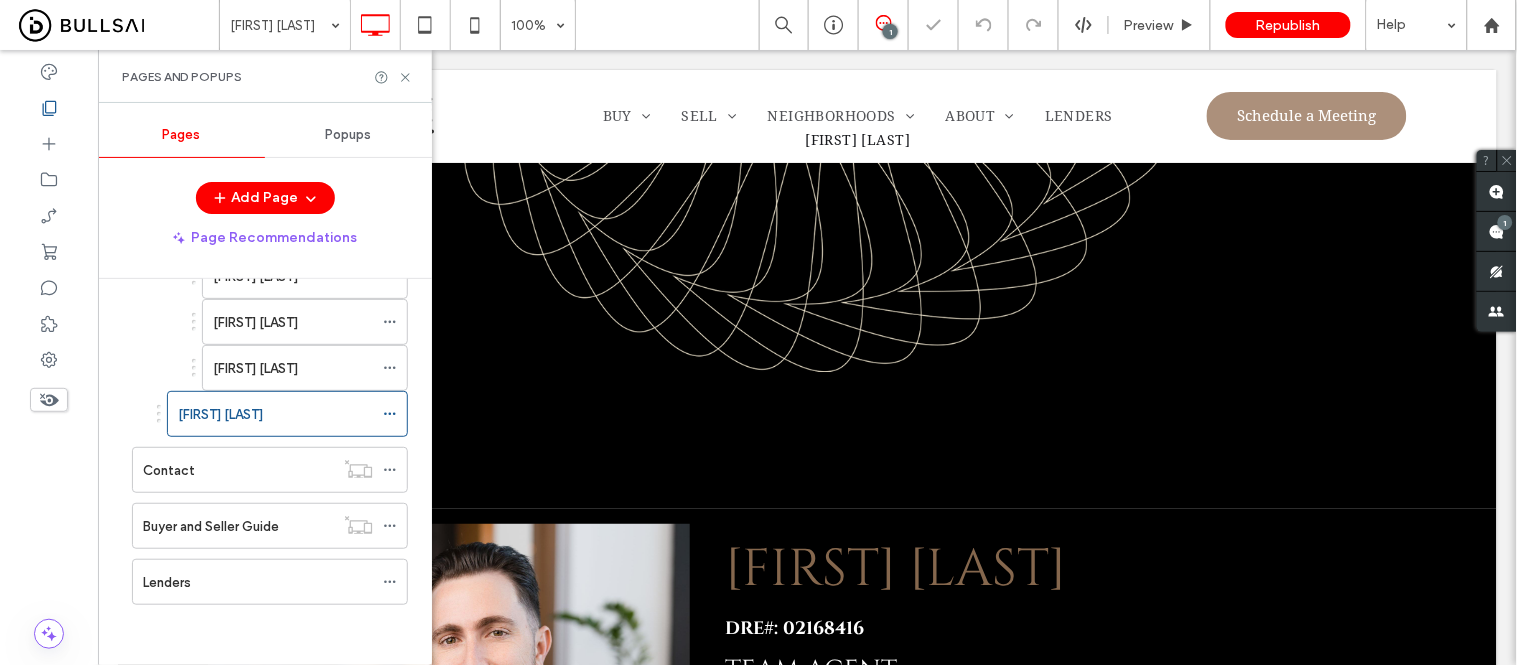 scroll, scrollTop: 804, scrollLeft: 0, axis: vertical 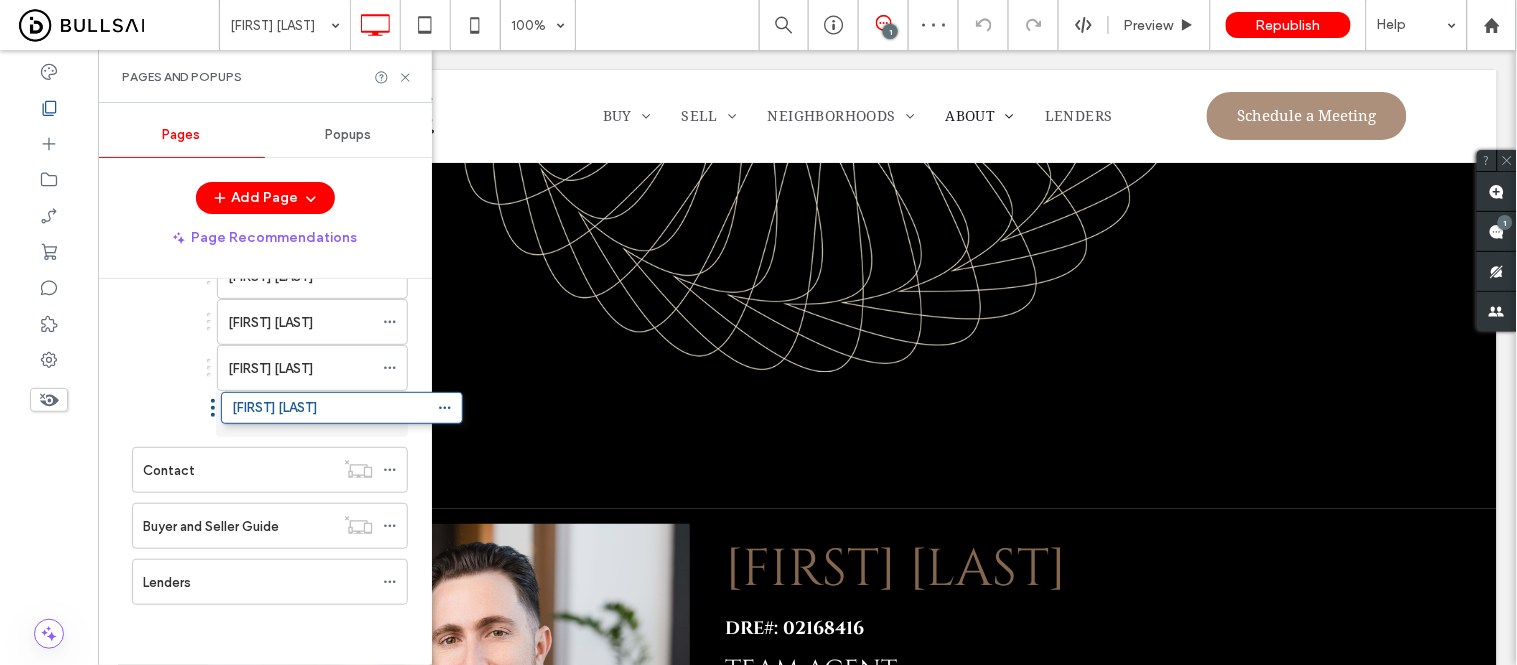 drag, startPoint x: 157, startPoint y: 418, endPoint x: 211, endPoint y: 418, distance: 54 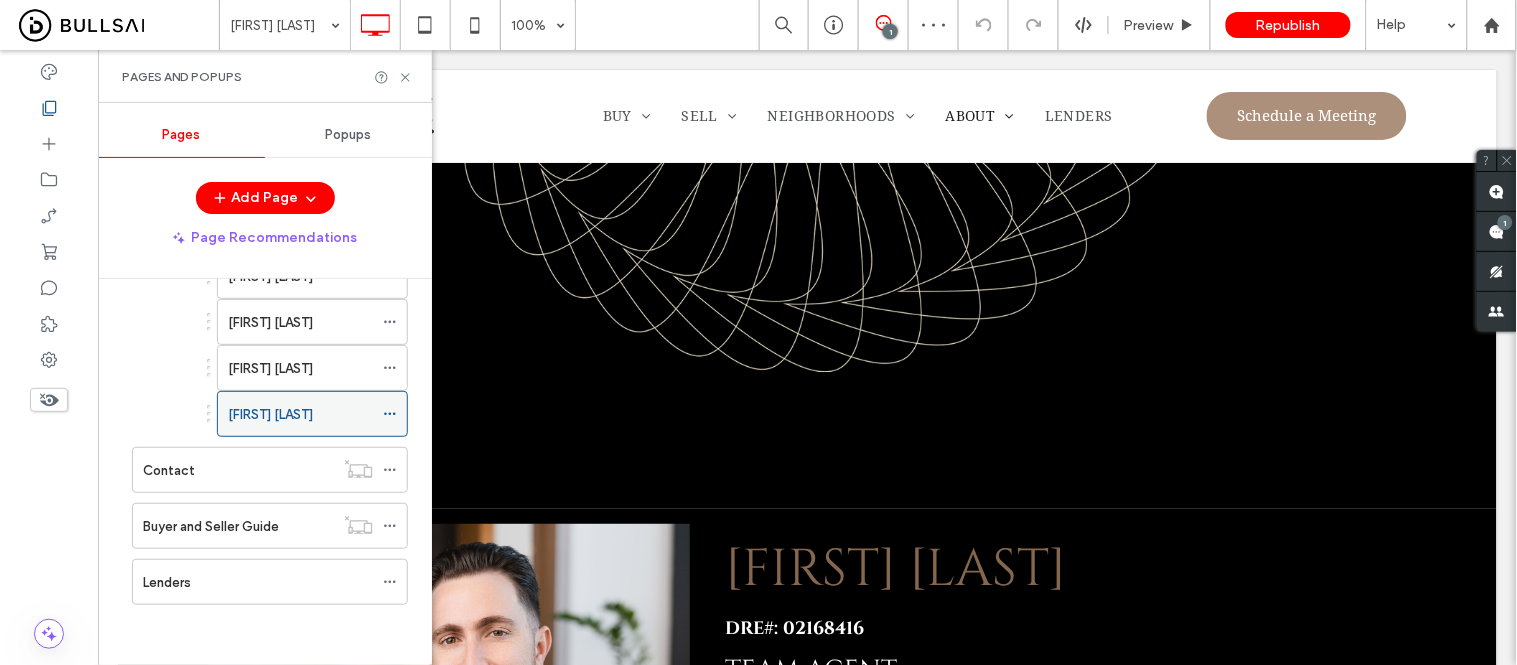 click on "Kate Wilson" at bounding box center (300, 414) 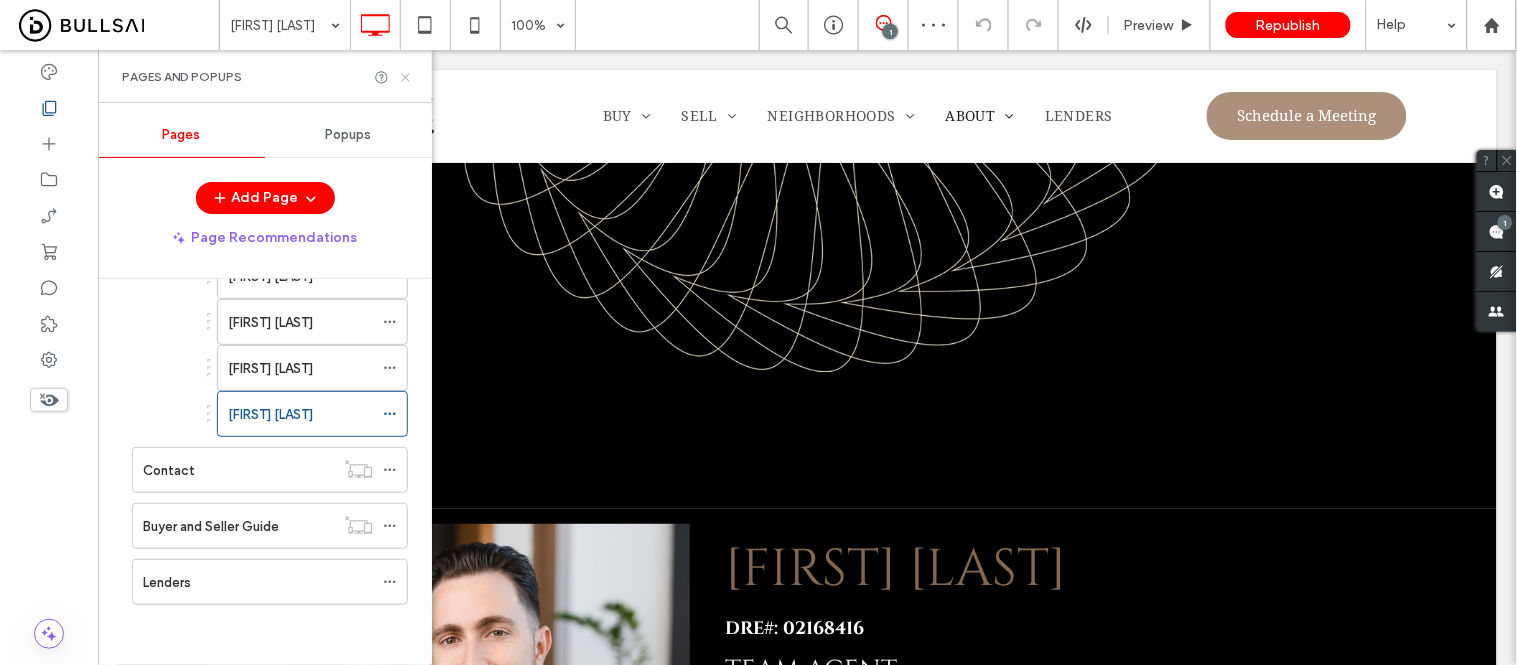 scroll, scrollTop: 0, scrollLeft: 0, axis: both 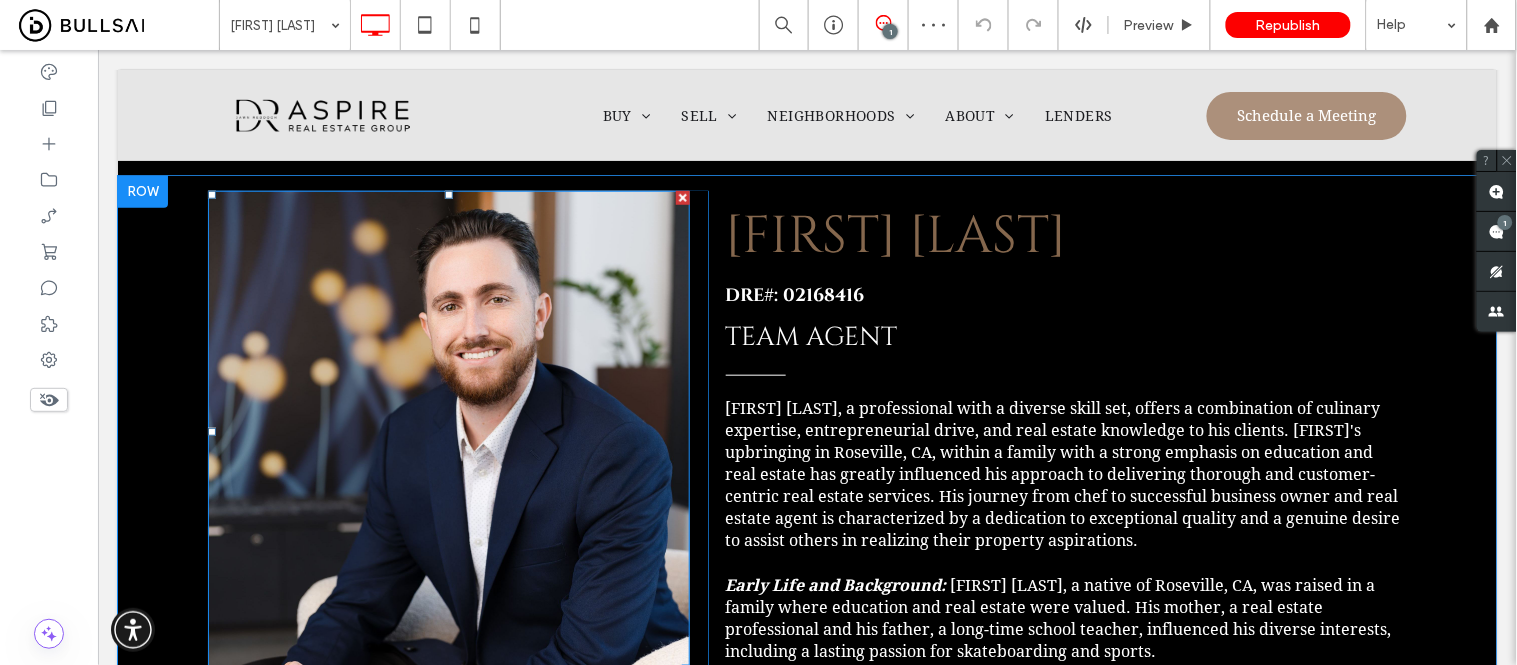 click at bounding box center [448, 431] 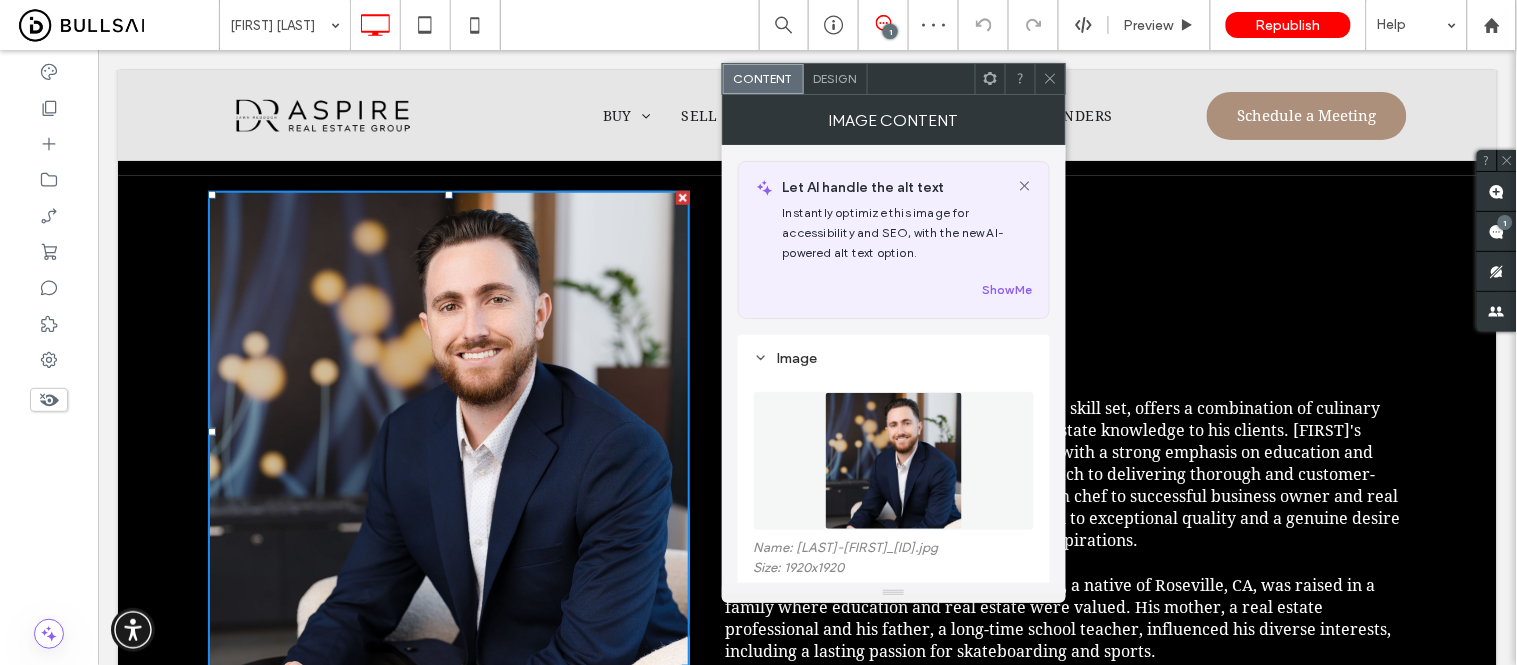 scroll, scrollTop: 111, scrollLeft: 0, axis: vertical 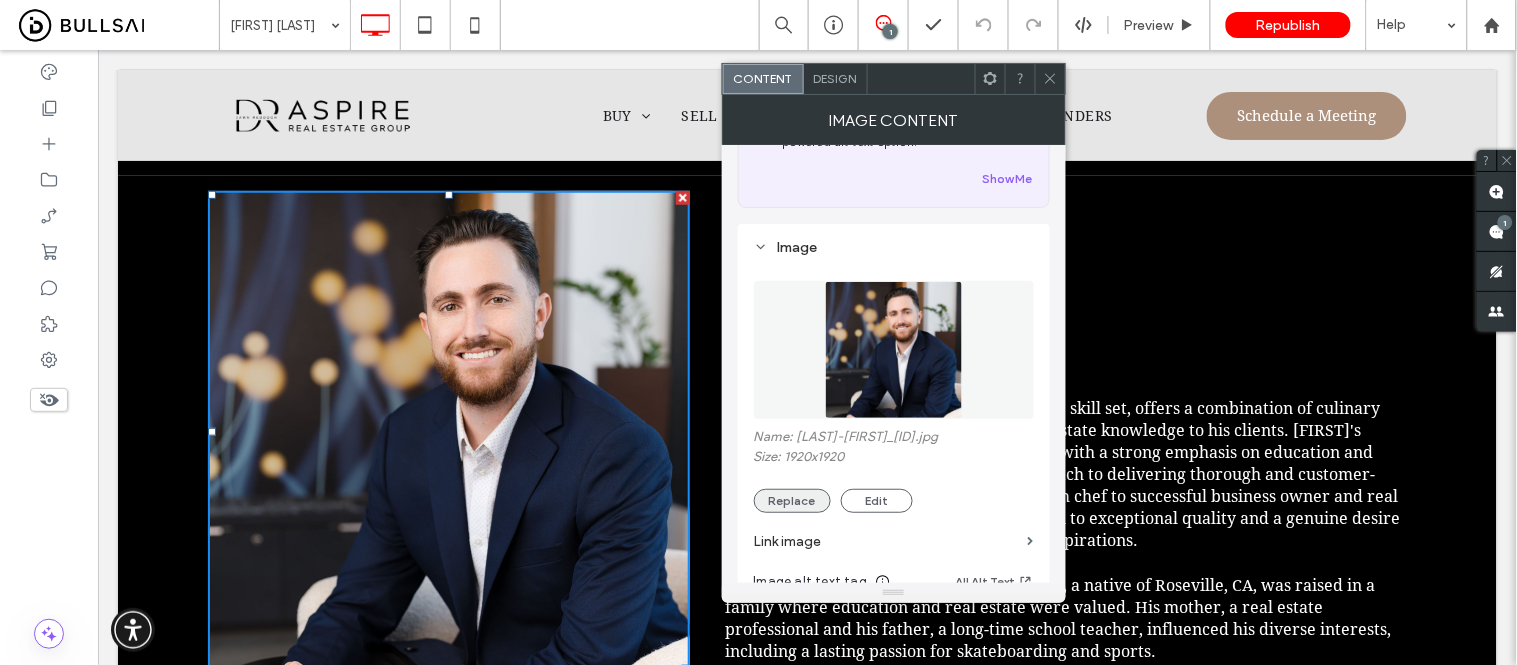 click on "Replace" at bounding box center [792, 501] 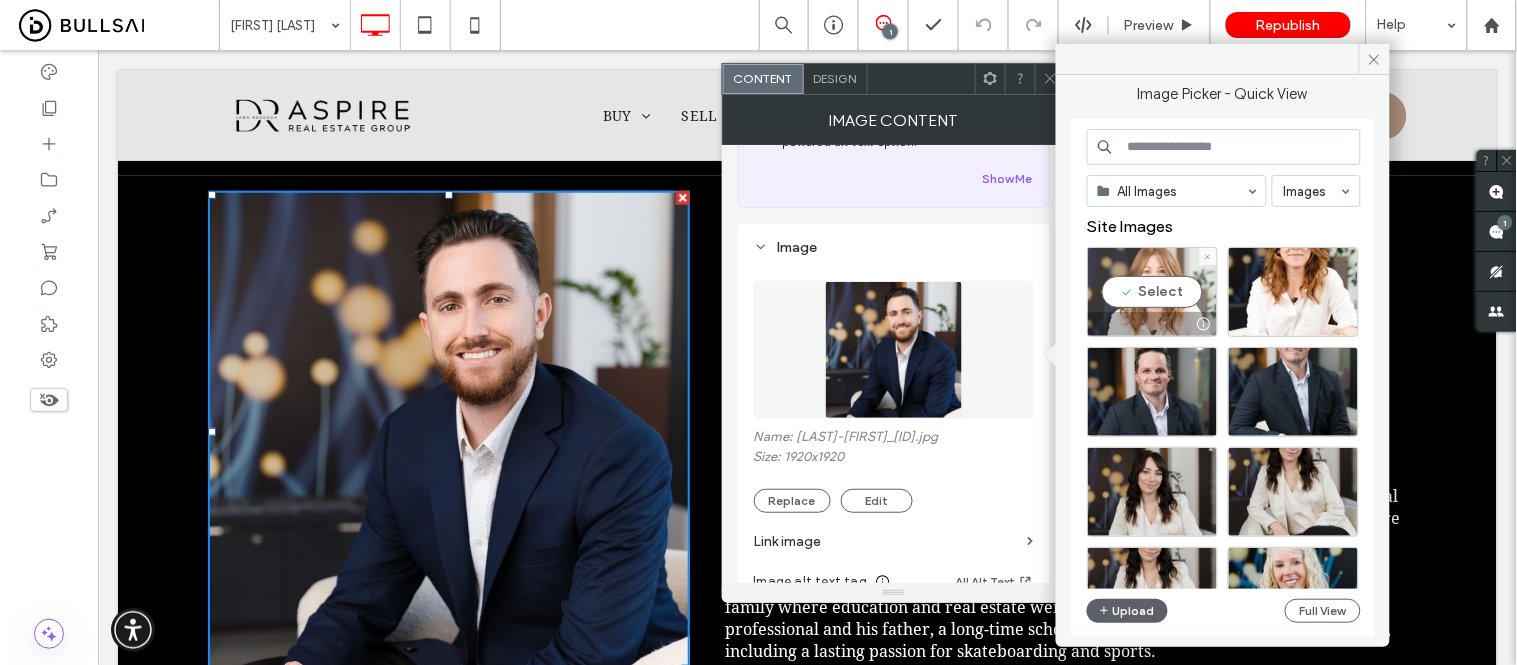 click on "Select" at bounding box center [1152, 292] 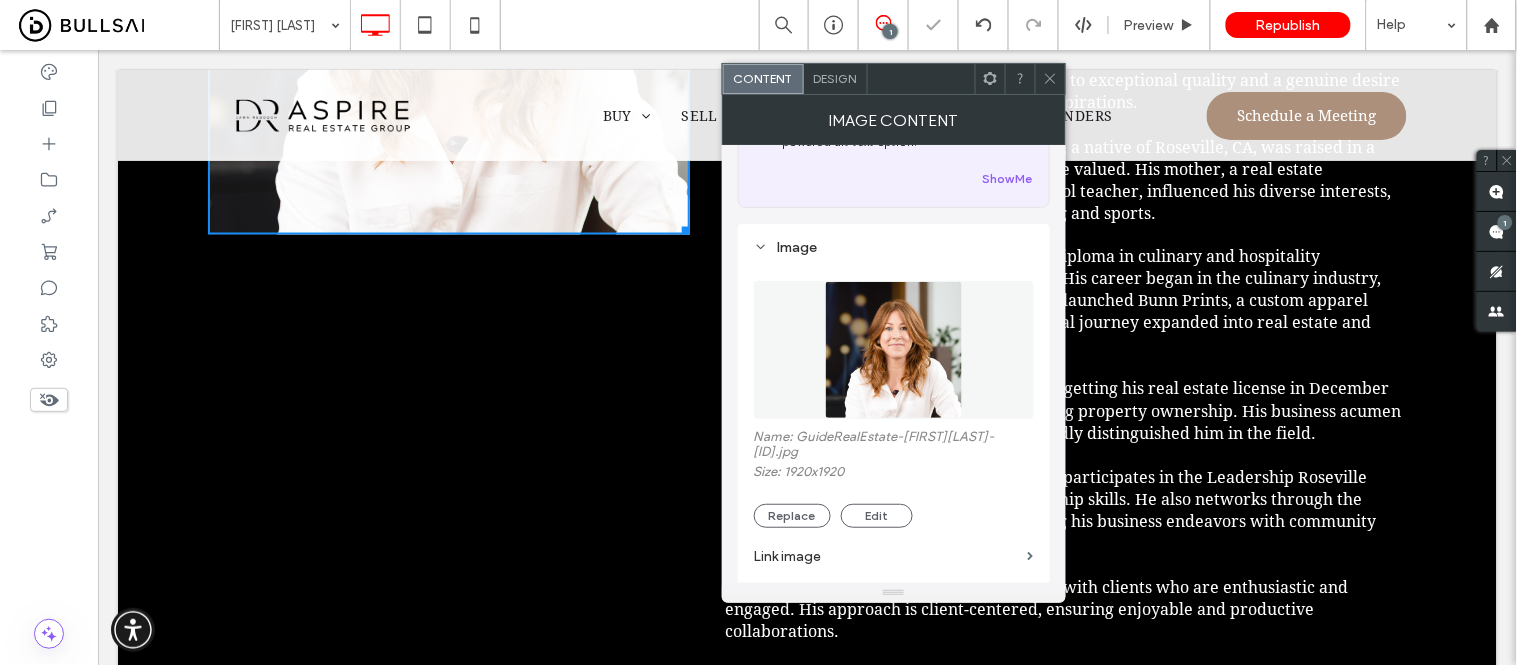 scroll, scrollTop: 444, scrollLeft: 0, axis: vertical 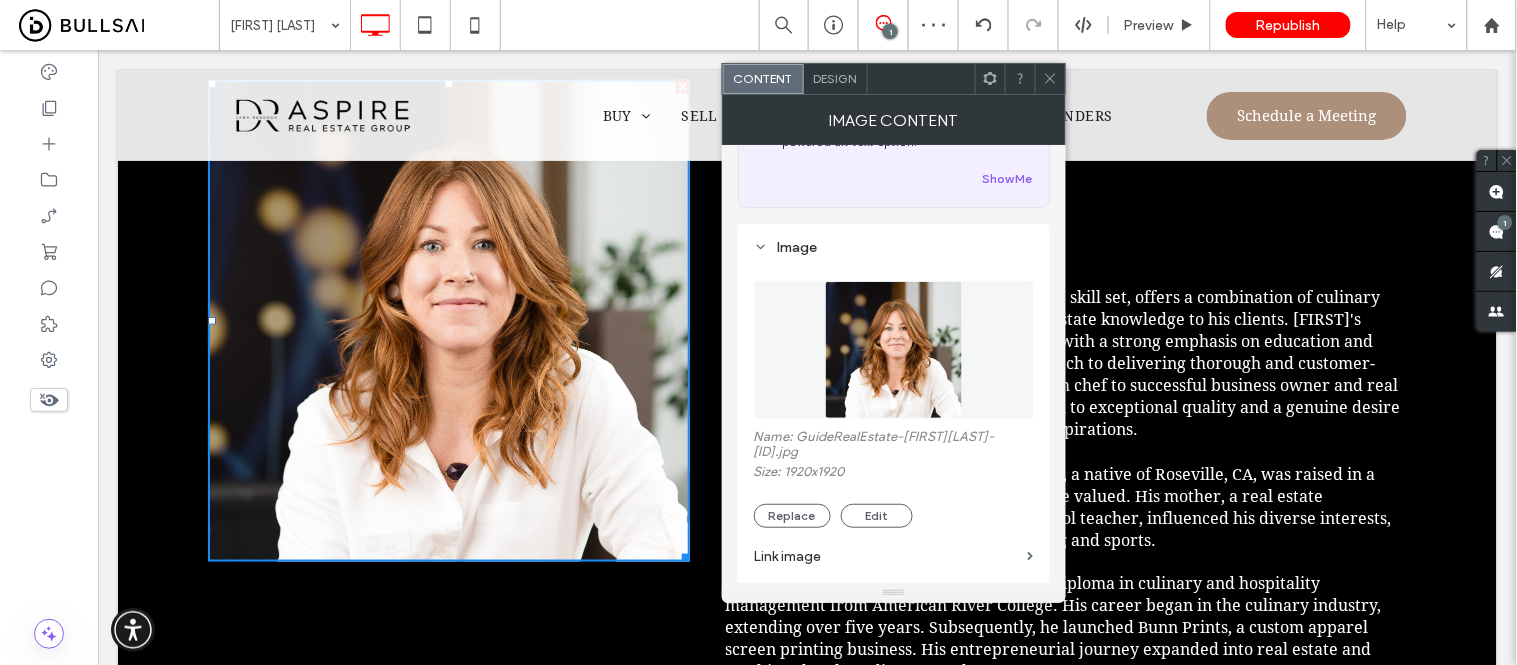 click 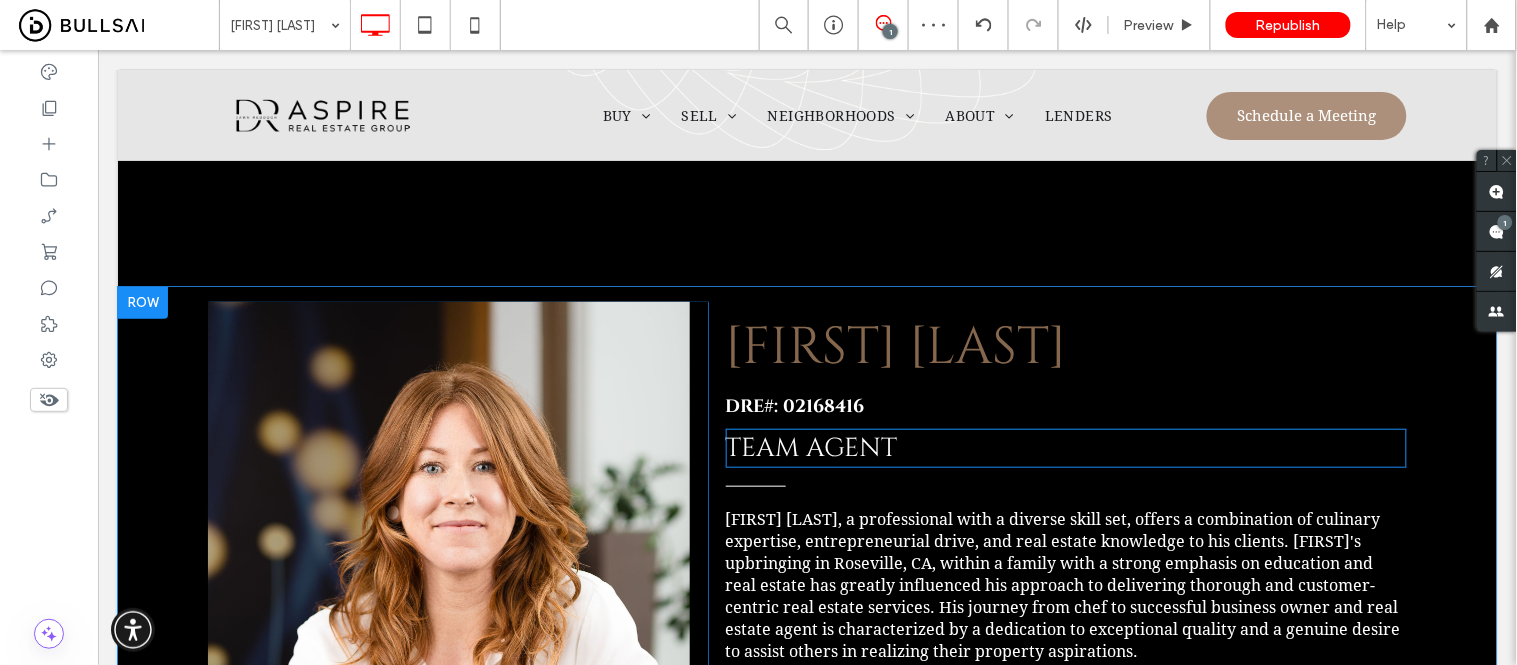 scroll, scrollTop: 111, scrollLeft: 0, axis: vertical 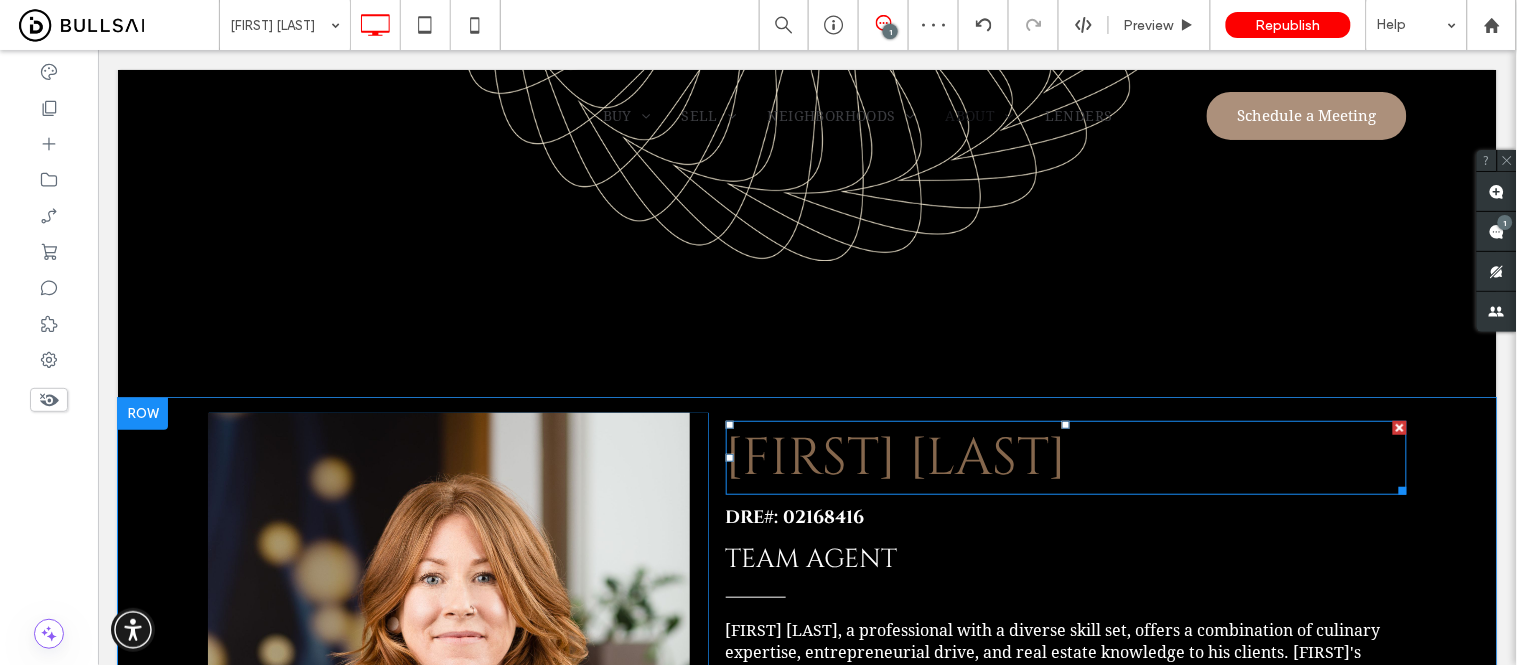 click on "jordan bunnell" at bounding box center (895, 457) 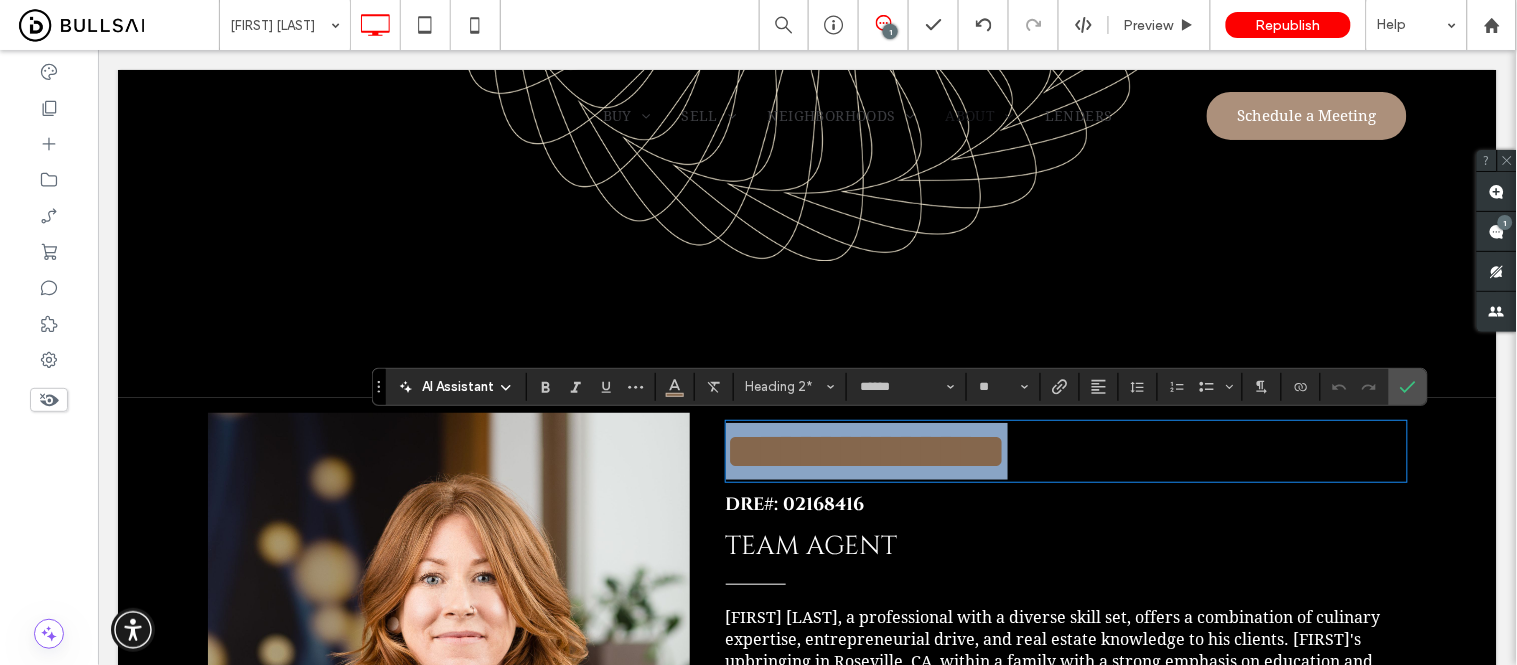 type 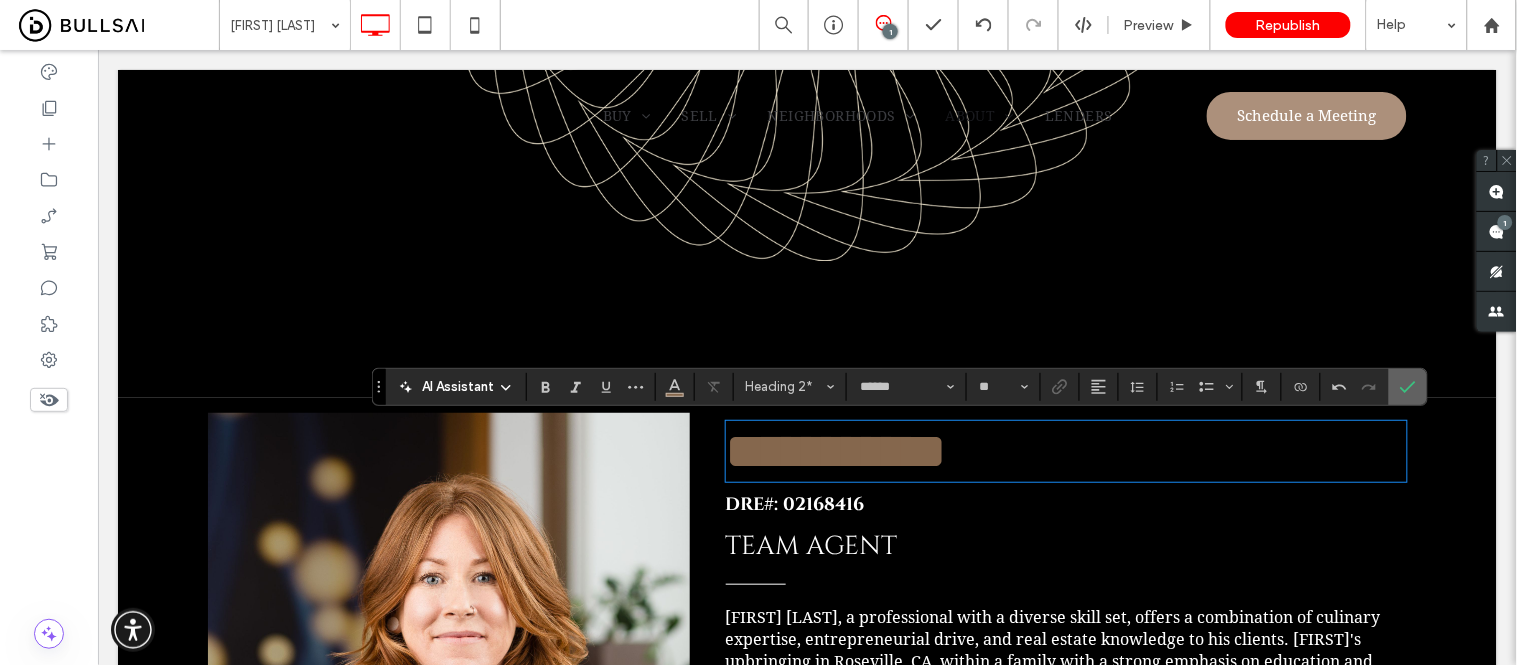 click at bounding box center (1408, 387) 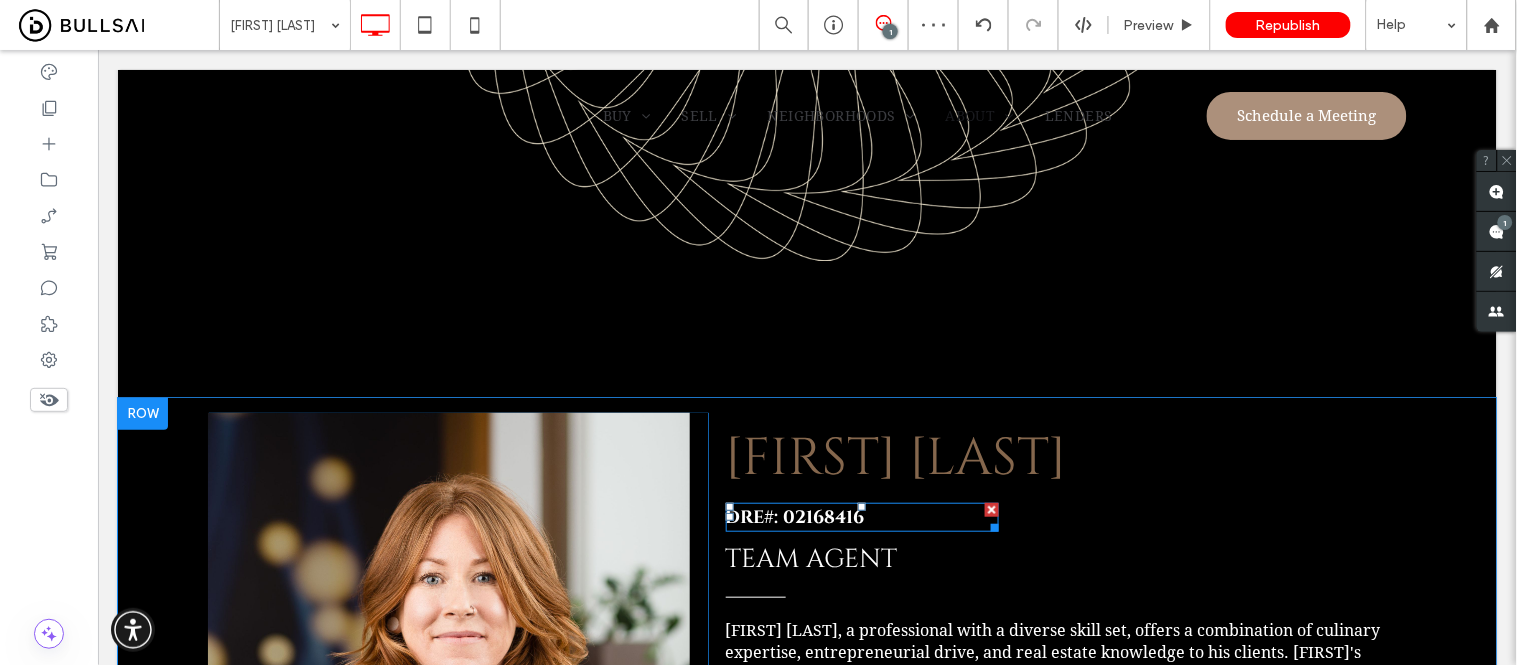 click at bounding box center [991, 509] 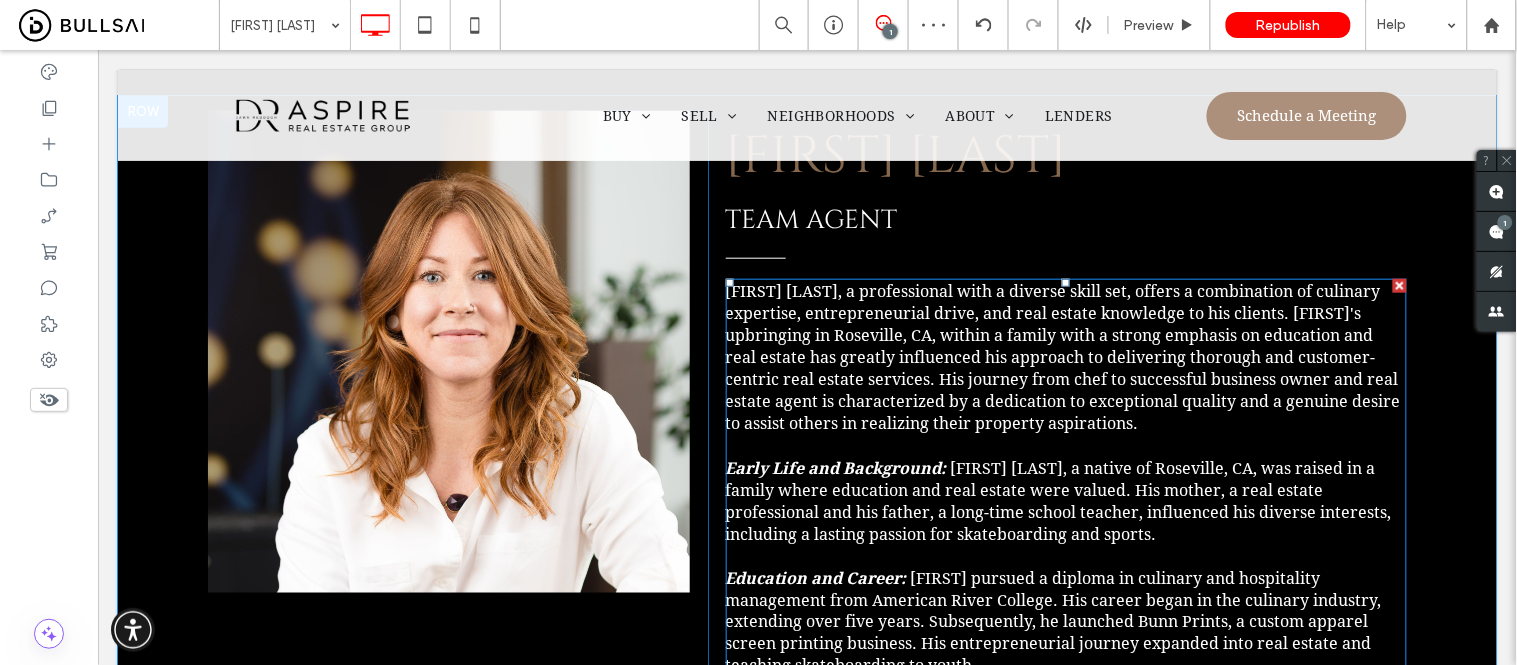 scroll, scrollTop: 444, scrollLeft: 0, axis: vertical 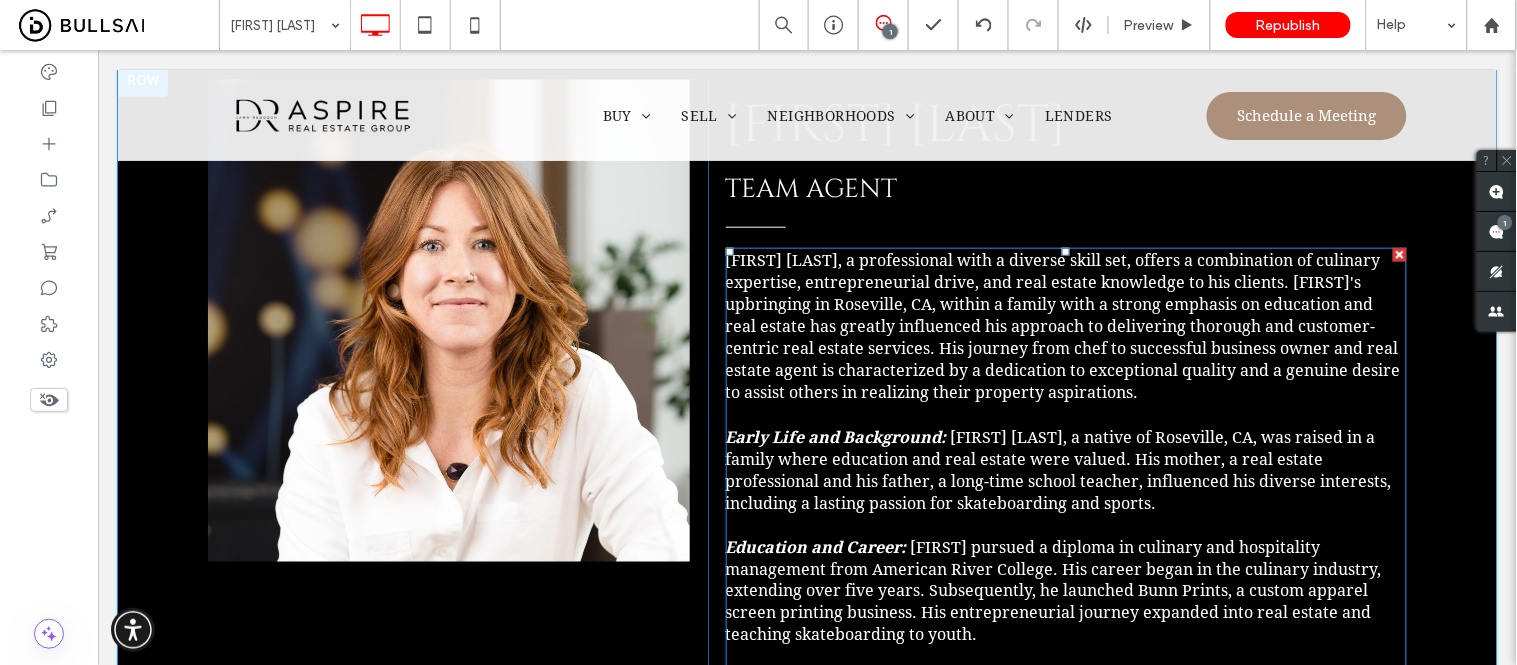 click on "Jordan Bunnell, a professional with a diverse skill set, offers a combination of culinary expertise, entrepreneurial drive, and real estate knowledge to his clients. Jordan's upbringing in Roseville, CA, within a family with a strong emphasis on education and real estate has greatly influenced his approach to delivering thorough and customer-centric real estate services. His journey from chef to successful business owner and real estate agent is characterized by a dedication to exceptional quality and a genuine desire to assist others in realizing their property aspirations." at bounding box center (1062, 325) 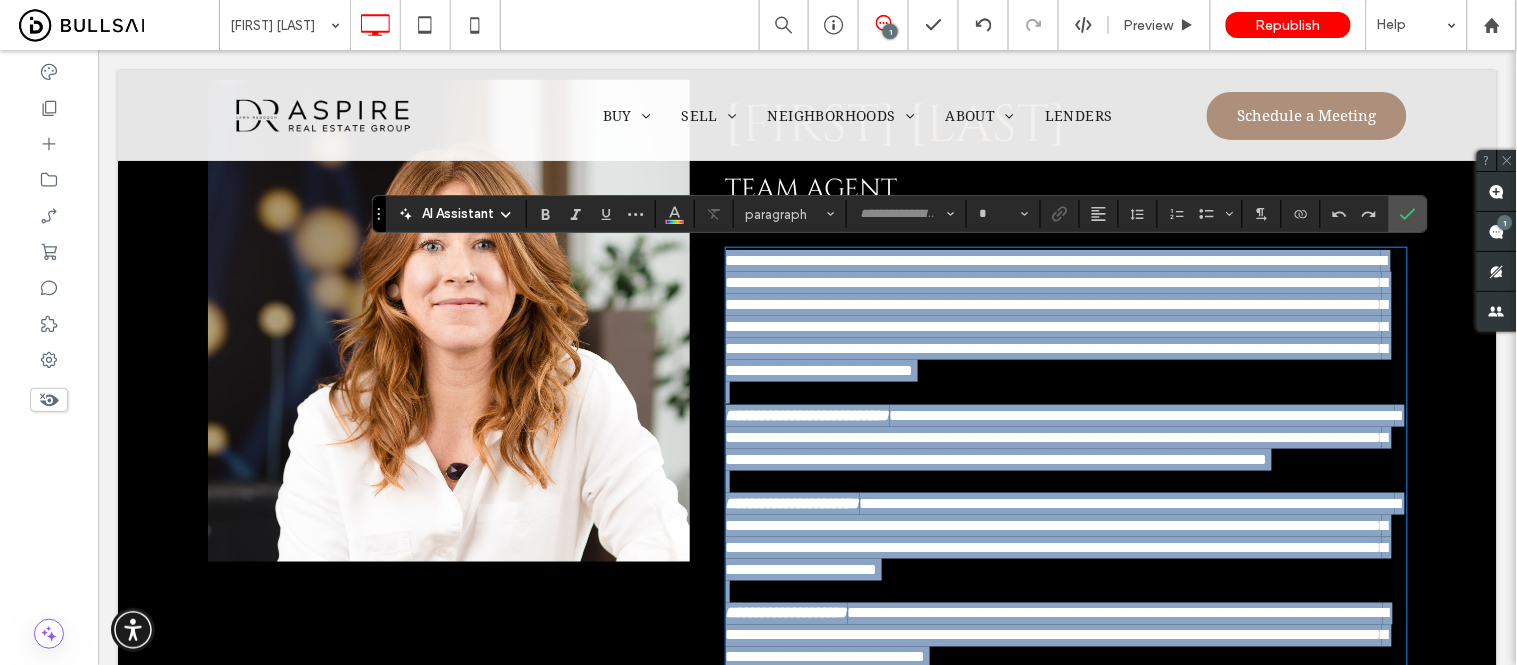 type on "**********" 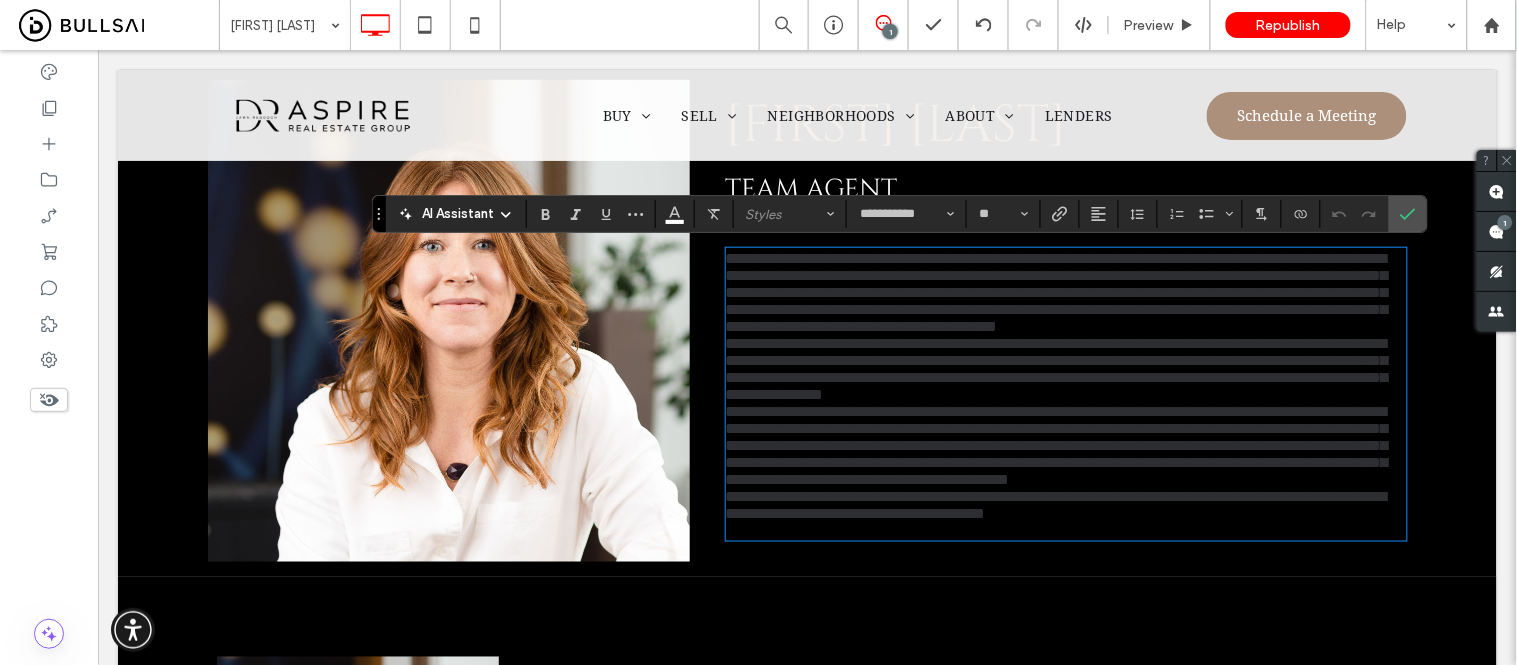 scroll, scrollTop: 0, scrollLeft: 0, axis: both 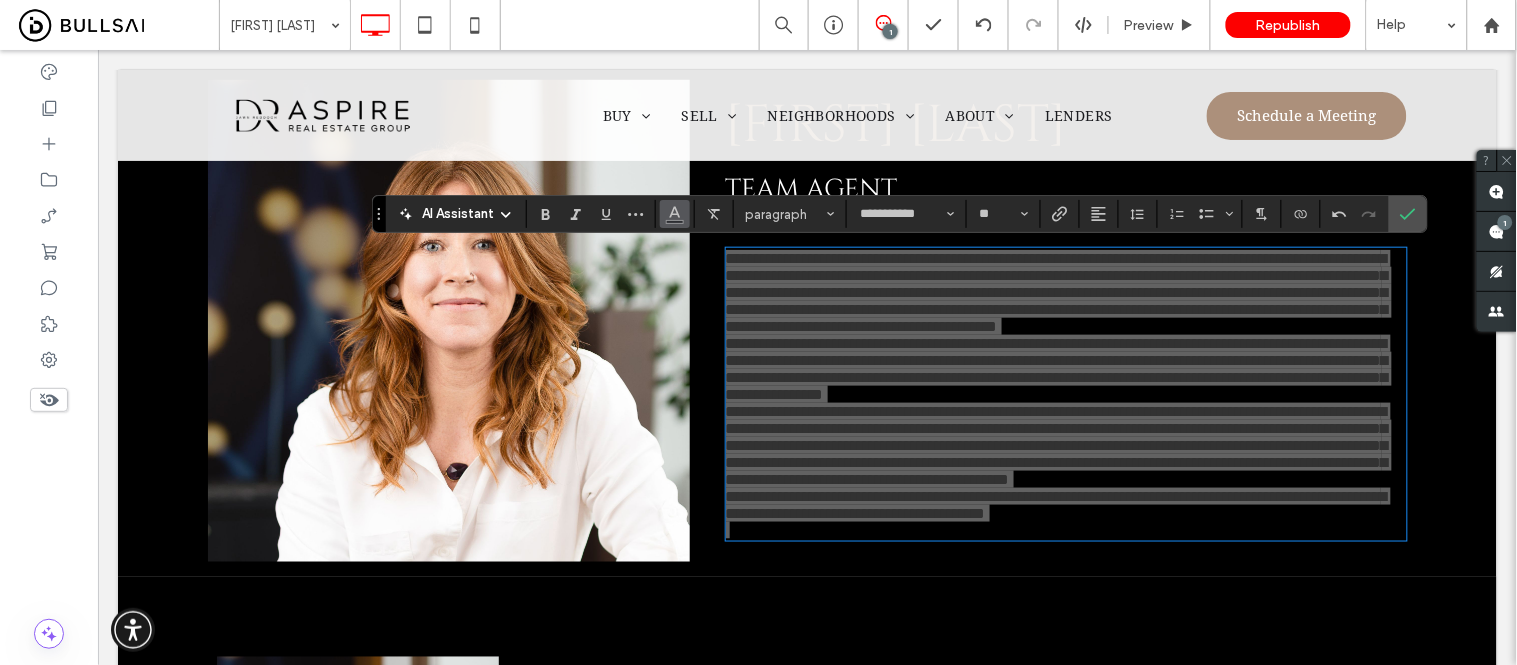 click 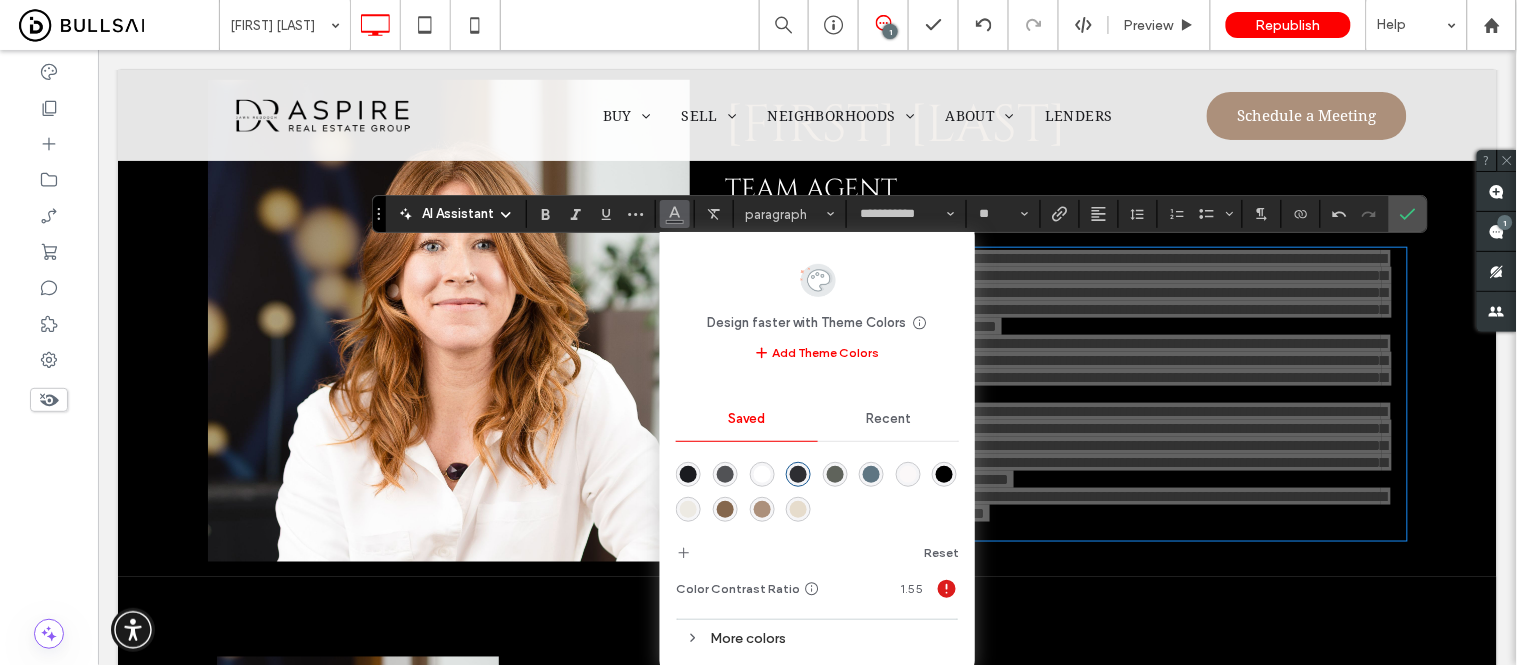 click at bounding box center (762, 474) 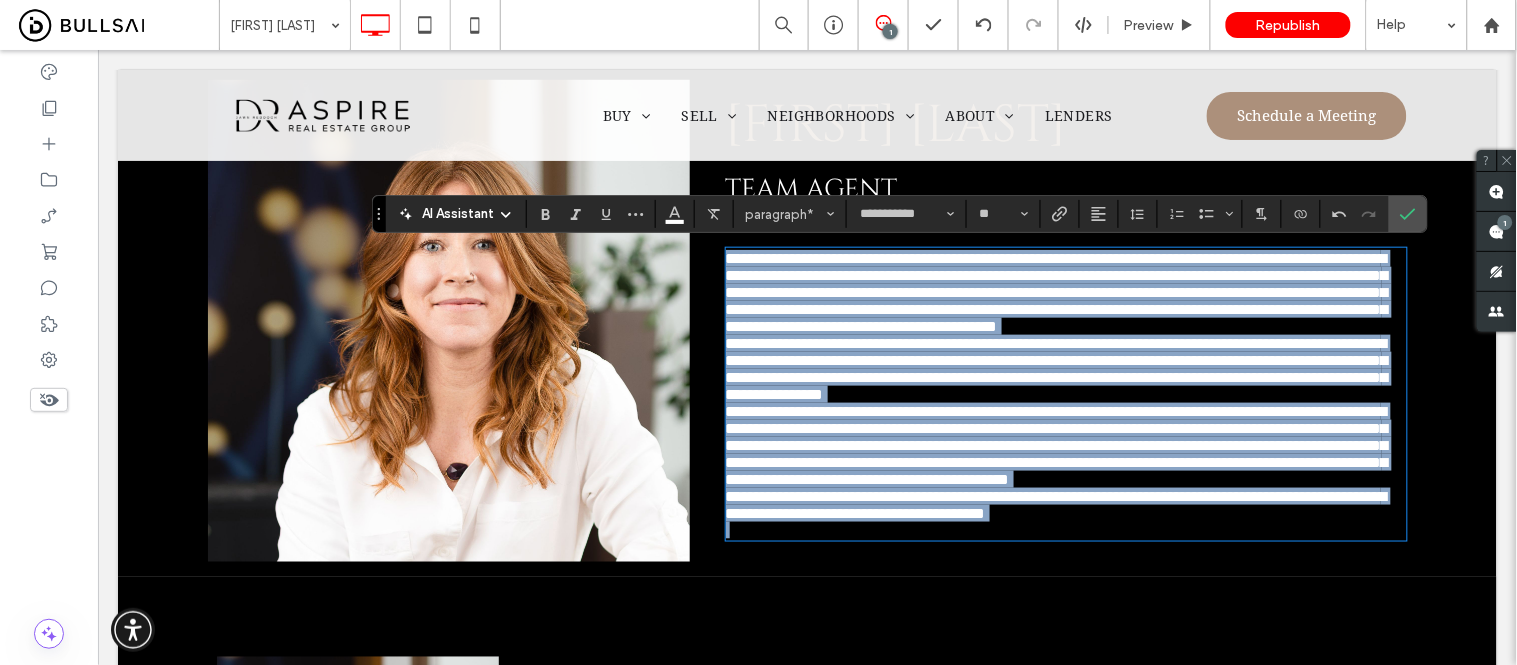 click on "**********" at bounding box center (1066, 291) 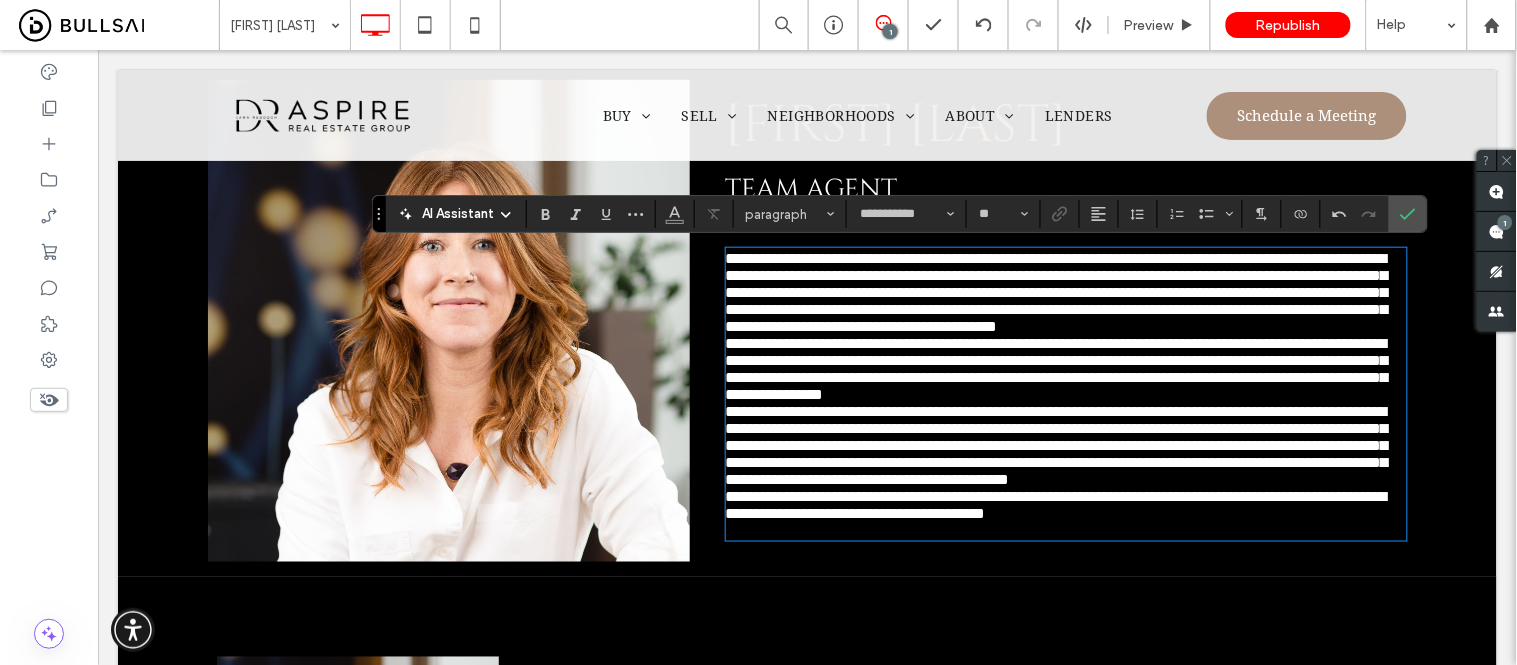 click on "**********" at bounding box center (1066, 291) 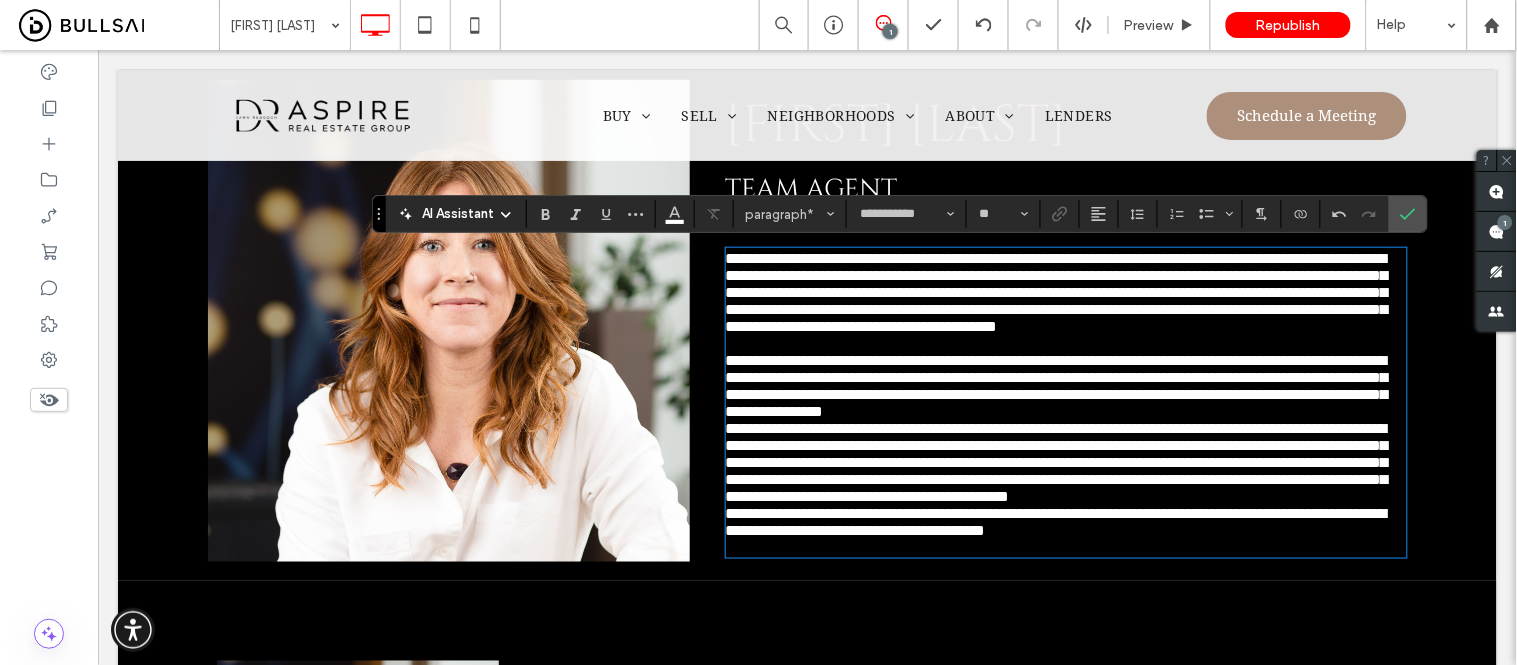 click on "**********" at bounding box center [1066, 385] 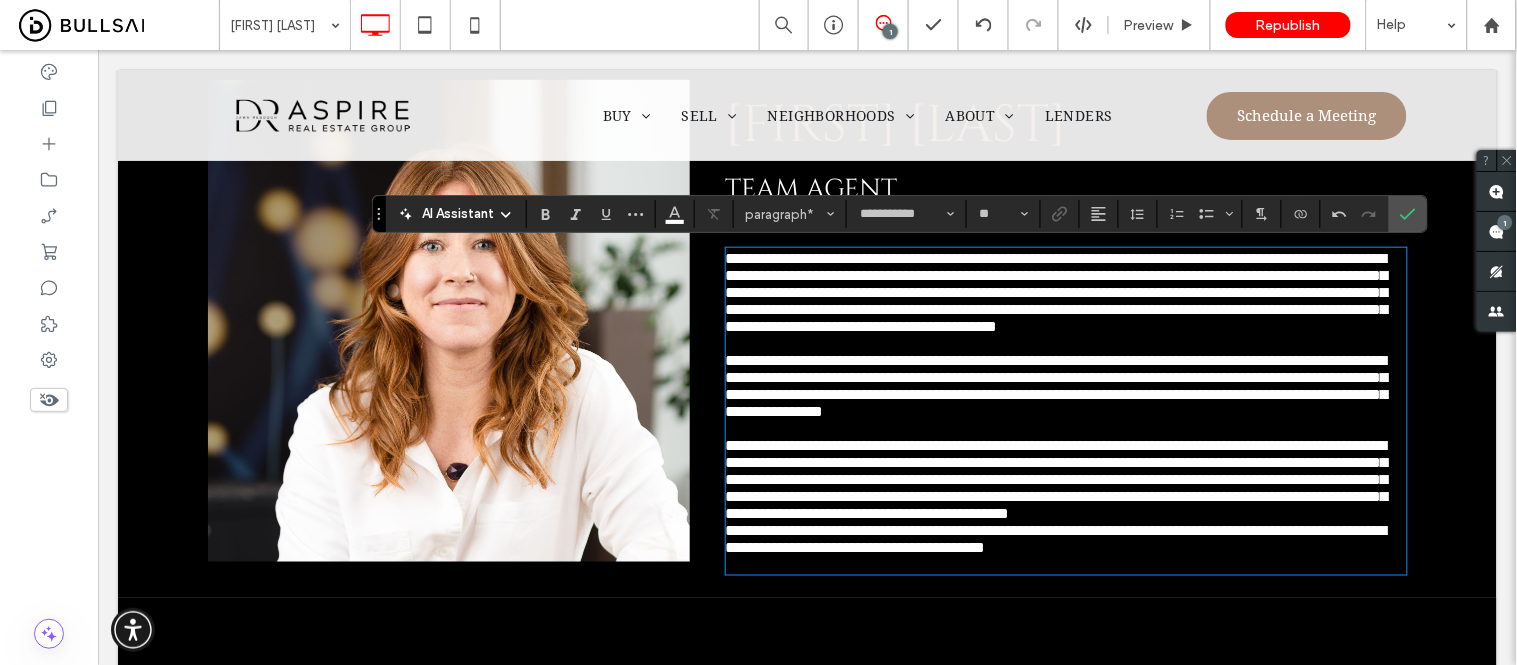 click on "**********" at bounding box center (1066, 478) 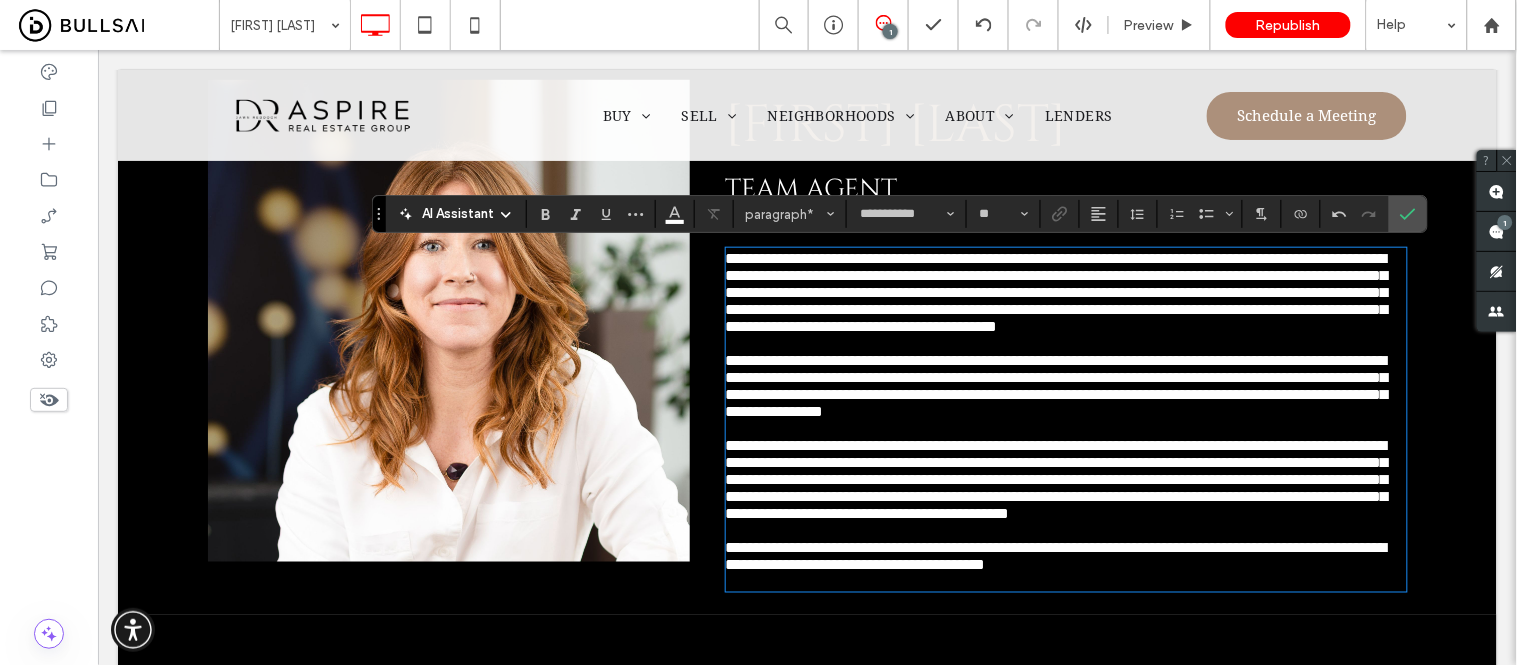 click at bounding box center [1066, 580] 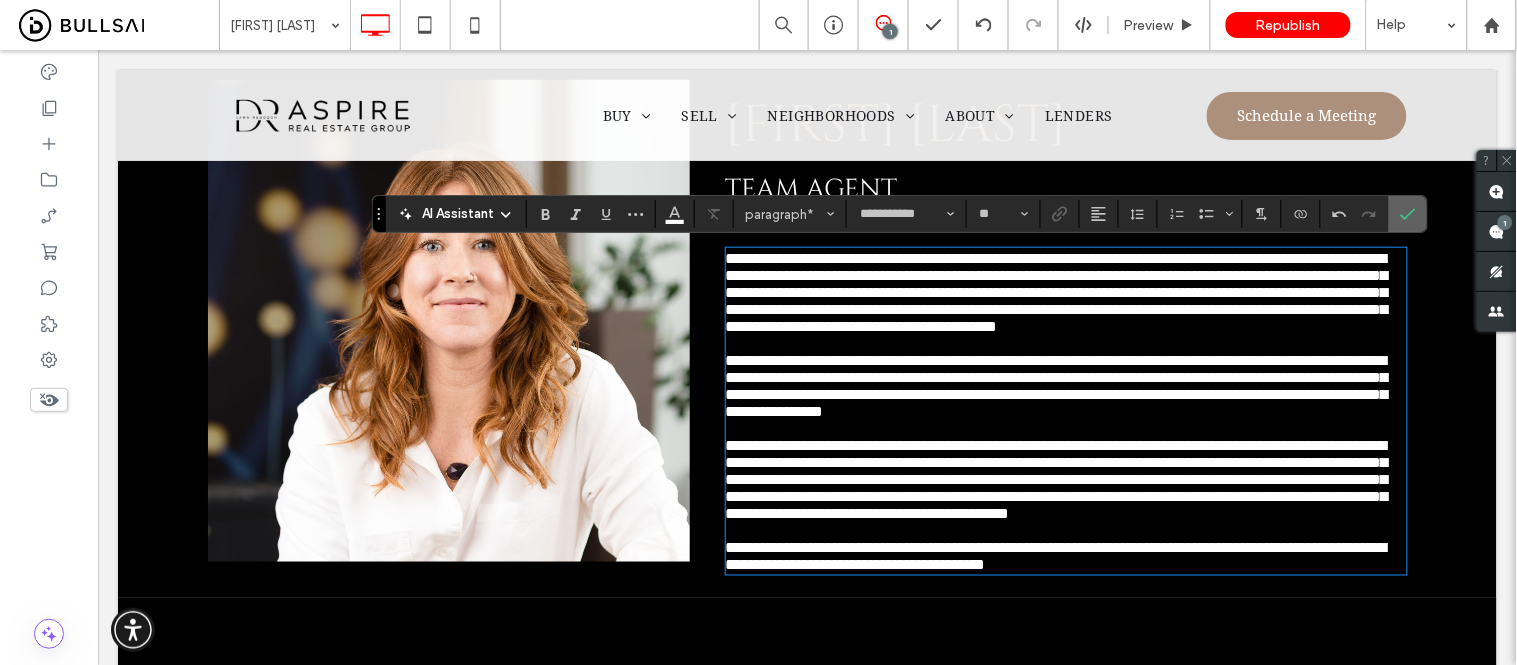 drag, startPoint x: 1421, startPoint y: 203, endPoint x: 1270, endPoint y: 193, distance: 151.33076 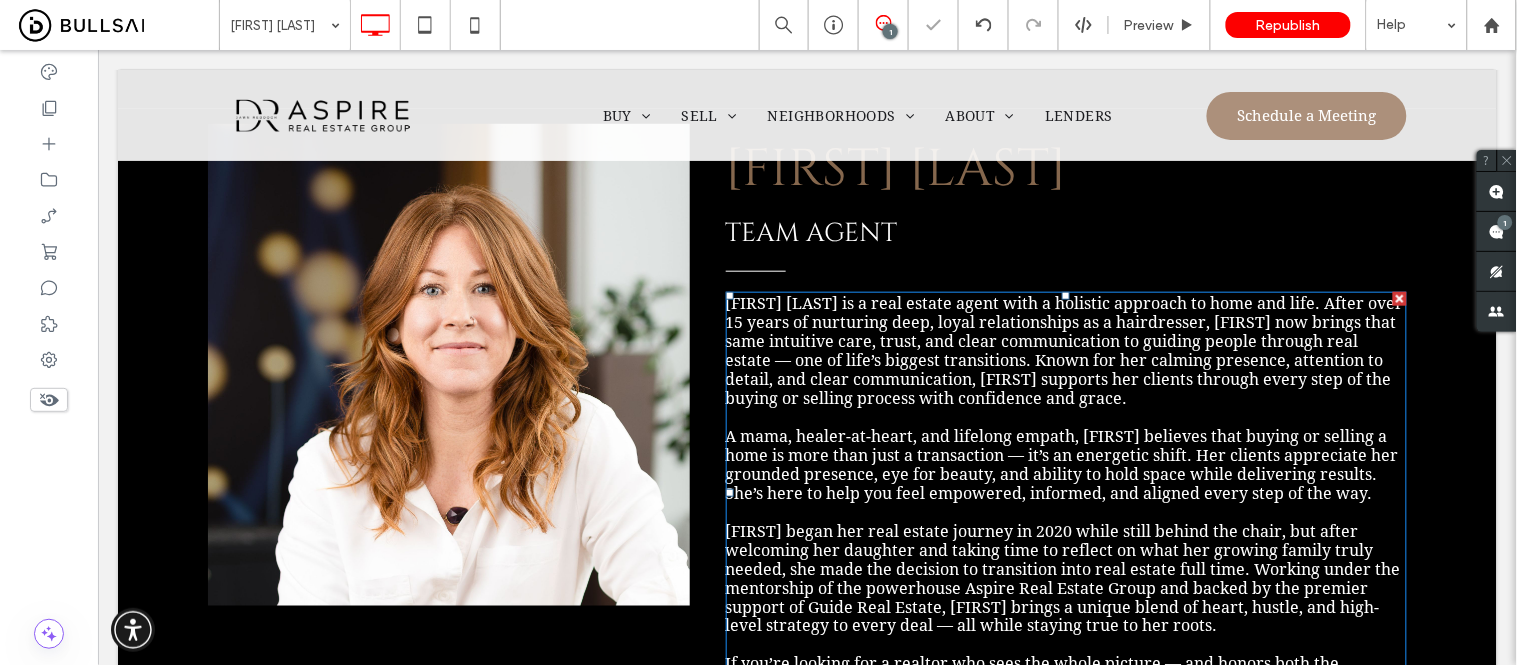 scroll, scrollTop: 333, scrollLeft: 0, axis: vertical 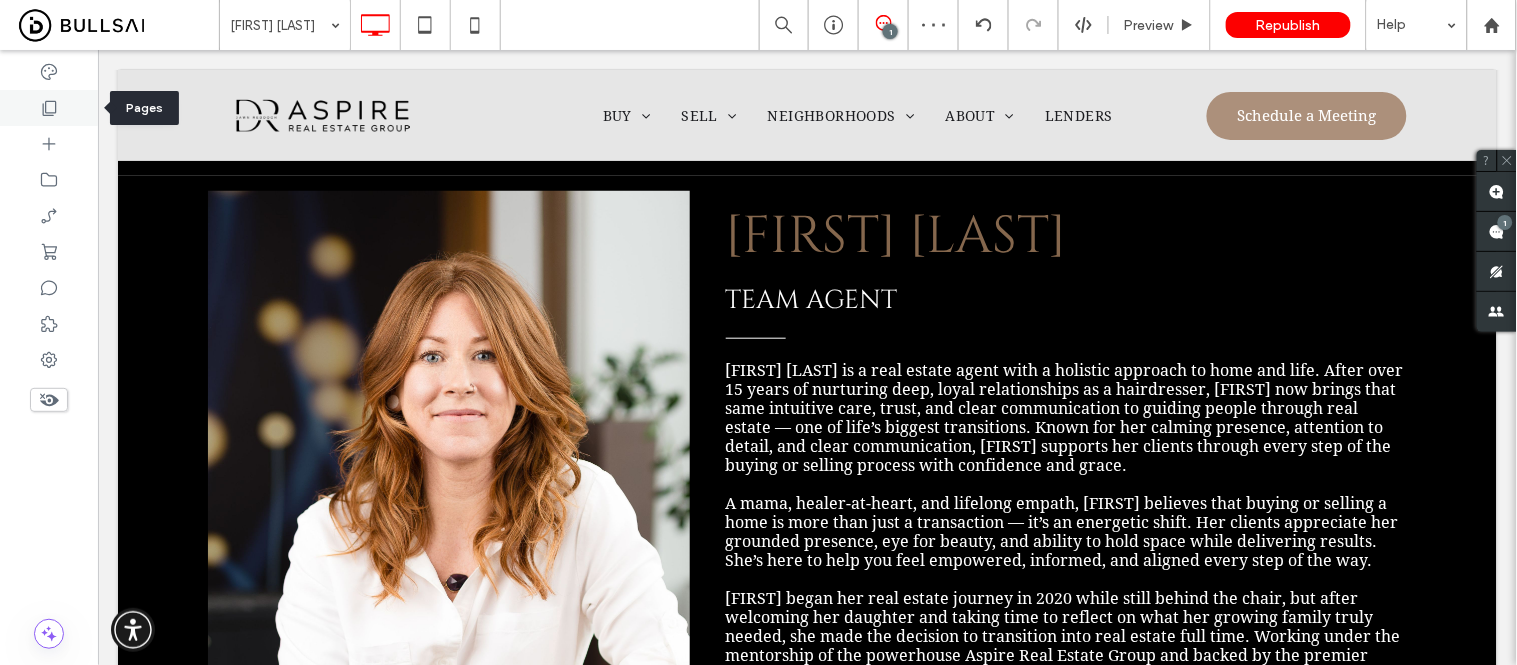 click 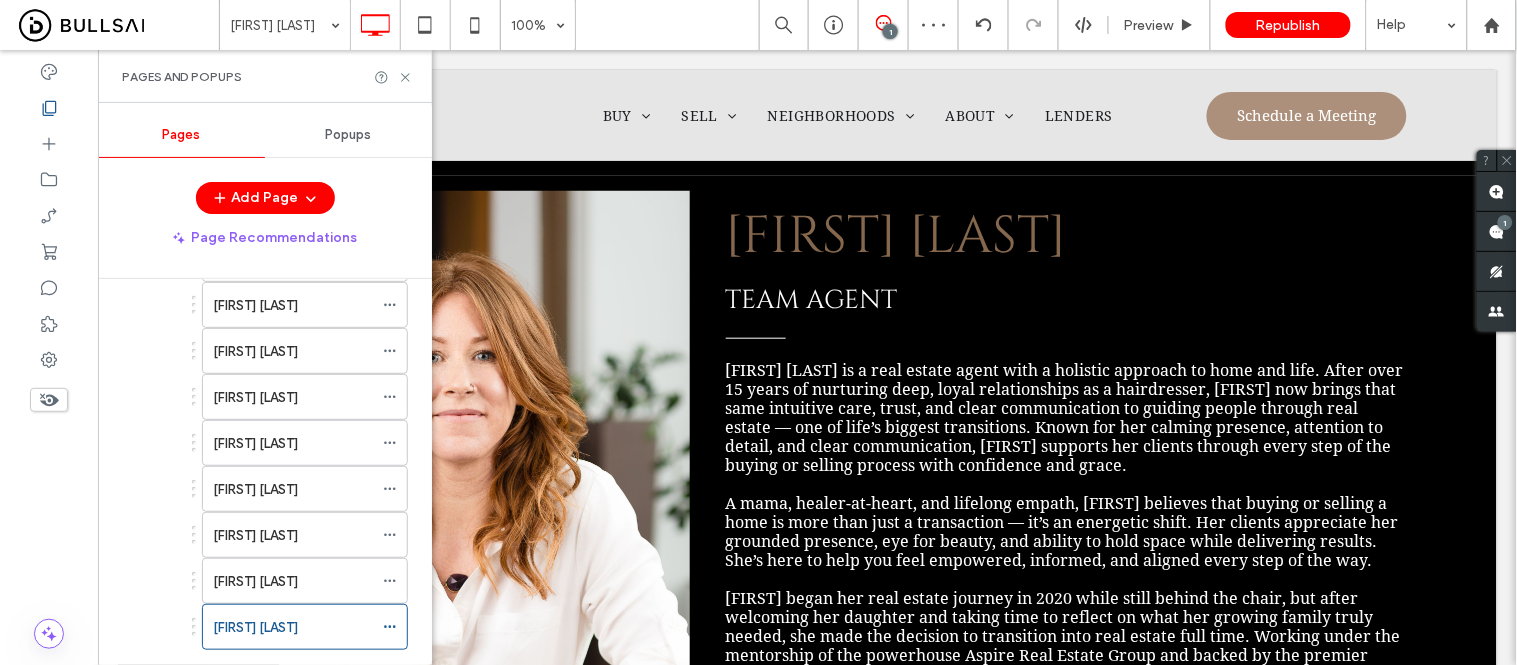 scroll, scrollTop: 777, scrollLeft: 0, axis: vertical 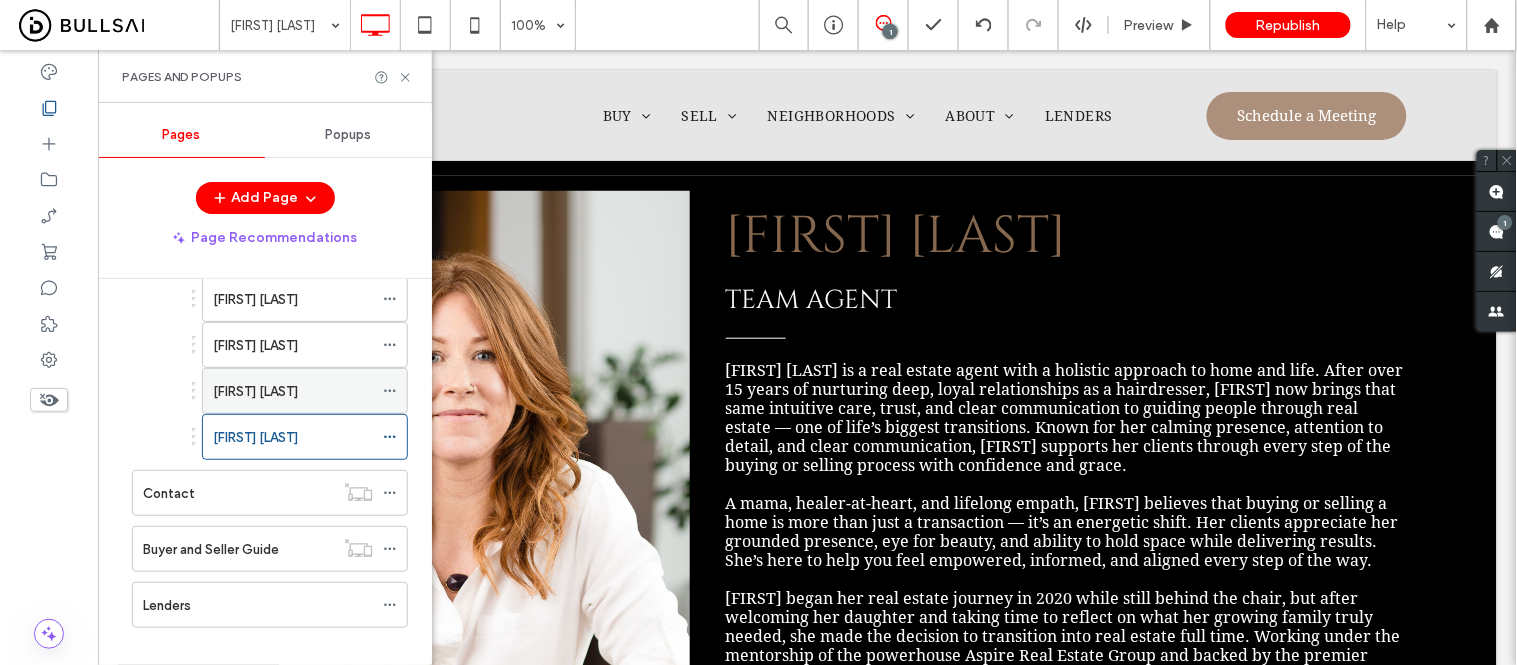click on "Jordan Bunnell" at bounding box center [255, 391] 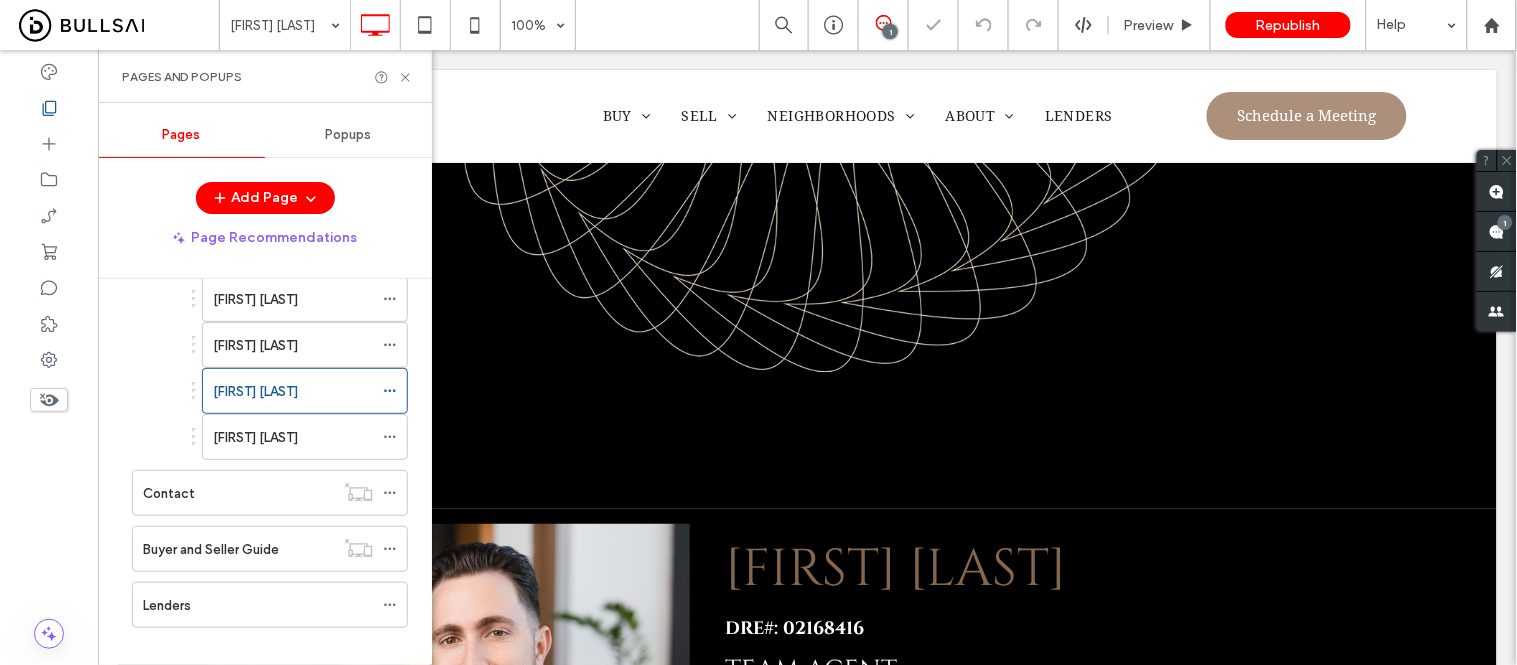 scroll, scrollTop: 333, scrollLeft: 0, axis: vertical 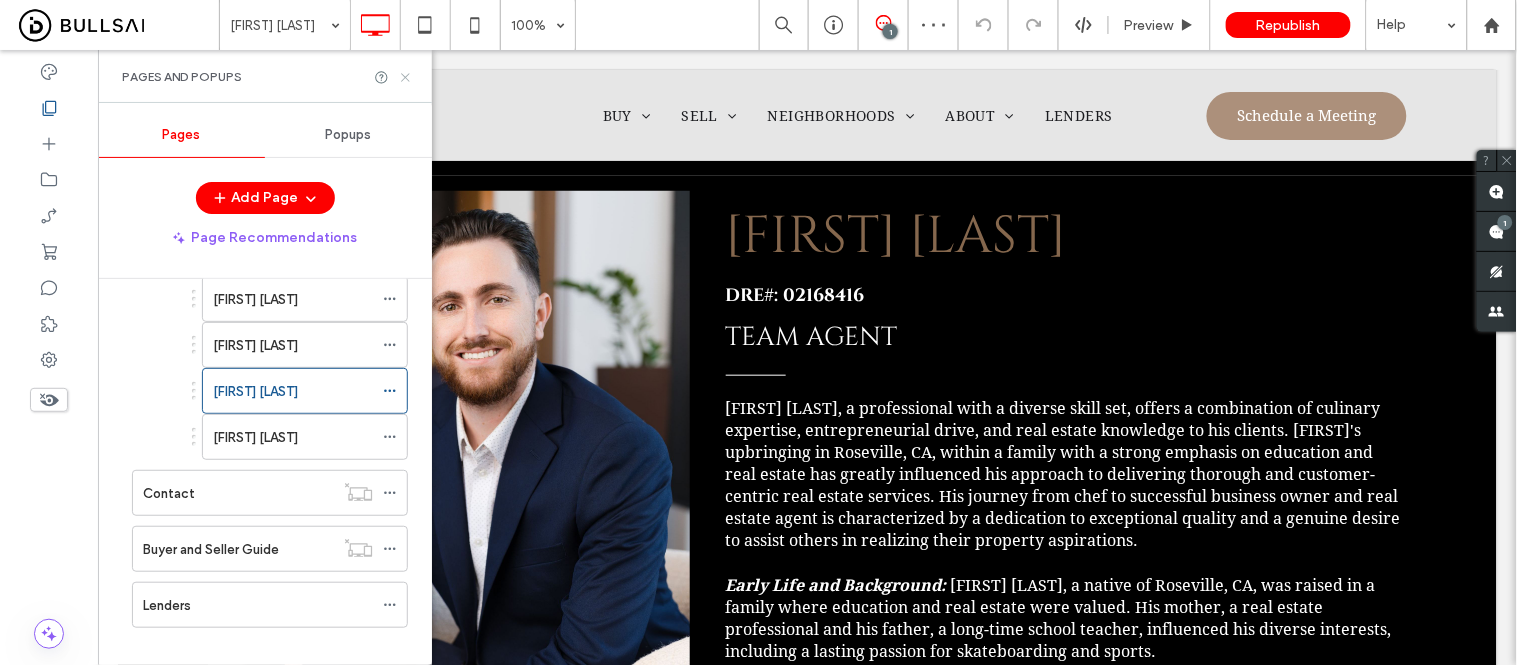 click 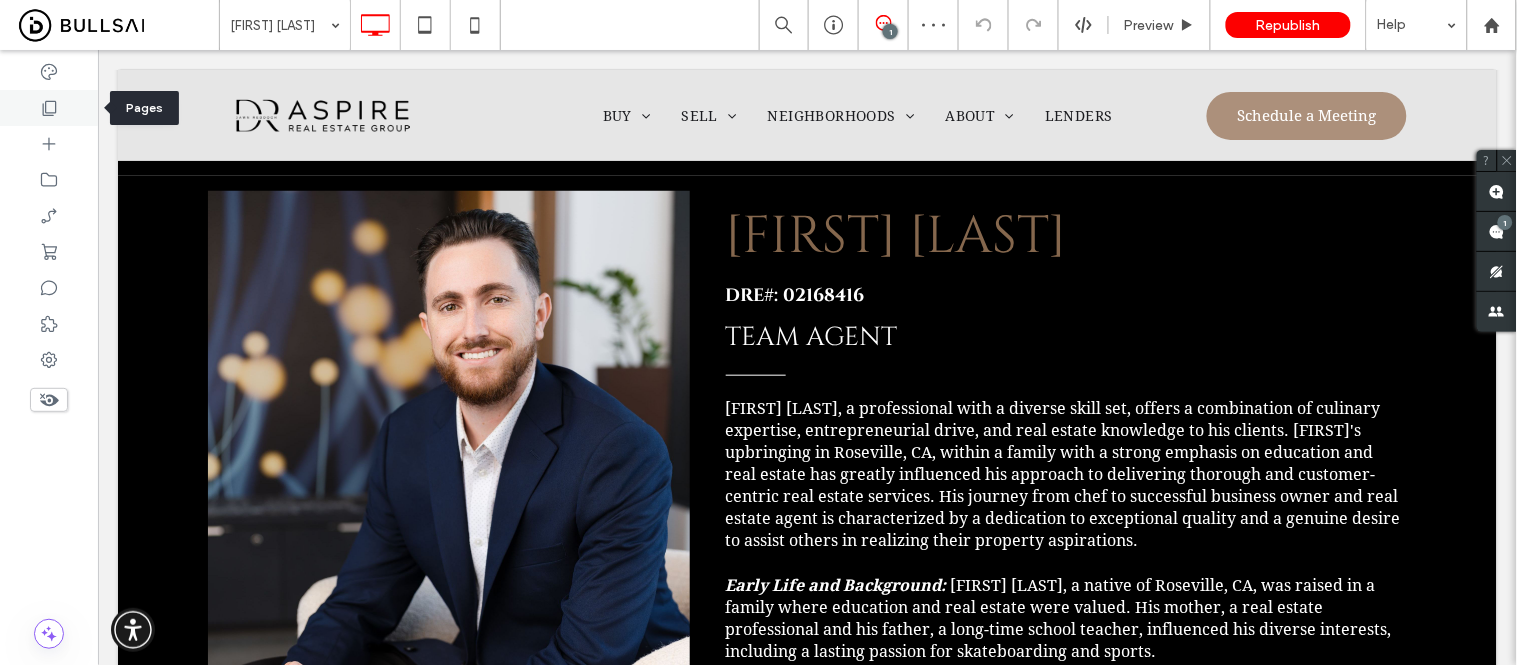 click 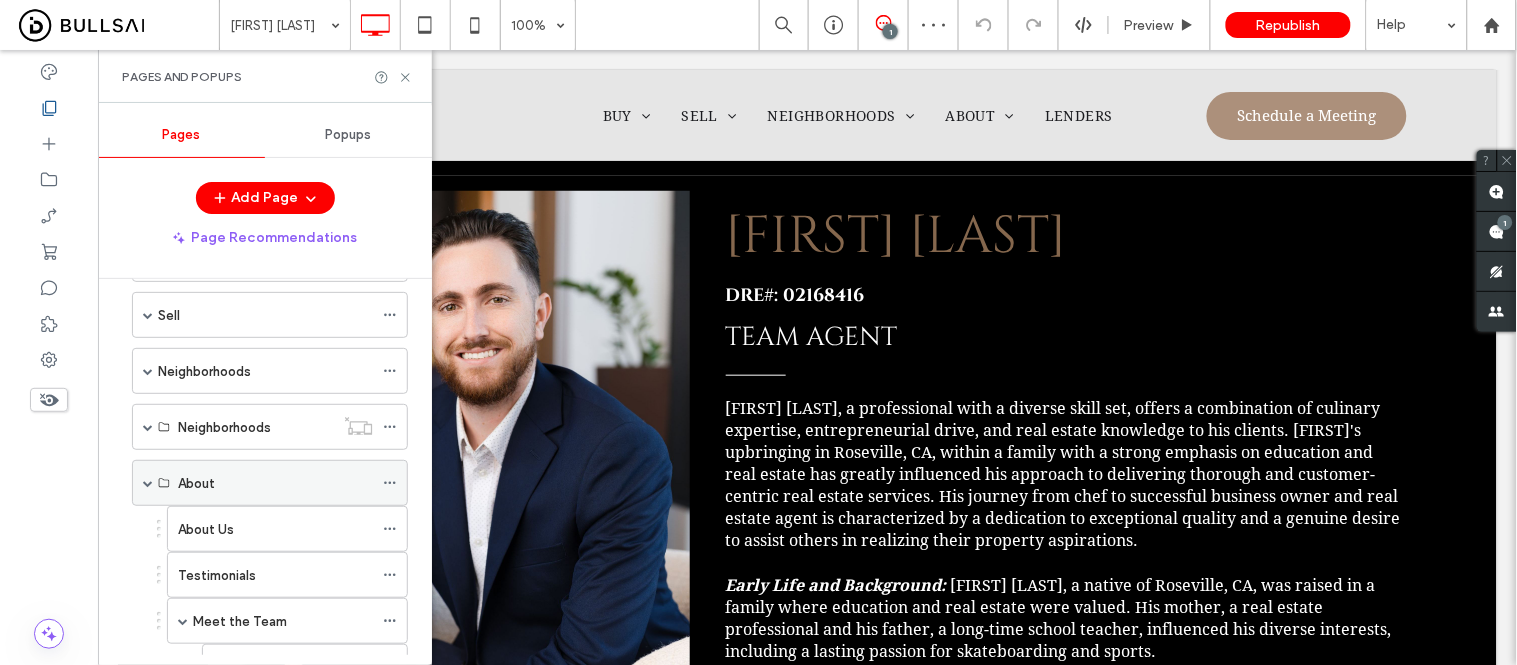 scroll, scrollTop: 222, scrollLeft: 0, axis: vertical 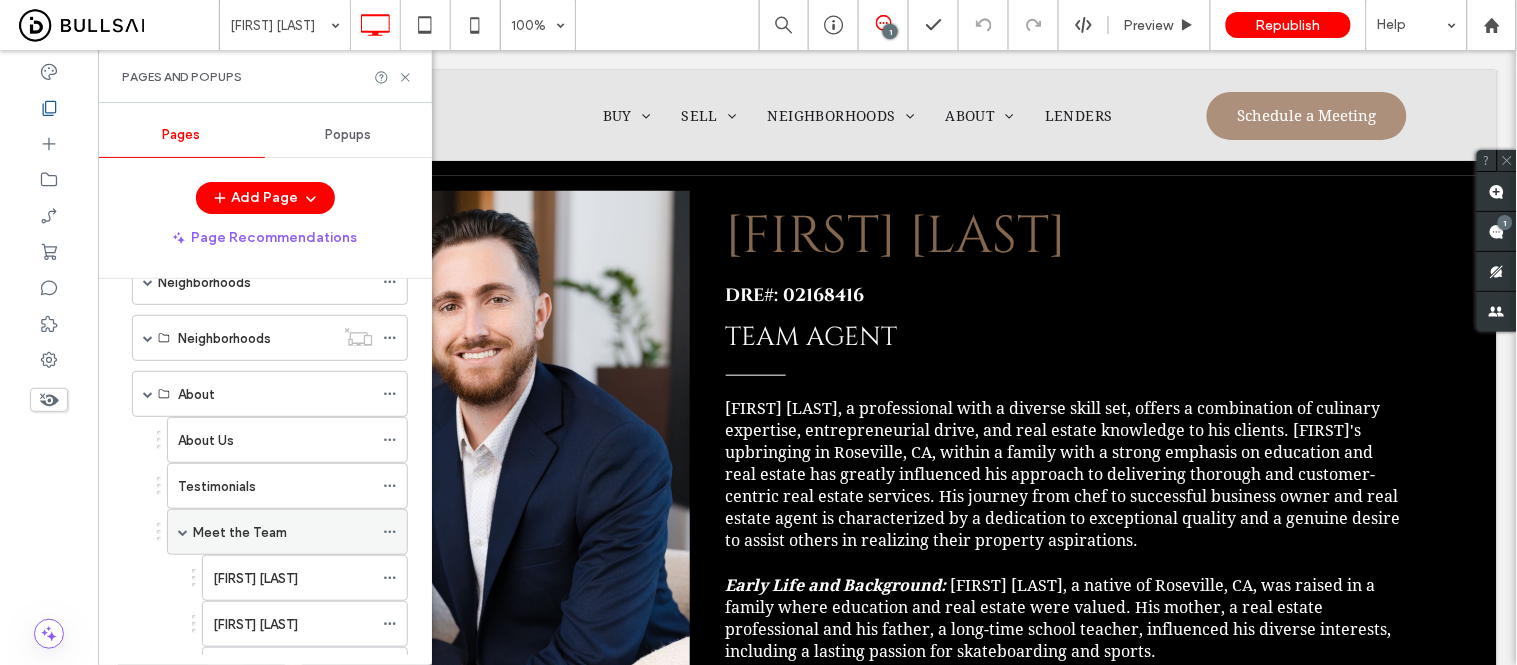 click on "Meet the Team" at bounding box center (240, 532) 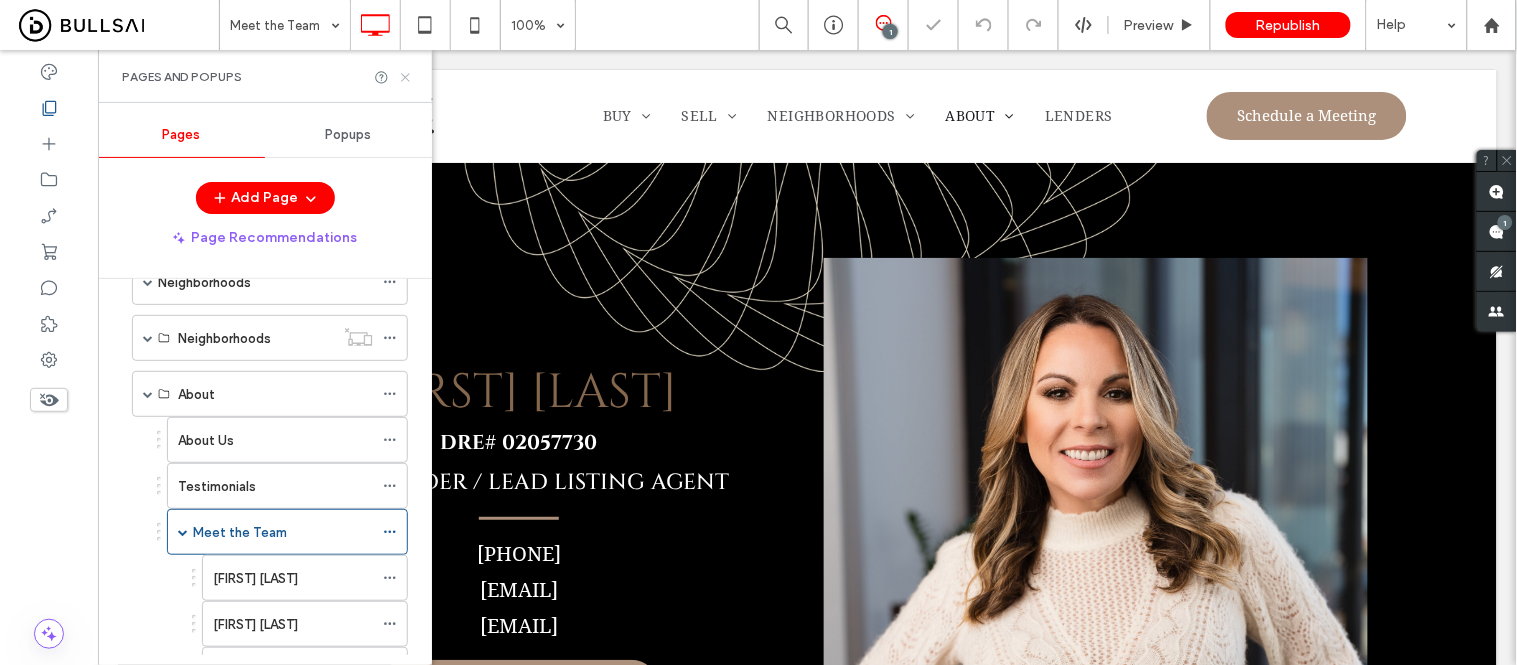 scroll, scrollTop: 0, scrollLeft: 0, axis: both 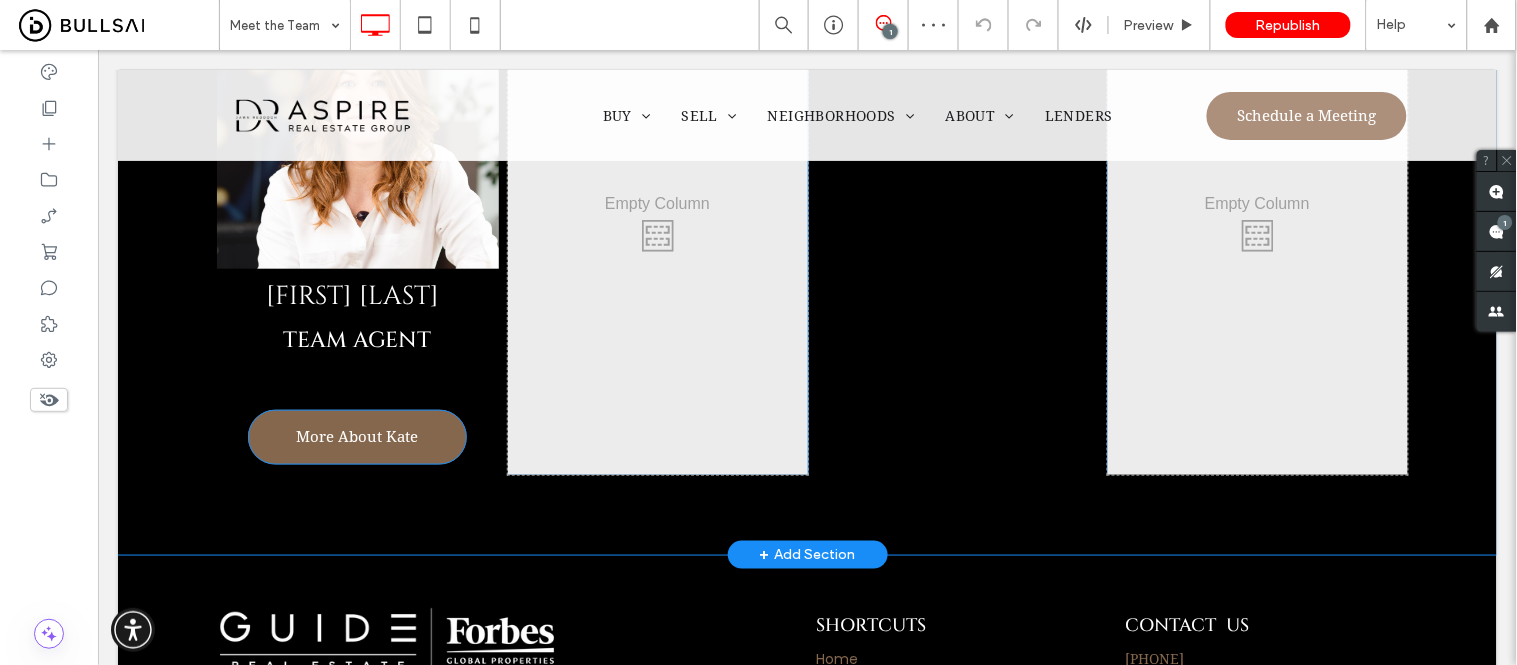 click on "More About Kate" at bounding box center (357, 436) 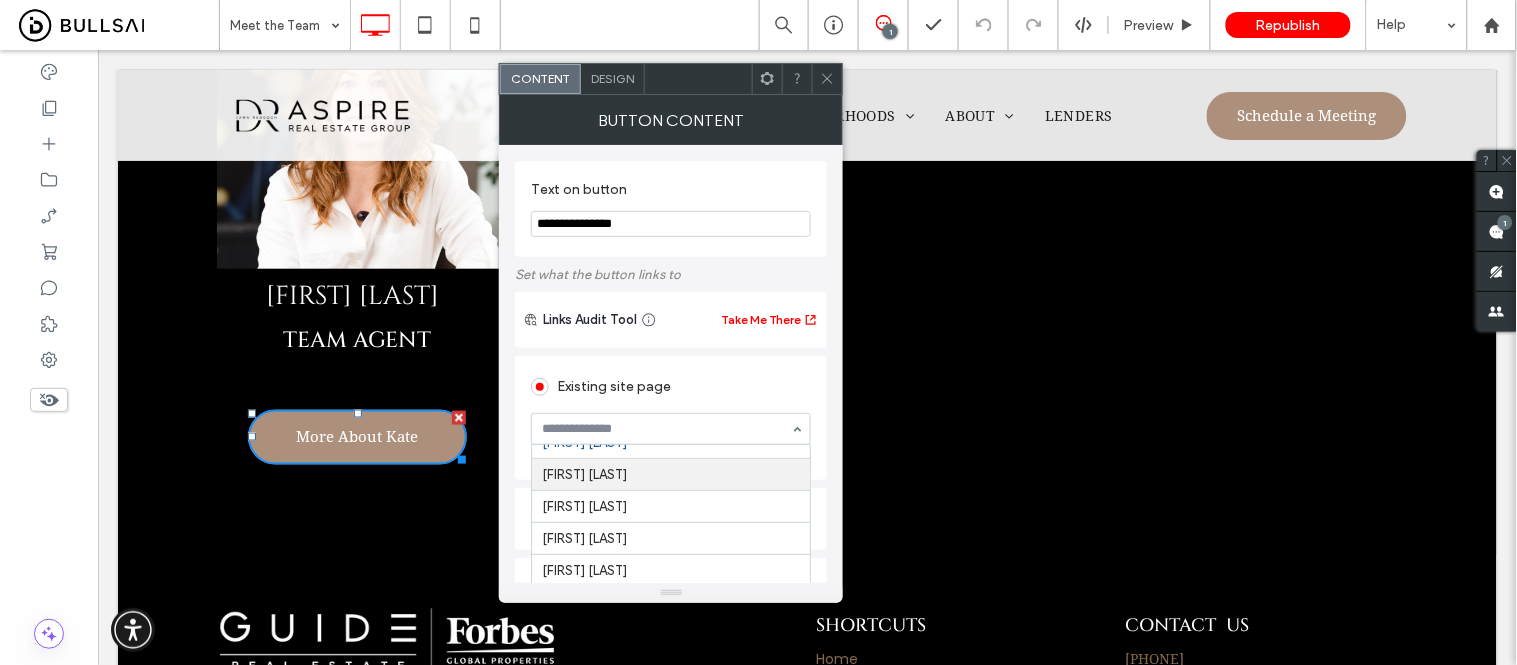 scroll, scrollTop: 1041, scrollLeft: 0, axis: vertical 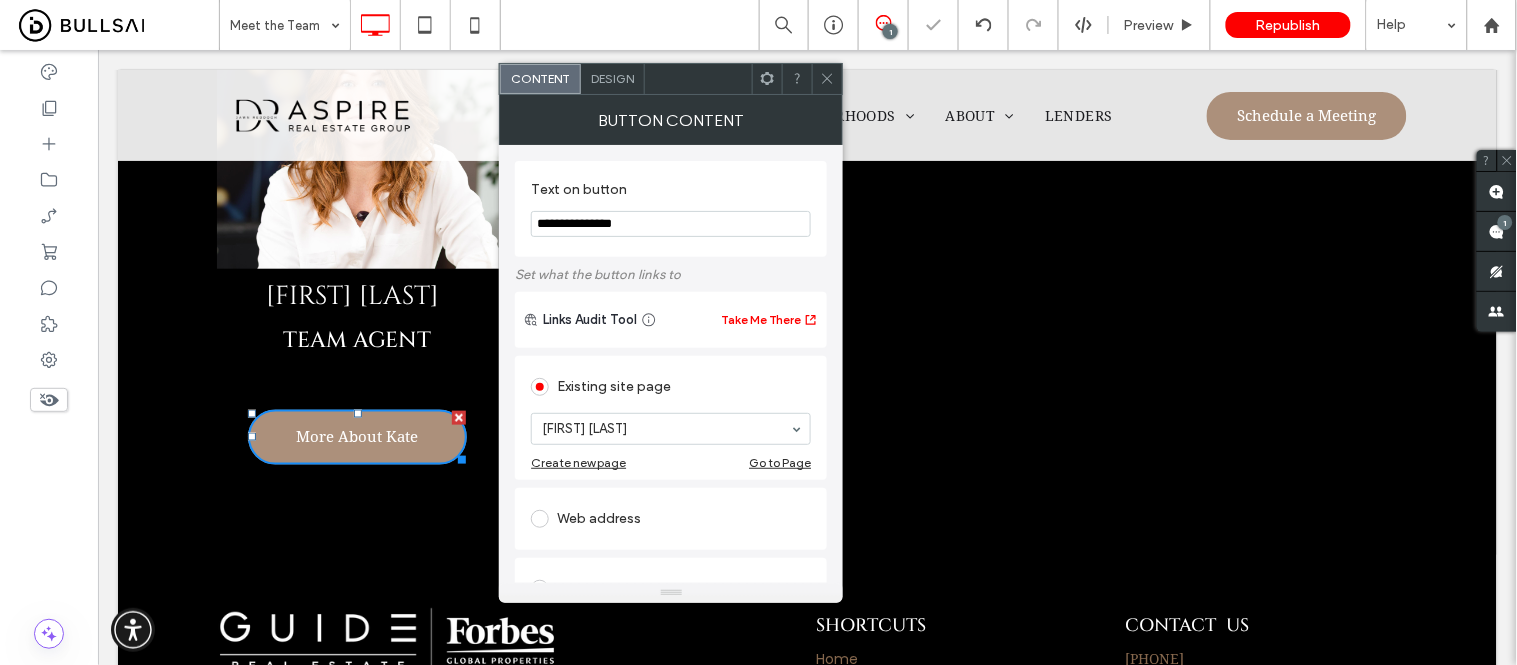 click 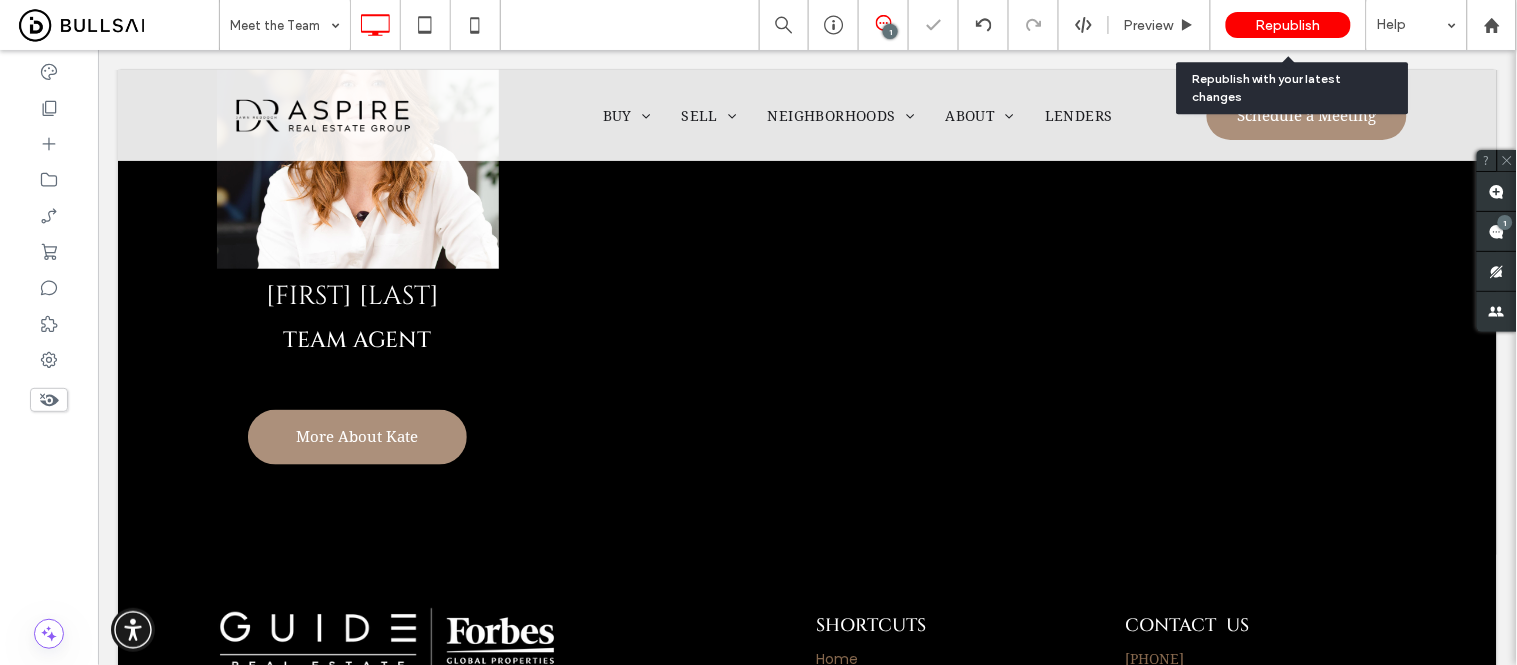 click on "Republish" at bounding box center [1288, 25] 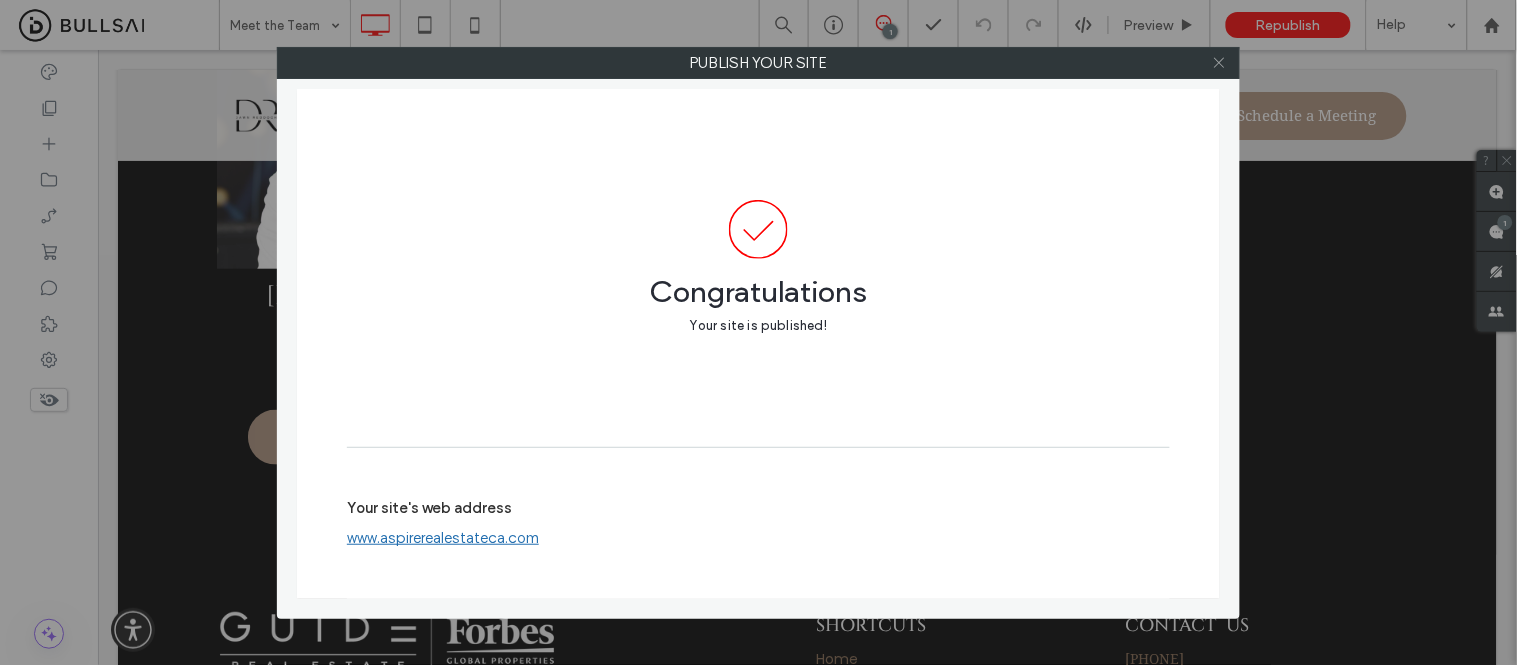 click 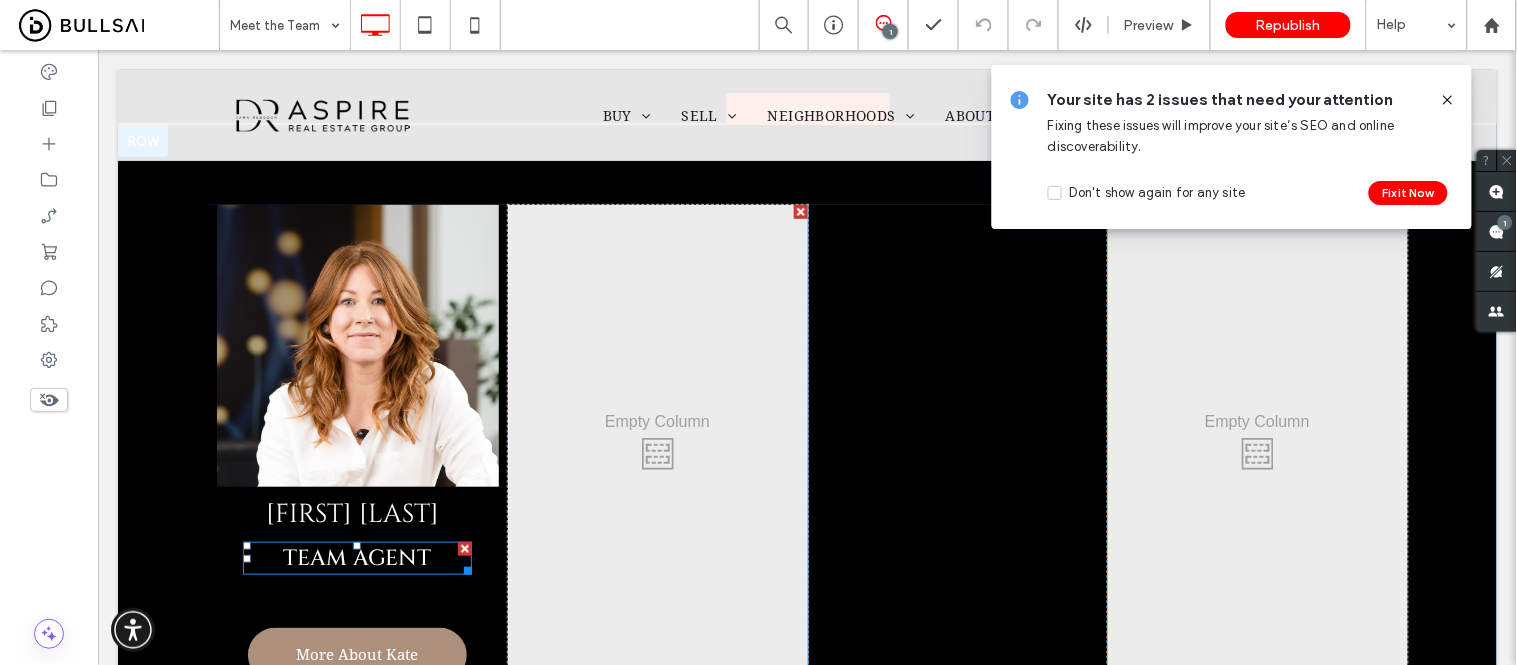 scroll, scrollTop: 1888, scrollLeft: 0, axis: vertical 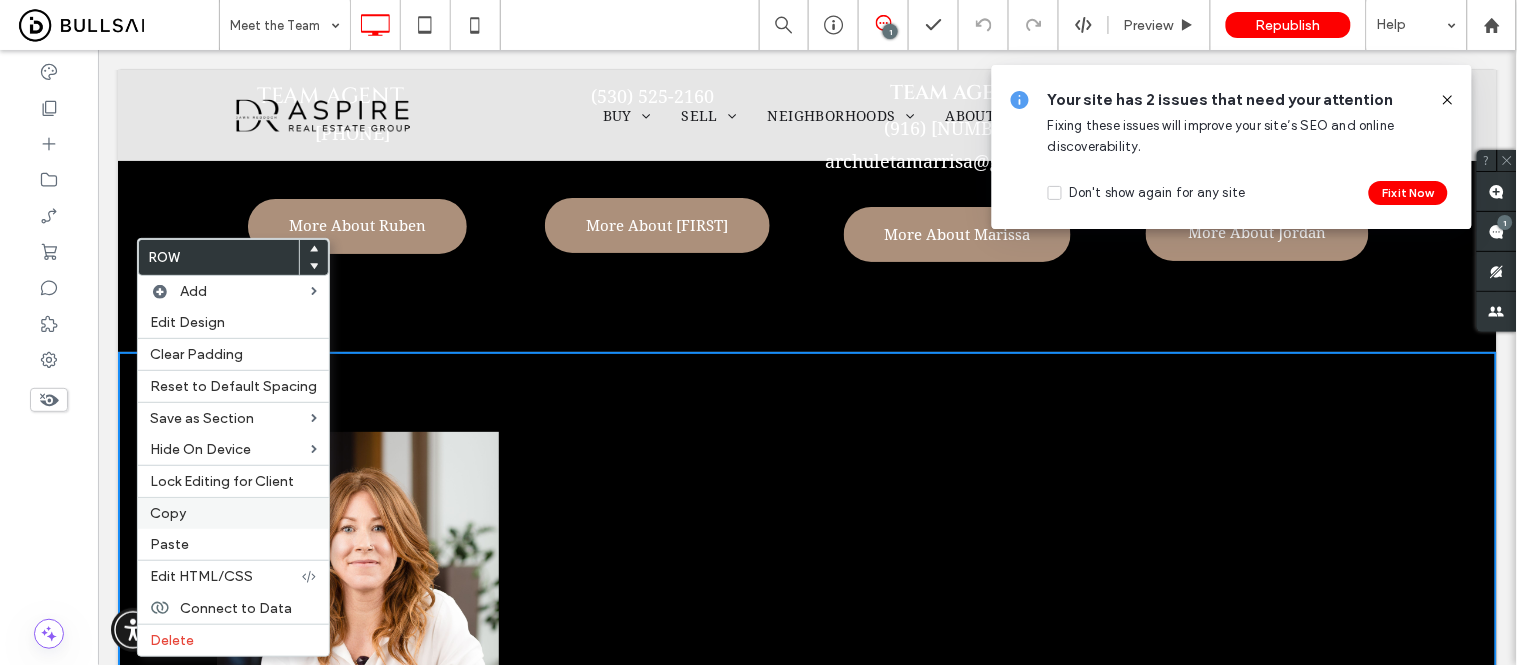 click on "Copy" at bounding box center [168, 513] 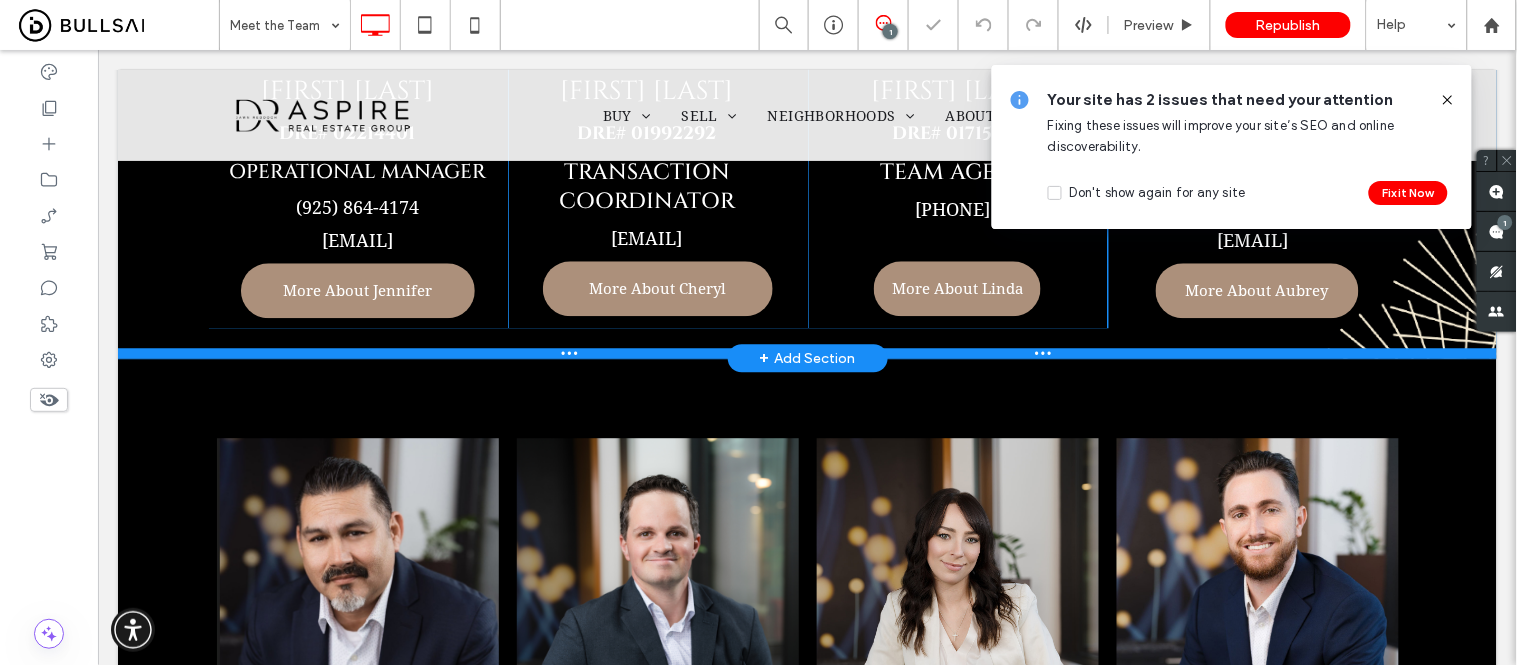 scroll, scrollTop: 1111, scrollLeft: 0, axis: vertical 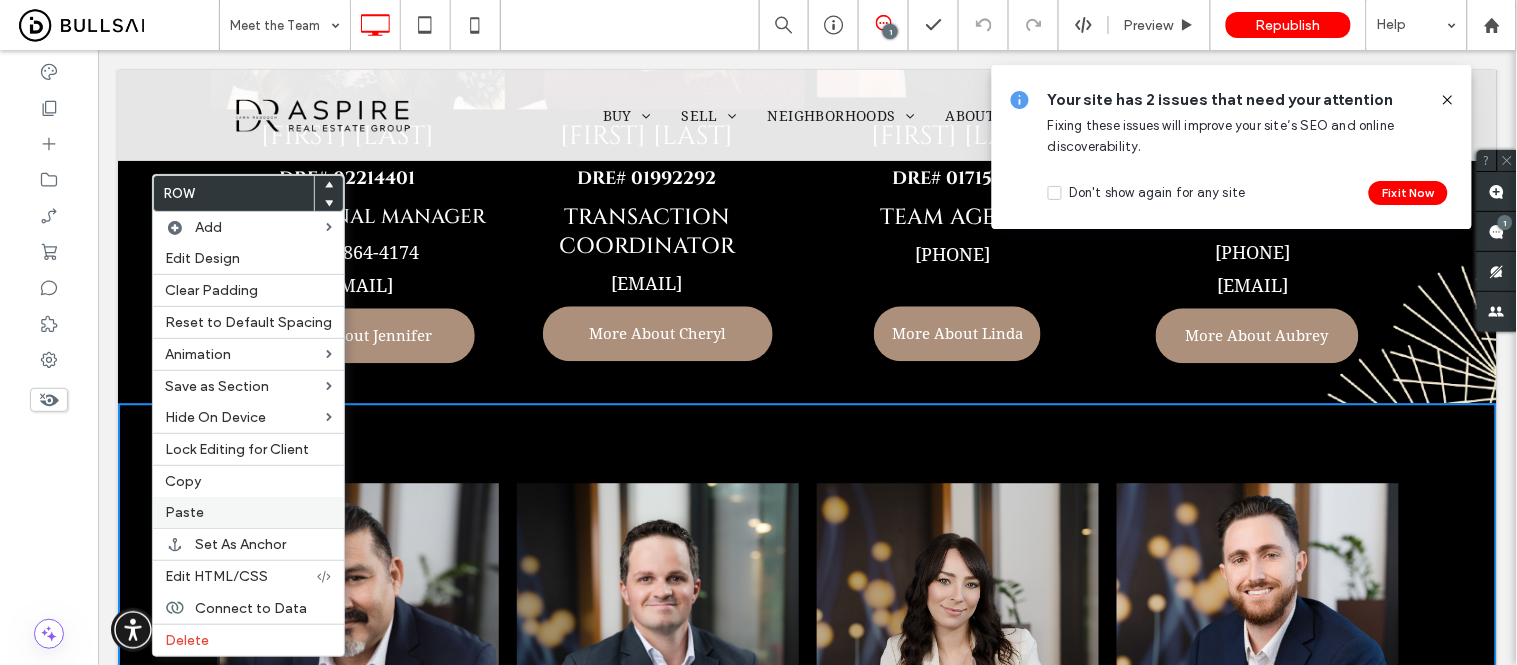 click on "Paste" at bounding box center (184, 512) 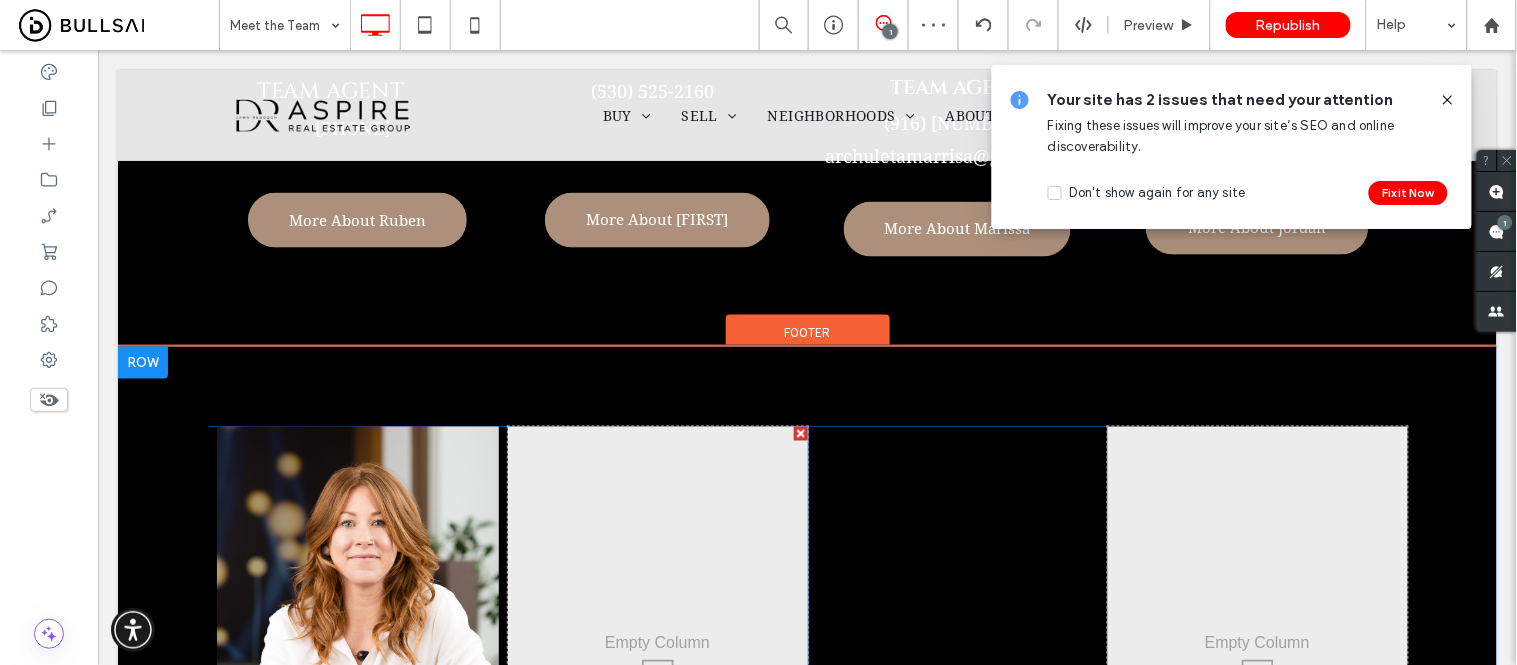 scroll, scrollTop: 2555, scrollLeft: 0, axis: vertical 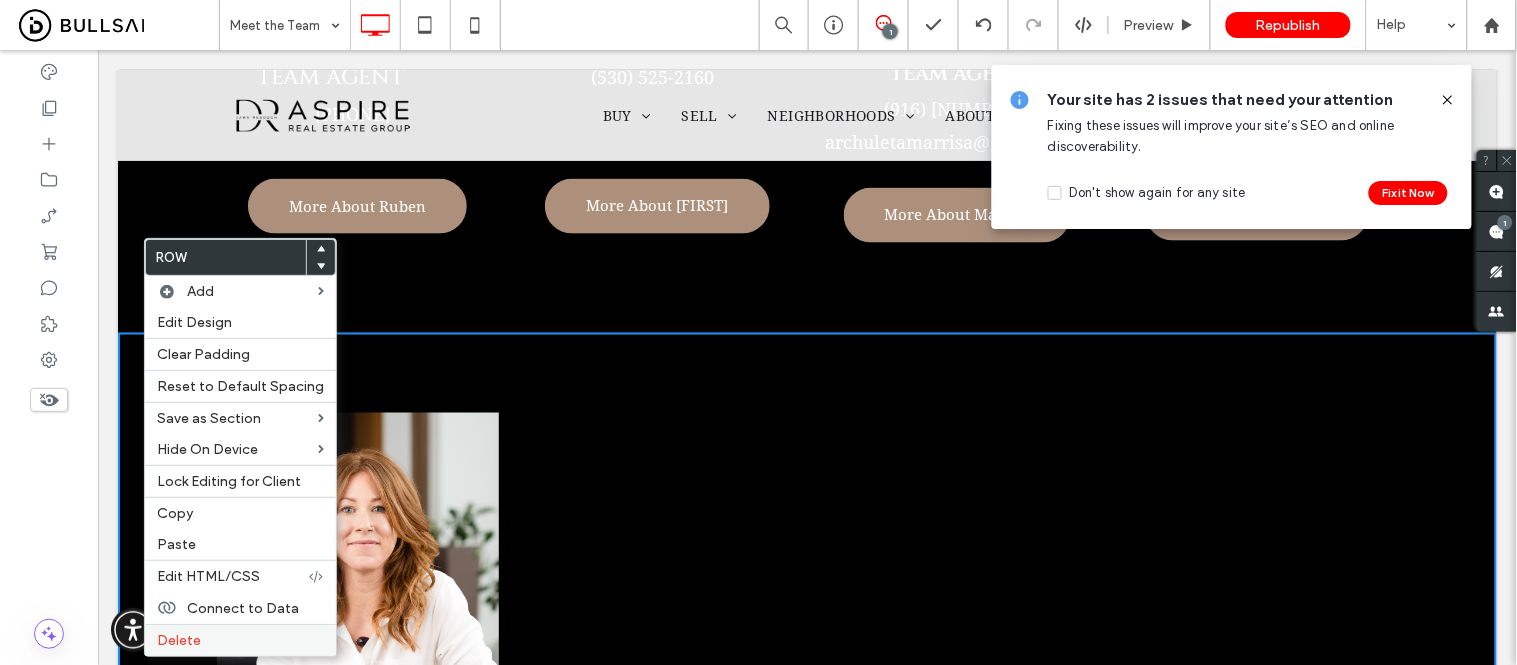 click on "Delete" at bounding box center [179, 640] 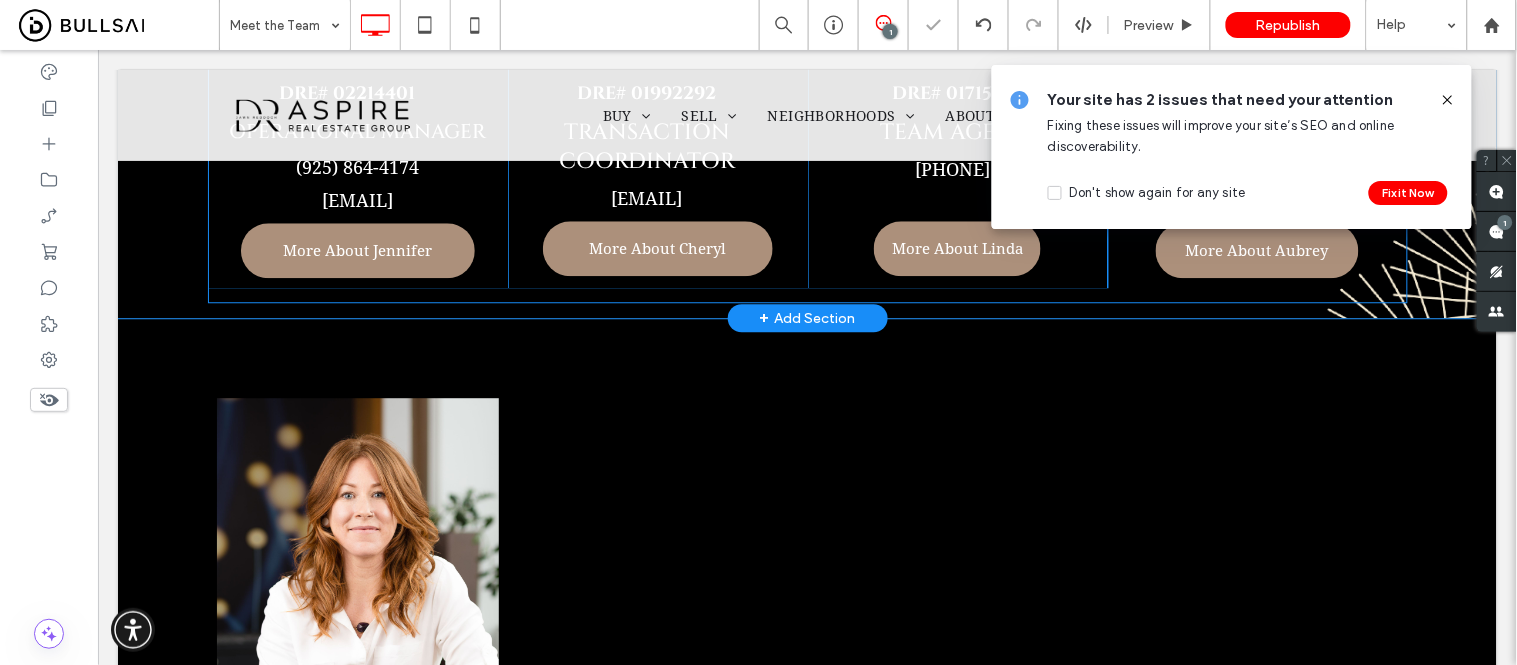 scroll, scrollTop: 1111, scrollLeft: 0, axis: vertical 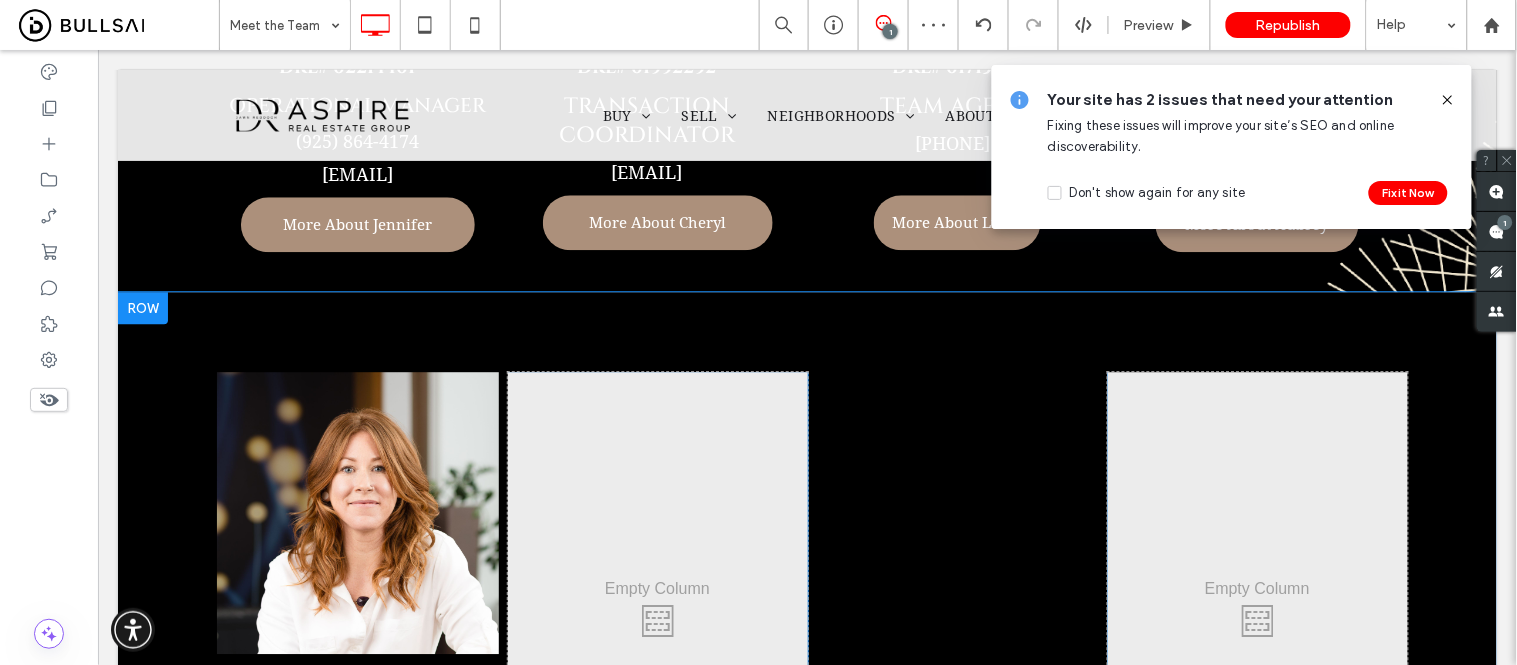 drag, startPoint x: 144, startPoint y: 426, endPoint x: 127, endPoint y: 472, distance: 49.0408 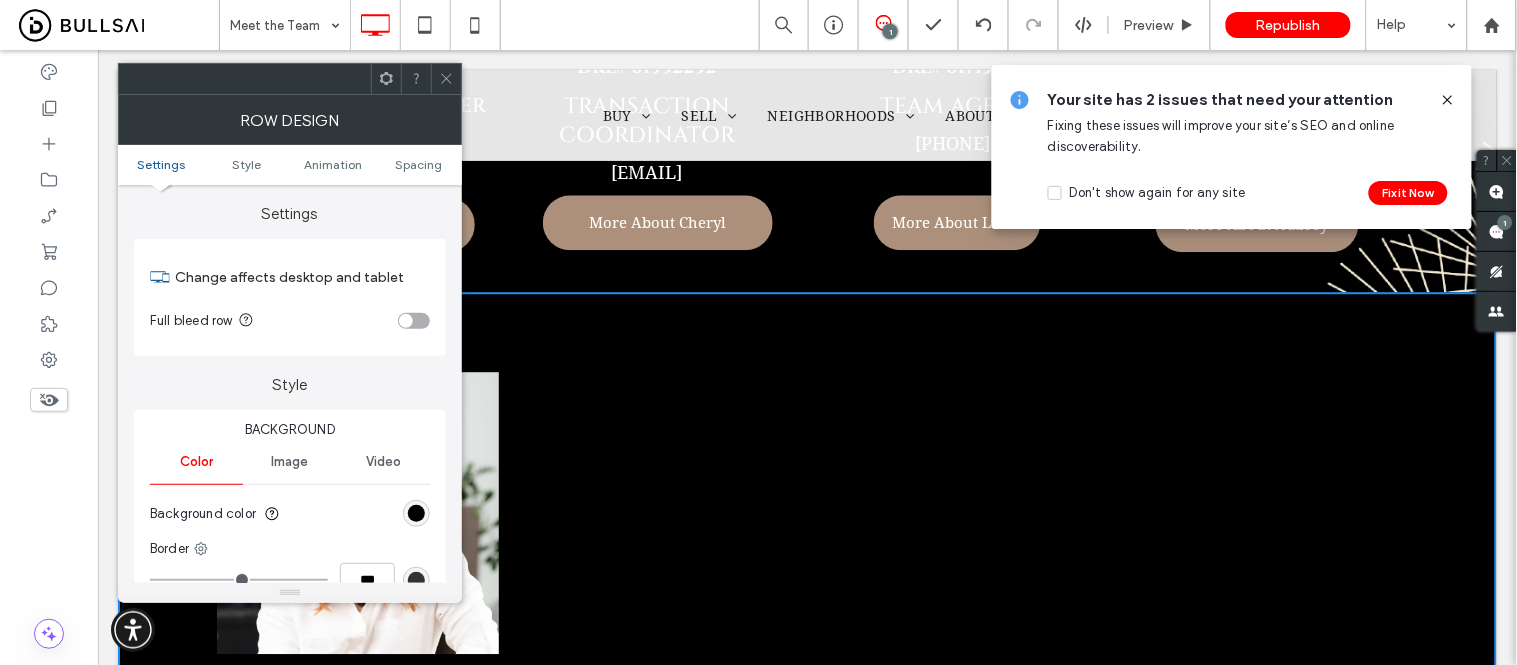 click 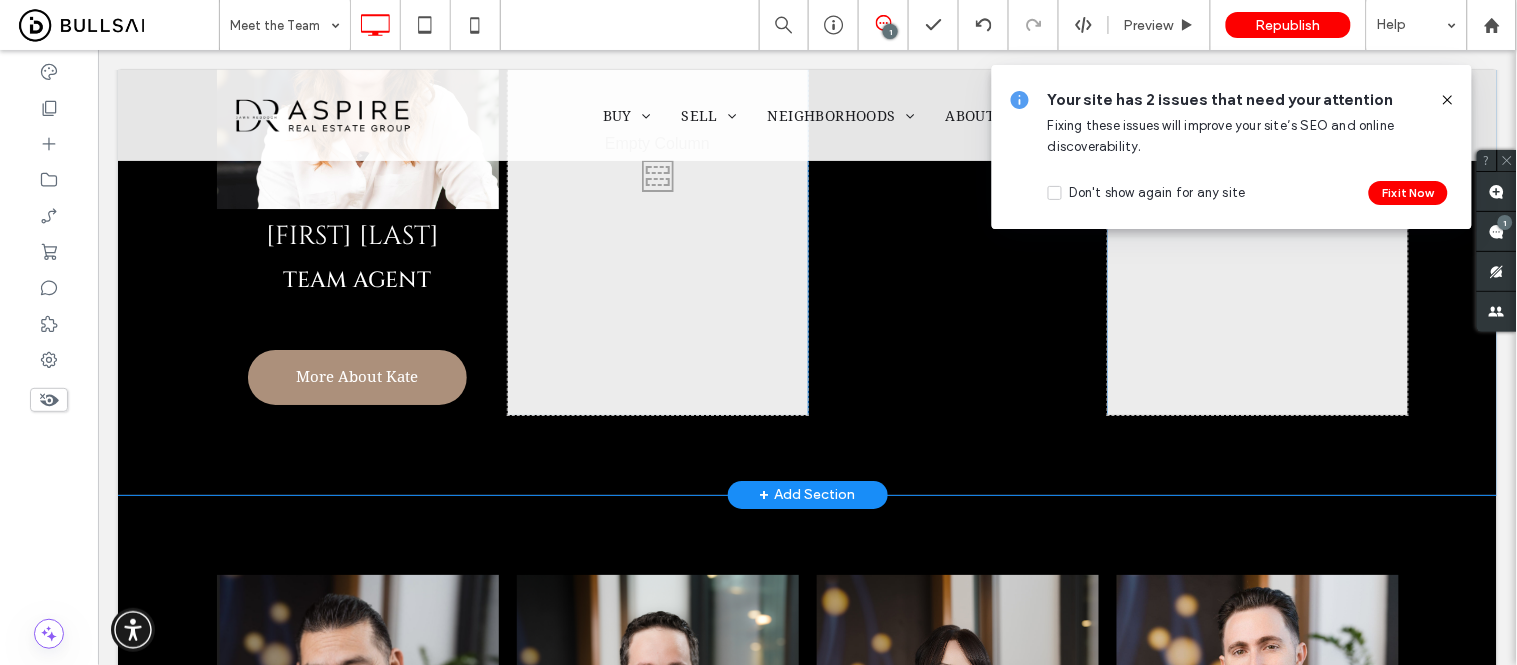 scroll, scrollTop: 1888, scrollLeft: 0, axis: vertical 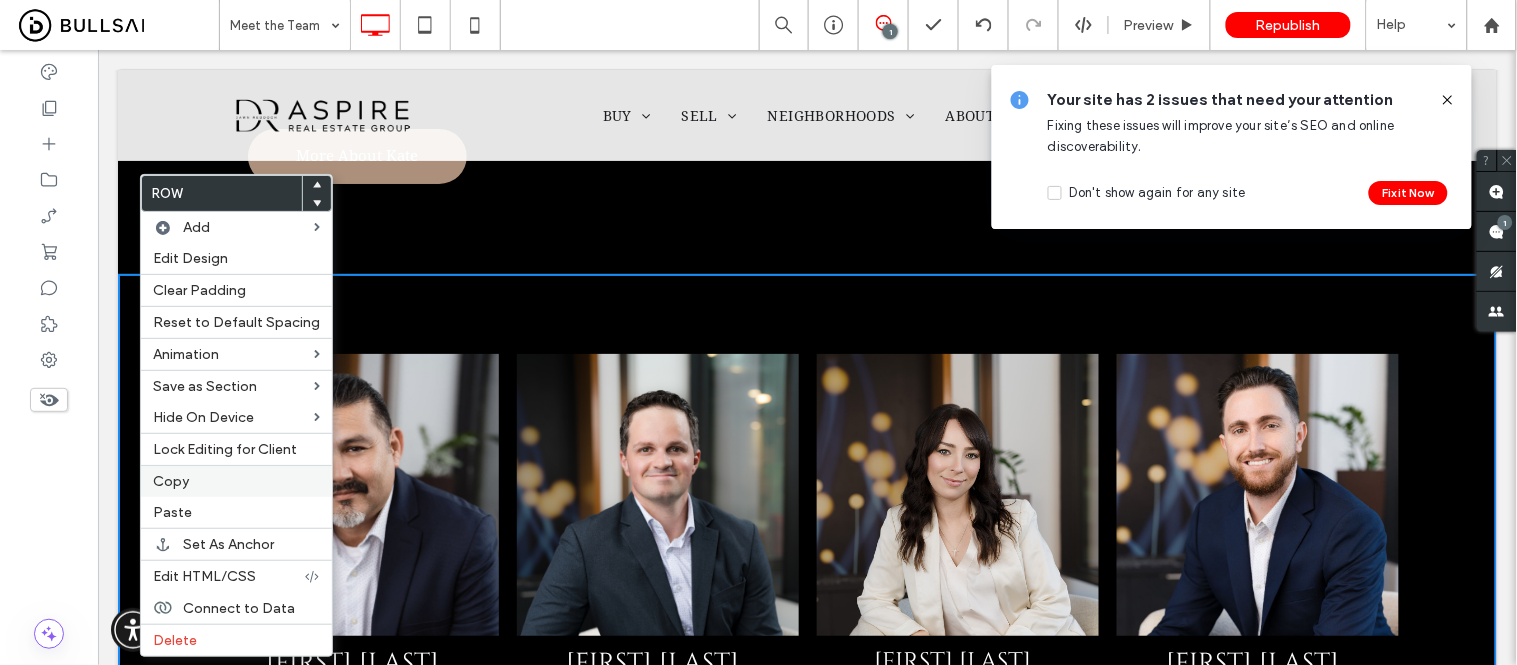 click on "Copy" at bounding box center (236, 481) 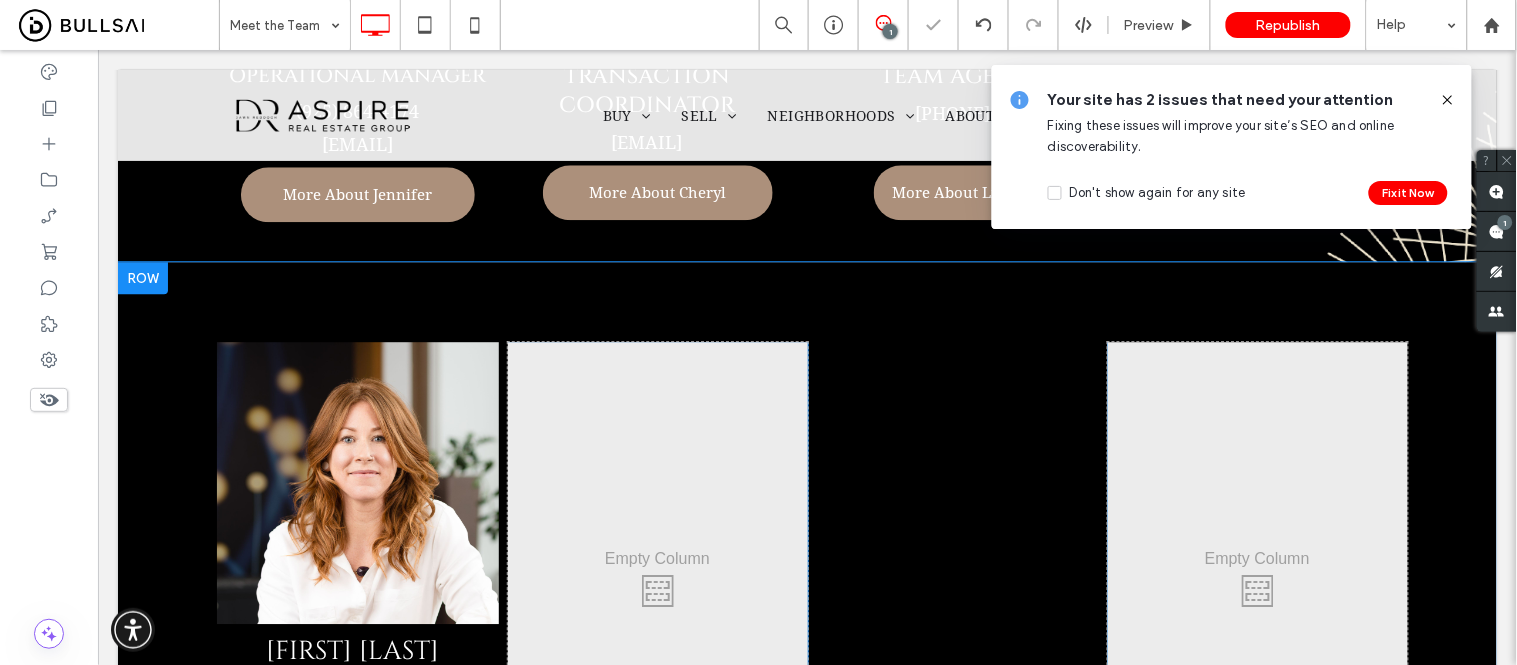scroll, scrollTop: 1222, scrollLeft: 0, axis: vertical 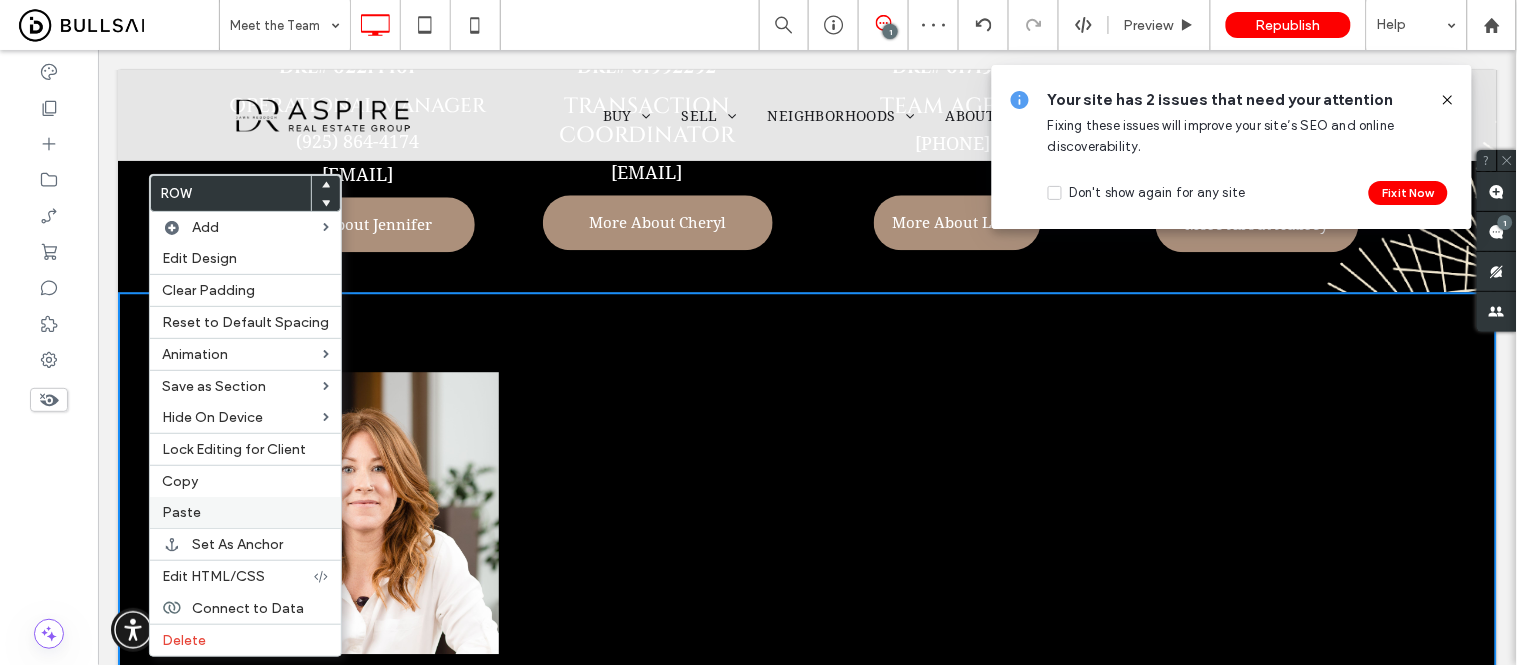 click on "Paste" at bounding box center [181, 512] 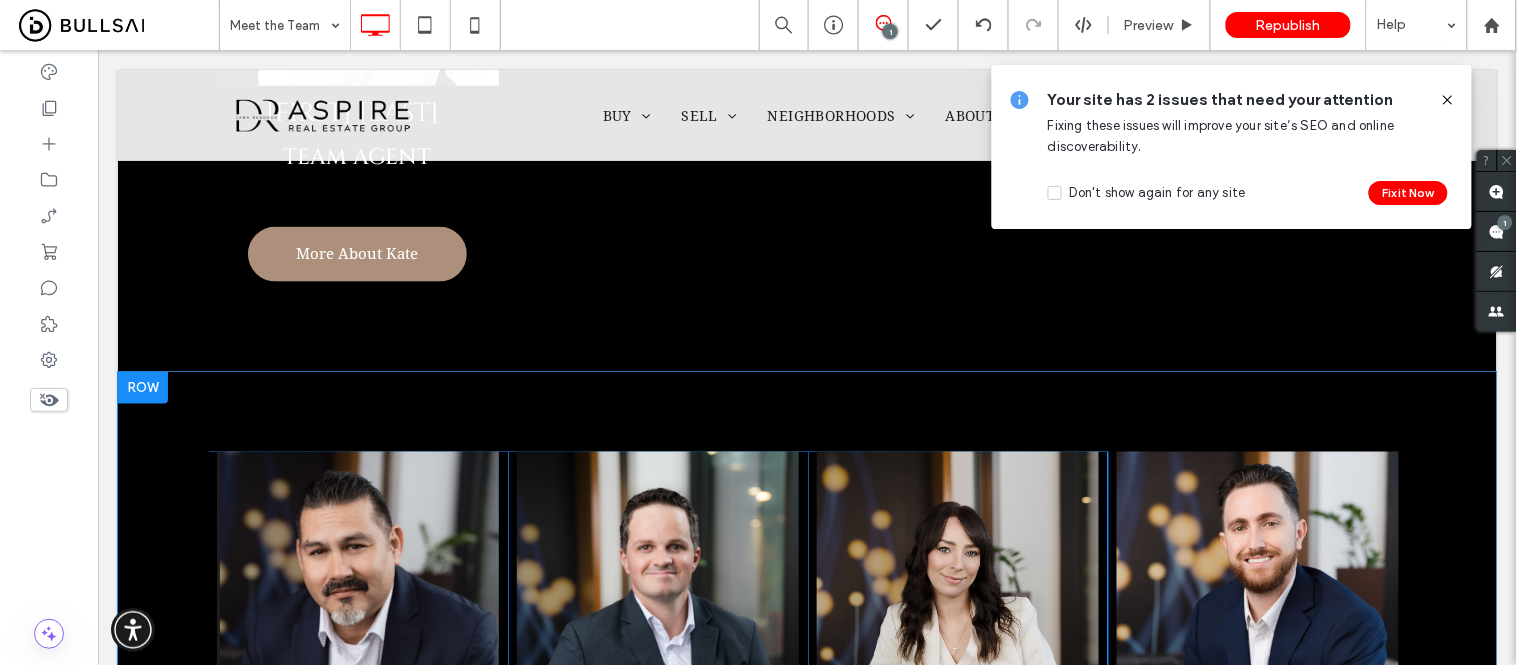 scroll, scrollTop: 2555, scrollLeft: 0, axis: vertical 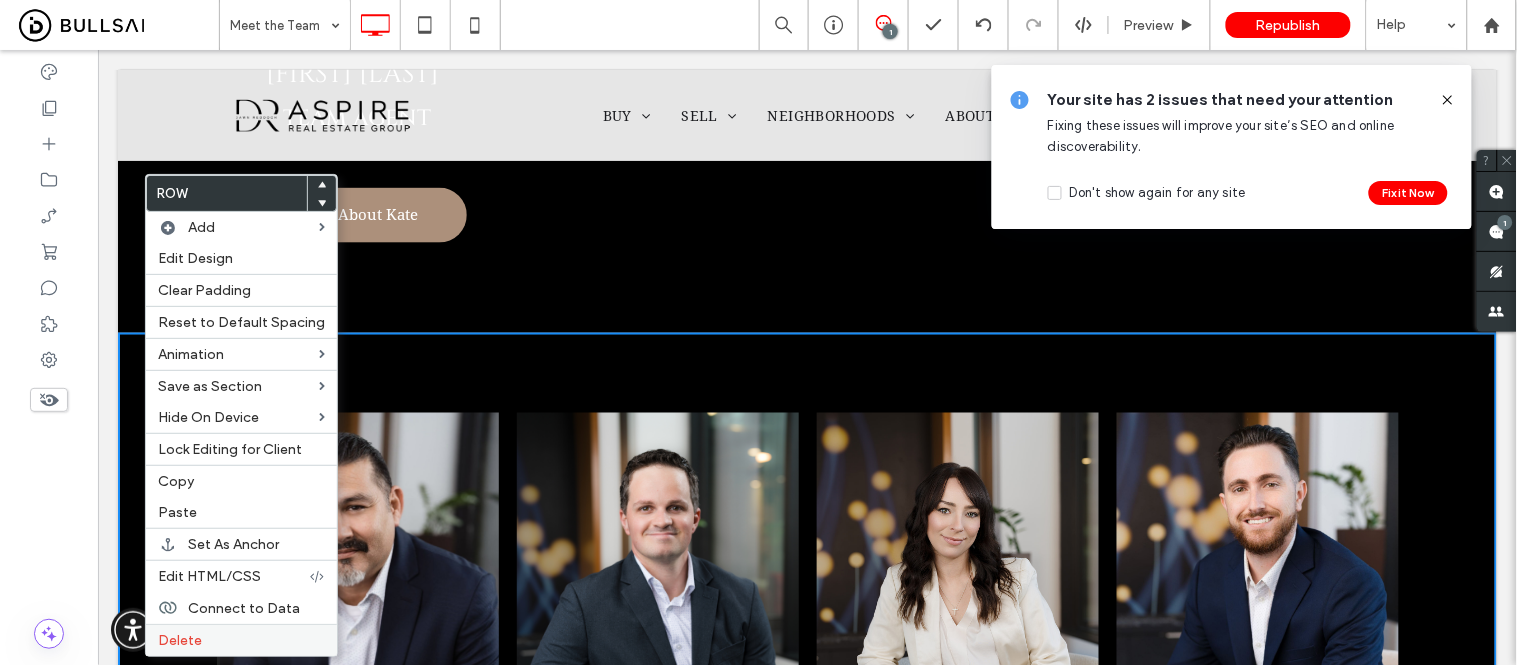 click on "Delete" at bounding box center [180, 640] 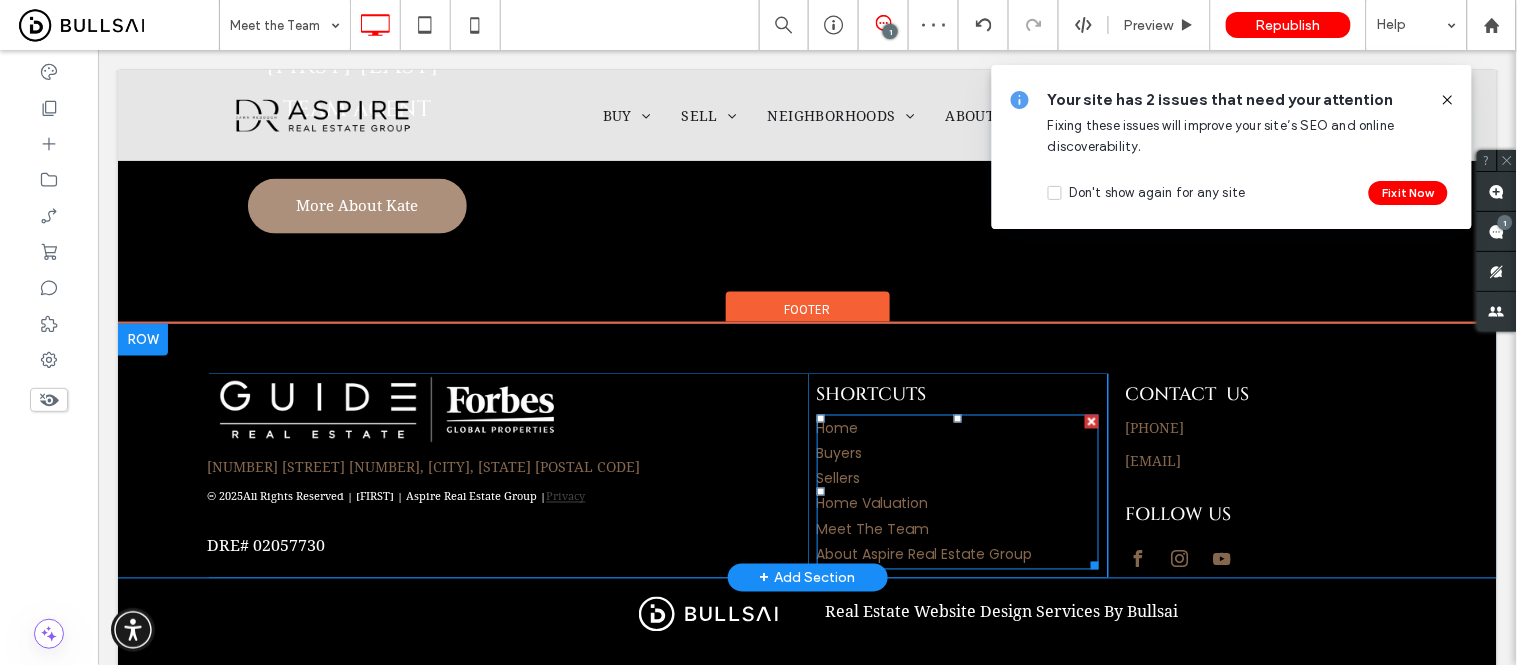 scroll, scrollTop: 2524, scrollLeft: 0, axis: vertical 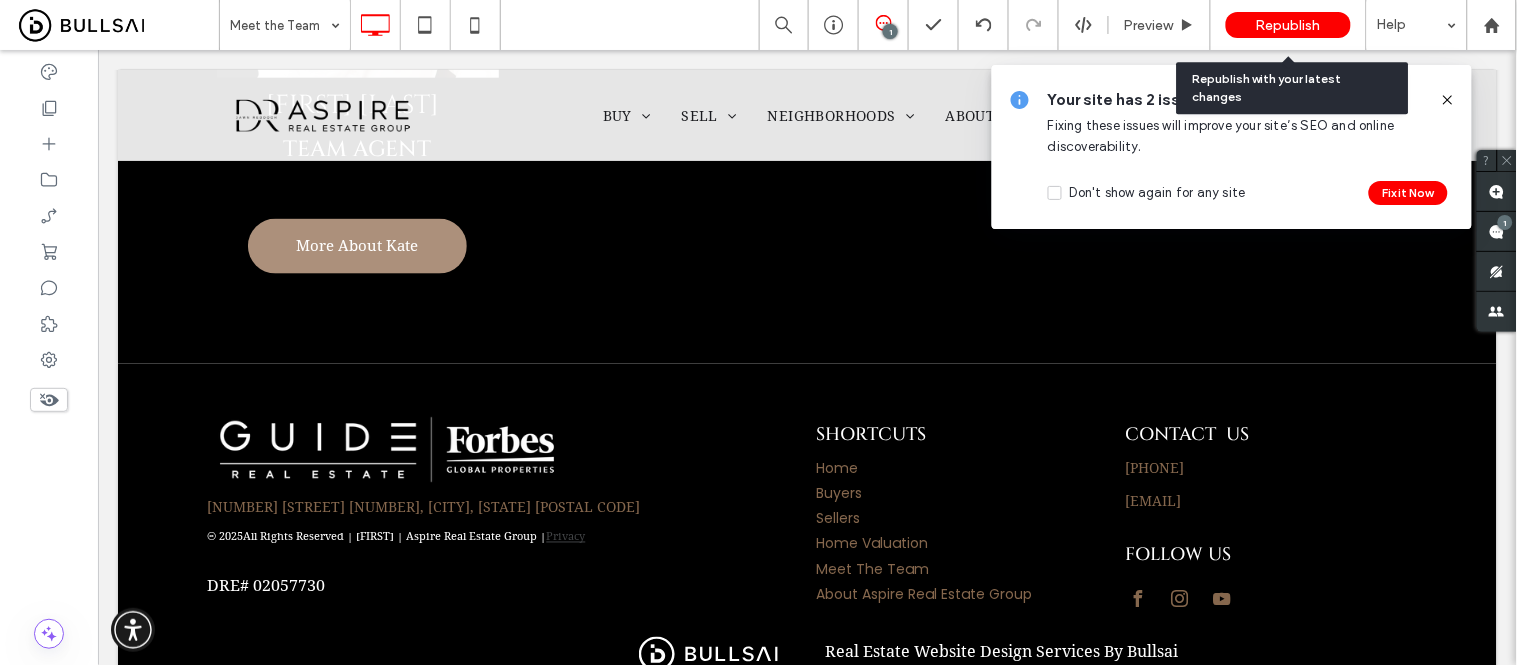 click on "Republish" at bounding box center [1288, 25] 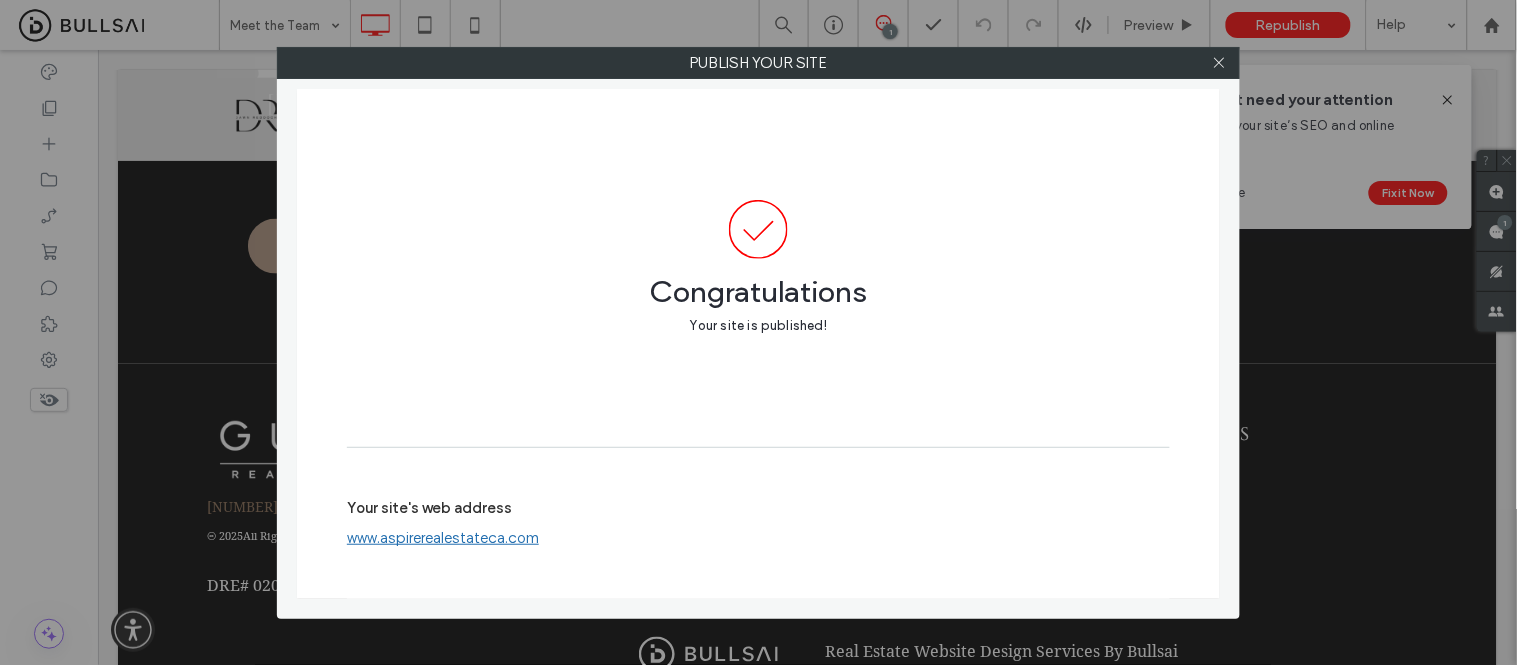 drag, startPoint x: 1220, startPoint y: 63, endPoint x: 1311, endPoint y: 60, distance: 91.04944 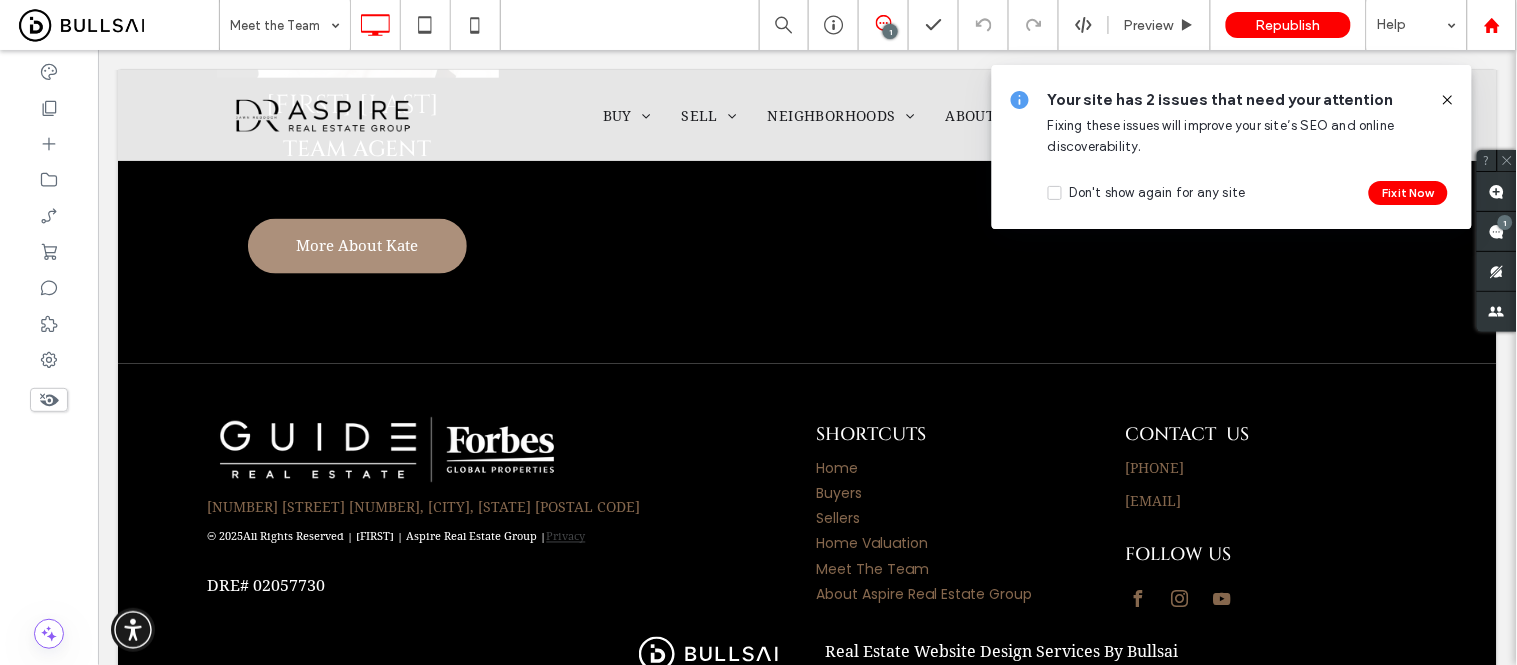 click 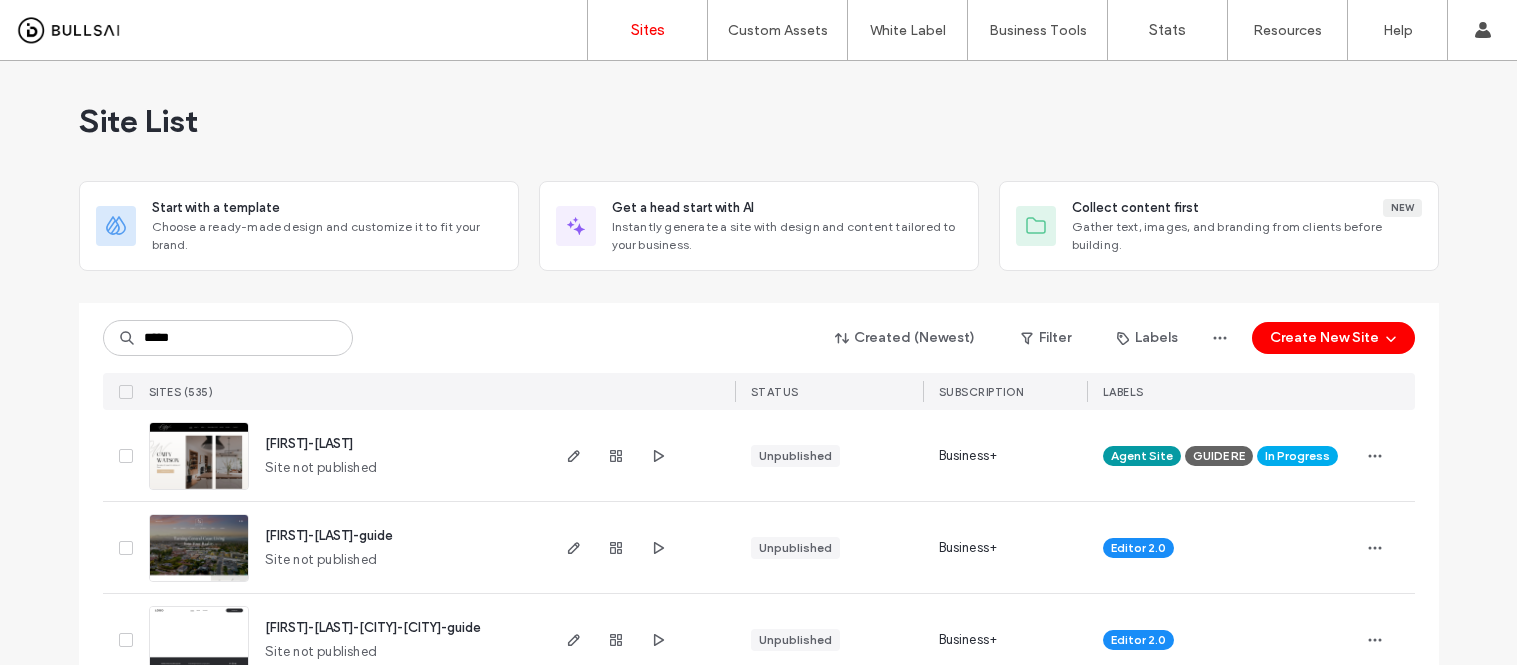 scroll, scrollTop: 0, scrollLeft: 0, axis: both 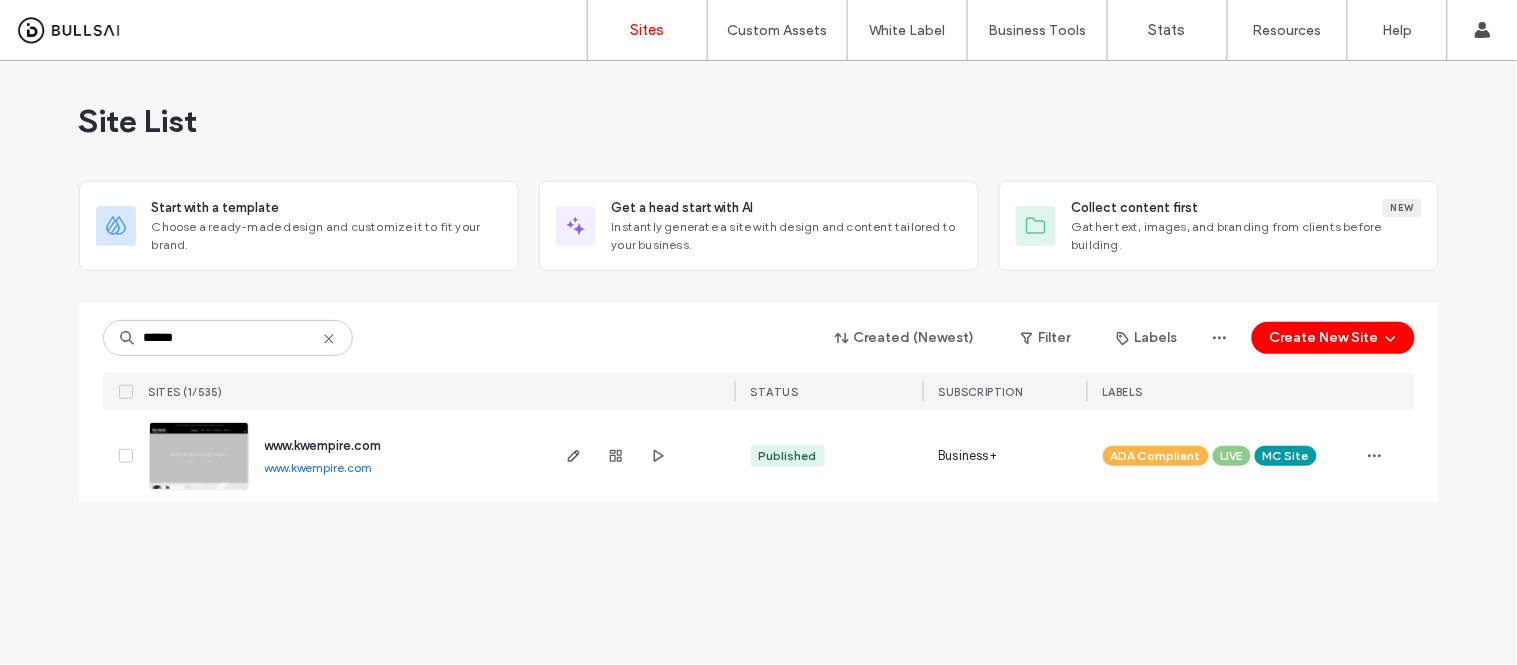 type on "******" 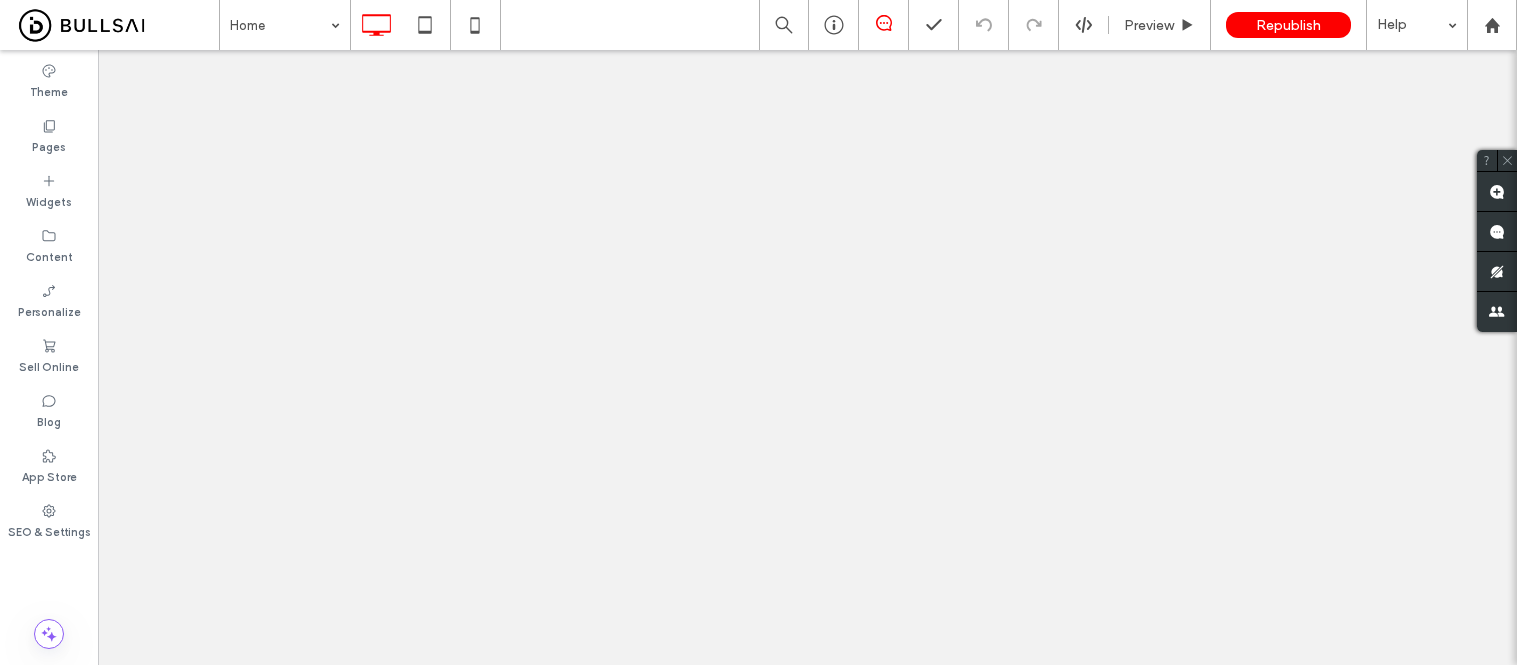 scroll, scrollTop: 0, scrollLeft: 0, axis: both 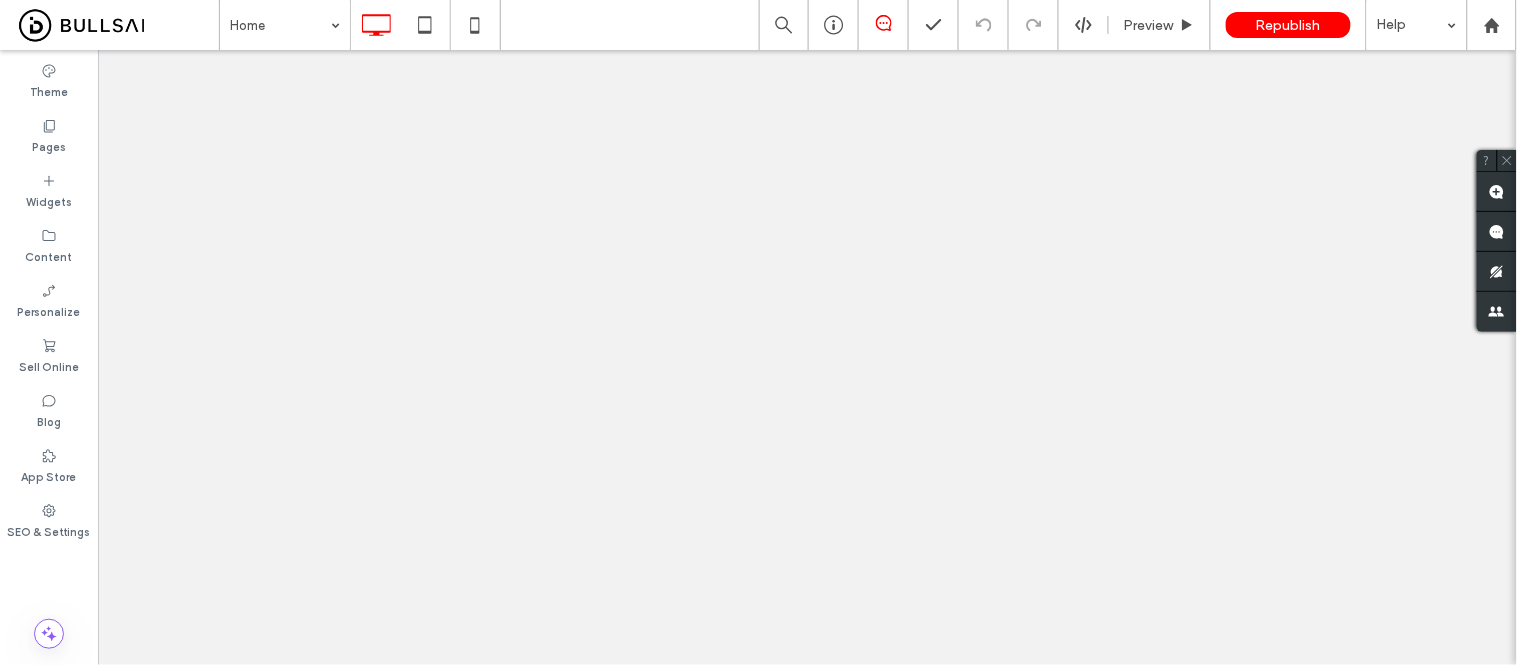 click 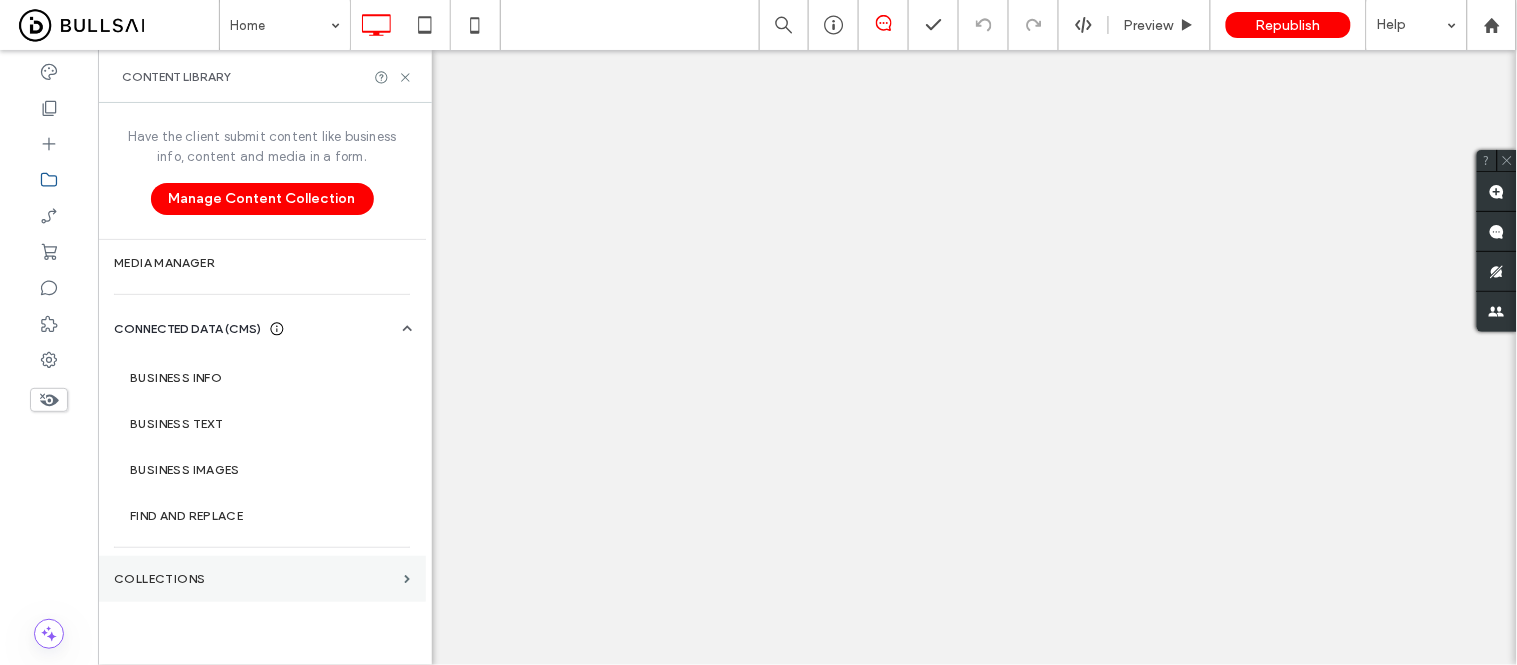 click on "Collections" at bounding box center (255, 579) 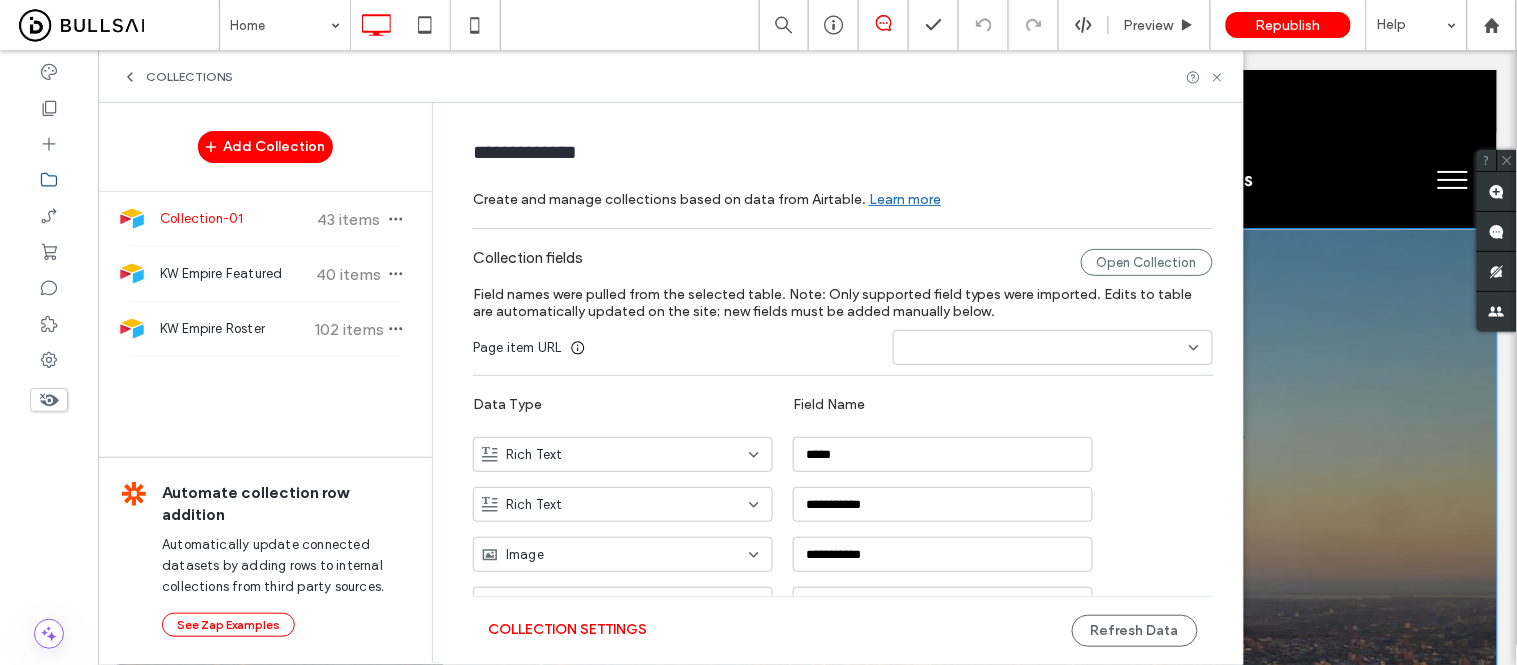 scroll, scrollTop: 0, scrollLeft: 0, axis: both 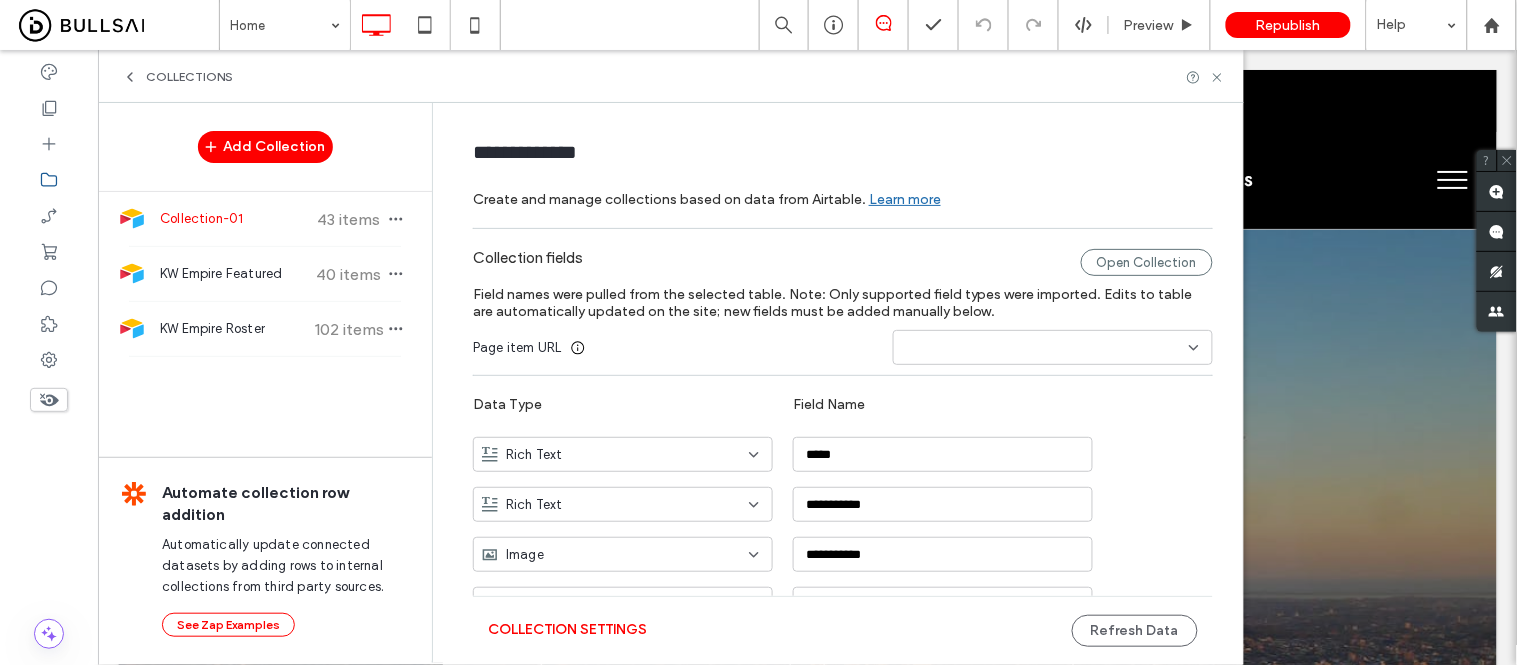 click on "Add Collection Collection-01 43 items KW Empire Featured 40 items KW Empire Roster 102 items Automate collection row addition Automatically update connected datasets by adding rows to internal collections from third party sources. See Zap Examples" at bounding box center [265, 382] 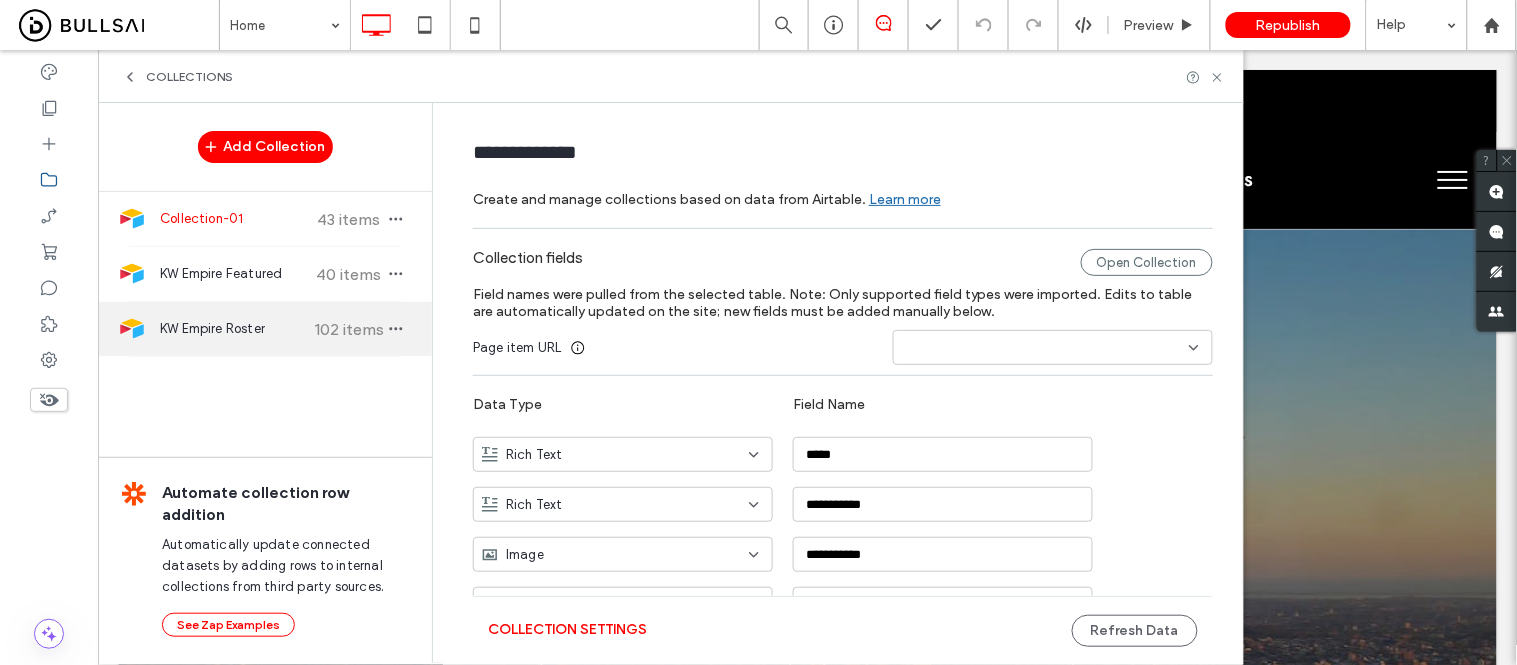 click on "KW Empire Roster" at bounding box center (234, 329) 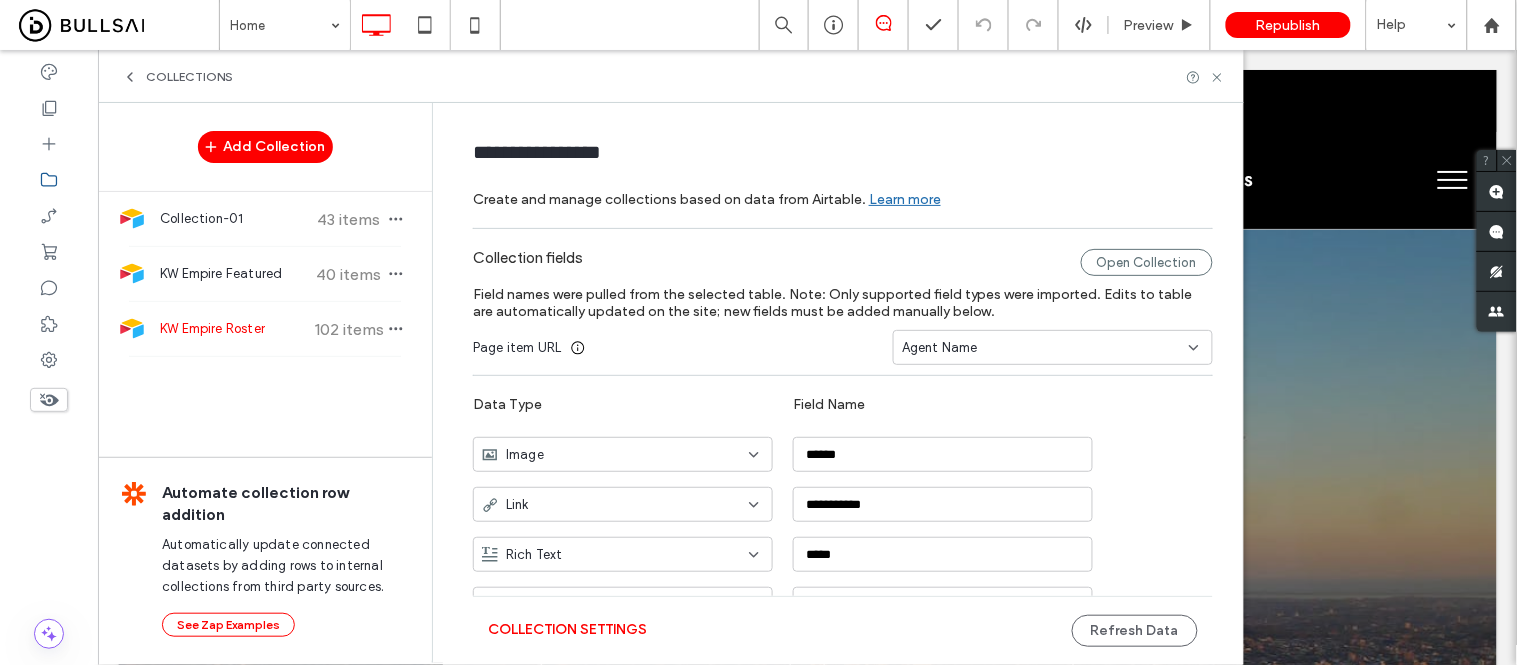 click on "Field names were pulled from the selected table. Note: Only supported field types were imported. Edits to table are automatically updated on the site; new fields must be added manually below." at bounding box center (843, 303) 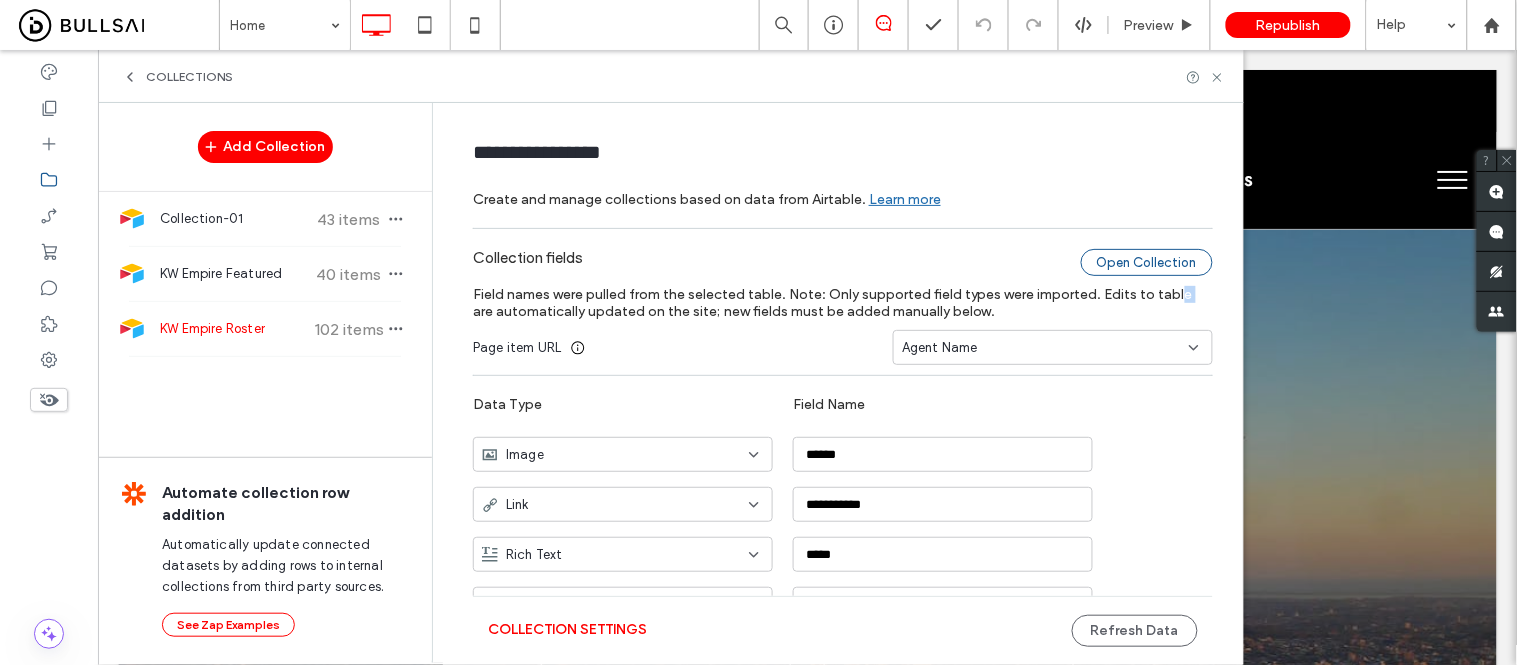 click on "Open Collection" at bounding box center (1147, 262) 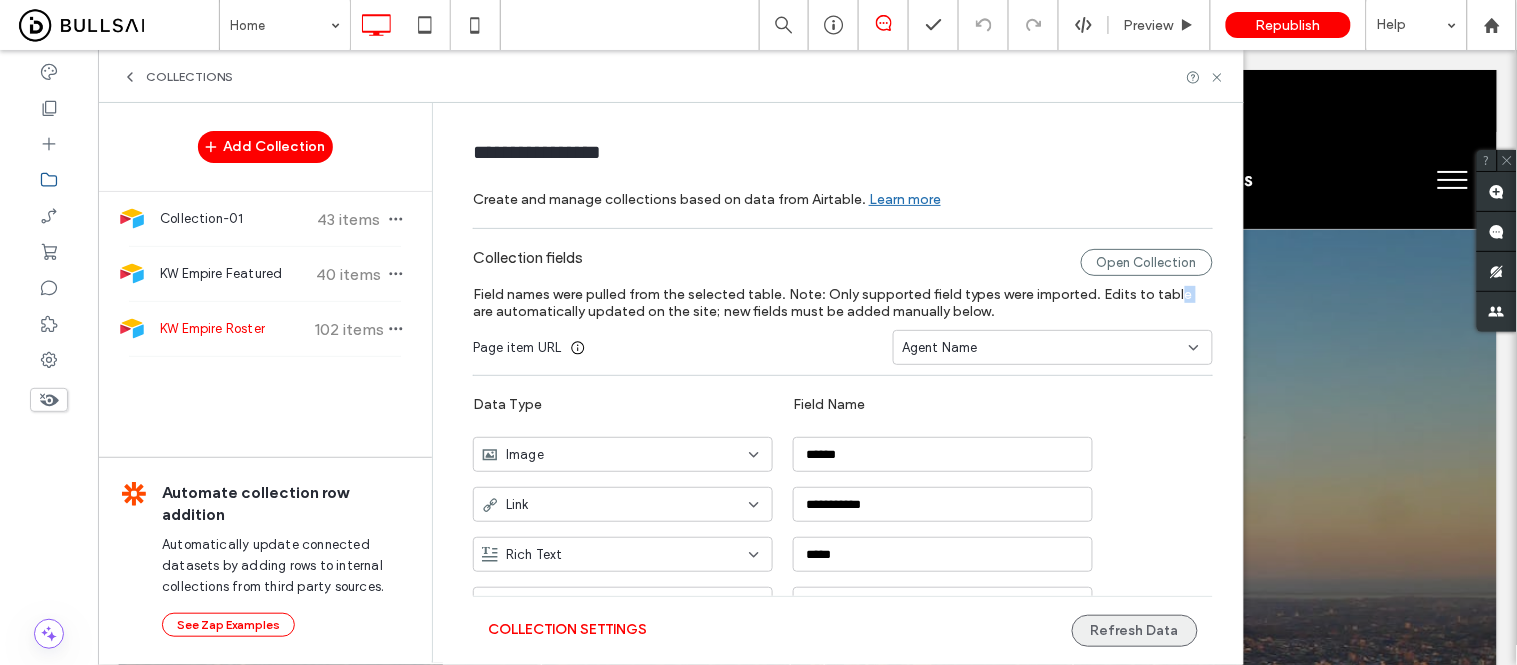 click on "Refresh Data" at bounding box center [1135, 631] 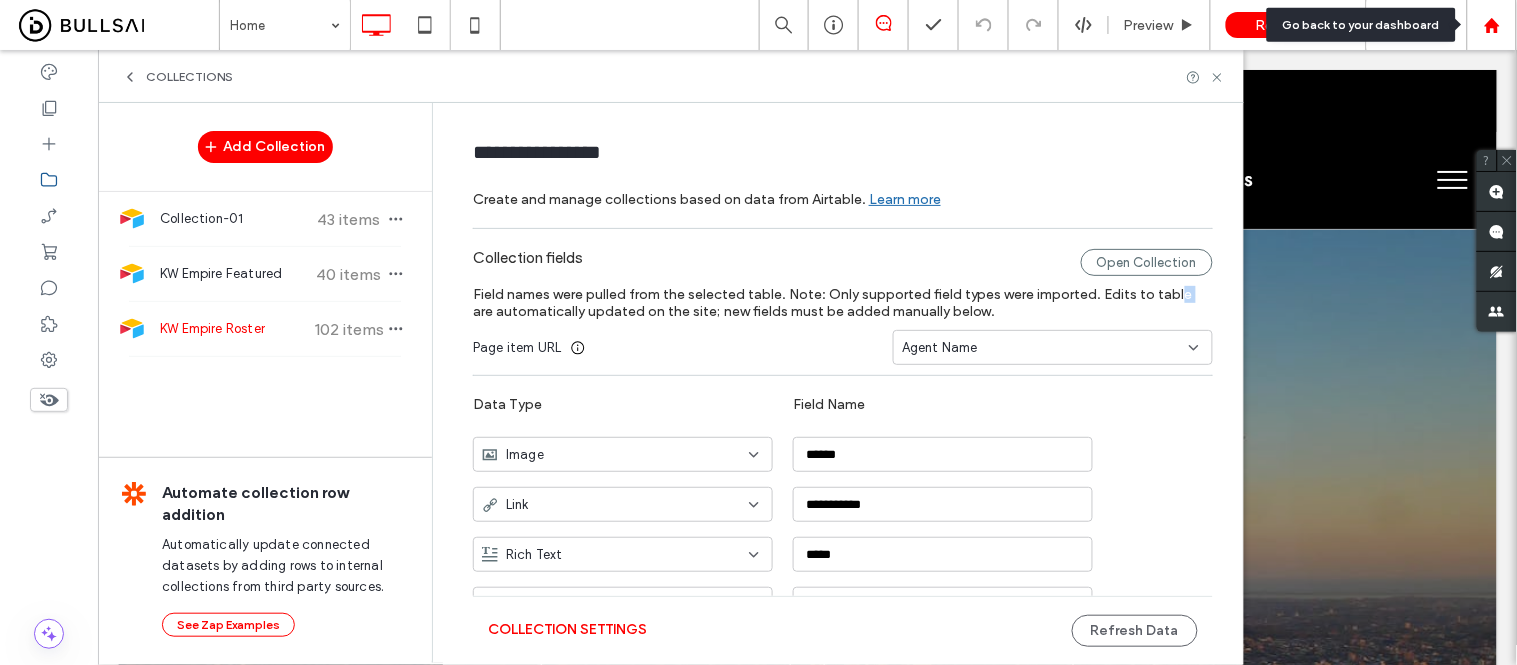 click 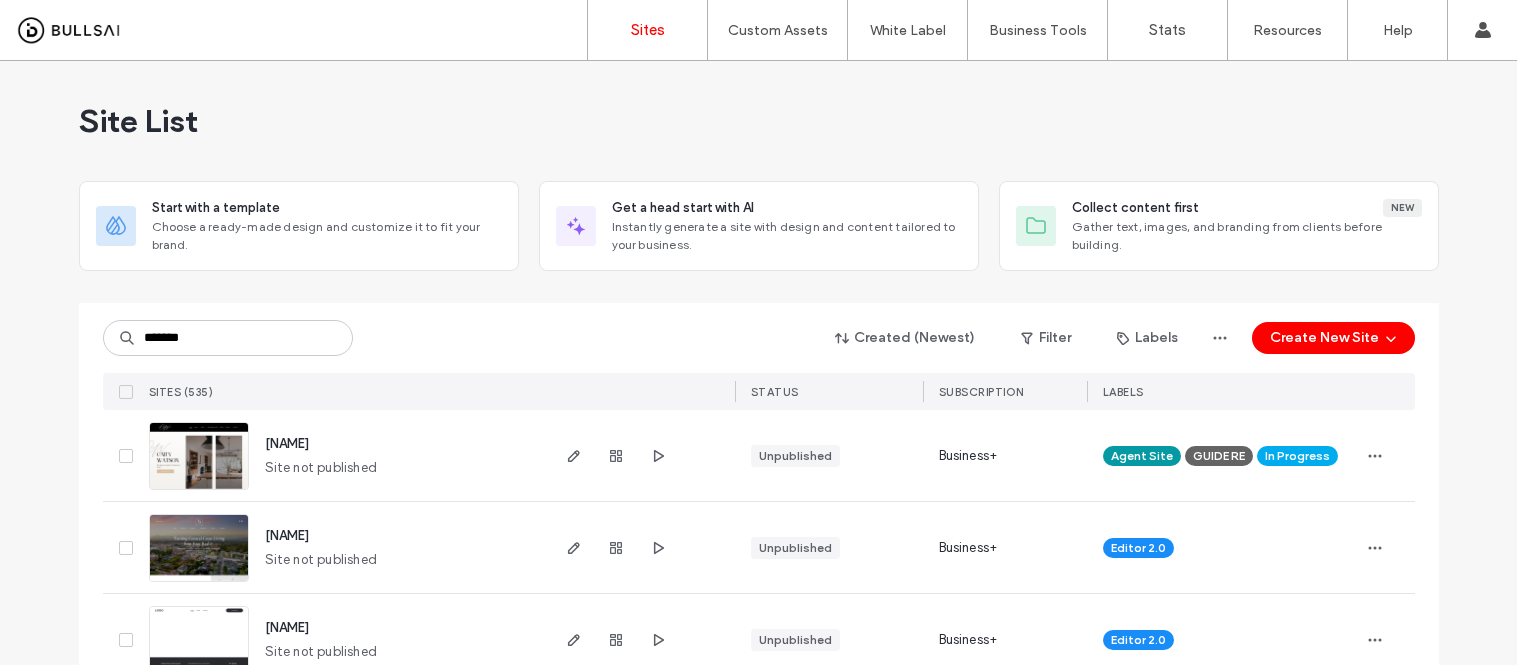 scroll, scrollTop: 0, scrollLeft: 0, axis: both 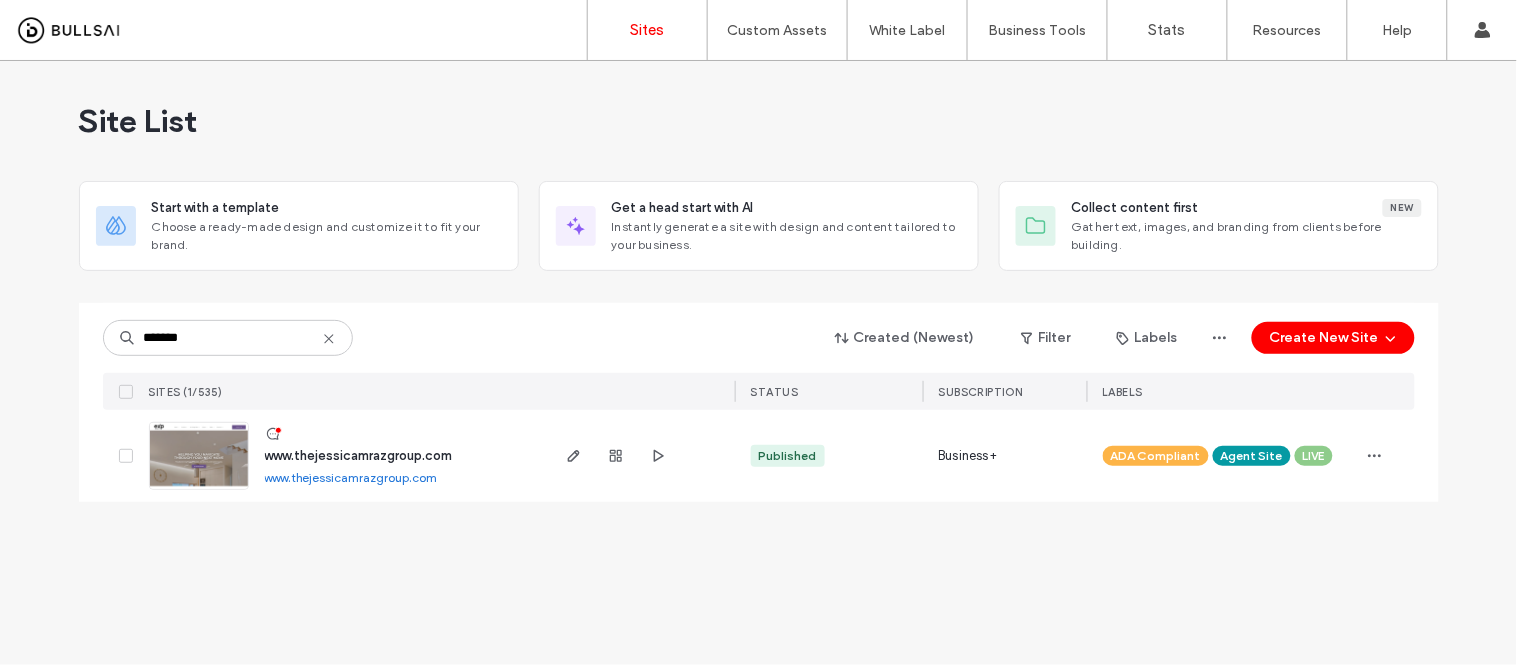type on "*******" 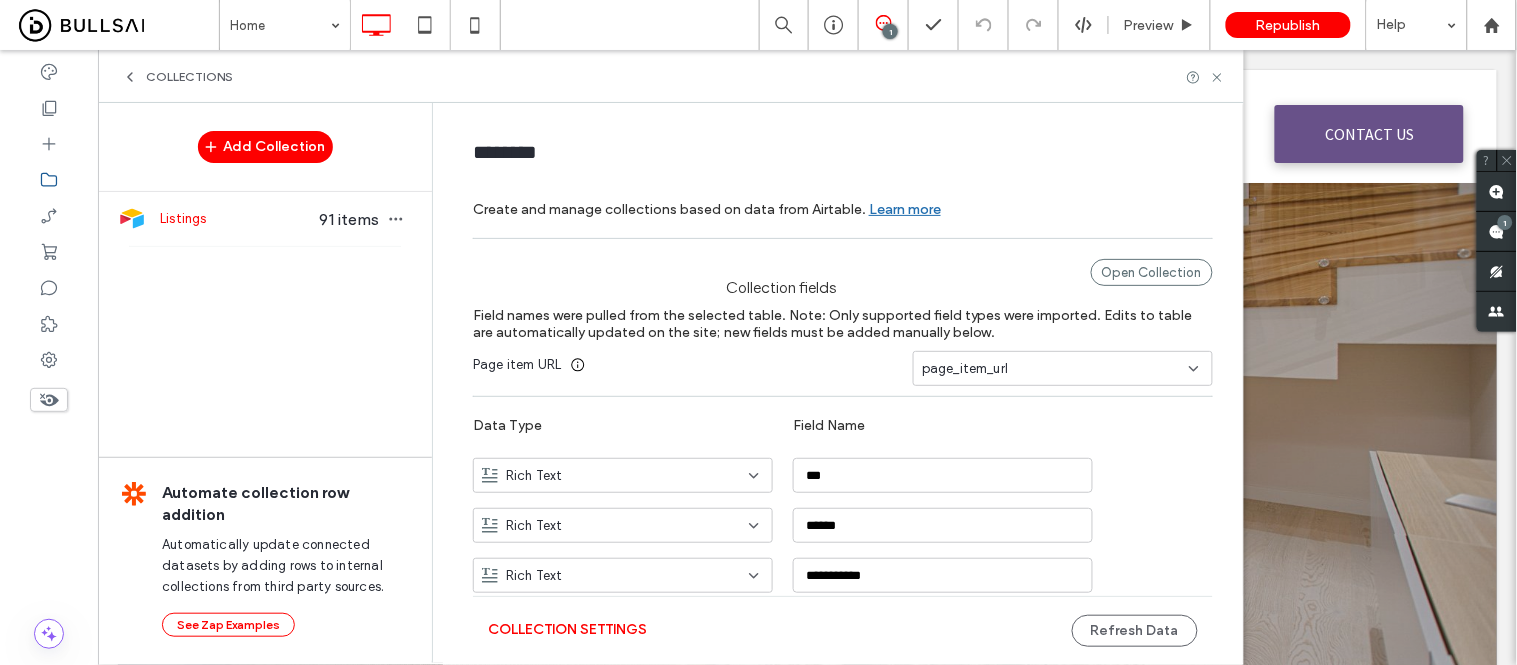 scroll, scrollTop: 0, scrollLeft: 0, axis: both 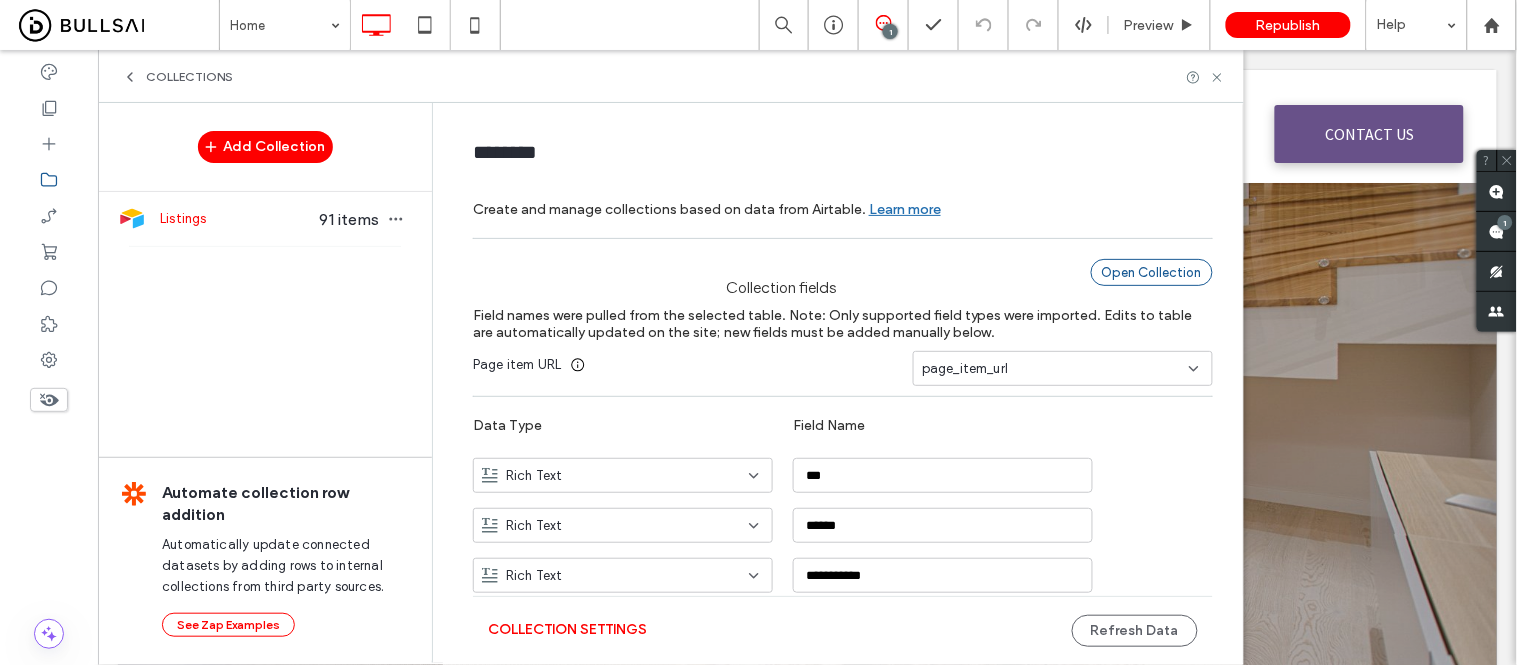 click on "Open Collection" at bounding box center [1152, 272] 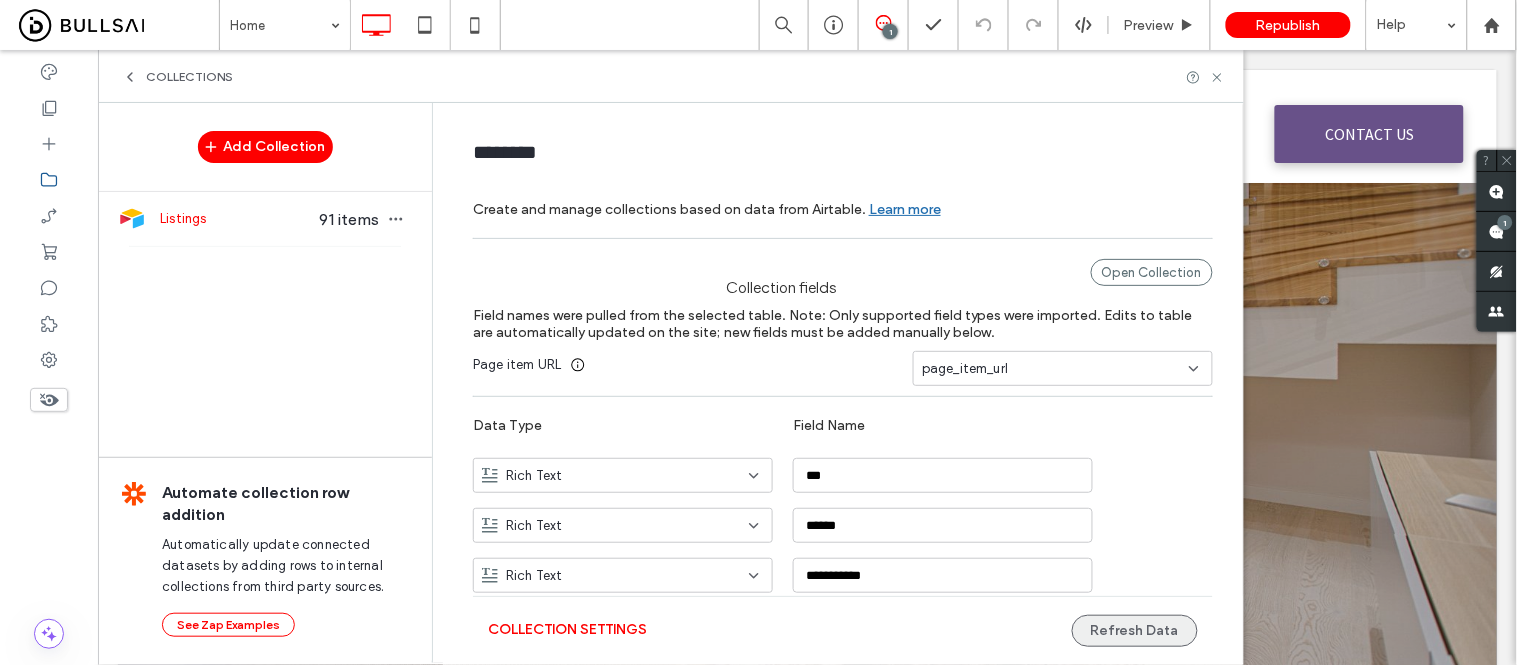 click on "Refresh Data" at bounding box center [1135, 631] 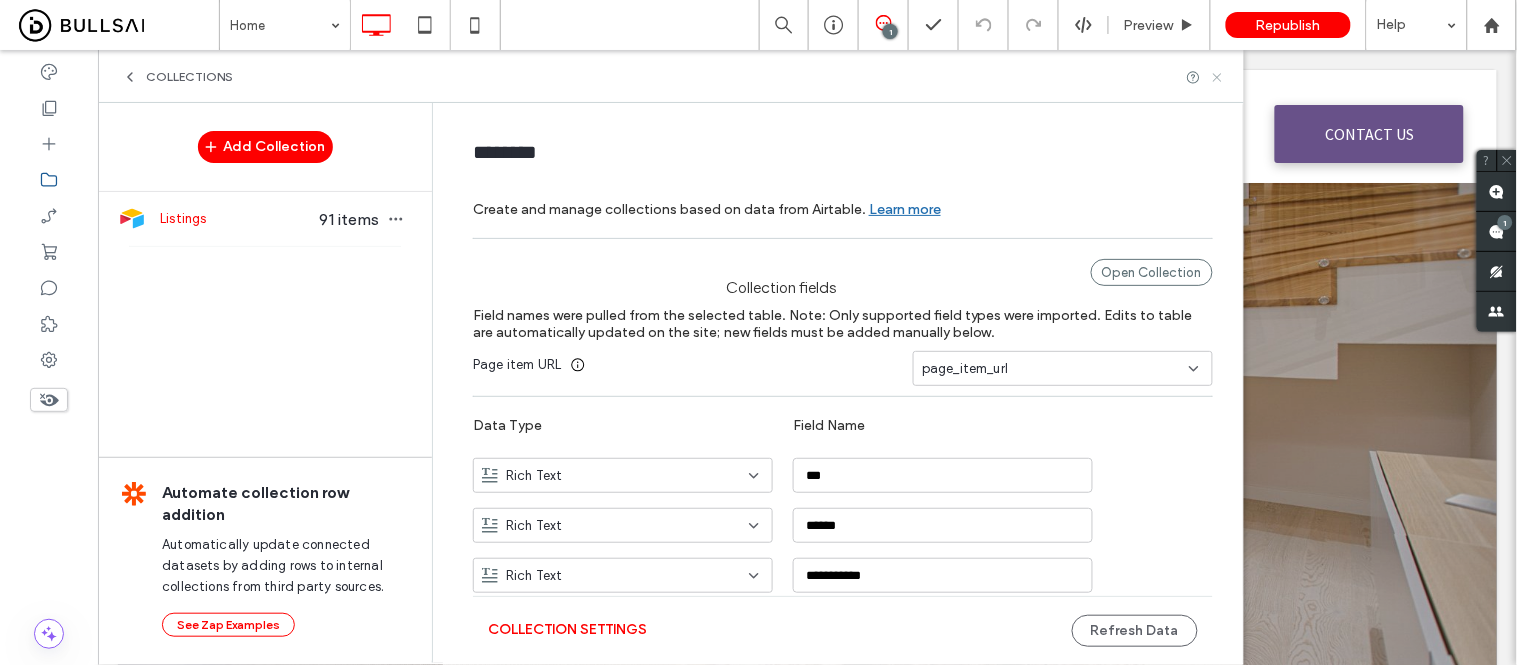 click 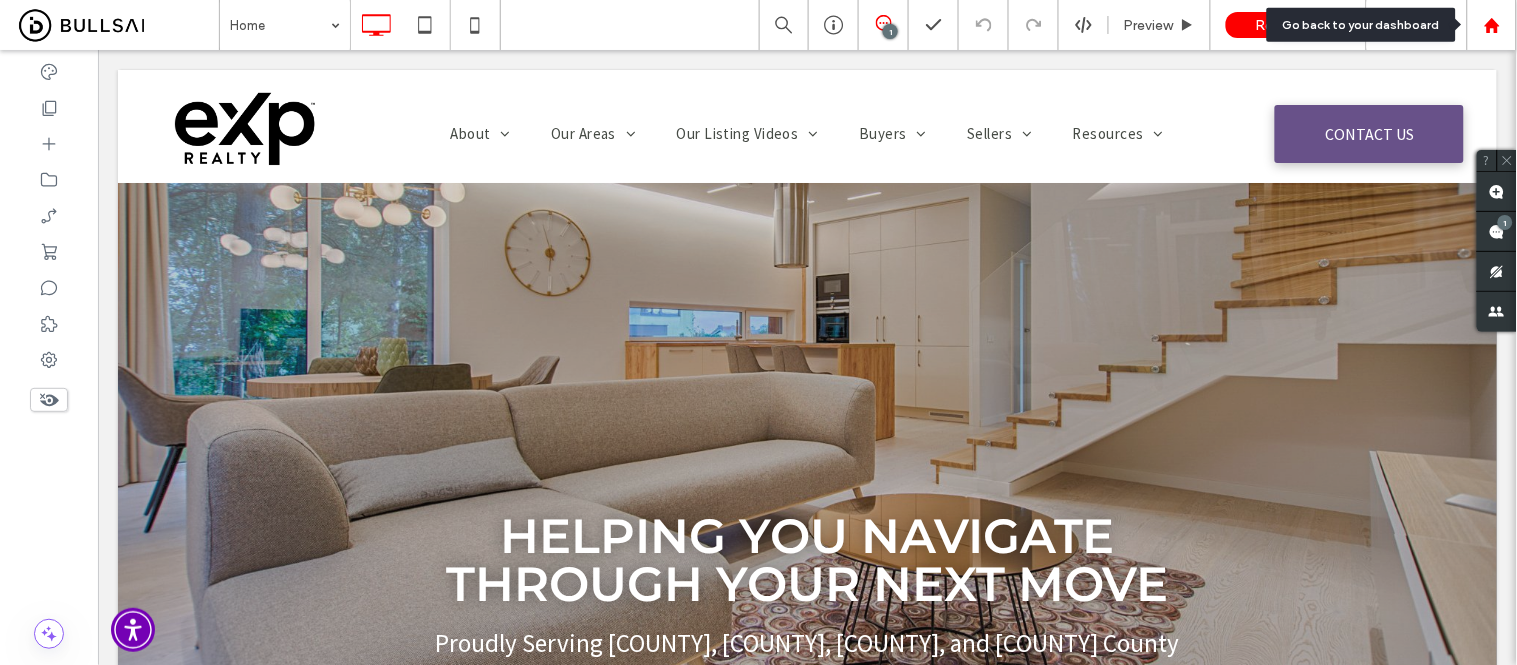 click at bounding box center (1492, 25) 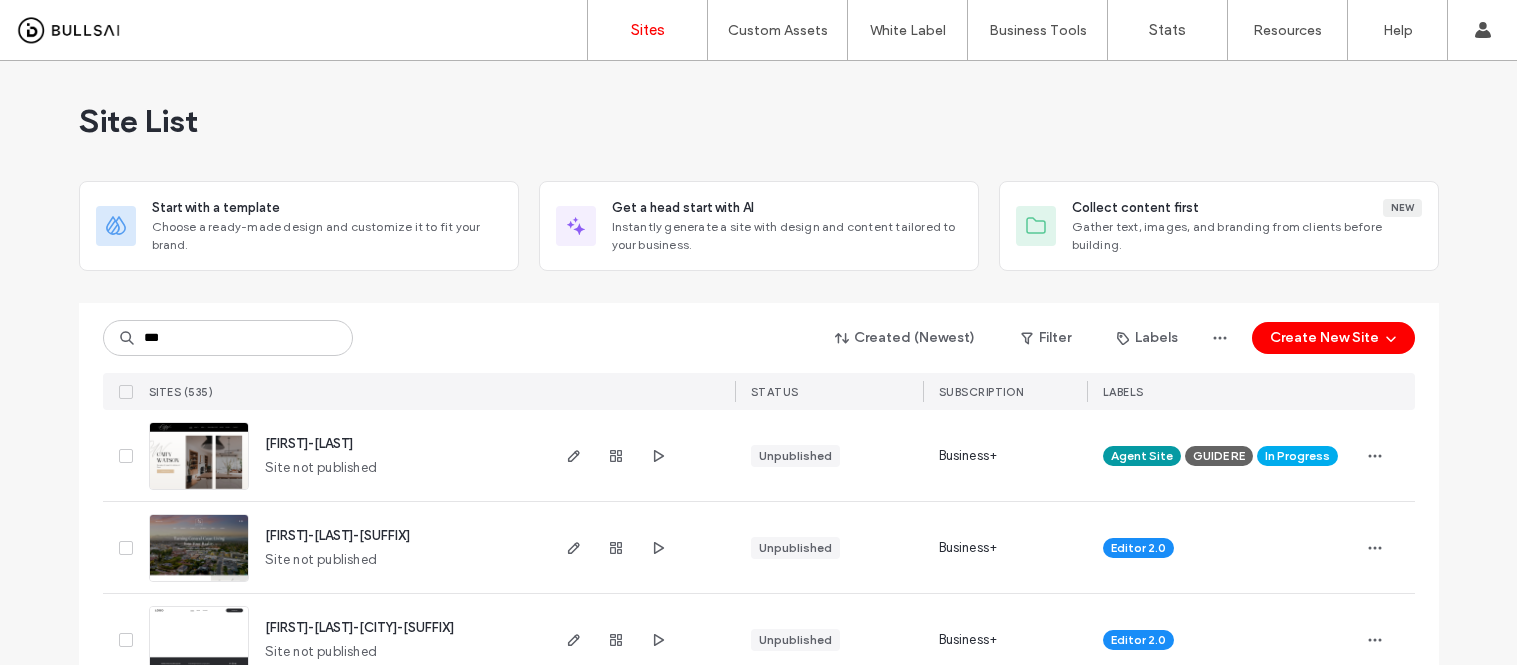 scroll, scrollTop: 0, scrollLeft: 0, axis: both 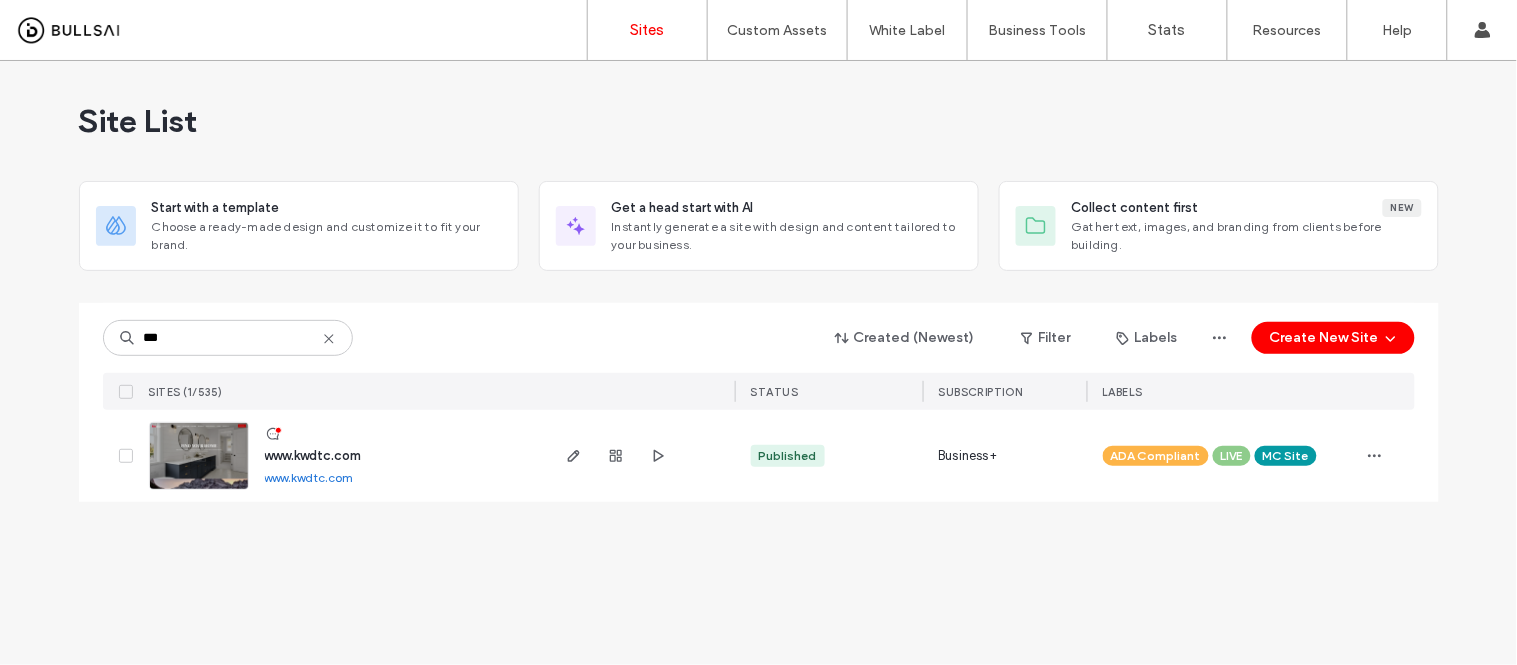 type on "***" 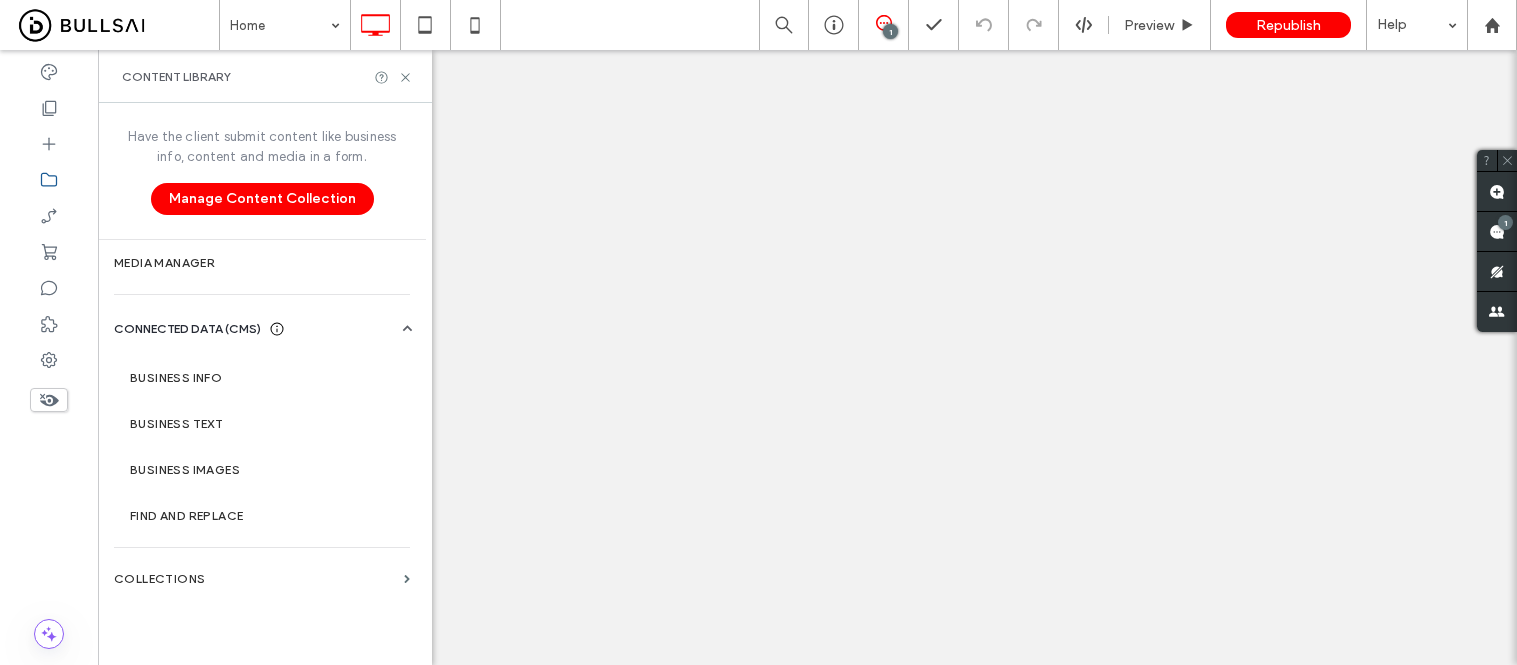 click on "Collections" at bounding box center [262, 579] 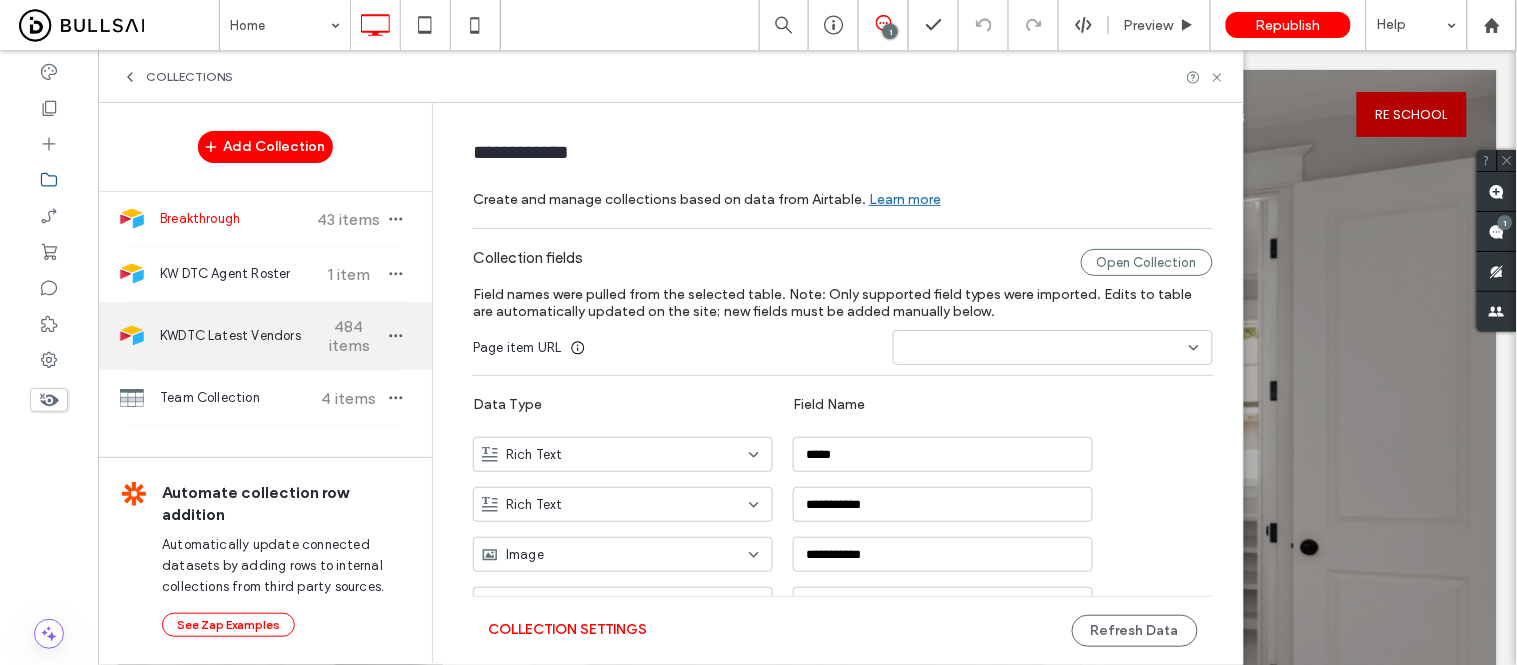 scroll, scrollTop: 0, scrollLeft: 0, axis: both 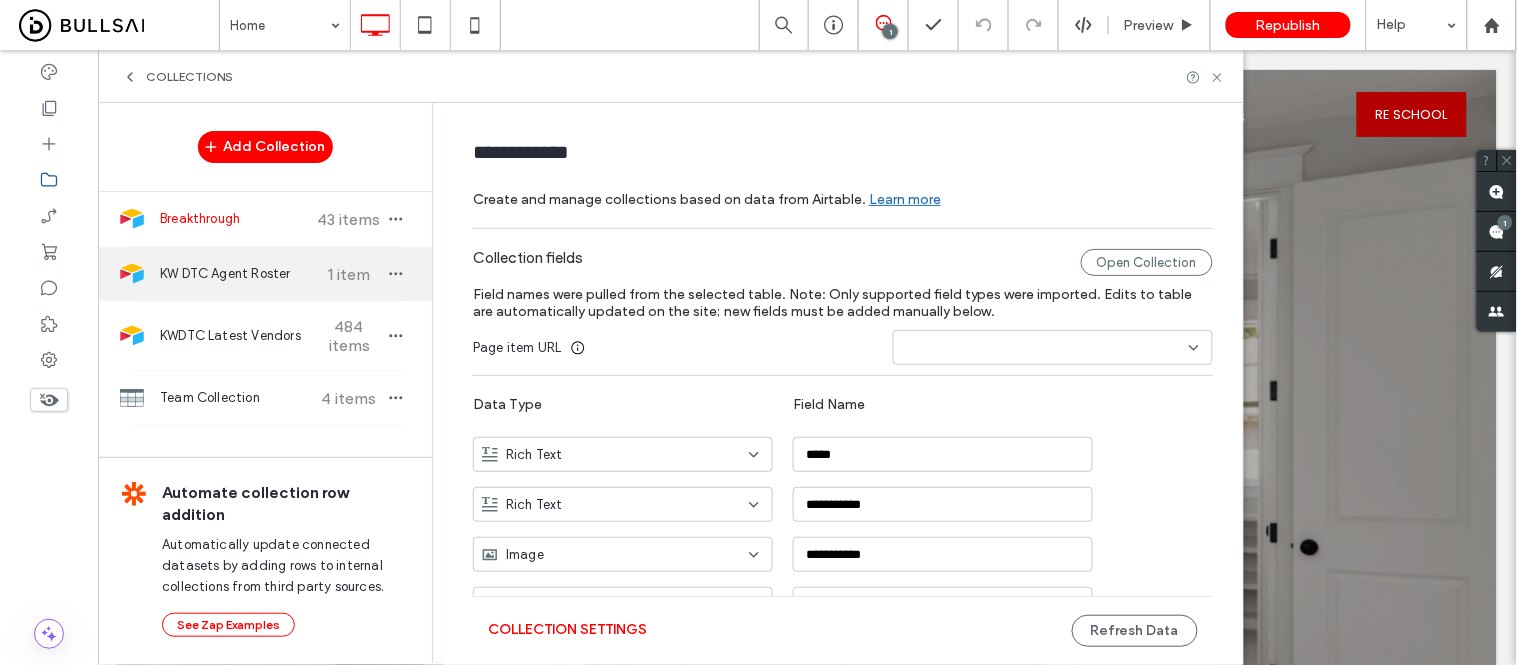 click on "KW DTC Agent Roster" at bounding box center [234, 274] 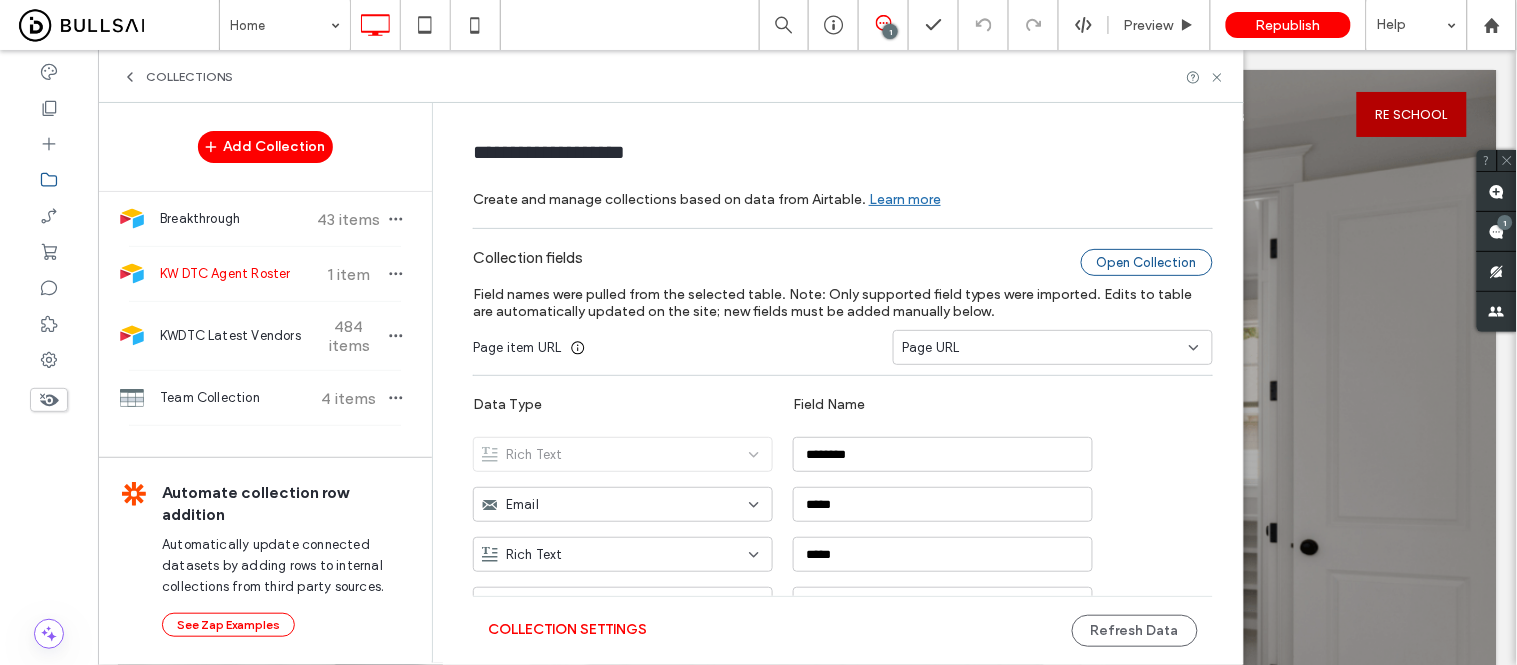 click on "Open Collection" at bounding box center [1147, 262] 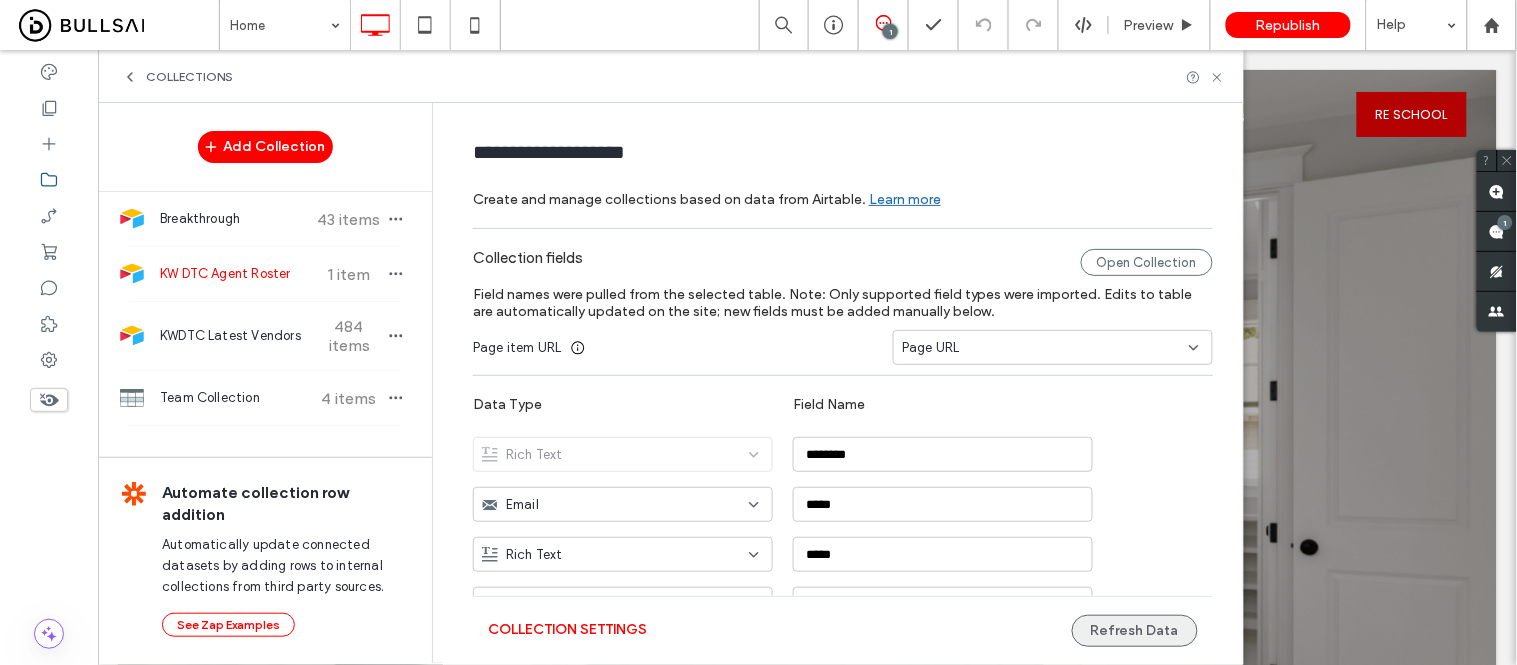 click on "Refresh Data" at bounding box center [1135, 631] 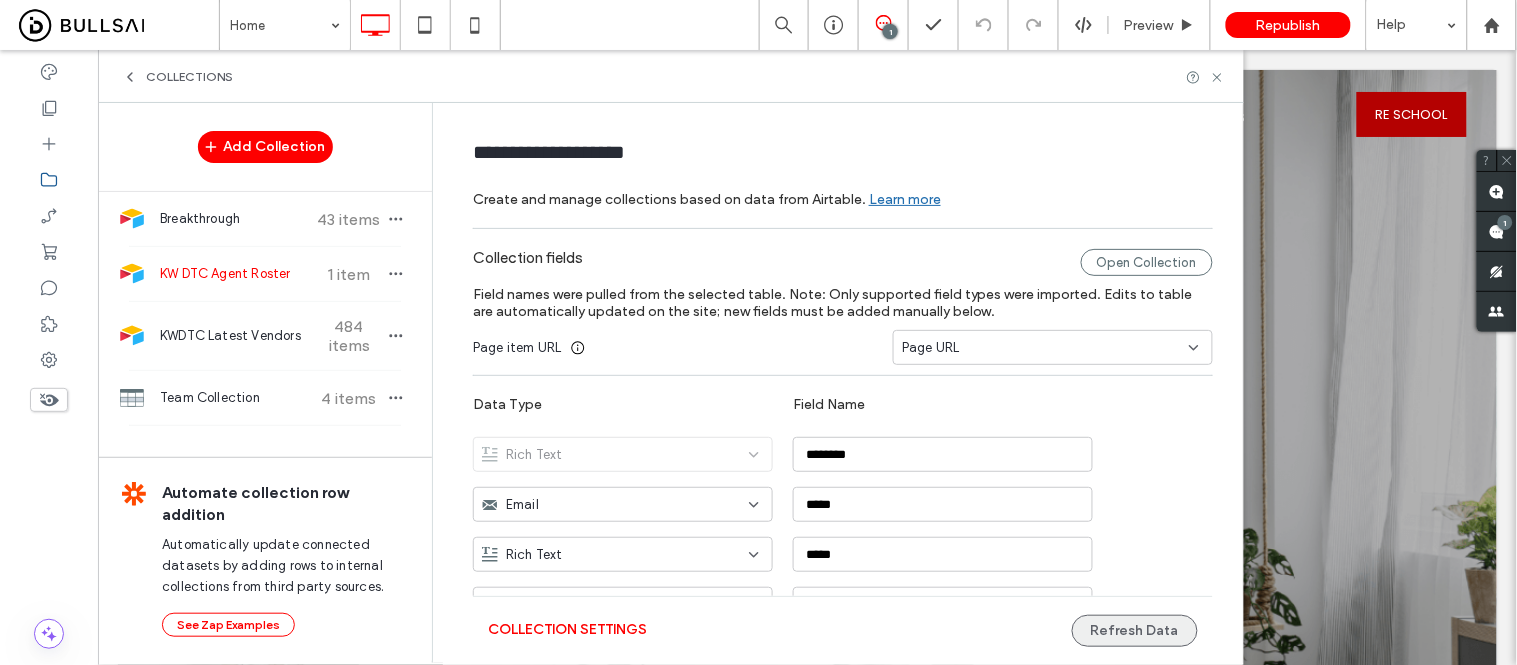 click on "Refresh Data" at bounding box center [1135, 631] 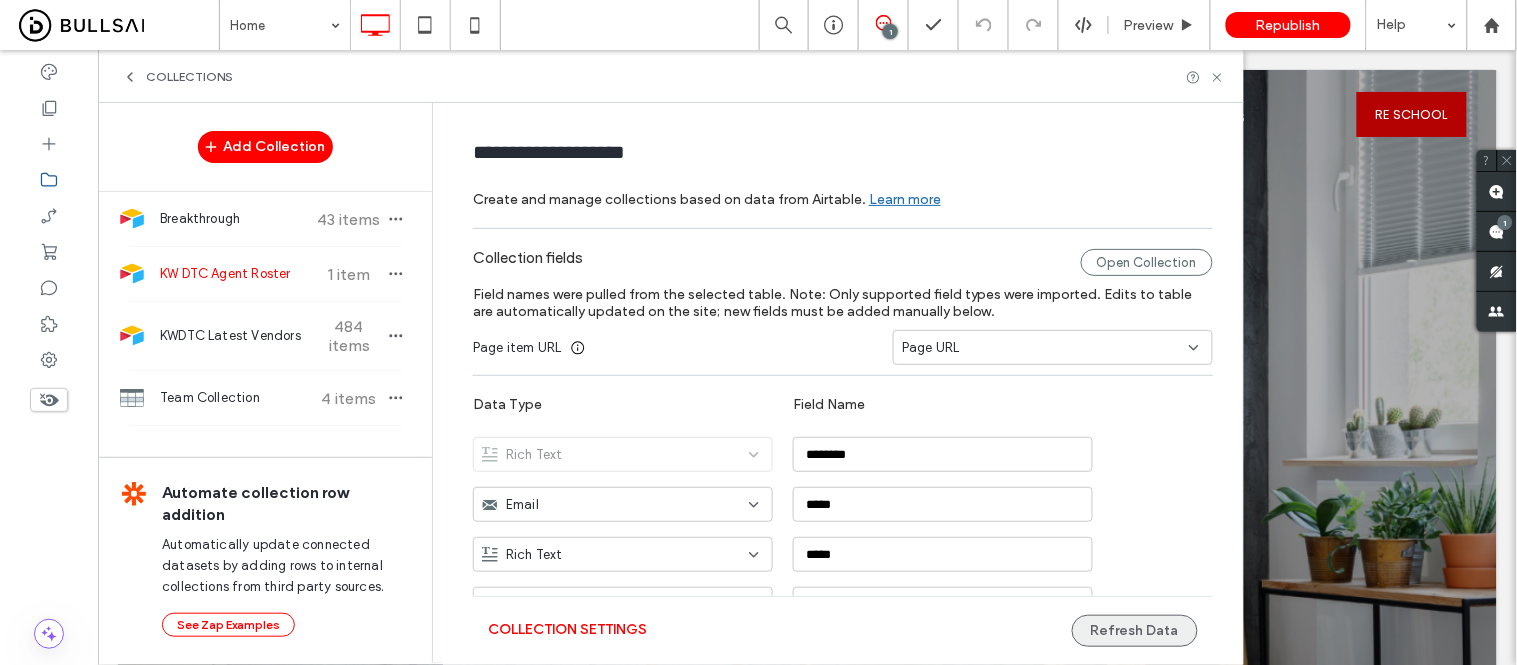 click on "Refresh Data" at bounding box center (1135, 631) 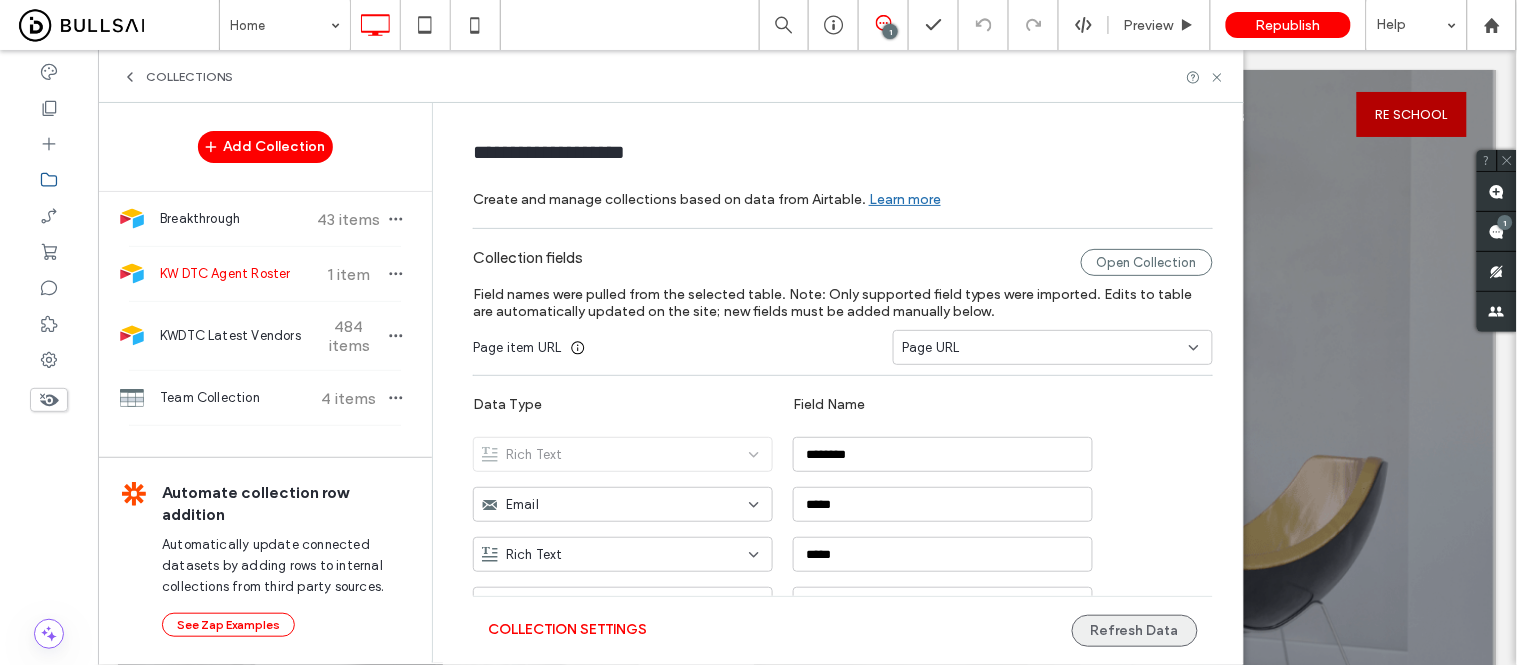 click on "Refresh Data" at bounding box center [1135, 631] 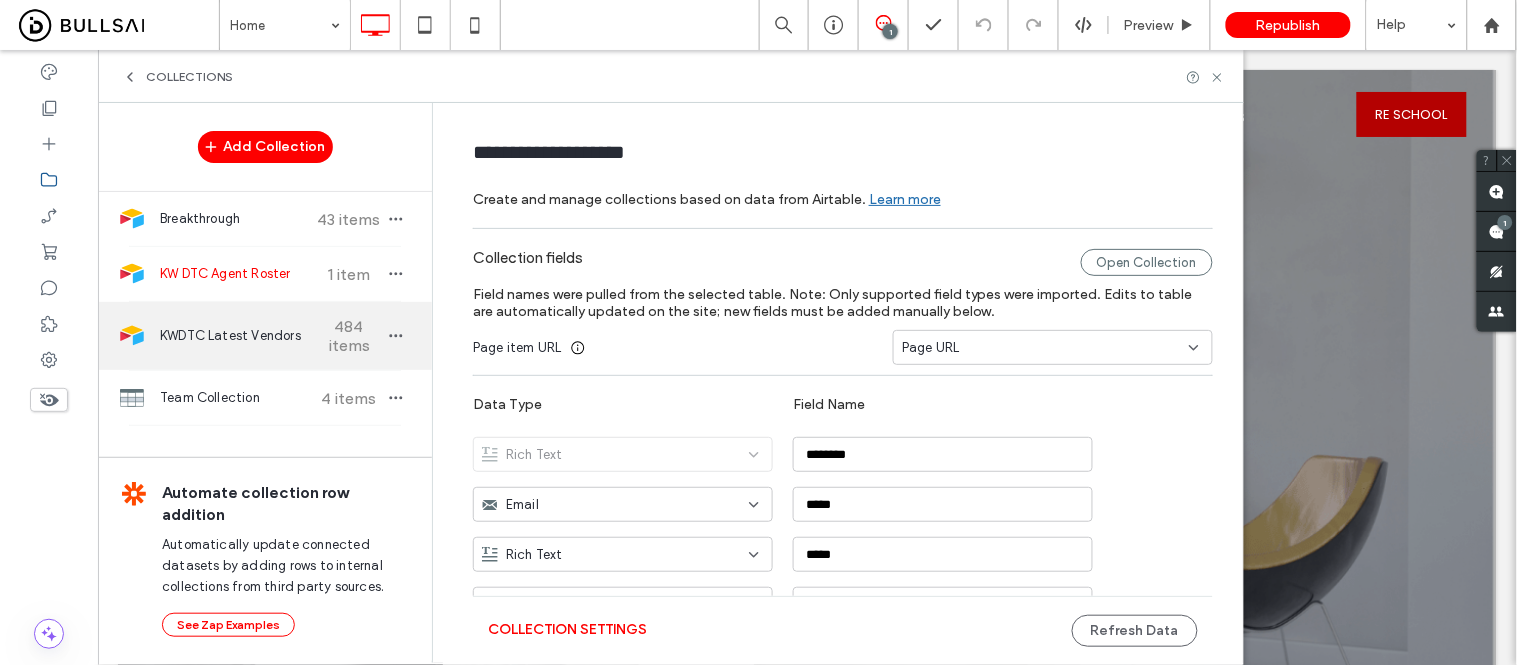 click on "KWDTC Latest Vendors 484 items" at bounding box center (265, 336) 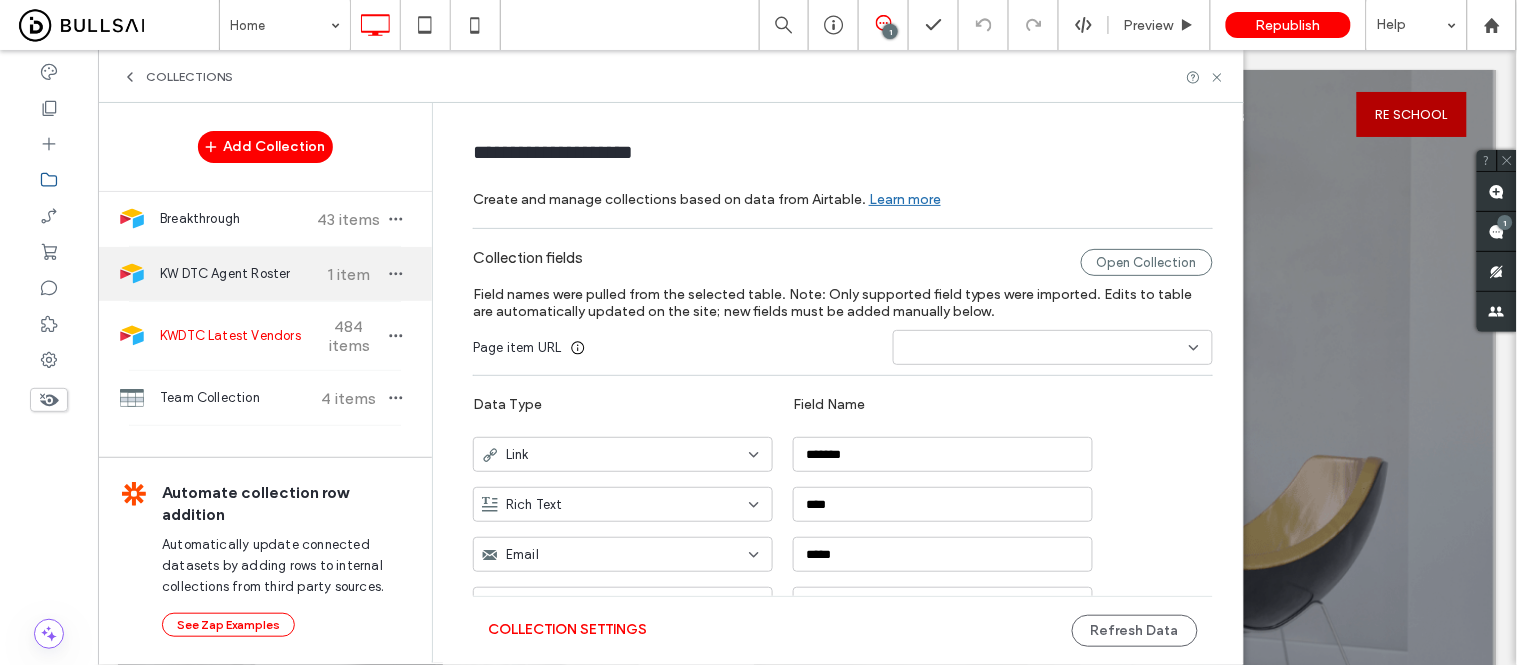 click on "KW DTC Agent Roster 1 item" at bounding box center (265, 274) 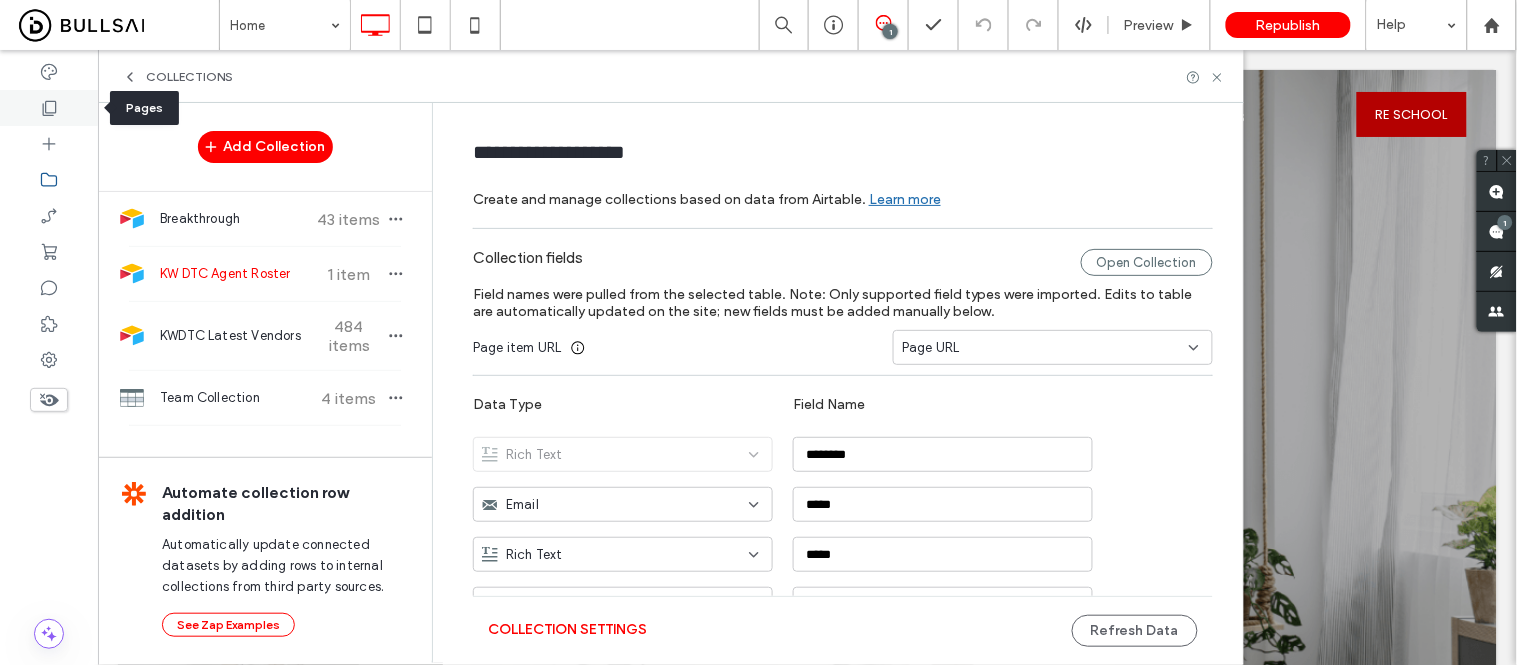 click 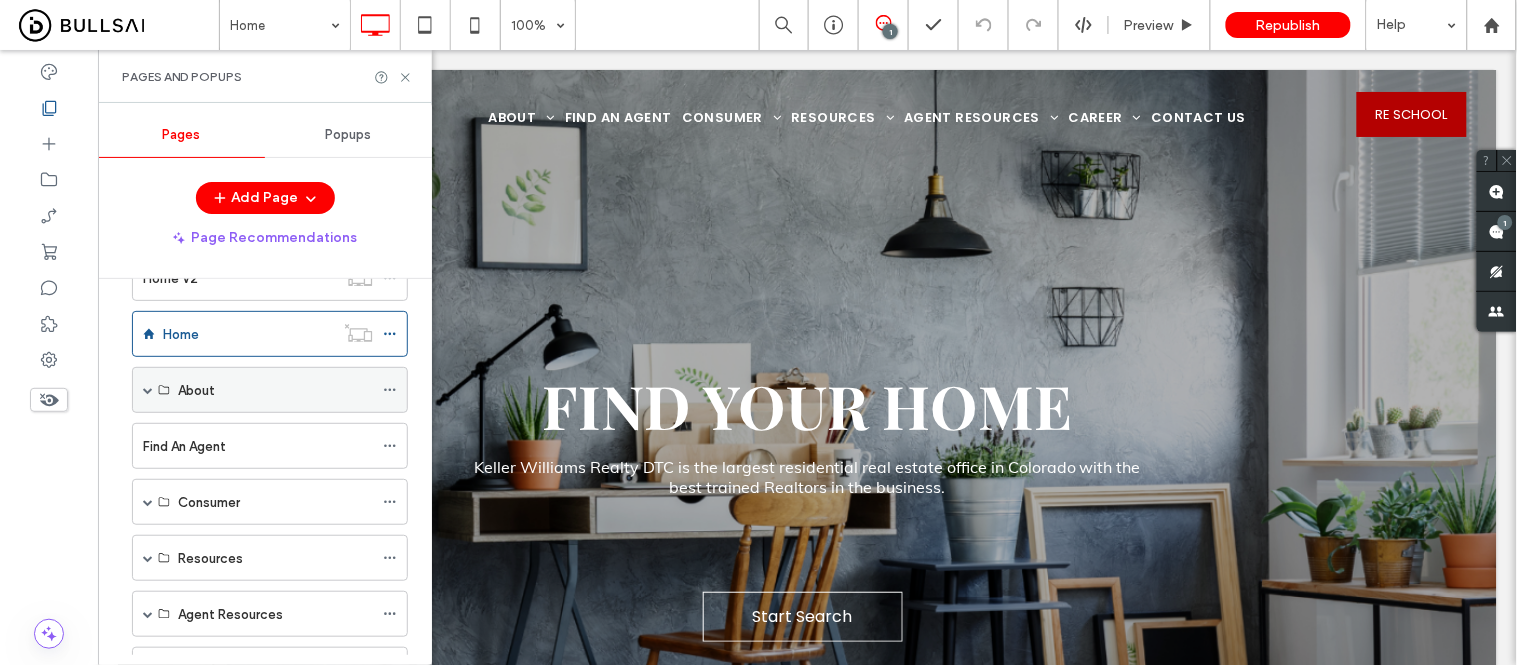 scroll, scrollTop: 111, scrollLeft: 0, axis: vertical 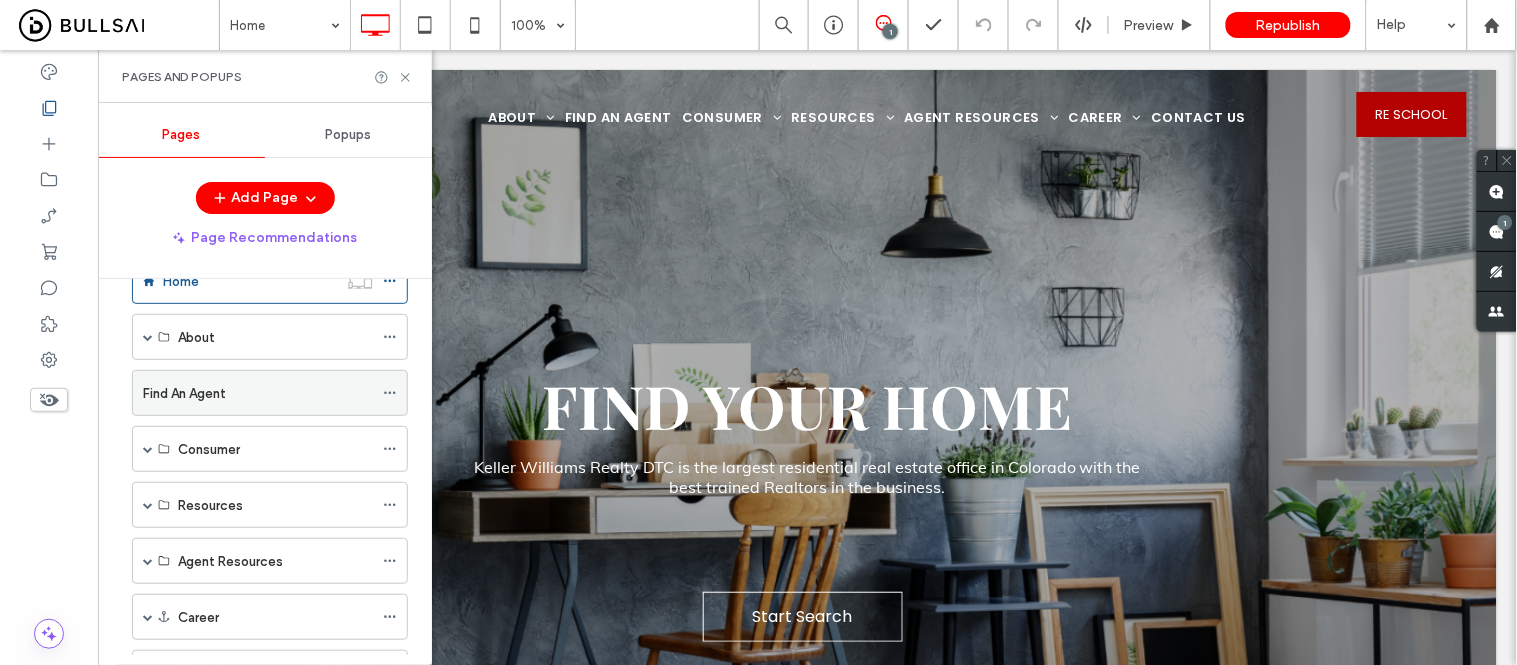 click on "Find An Agent" at bounding box center [184, 393] 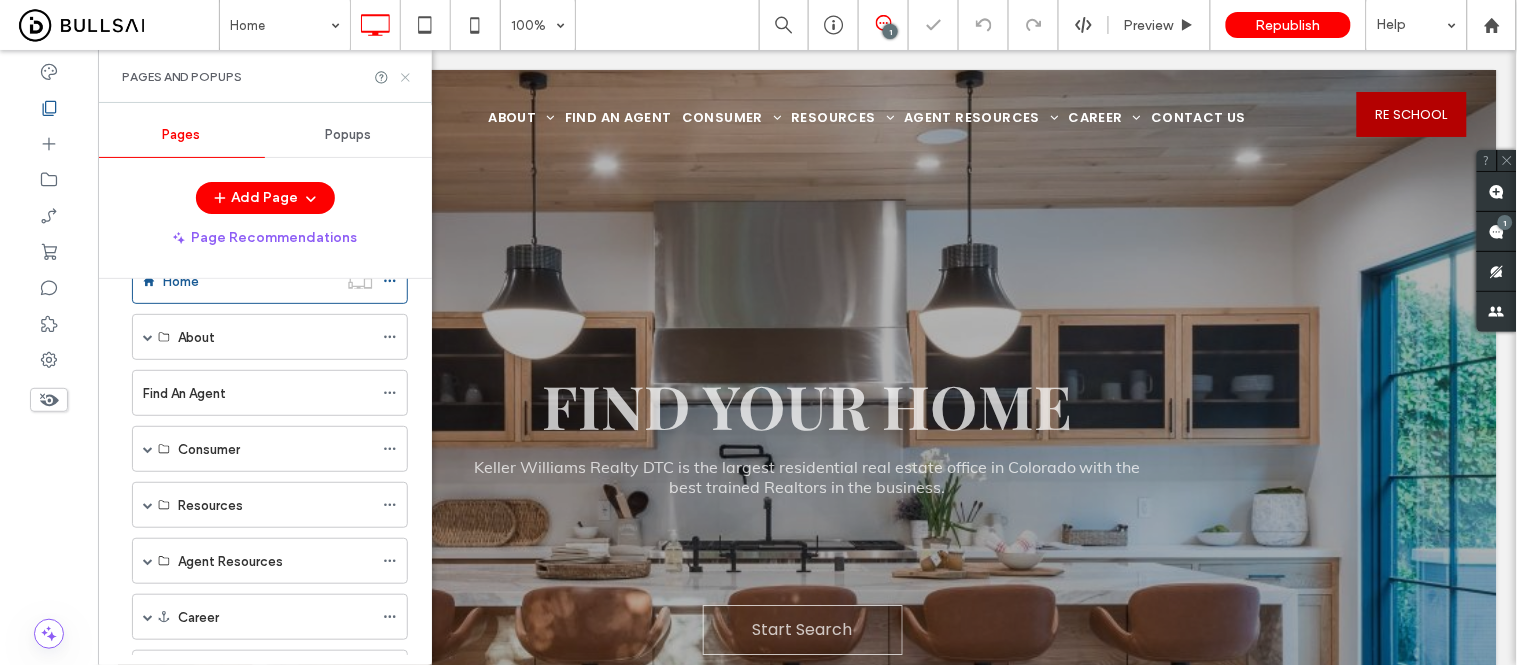 scroll, scrollTop: 0, scrollLeft: 0, axis: both 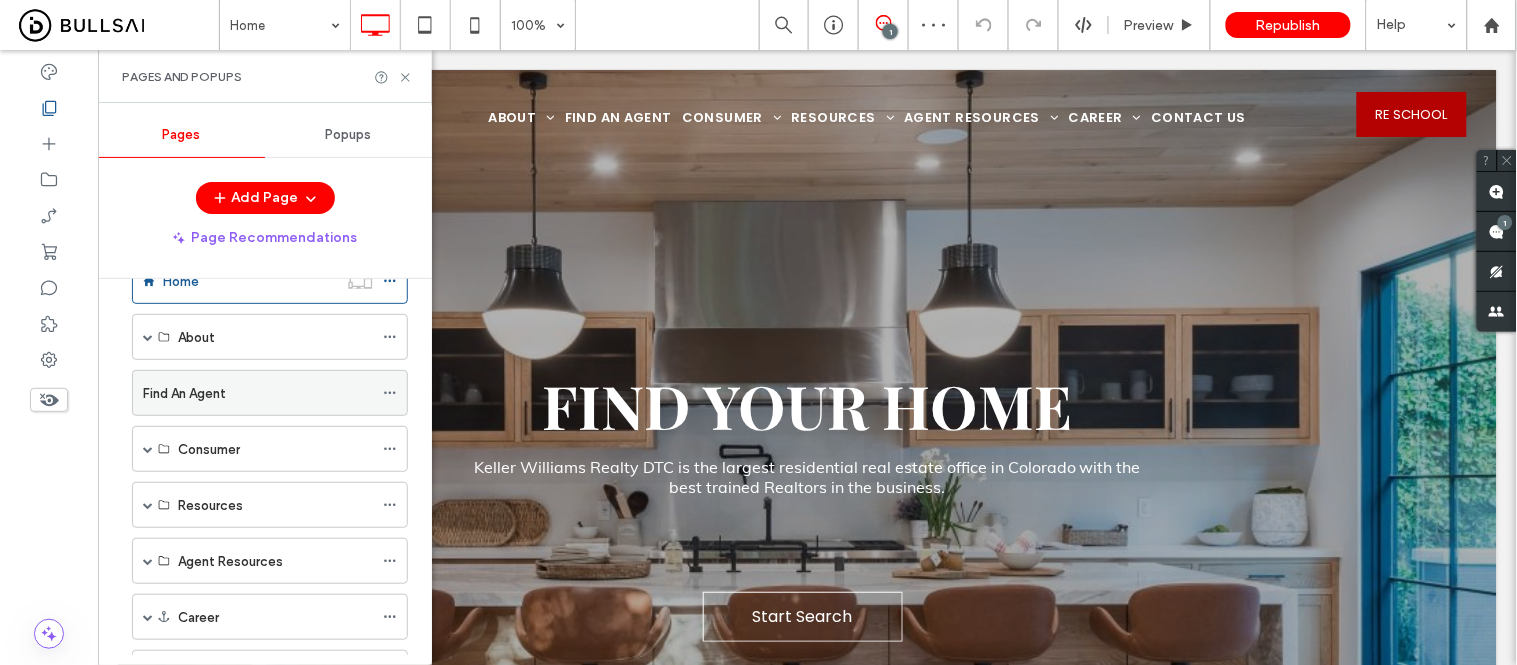 click on "Find An Agent" at bounding box center [184, 393] 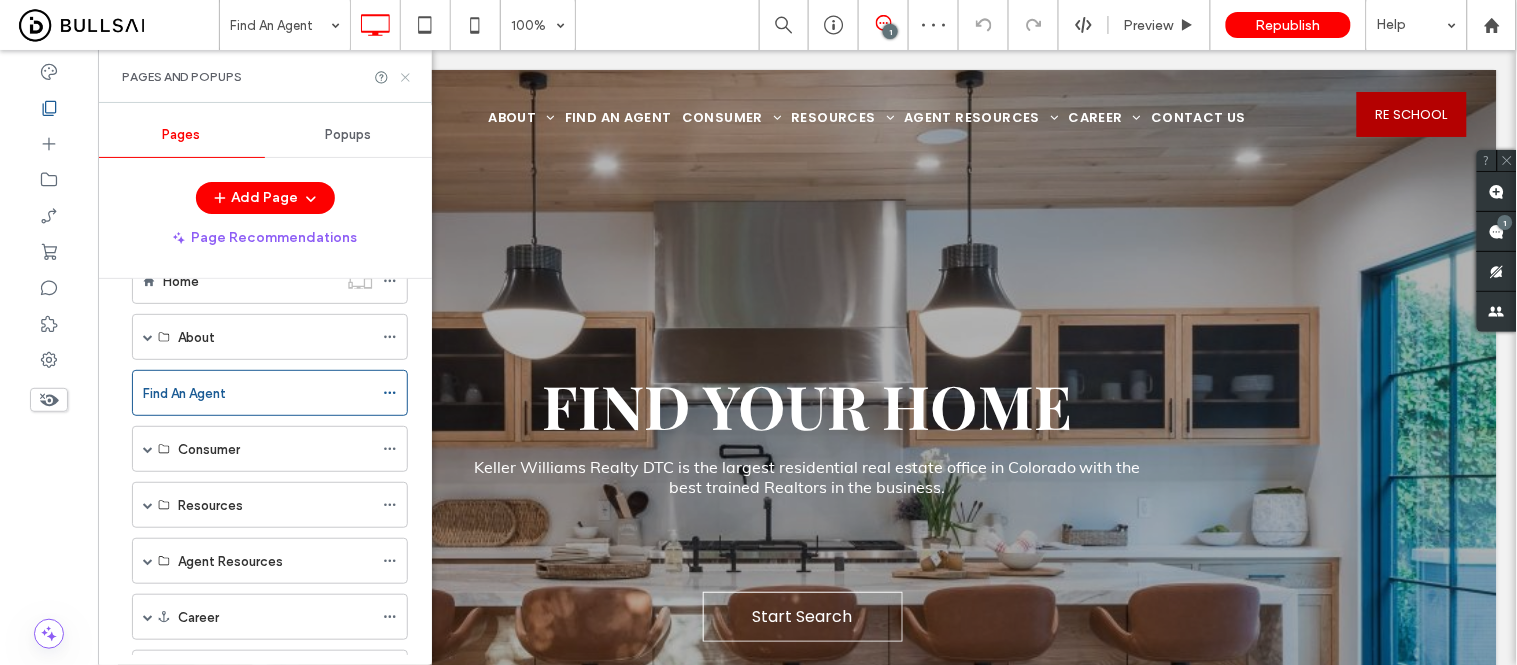 click 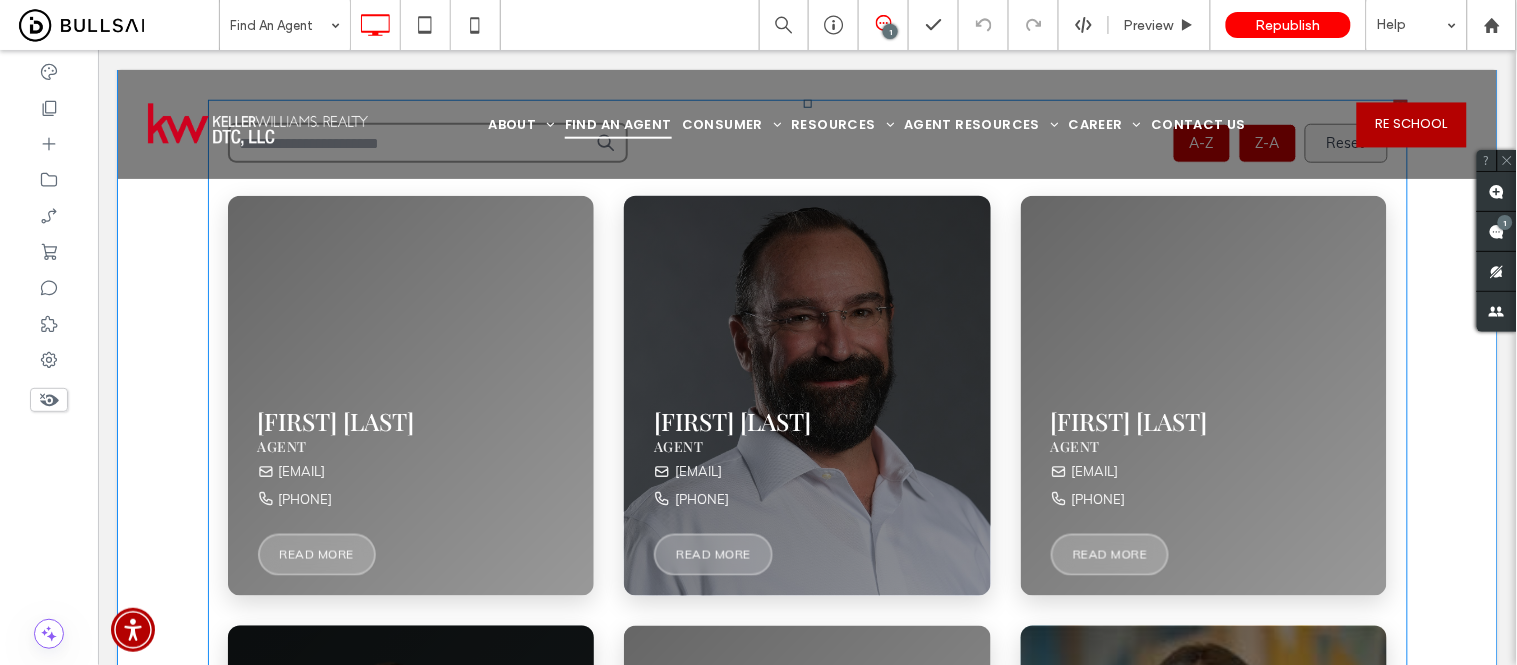 scroll, scrollTop: 444, scrollLeft: 0, axis: vertical 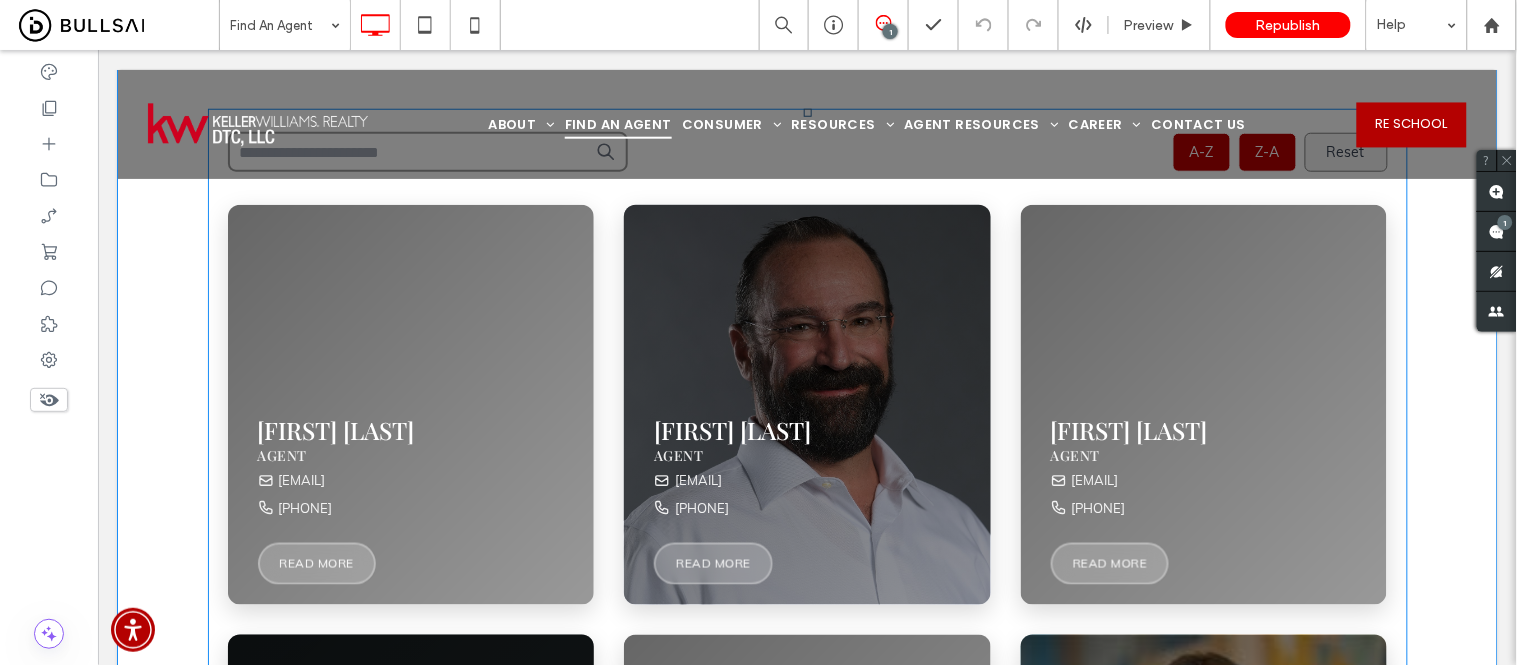 click at bounding box center (807, 1062) 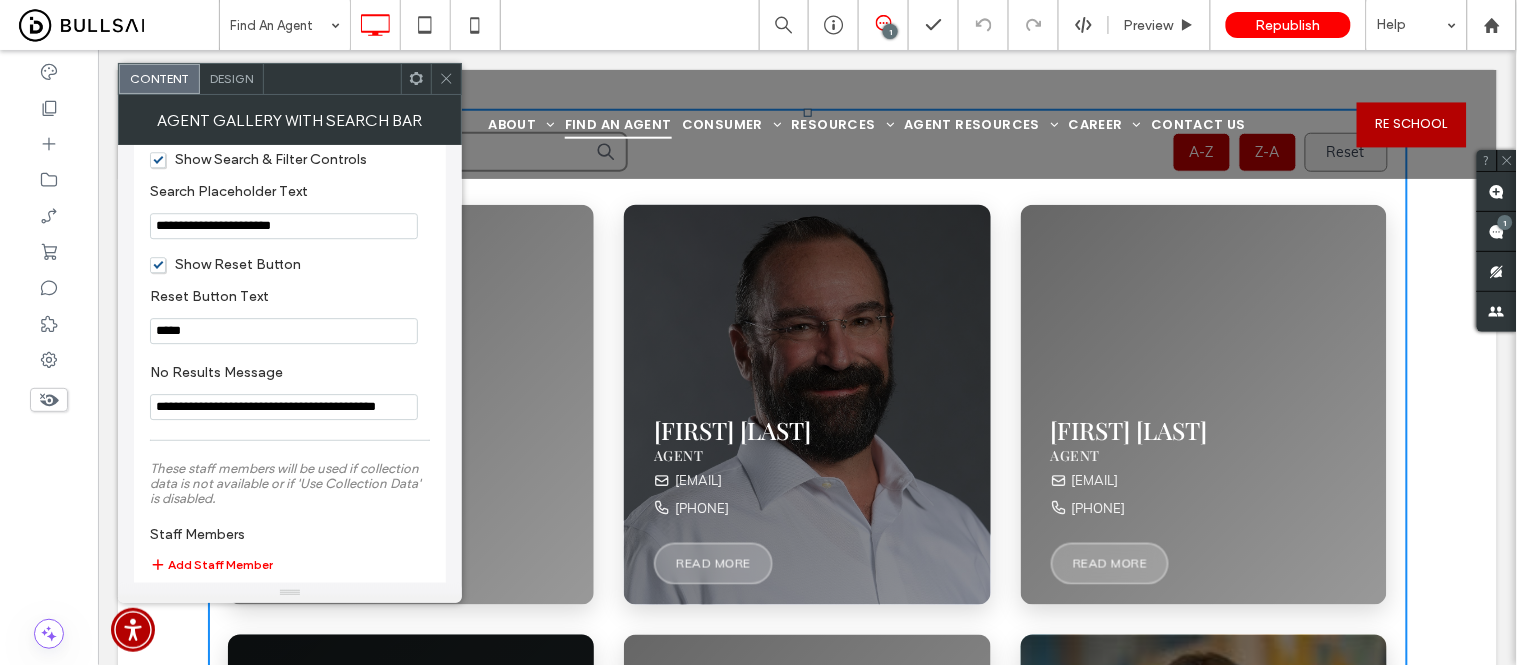 scroll, scrollTop: 1497, scrollLeft: 0, axis: vertical 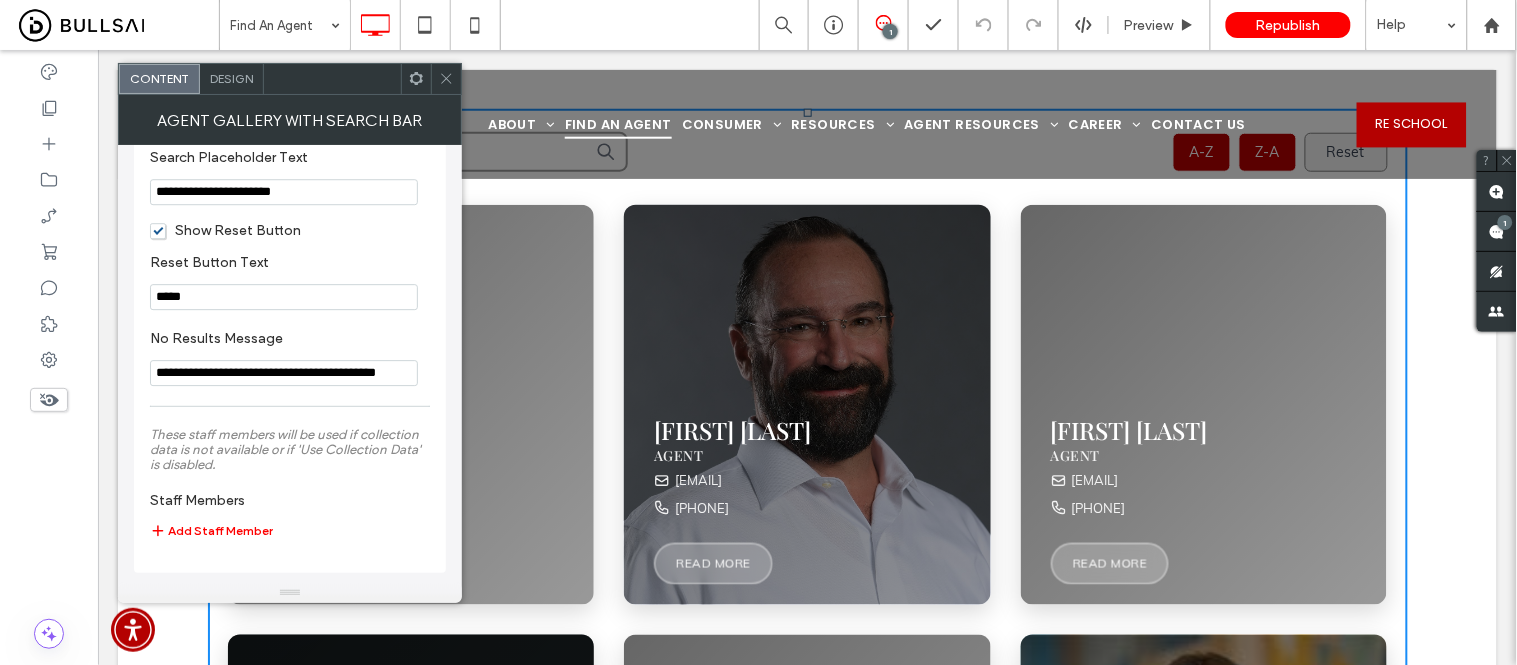click 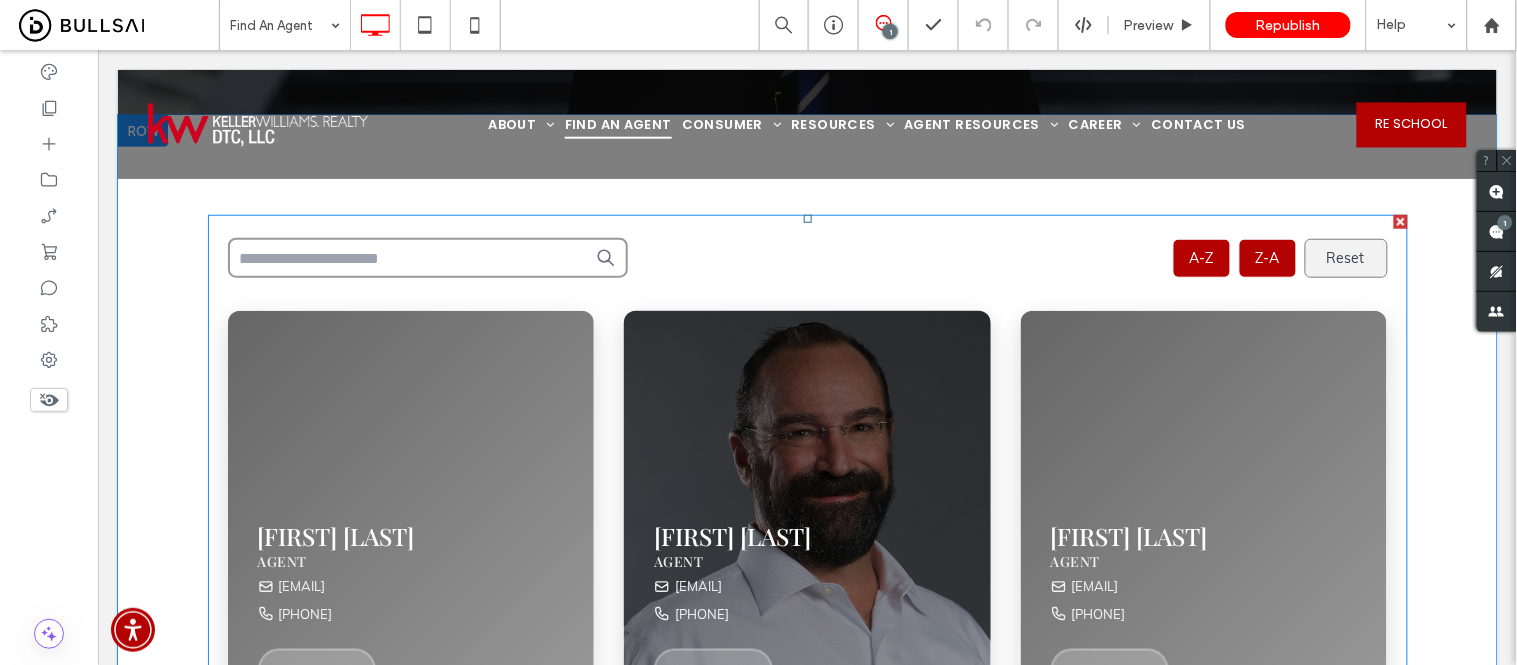 scroll, scrollTop: 555, scrollLeft: 0, axis: vertical 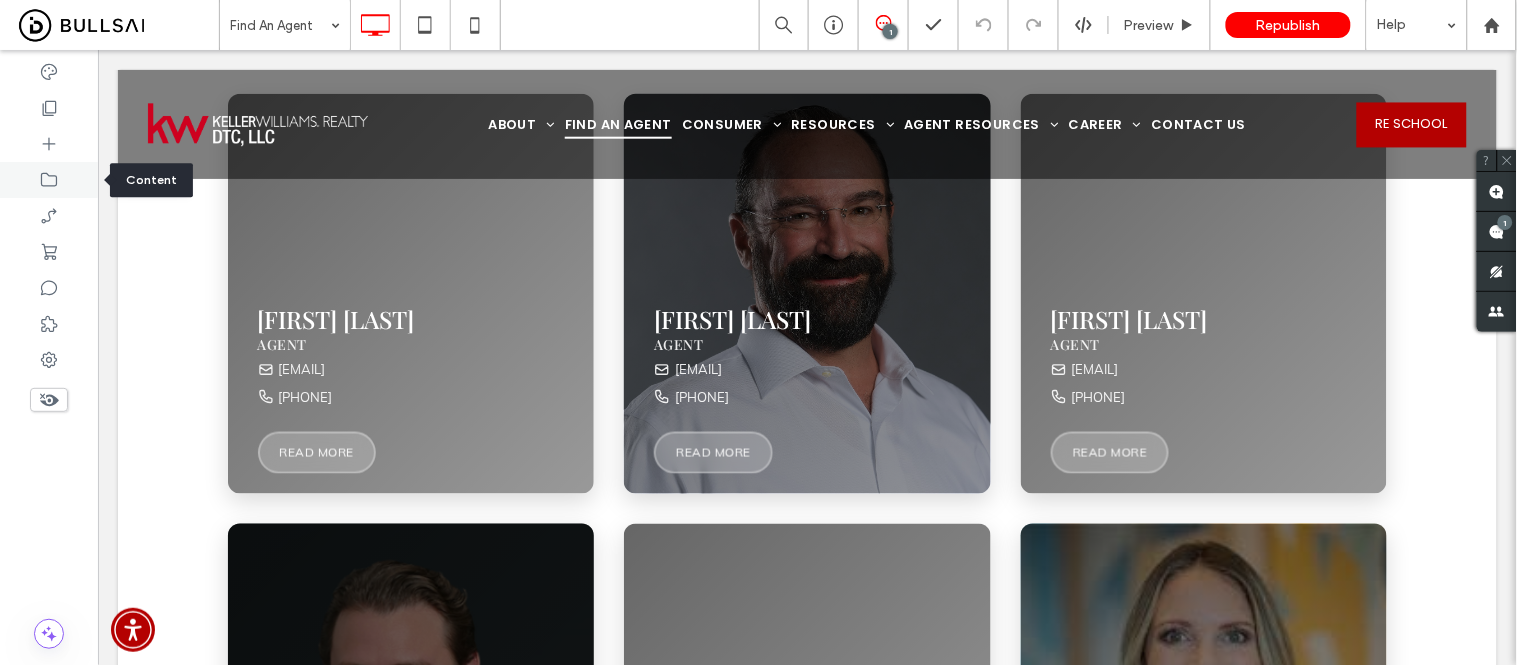 click 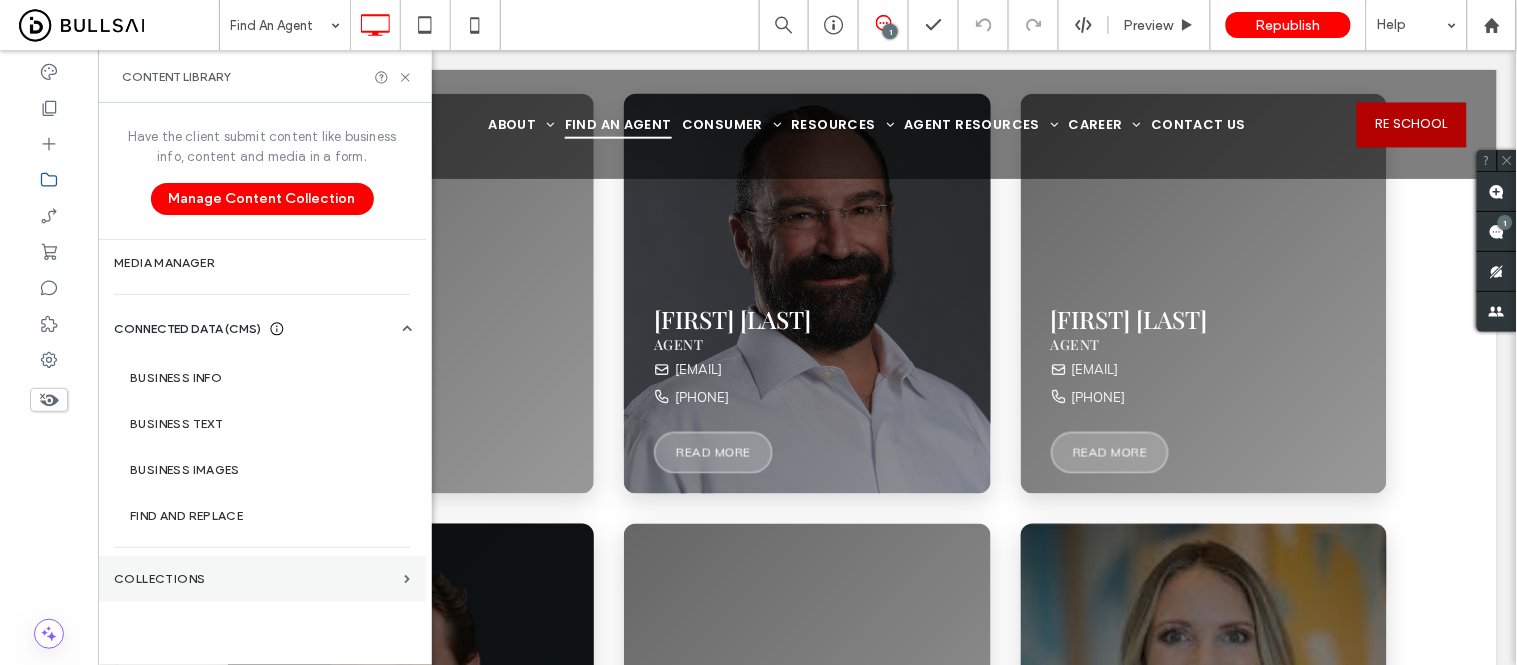 click on "Collections" at bounding box center [255, 579] 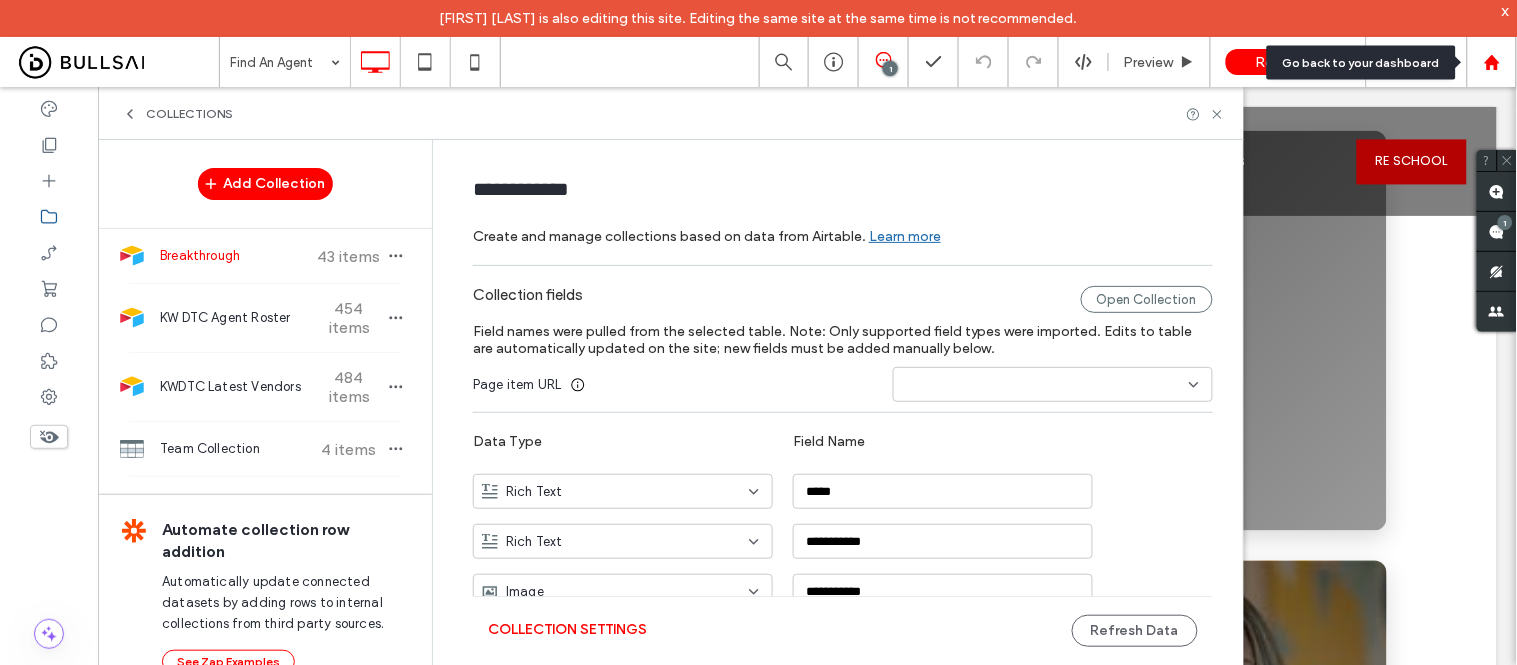 click 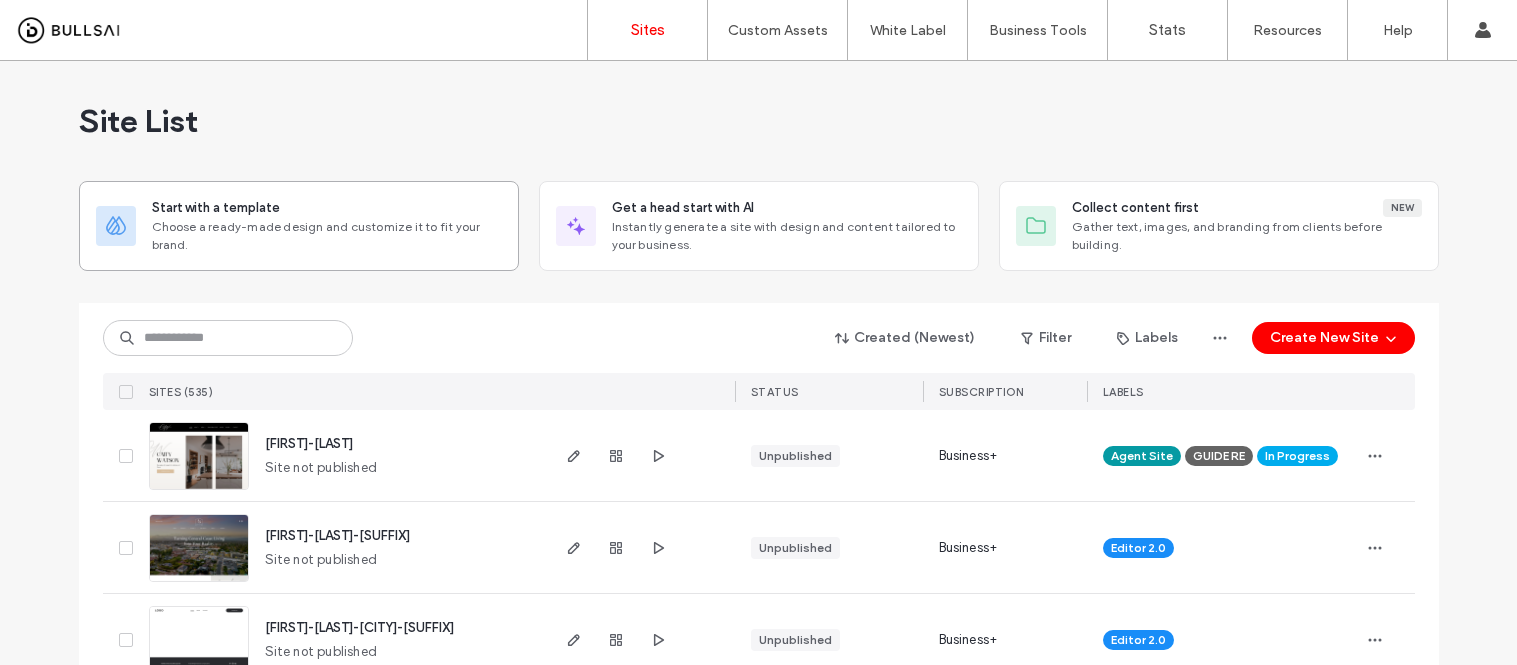 scroll, scrollTop: 0, scrollLeft: 0, axis: both 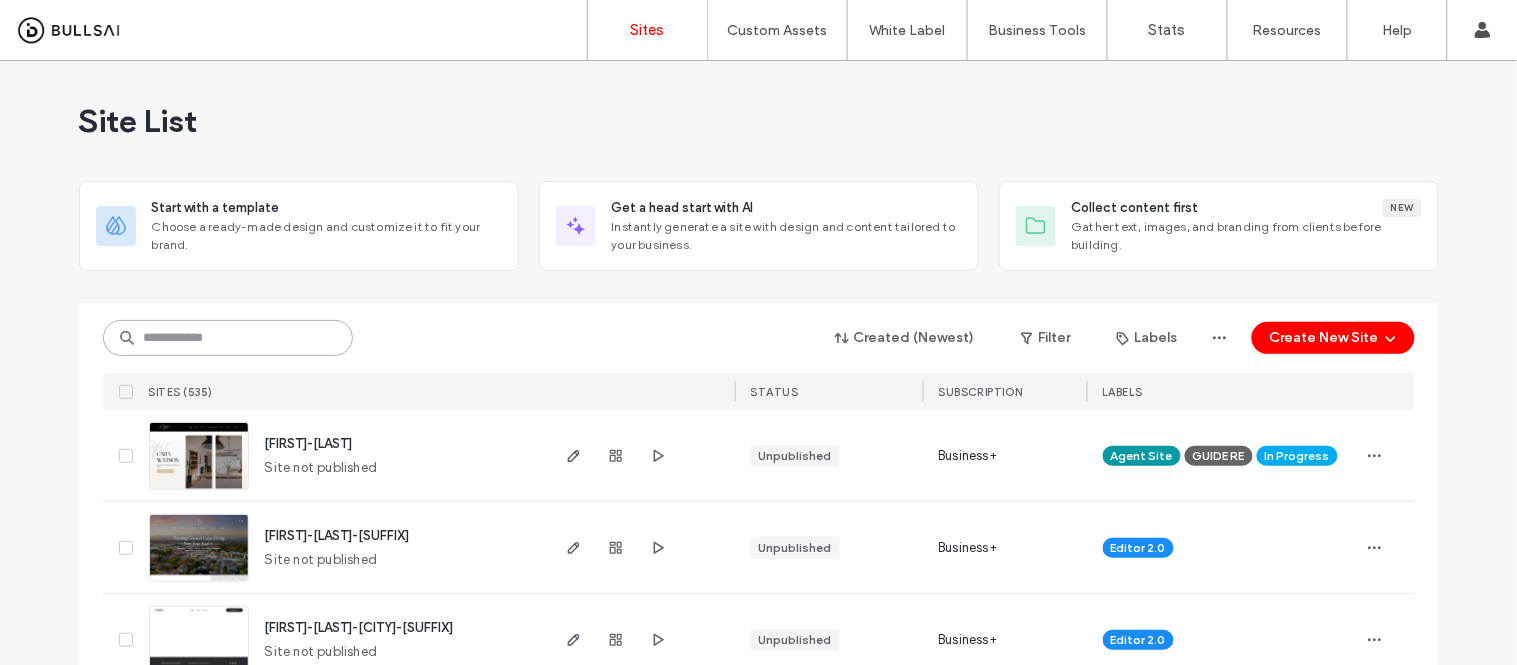 click at bounding box center [228, 338] 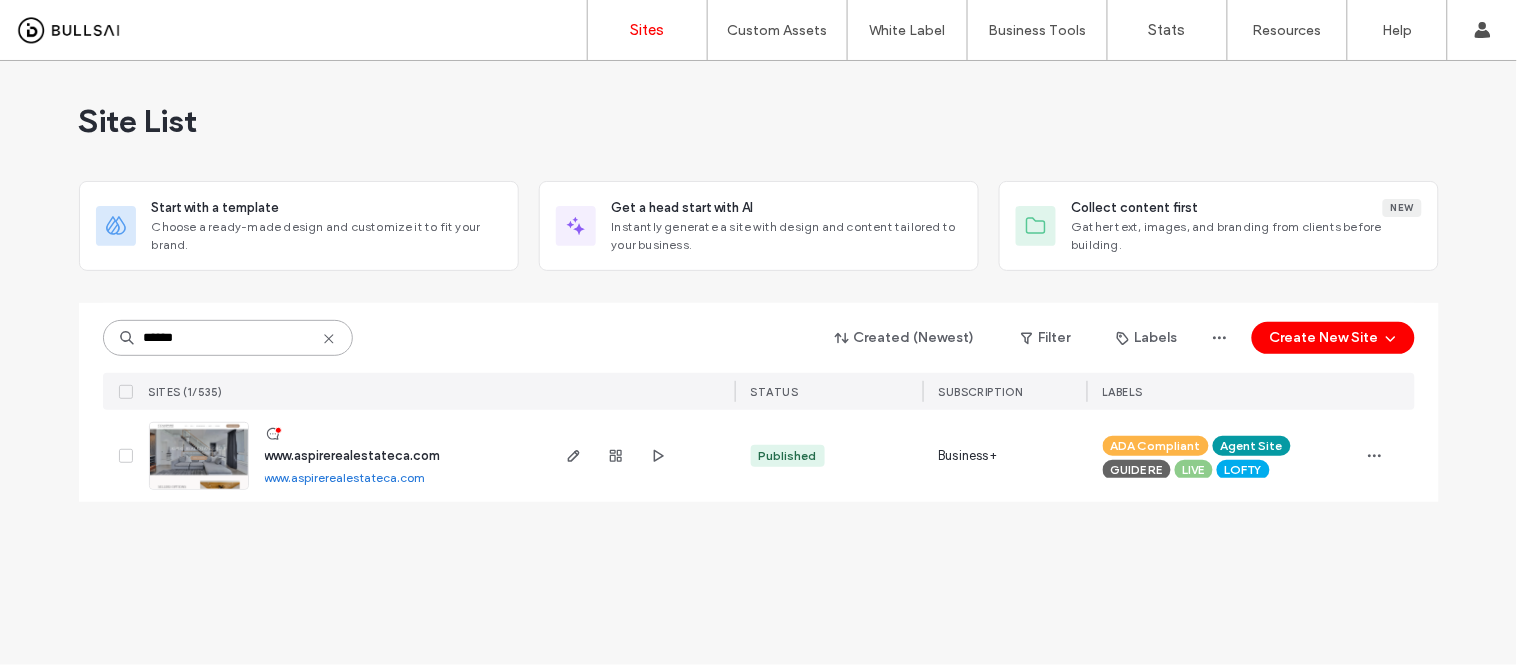 type on "******" 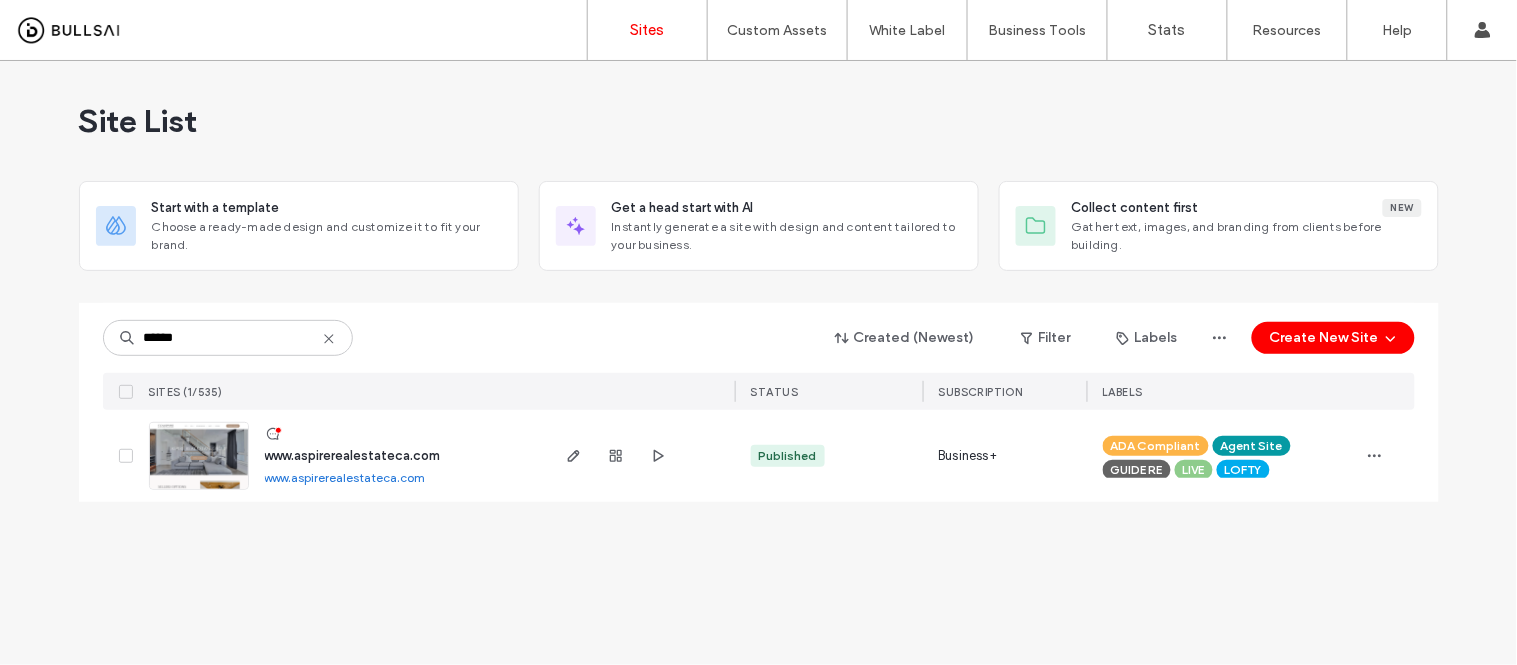 click on "www.aspirerealestateca.com" at bounding box center [345, 477] 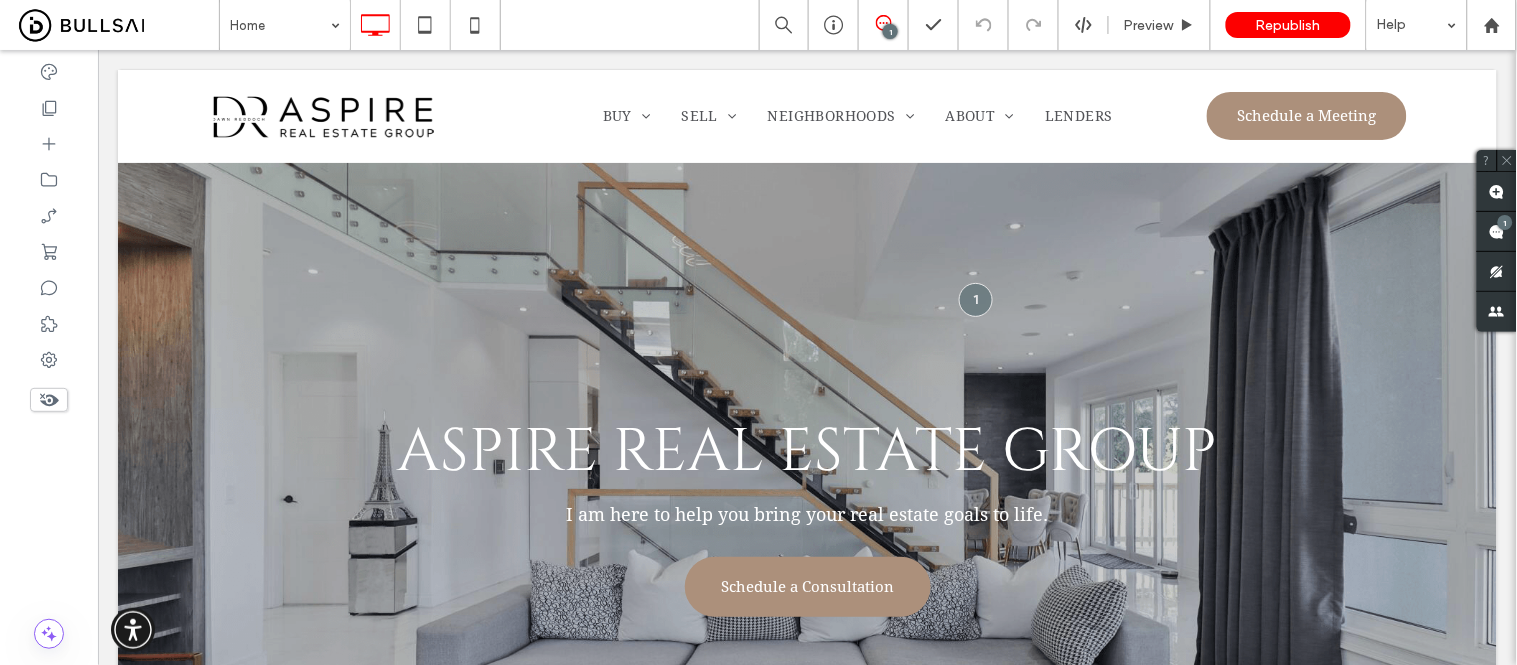 scroll, scrollTop: 0, scrollLeft: 0, axis: both 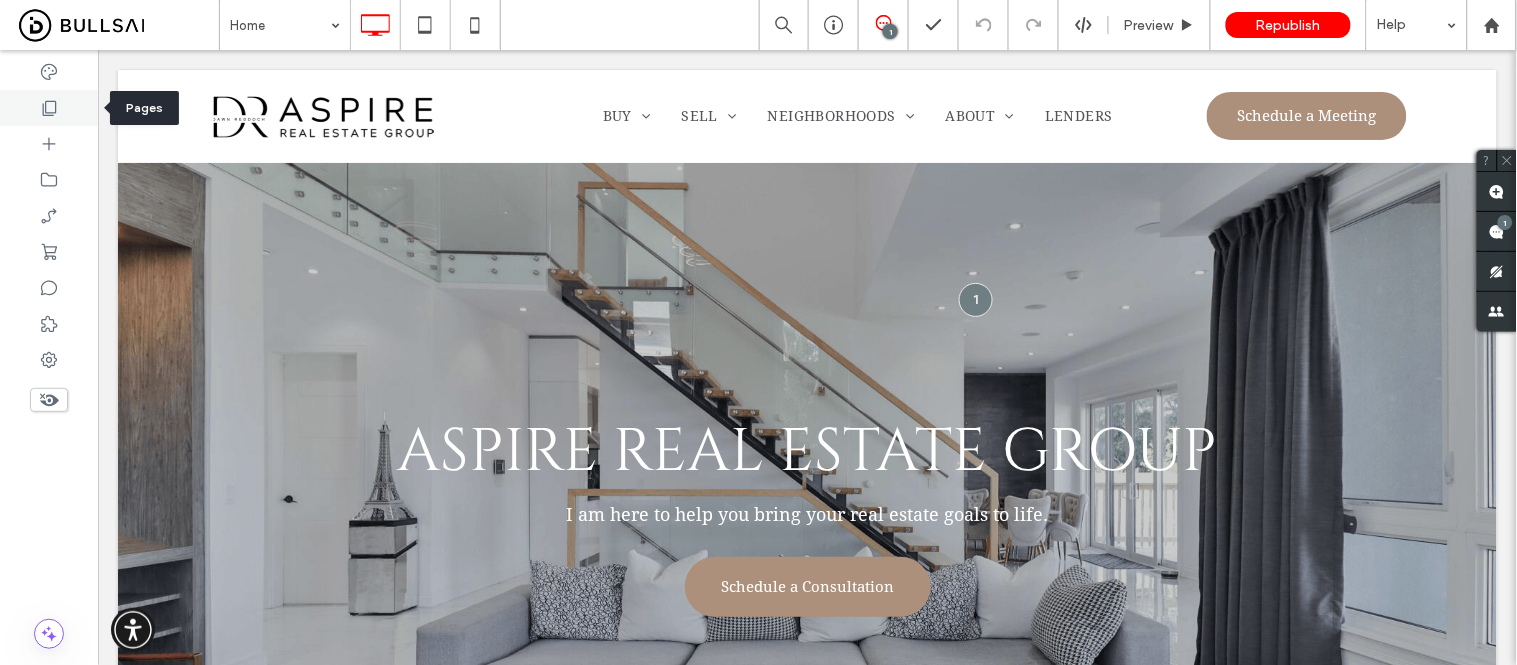 click 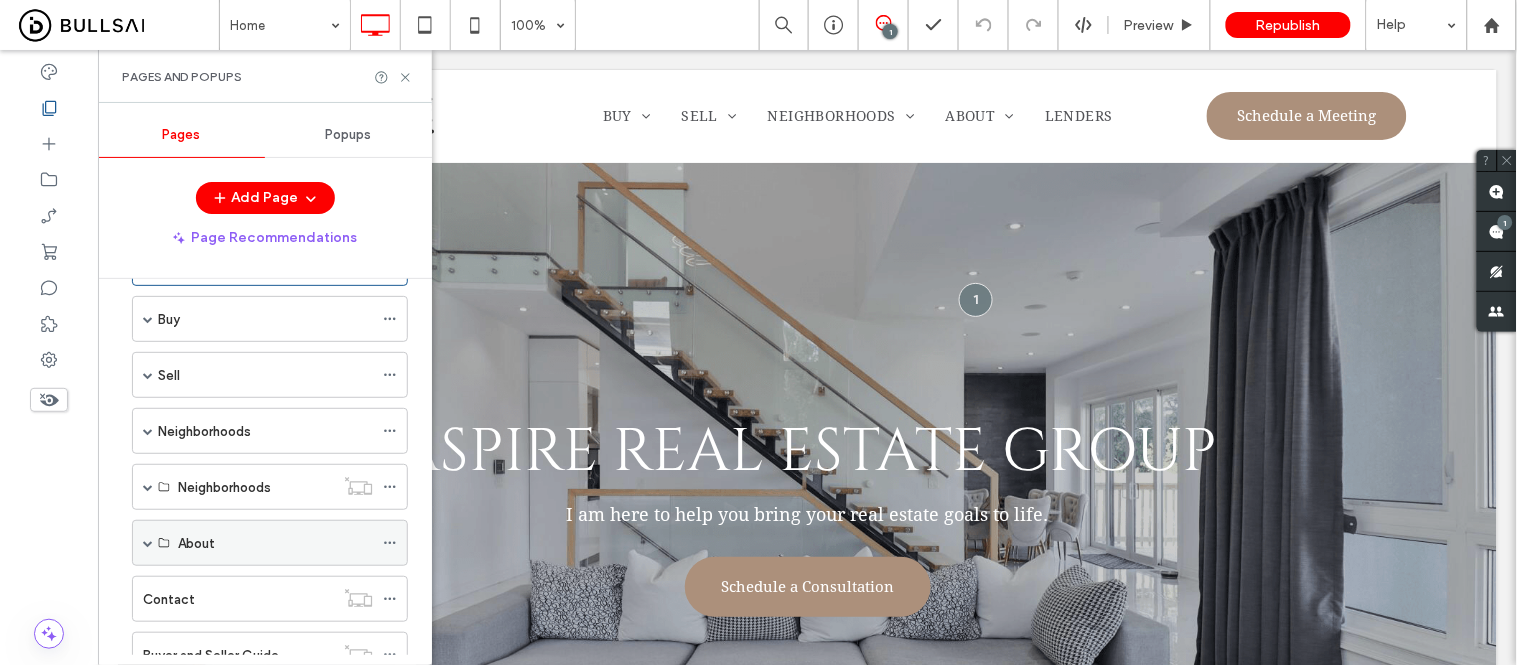 scroll, scrollTop: 111, scrollLeft: 0, axis: vertical 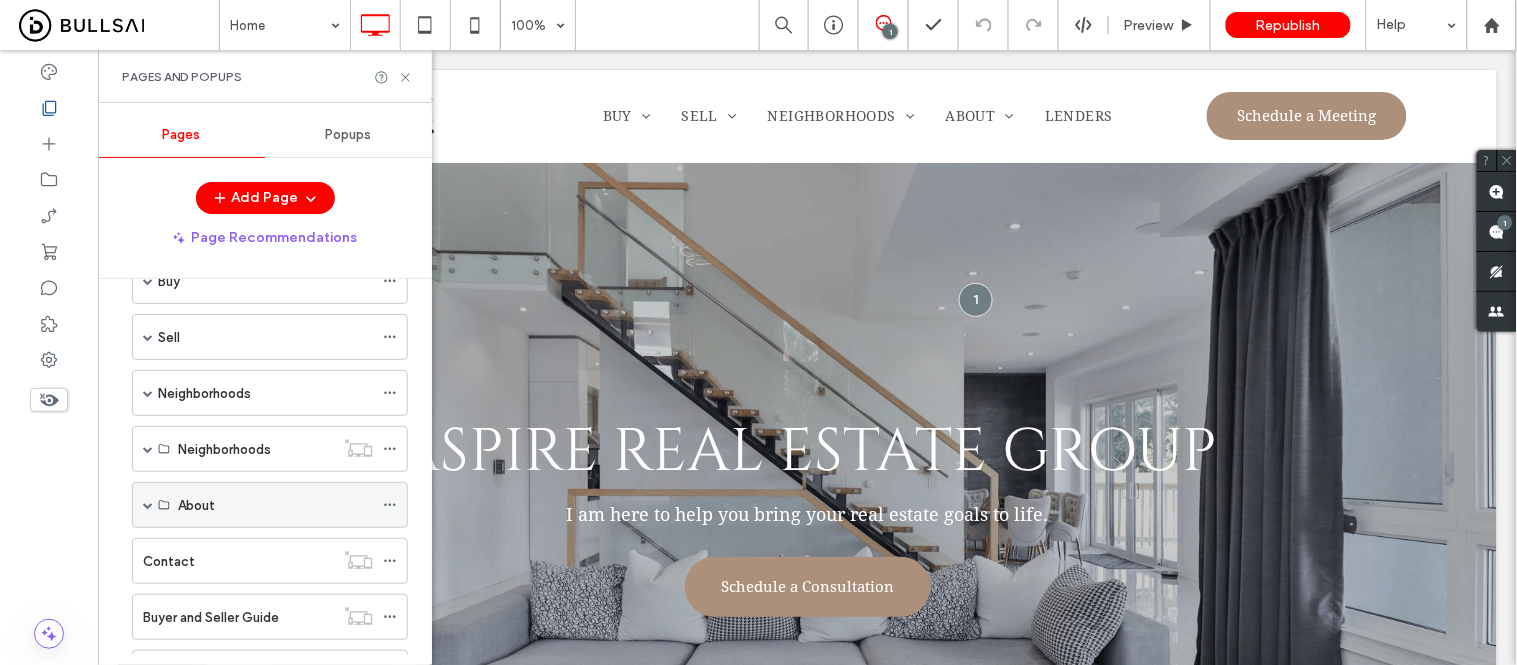 click at bounding box center [148, 505] 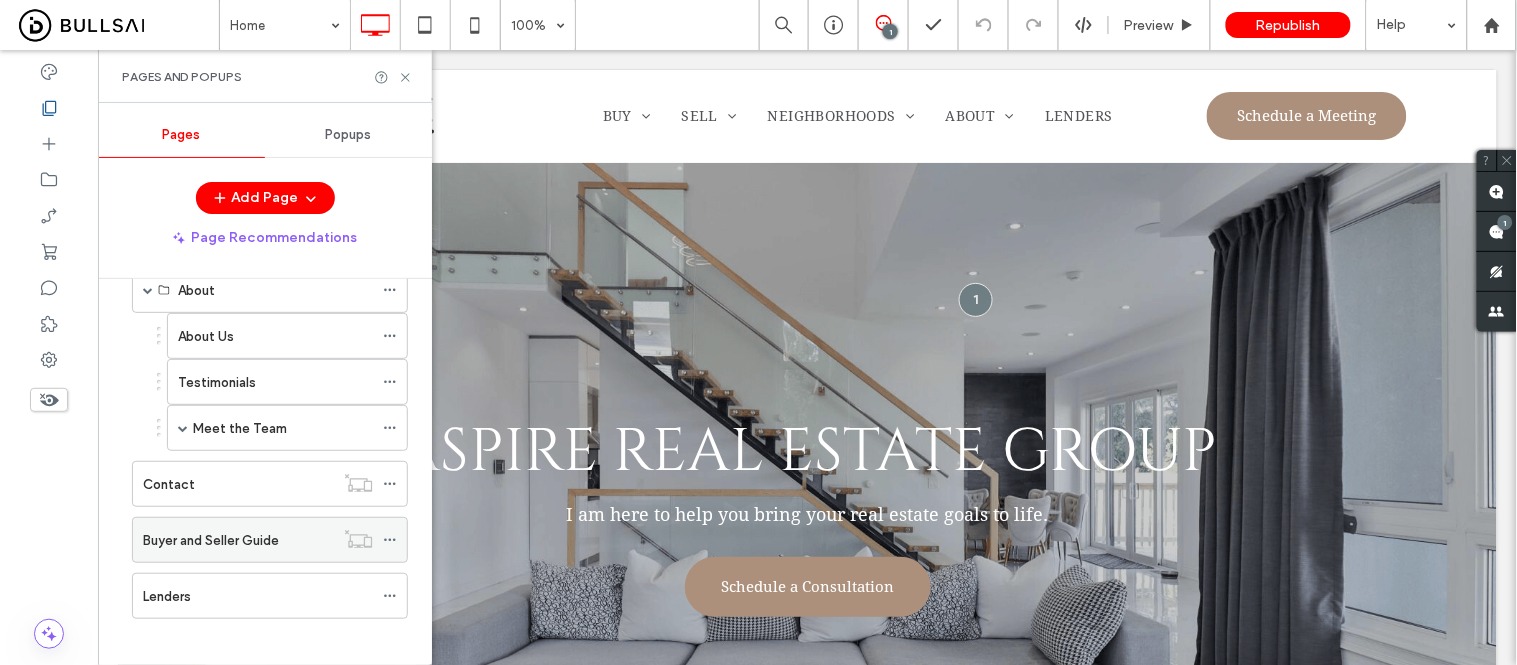 scroll, scrollTop: 333, scrollLeft: 0, axis: vertical 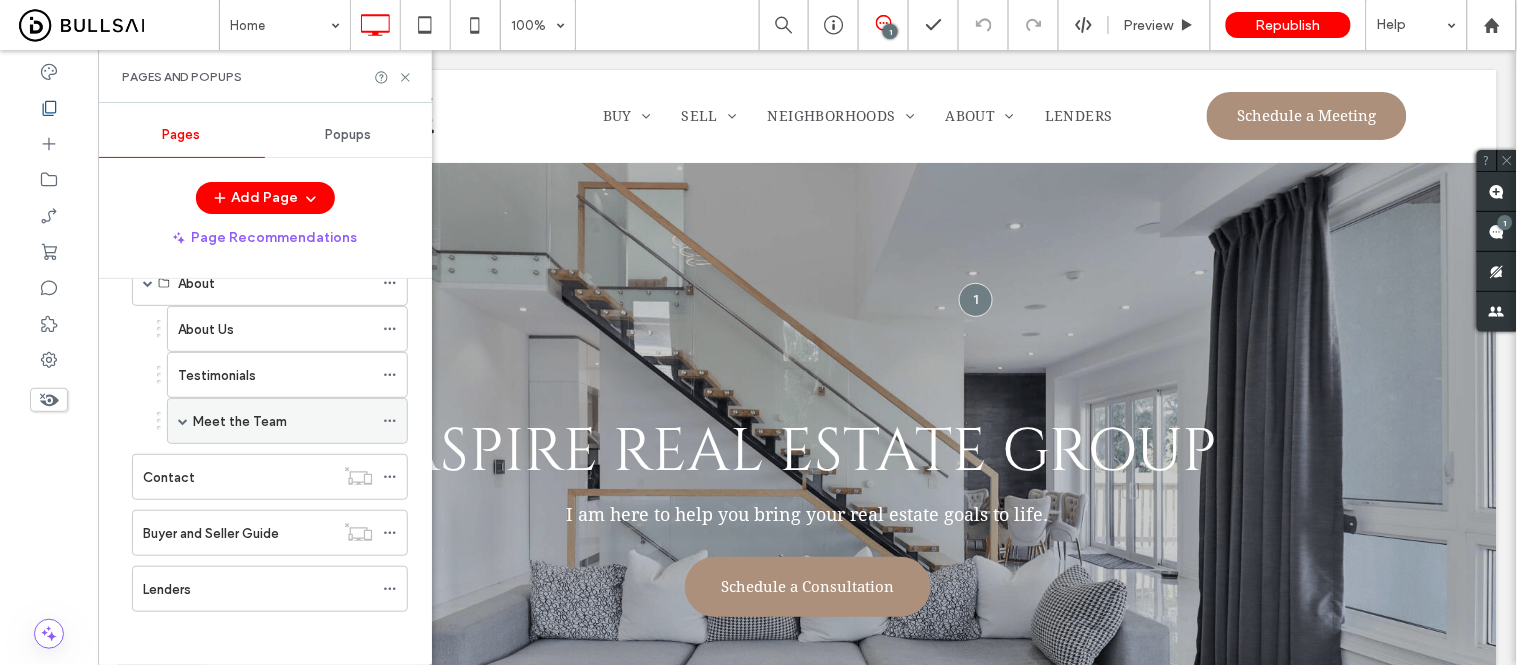 click at bounding box center (183, 421) 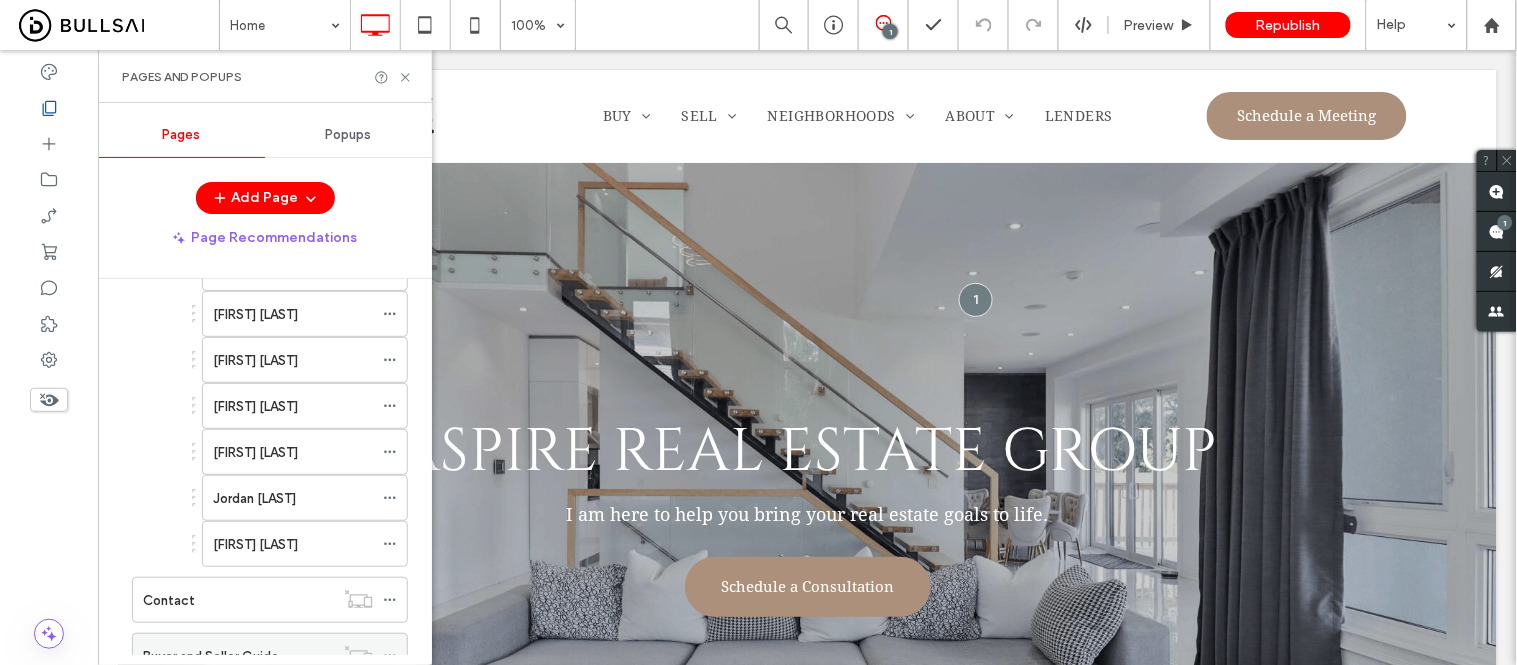 scroll, scrollTop: 777, scrollLeft: 0, axis: vertical 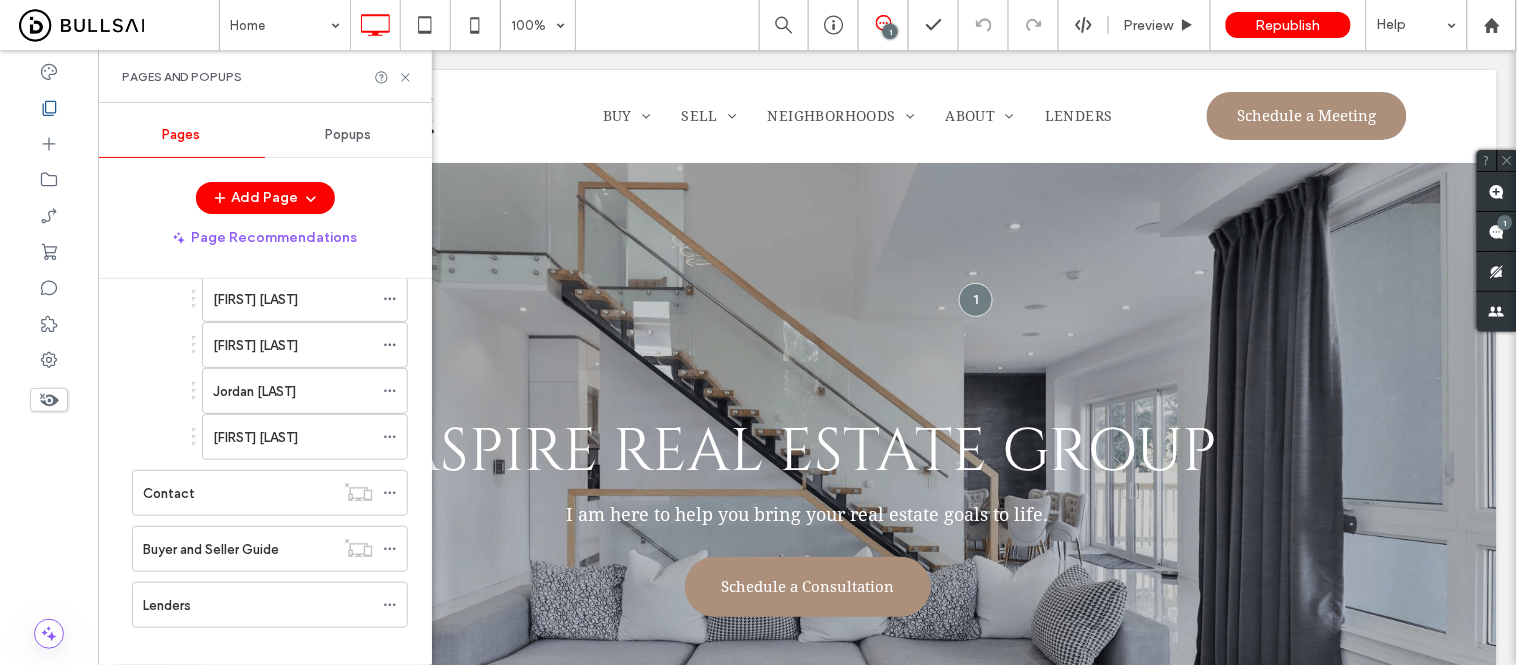 drag, startPoint x: 255, startPoint y: 410, endPoint x: 273, endPoint y: 408, distance: 18.110771 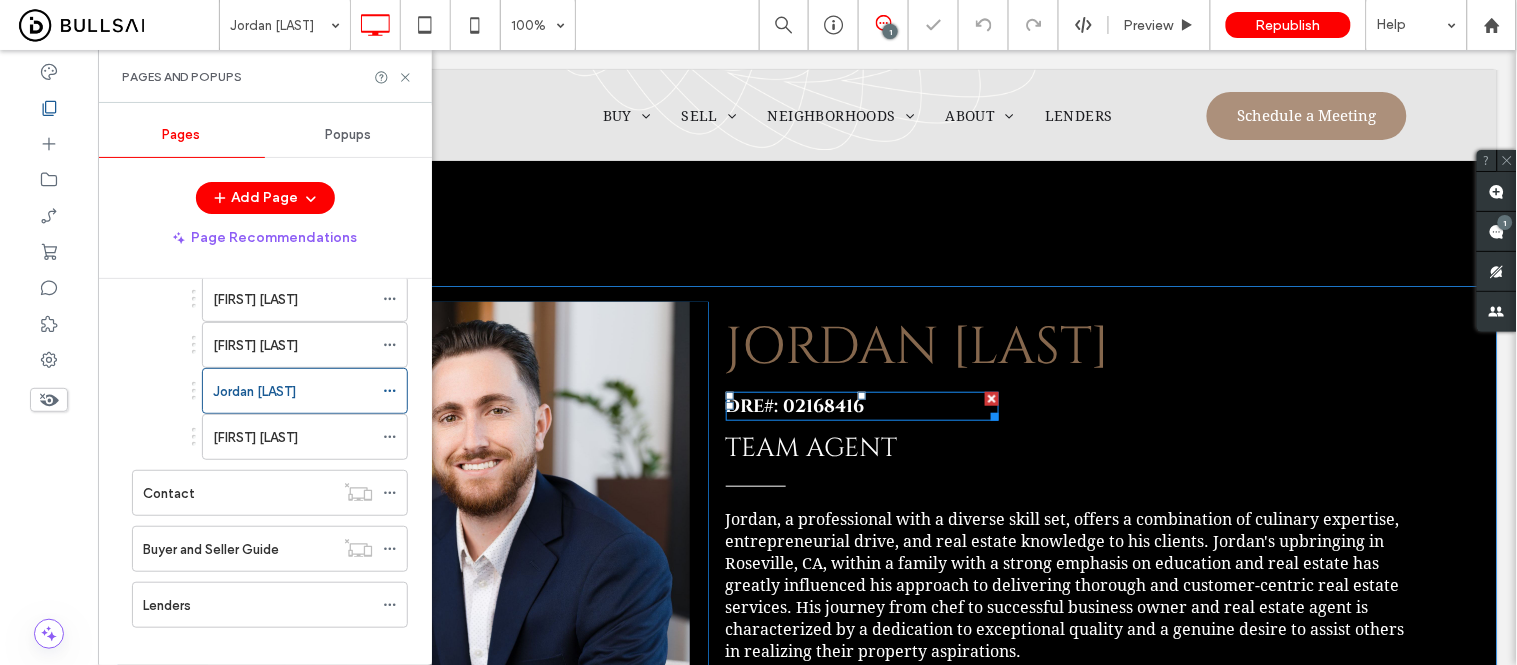 scroll, scrollTop: 220, scrollLeft: 0, axis: vertical 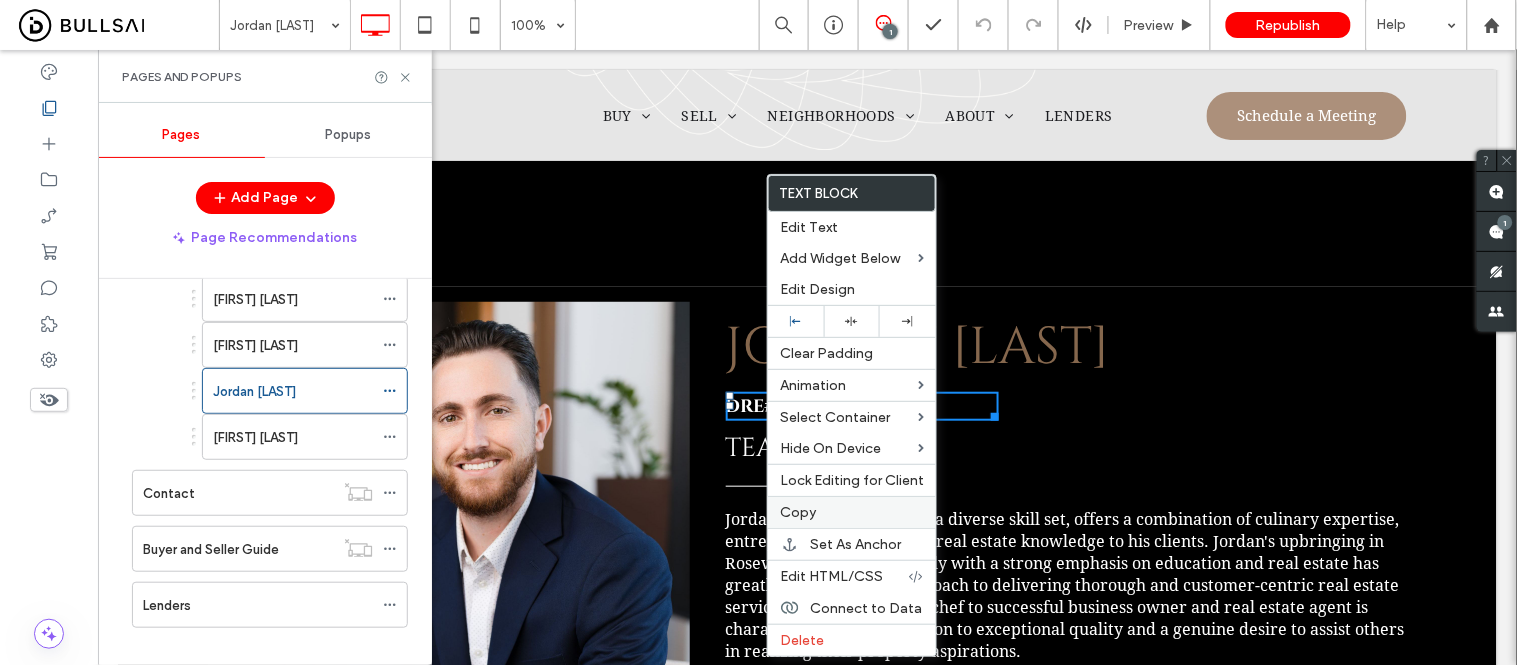 click on "Copy" at bounding box center (798, 512) 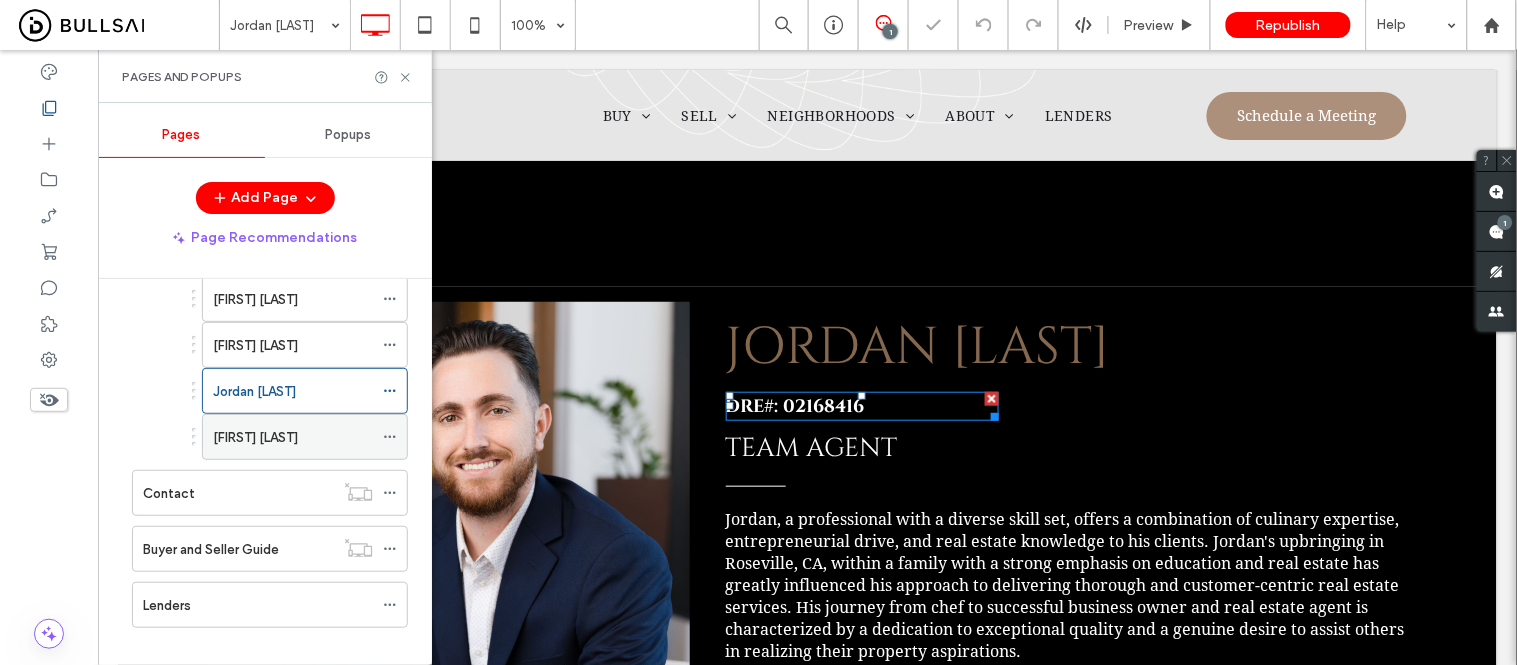 click on "[FIRST] [LAST]" at bounding box center [255, 437] 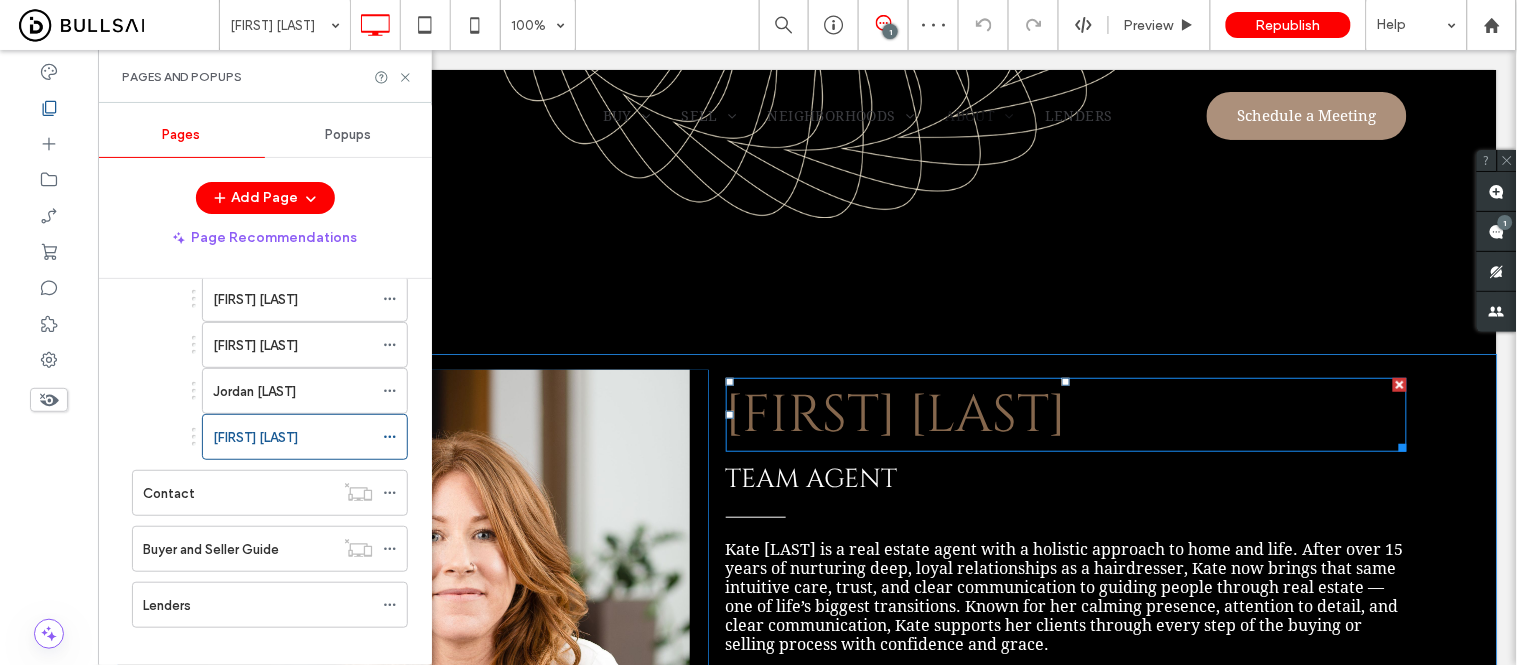 scroll, scrollTop: 222, scrollLeft: 0, axis: vertical 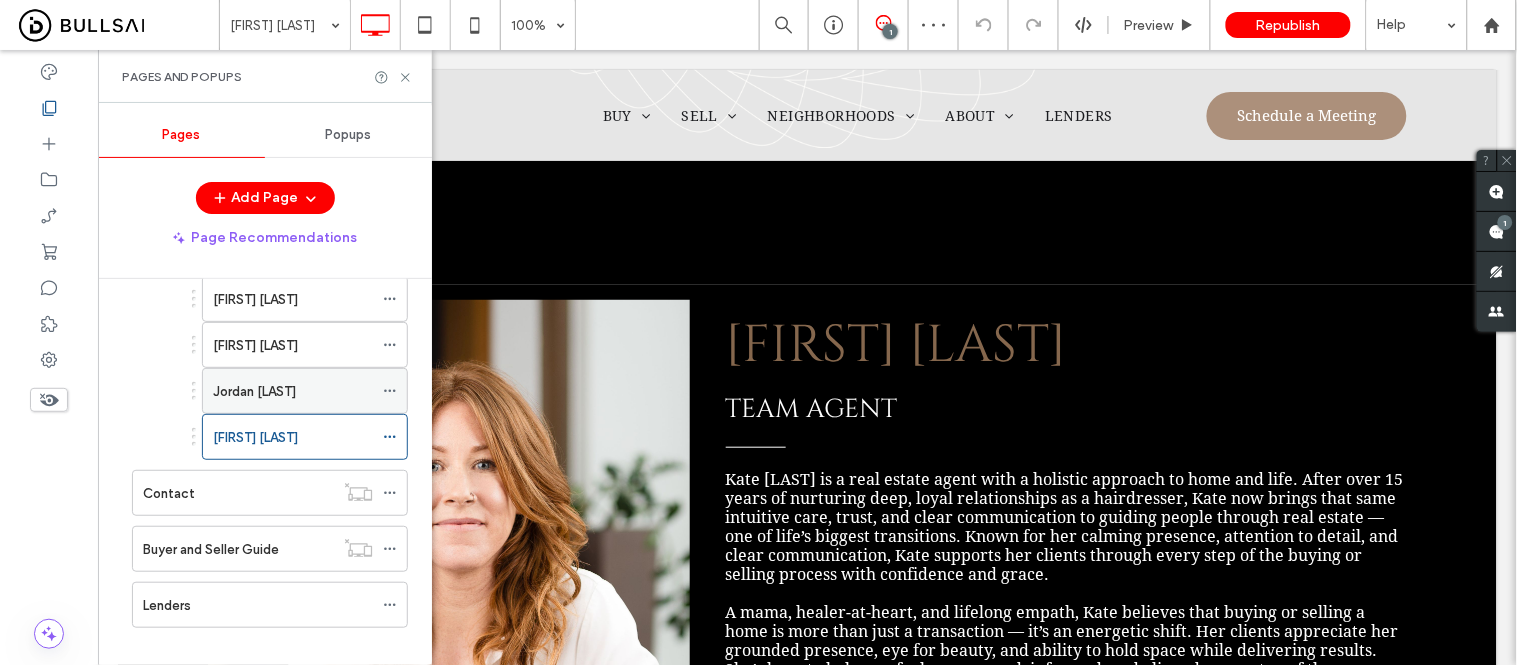 click on "[FIRST] [LAST]" at bounding box center (293, 391) 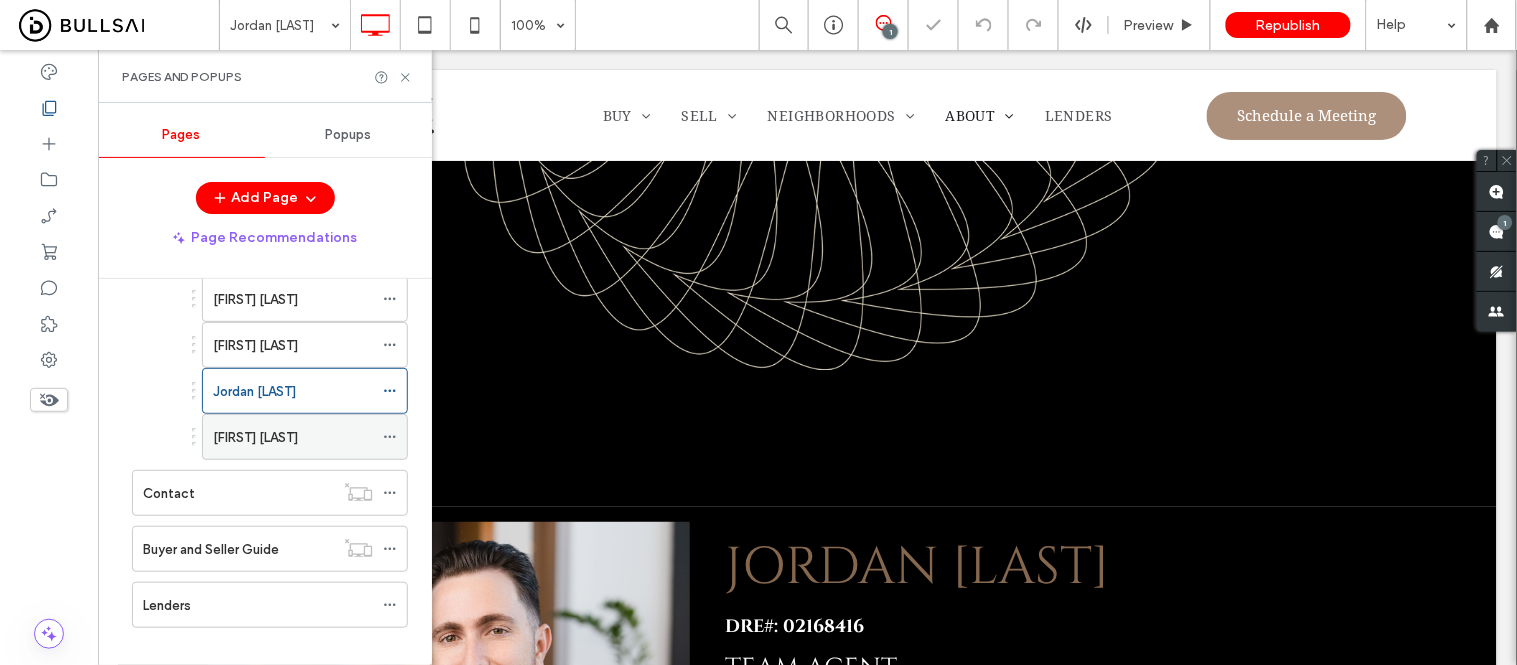 scroll, scrollTop: 0, scrollLeft: 0, axis: both 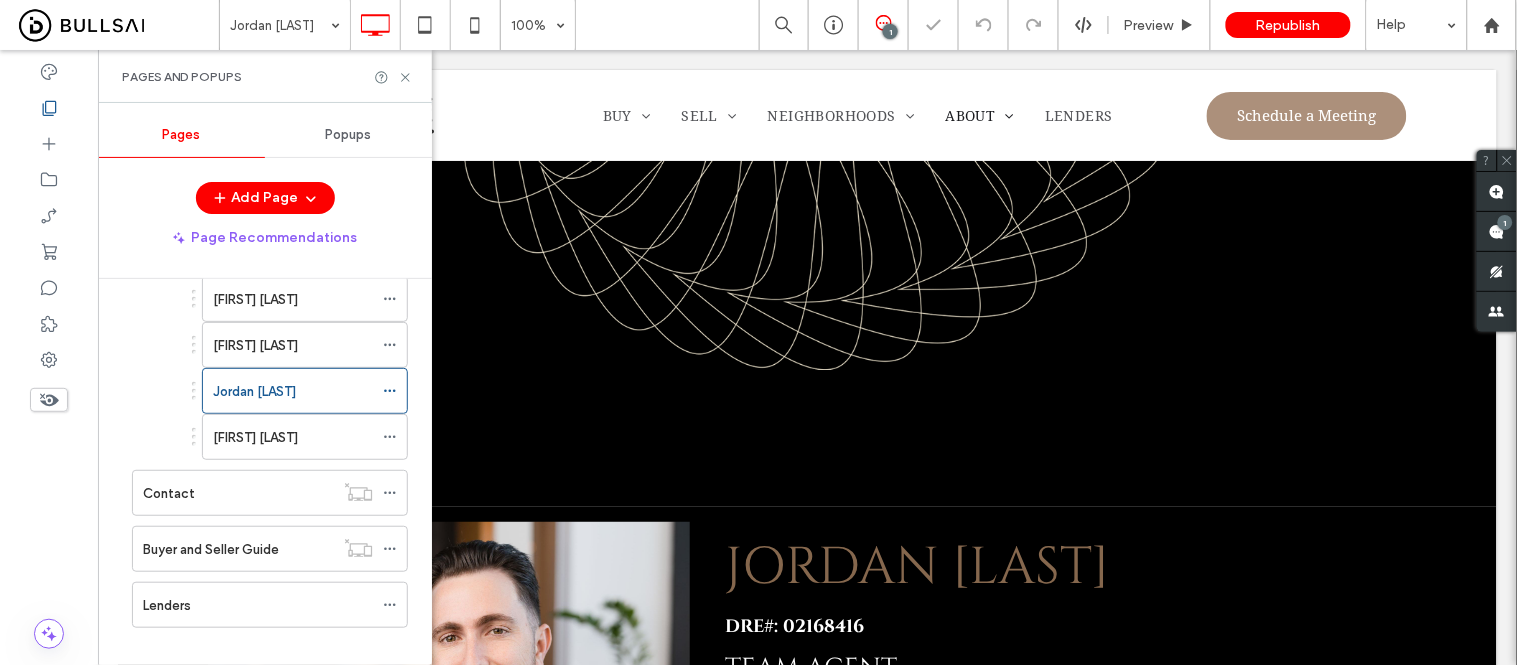click on "[FIRST] [LAST]" at bounding box center (293, 437) 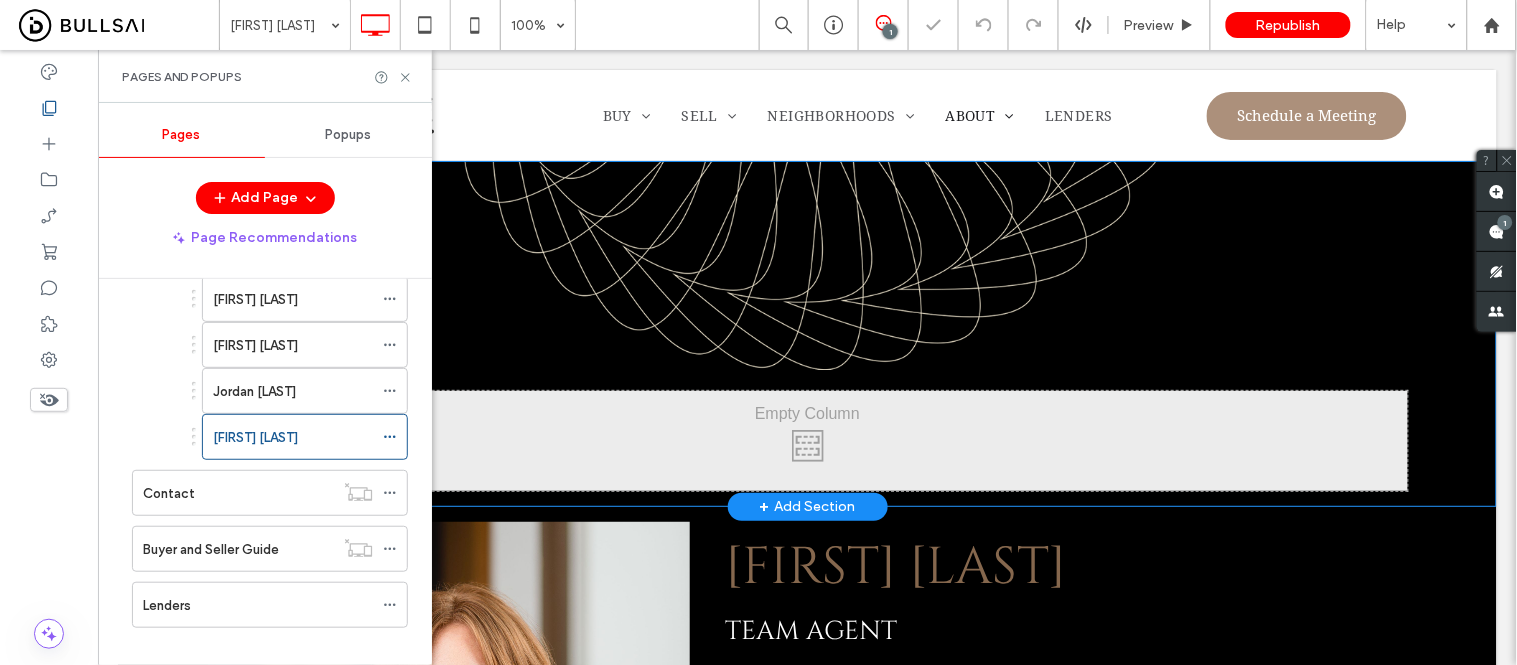 scroll, scrollTop: 0, scrollLeft: 0, axis: both 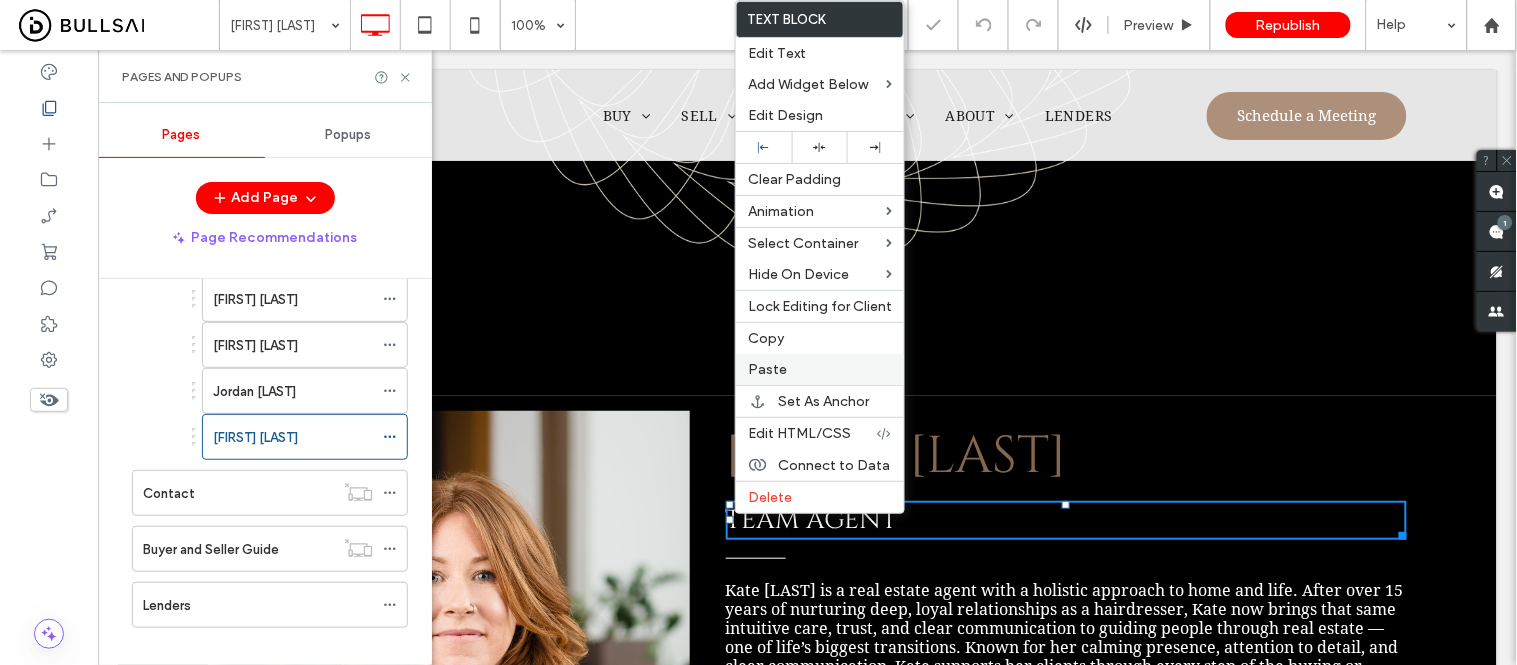 click on "Paste" at bounding box center (820, 369) 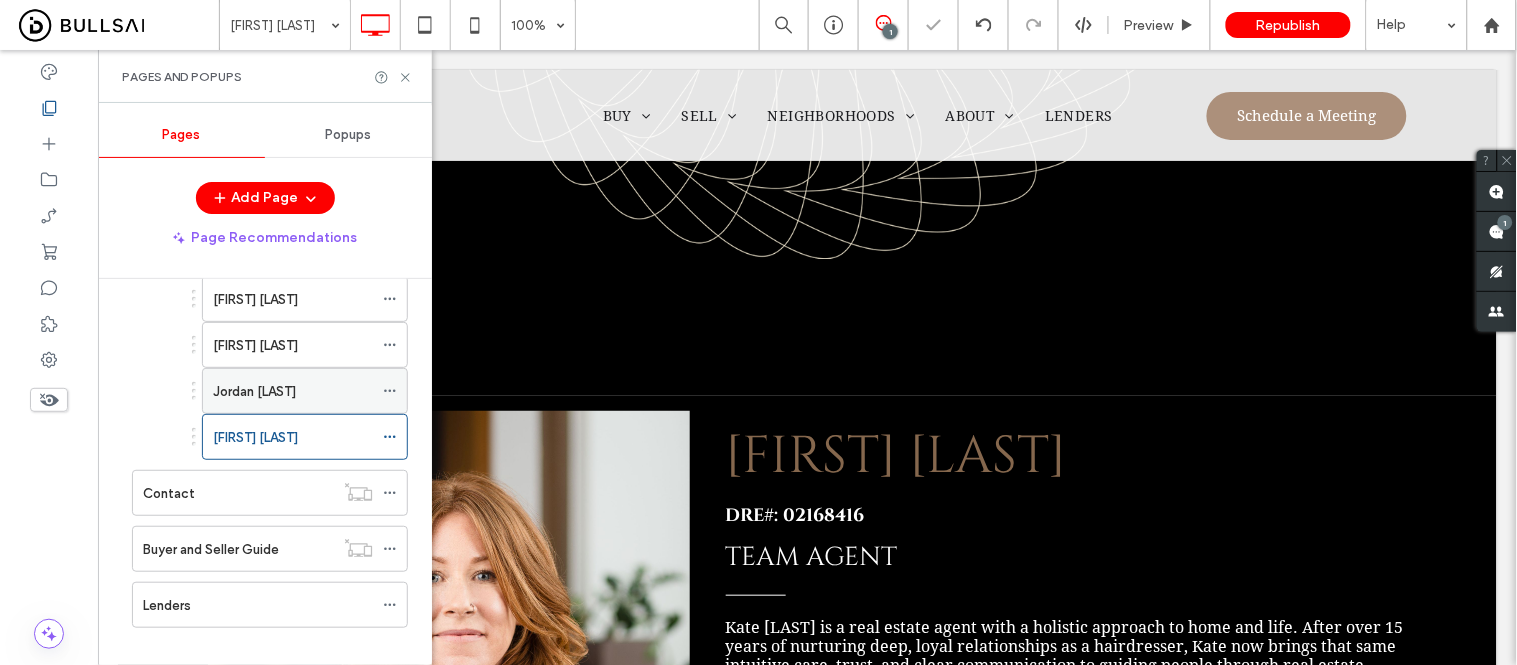 click on "Jordan Bunnell" at bounding box center [254, 391] 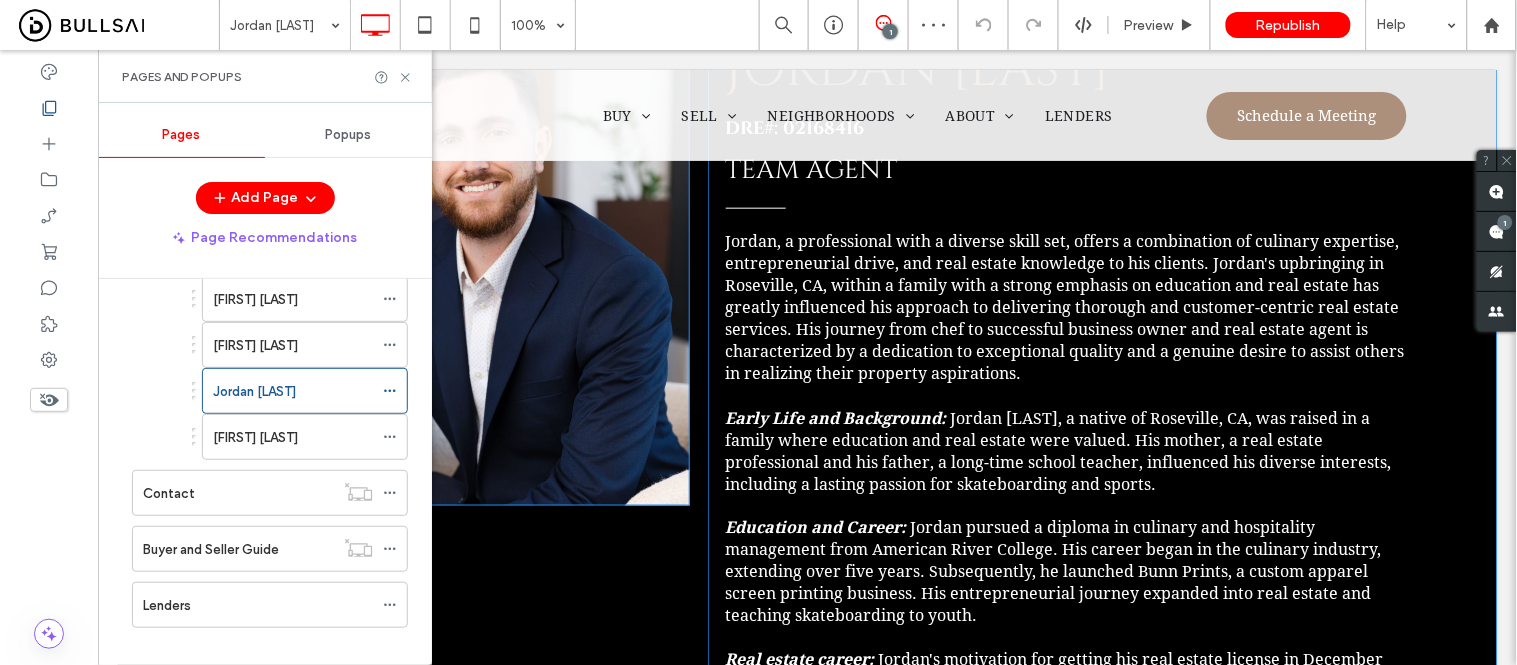 scroll, scrollTop: 442, scrollLeft: 0, axis: vertical 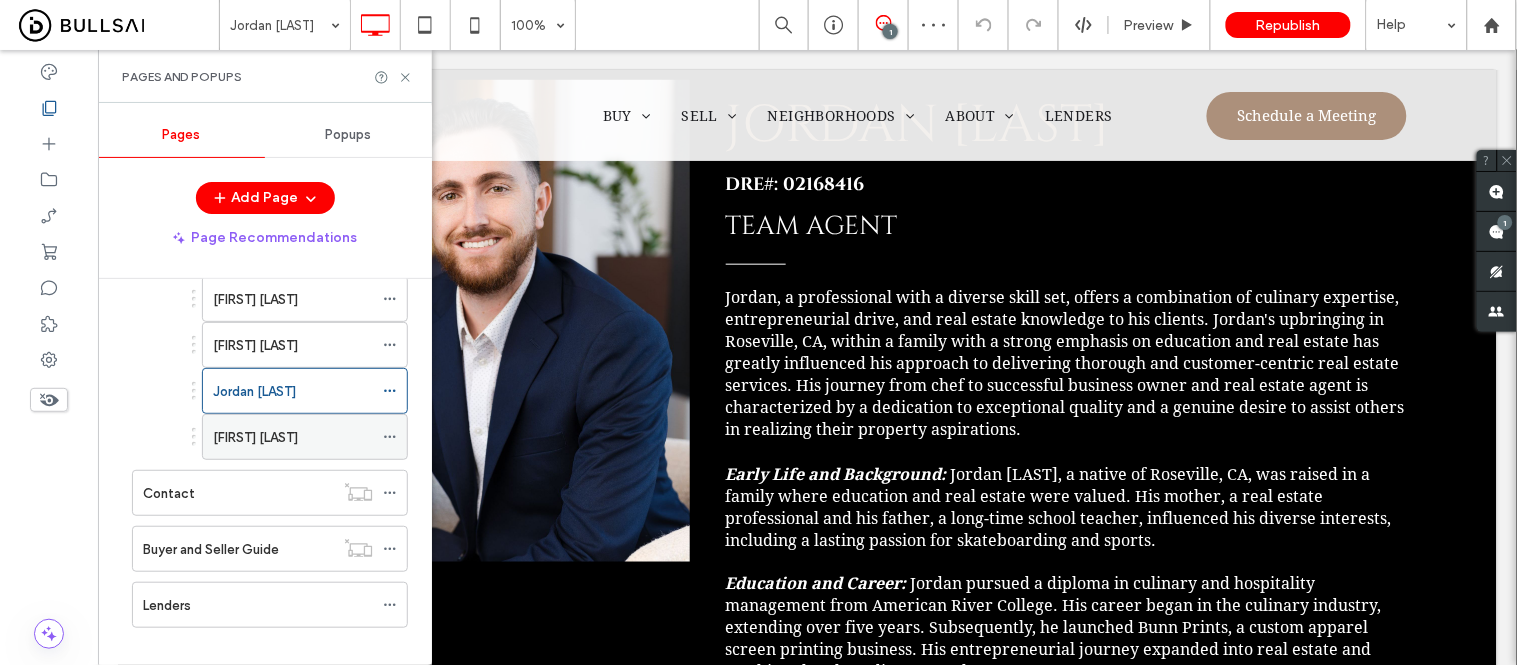 click on "Kate Wilson" at bounding box center (255, 437) 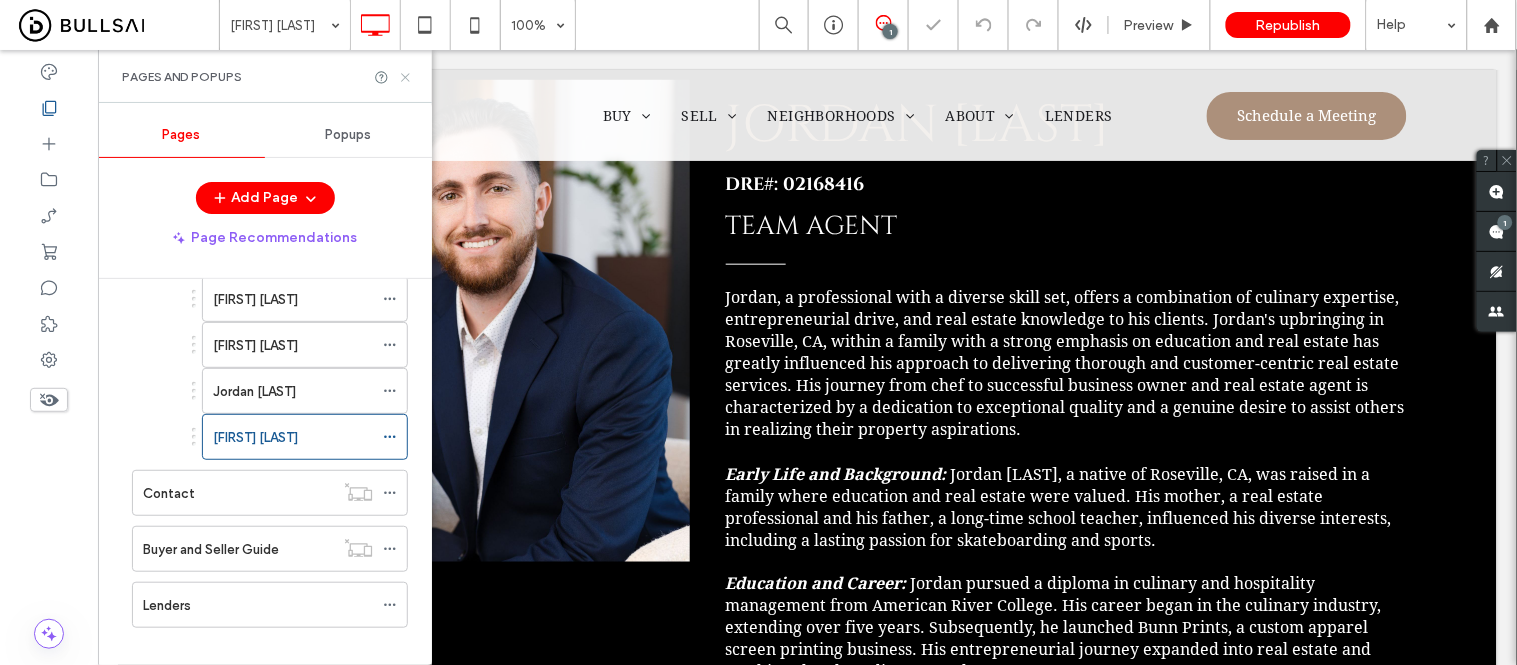 click 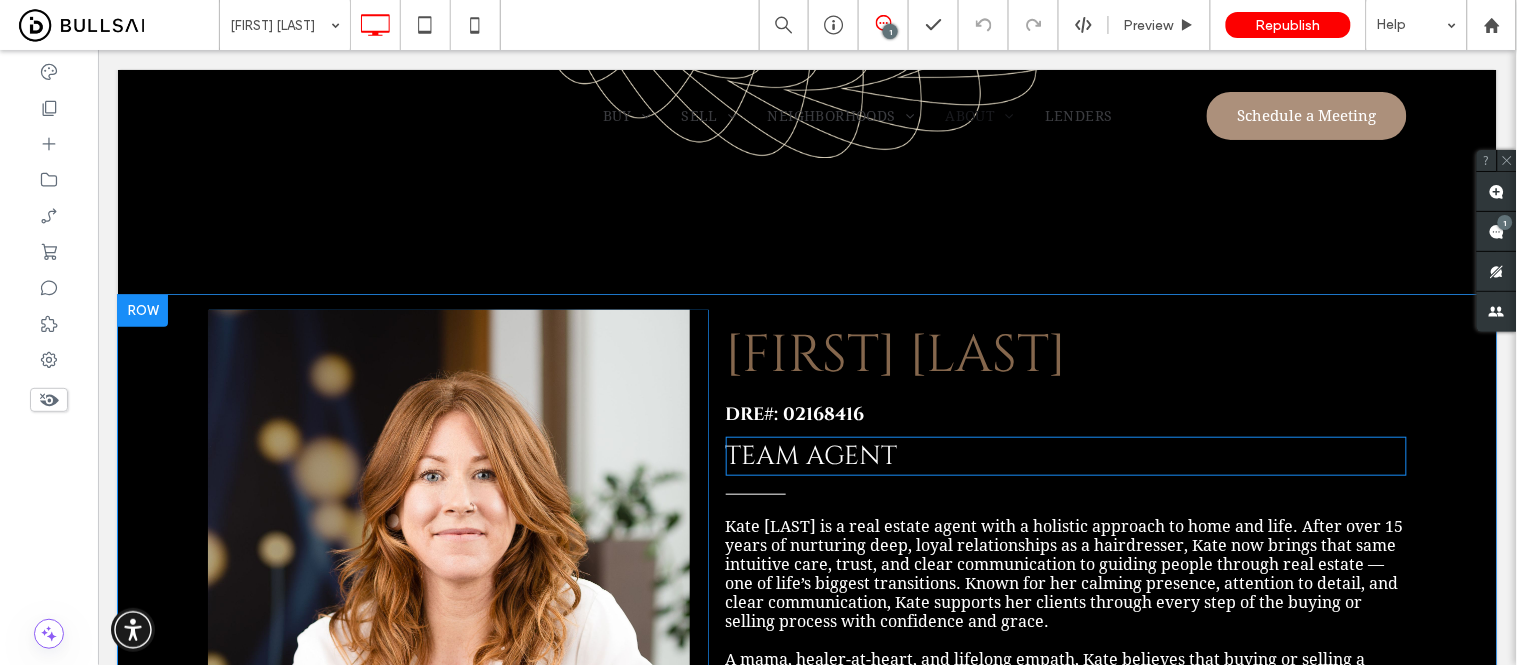 scroll, scrollTop: 222, scrollLeft: 0, axis: vertical 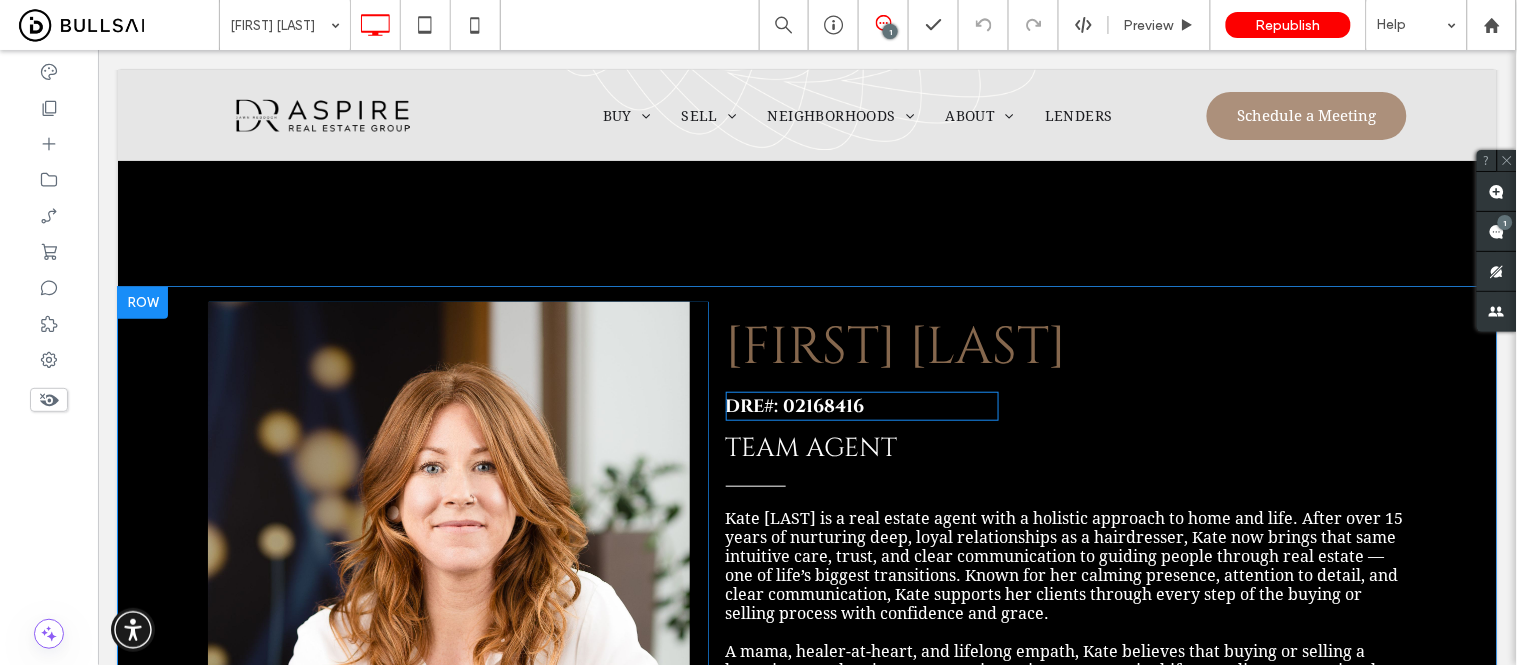click on "DRE#: 02168416" at bounding box center (794, 405) 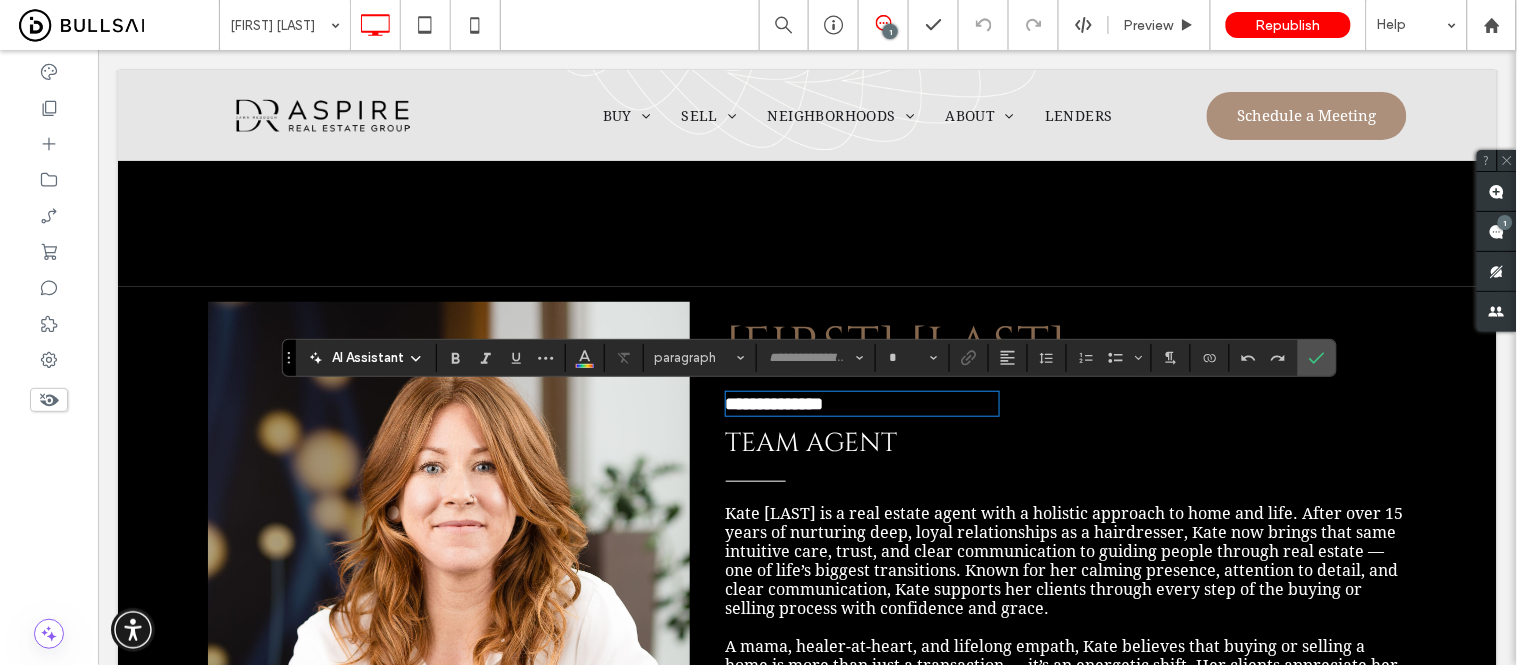 type on "******" 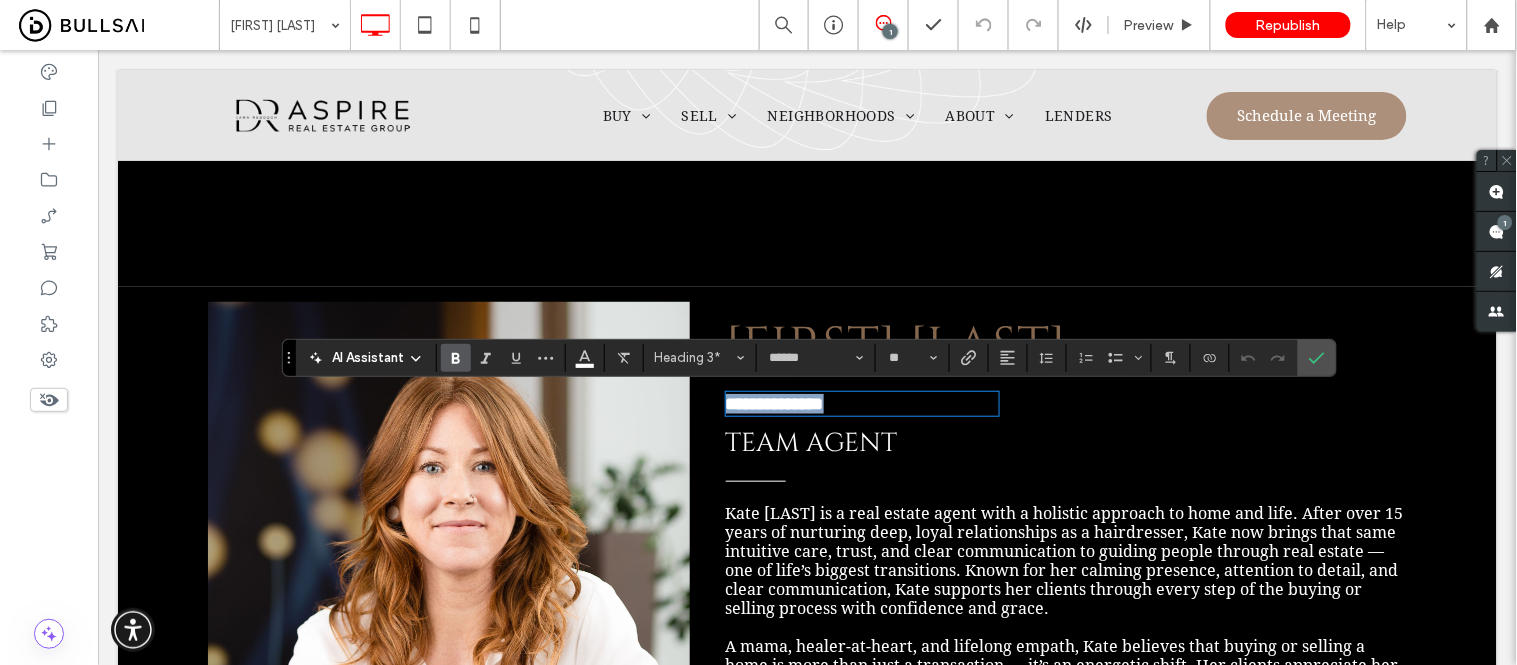 click on "**********" at bounding box center [774, 403] 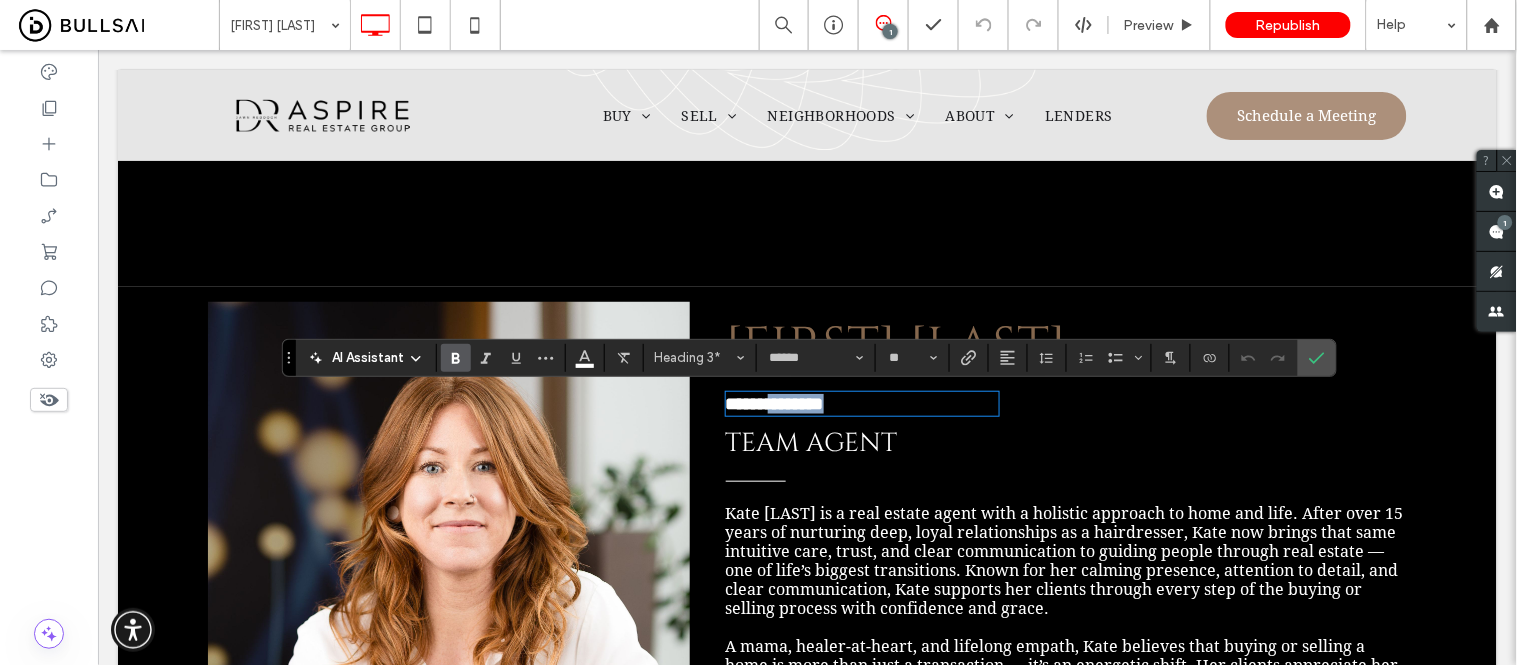 drag, startPoint x: 776, startPoint y: 401, endPoint x: 870, endPoint y: 402, distance: 94.00532 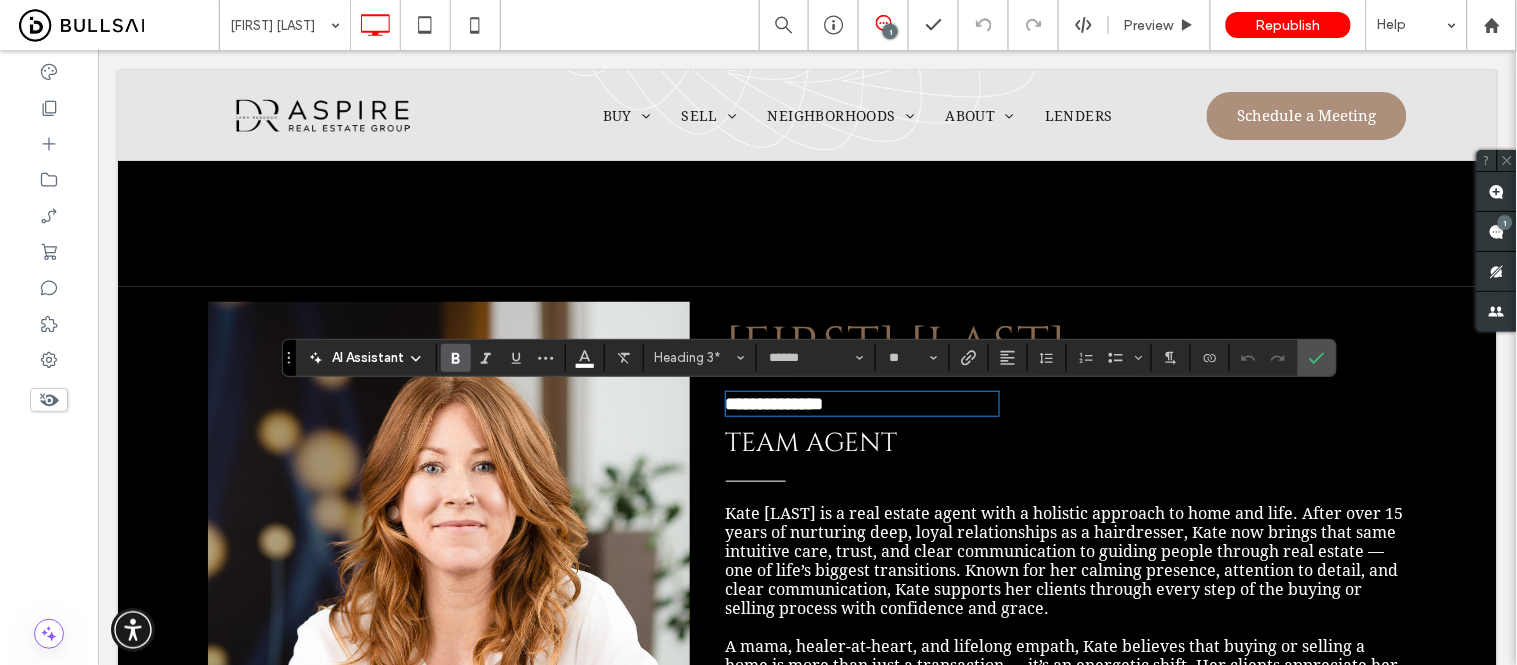 type on "**********" 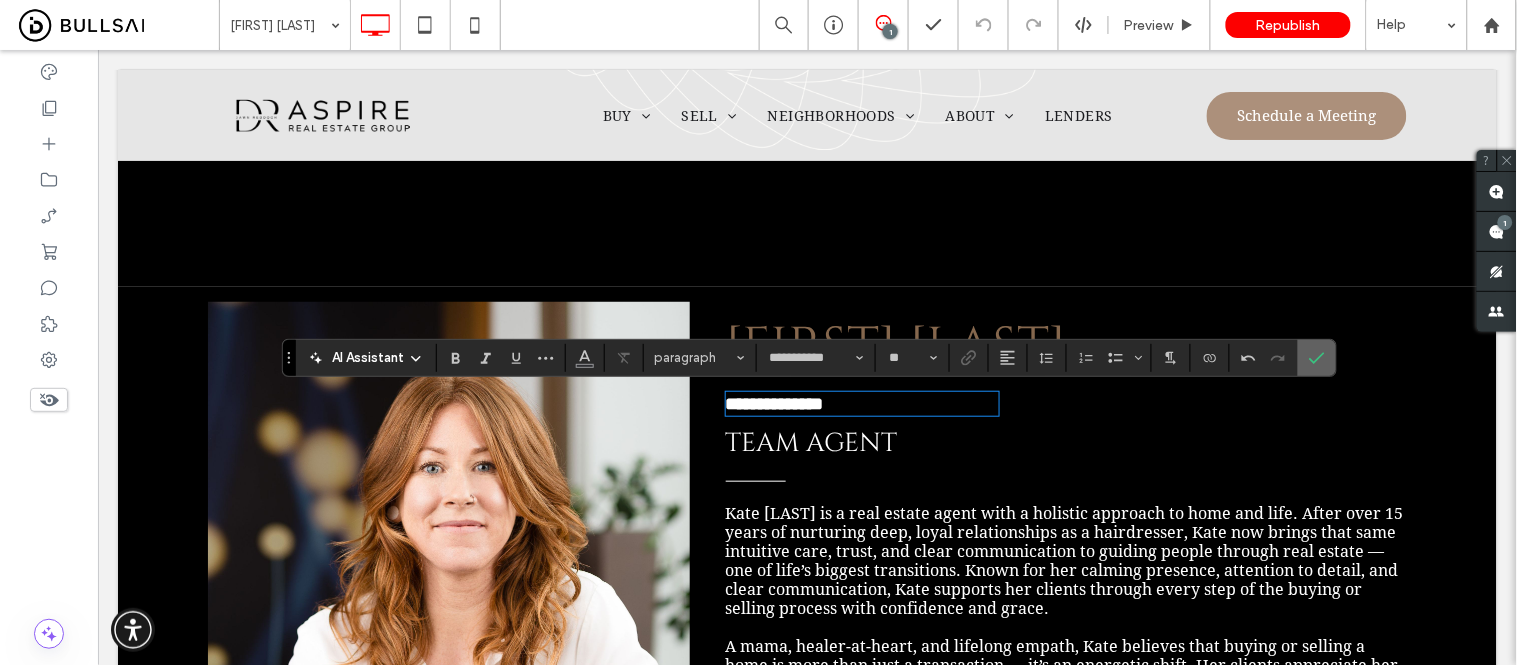 click 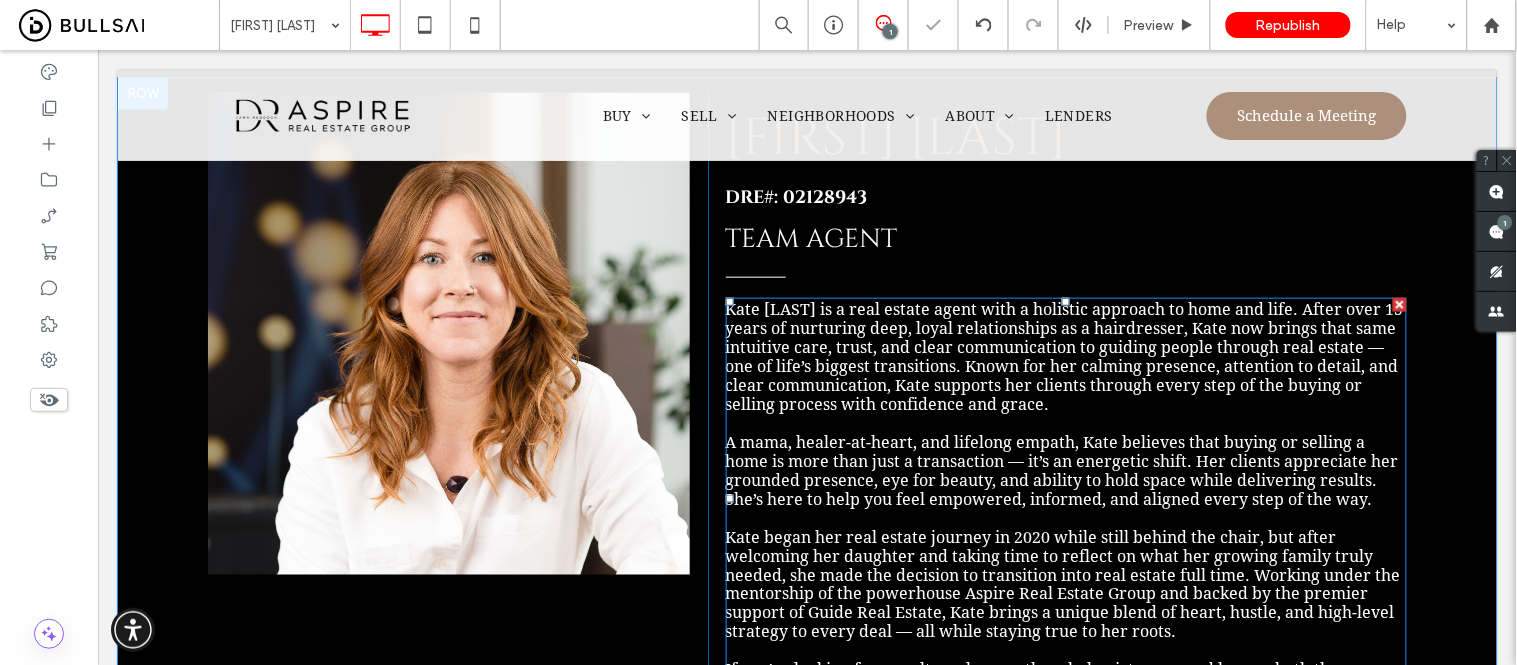 scroll, scrollTop: 666, scrollLeft: 0, axis: vertical 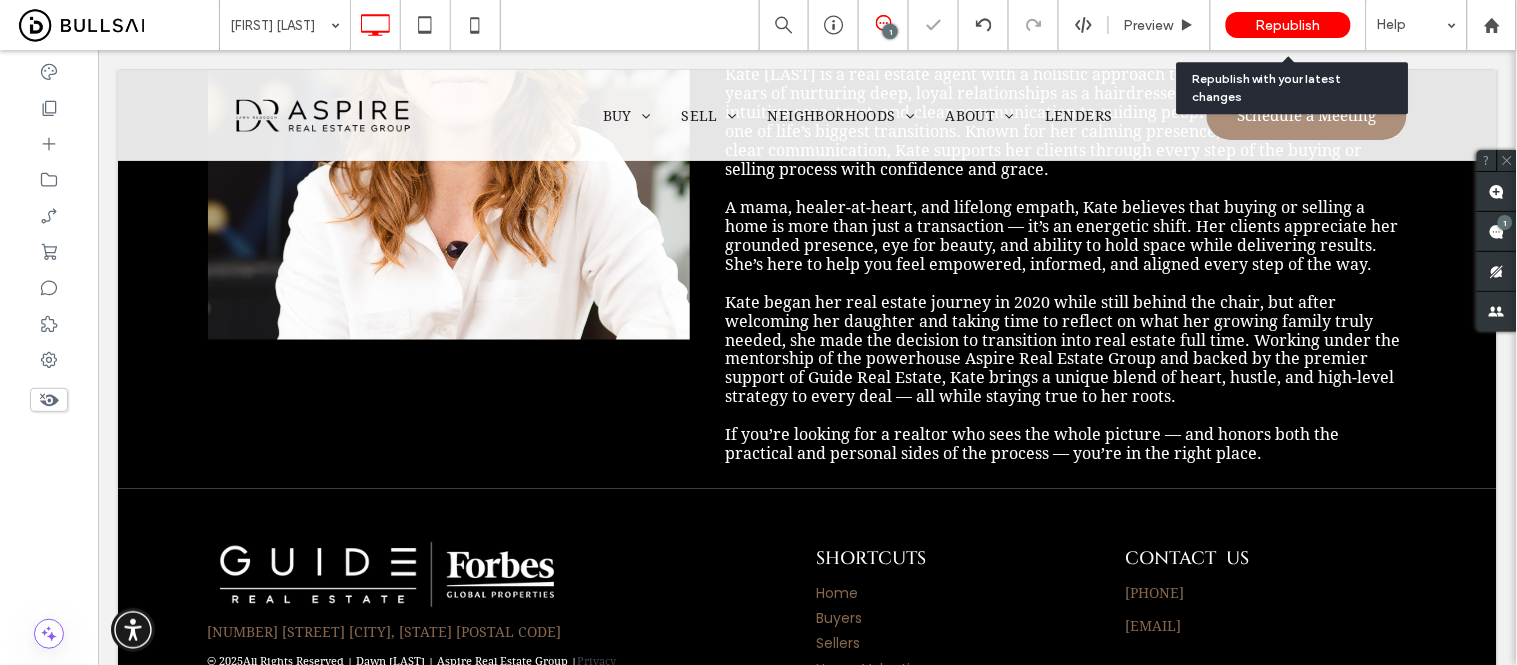 click on "Republish" at bounding box center (1288, 25) 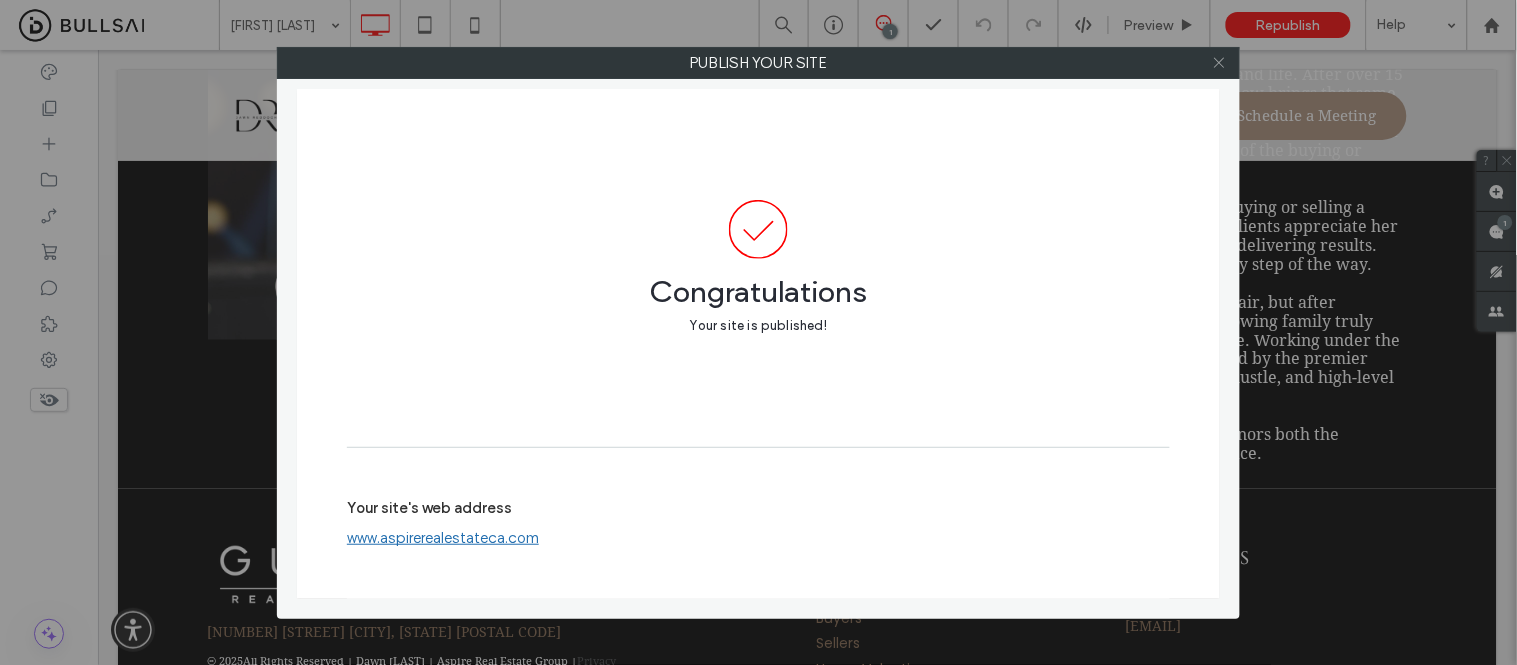 click 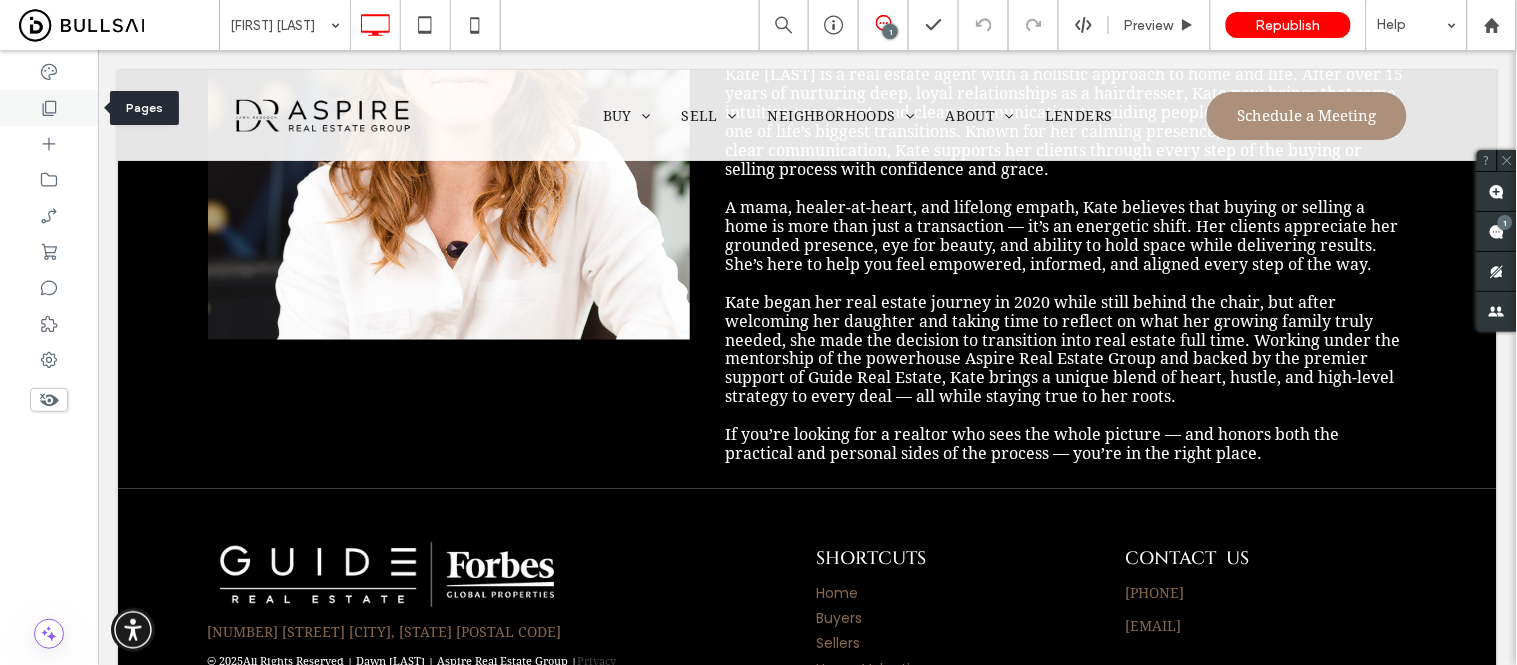 click 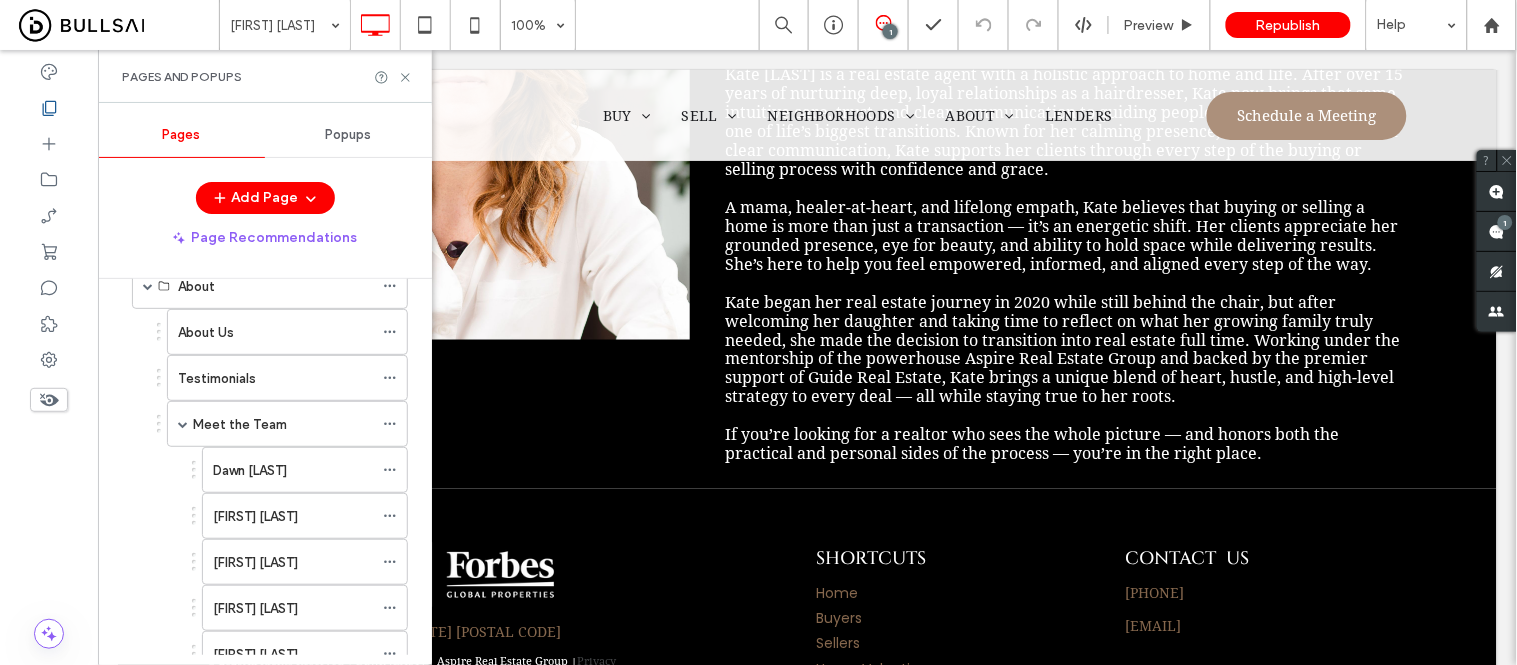 scroll, scrollTop: 333, scrollLeft: 0, axis: vertical 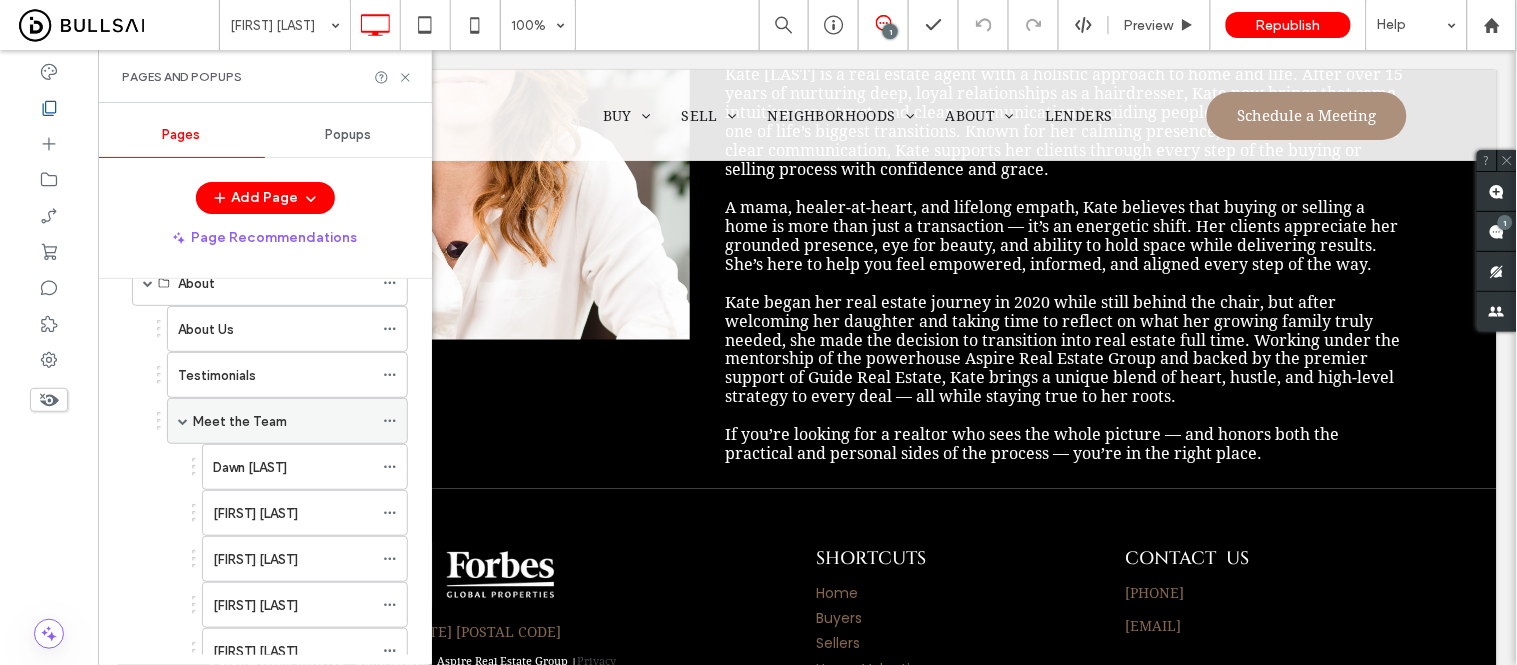 click on "Meet the Team" at bounding box center [283, 421] 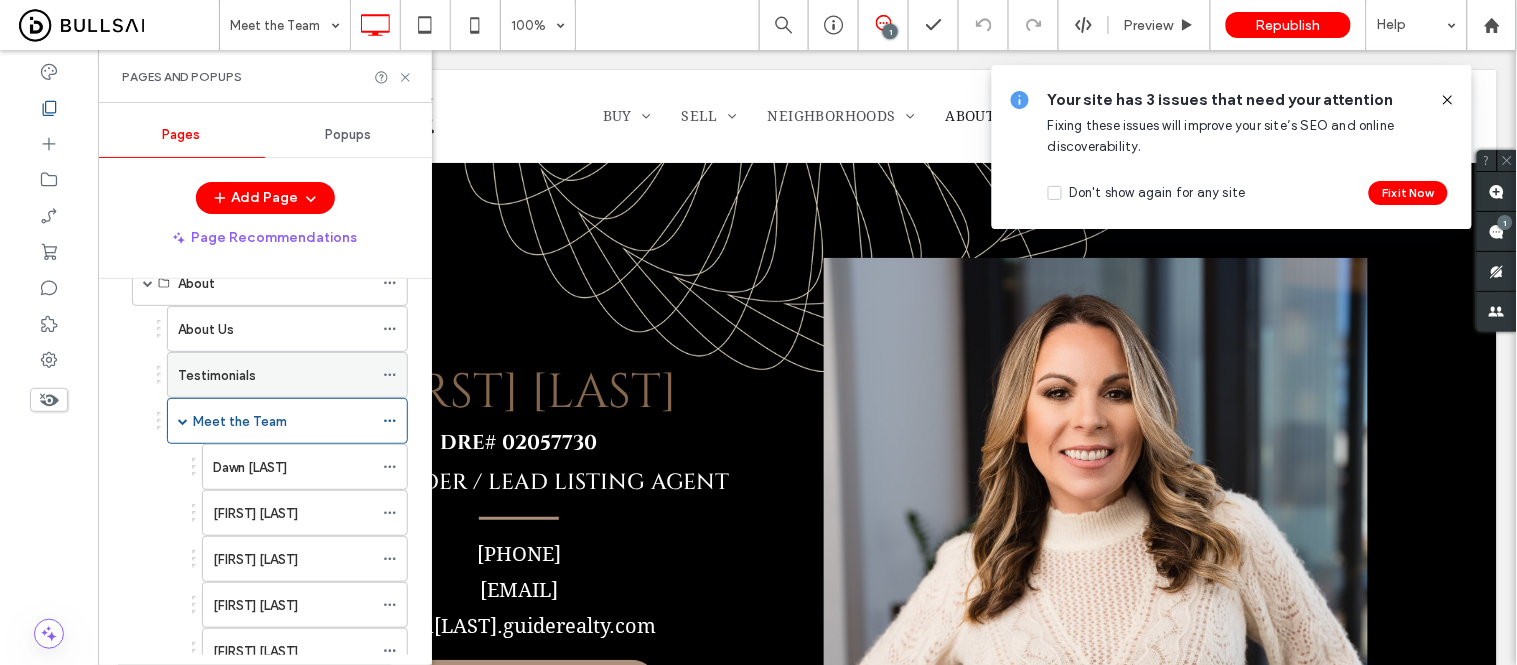 scroll, scrollTop: 0, scrollLeft: 0, axis: both 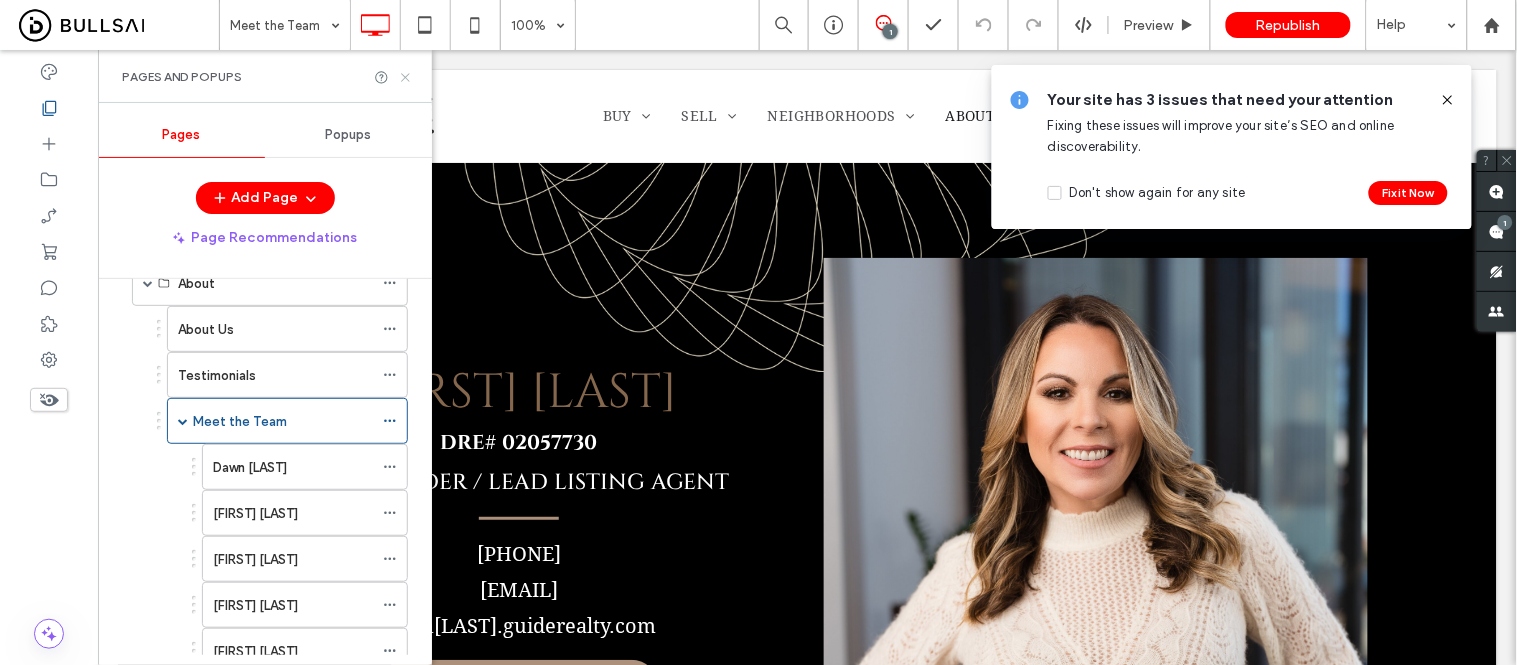 click 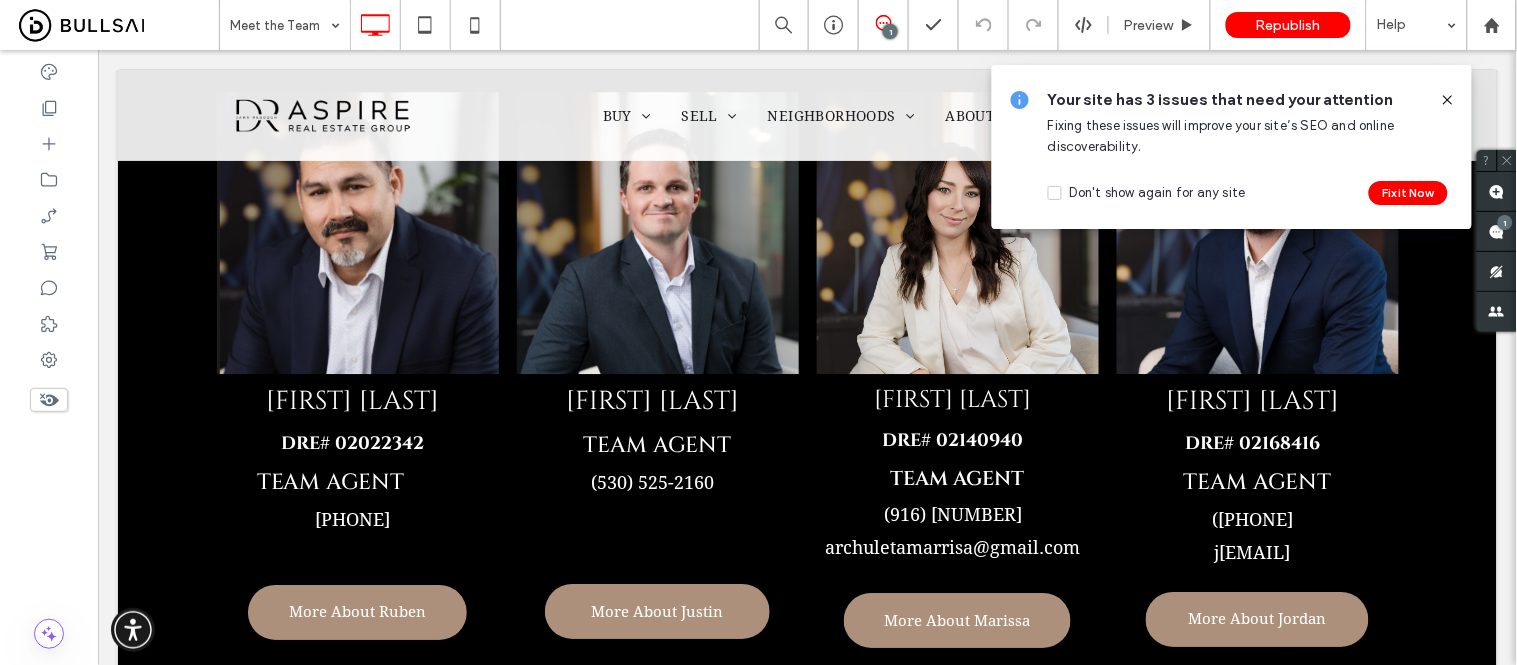 scroll, scrollTop: 1444, scrollLeft: 0, axis: vertical 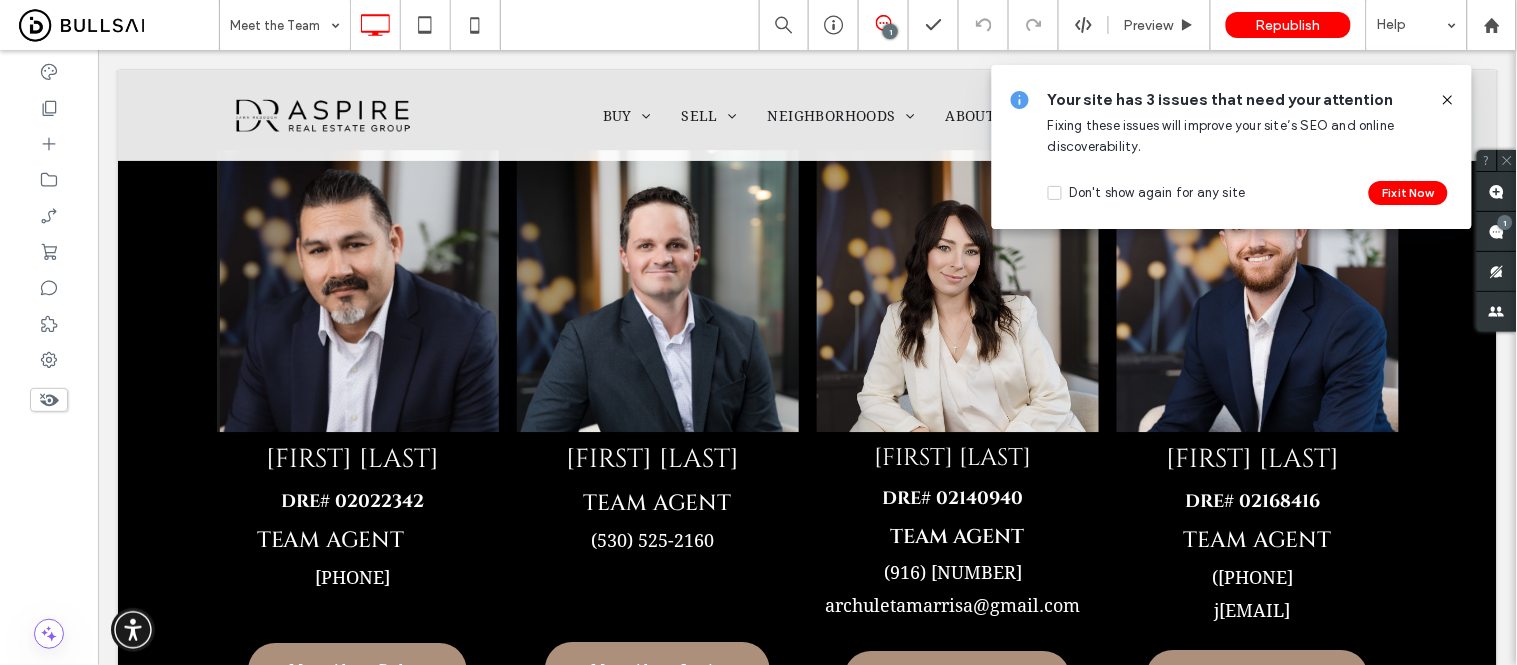 drag, startPoint x: 1447, startPoint y: 101, endPoint x: 1347, endPoint y: 60, distance: 108.078674 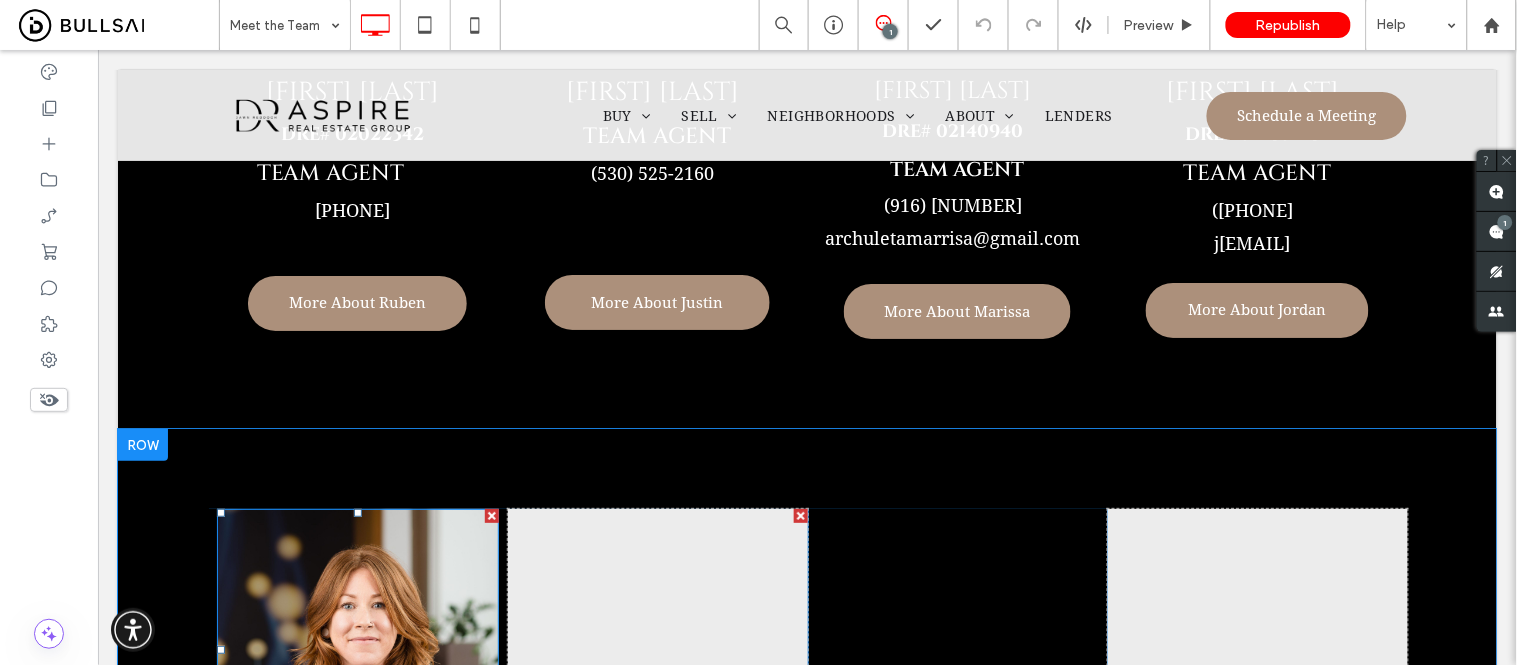 scroll, scrollTop: 1666, scrollLeft: 0, axis: vertical 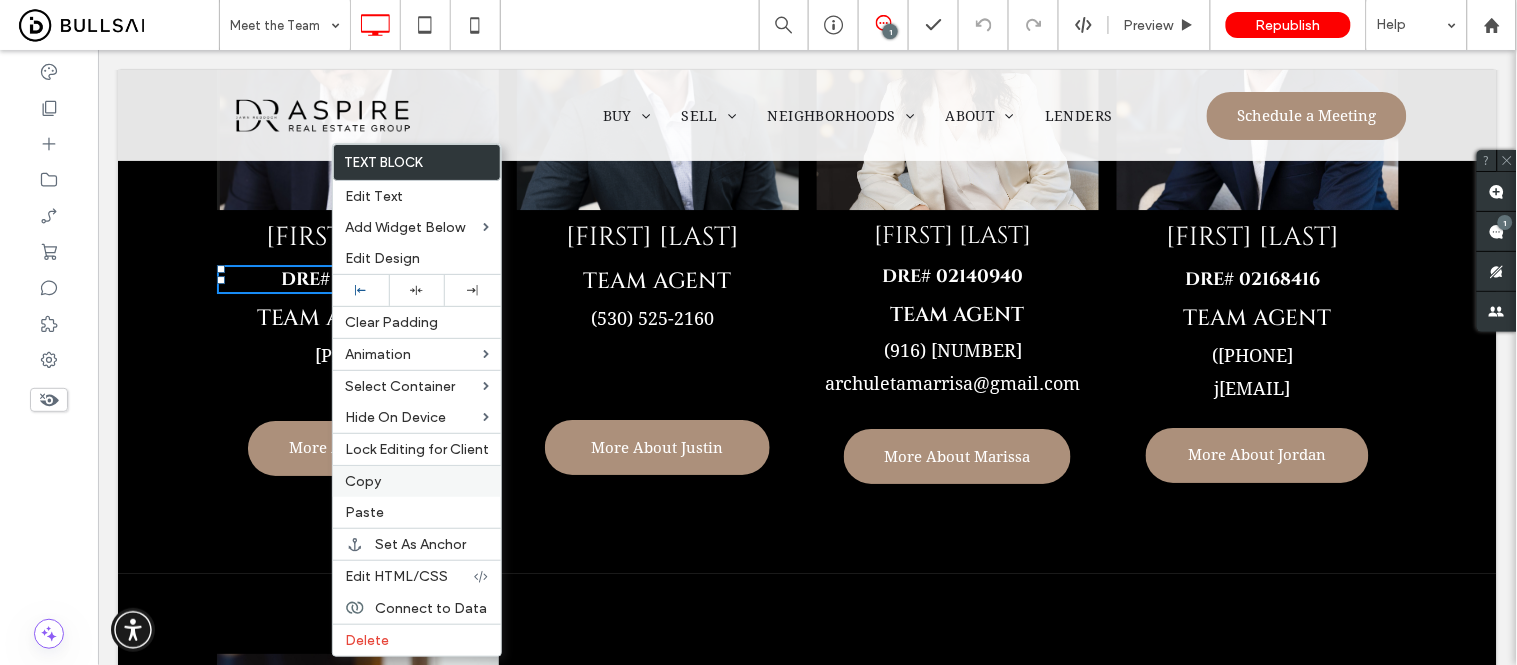 click on "Copy" at bounding box center [363, 481] 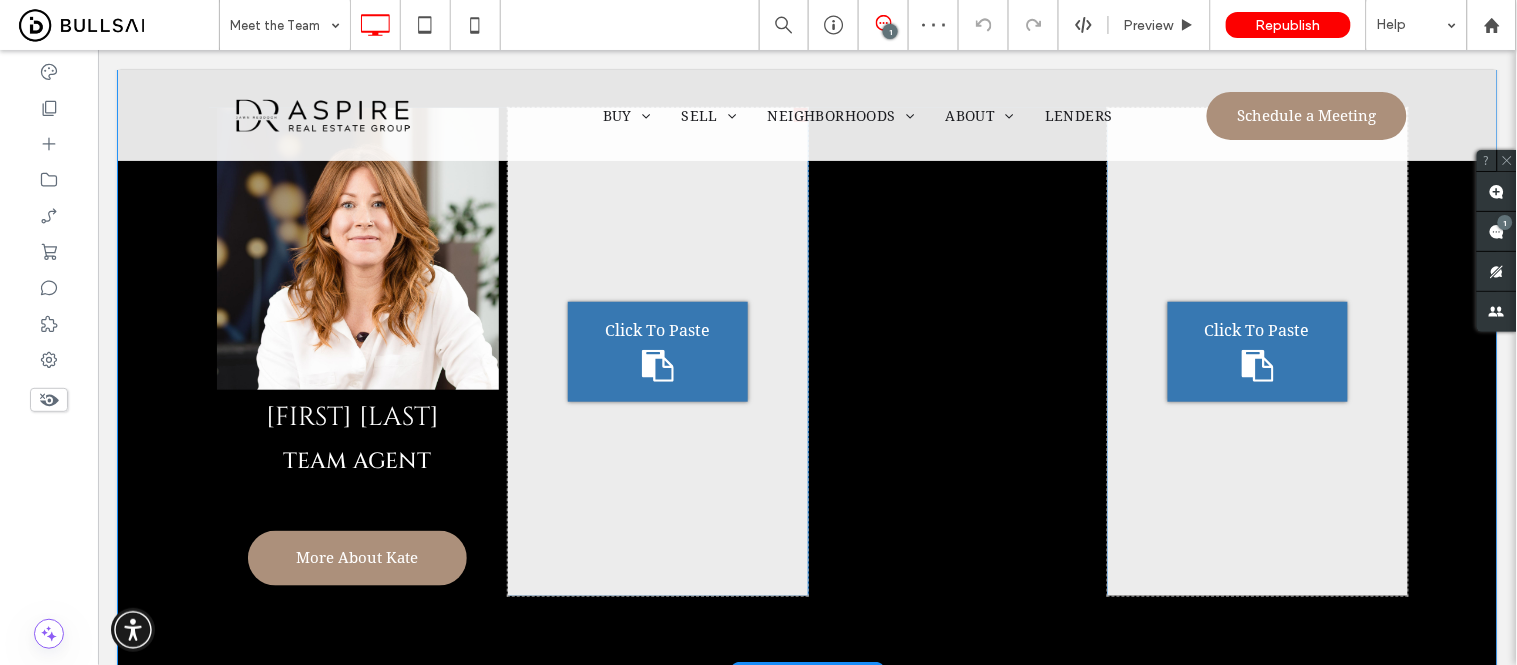 scroll, scrollTop: 2222, scrollLeft: 0, axis: vertical 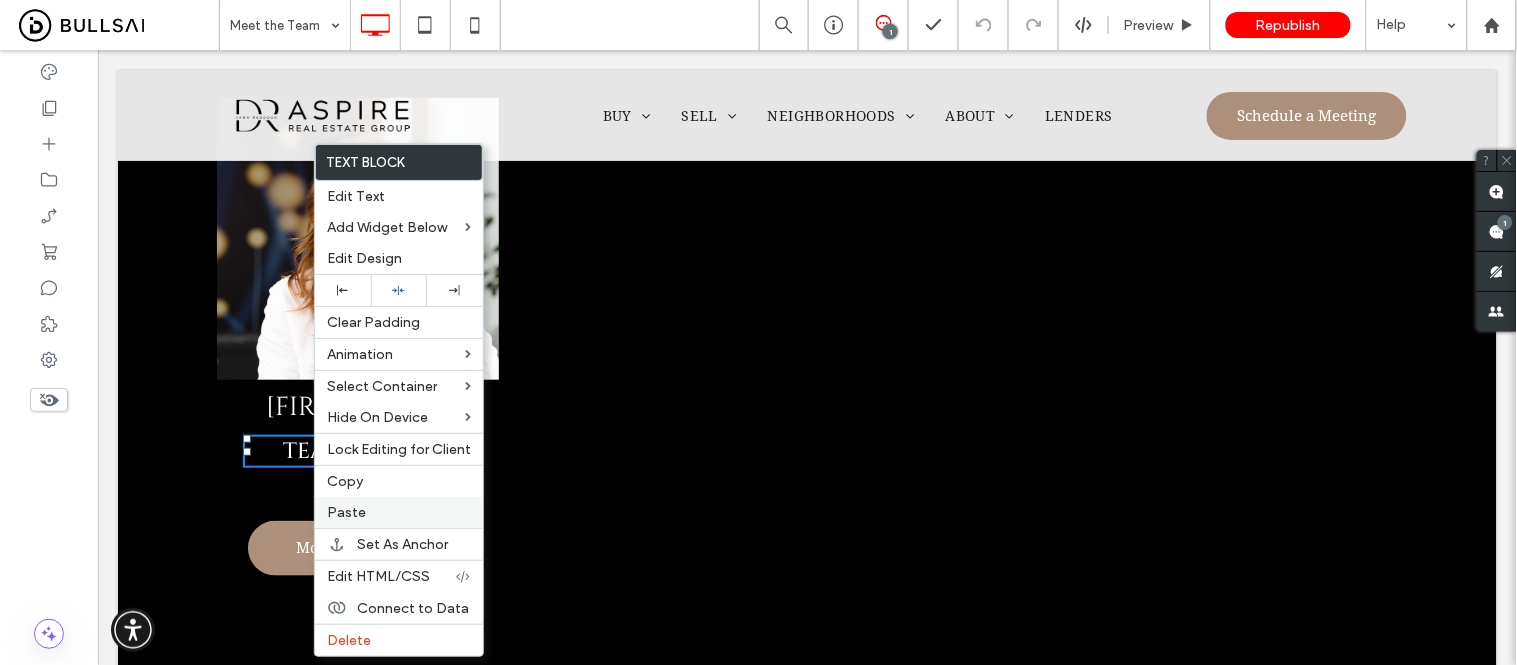 click on "Paste" at bounding box center [346, 512] 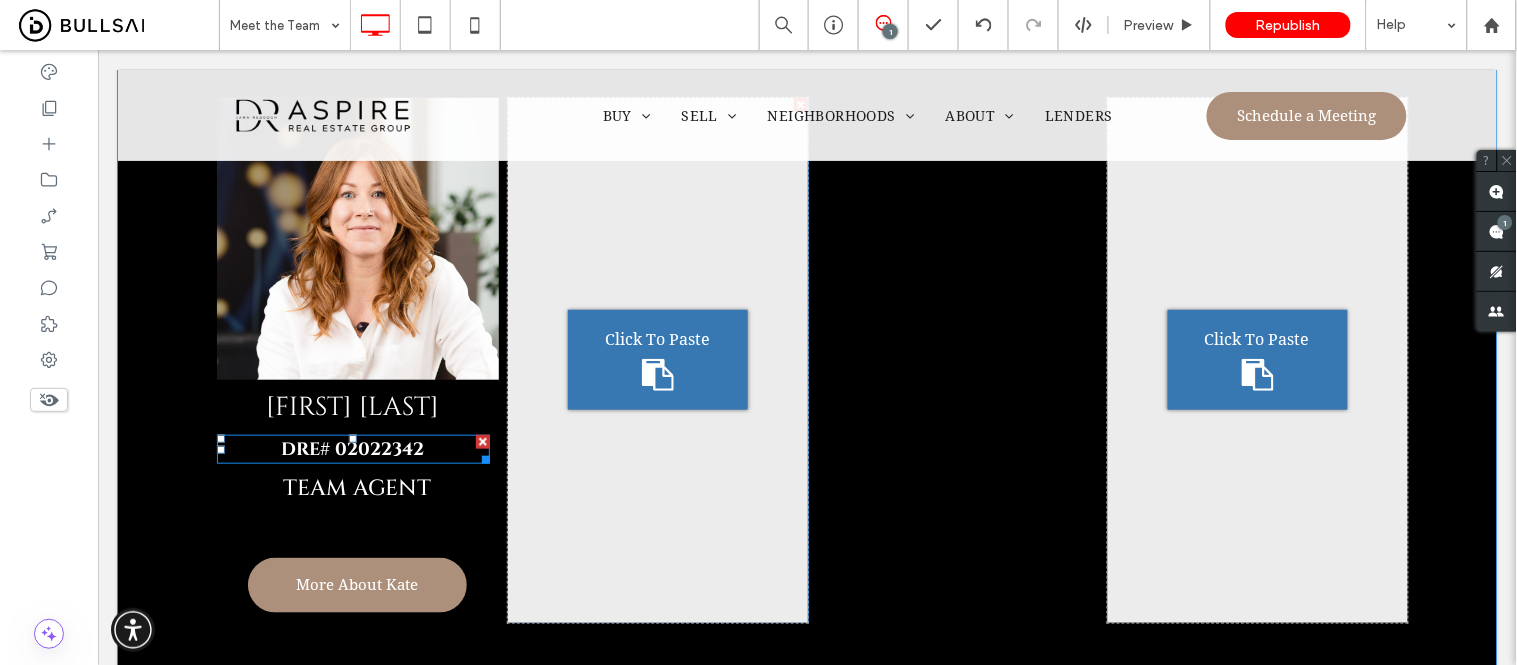 click on "DRE# 02022342" at bounding box center [352, 448] 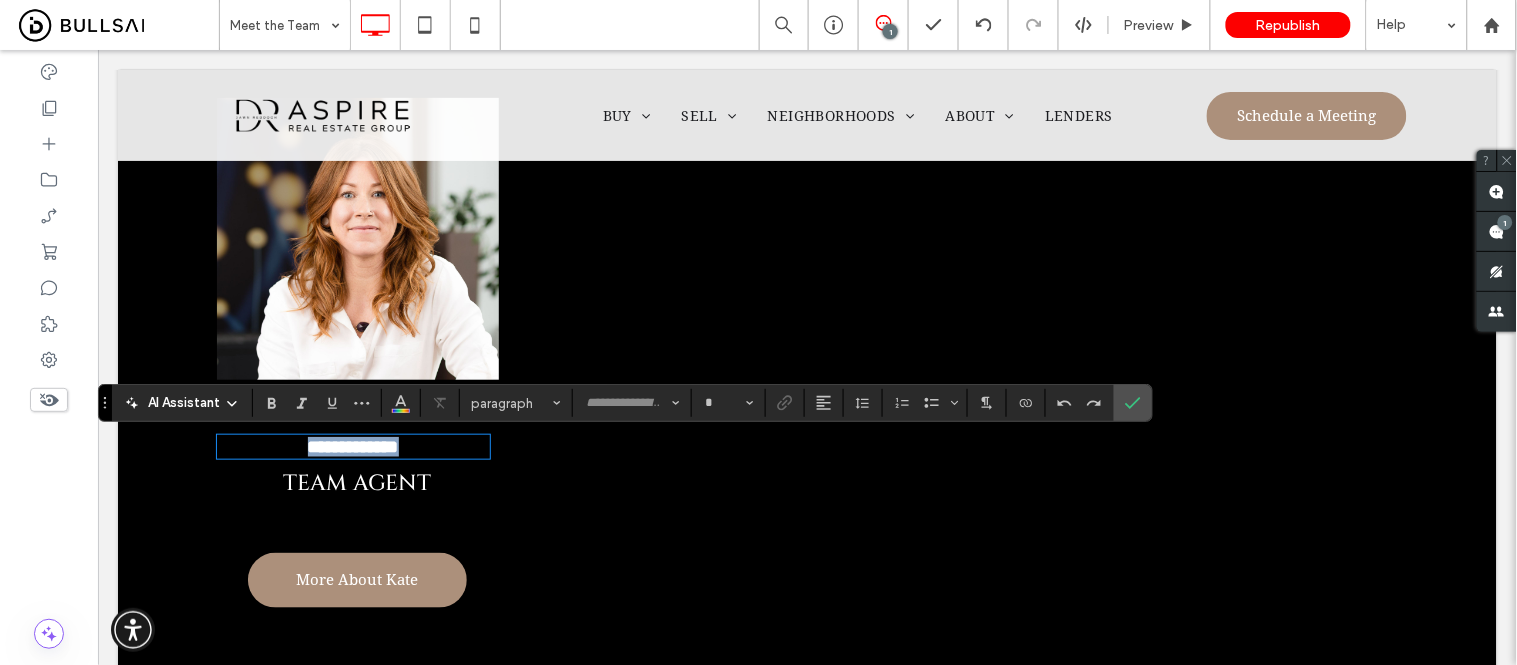 type on "******" 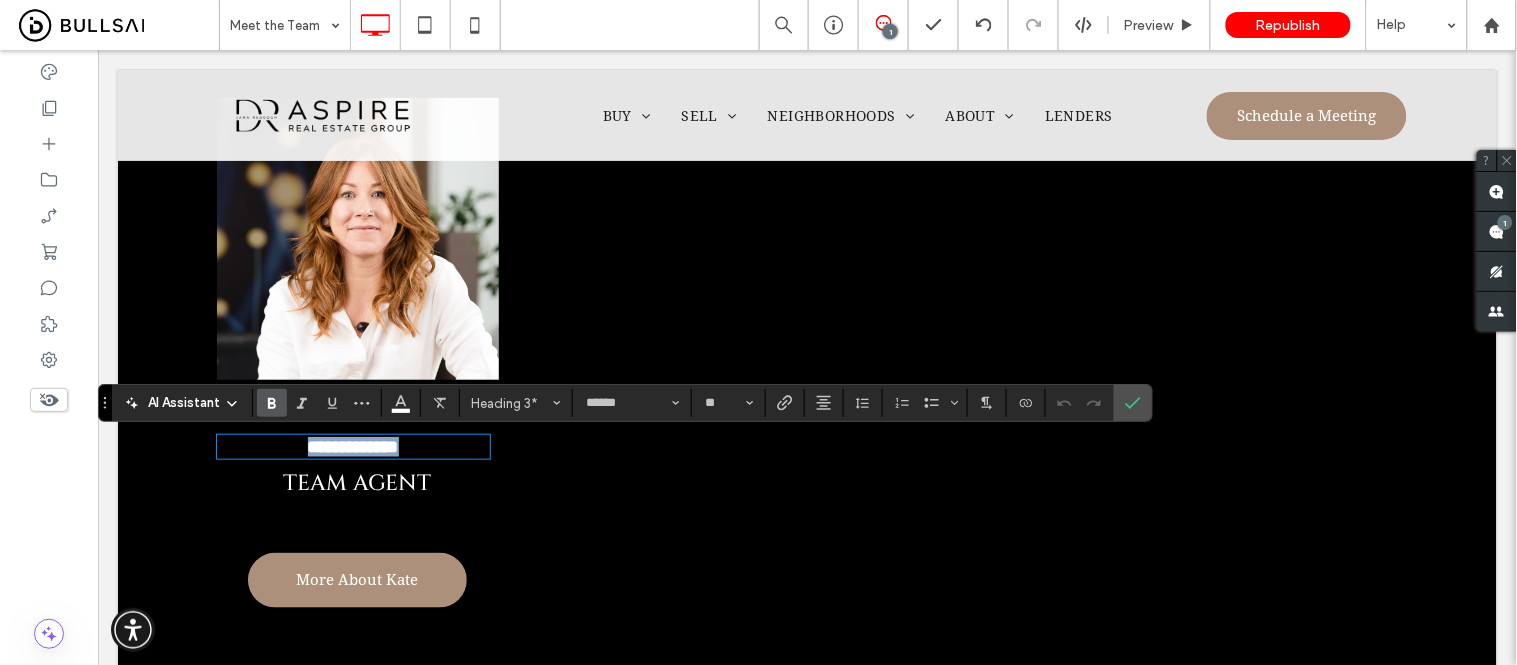 click on "**********" at bounding box center (352, 446) 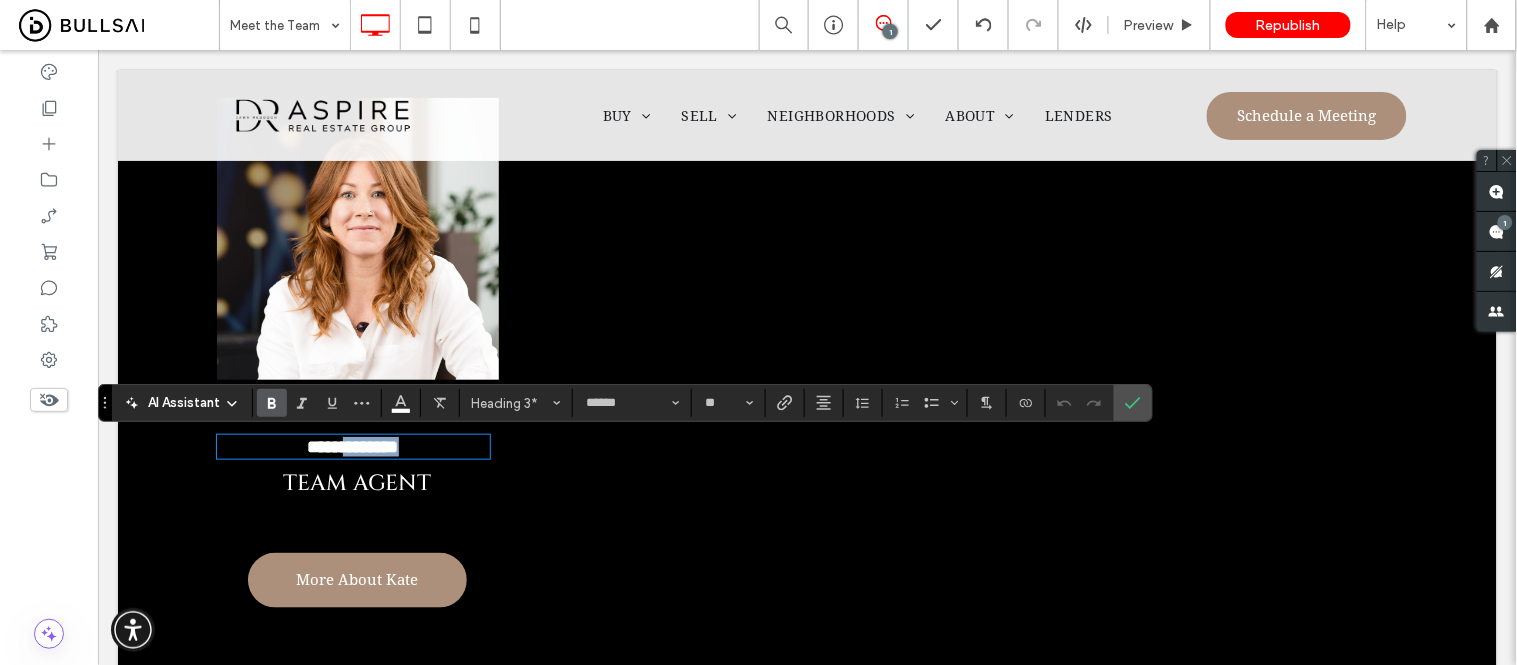 drag, startPoint x: 325, startPoint y: 449, endPoint x: 423, endPoint y: 451, distance: 98.02041 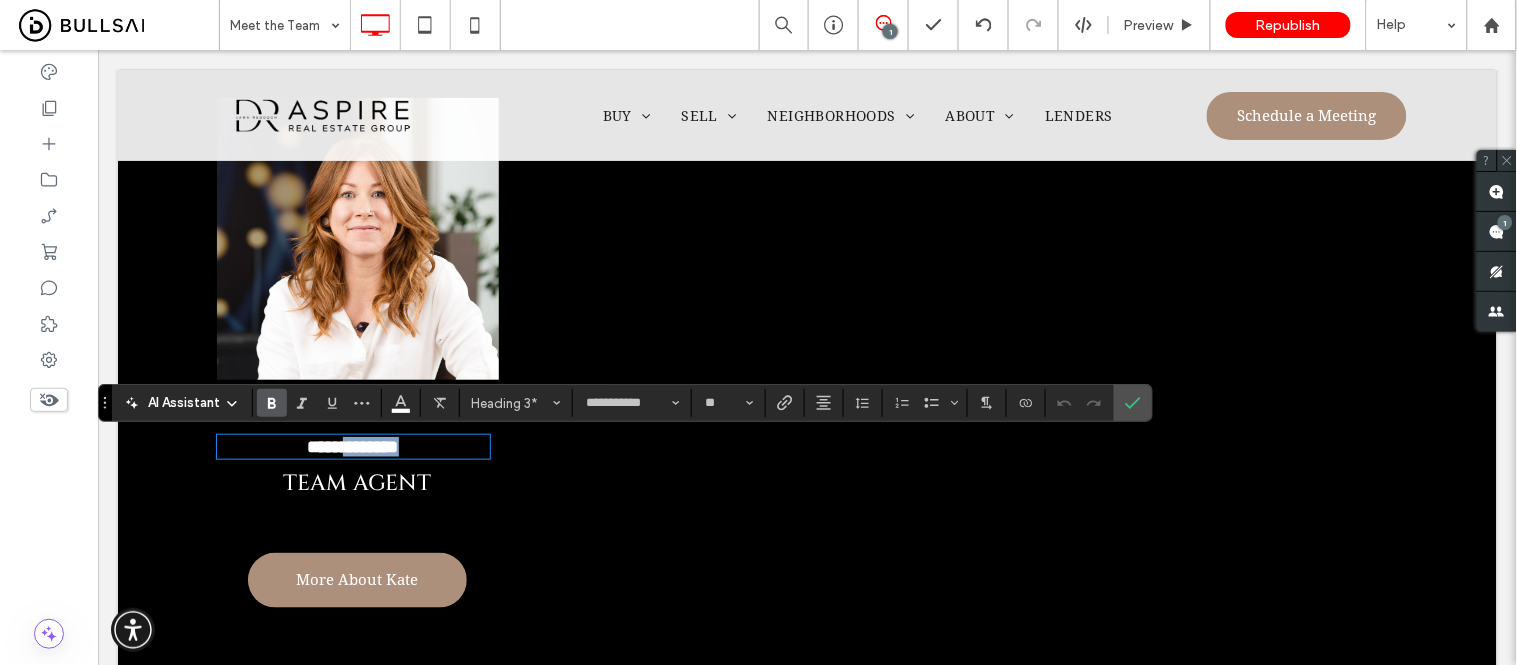 type on "**" 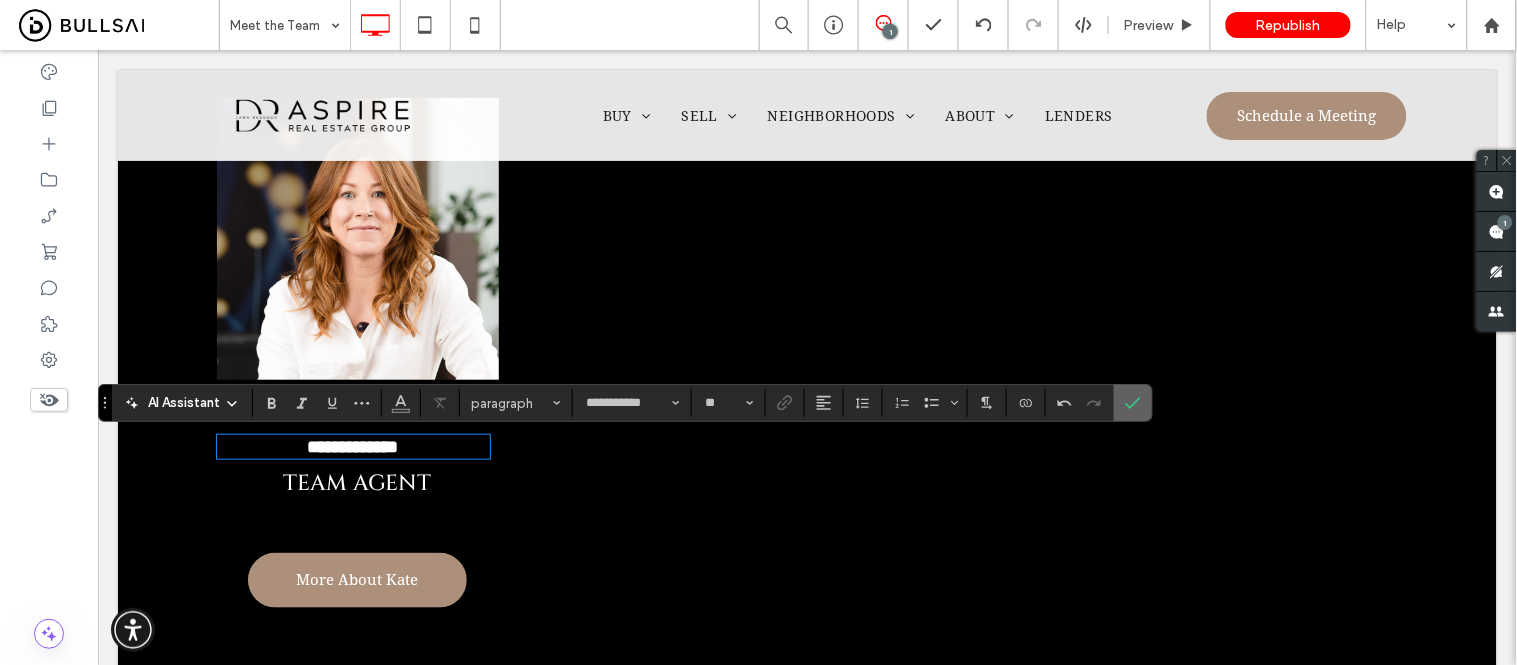 click 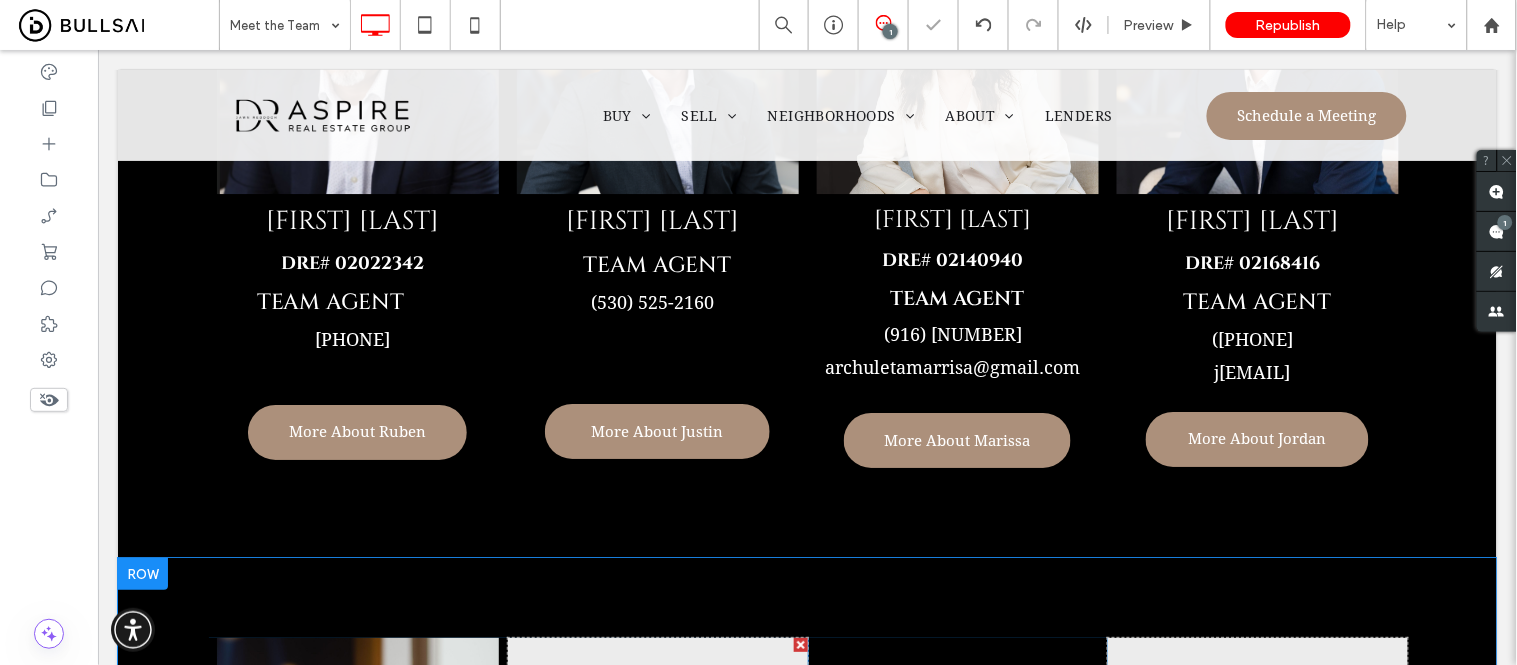 scroll, scrollTop: 1666, scrollLeft: 0, axis: vertical 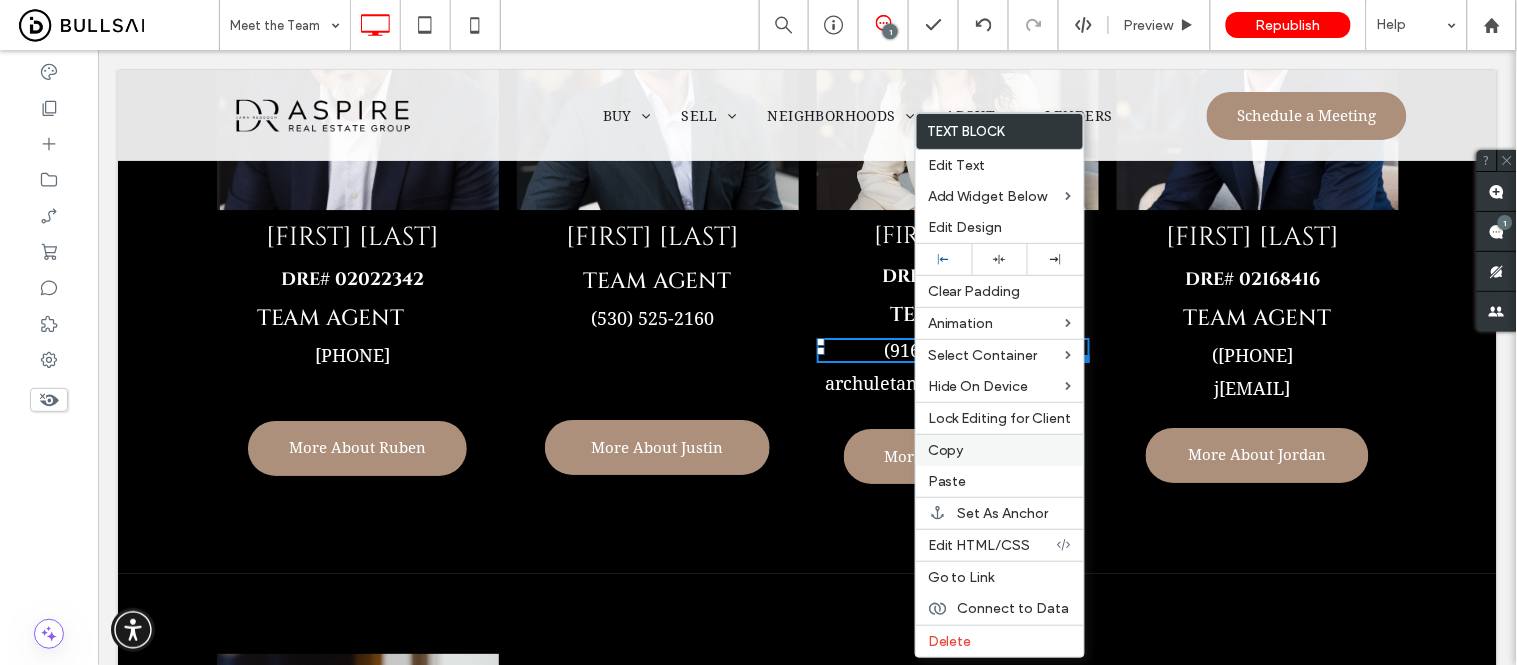click on "Copy" at bounding box center (946, 450) 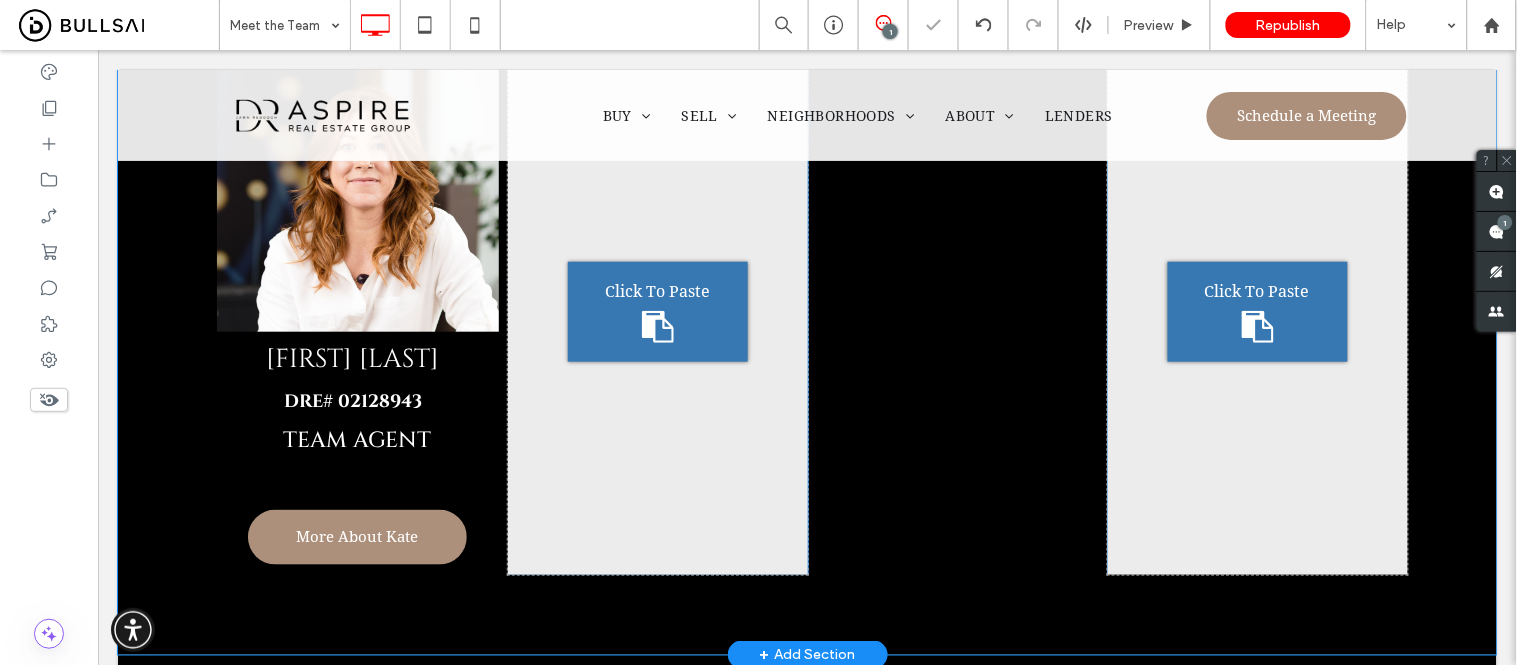 scroll, scrollTop: 2222, scrollLeft: 0, axis: vertical 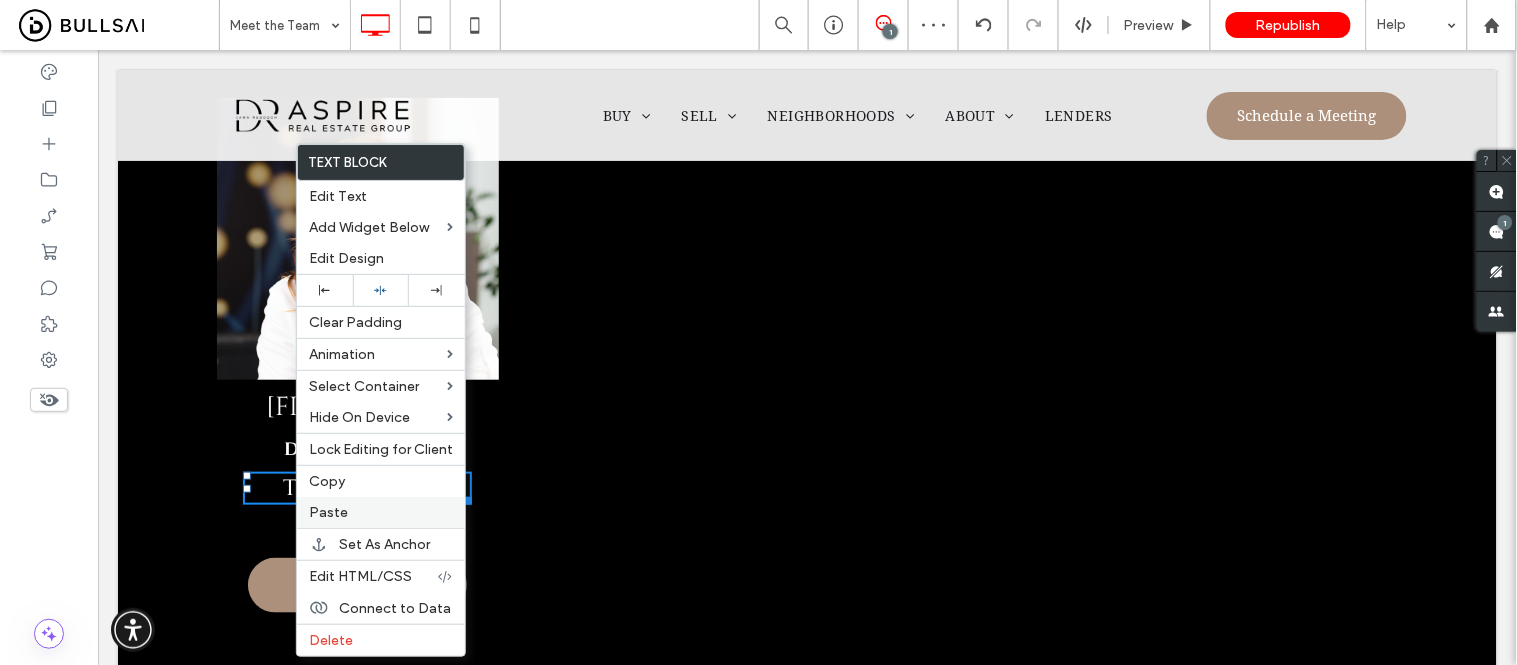 click on "Paste" at bounding box center (328, 512) 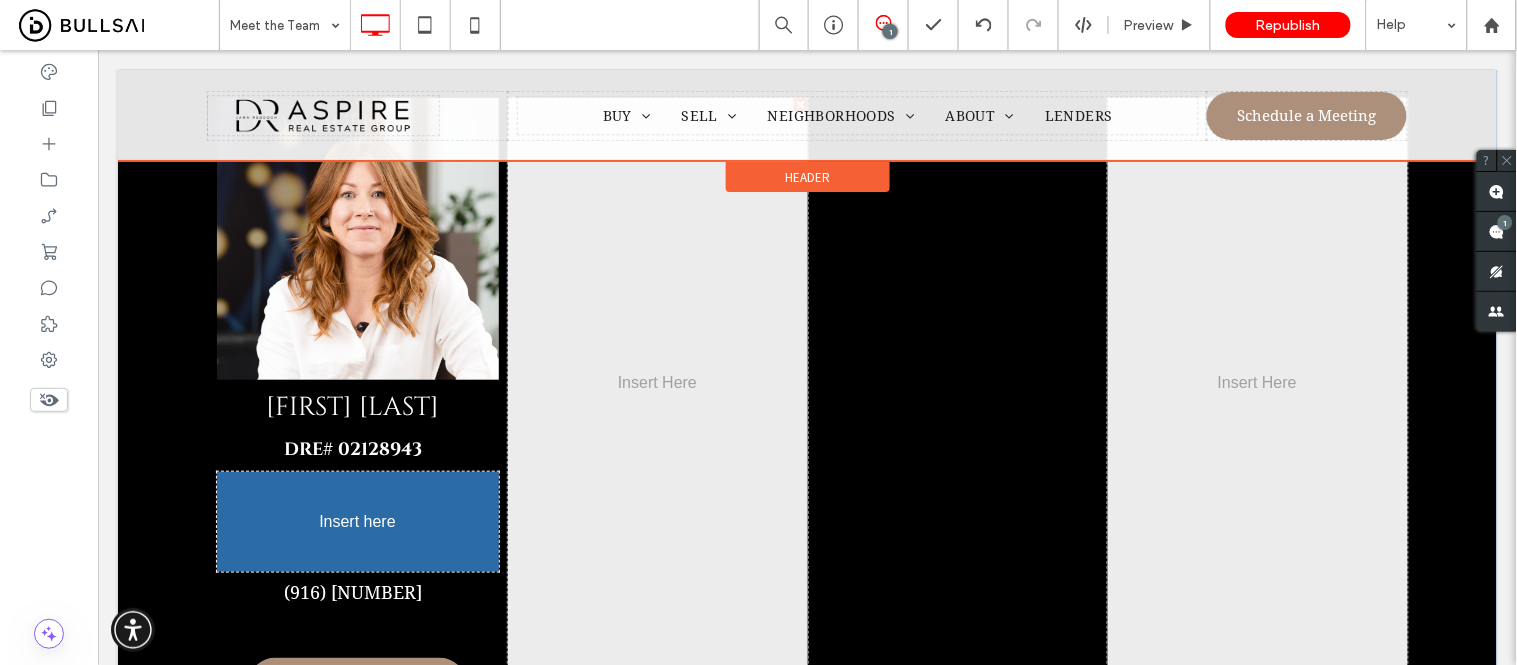 drag, startPoint x: 313, startPoint y: 517, endPoint x: 419, endPoint y: 525, distance: 106.30146 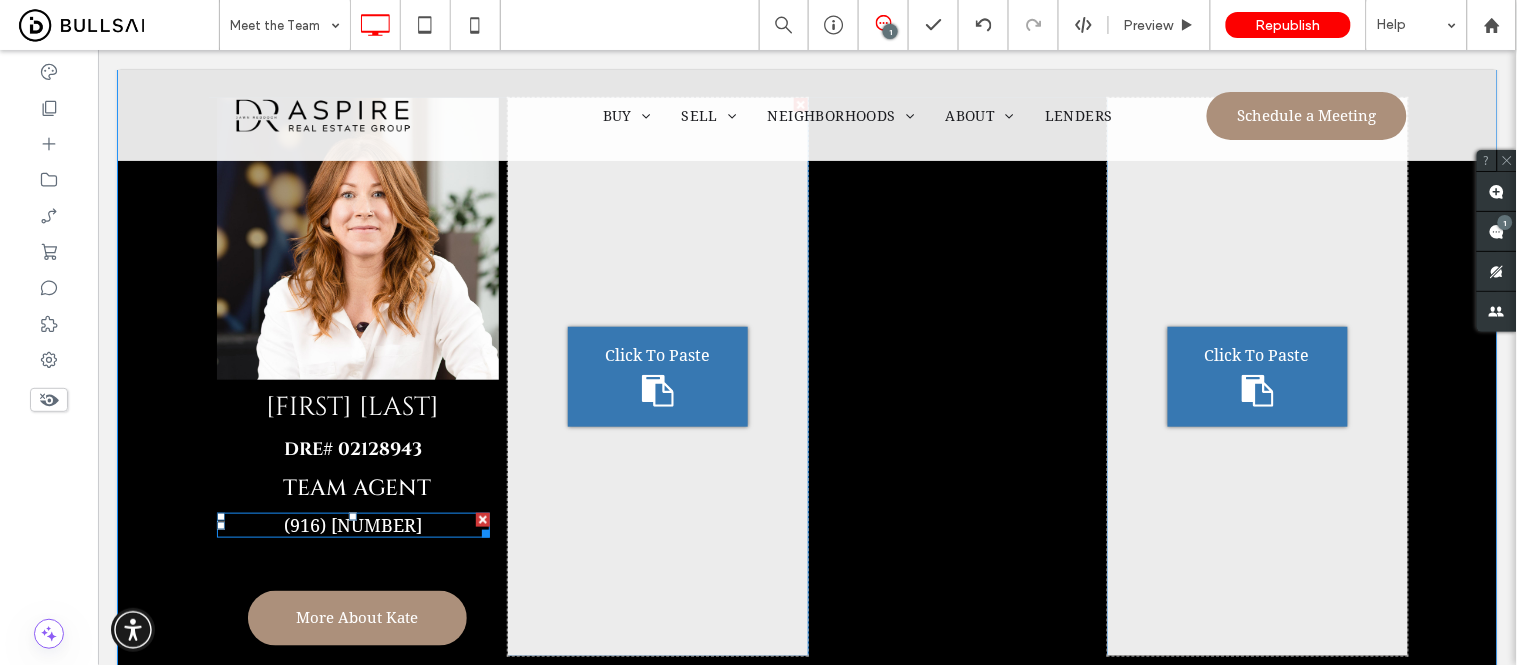 click on "916)" at bounding box center (307, 524) 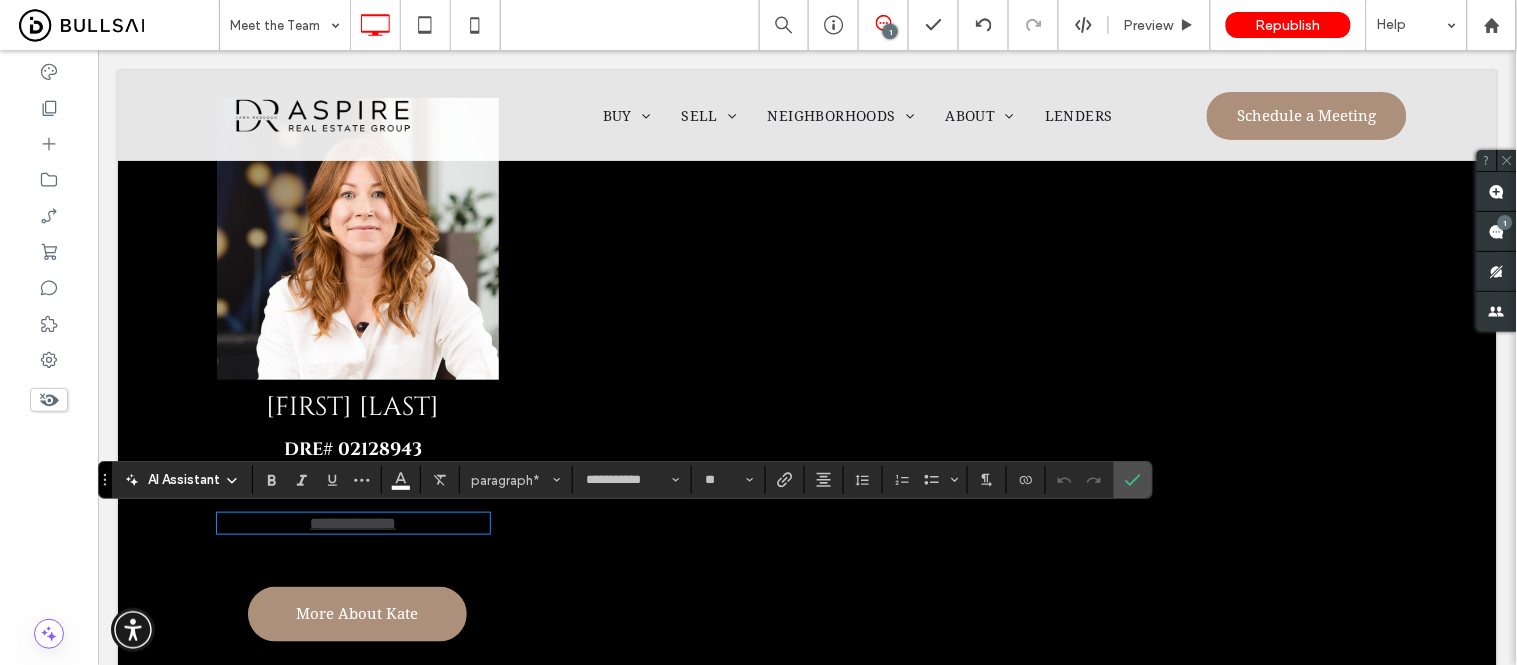 scroll, scrollTop: 0, scrollLeft: 0, axis: both 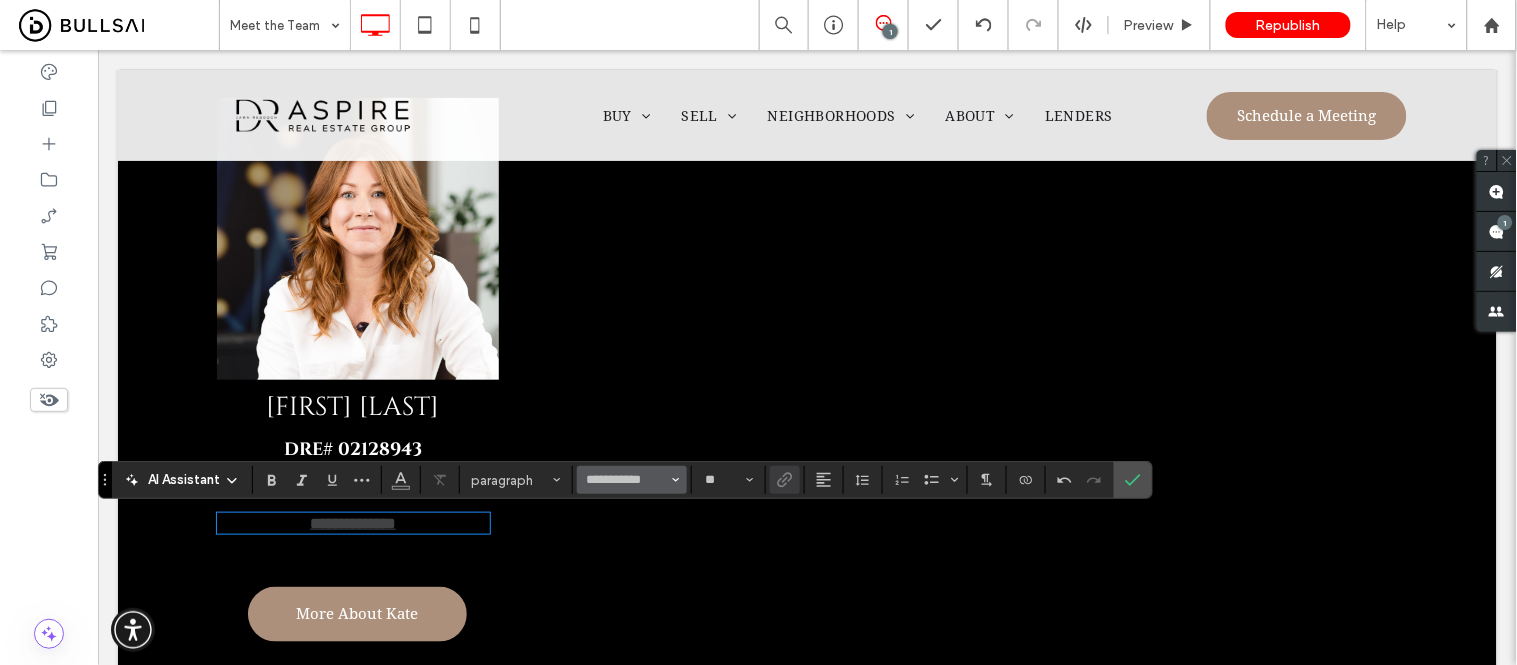 type on "**" 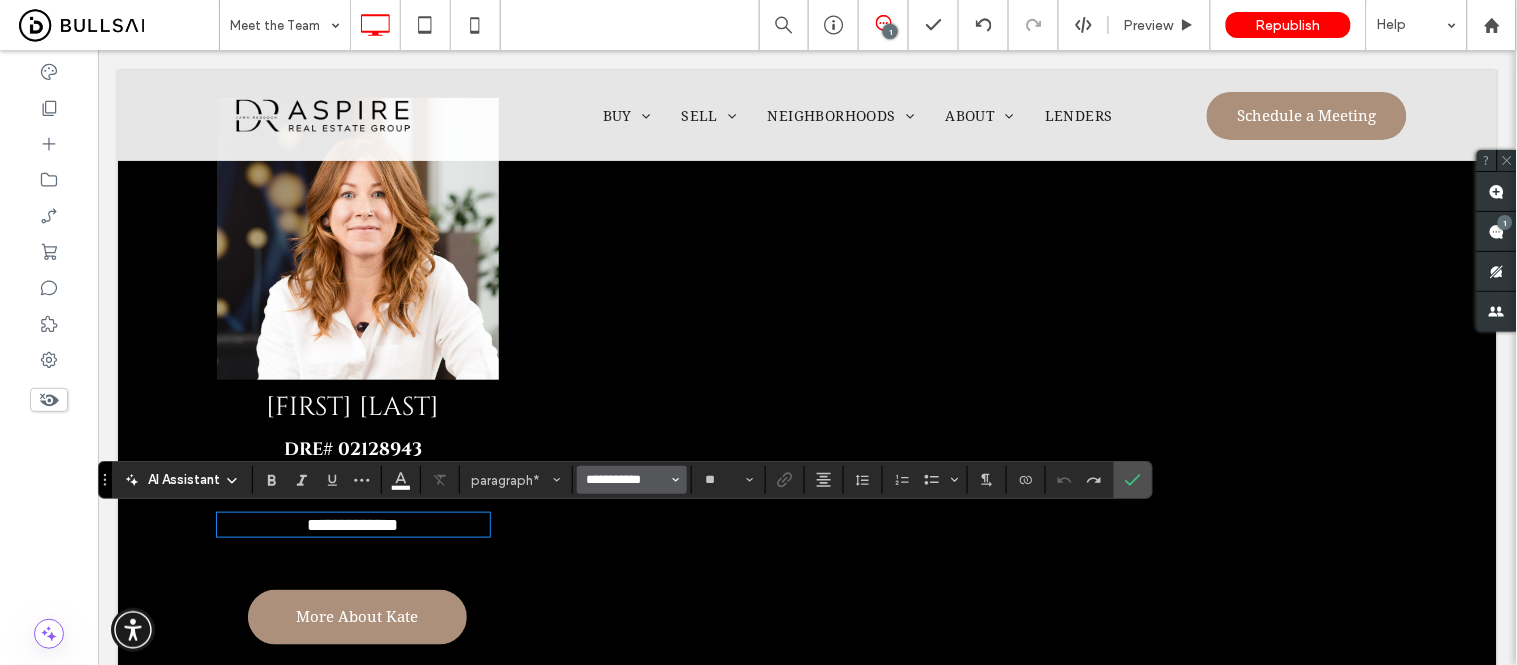 click on "**********" at bounding box center (626, 480) 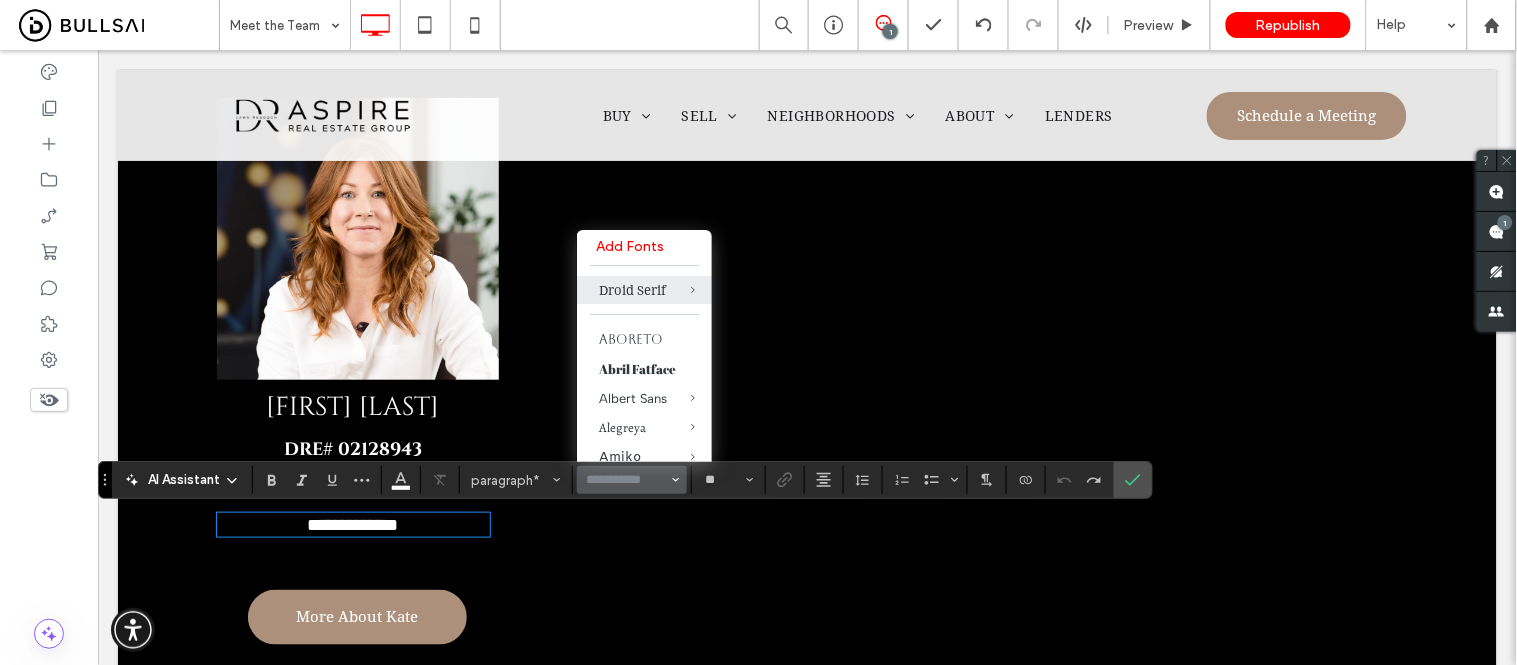 click on "********" at bounding box center (370, 524) 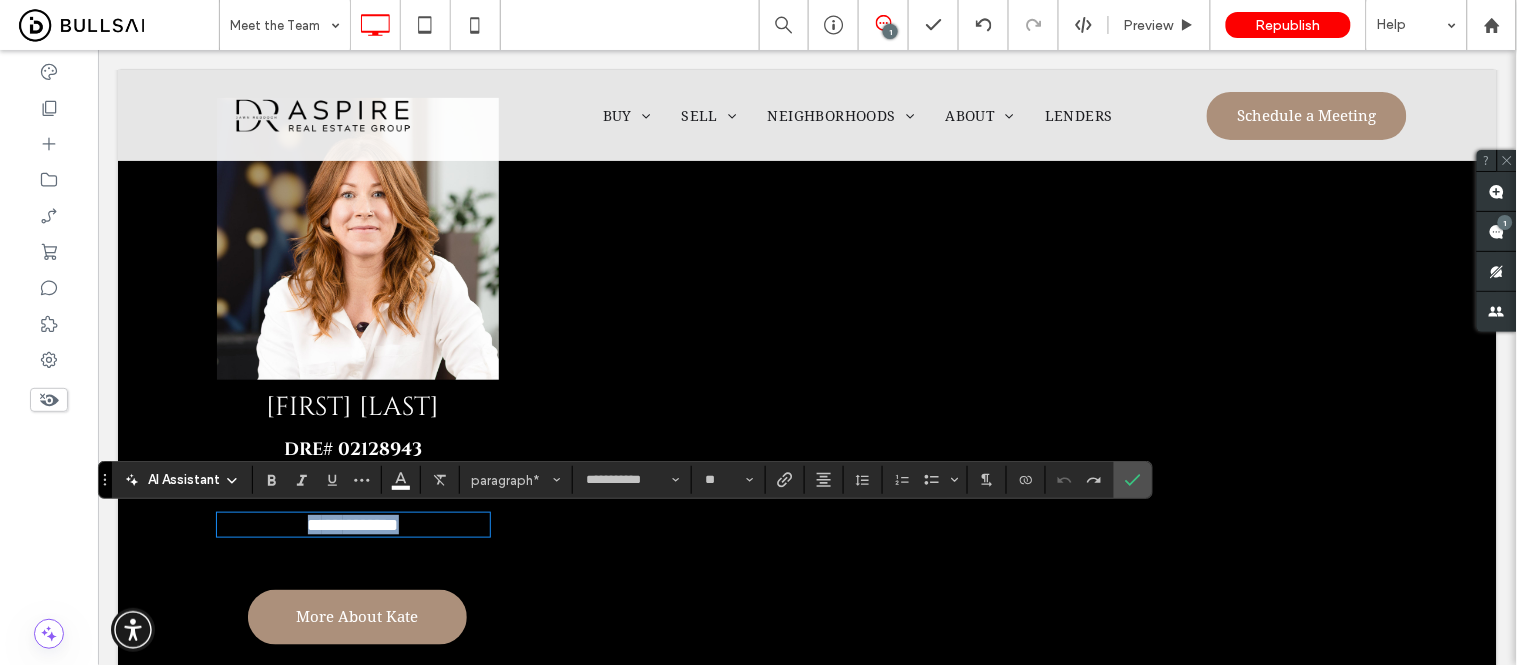 drag, startPoint x: 431, startPoint y: 525, endPoint x: 269, endPoint y: 529, distance: 162.04938 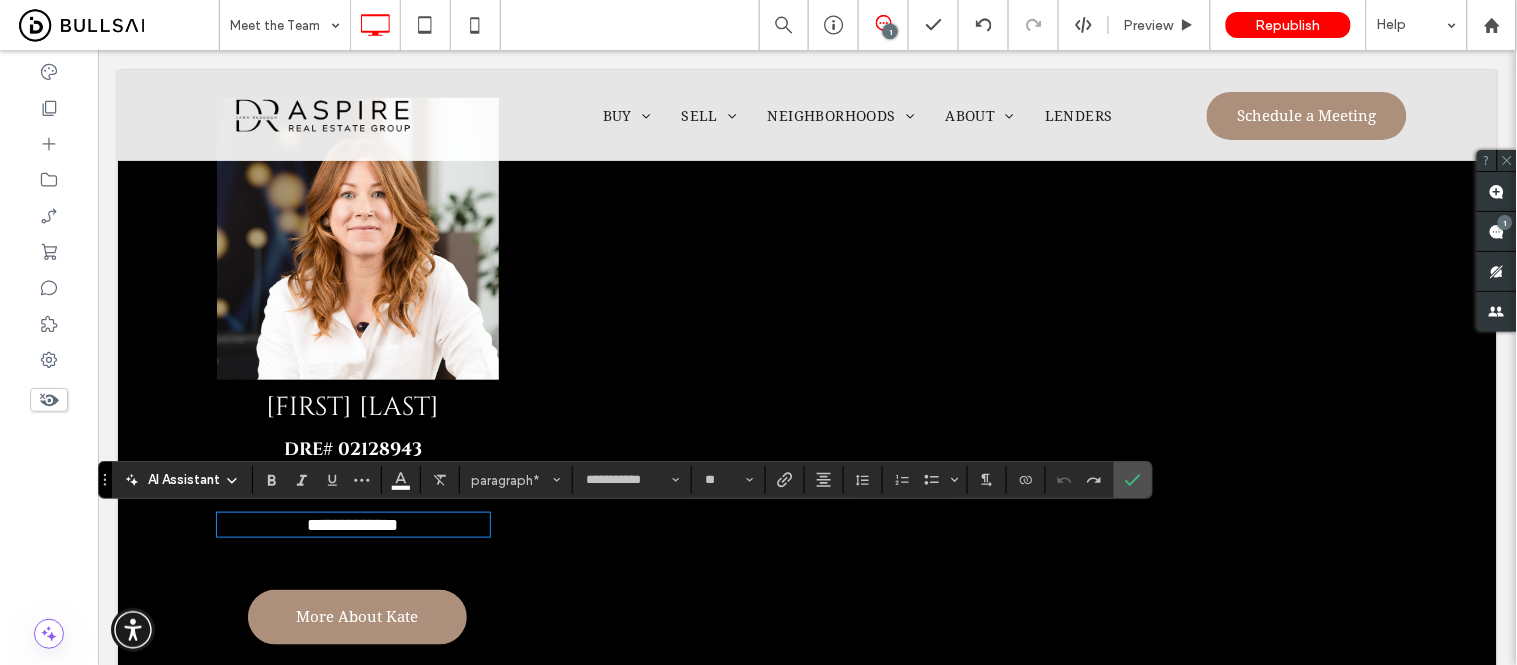 type on "**" 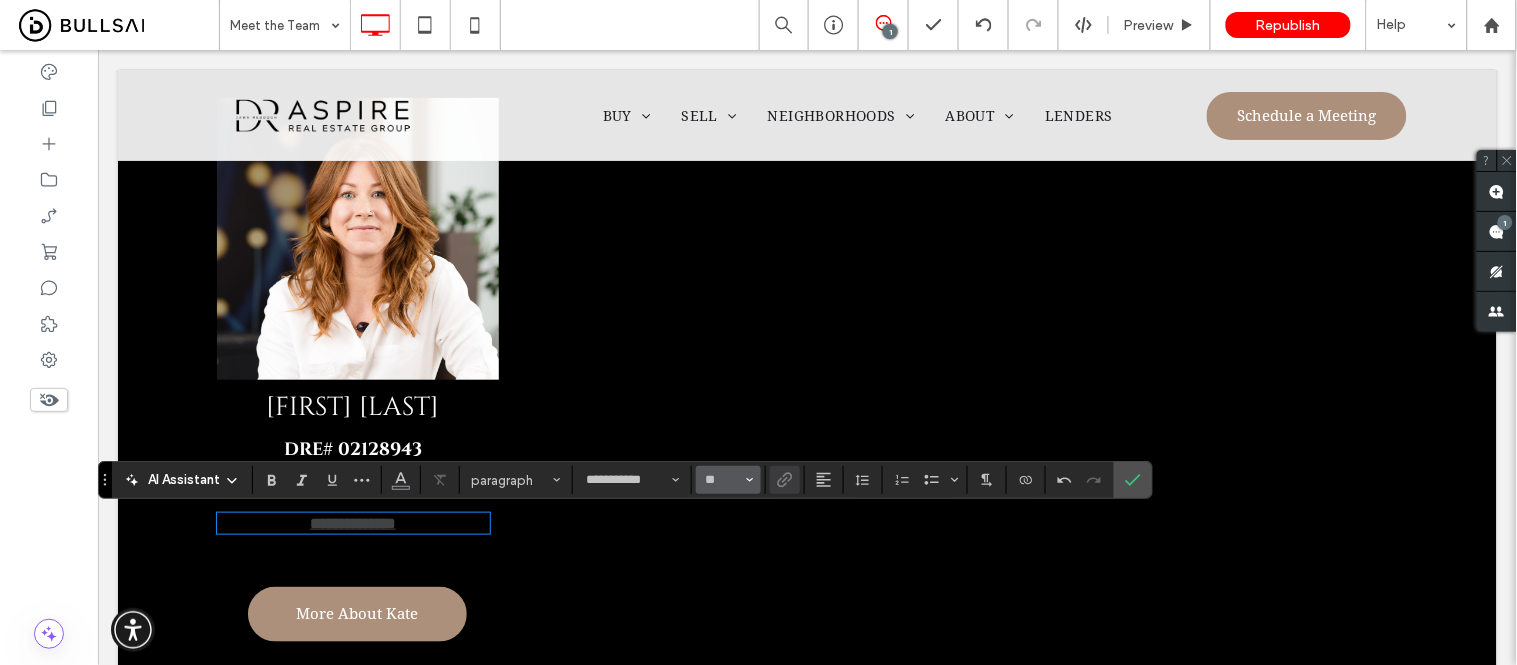 click on "**" at bounding box center (728, 480) 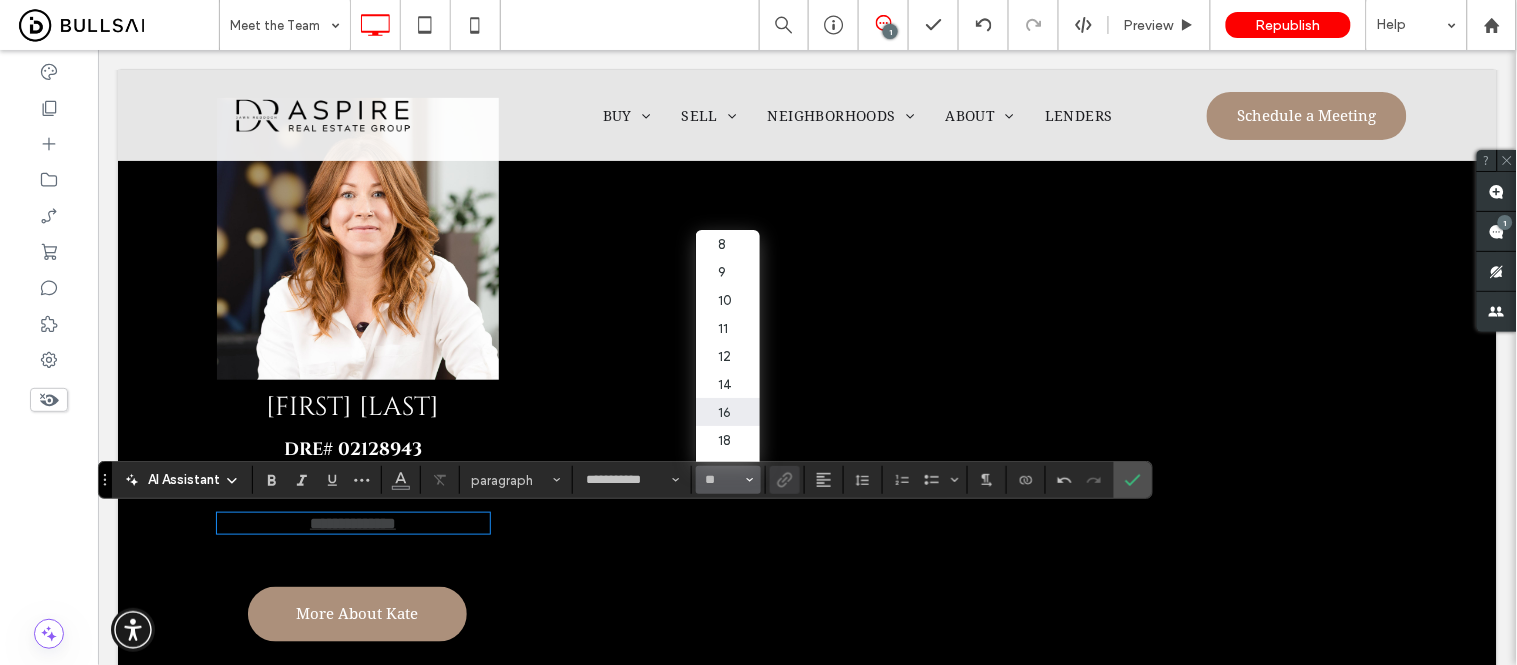 click on "**********" at bounding box center (352, 522) 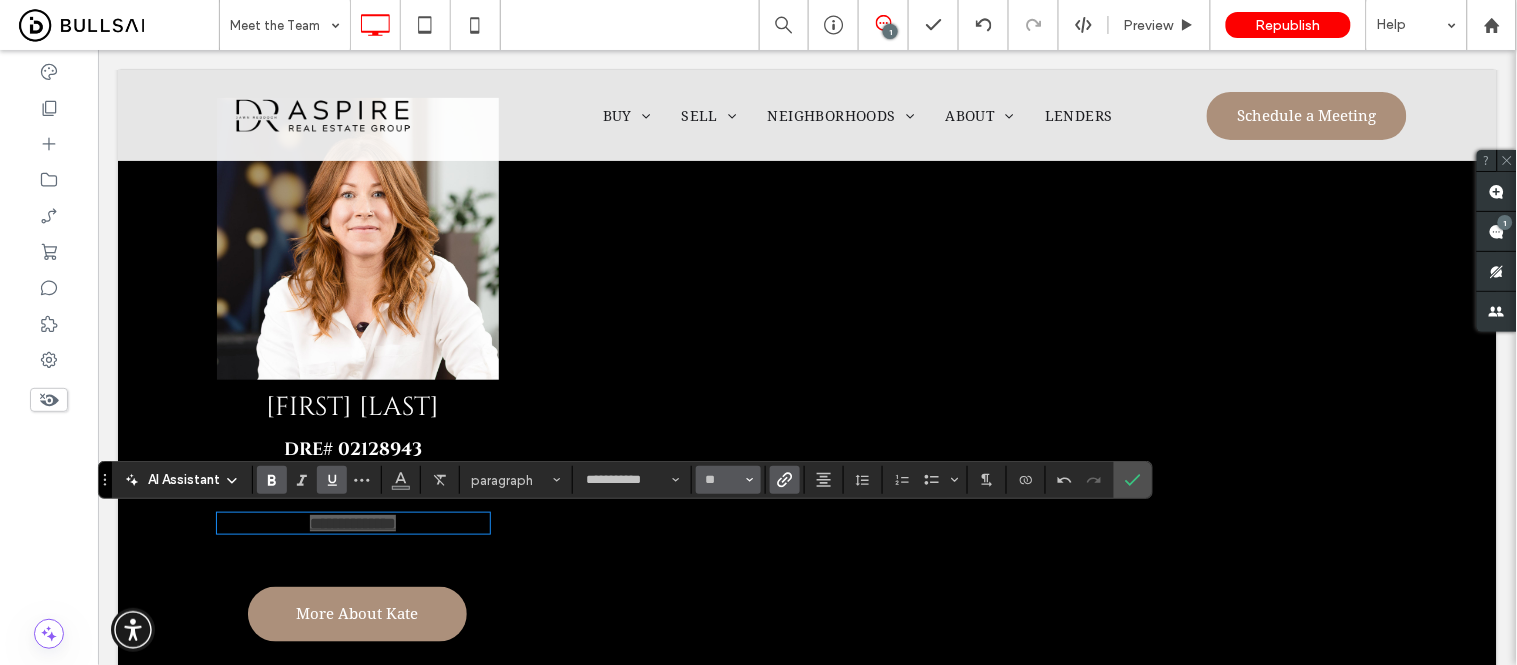 click 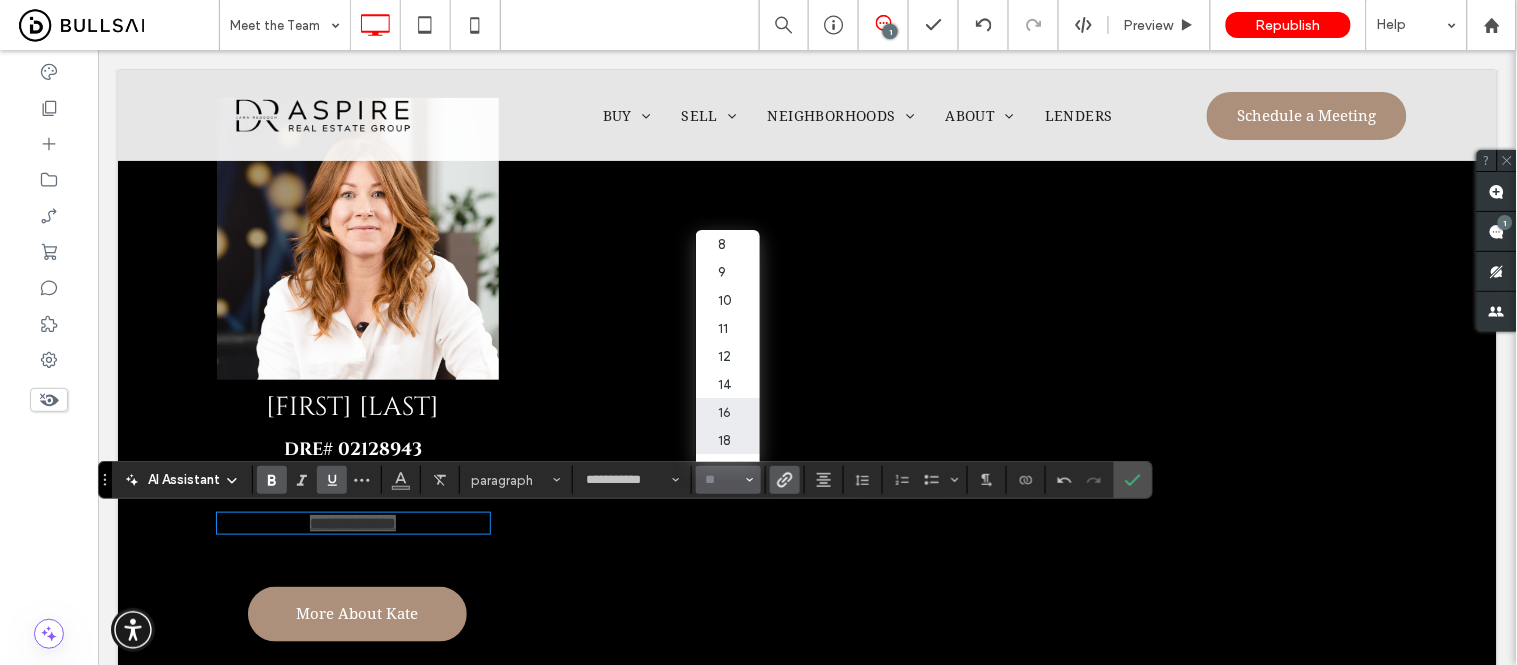 click on "18" at bounding box center (728, 440) 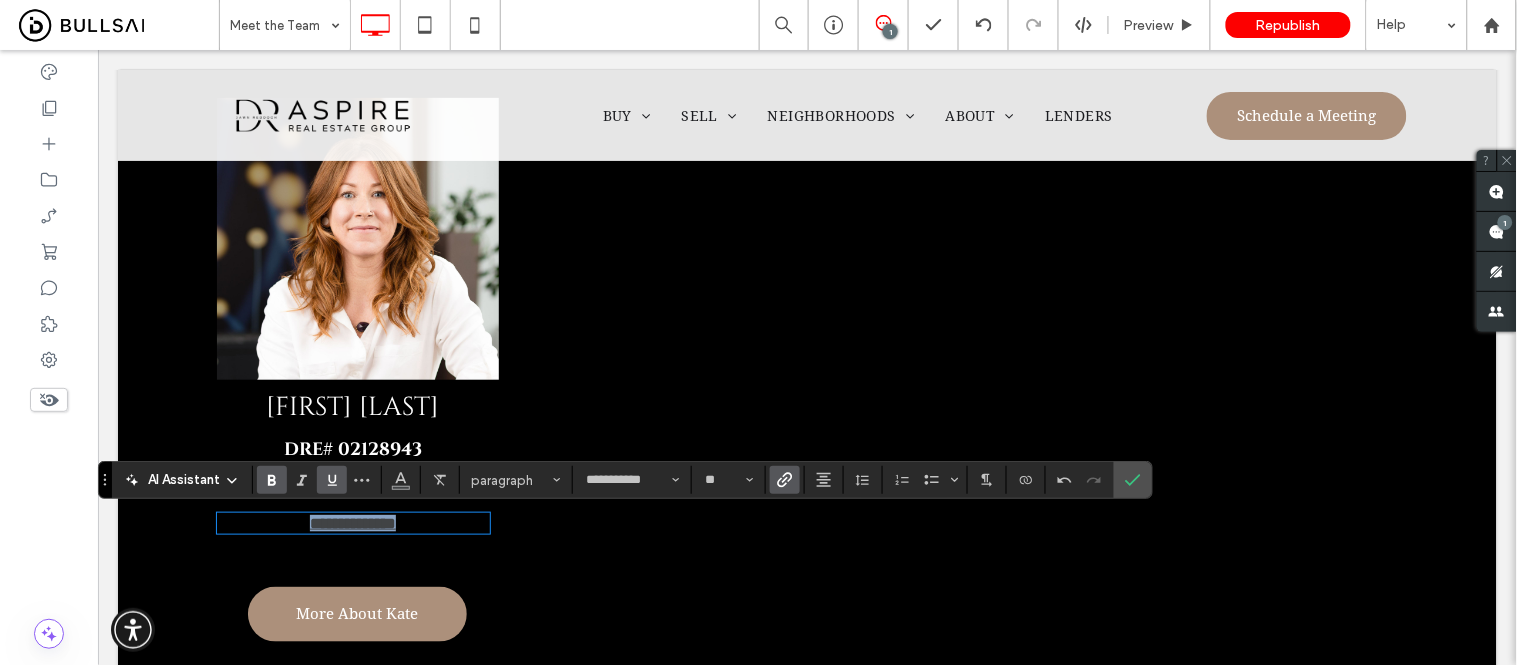 type on "**" 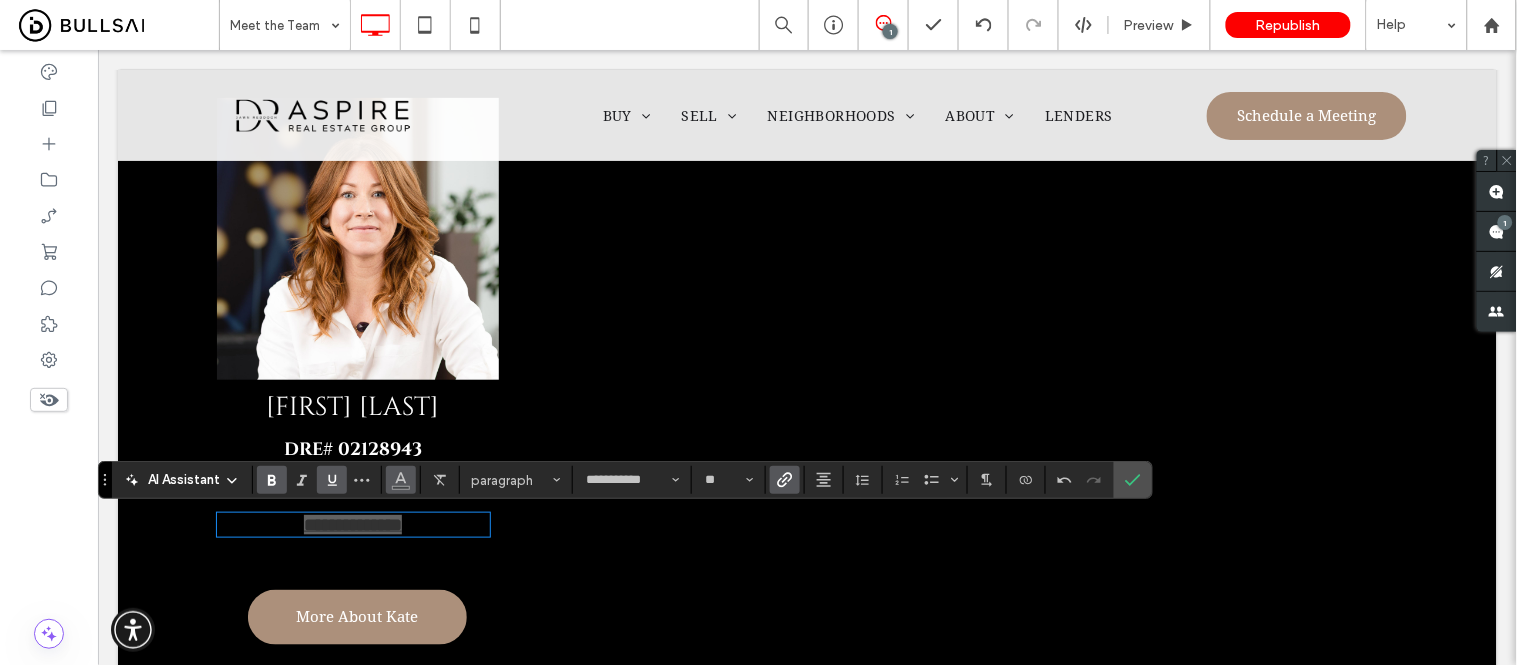 click 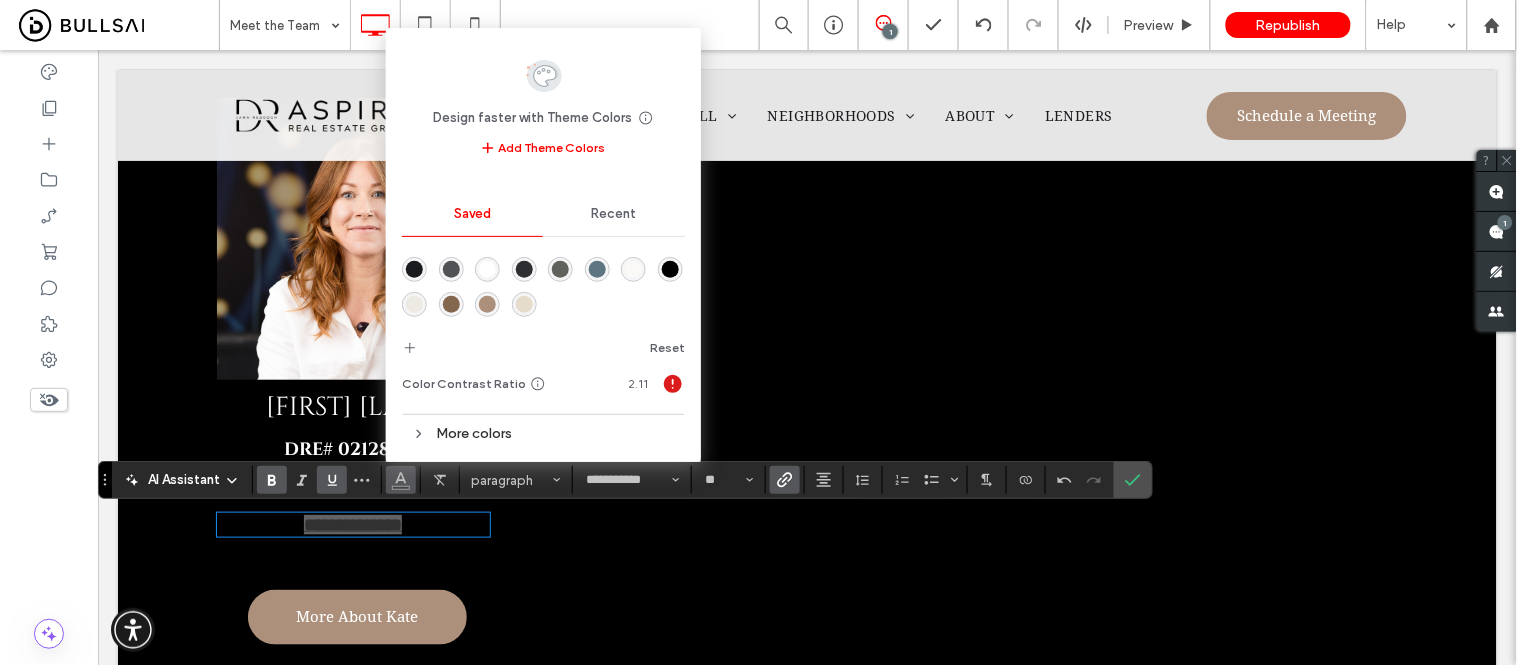 click at bounding box center [487, 269] 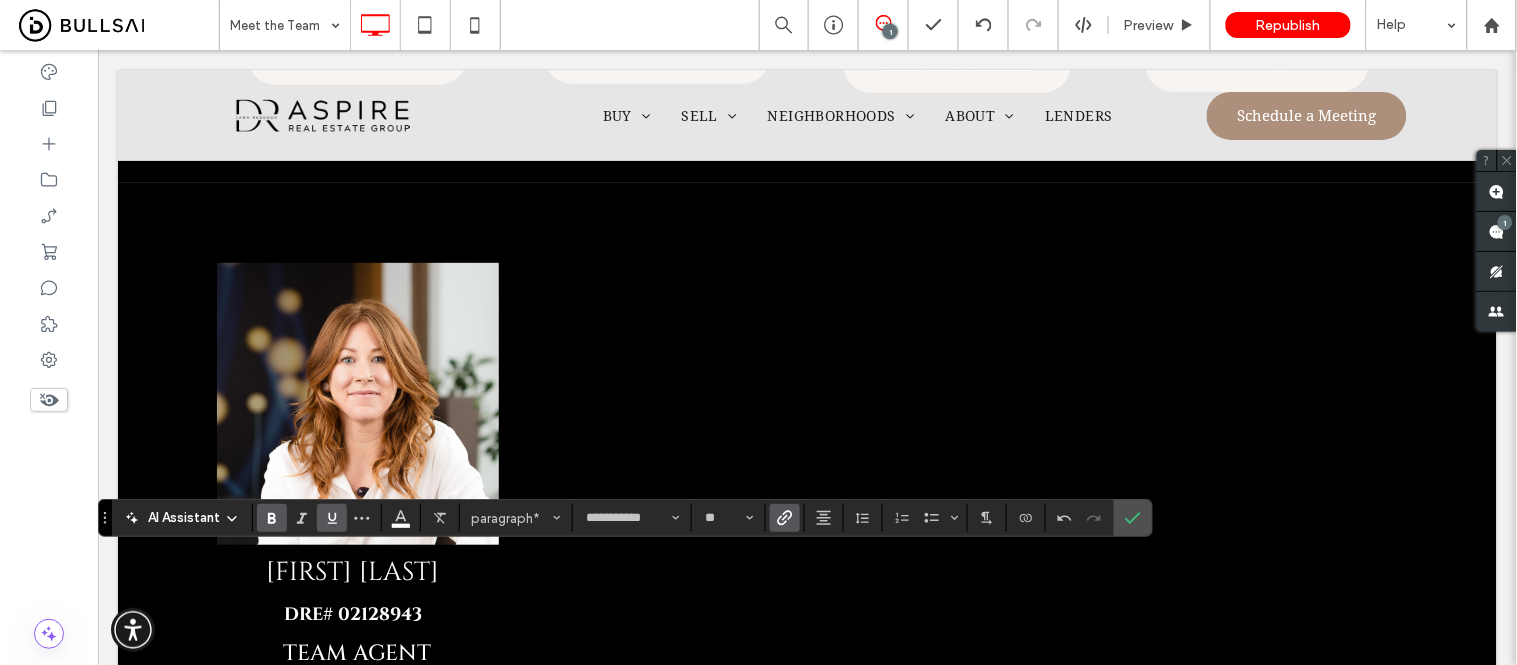 scroll, scrollTop: 2222, scrollLeft: 0, axis: vertical 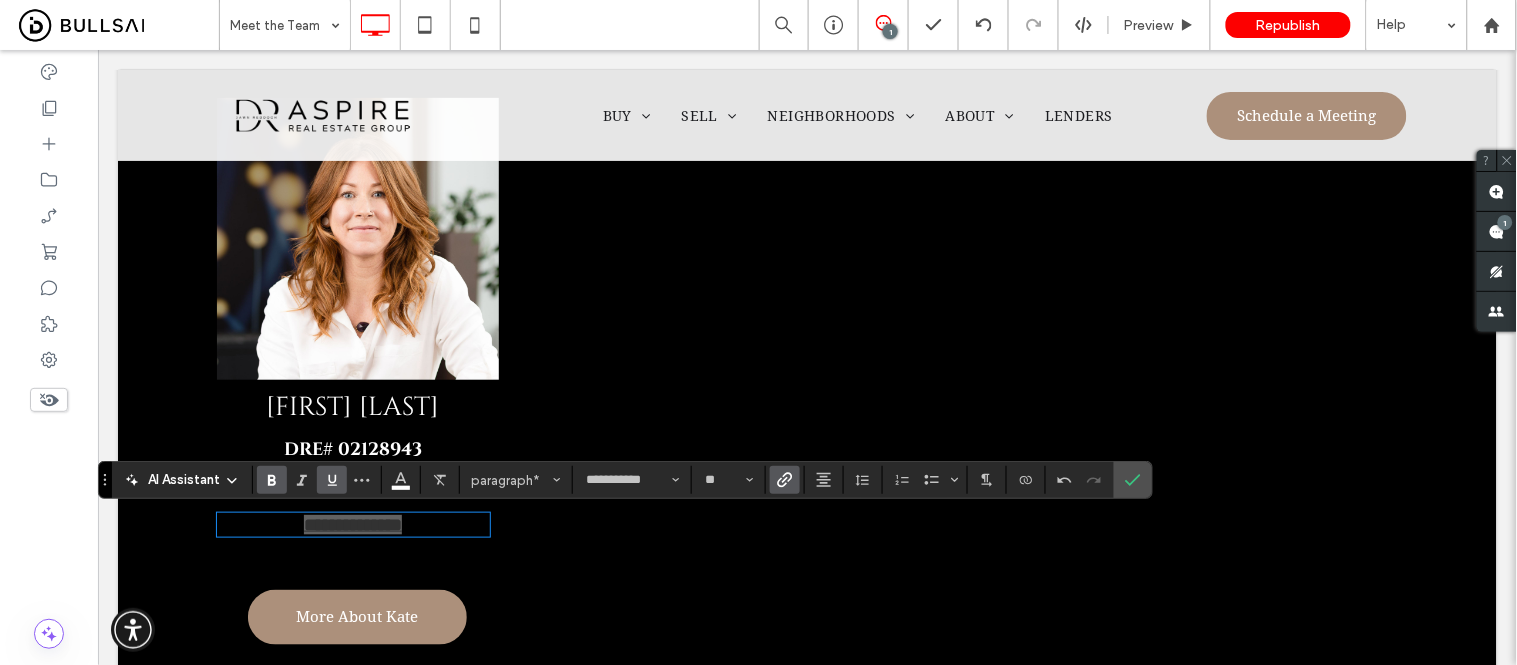 drag, startPoint x: 331, startPoint y: 480, endPoint x: 433, endPoint y: 465, distance: 103.09704 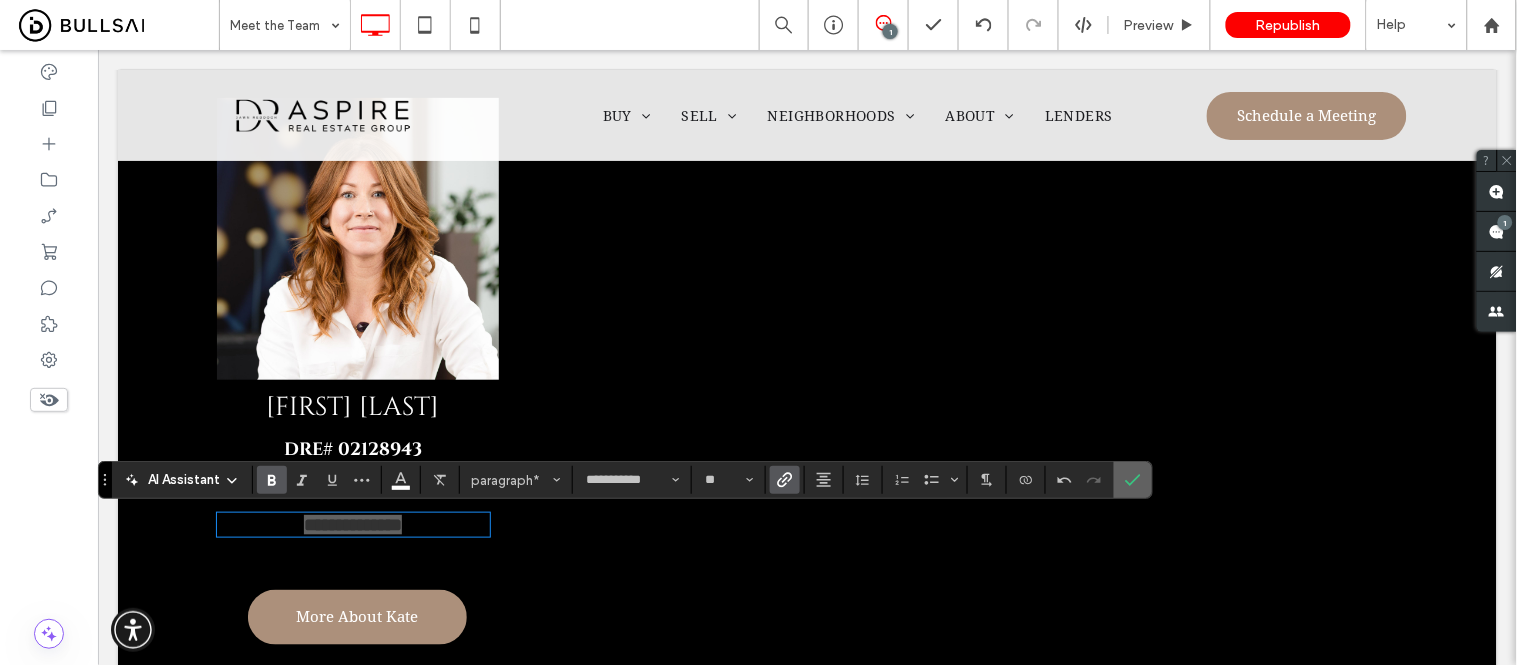 click 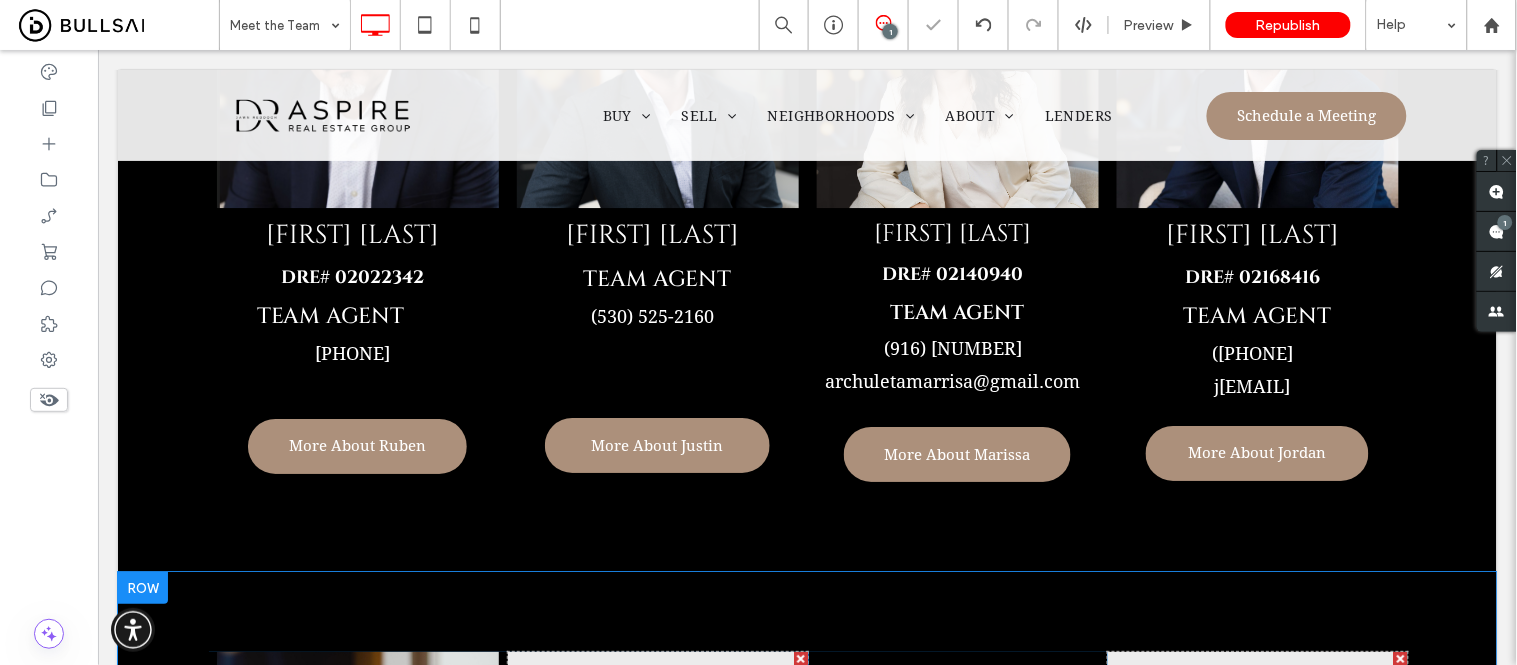 scroll, scrollTop: 1666, scrollLeft: 0, axis: vertical 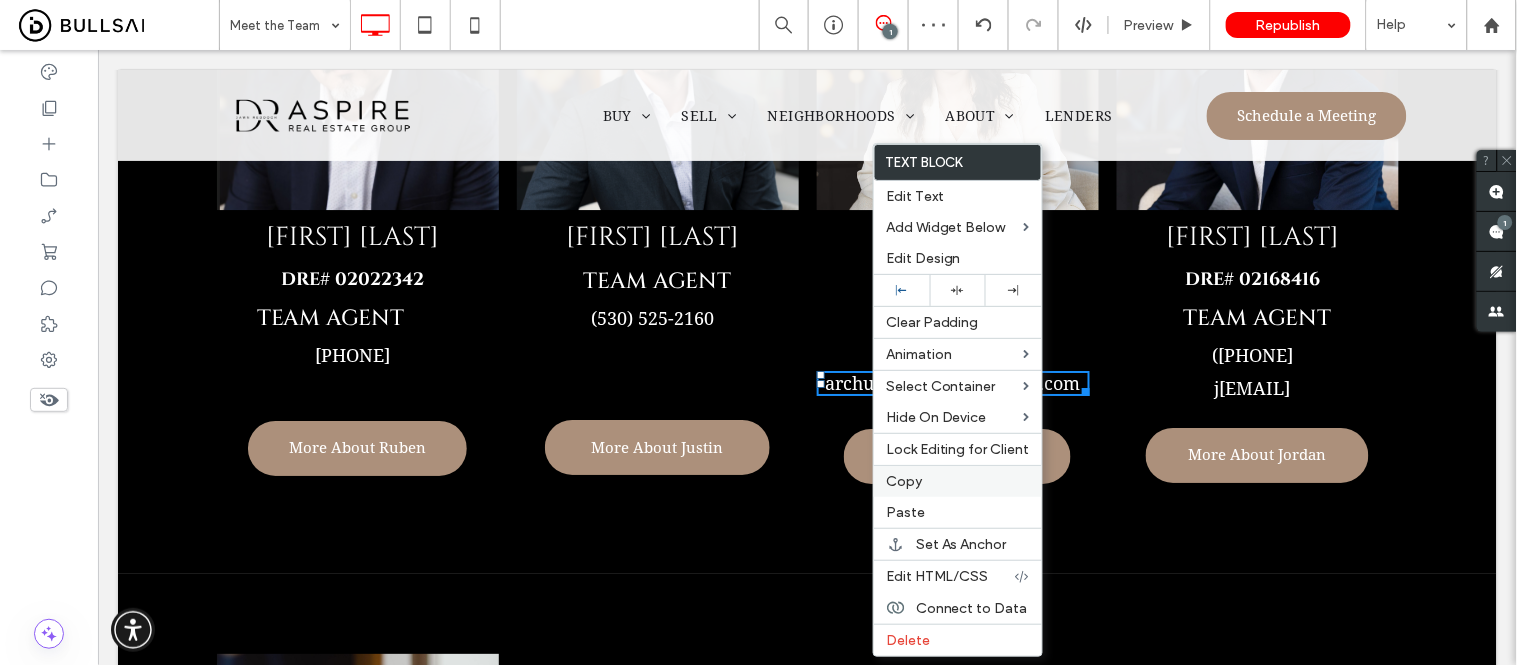 click on "Copy" at bounding box center [904, 481] 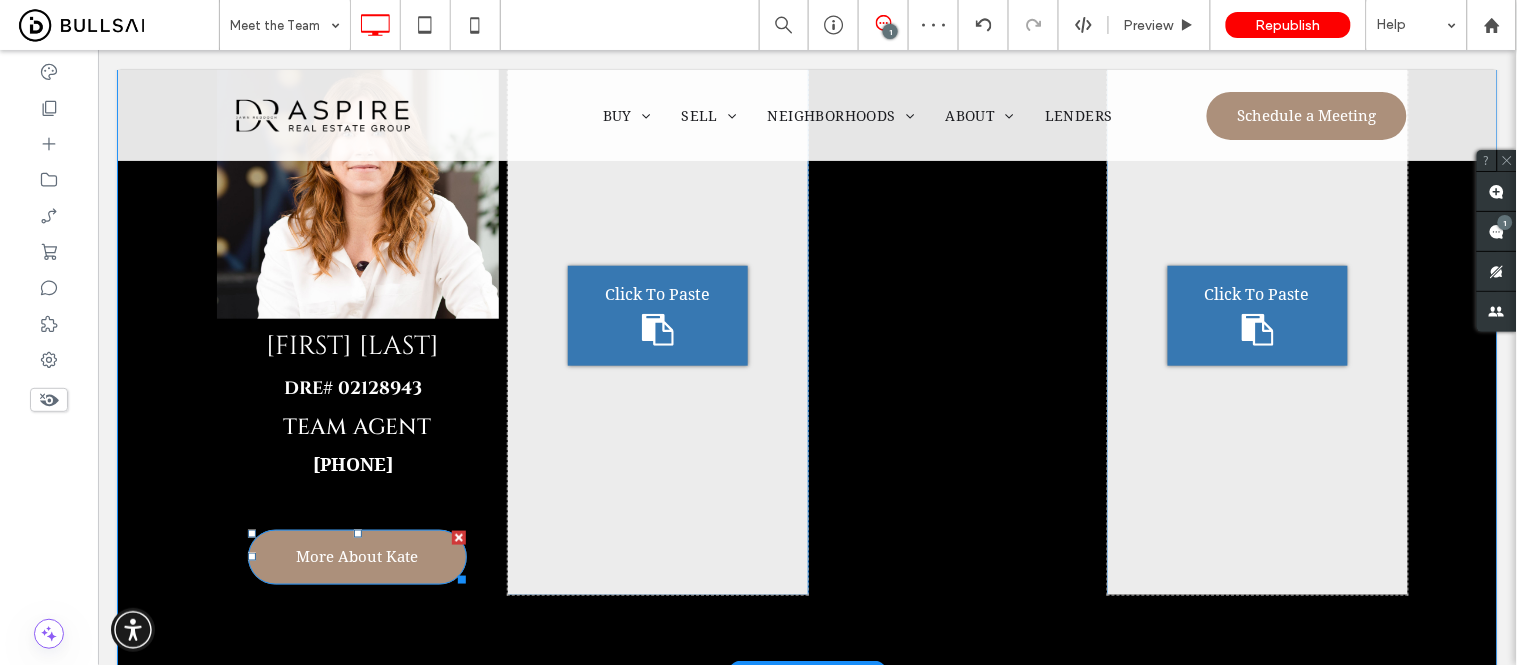 scroll, scrollTop: 2444, scrollLeft: 0, axis: vertical 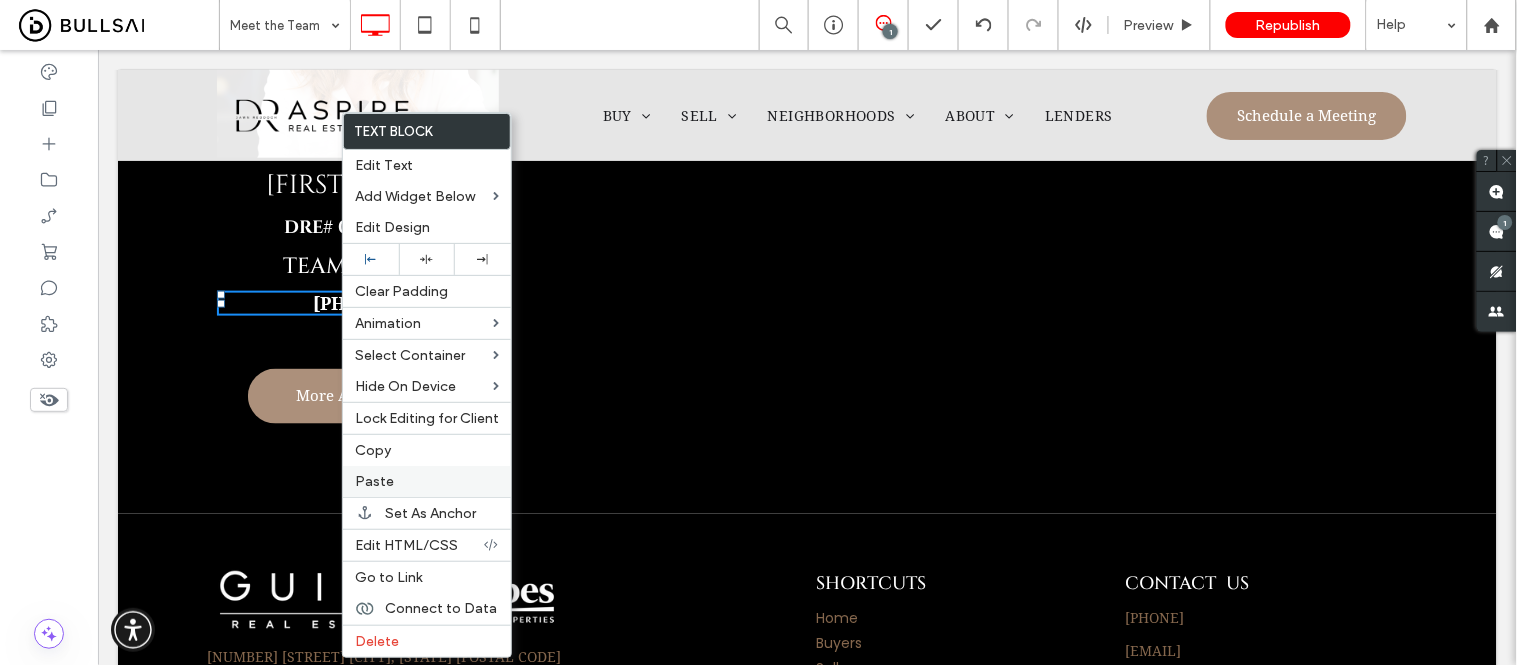 click on "Paste" at bounding box center [374, 481] 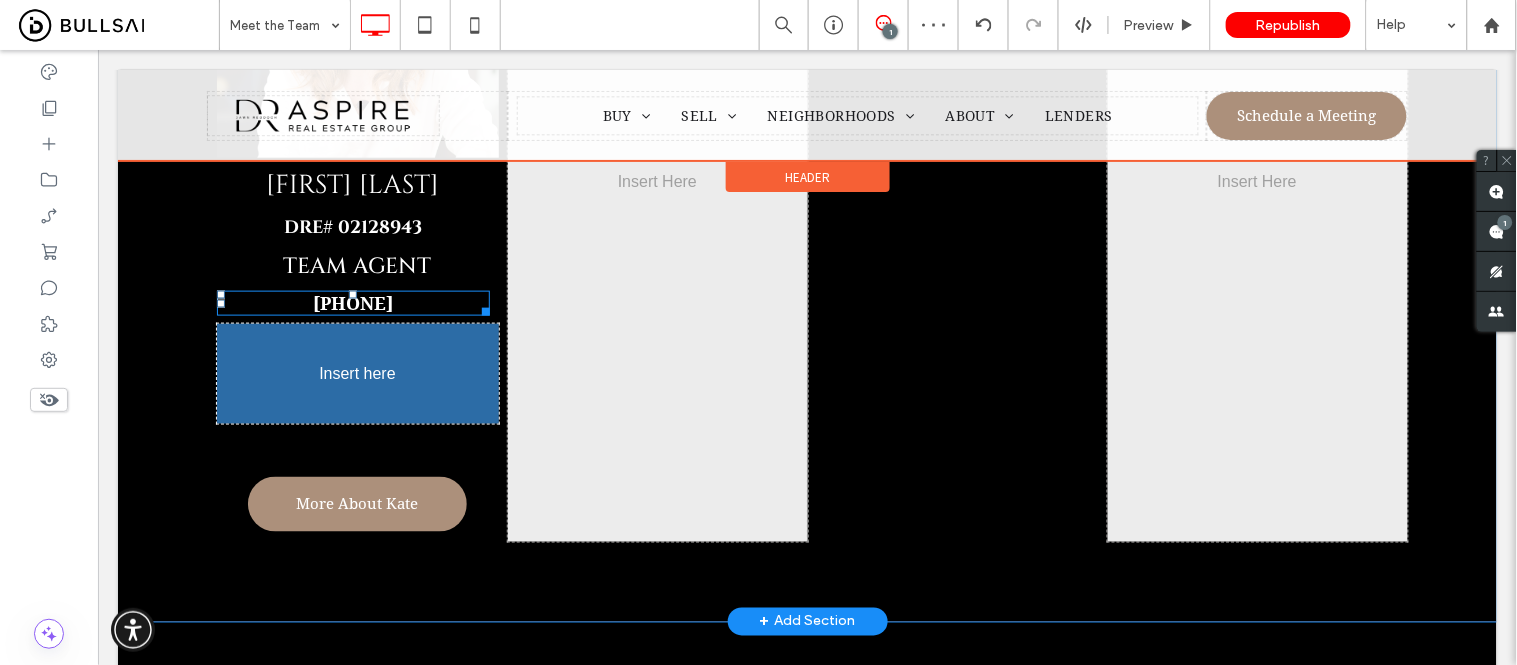 drag, startPoint x: 340, startPoint y: 303, endPoint x: 434, endPoint y: 500, distance: 218.27734 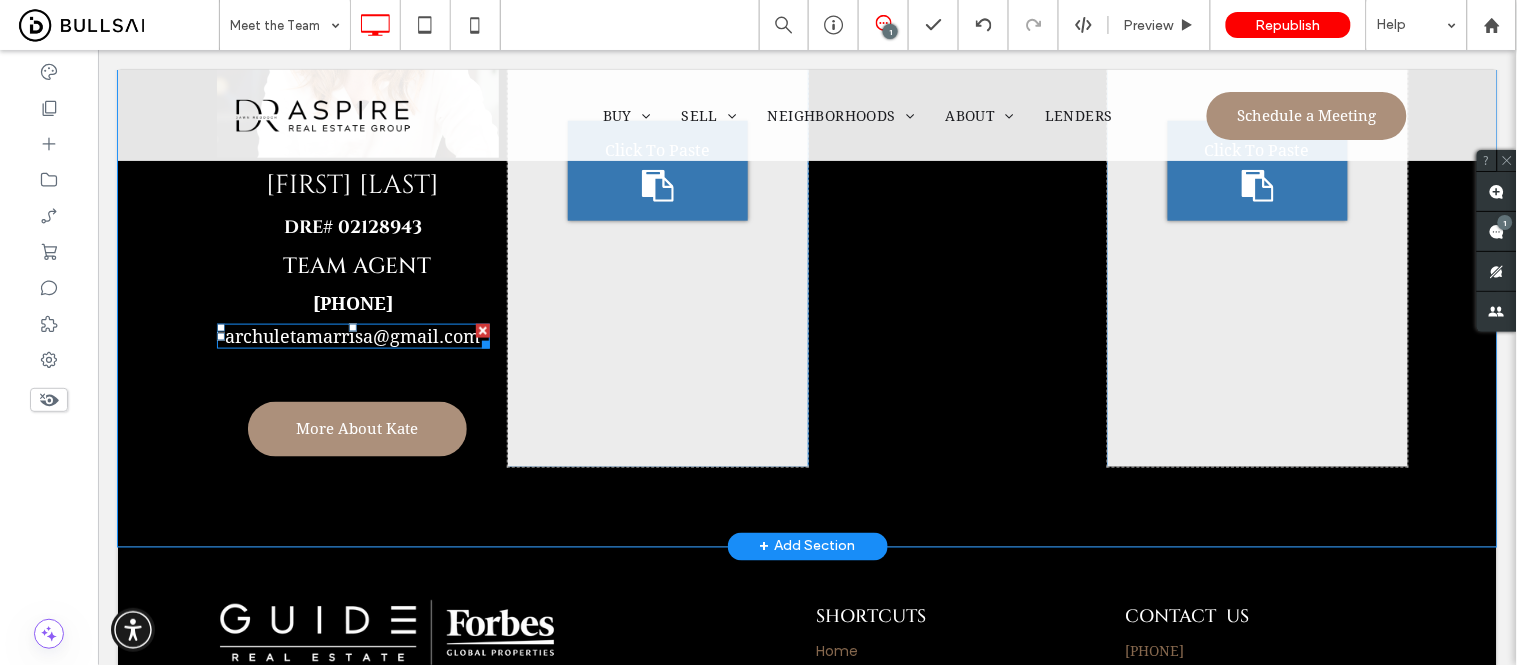 click on "archuletamarrisa" at bounding box center [299, 335] 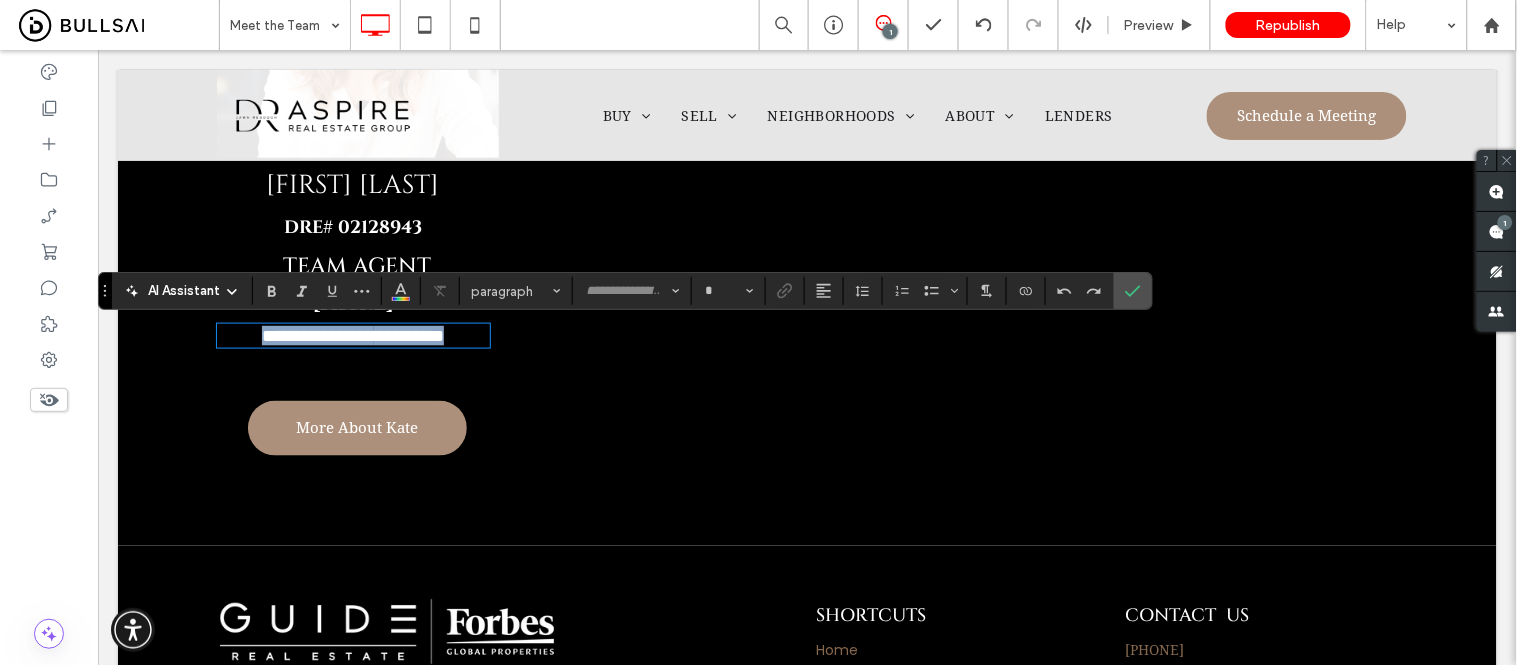 type on "**********" 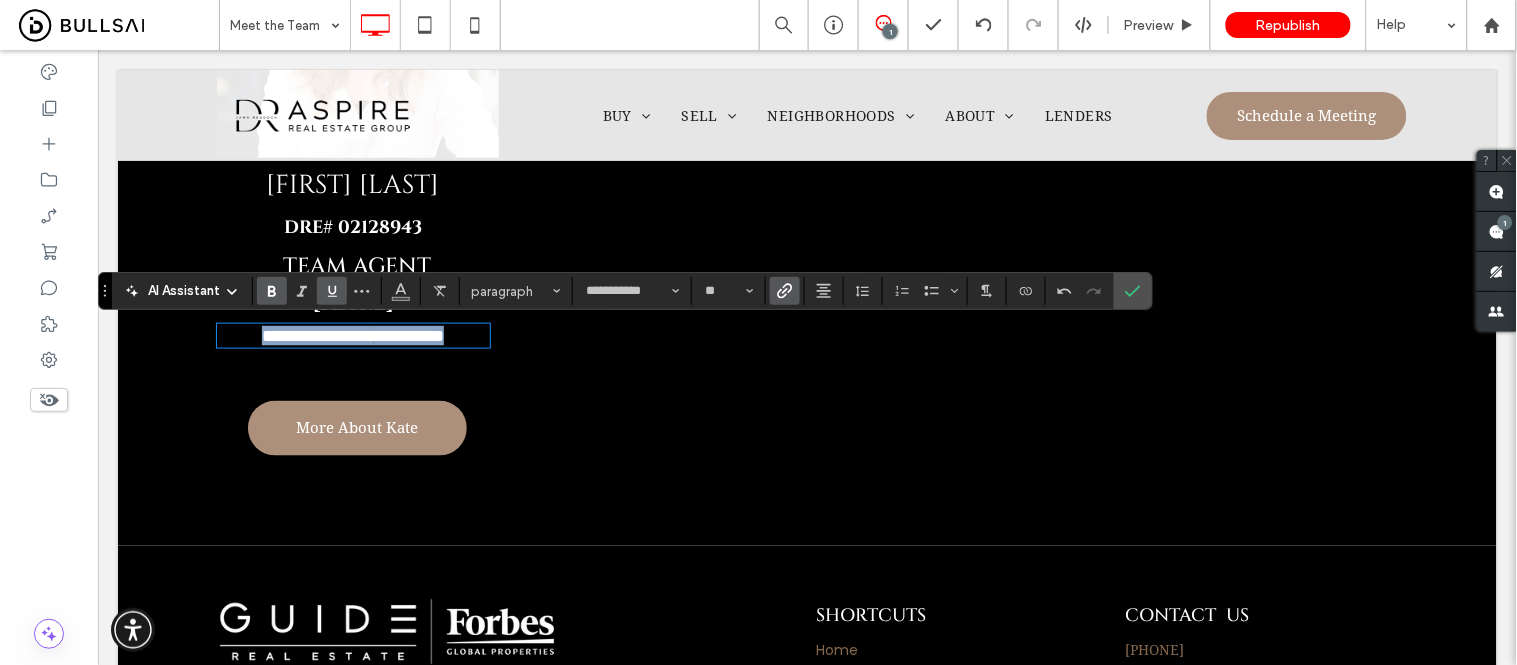type on "**" 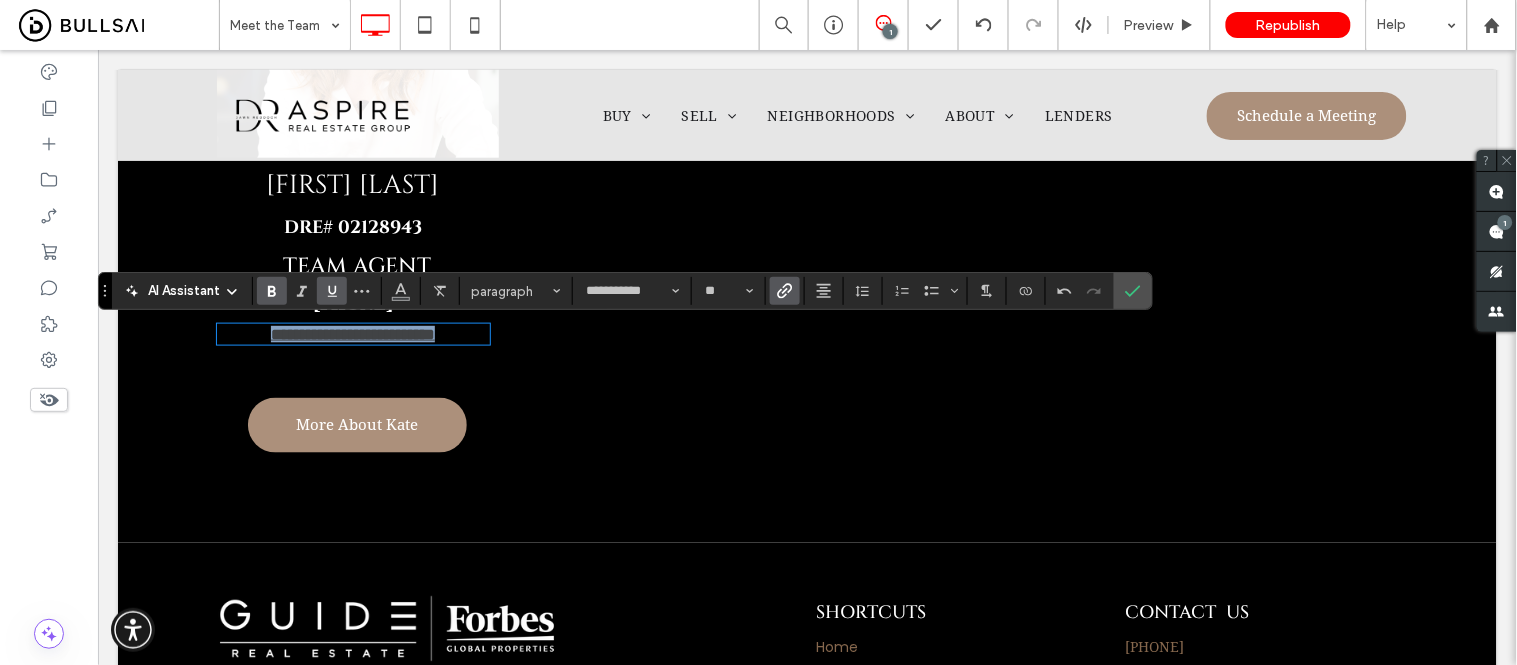 drag, startPoint x: 464, startPoint y: 334, endPoint x: 164, endPoint y: 339, distance: 300.04166 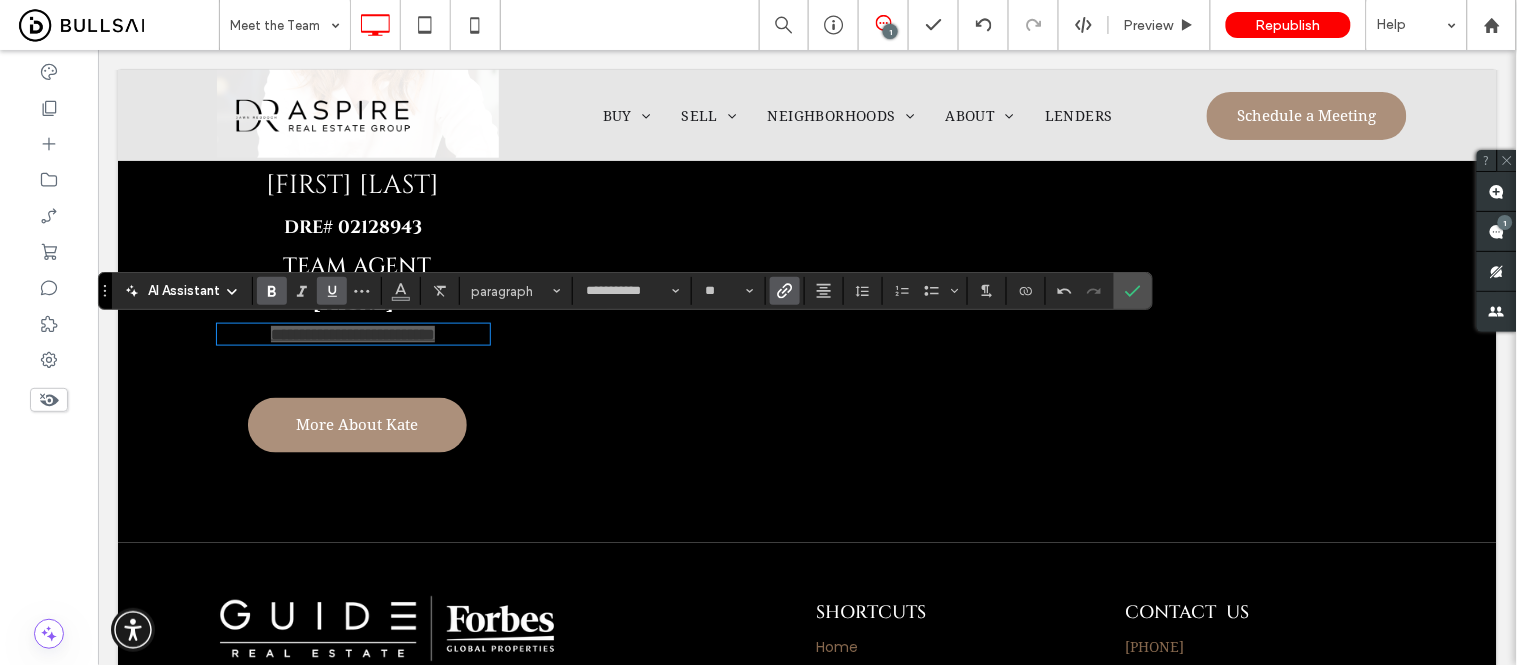 click 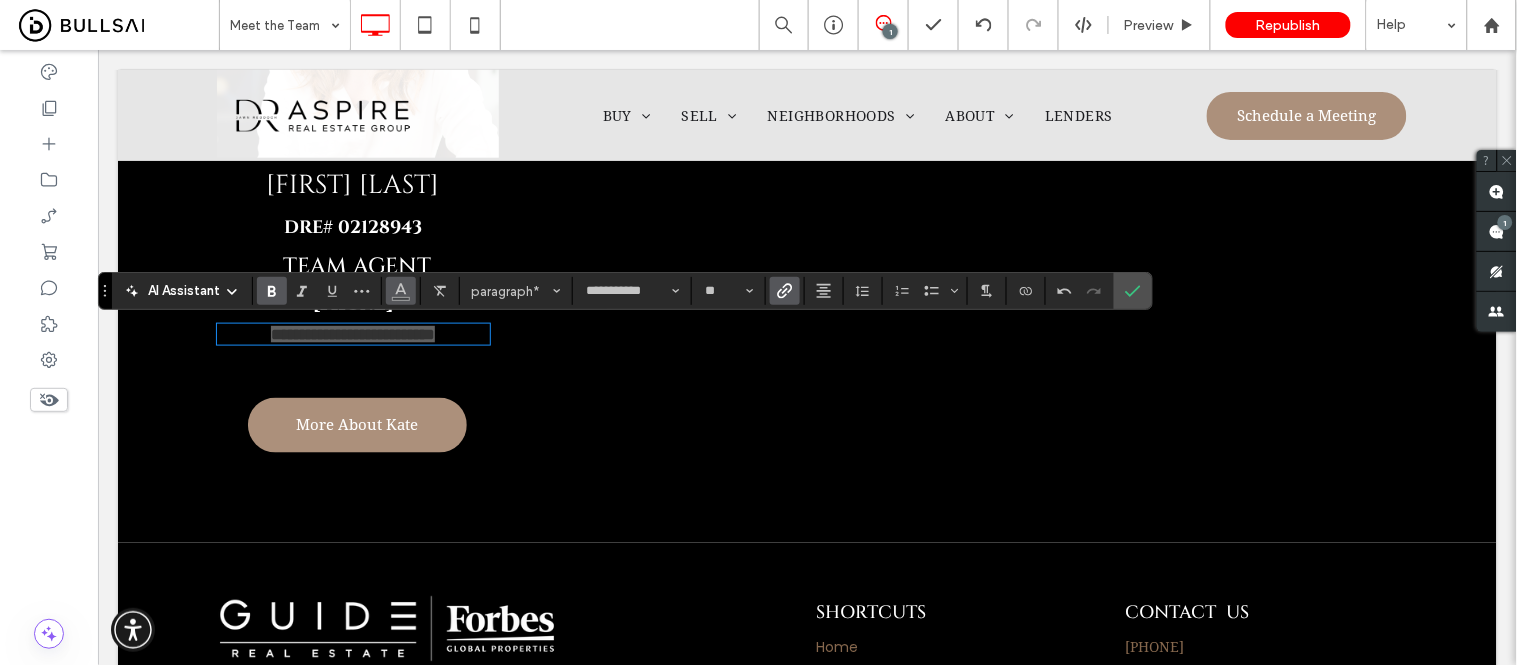 click 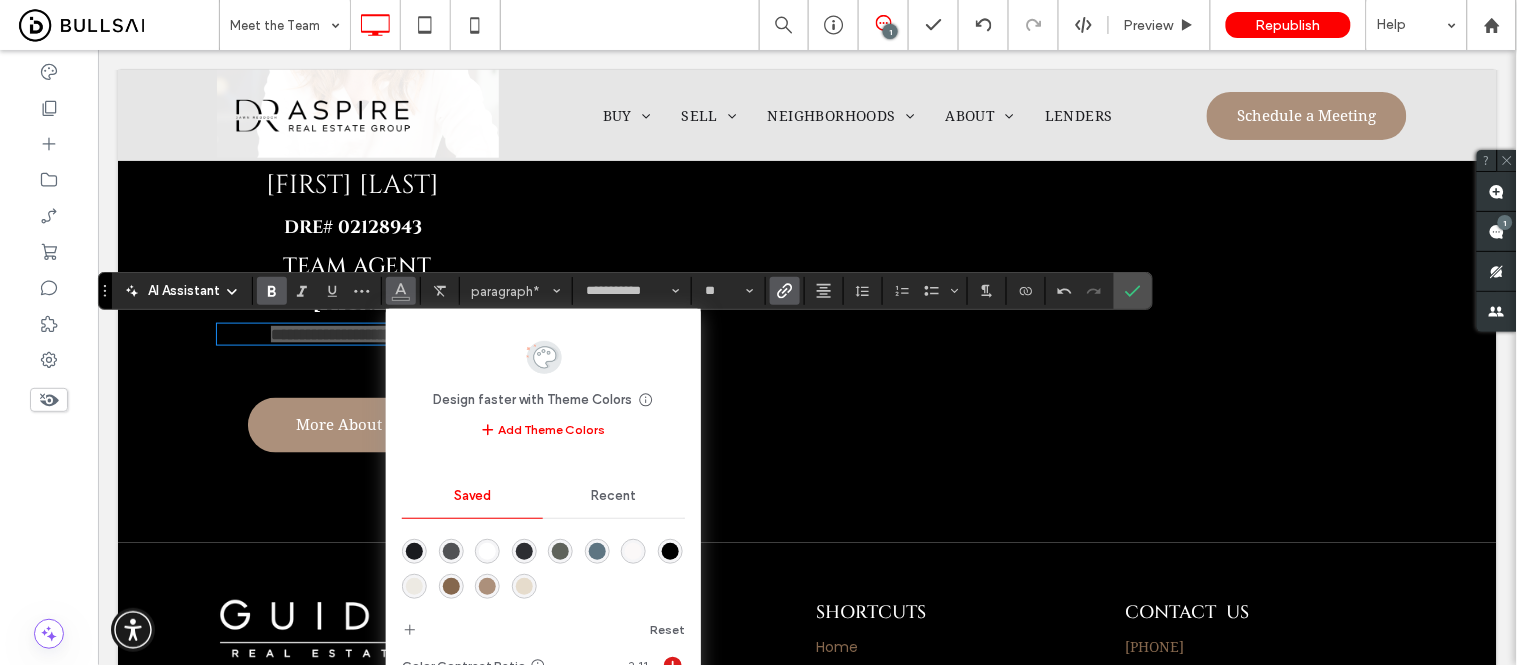 click at bounding box center (487, 551) 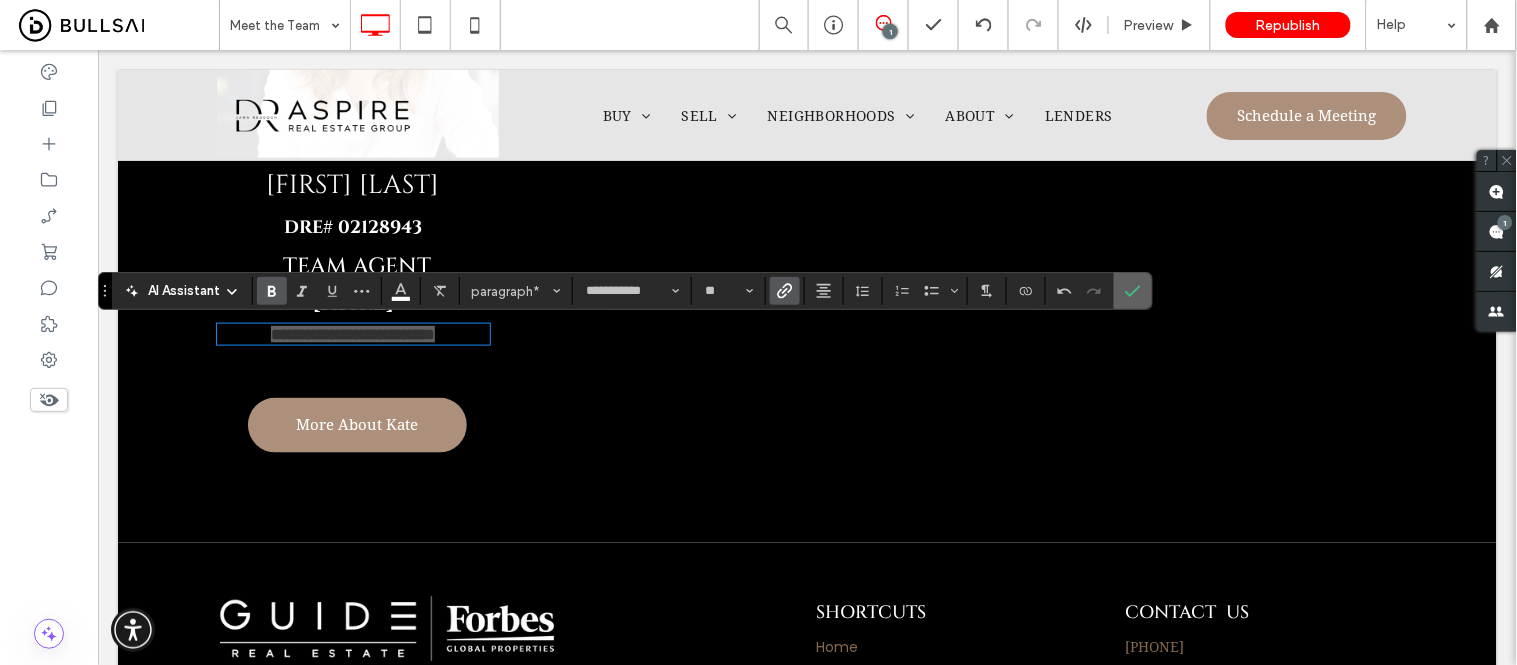 click 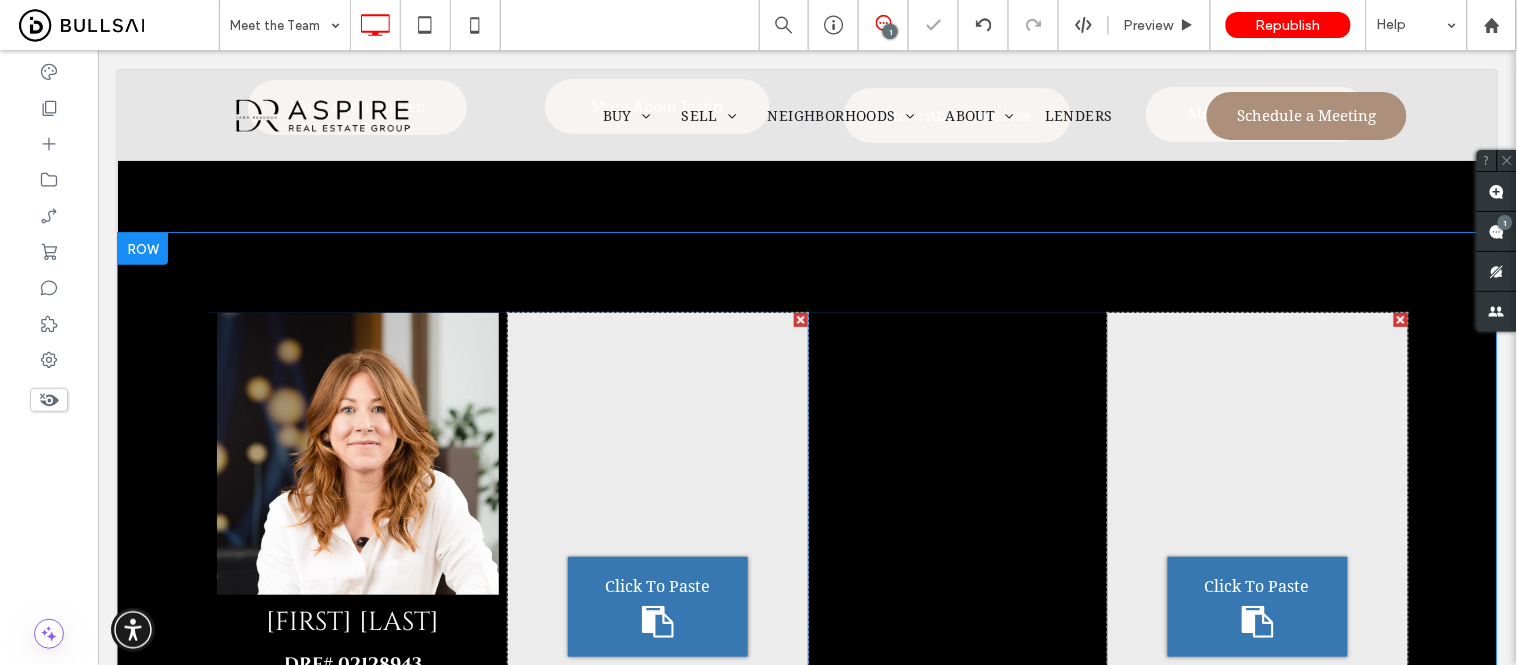 scroll, scrollTop: 1777, scrollLeft: 0, axis: vertical 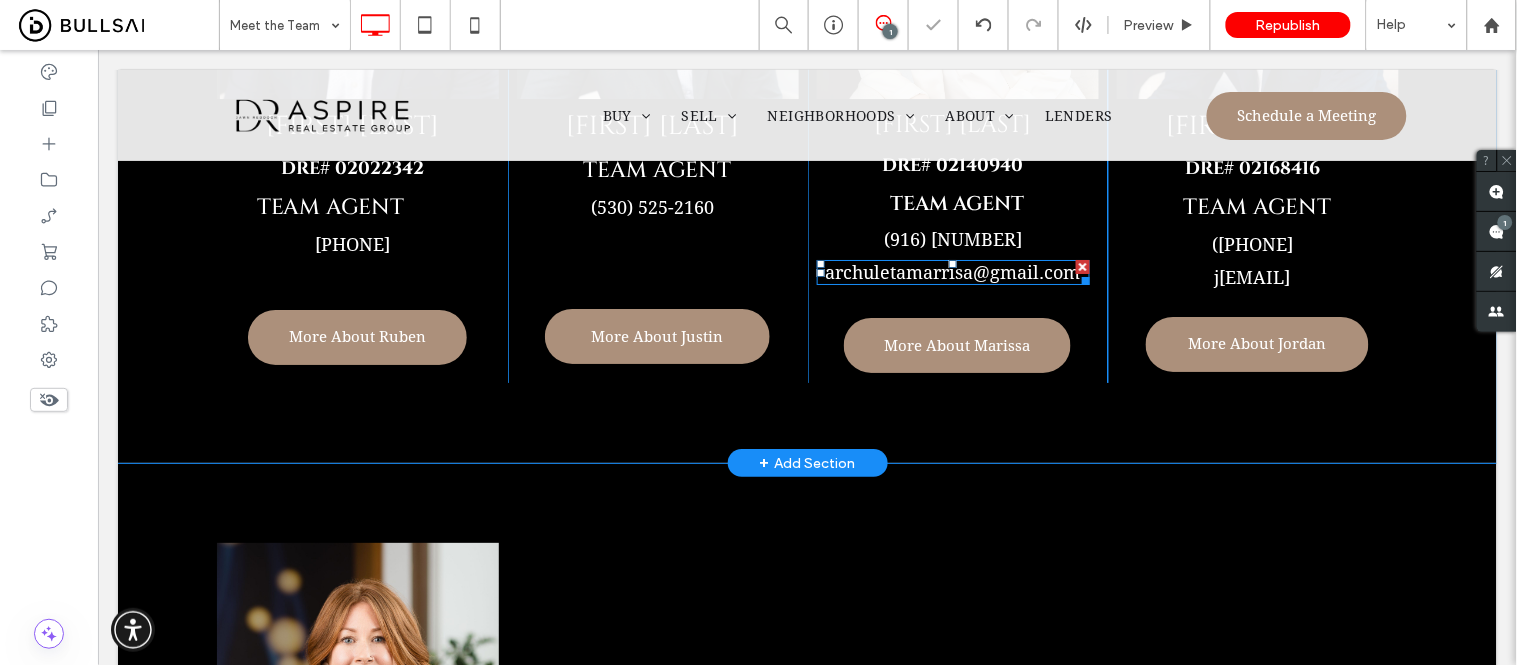click on "archuletamarrisa" at bounding box center (899, 271) 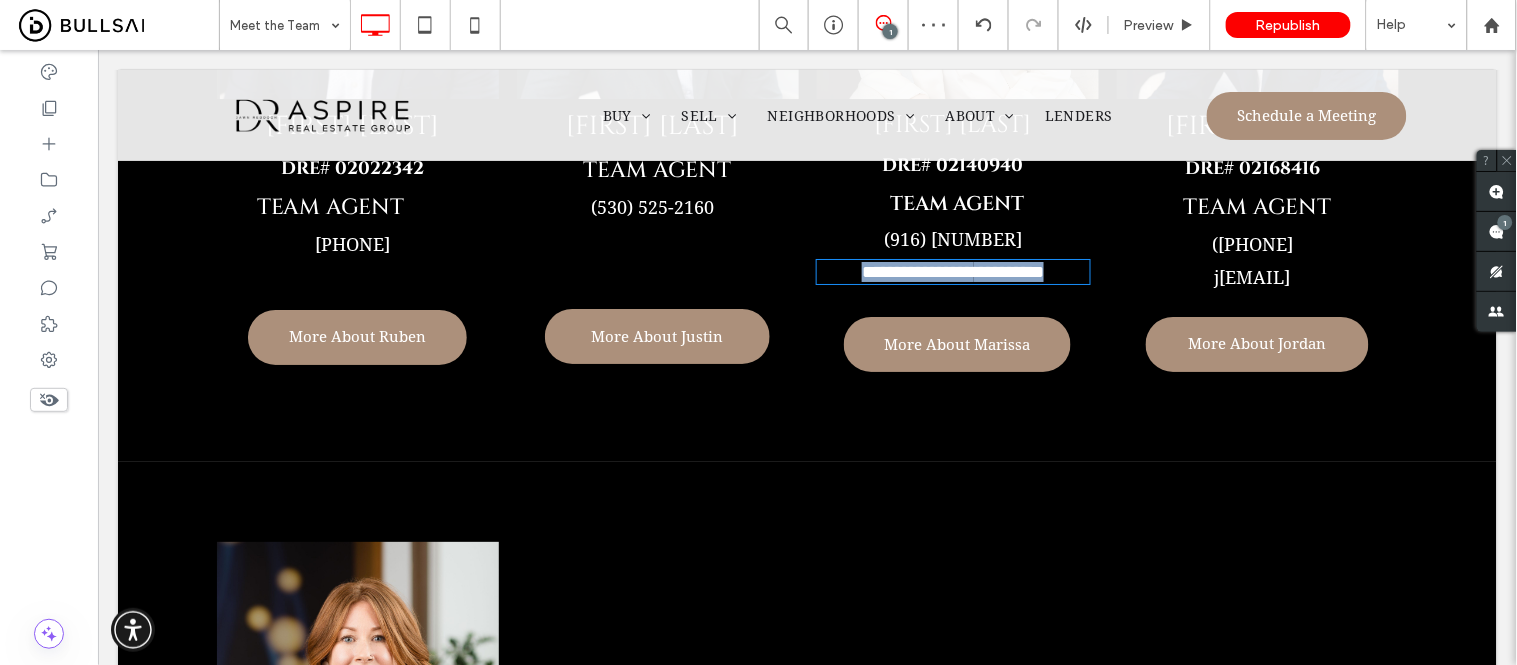 type on "**********" 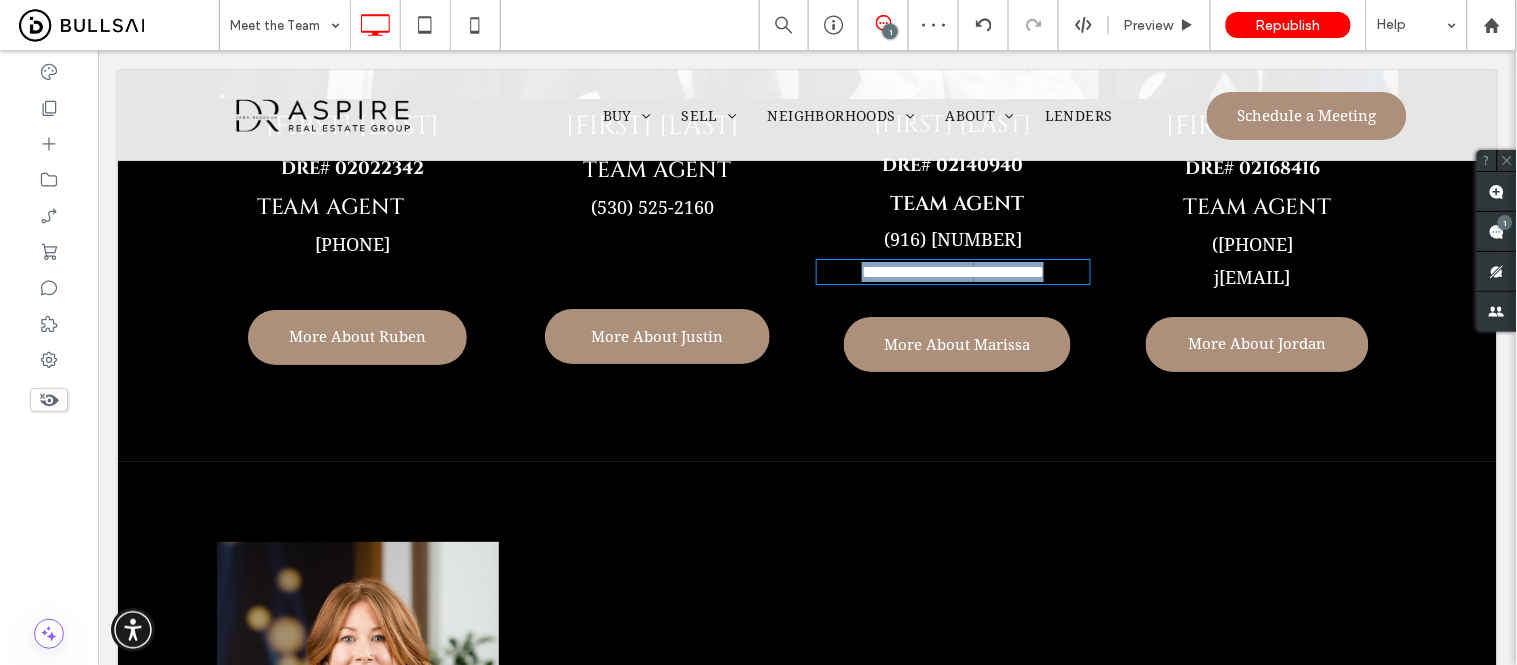 type on "**" 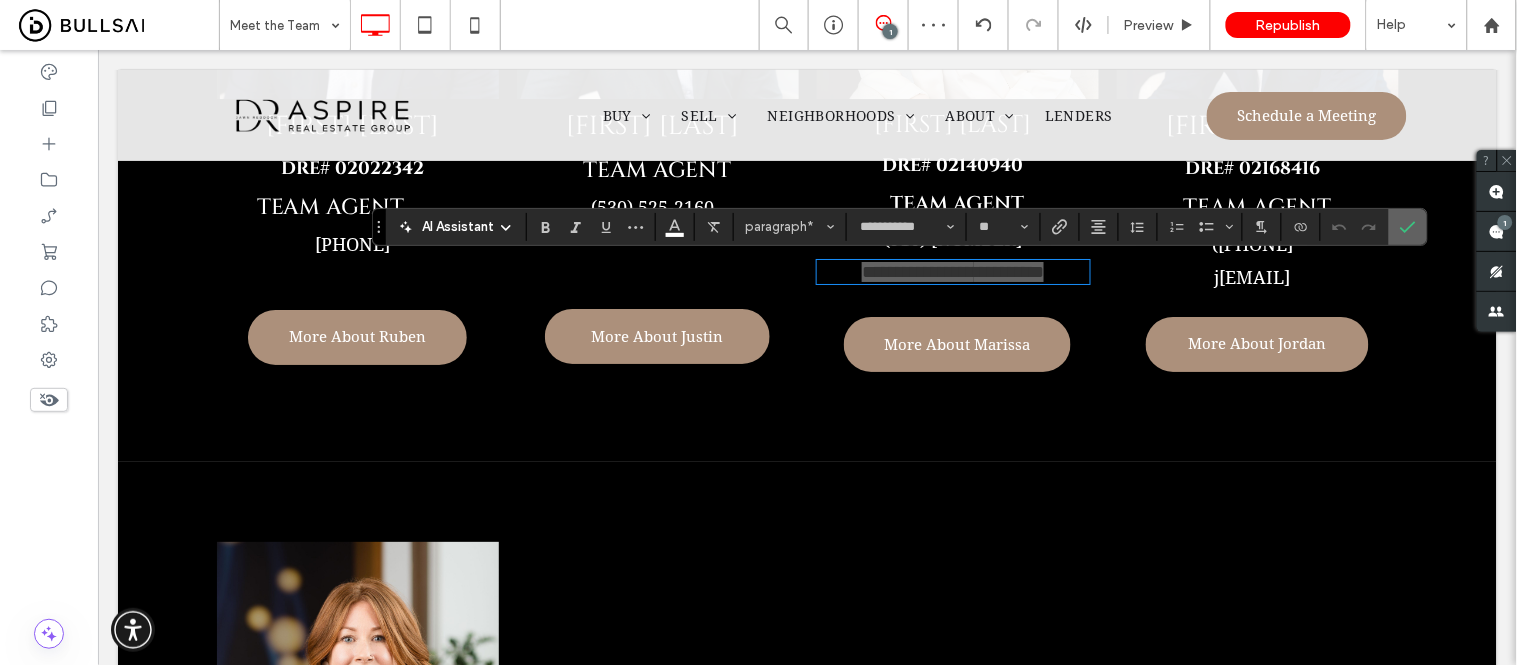 click 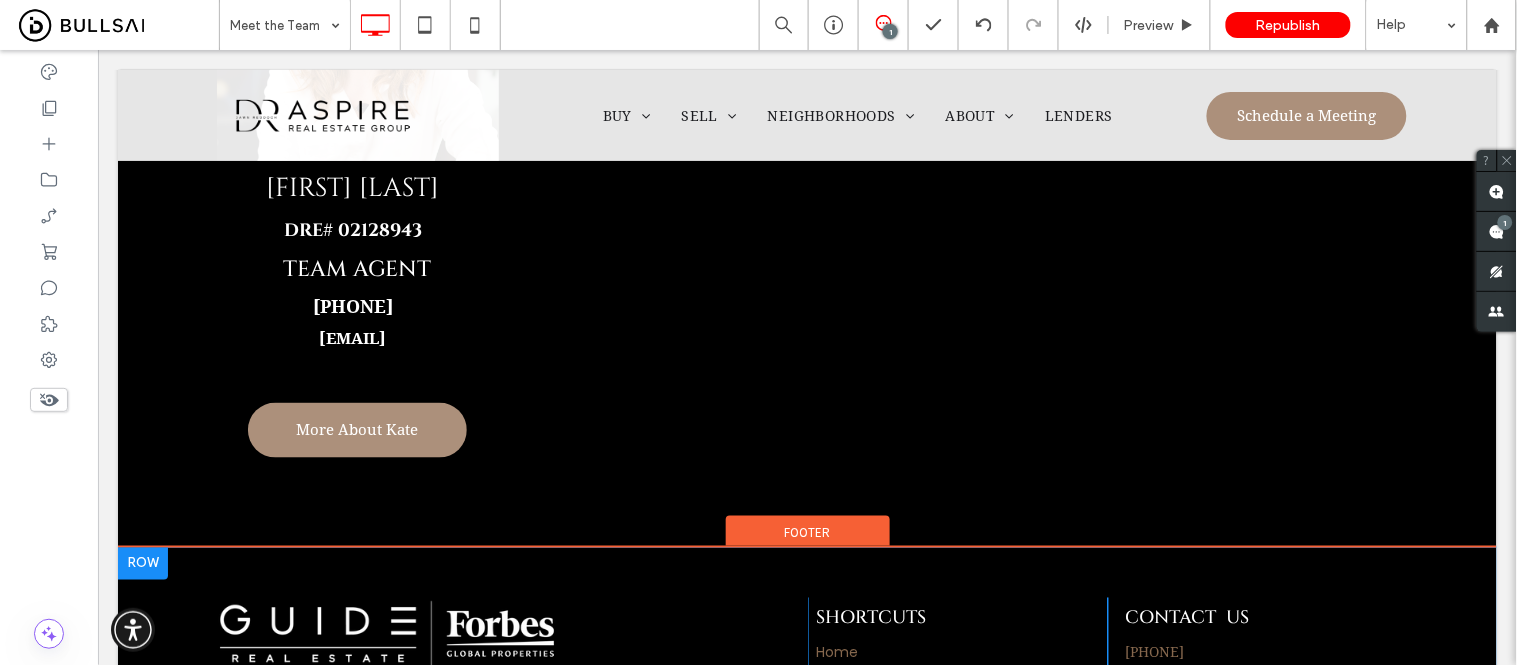 scroll, scrollTop: 2333, scrollLeft: 0, axis: vertical 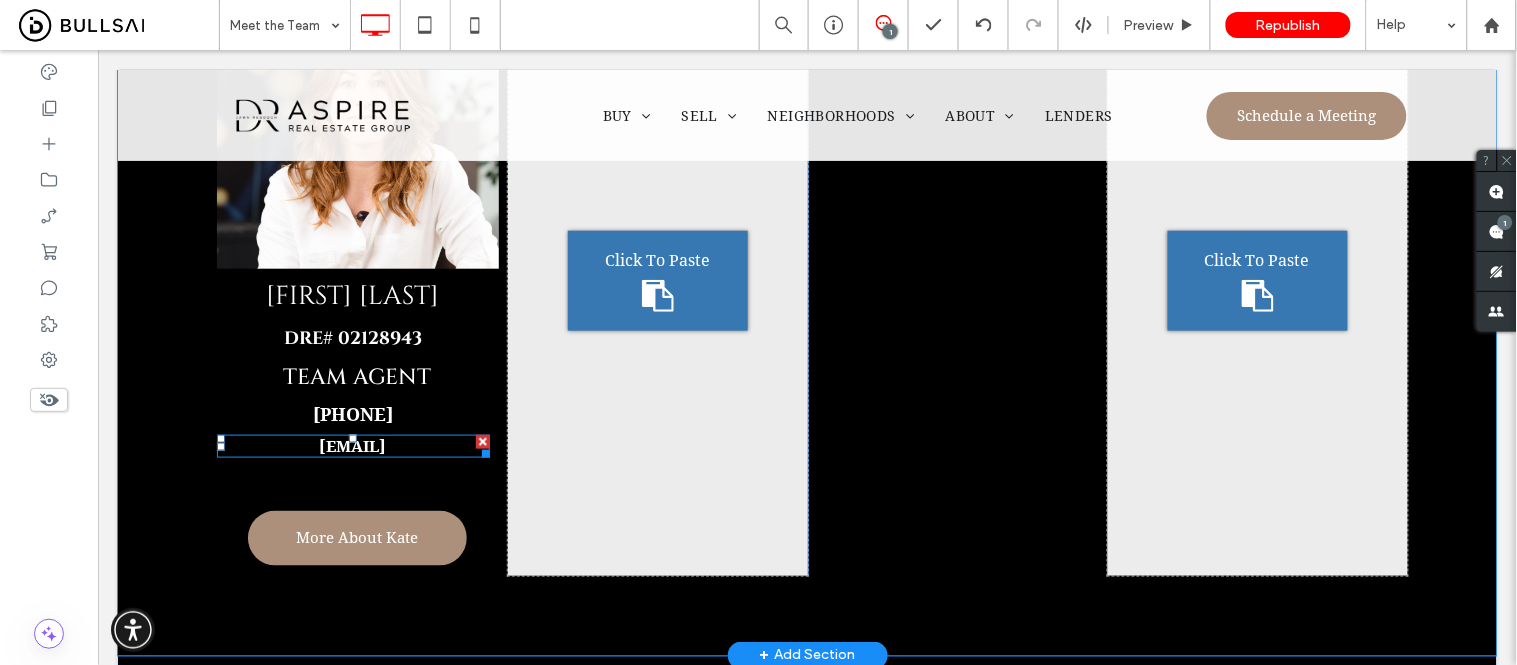 click on "realtorkatewilson@gmail.com" at bounding box center (352, 445) 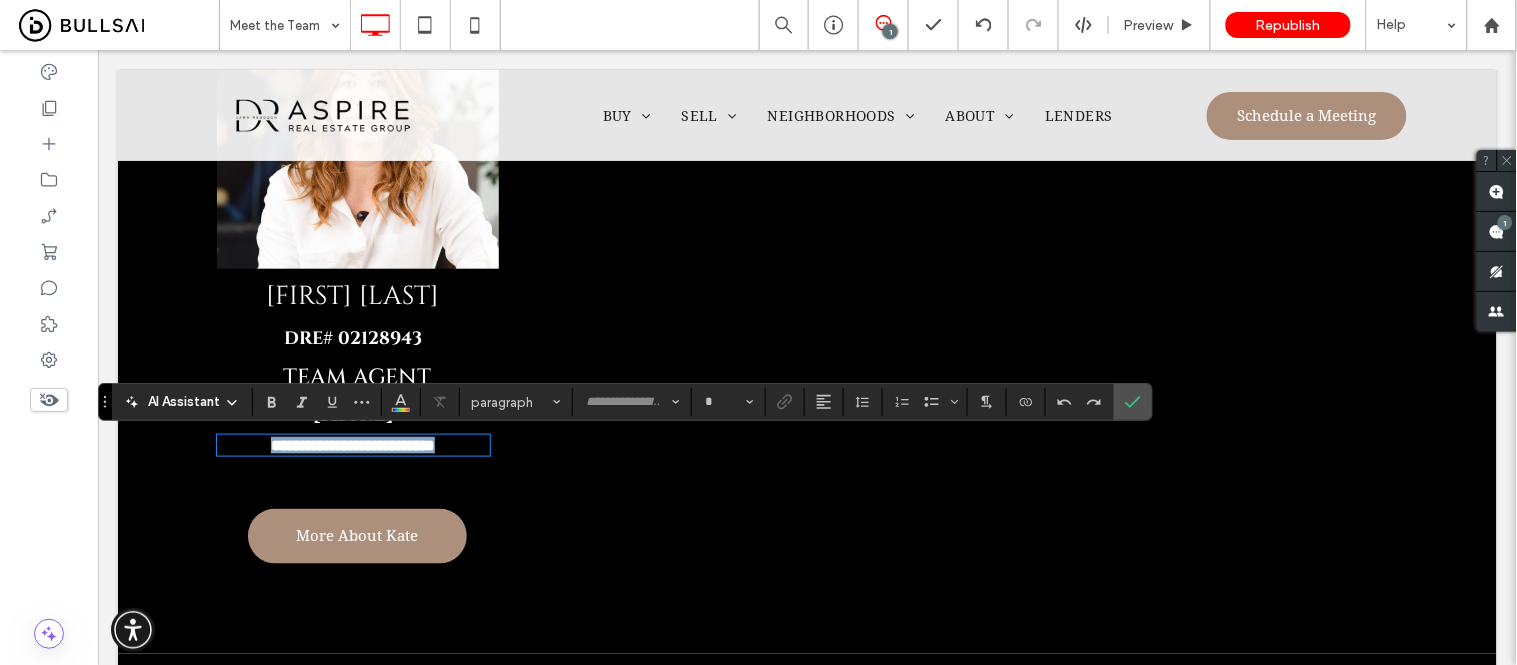 type on "**********" 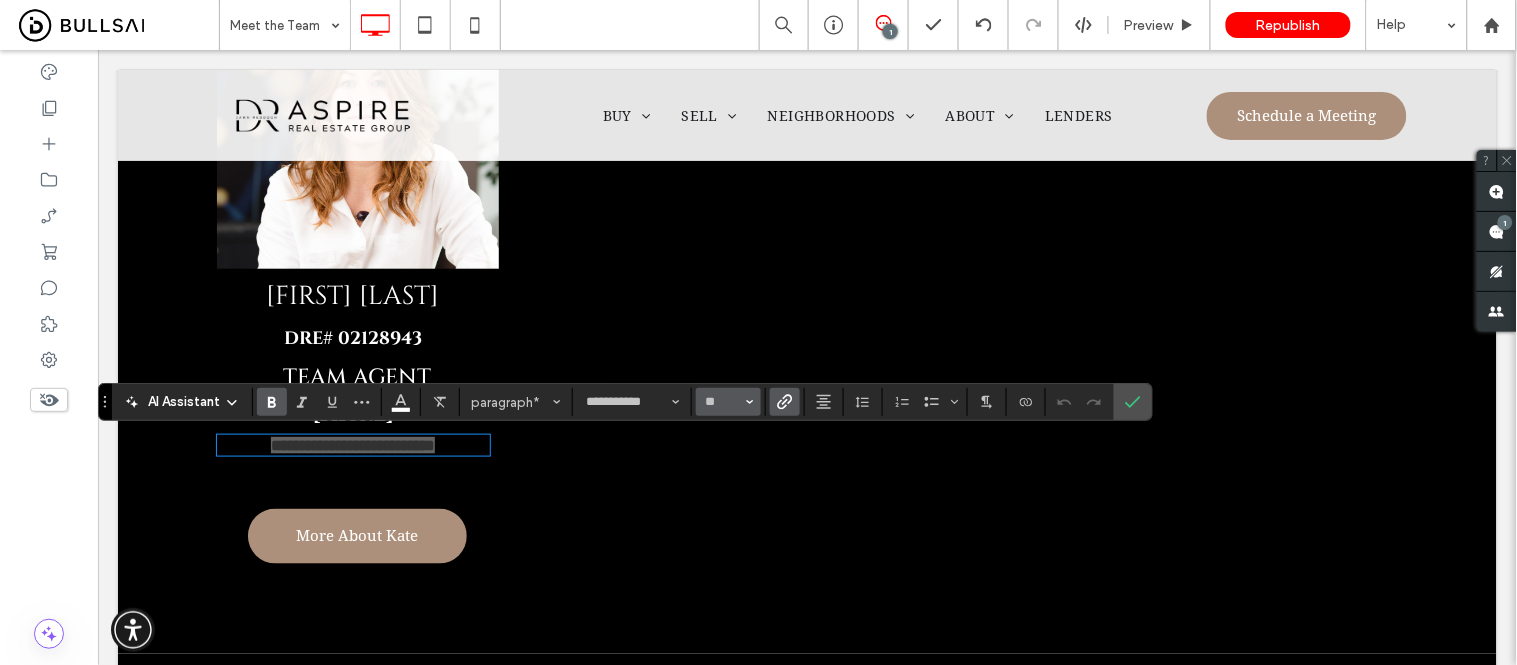 click 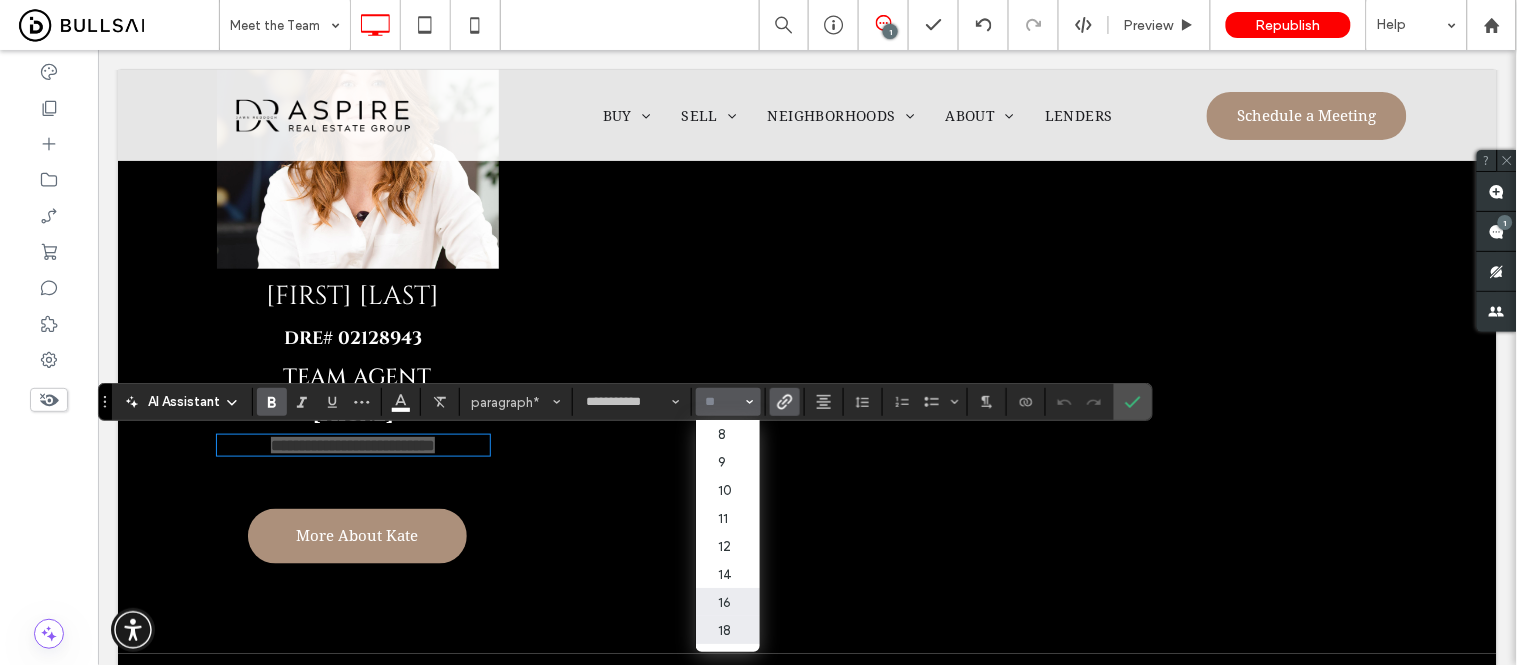 click on "18" at bounding box center (728, 630) 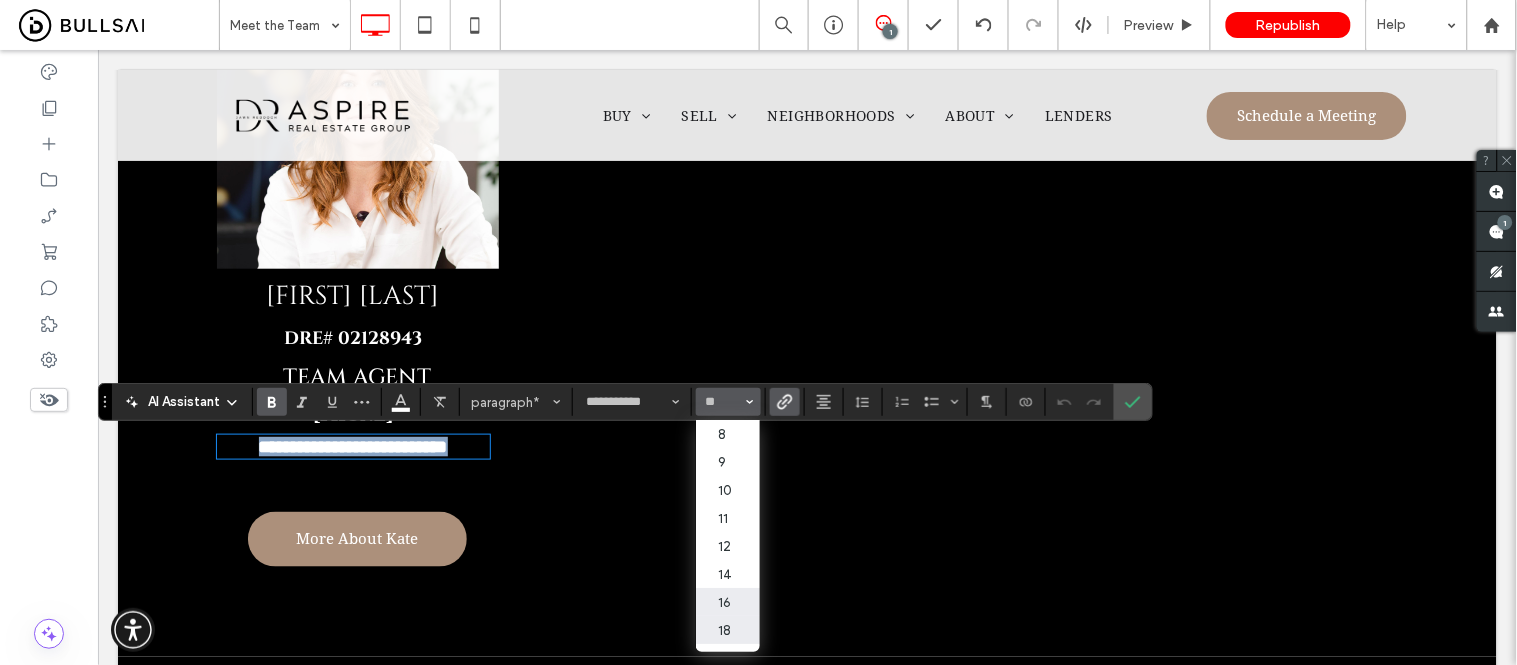type on "**" 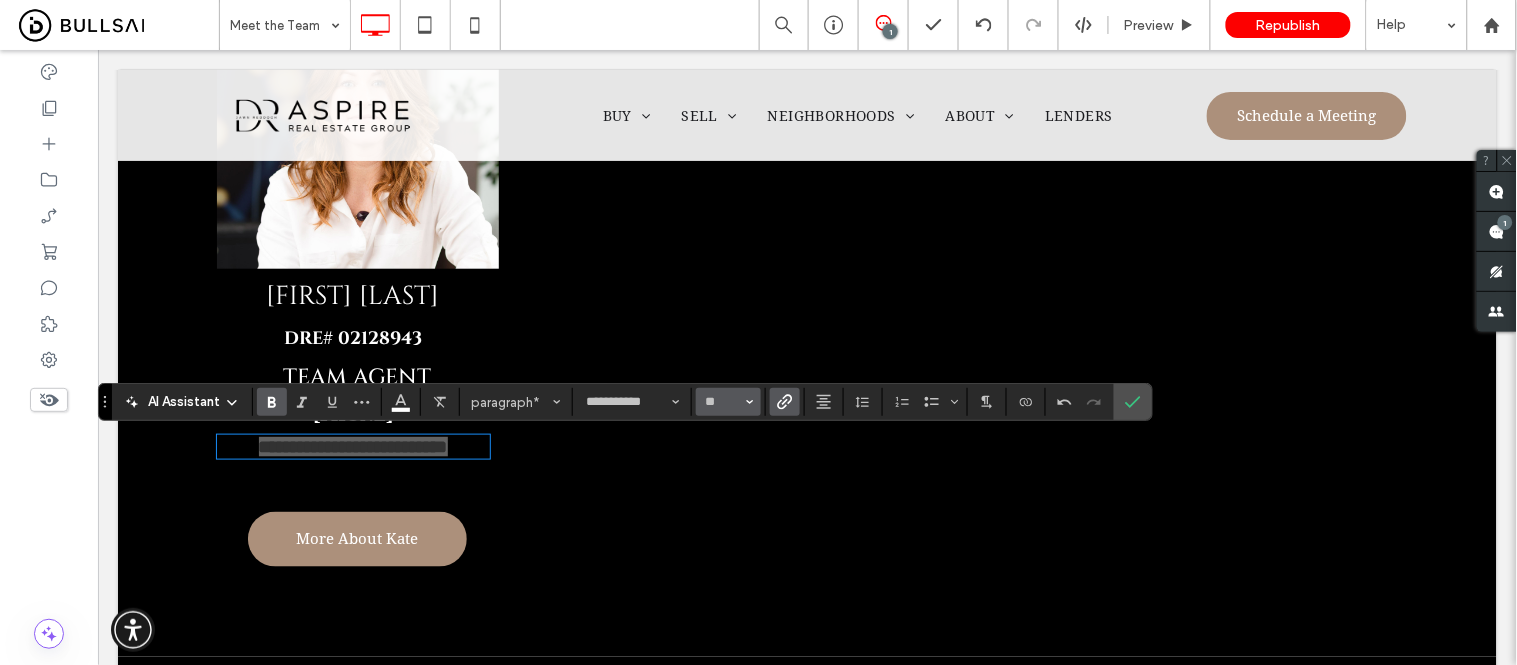 click 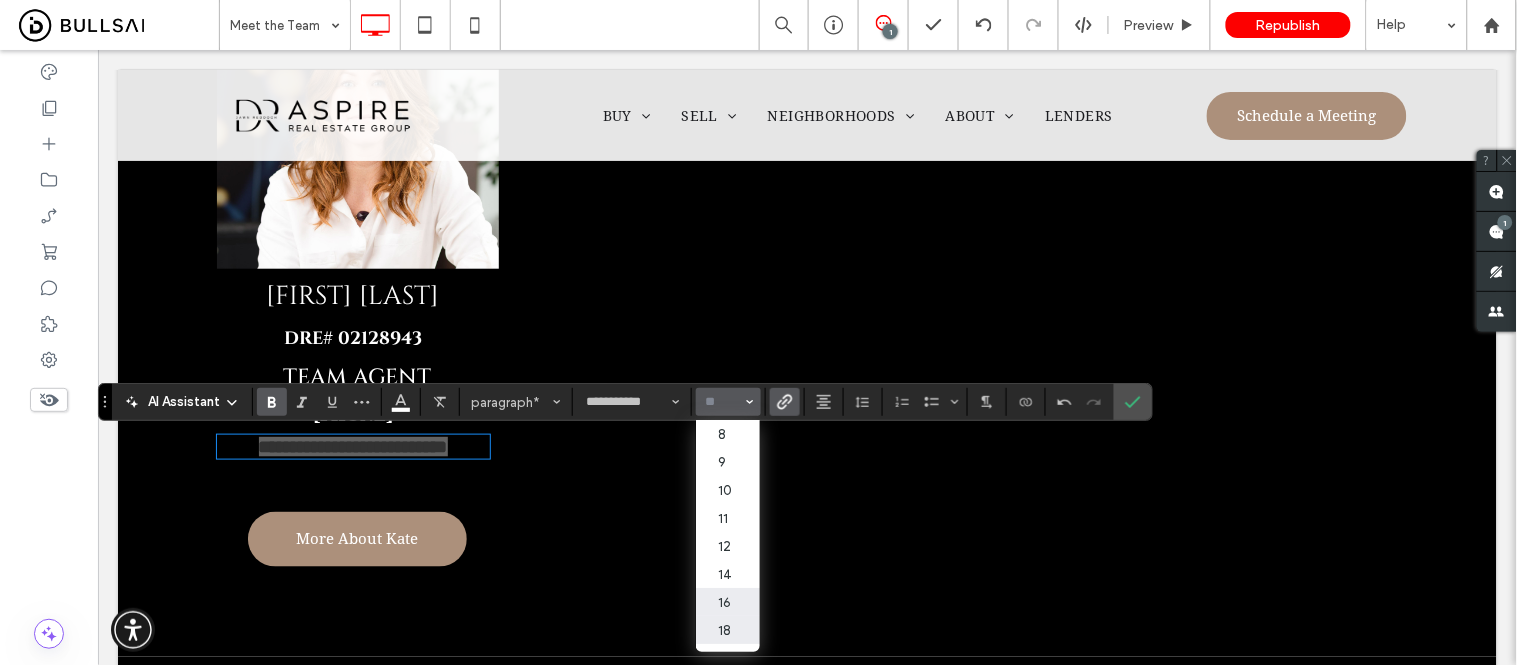 click 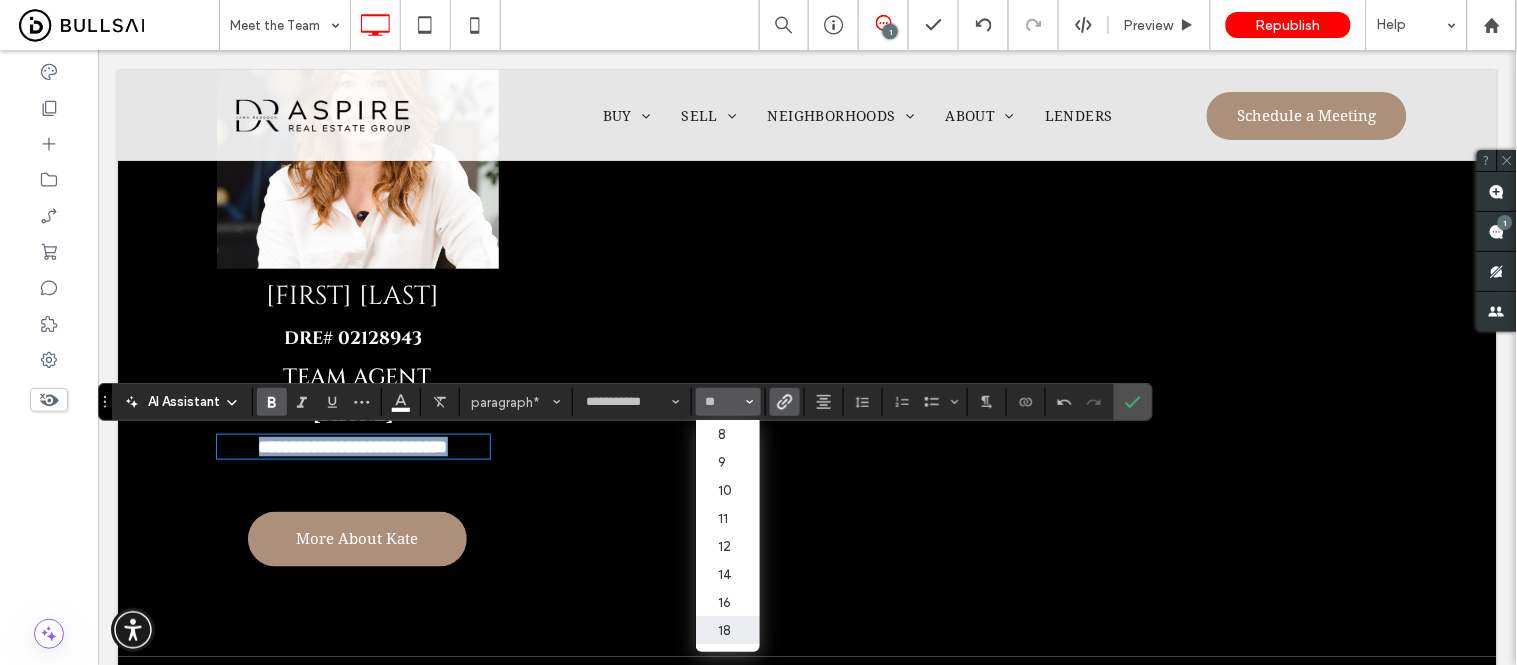 type on "**" 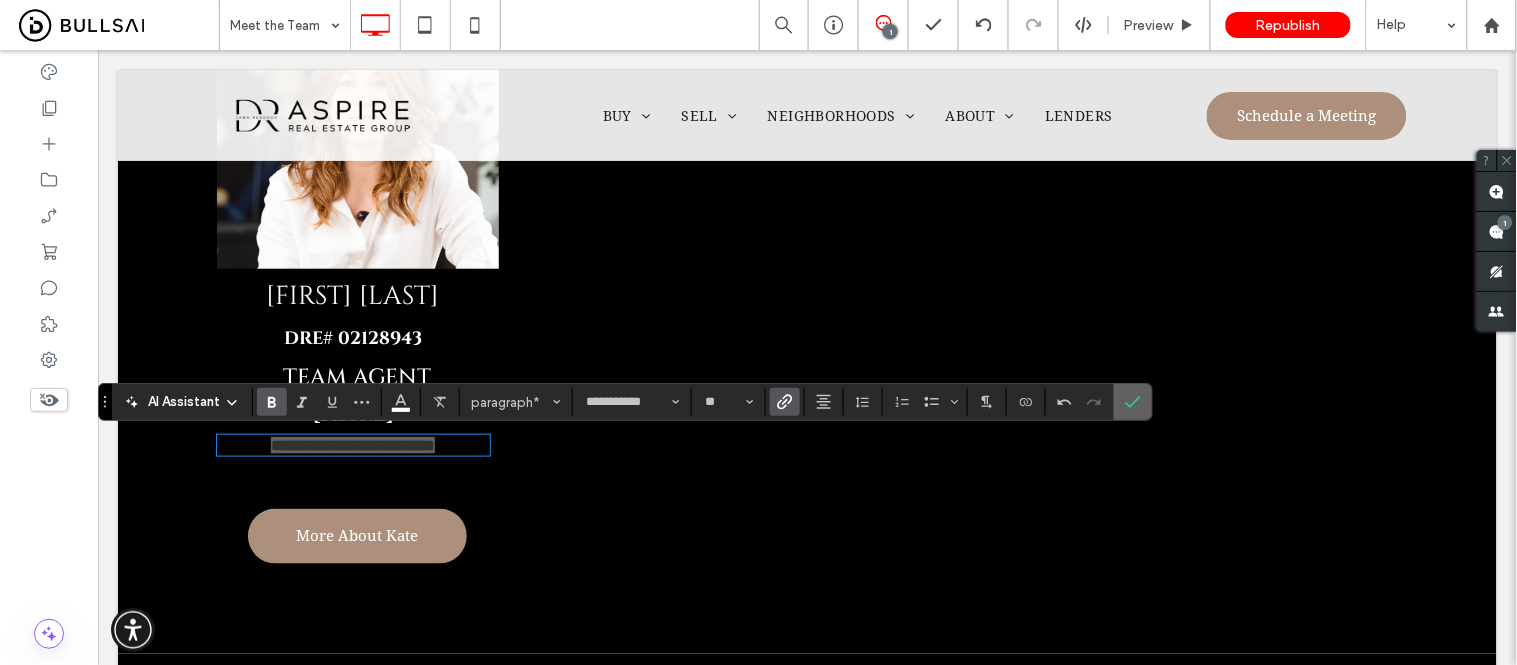 drag, startPoint x: 1148, startPoint y: 400, endPoint x: 1053, endPoint y: 350, distance: 107.35455 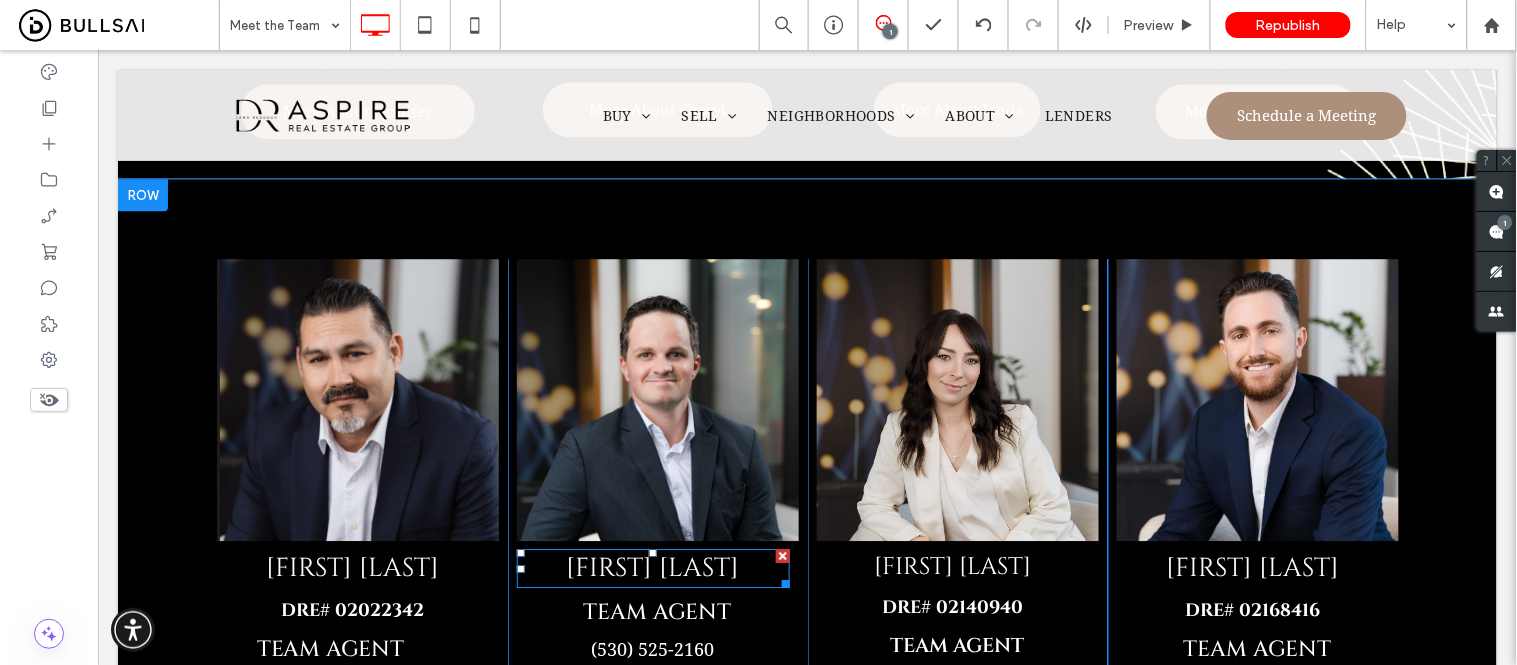 scroll, scrollTop: 1333, scrollLeft: 0, axis: vertical 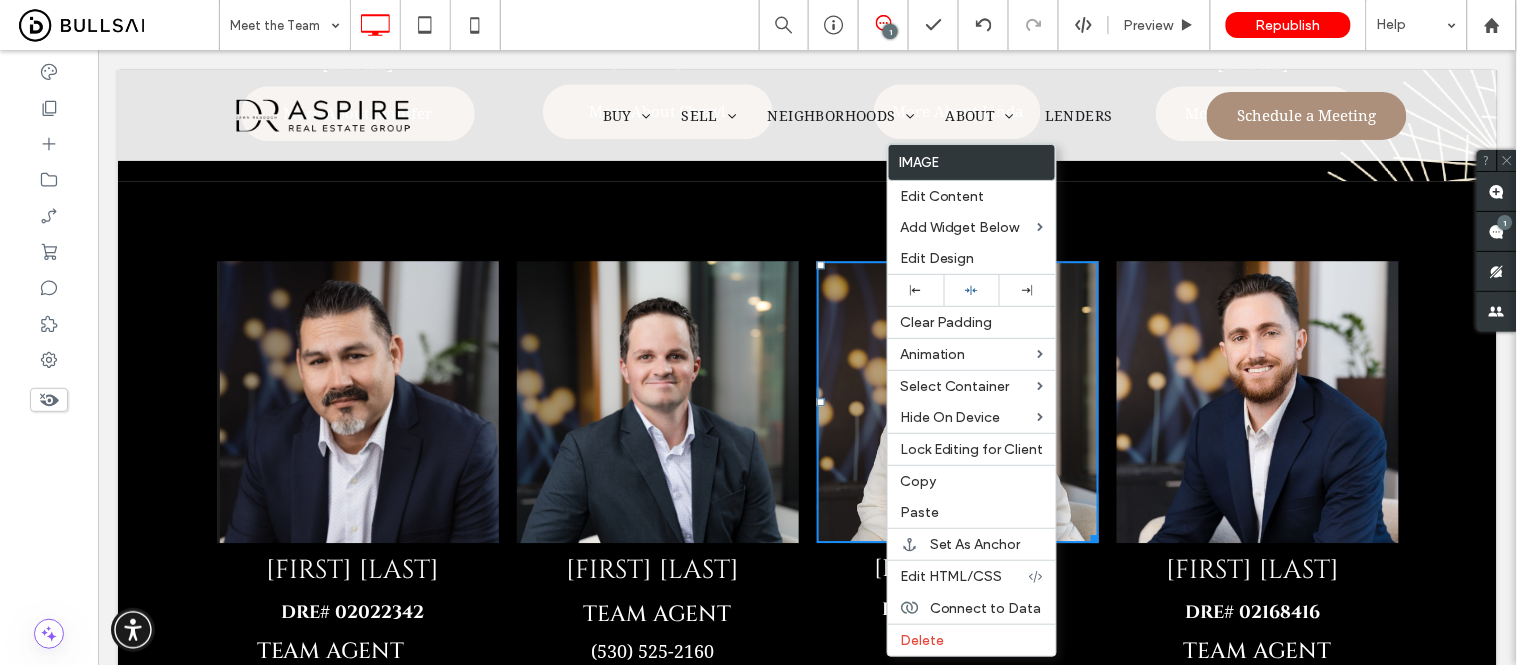 click at bounding box center (1257, 401) 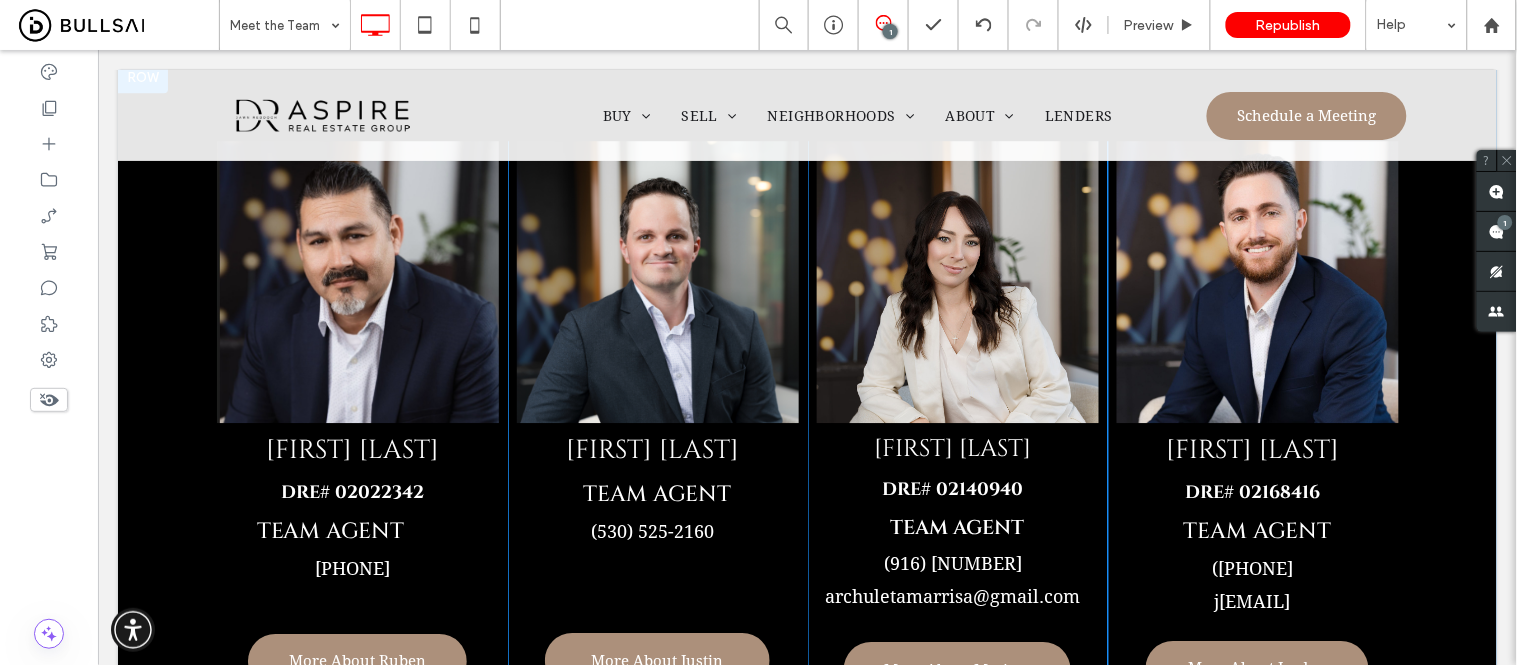 scroll, scrollTop: 1444, scrollLeft: 0, axis: vertical 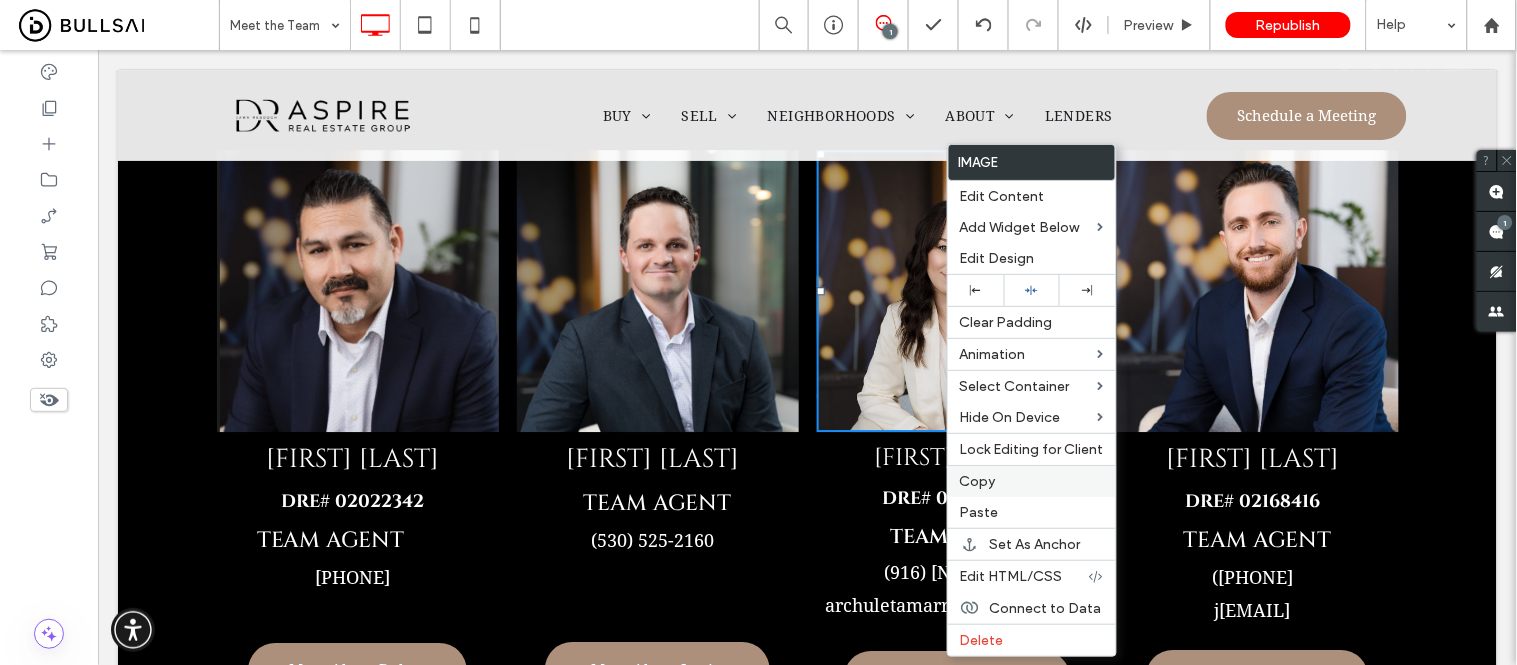 click on "Copy" at bounding box center (978, 481) 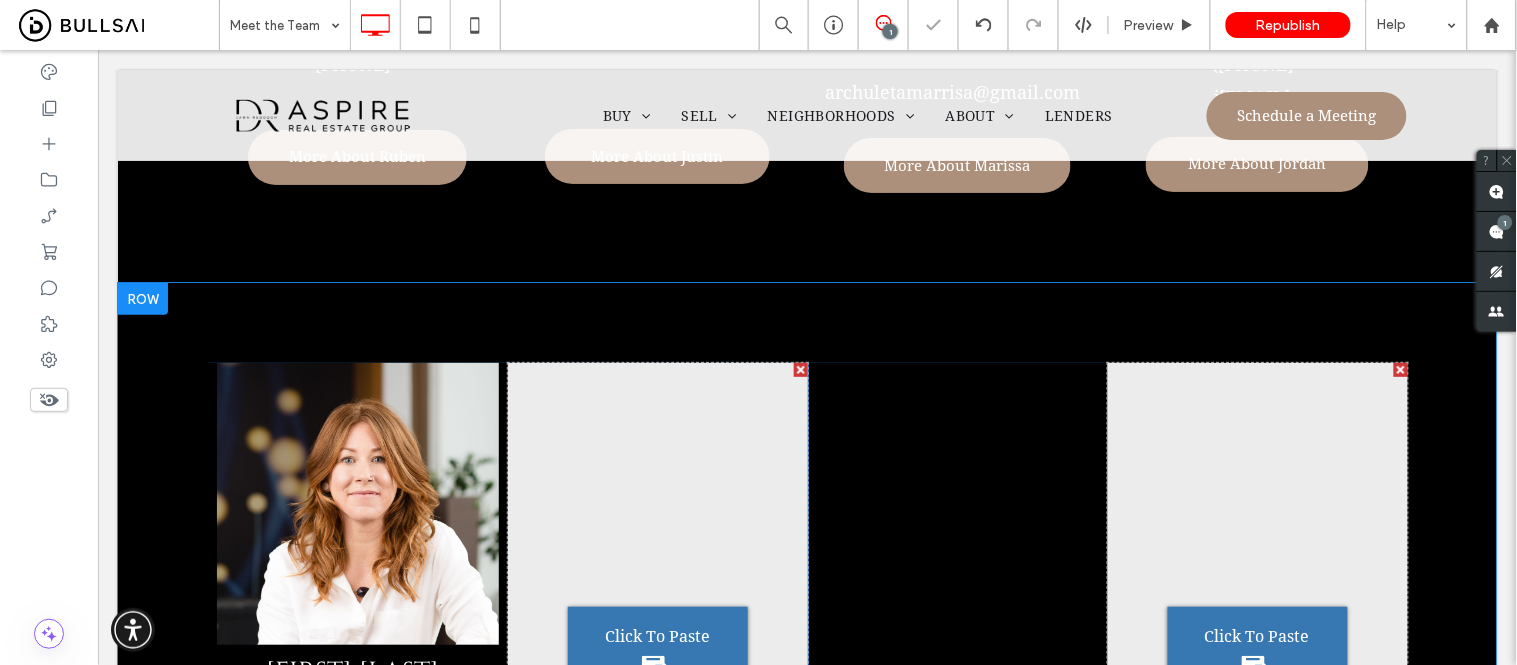 scroll, scrollTop: 2000, scrollLeft: 0, axis: vertical 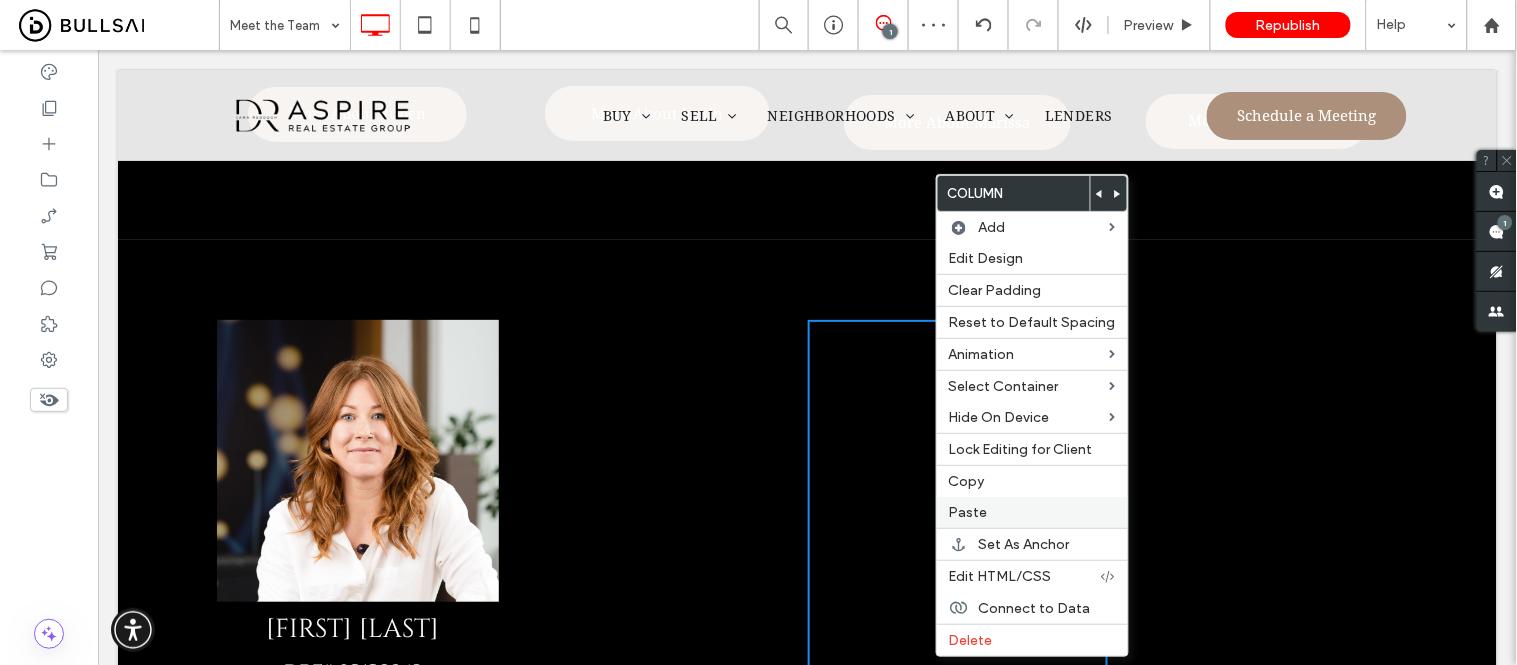 click on "Paste" at bounding box center (968, 512) 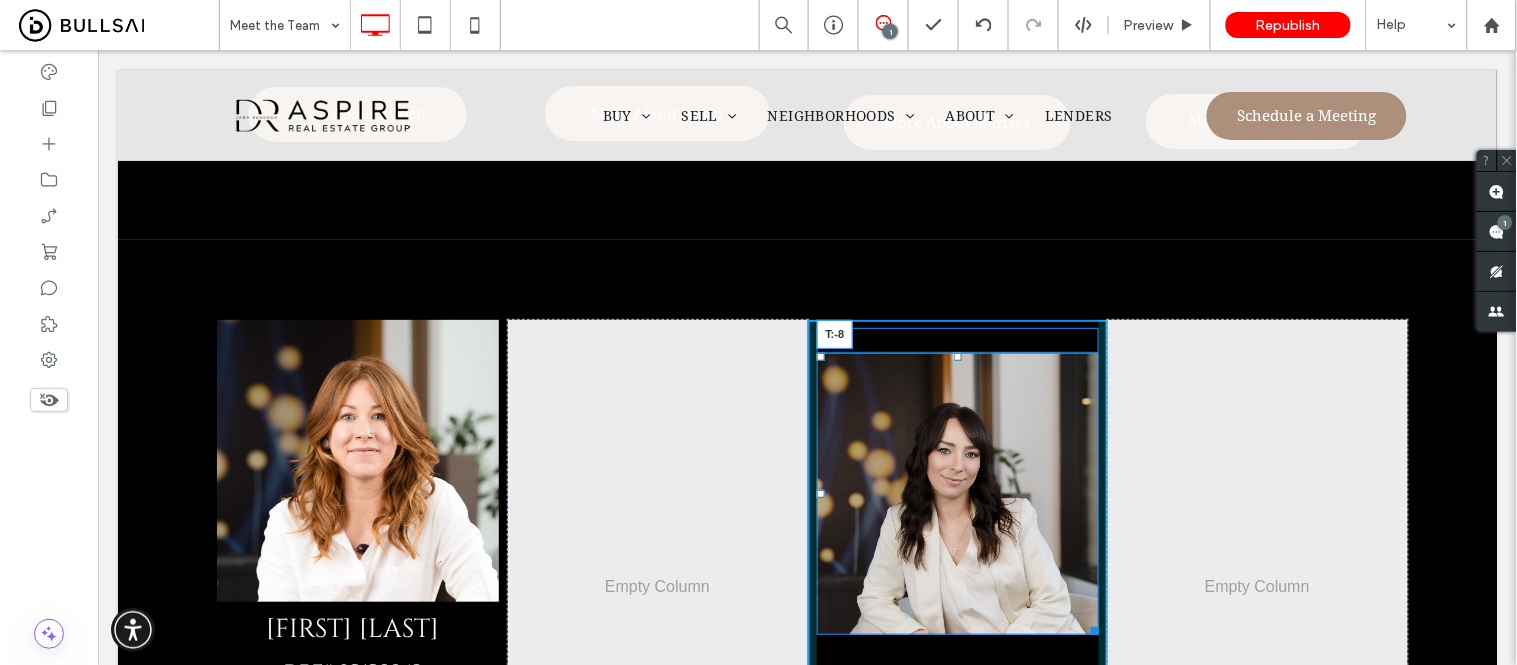 drag, startPoint x: 949, startPoint y: 364, endPoint x: 1039, endPoint y: 345, distance: 91.983696 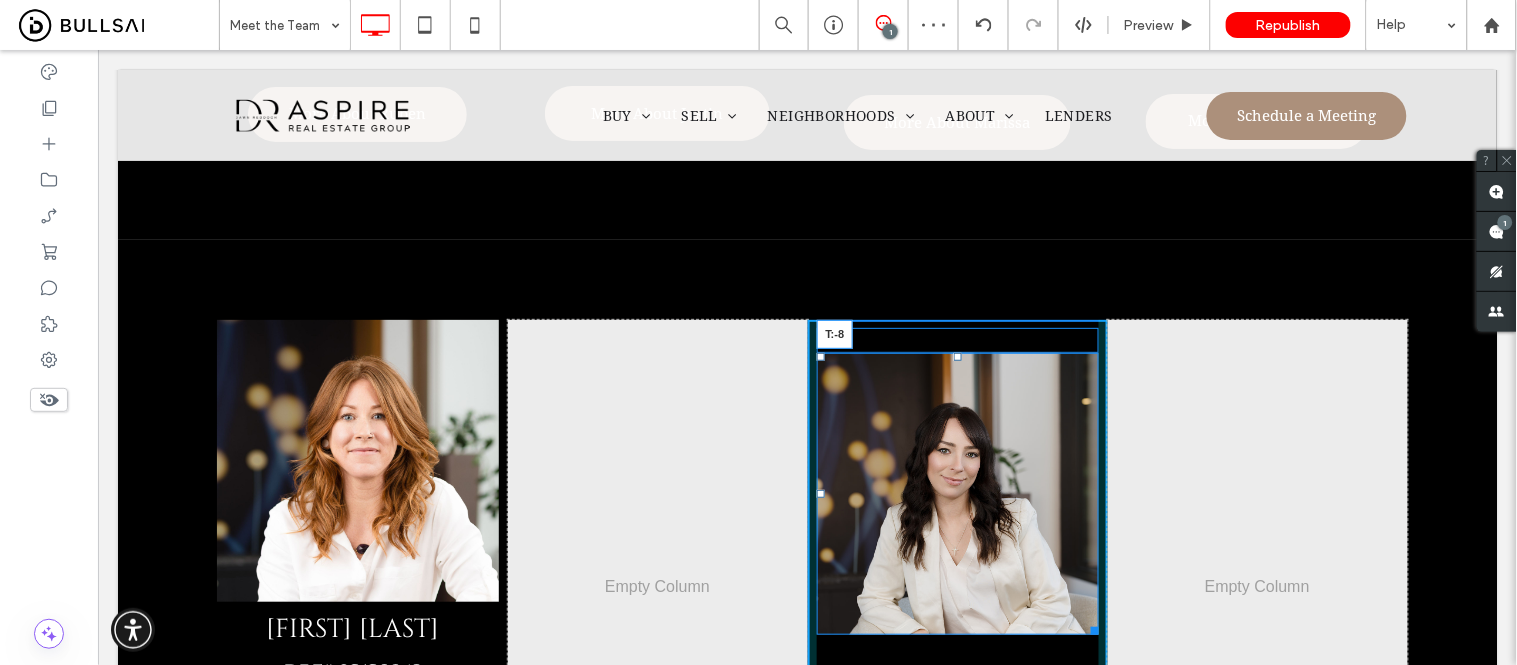 drag, startPoint x: 949, startPoint y: 359, endPoint x: 951, endPoint y: 325, distance: 34.058773 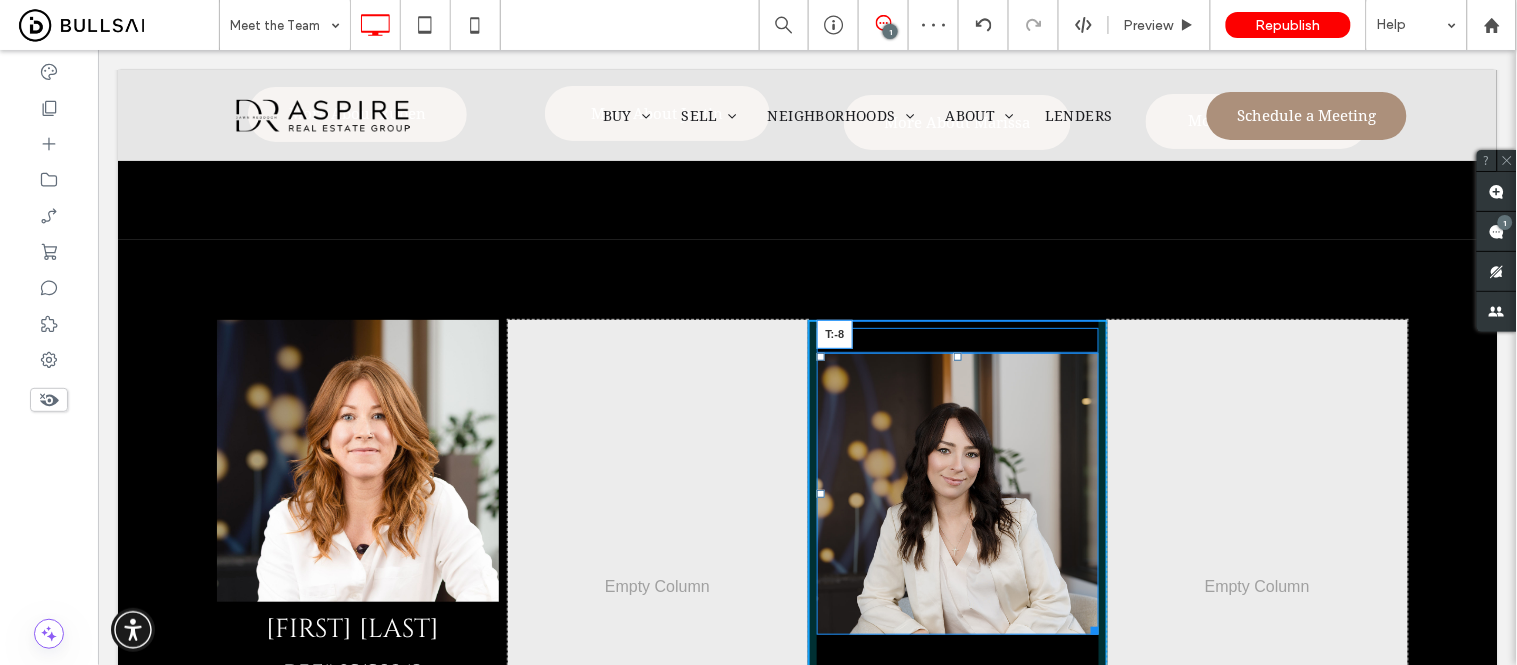 click on "Coming Soon...
Click To Paste     T:-8" at bounding box center (957, 613) 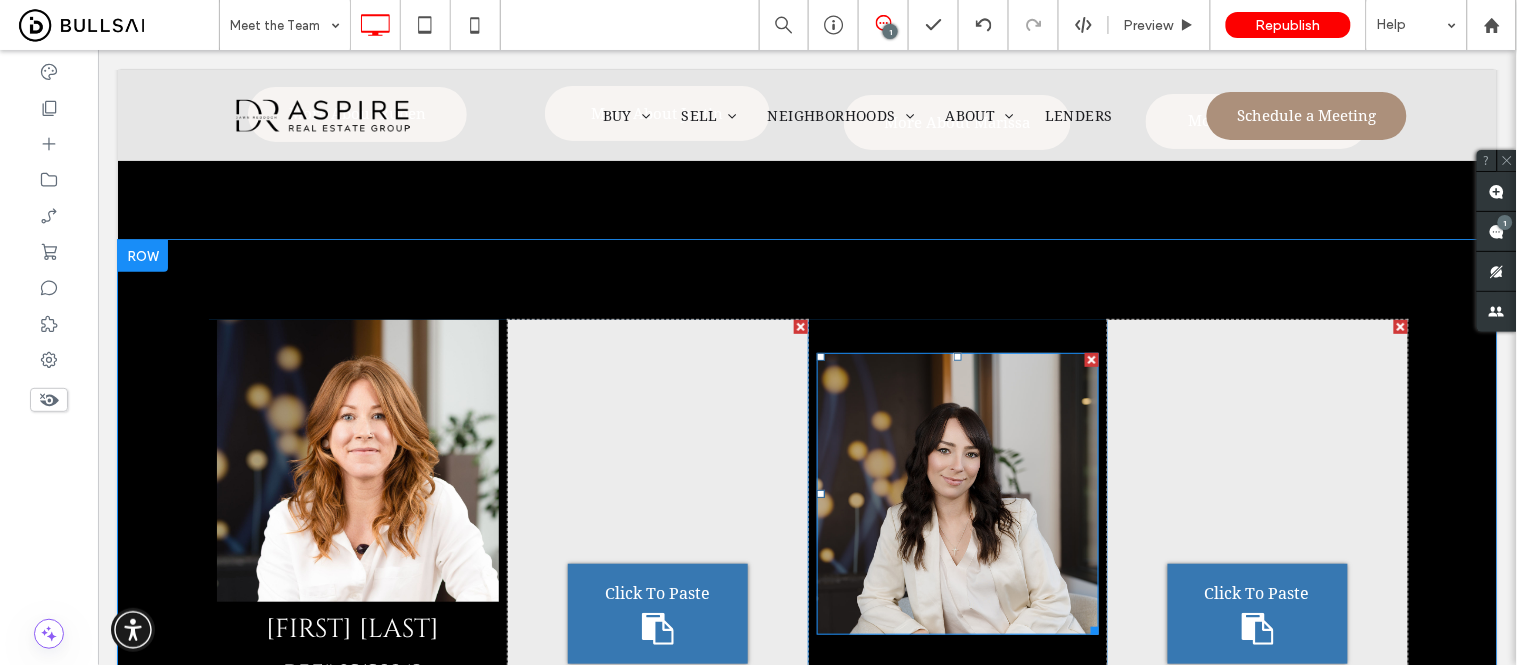 click at bounding box center [1091, 359] 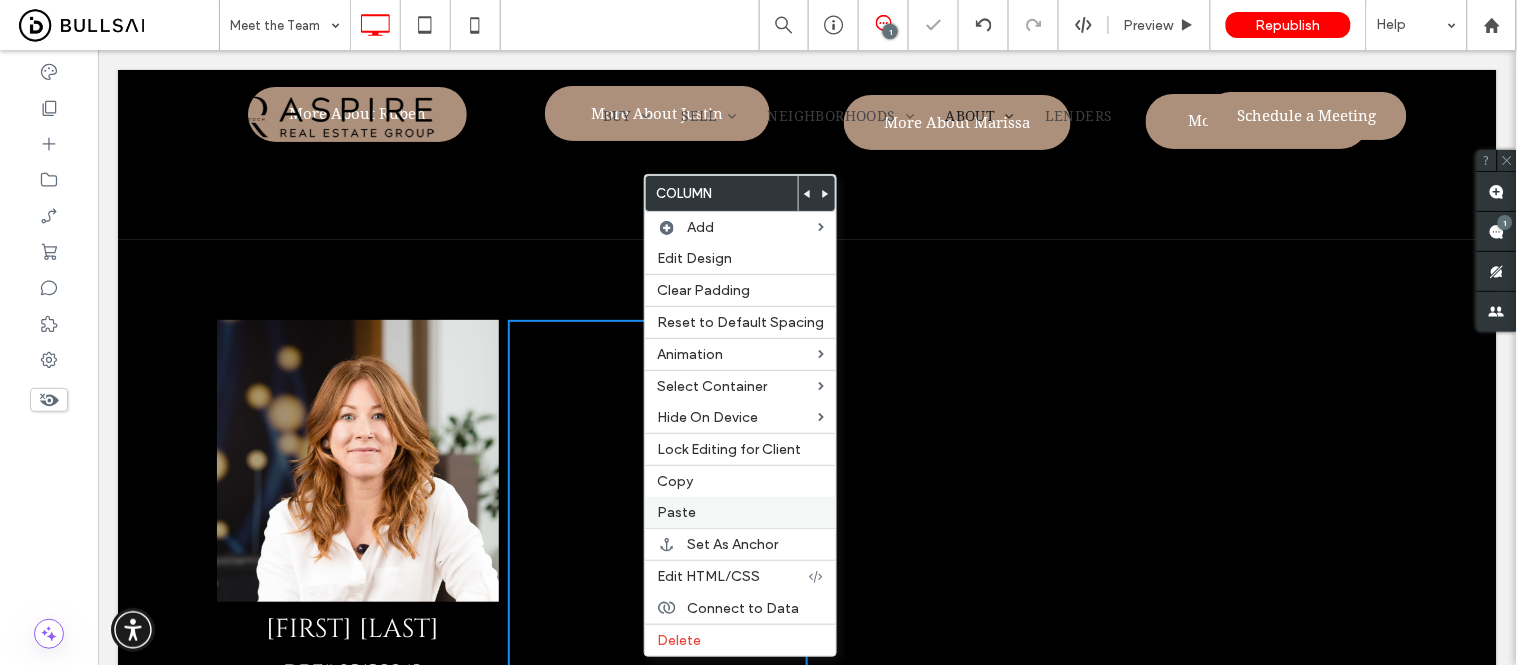 click on "Paste" at bounding box center [676, 512] 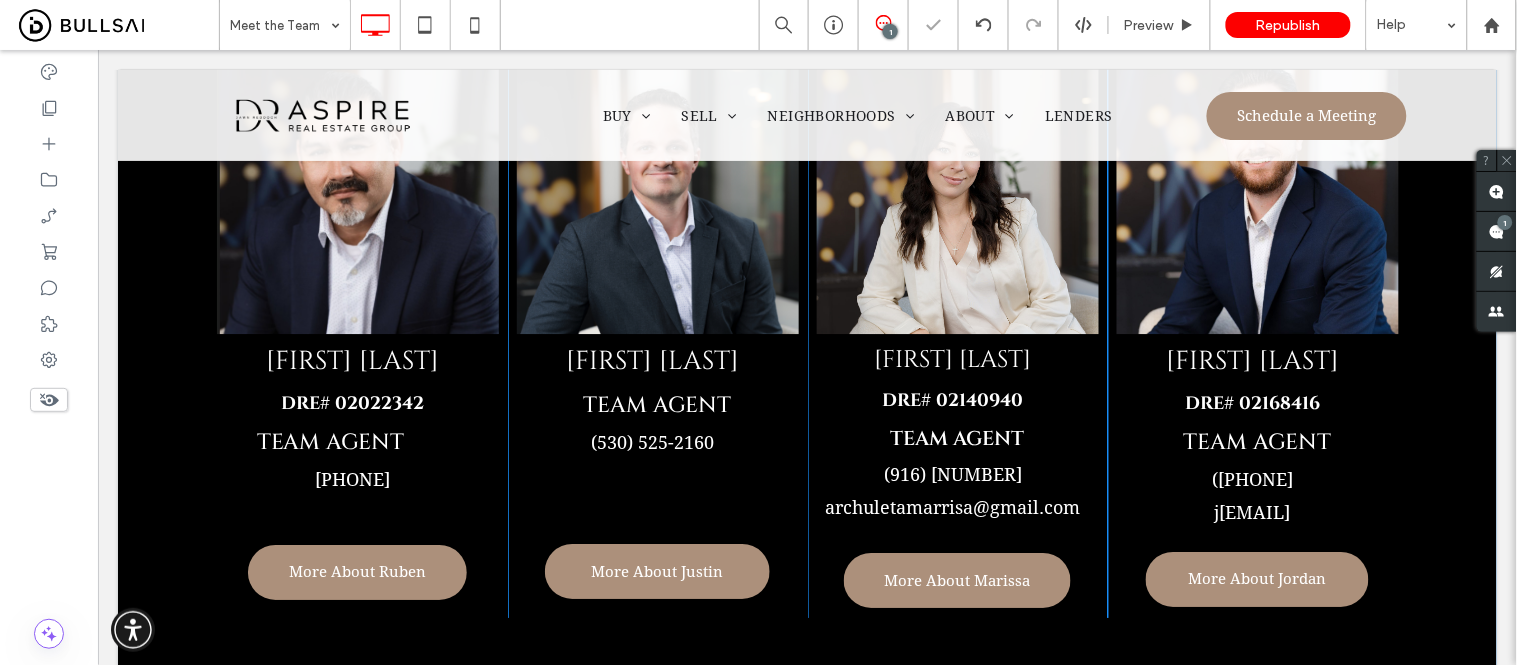 scroll, scrollTop: 1331, scrollLeft: 0, axis: vertical 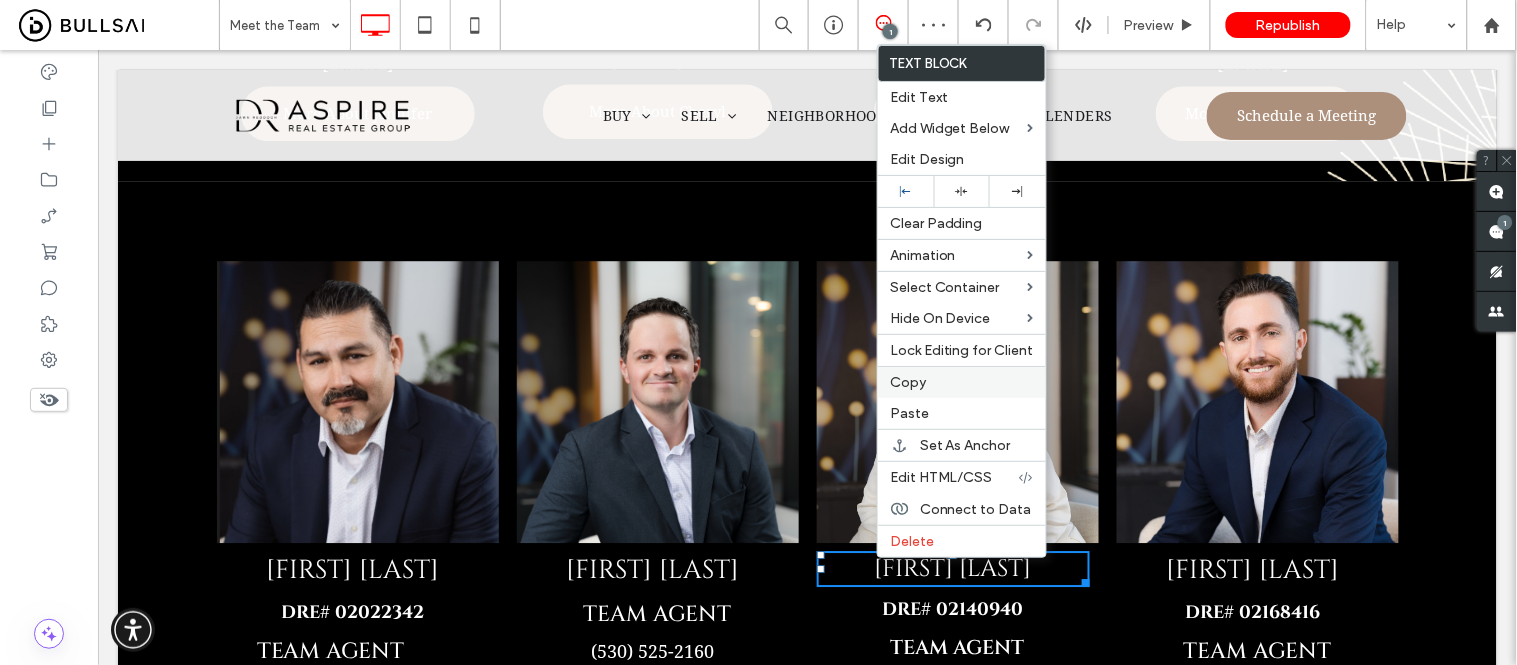 click on "Copy" at bounding box center (962, 382) 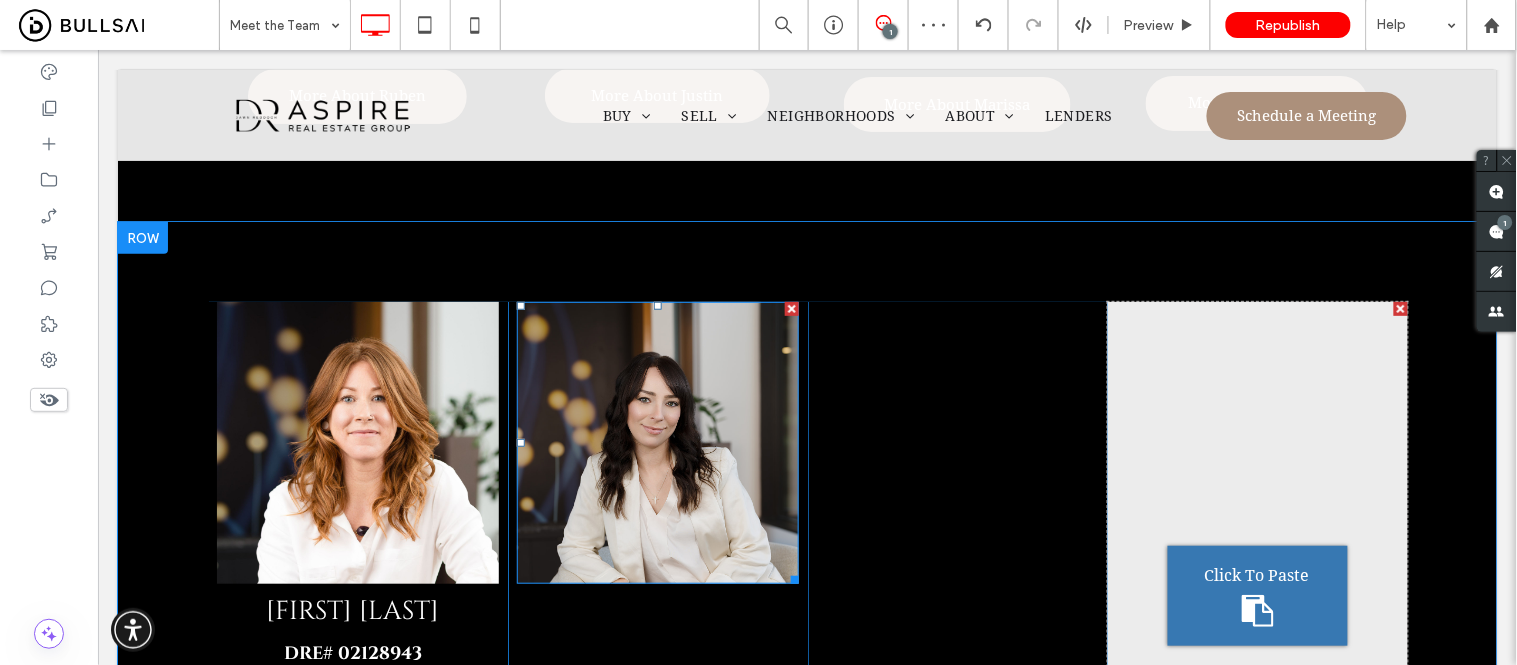 scroll, scrollTop: 2108, scrollLeft: 0, axis: vertical 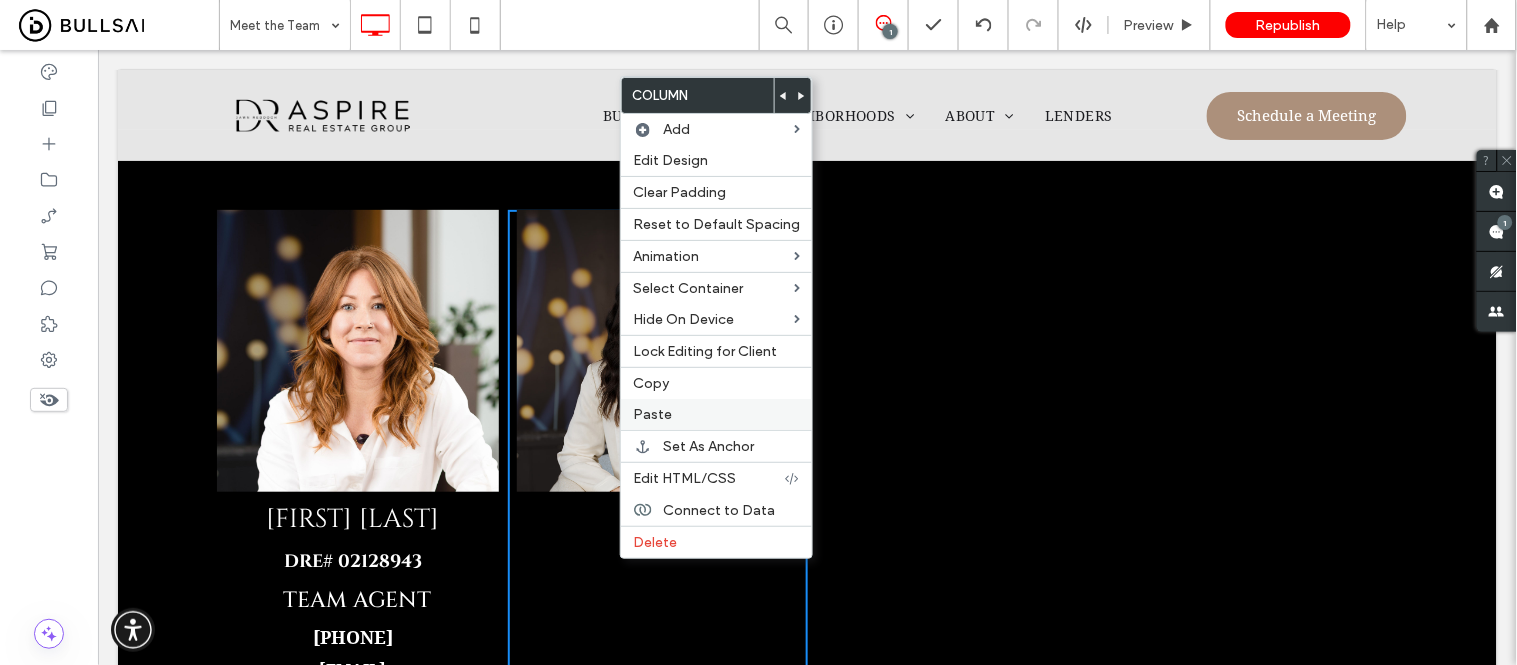click on "Paste" at bounding box center (716, 414) 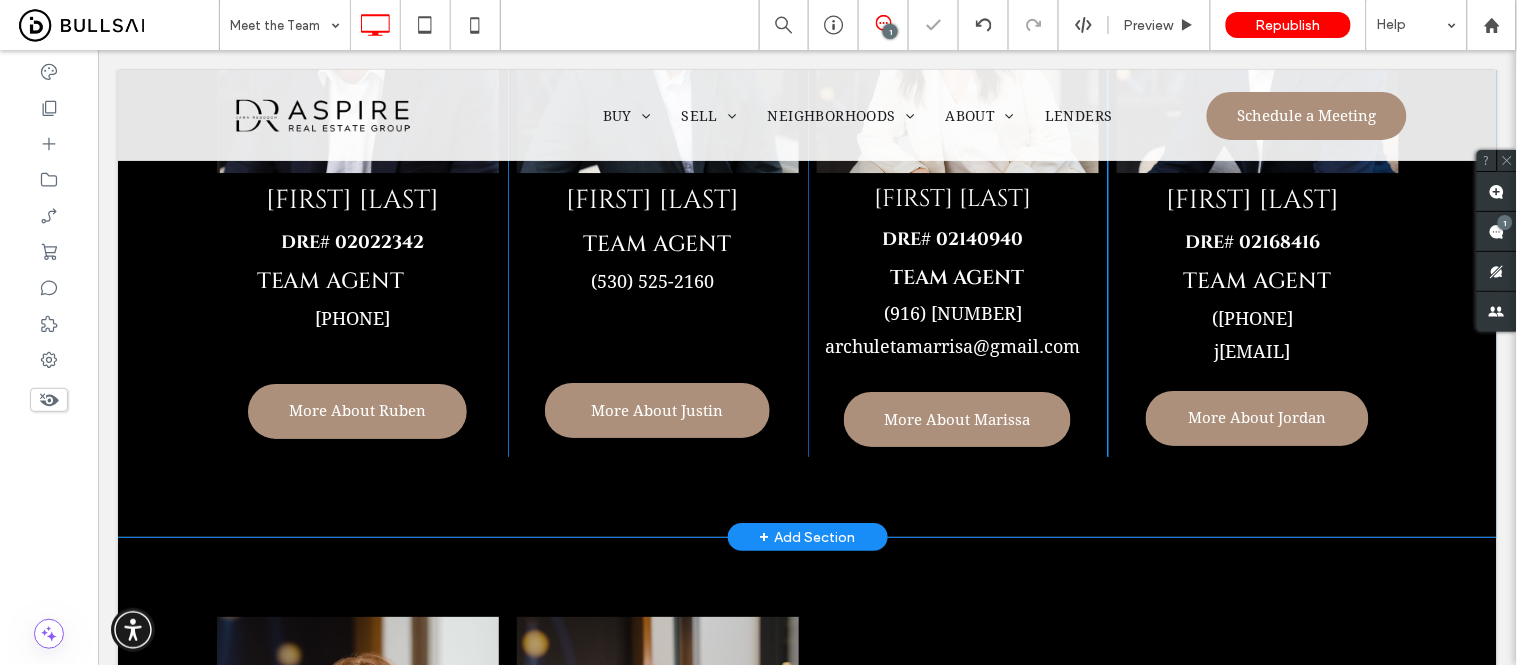 scroll, scrollTop: 1664, scrollLeft: 0, axis: vertical 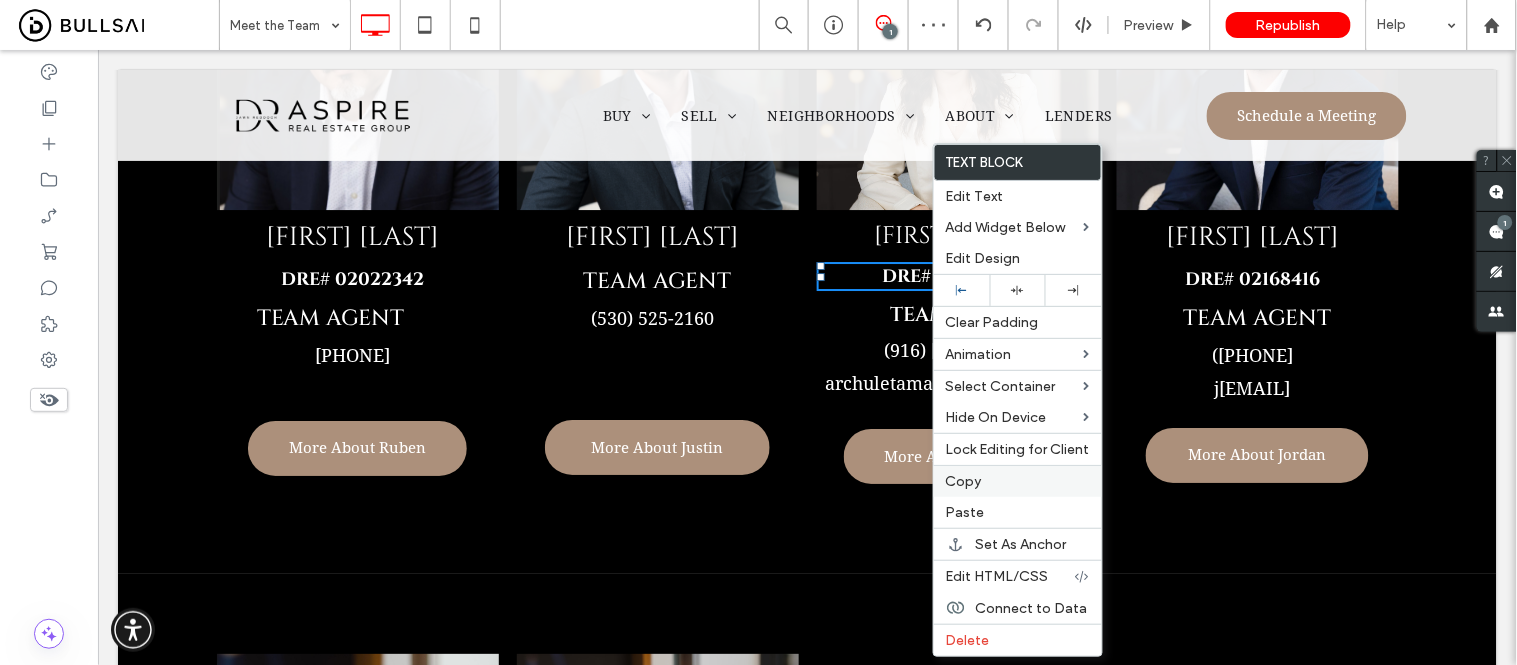 click on "Copy" at bounding box center (964, 481) 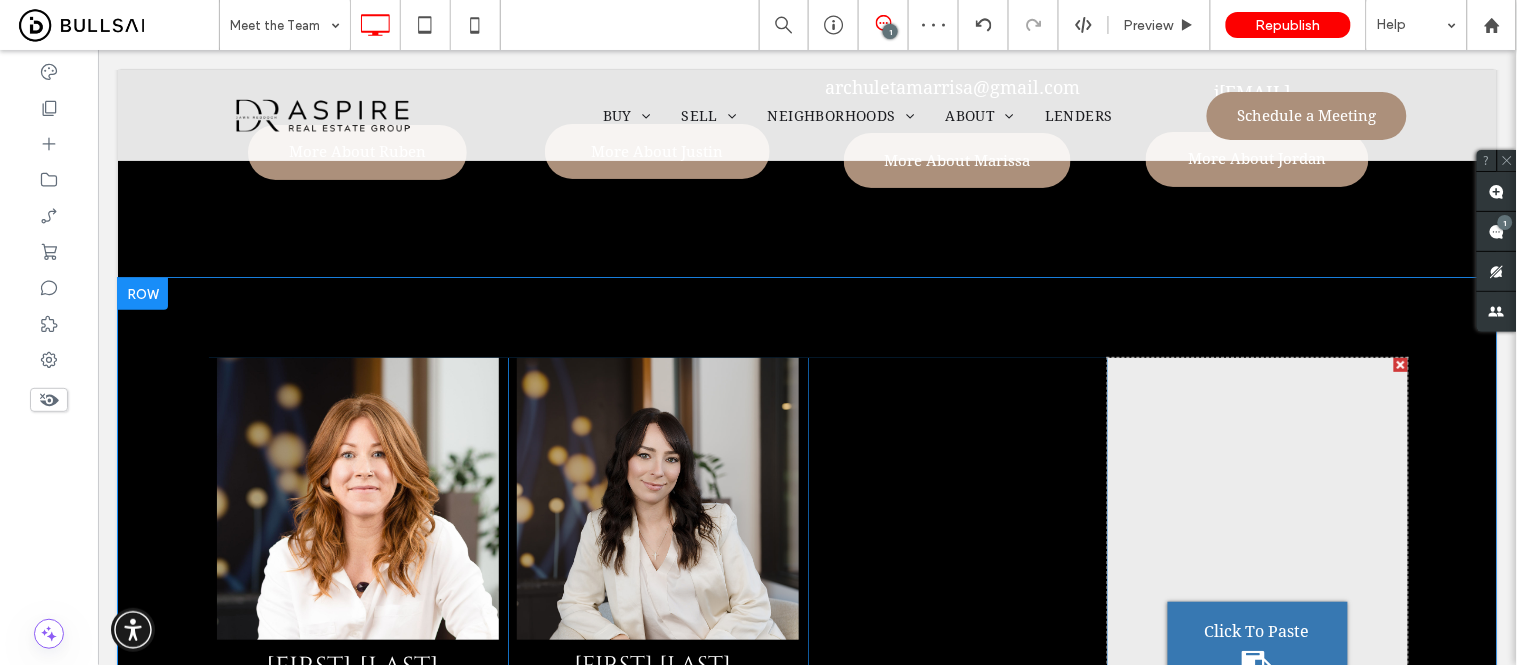 scroll, scrollTop: 2108, scrollLeft: 0, axis: vertical 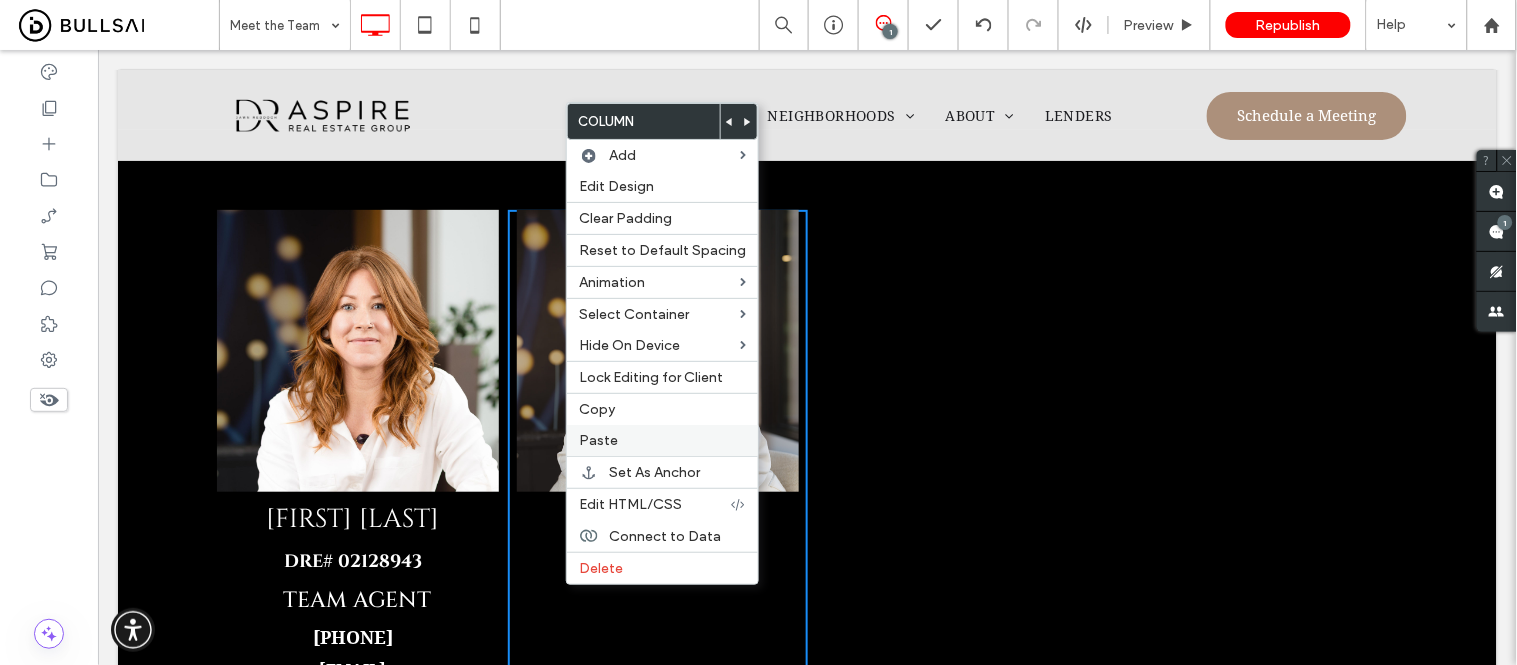 click on "Paste" at bounding box center [662, 440] 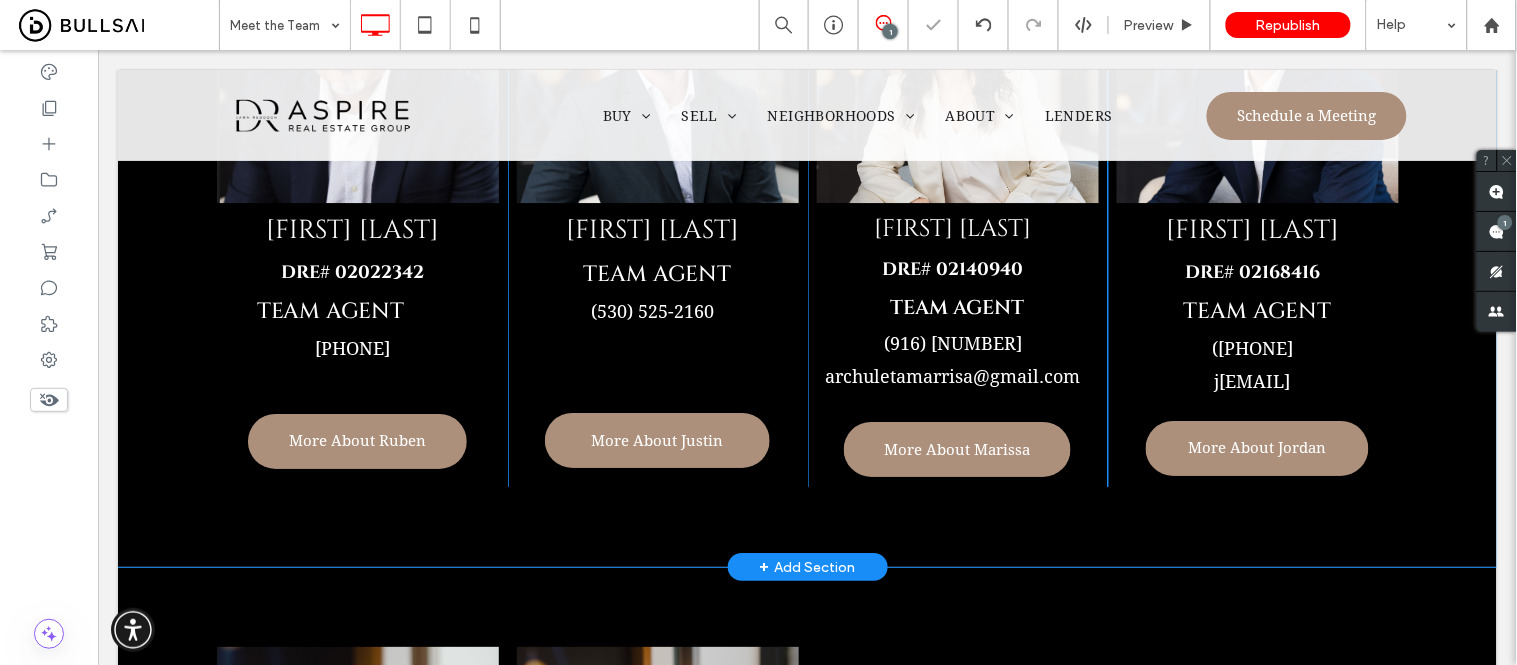 scroll, scrollTop: 1664, scrollLeft: 0, axis: vertical 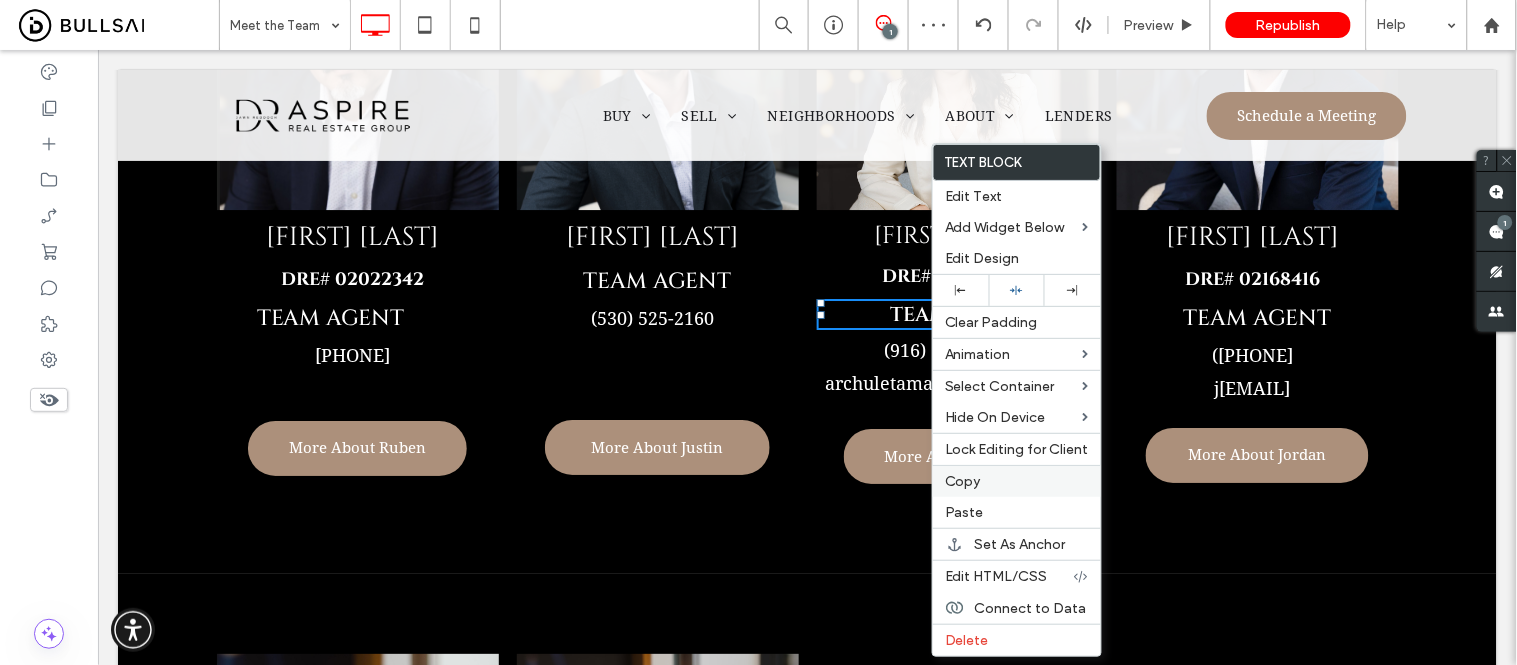 click on "Copy" at bounding box center (963, 481) 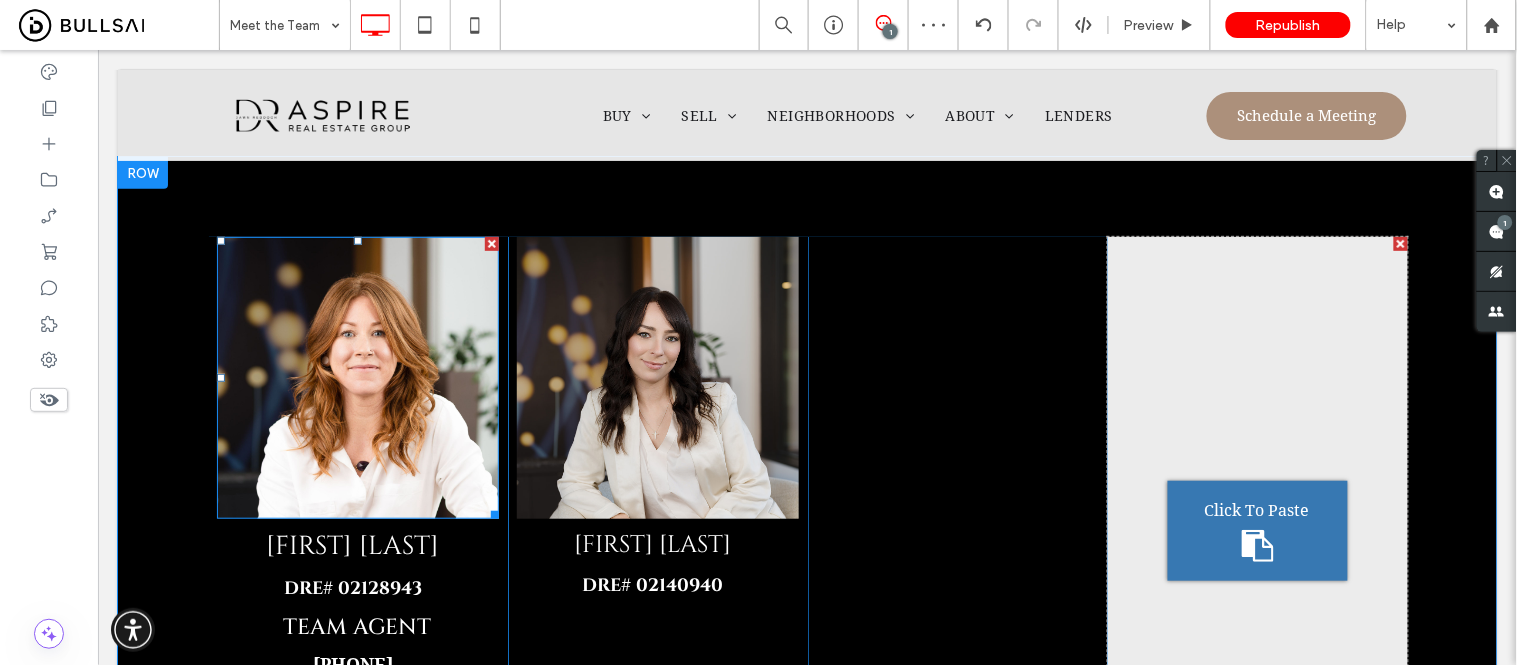 scroll, scrollTop: 2220, scrollLeft: 0, axis: vertical 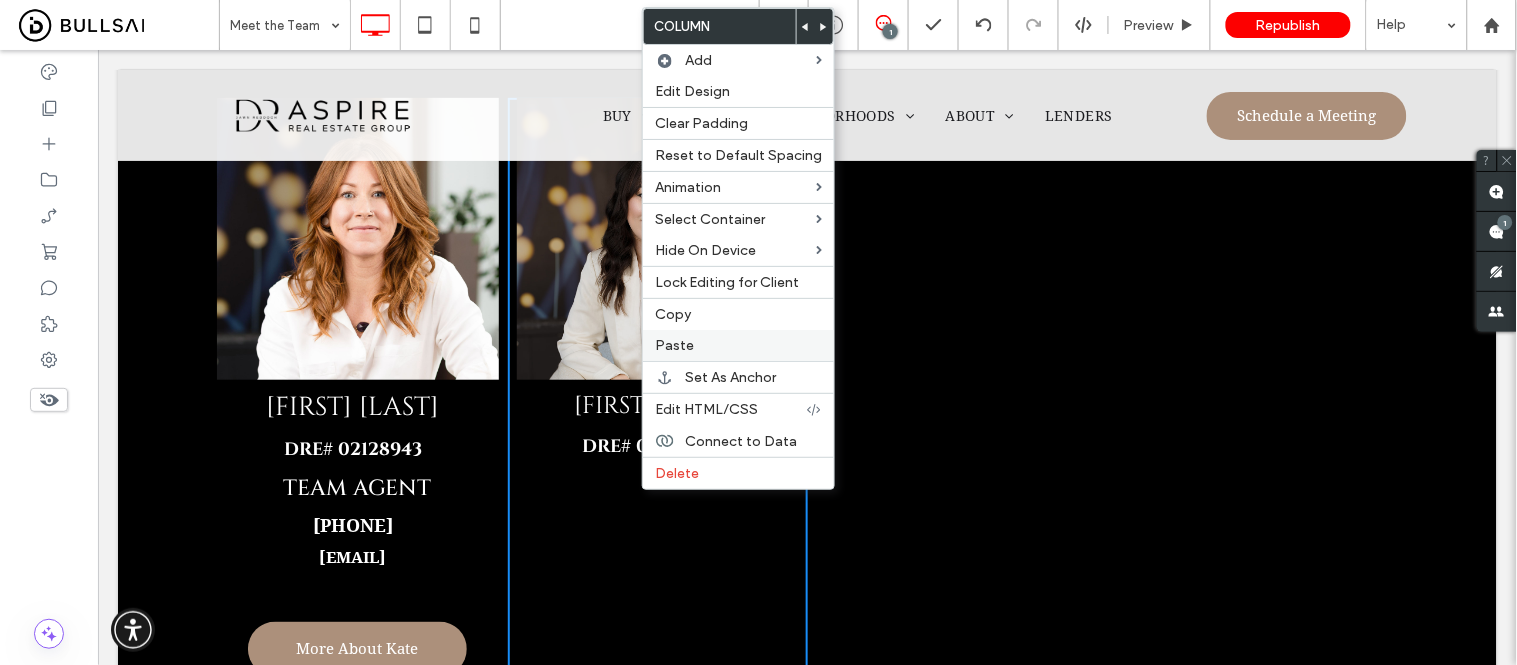 click on "Paste" at bounding box center (738, 345) 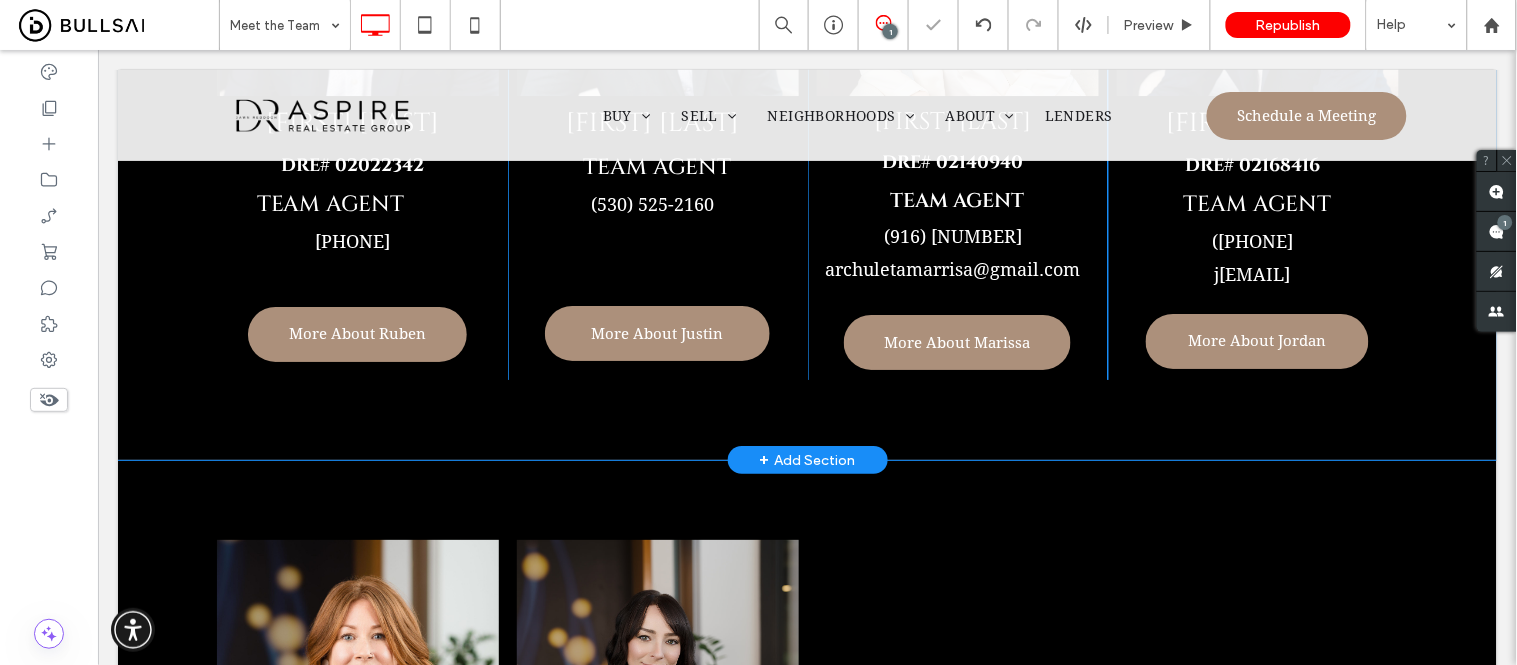 scroll, scrollTop: 1775, scrollLeft: 0, axis: vertical 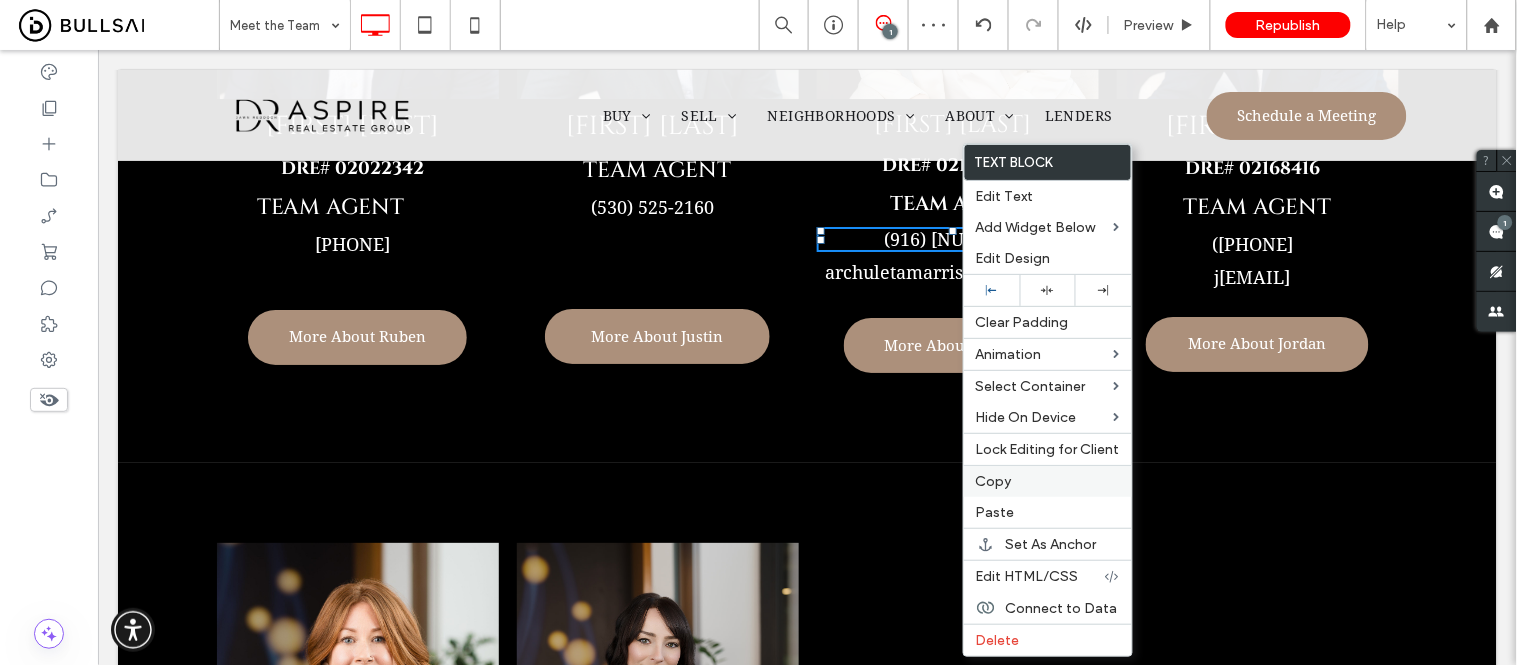 click on "Copy" at bounding box center (994, 481) 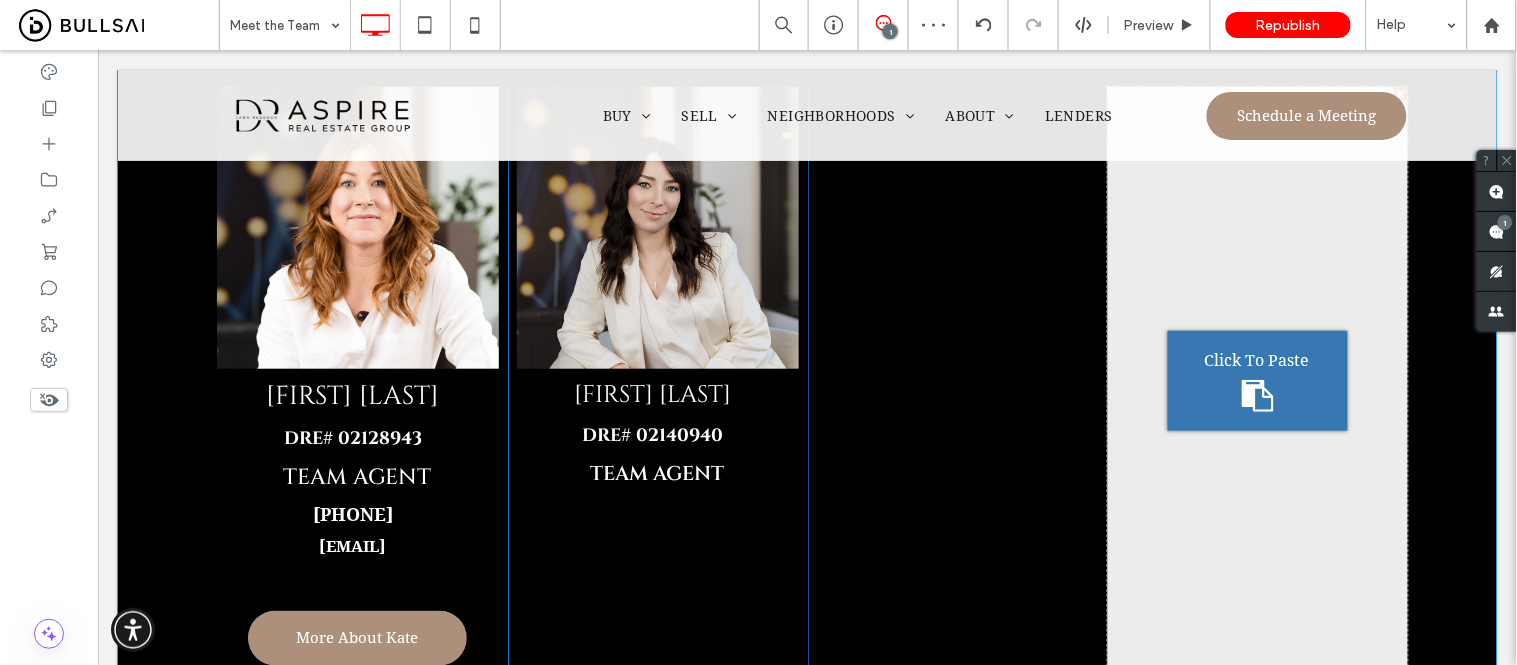 scroll, scrollTop: 2331, scrollLeft: 0, axis: vertical 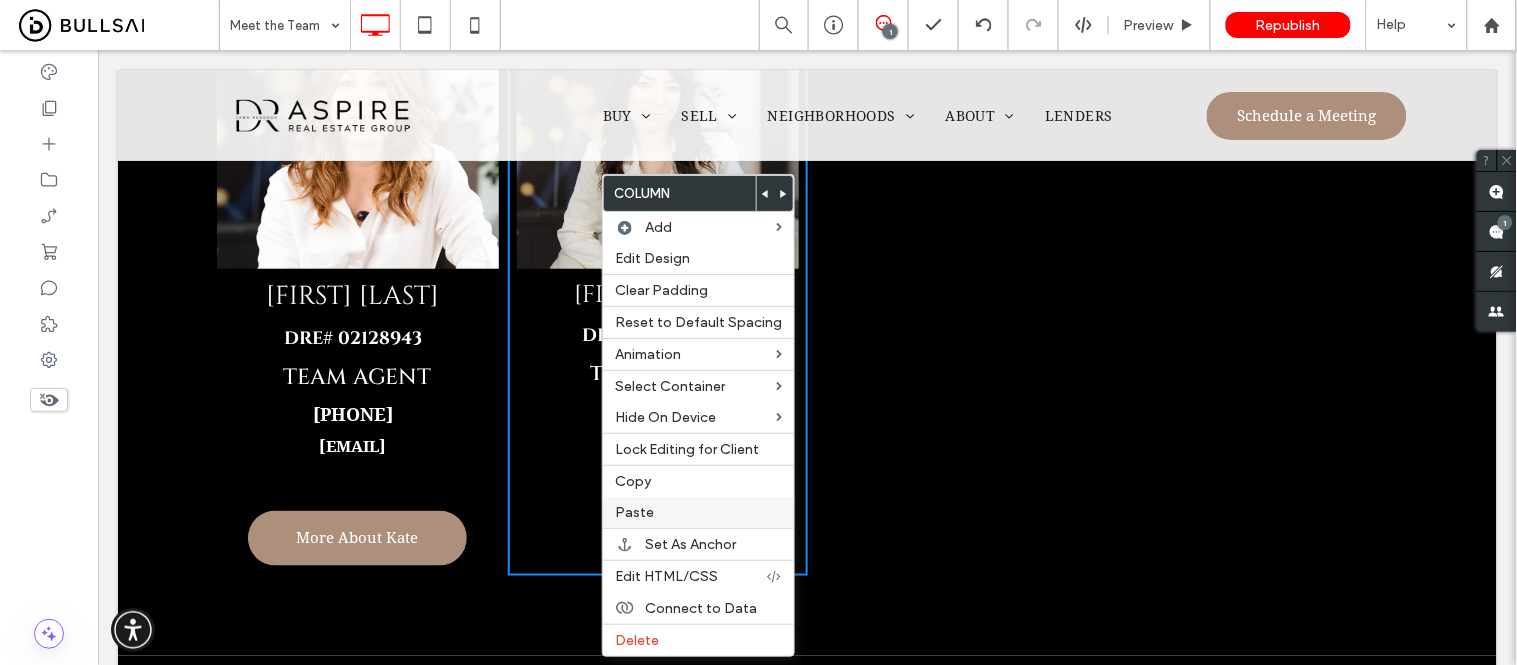 click on "Paste" at bounding box center (634, 512) 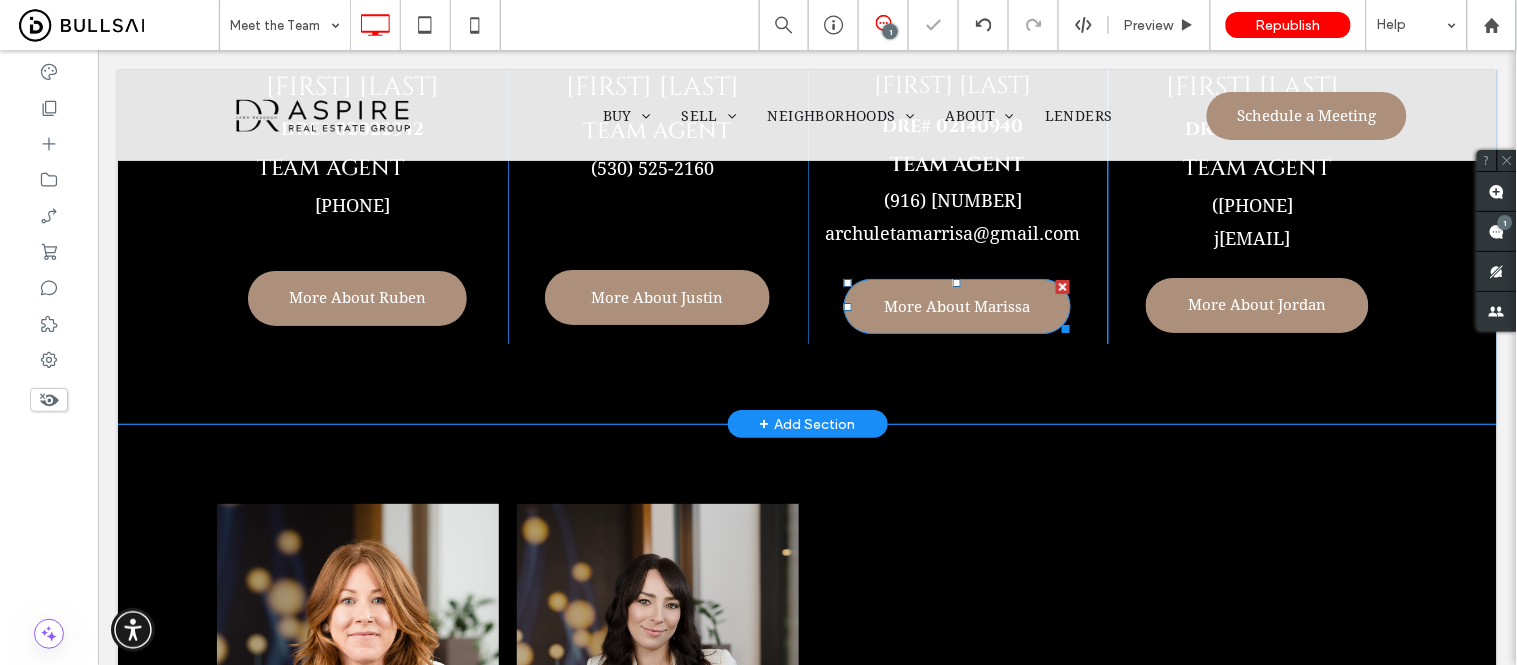 scroll, scrollTop: 1775, scrollLeft: 0, axis: vertical 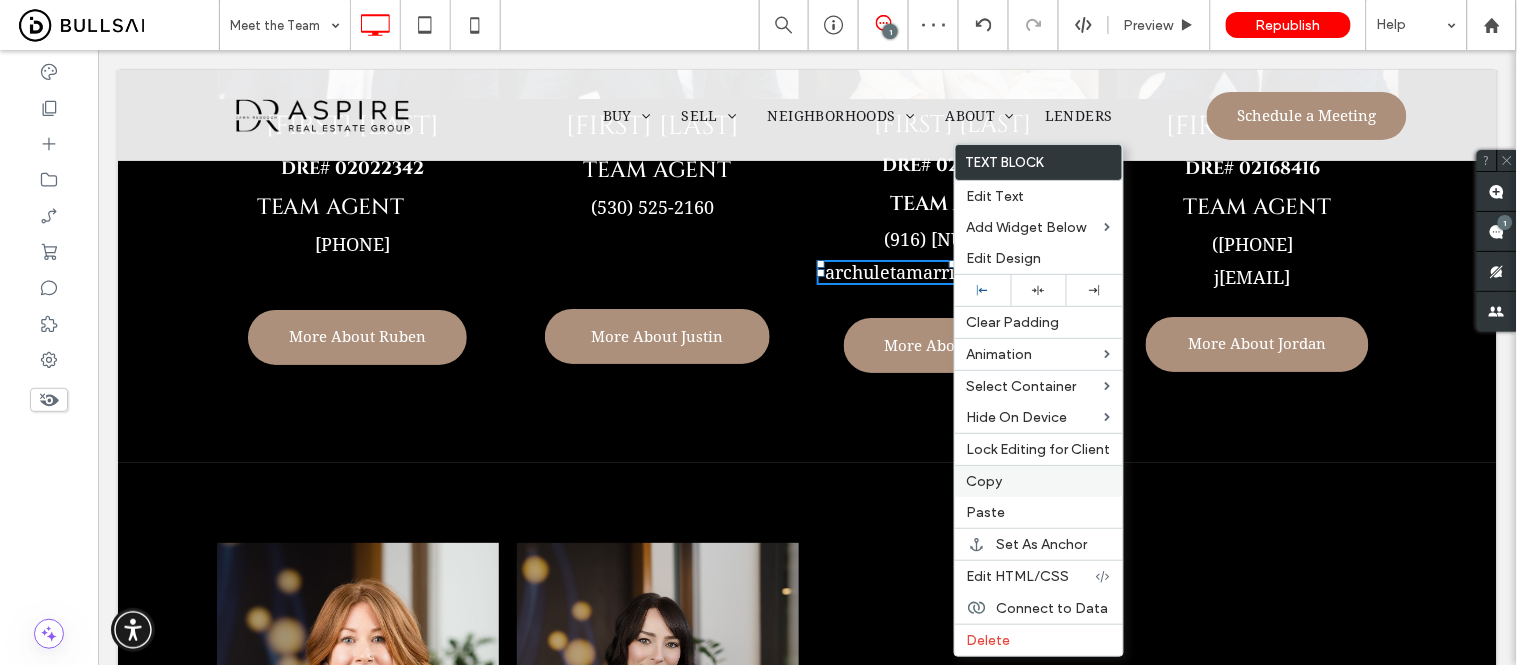 click on "Copy" at bounding box center (985, 481) 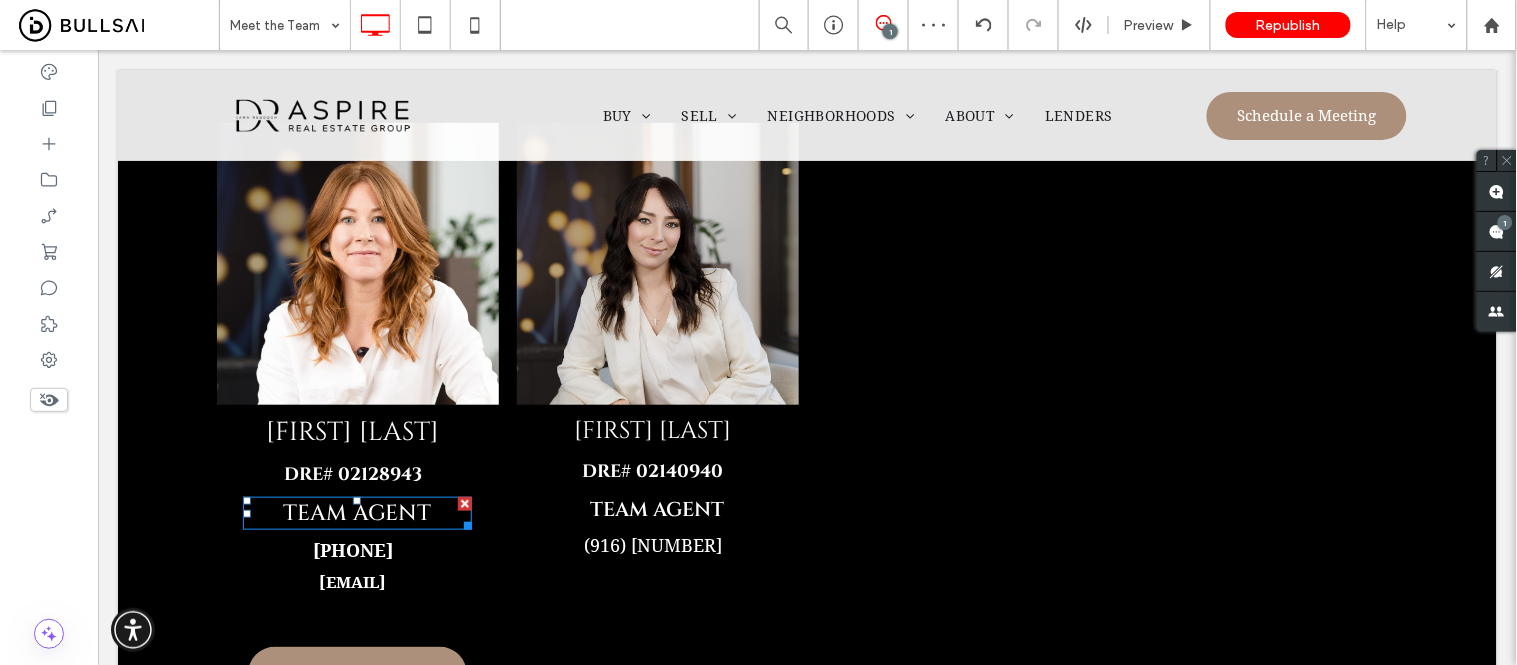 scroll, scrollTop: 2220, scrollLeft: 0, axis: vertical 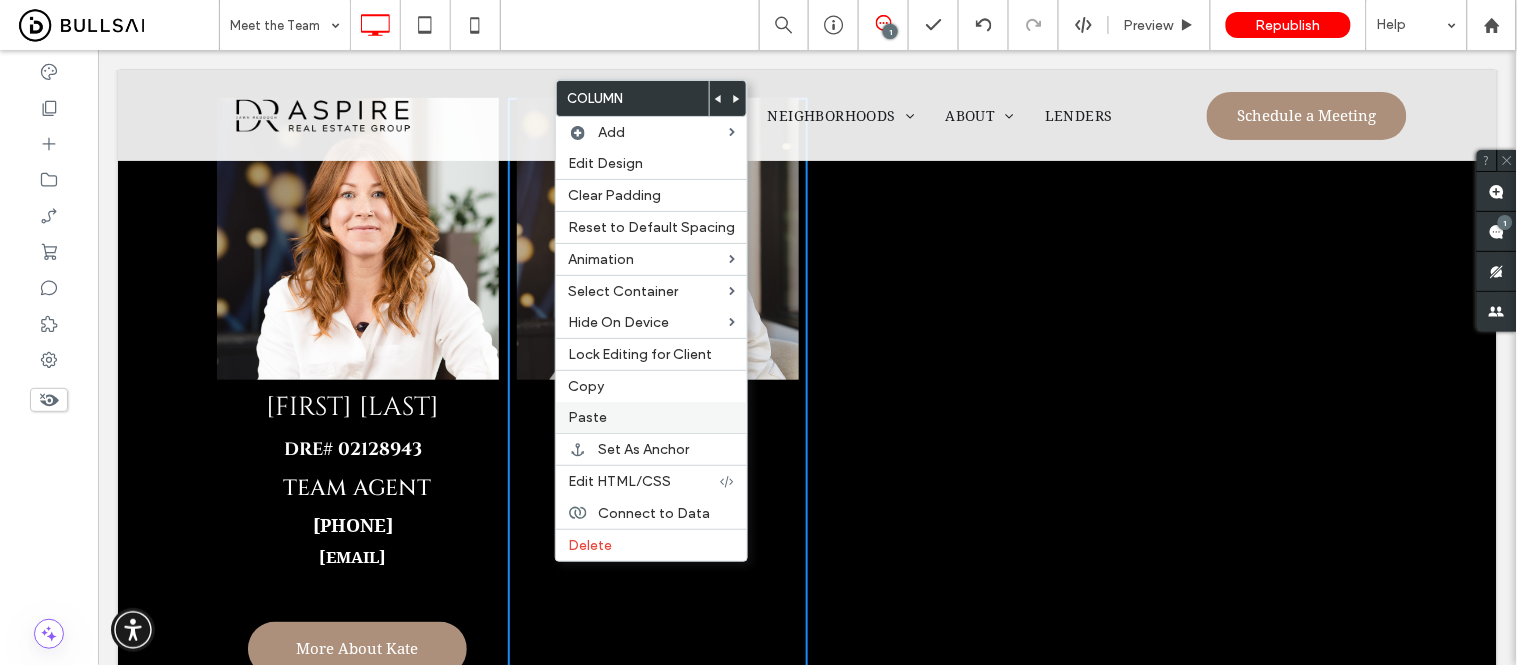 click on "Paste" at bounding box center (651, 417) 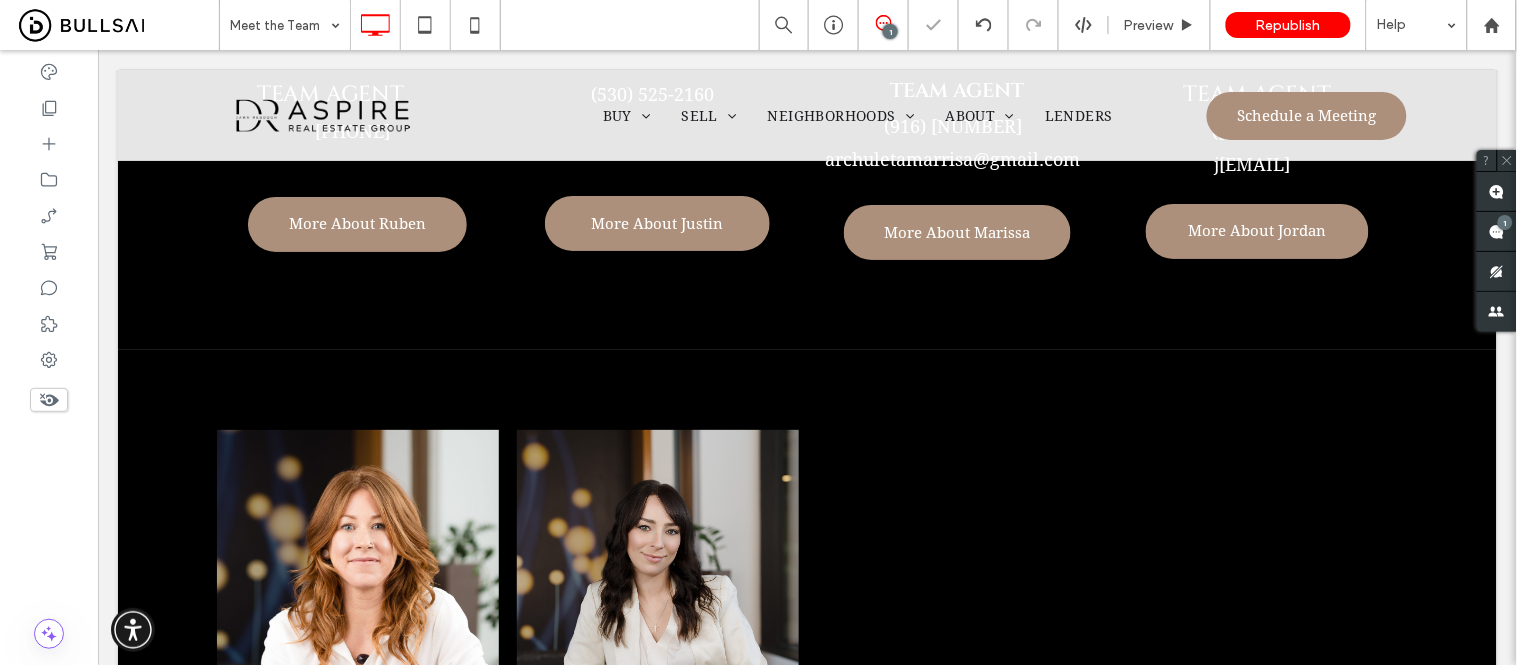 scroll, scrollTop: 1886, scrollLeft: 0, axis: vertical 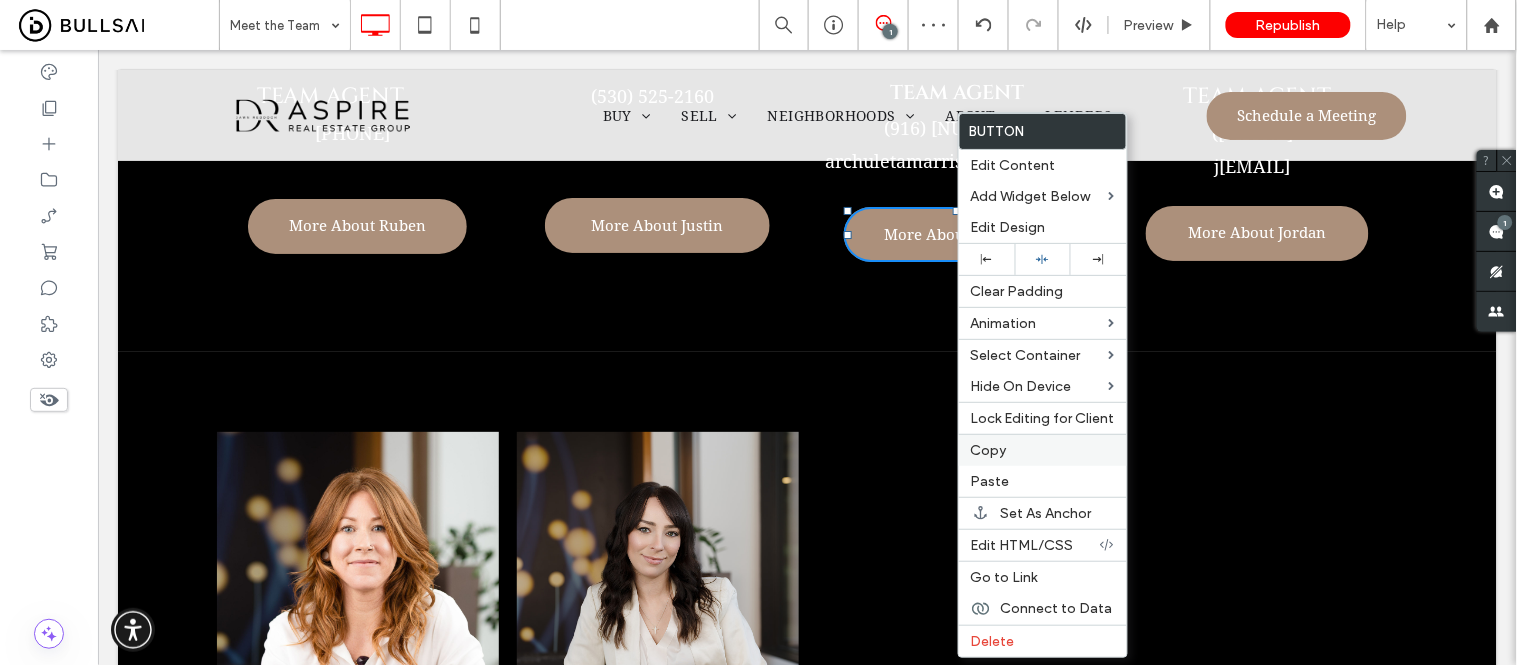 click on "Copy" at bounding box center (989, 450) 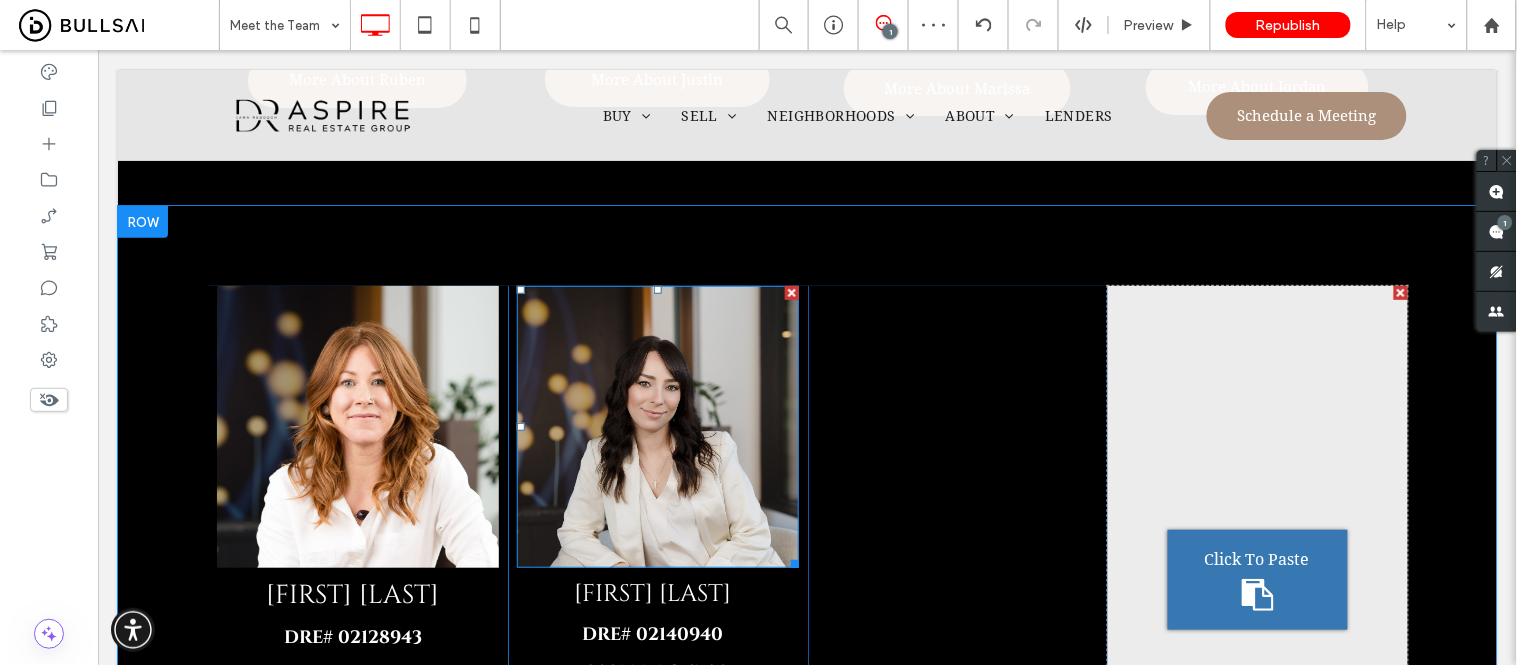 scroll, scrollTop: 2442, scrollLeft: 0, axis: vertical 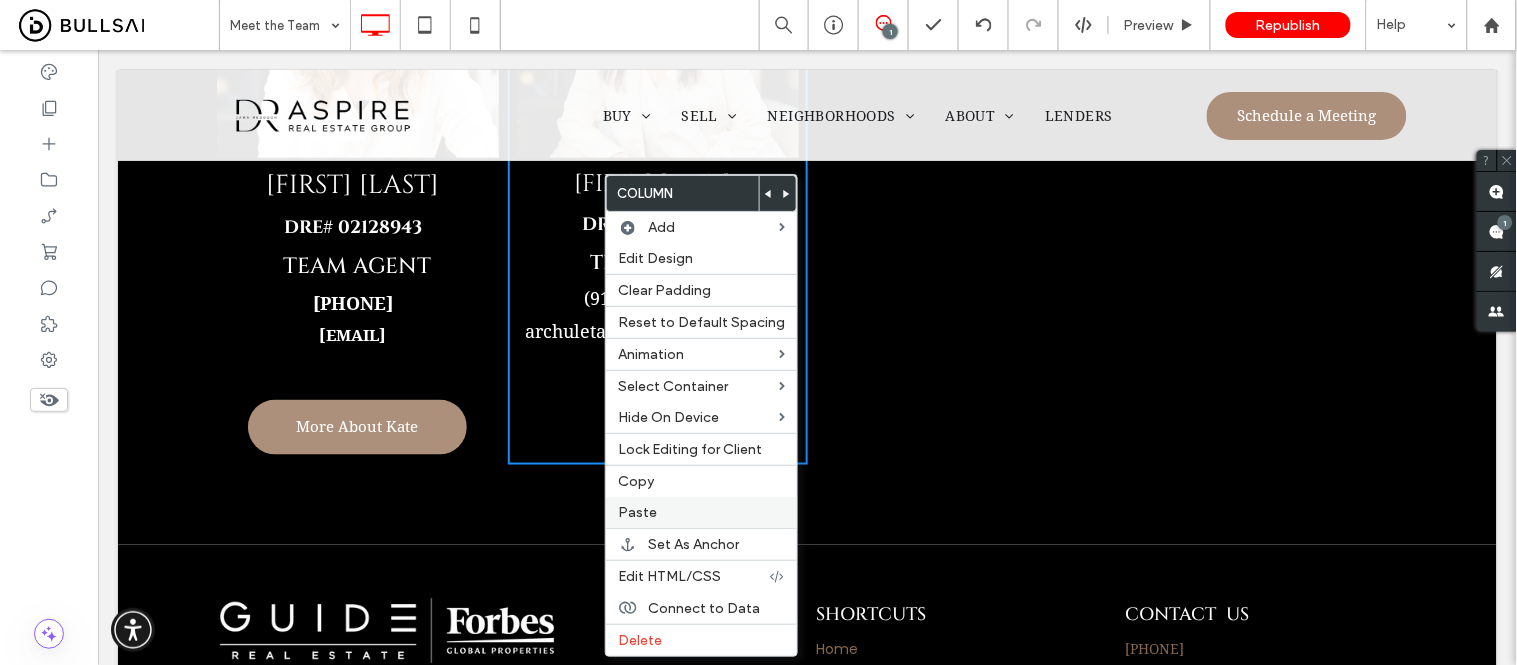 click on "Paste" at bounding box center [701, 512] 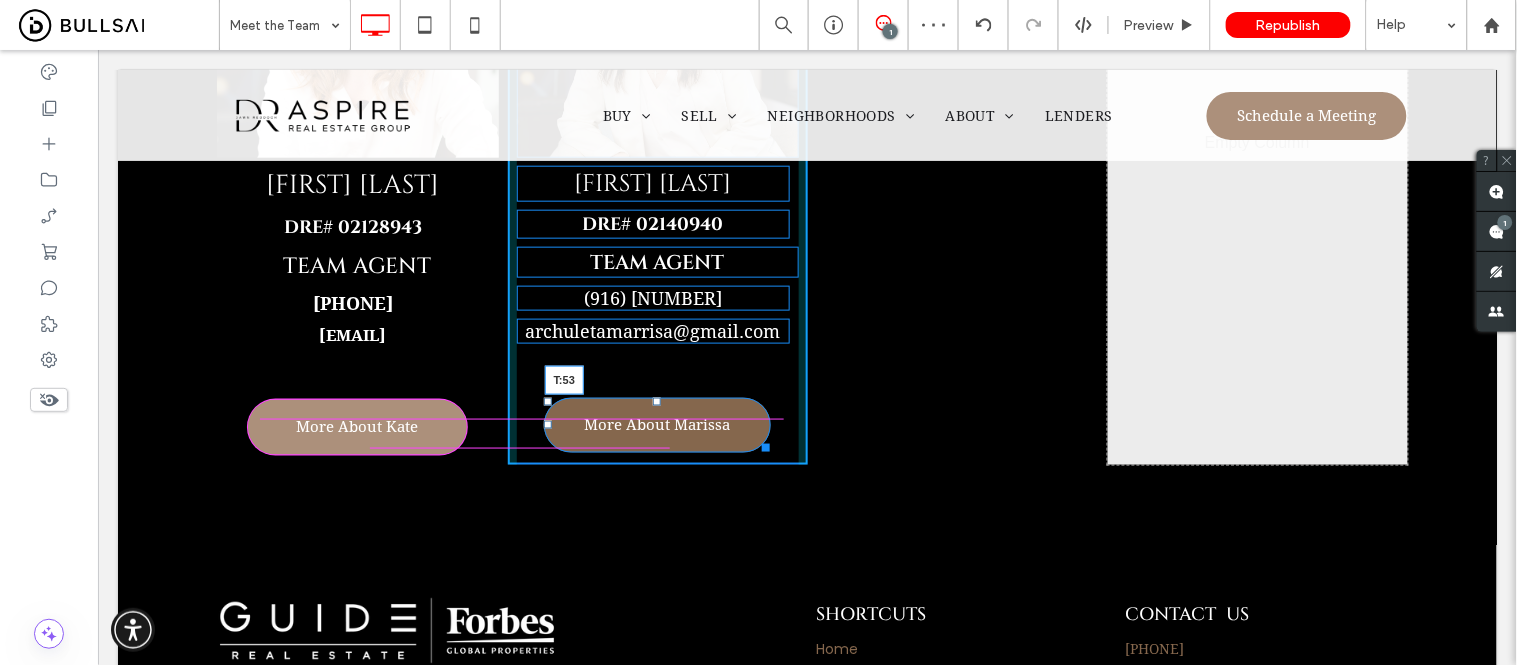 drag, startPoint x: 650, startPoint y: 360, endPoint x: 654, endPoint y: 400, distance: 40.1995 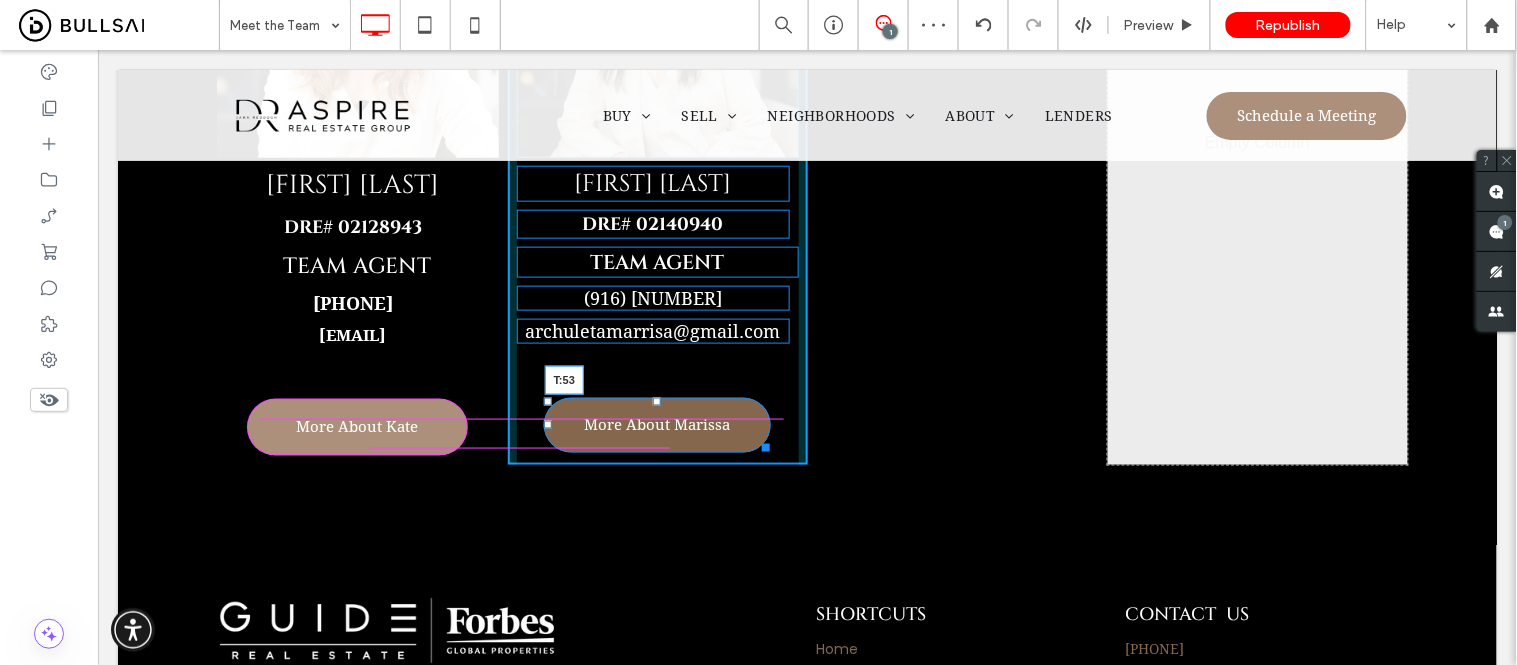 click on "Click To Paste       Marrisa Archuleta
dre# 02140940
TEAM agent
( 916)
827-6528 archuletamarrisa @gmail.com
More About Marissa
T:53" at bounding box center [657, 169] 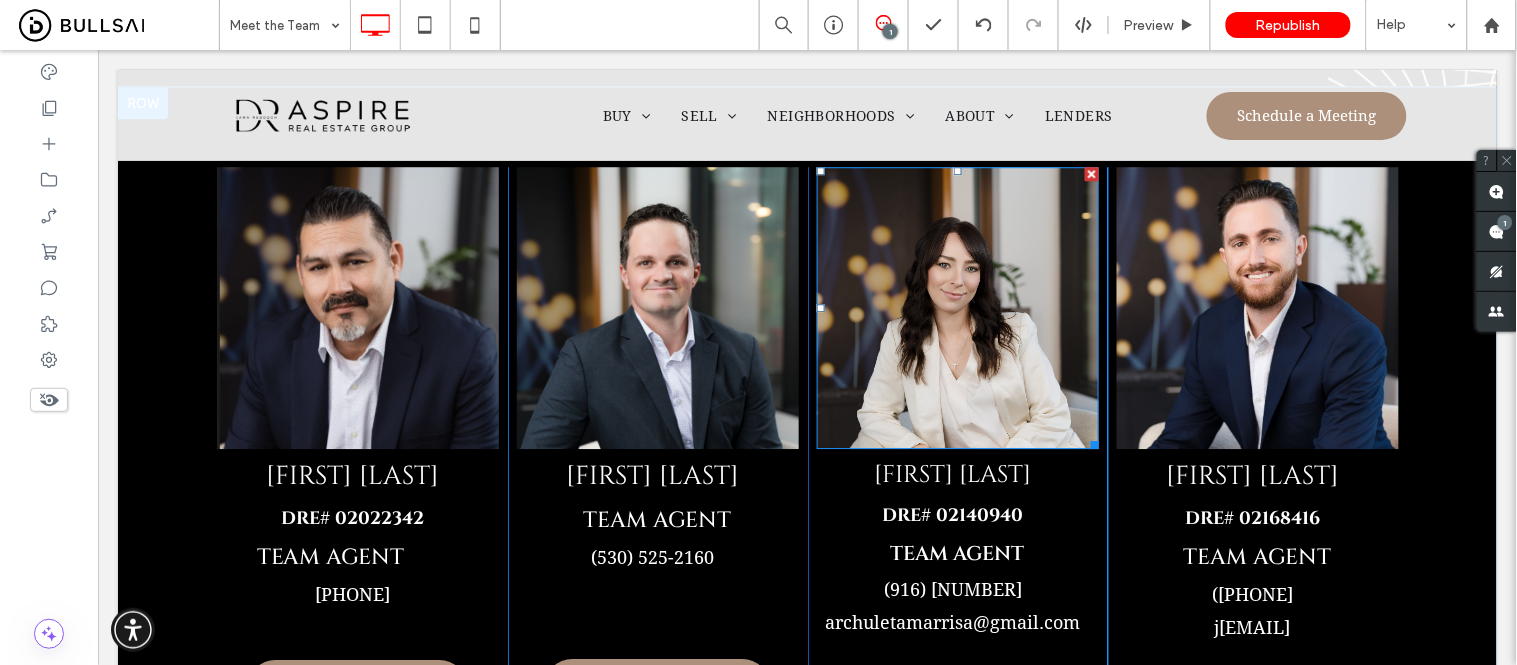 scroll, scrollTop: 1442, scrollLeft: 0, axis: vertical 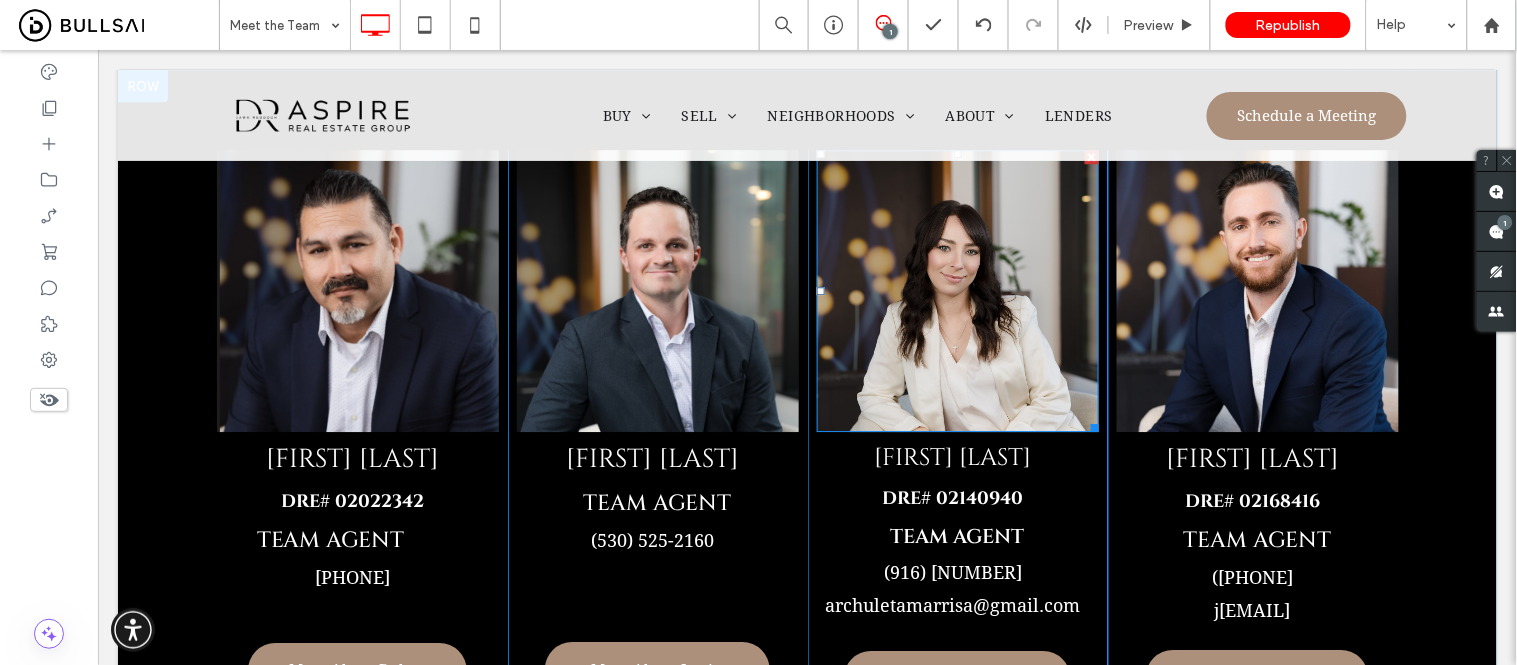 click at bounding box center (957, 290) 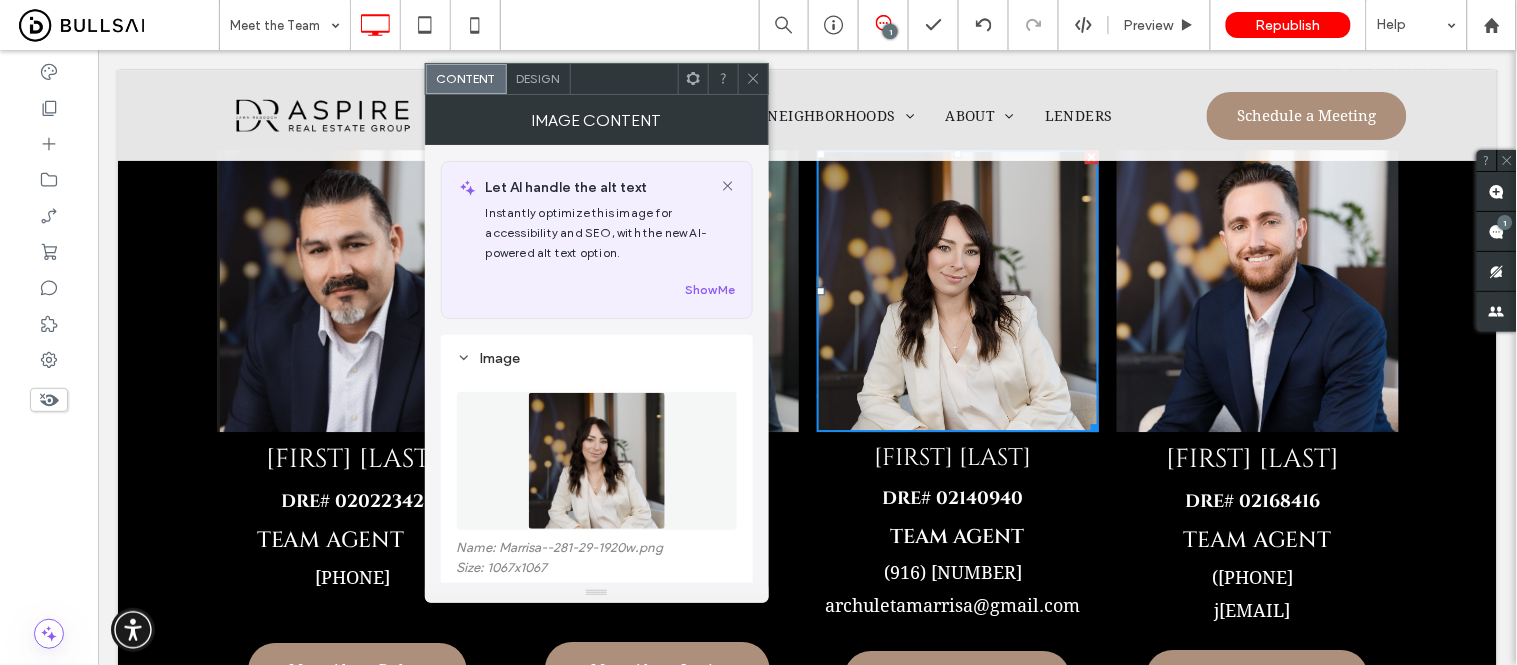 click 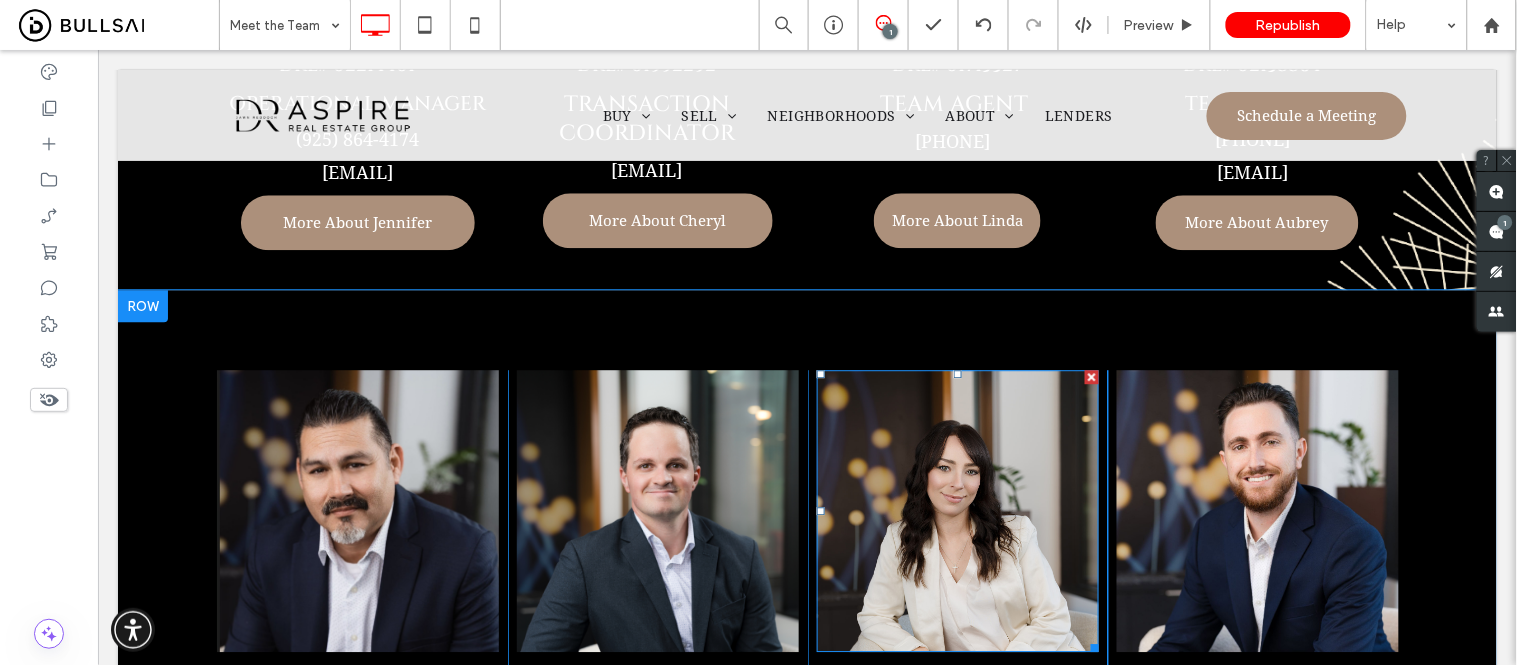 scroll, scrollTop: 1220, scrollLeft: 0, axis: vertical 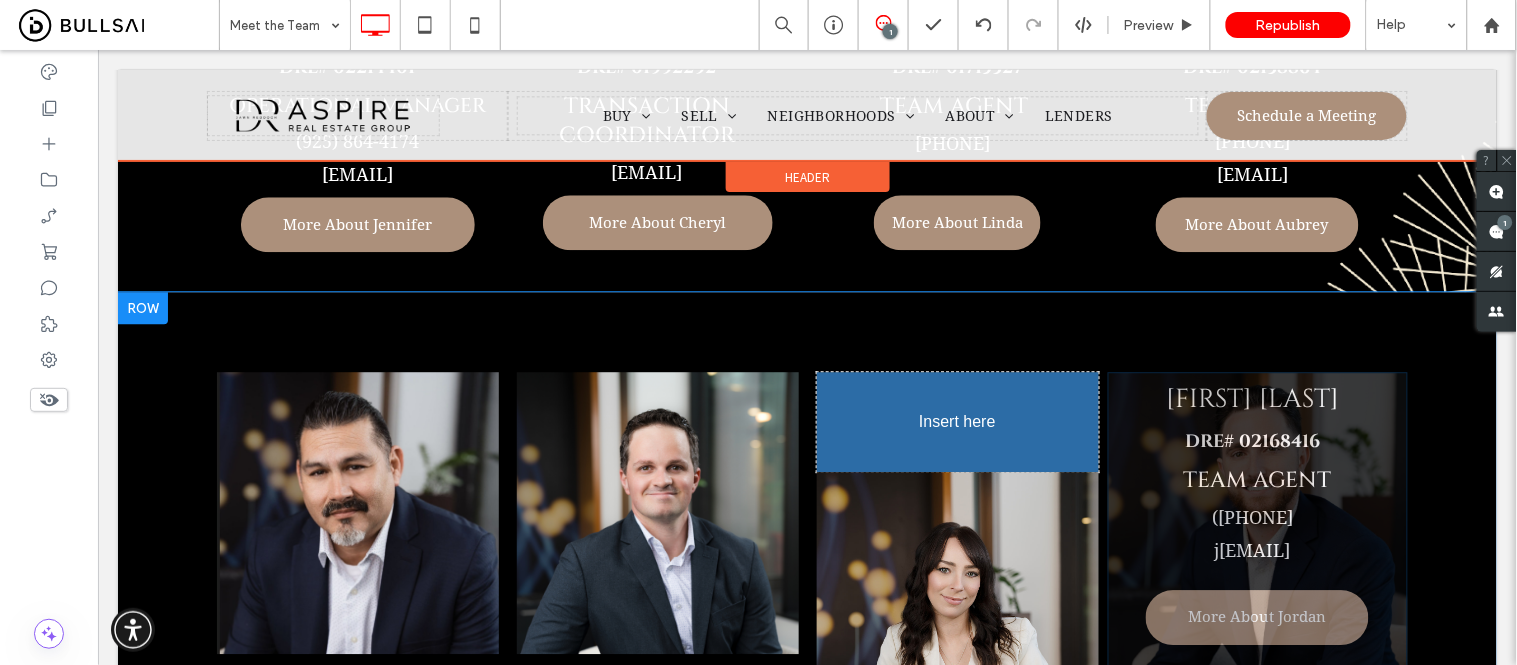drag, startPoint x: 1279, startPoint y: 482, endPoint x: 1013, endPoint y: 512, distance: 267.68637 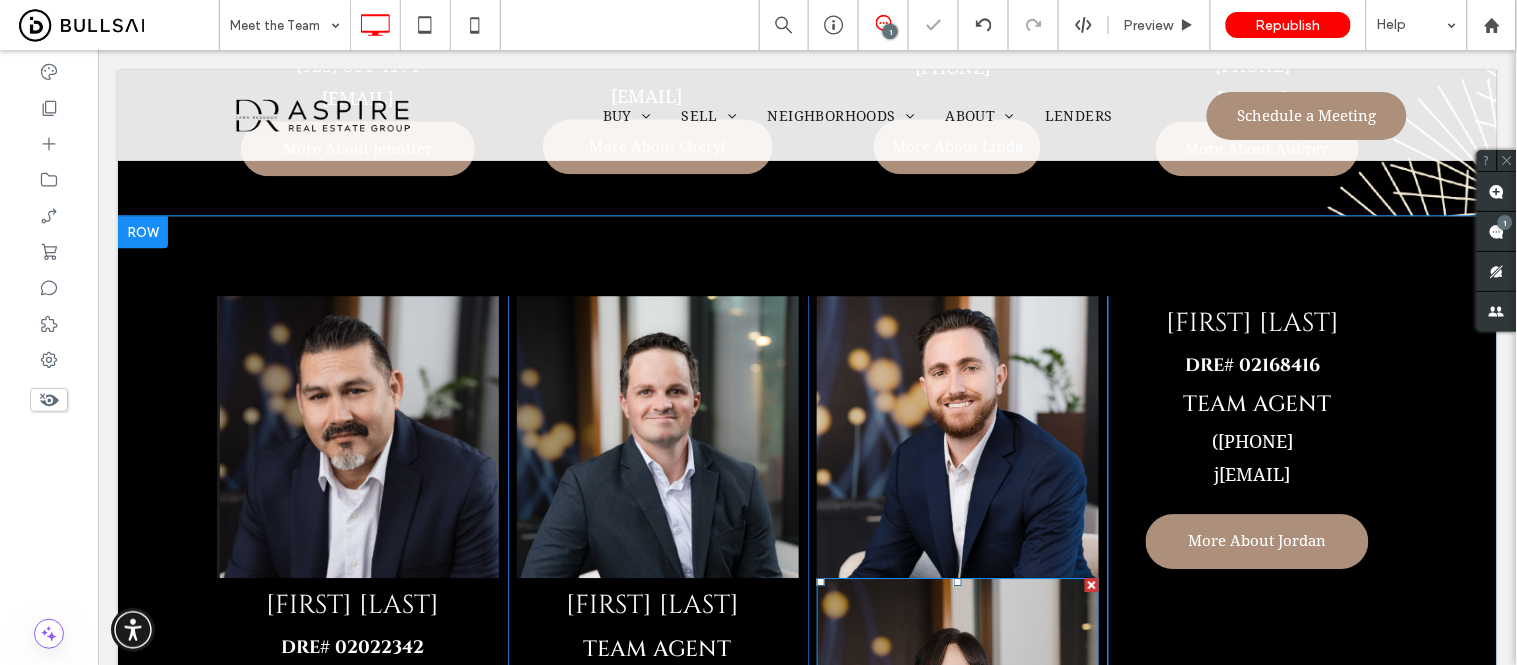 scroll, scrollTop: 1442, scrollLeft: 0, axis: vertical 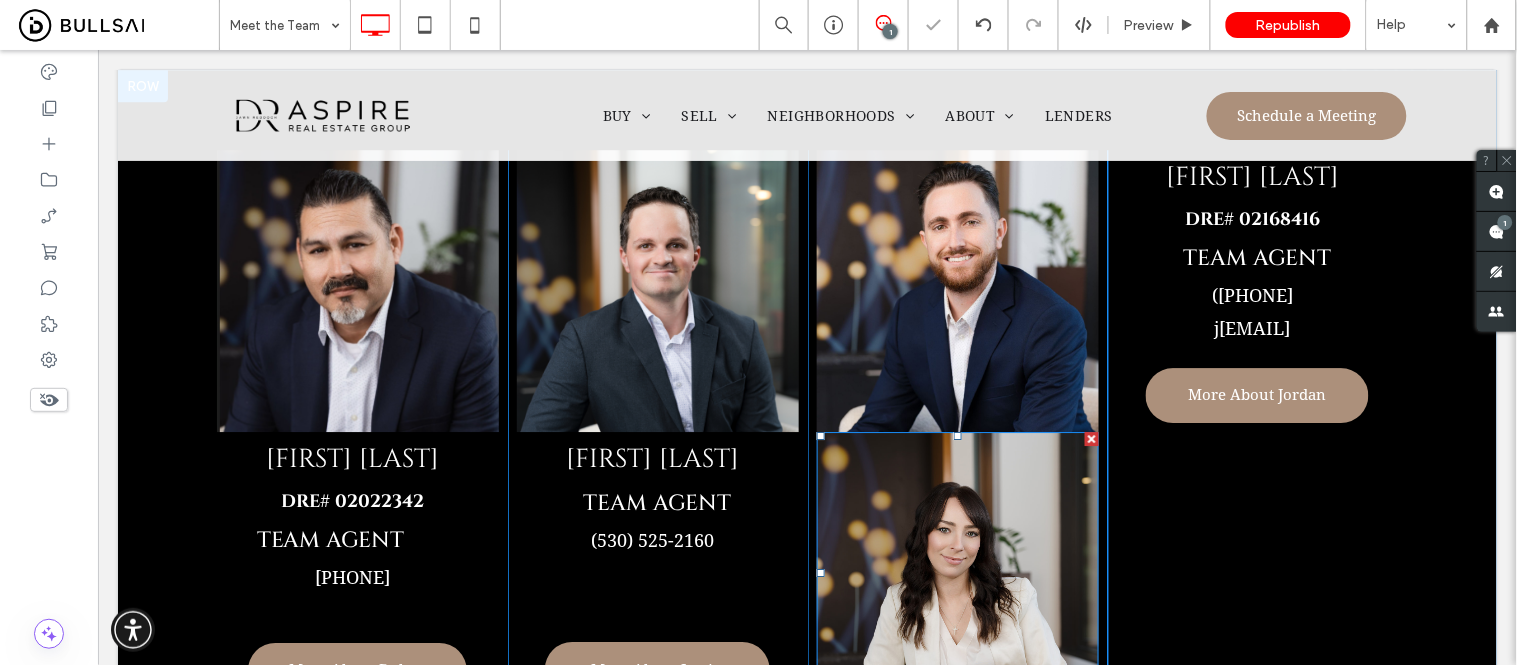 click at bounding box center (1091, 438) 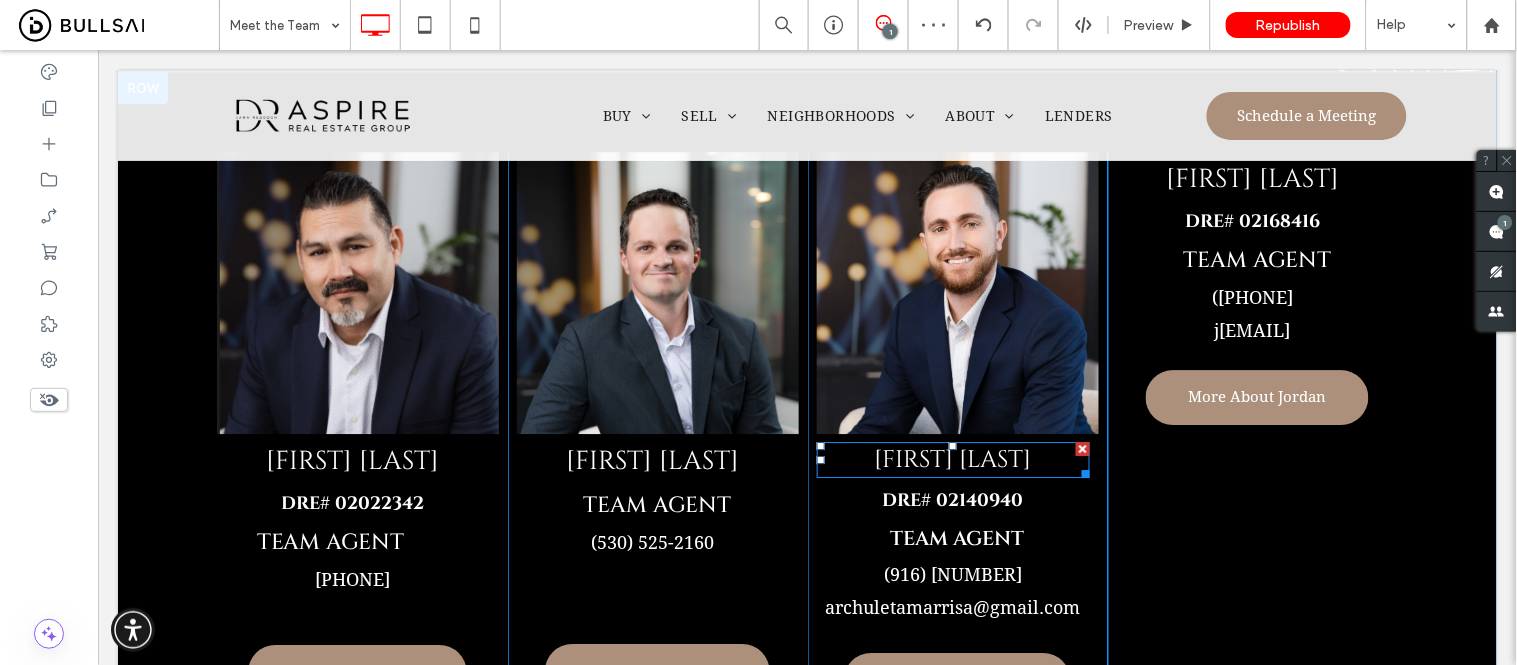 scroll, scrollTop: 1444, scrollLeft: 0, axis: vertical 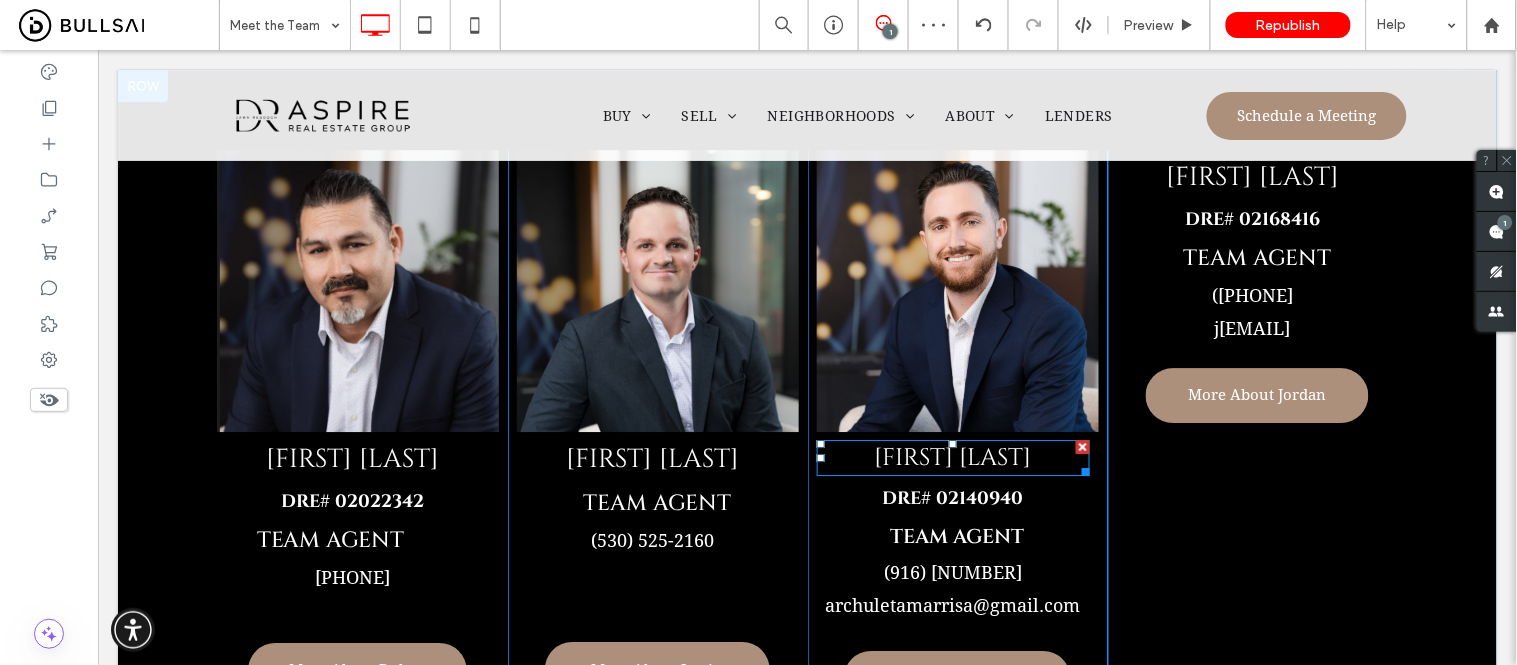 click at bounding box center (1082, 446) 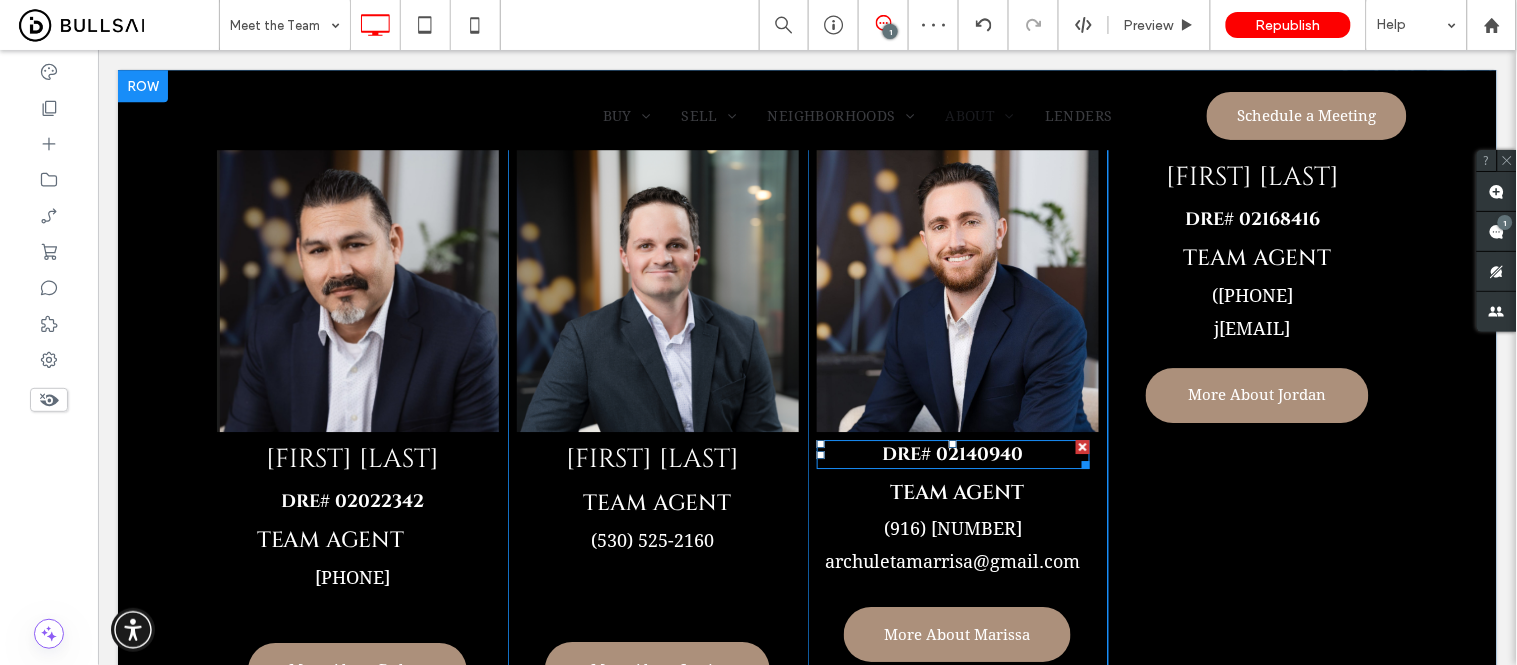 click at bounding box center (1082, 446) 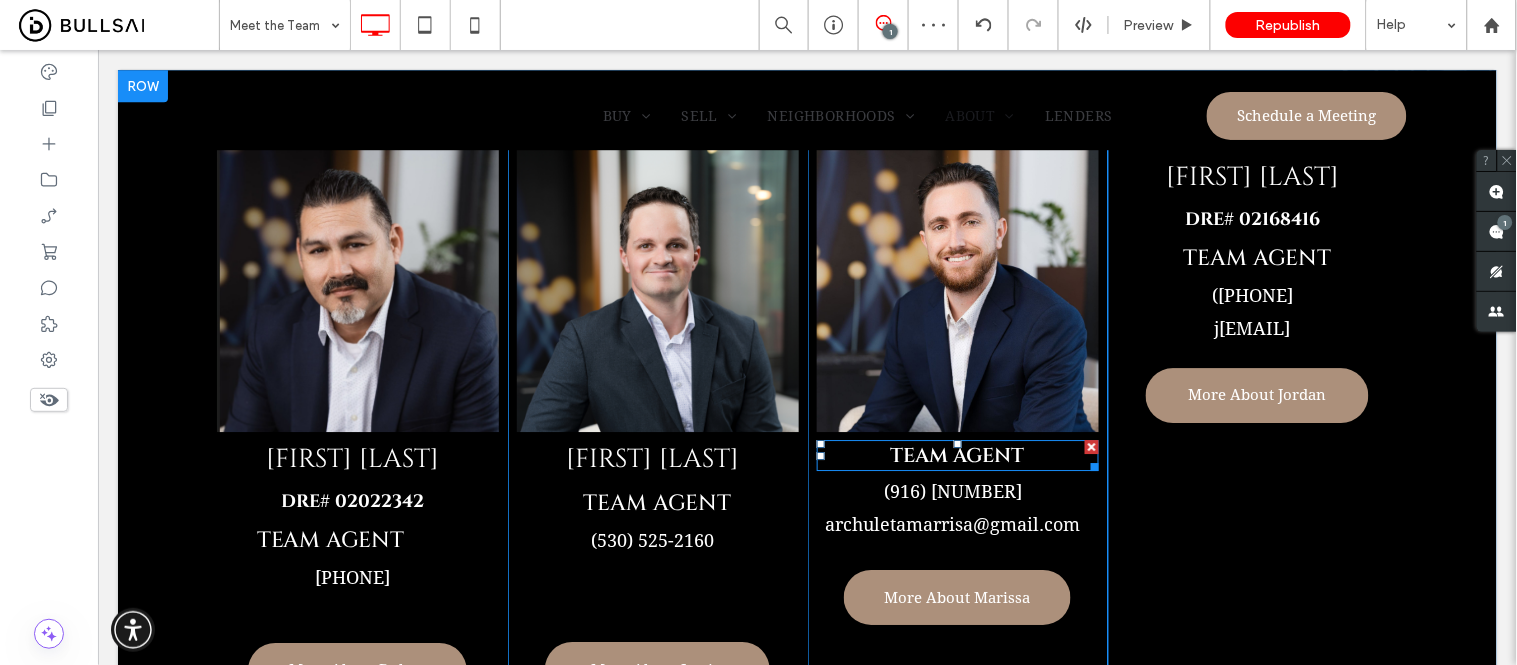 click at bounding box center [1091, 446] 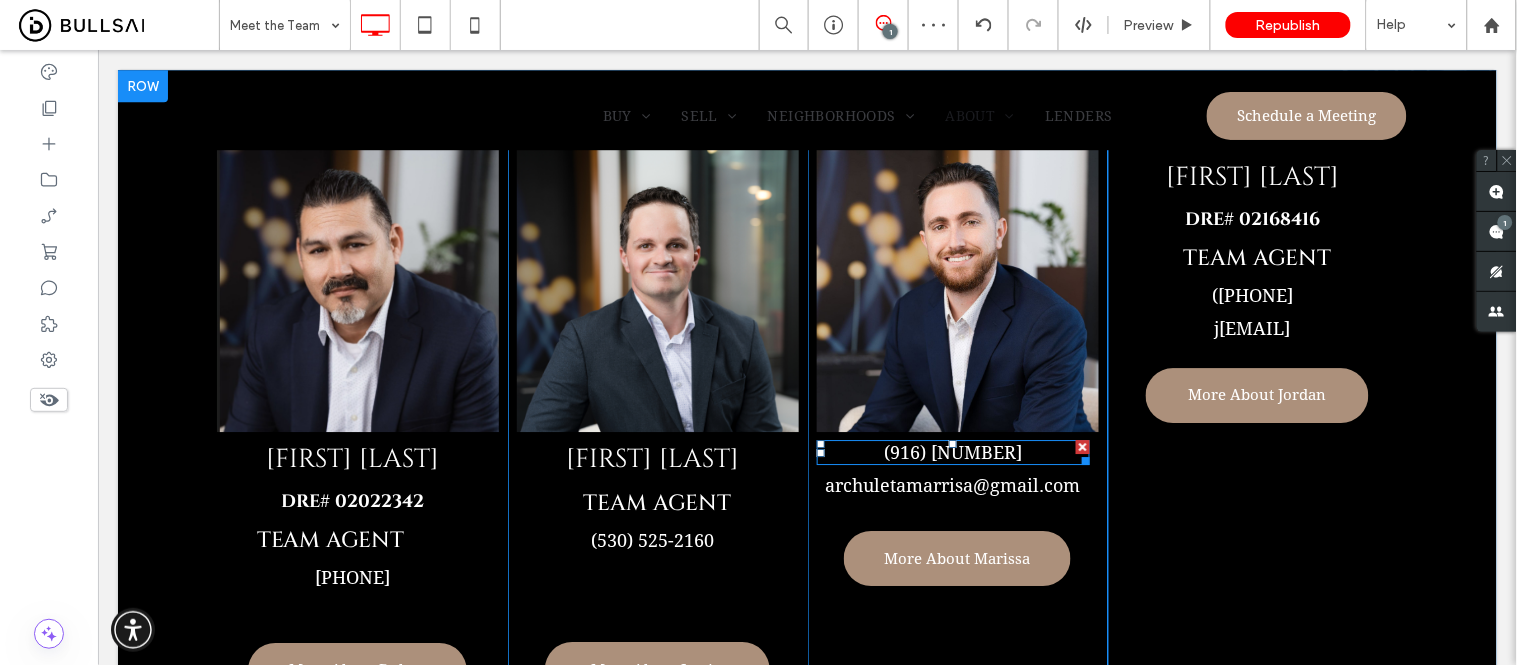 drag, startPoint x: 1072, startPoint y: 446, endPoint x: 1170, endPoint y: 502, distance: 112.871605 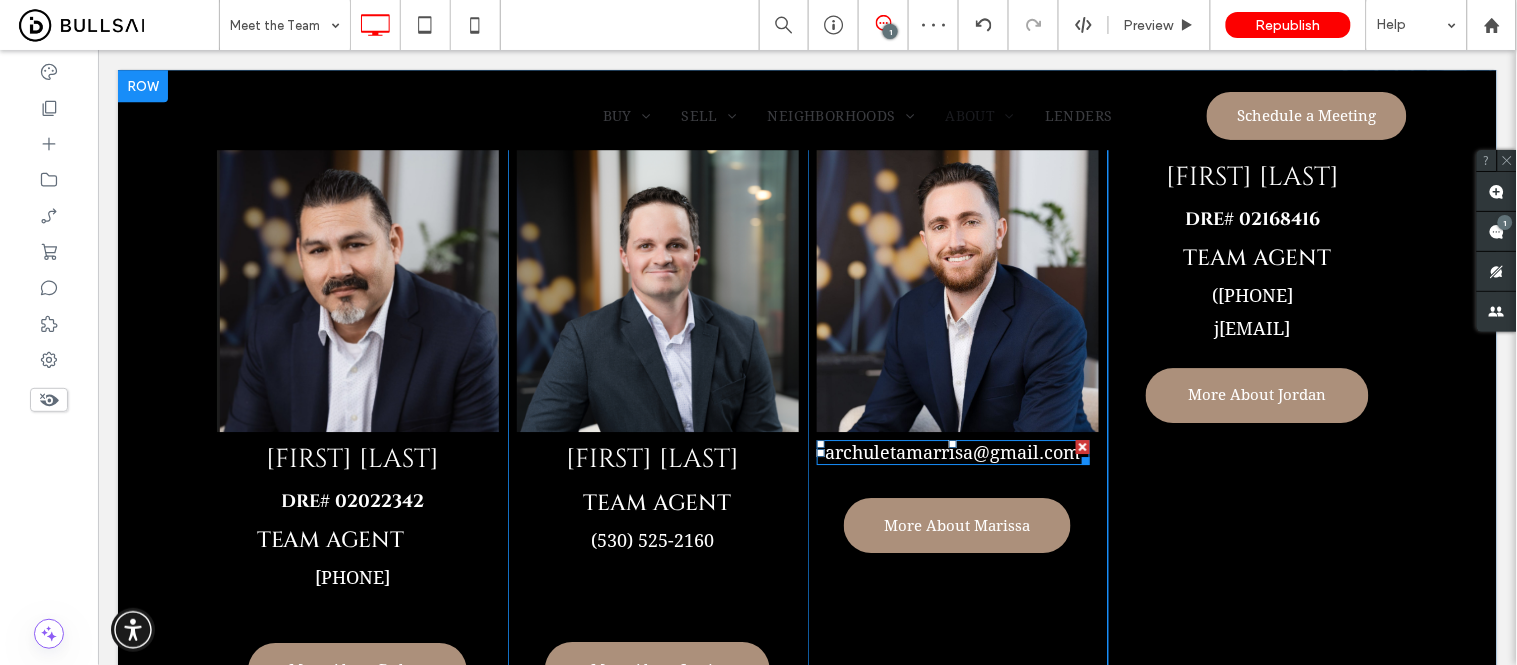 click at bounding box center (1082, 446) 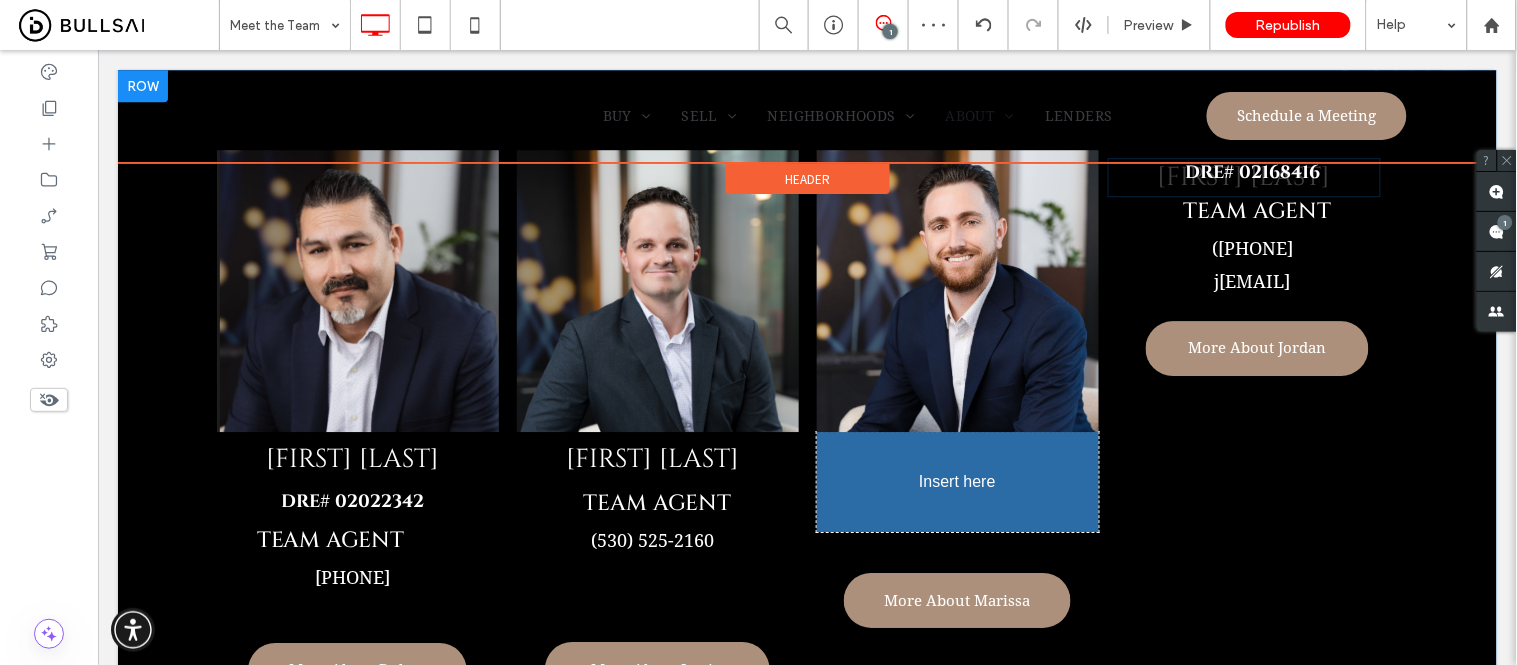 drag, startPoint x: 1194, startPoint y: 181, endPoint x: 904, endPoint y: 451, distance: 396.23227 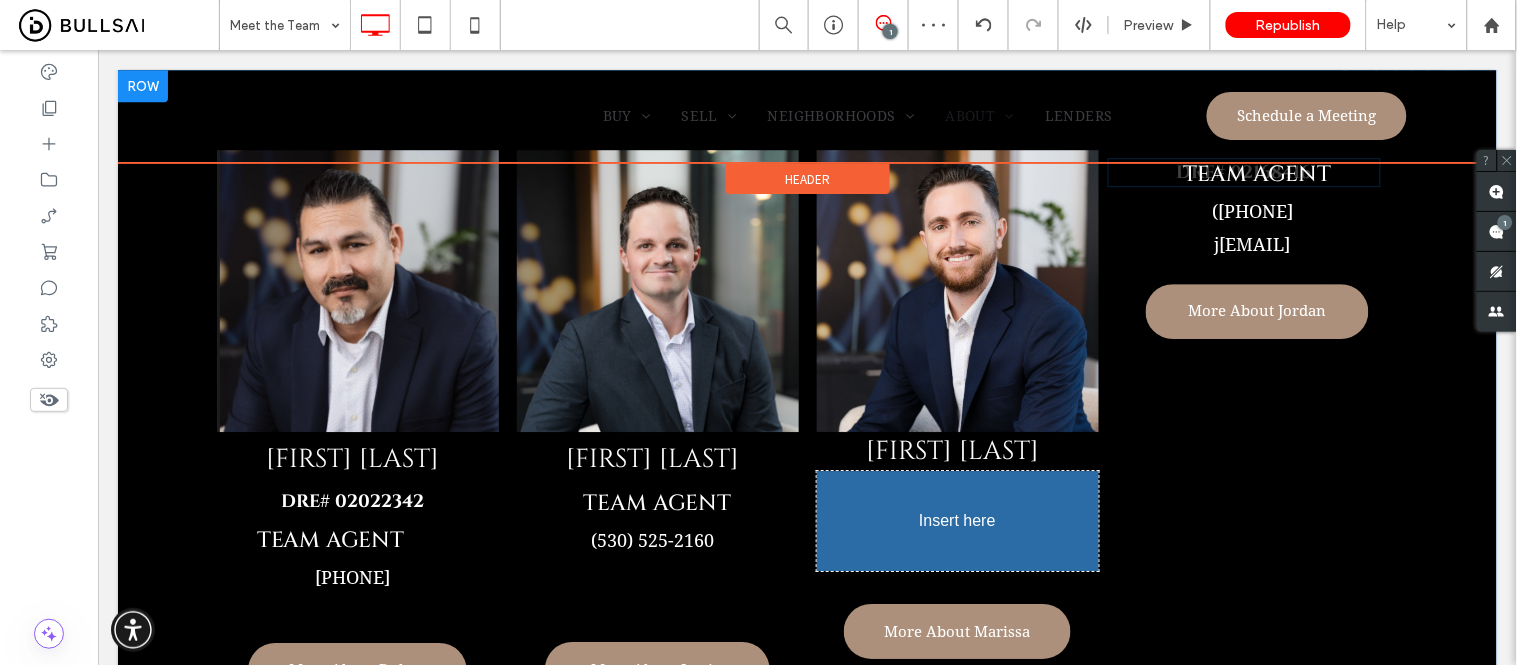 drag, startPoint x: 1243, startPoint y: 179, endPoint x: 913, endPoint y: 511, distance: 468.1068 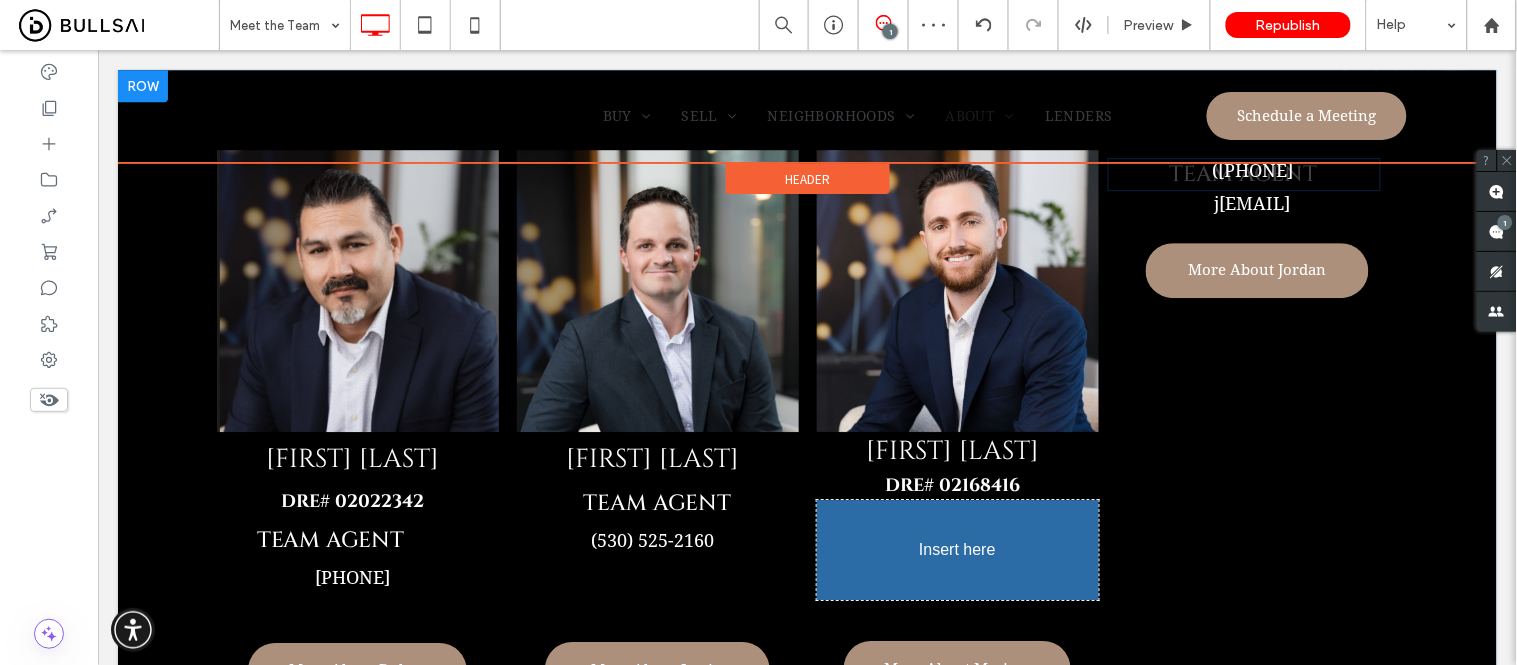 drag, startPoint x: 1244, startPoint y: 169, endPoint x: 1002, endPoint y: 563, distance: 462.38513 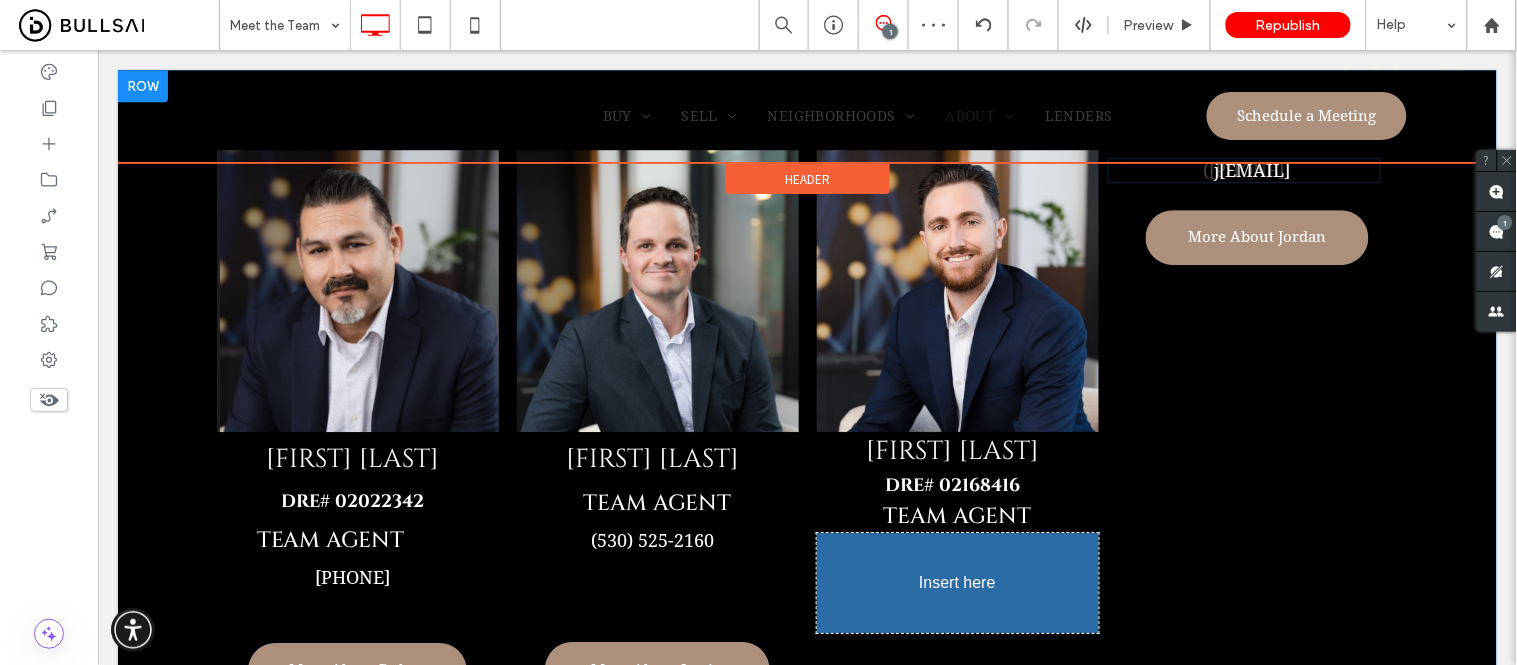 drag, startPoint x: 1201, startPoint y: 166, endPoint x: 913, endPoint y: 606, distance: 525.8745 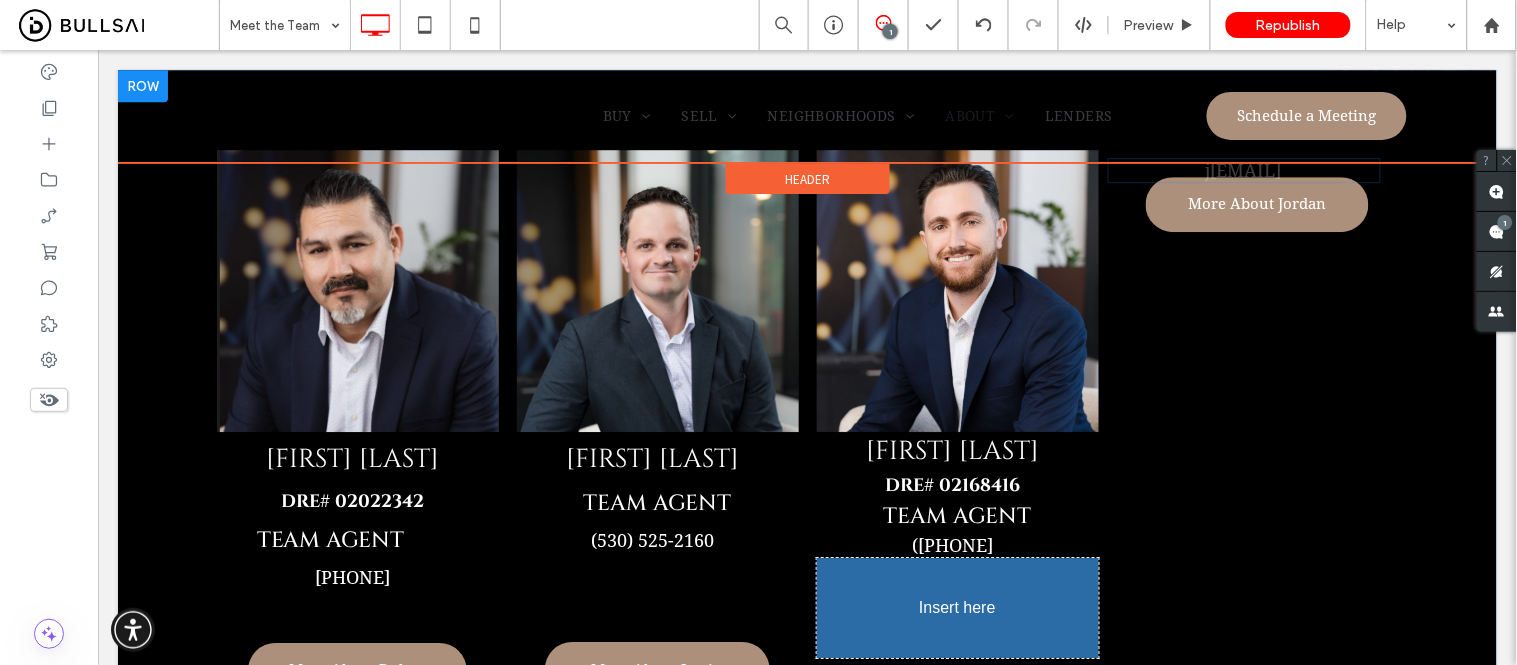 drag, startPoint x: 1185, startPoint y: 166, endPoint x: 1003, endPoint y: 623, distance: 491.9075 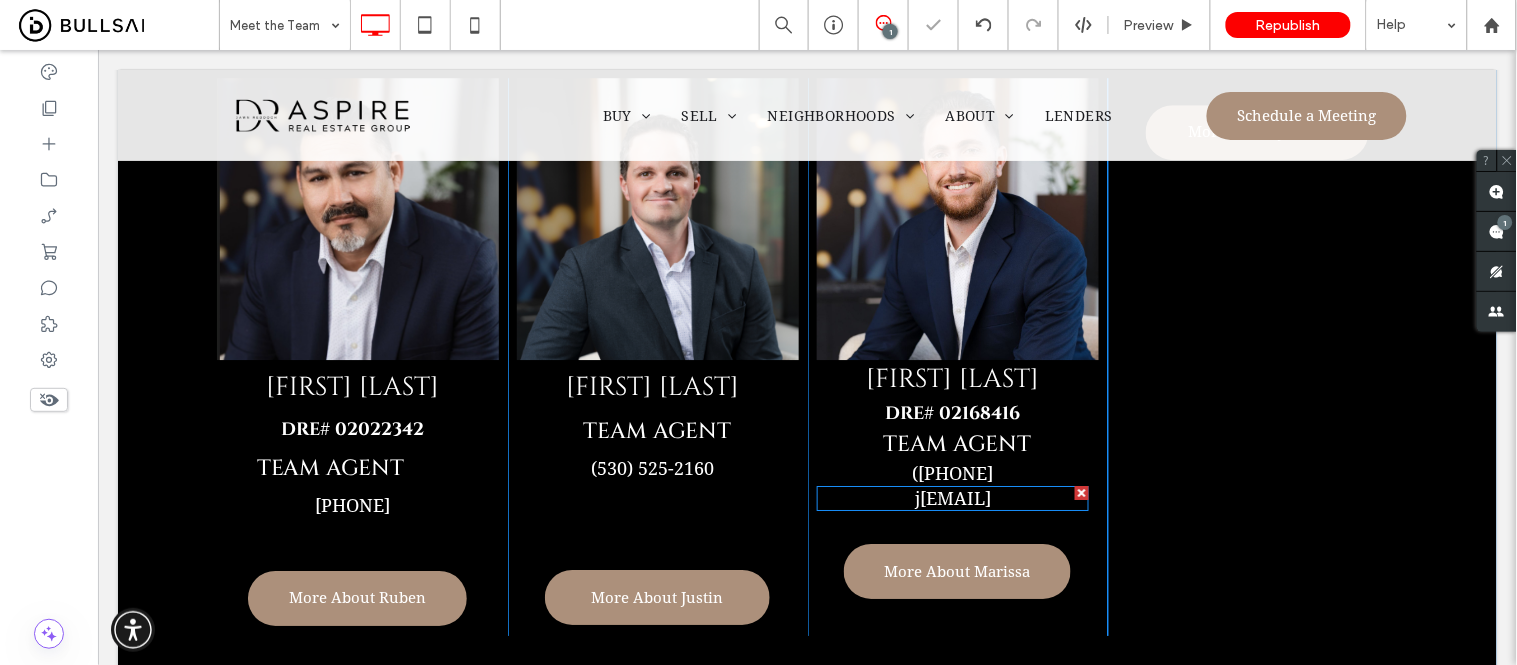 scroll, scrollTop: 1555, scrollLeft: 0, axis: vertical 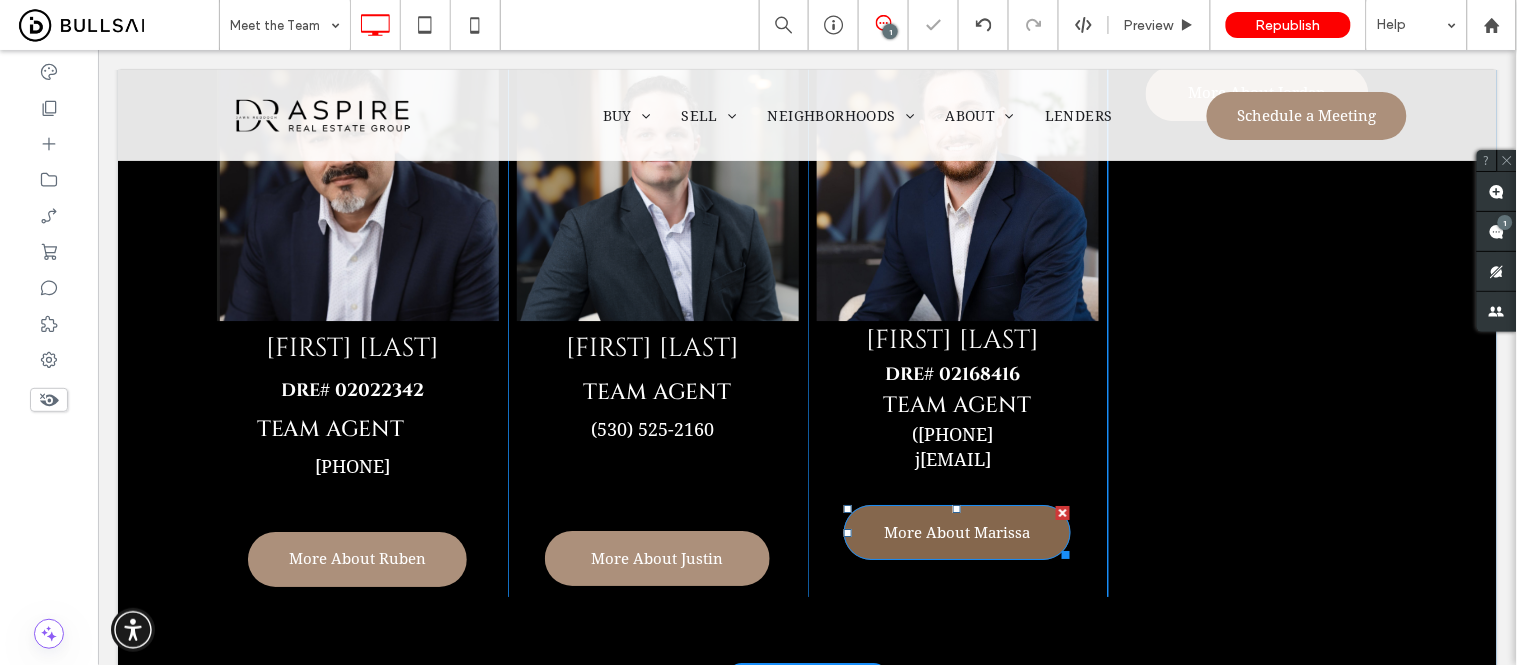 click at bounding box center (1062, 512) 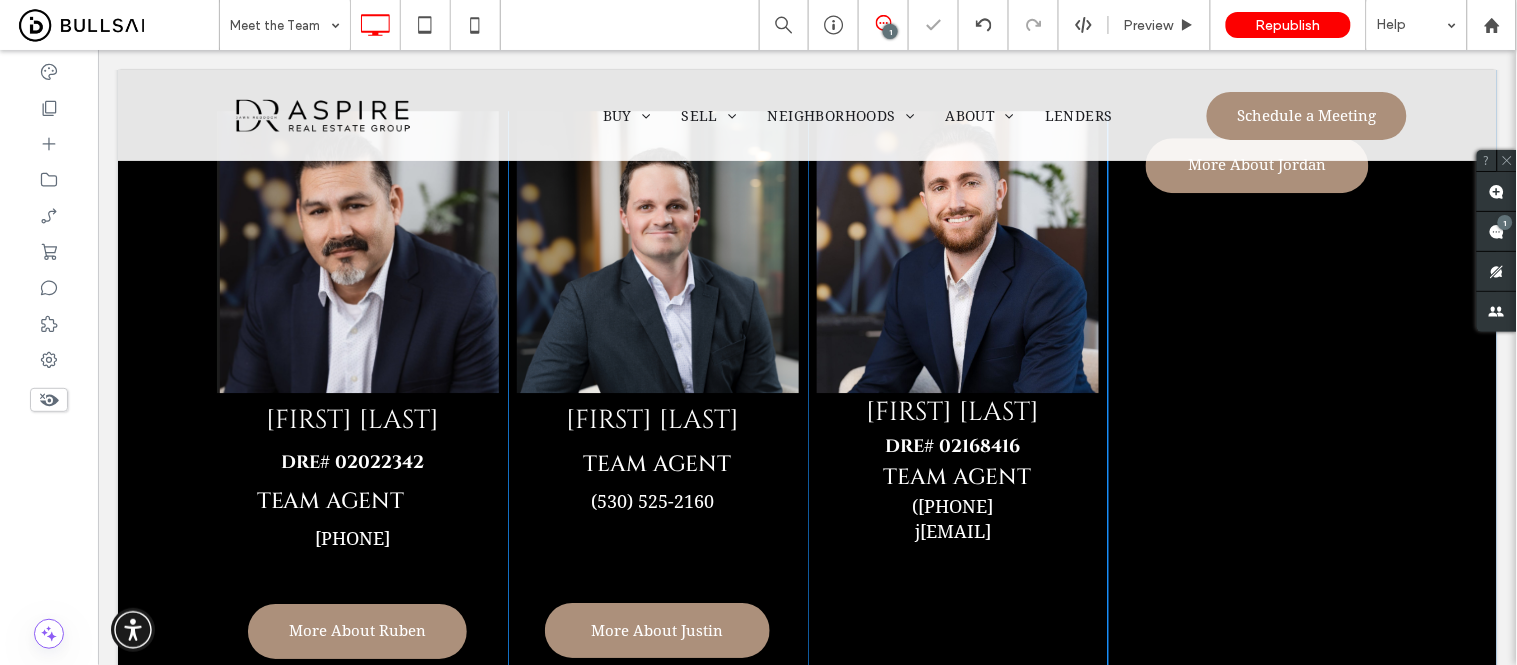 scroll, scrollTop: 1442, scrollLeft: 0, axis: vertical 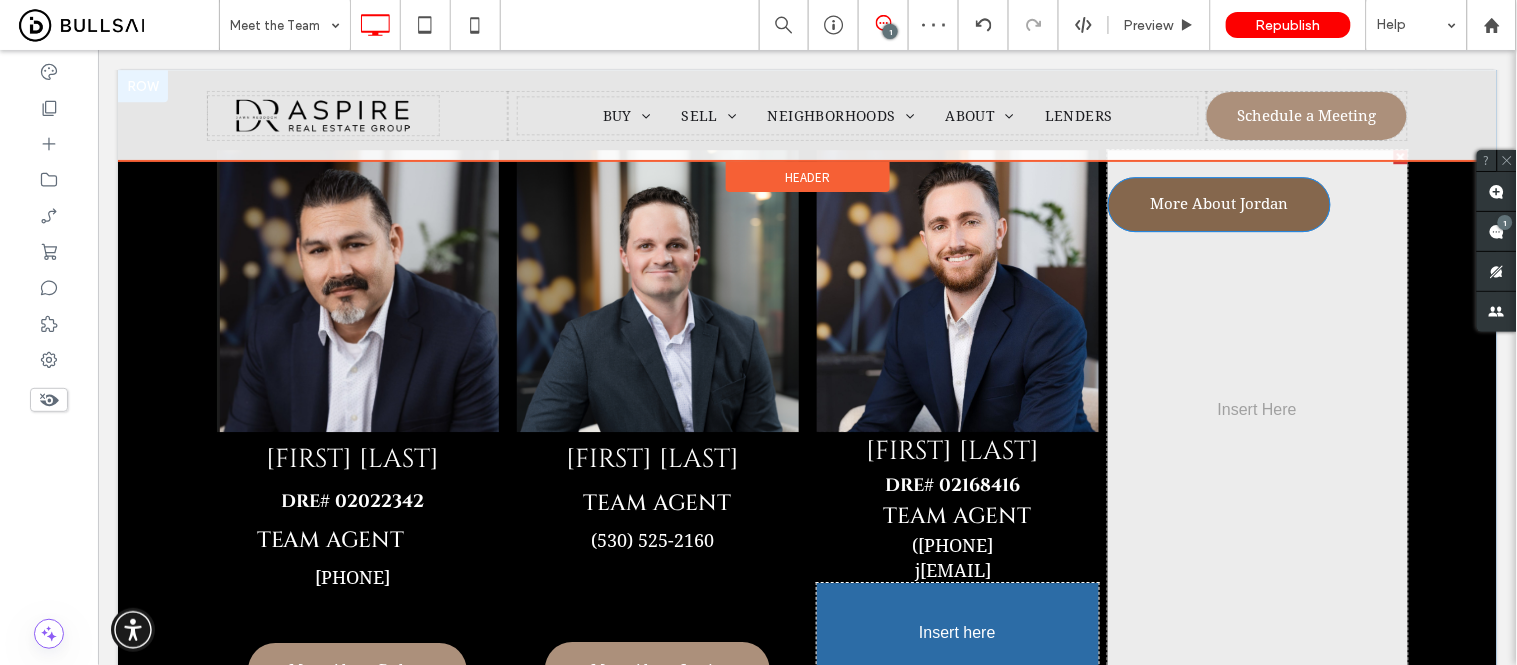 drag, startPoint x: 1227, startPoint y: 193, endPoint x: 883, endPoint y: 653, distance: 574.4006 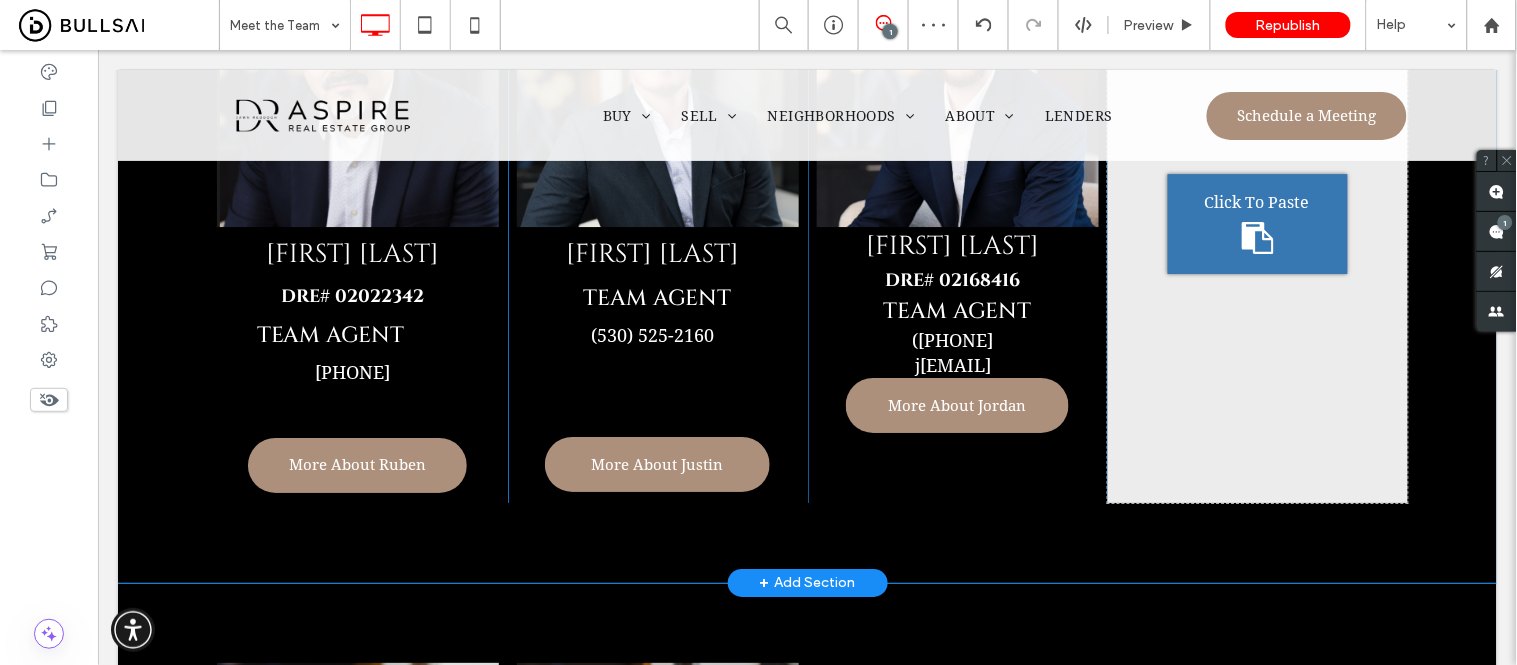 scroll, scrollTop: 1664, scrollLeft: 0, axis: vertical 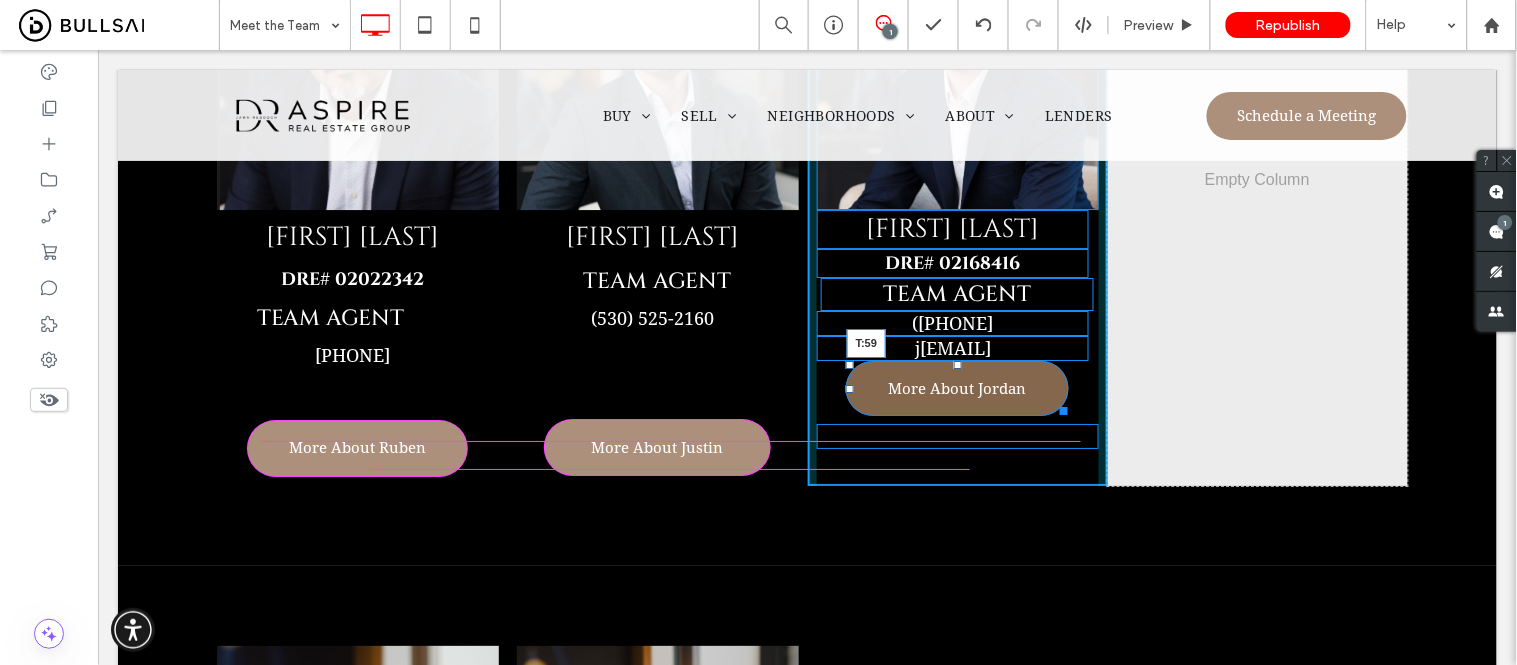 drag, startPoint x: 950, startPoint y: 363, endPoint x: 943, endPoint y: 420, distance: 57.428215 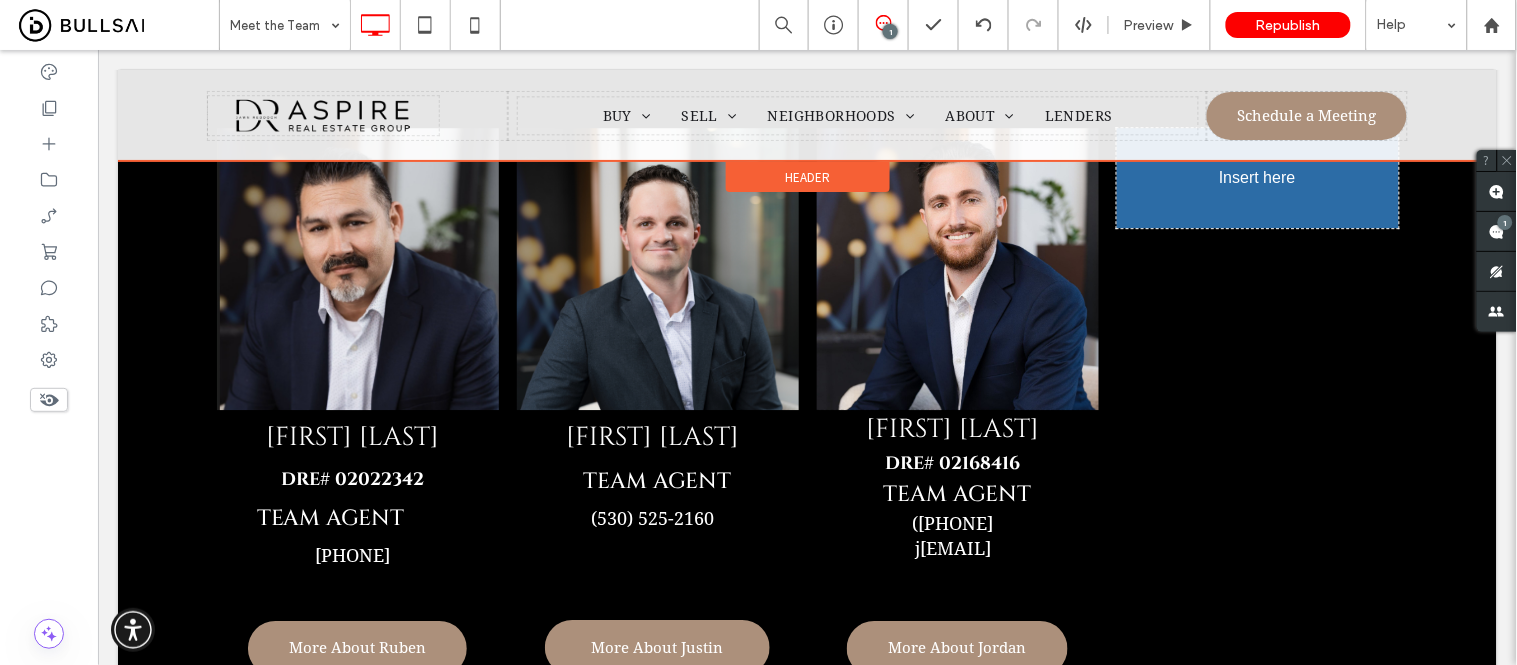 scroll, scrollTop: 1442, scrollLeft: 0, axis: vertical 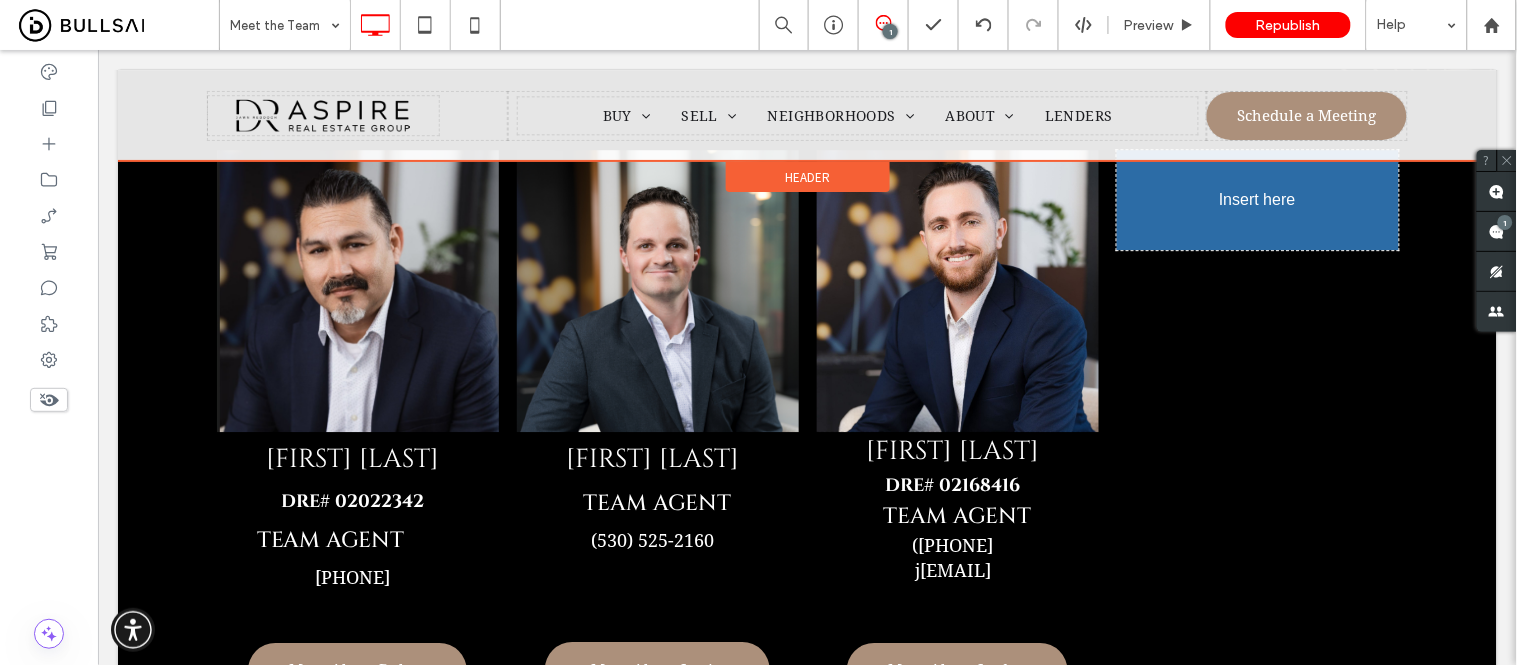 drag, startPoint x: 337, startPoint y: 516, endPoint x: 1180, endPoint y: 255, distance: 882.47943 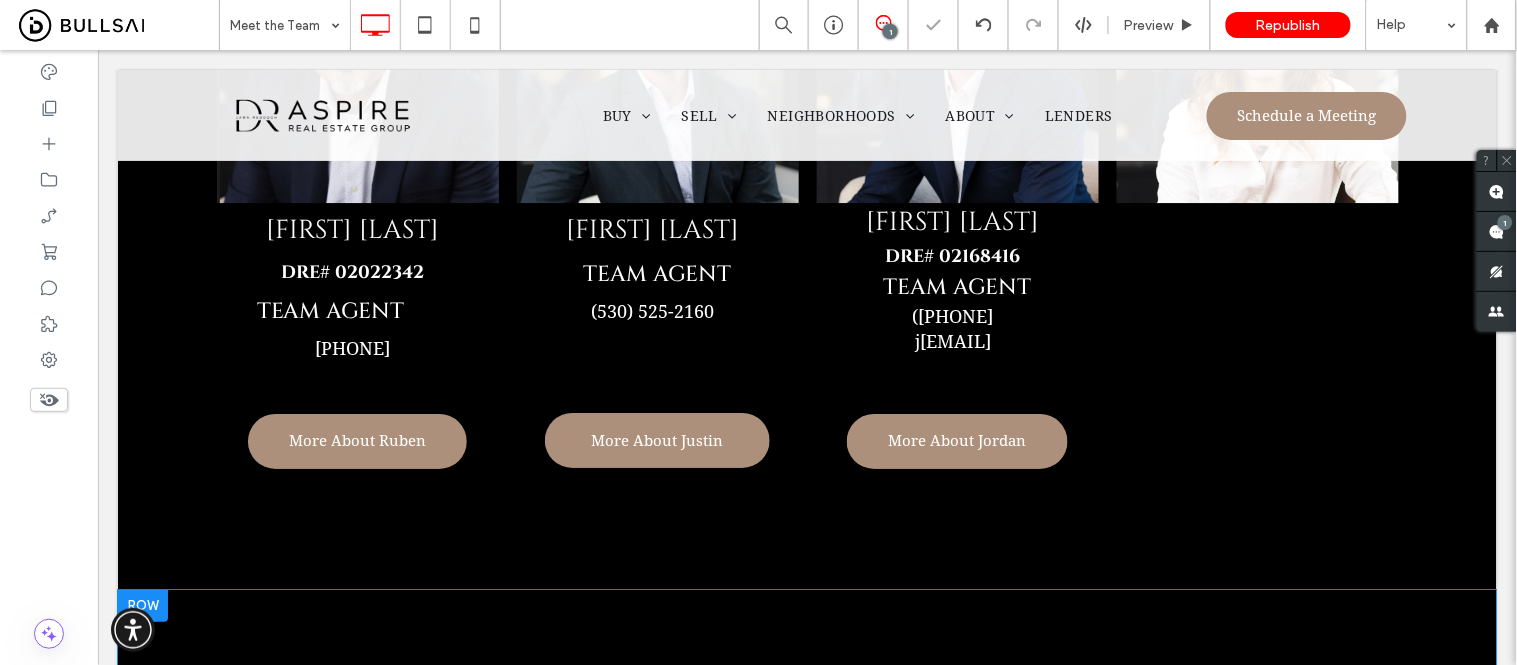 scroll, scrollTop: 1886, scrollLeft: 0, axis: vertical 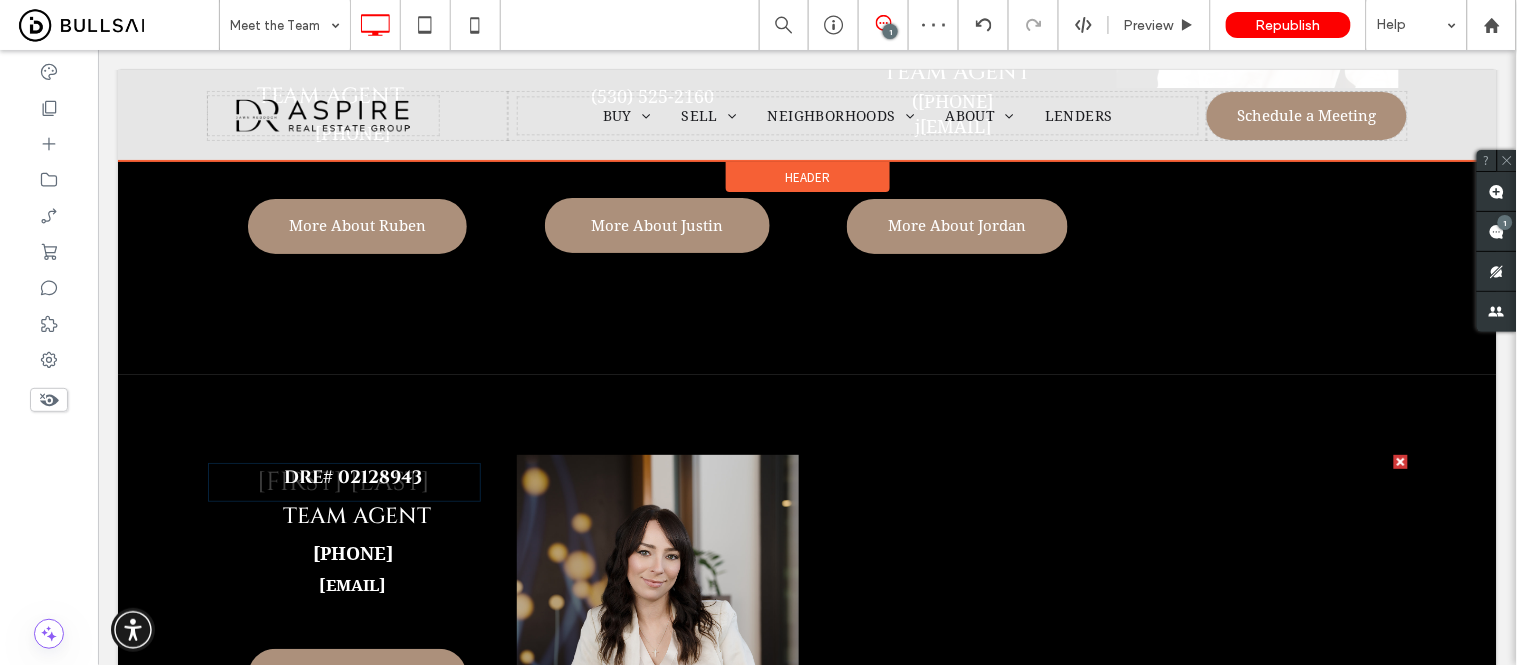 drag, startPoint x: 343, startPoint y: 474, endPoint x: 1296, endPoint y: 173, distance: 999.40485 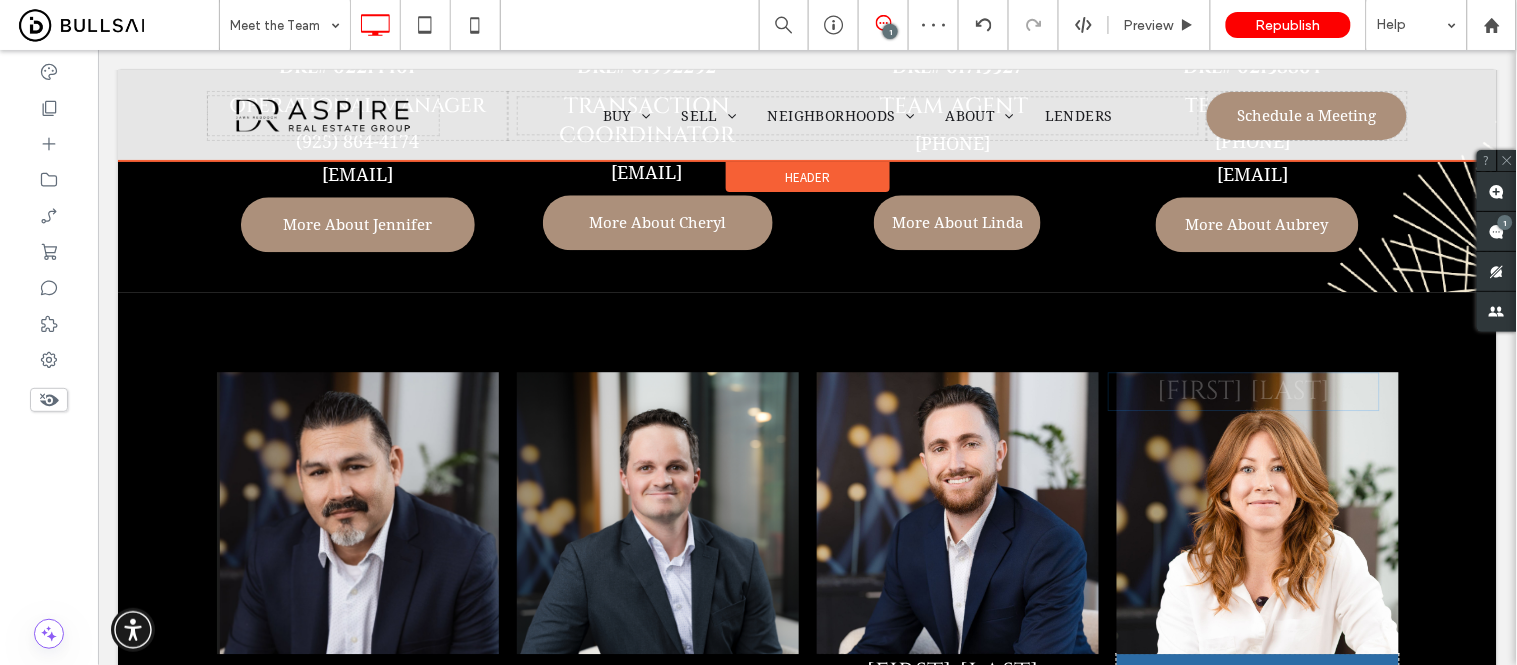 scroll, scrollTop: 1380, scrollLeft: 0, axis: vertical 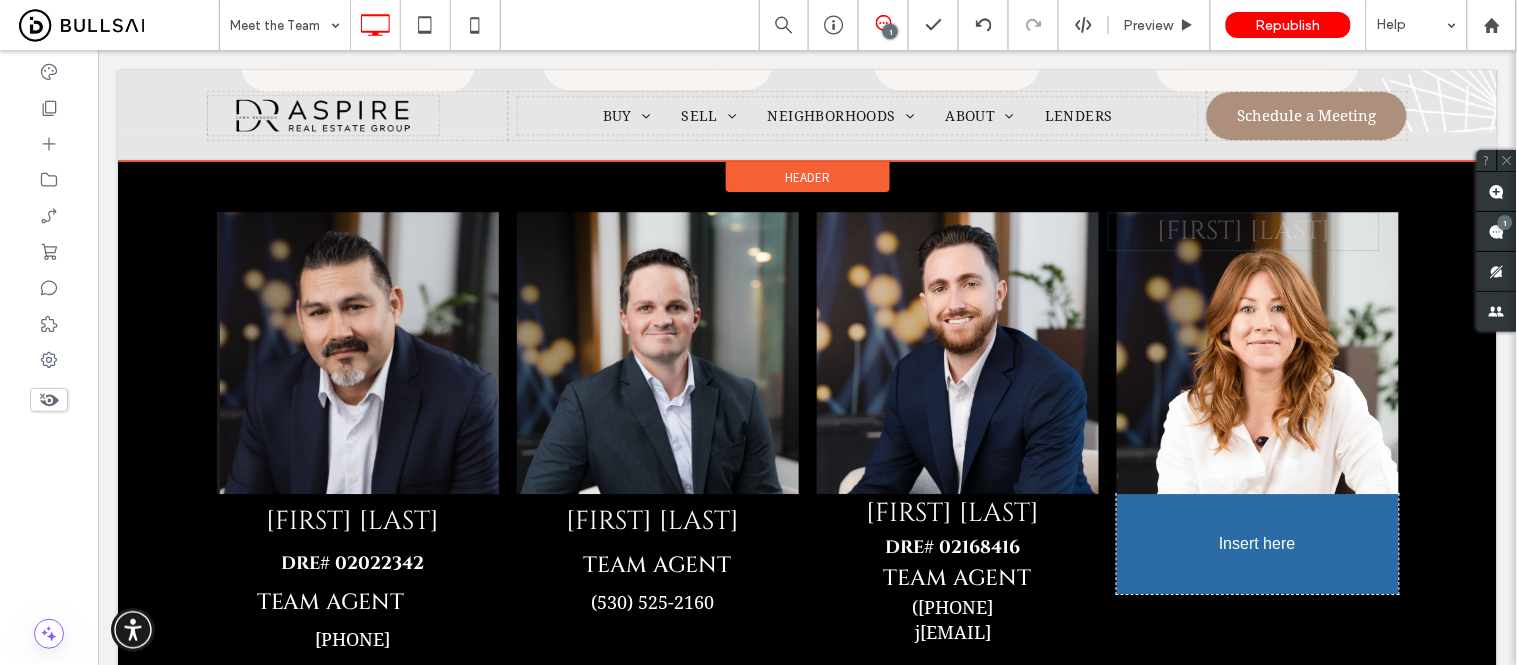 drag, startPoint x: 1226, startPoint y: 393, endPoint x: 1216, endPoint y: 550, distance: 157.31815 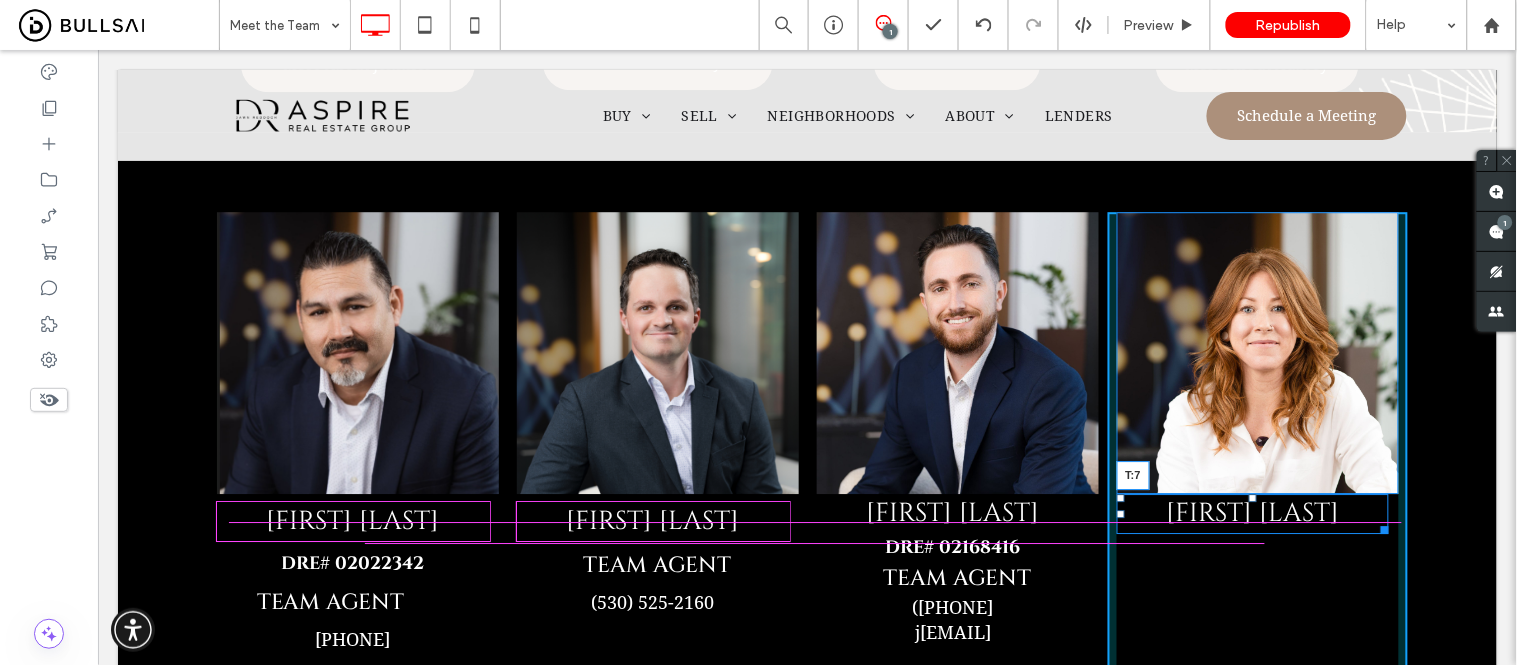 drag, startPoint x: 1247, startPoint y: 501, endPoint x: 1250, endPoint y: 512, distance: 11.401754 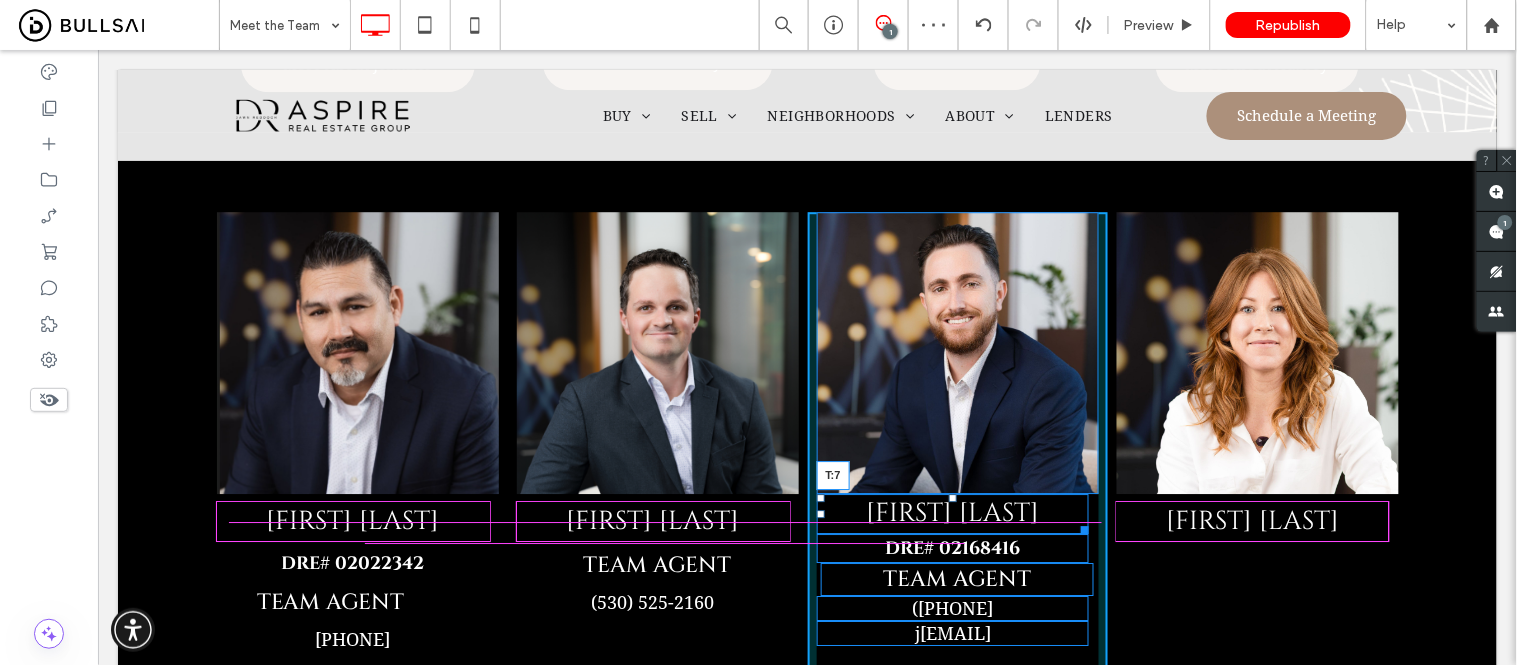 drag, startPoint x: 945, startPoint y: 499, endPoint x: 950, endPoint y: 511, distance: 13 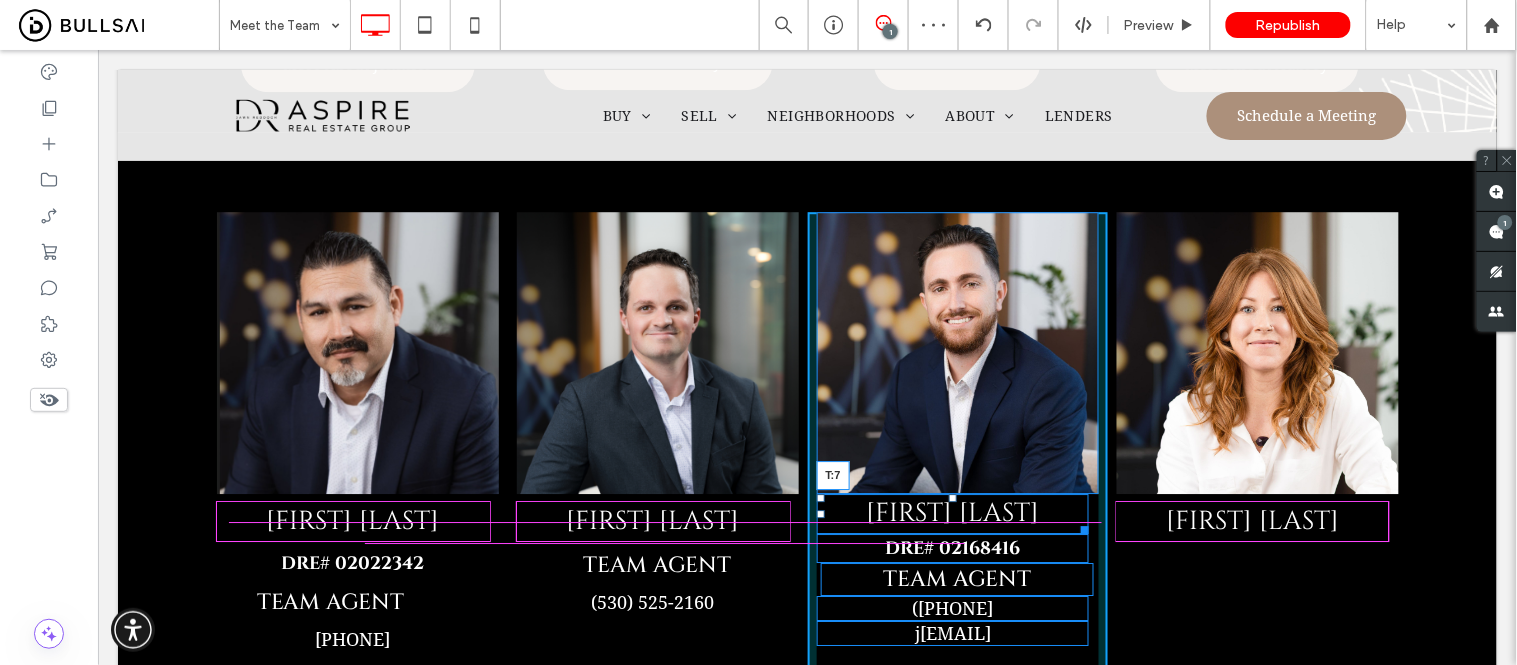 click on "JORDAN BUNNELL
T:7" at bounding box center (952, 513) 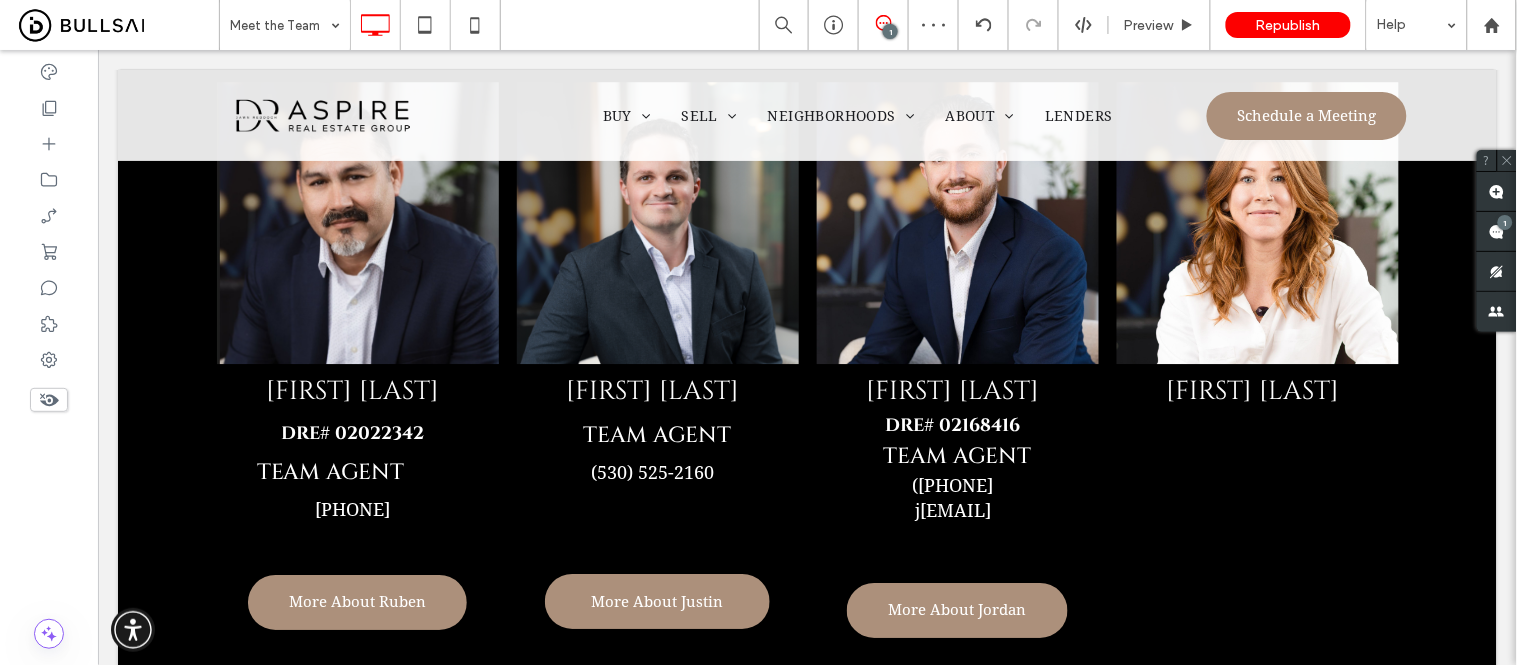 scroll, scrollTop: 1824, scrollLeft: 0, axis: vertical 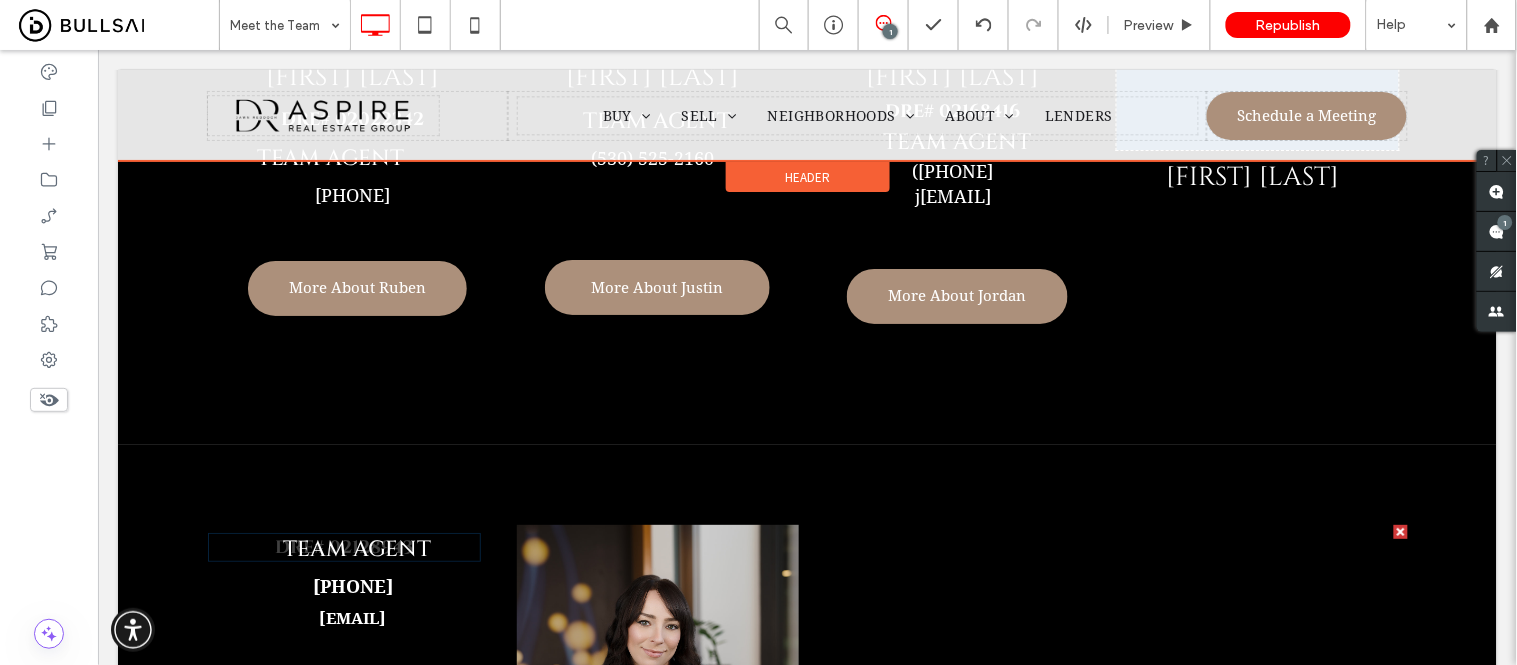 drag, startPoint x: 370, startPoint y: 545, endPoint x: 1282, endPoint y: 213, distance: 970.55035 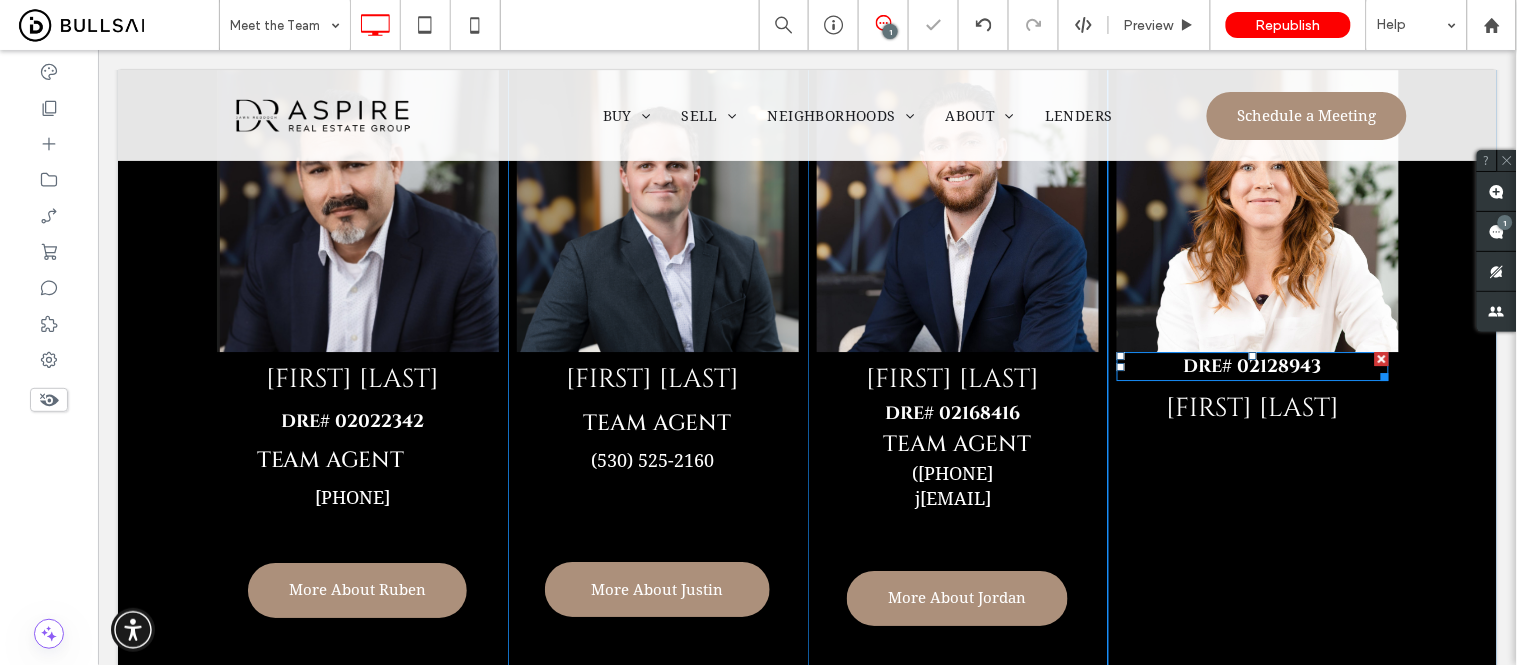 scroll, scrollTop: 1491, scrollLeft: 0, axis: vertical 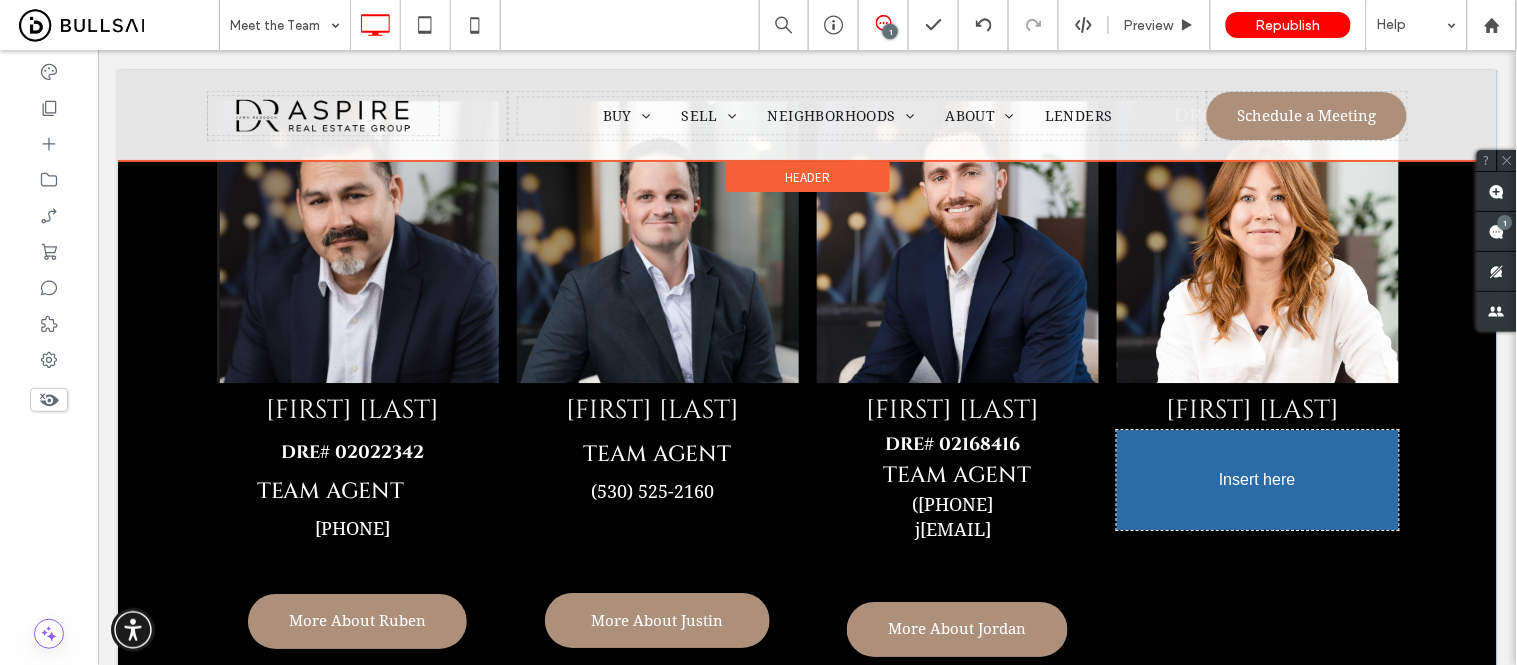 drag, startPoint x: 1249, startPoint y: 399, endPoint x: 1232, endPoint y: 533, distance: 135.07405 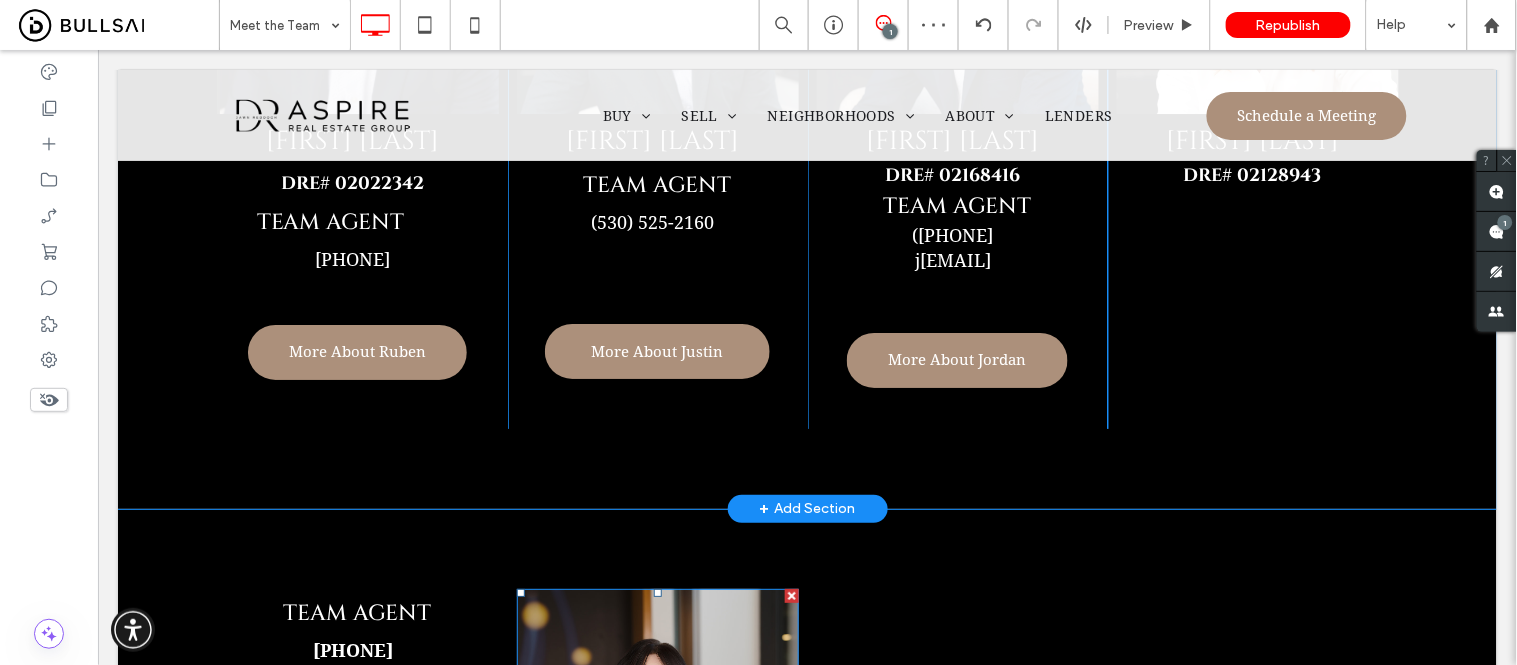 scroll, scrollTop: 1935, scrollLeft: 0, axis: vertical 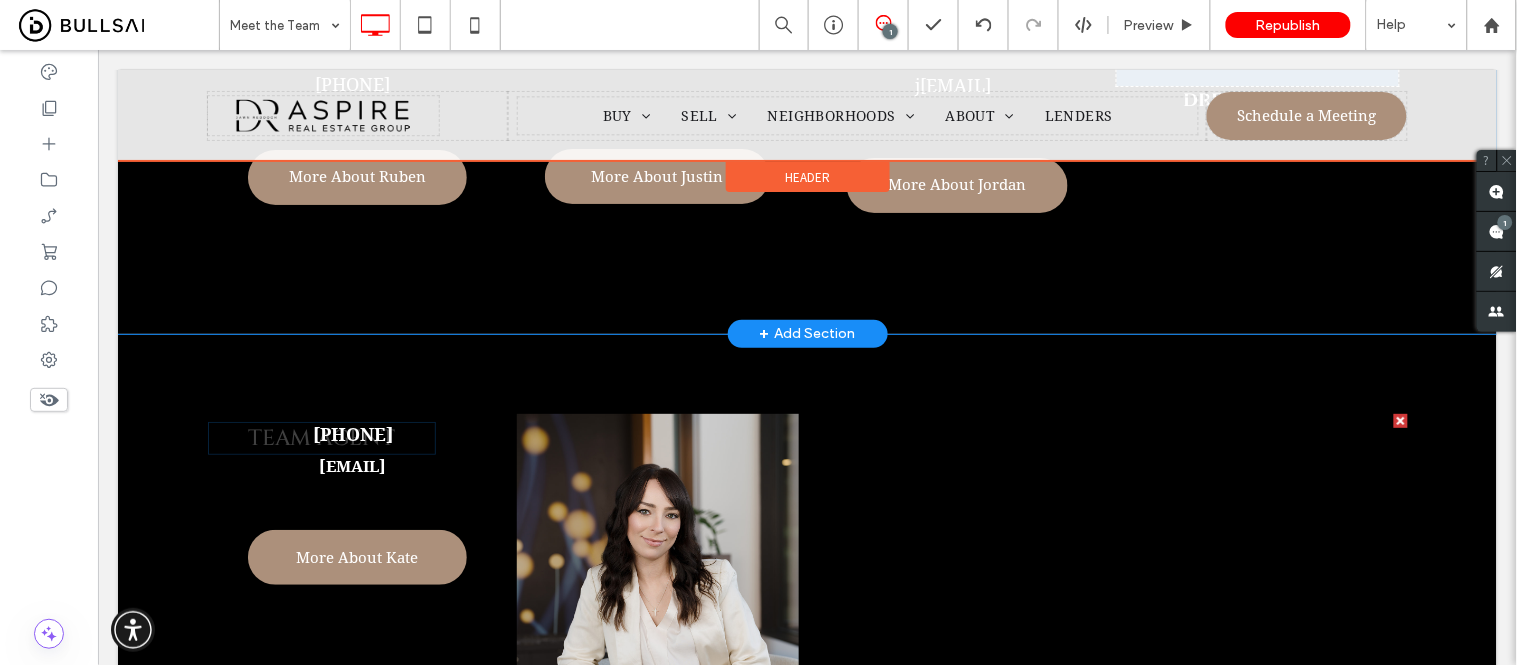 drag, startPoint x: 353, startPoint y: 435, endPoint x: 1275, endPoint y: 194, distance: 952.9769 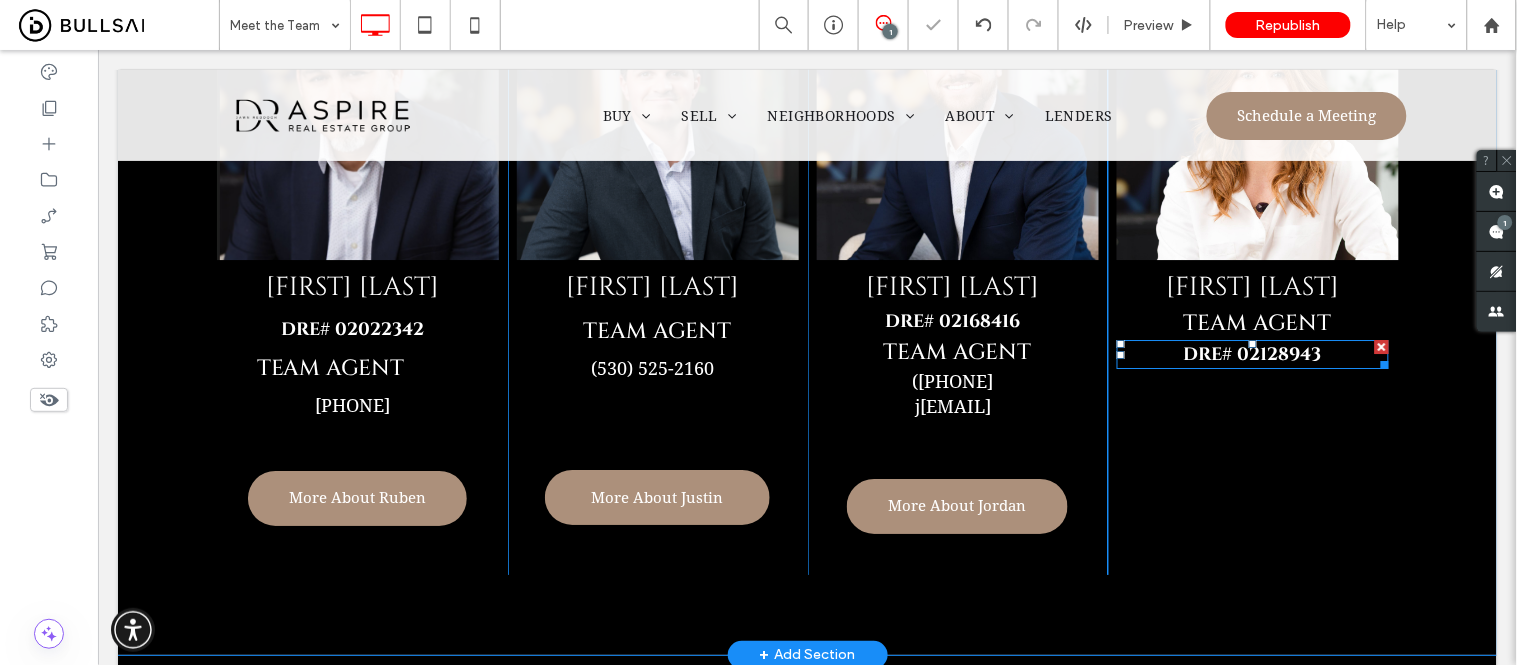scroll, scrollTop: 1602, scrollLeft: 0, axis: vertical 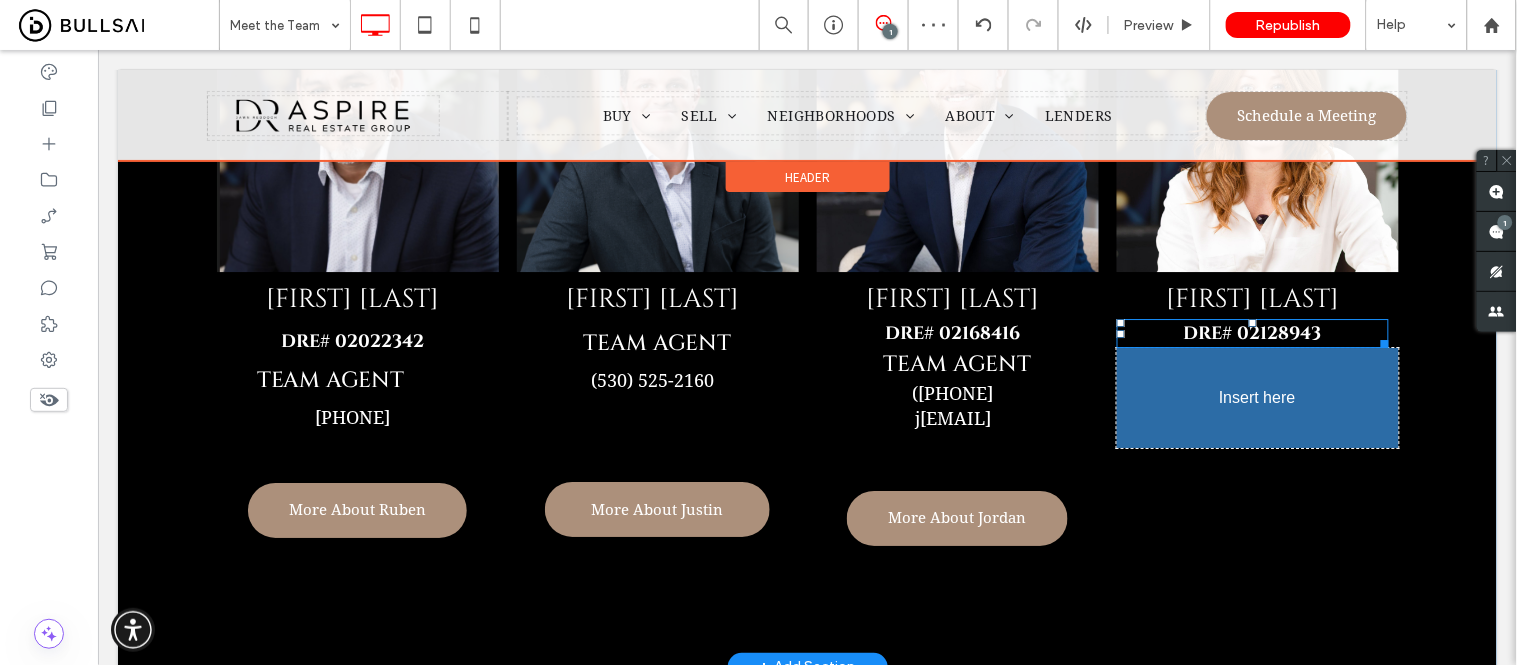 drag, startPoint x: 1204, startPoint y: 337, endPoint x: 1203, endPoint y: 484, distance: 147.0034 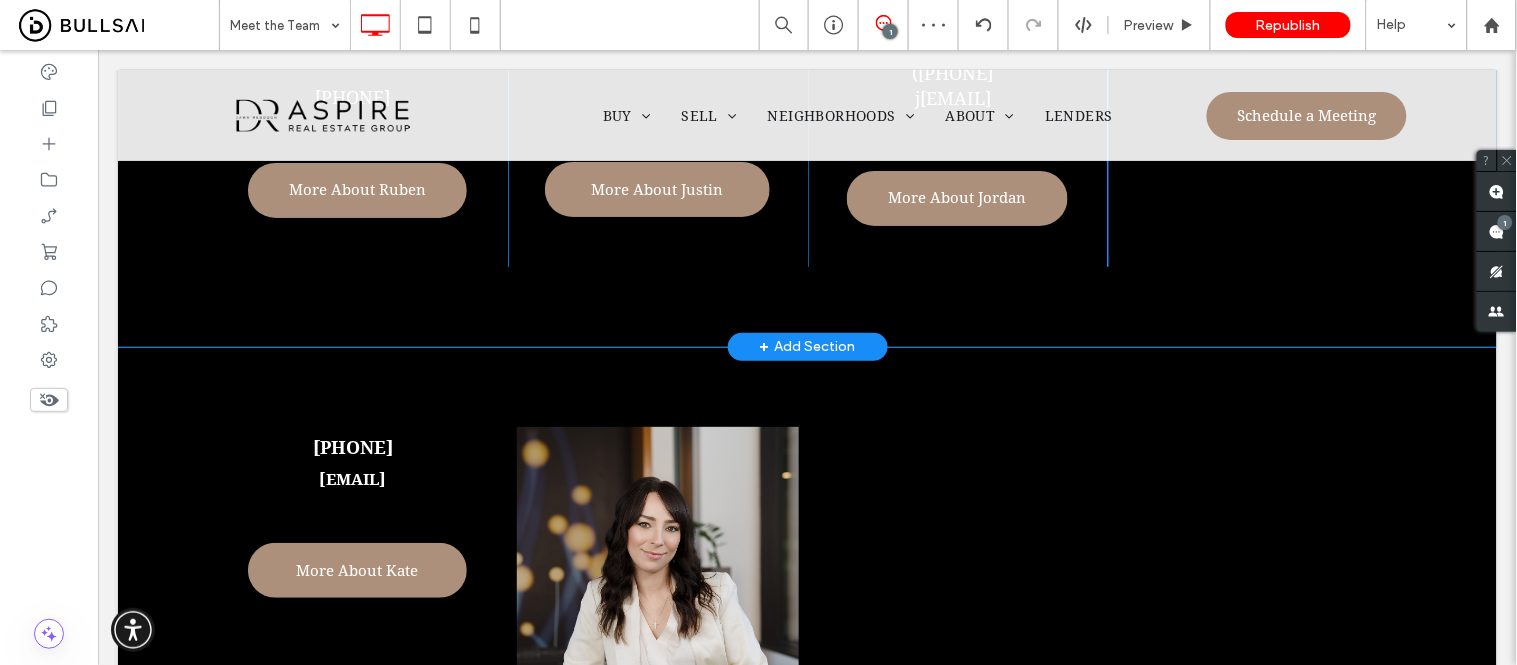 scroll, scrollTop: 1935, scrollLeft: 0, axis: vertical 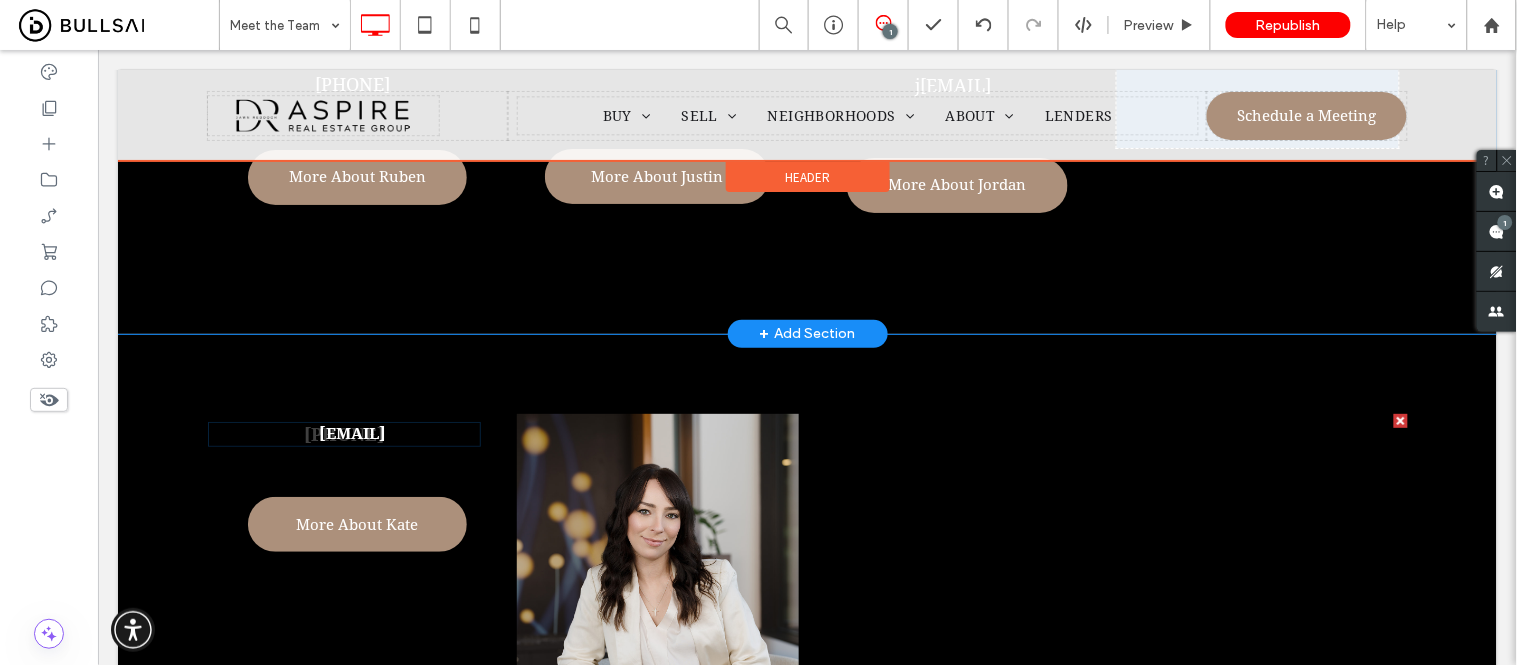 drag, startPoint x: 367, startPoint y: 436, endPoint x: 1377, endPoint y: 252, distance: 1026.6235 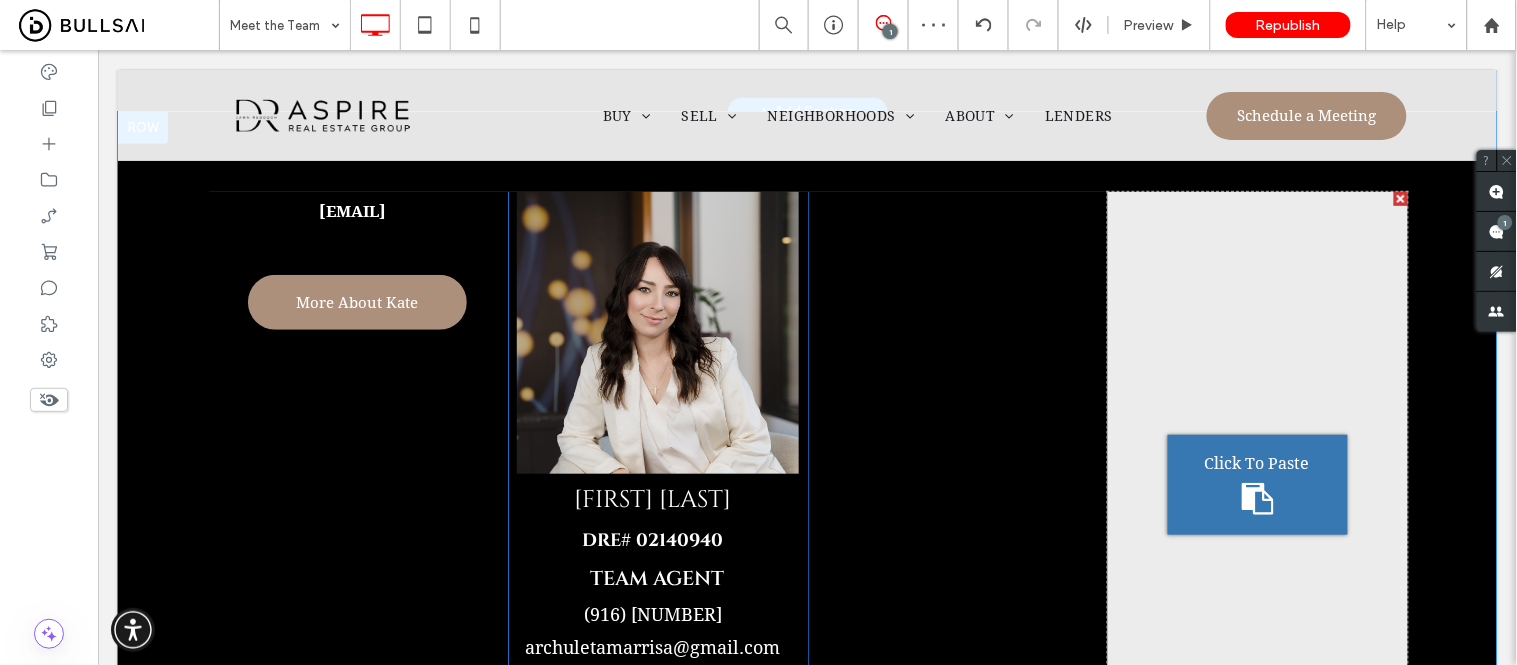 scroll, scrollTop: 1935, scrollLeft: 0, axis: vertical 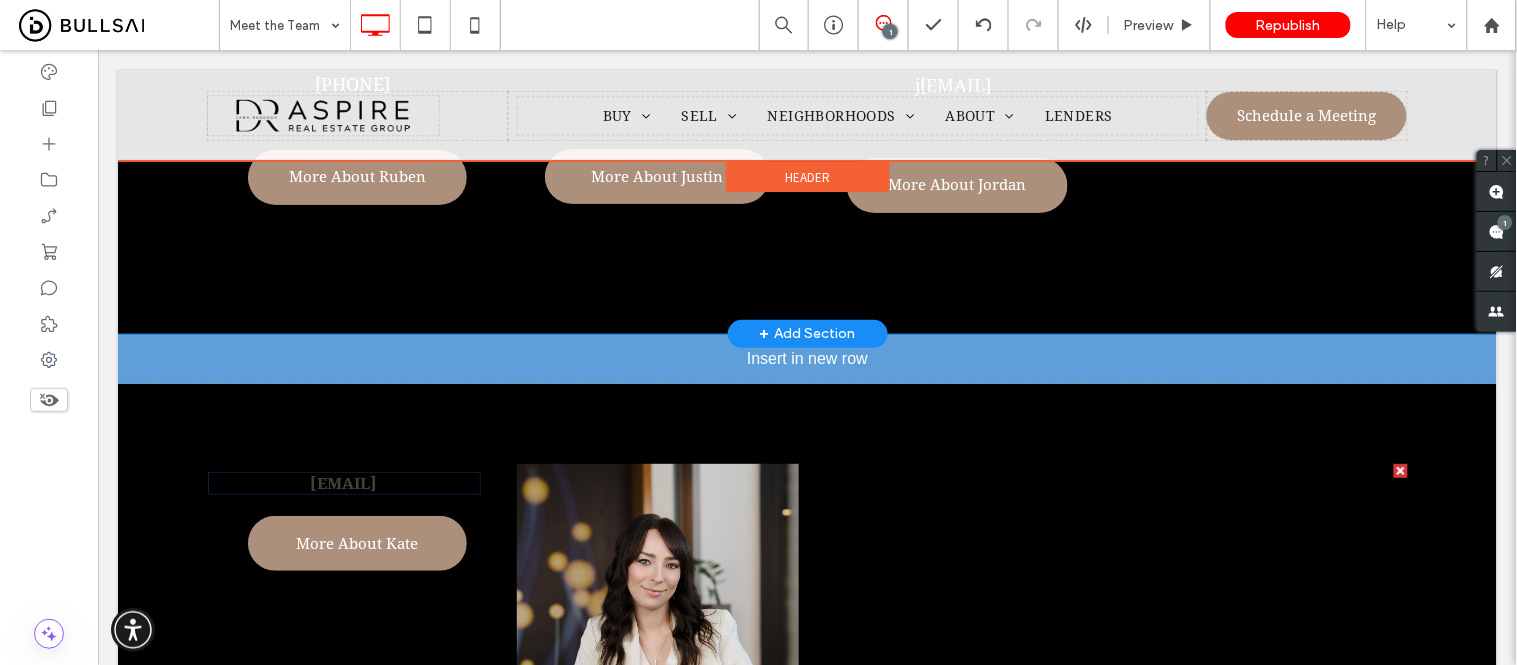 drag, startPoint x: 340, startPoint y: 437, endPoint x: 1273, endPoint y: 276, distance: 946.7893 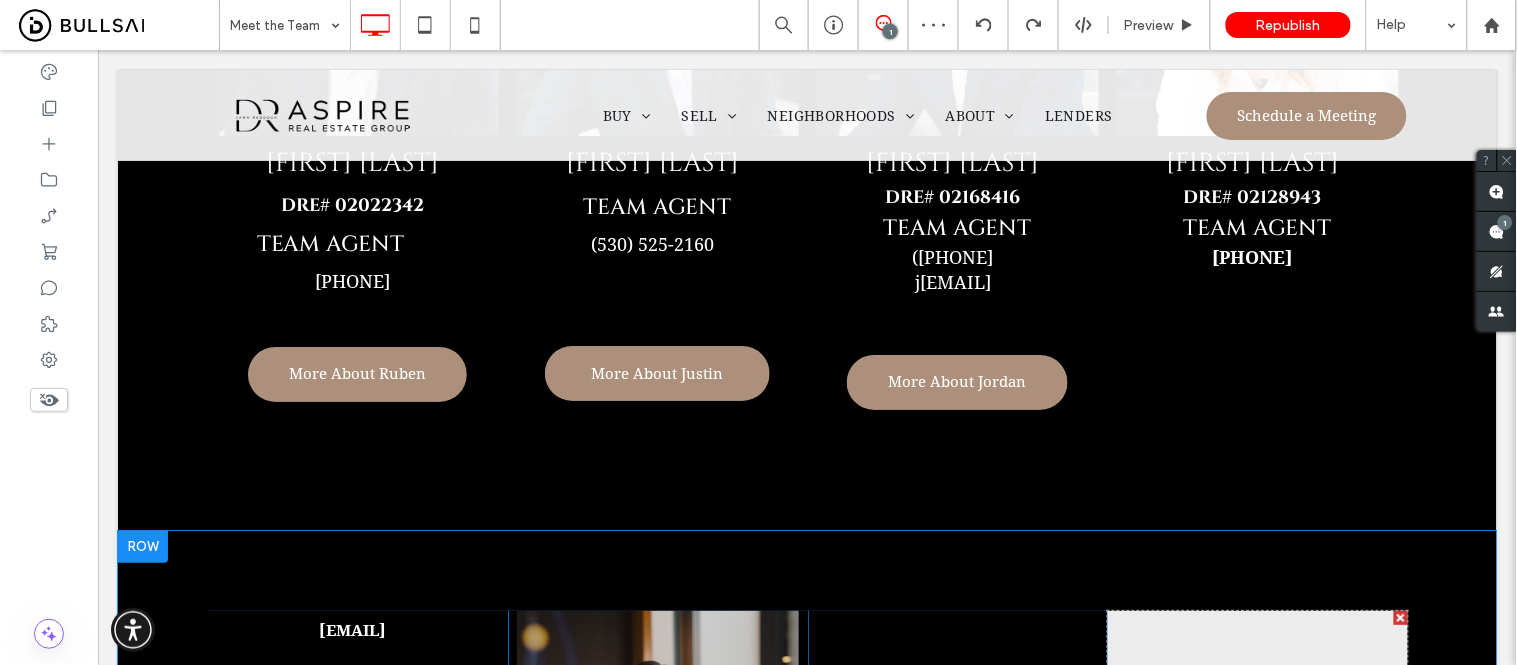scroll, scrollTop: 1777, scrollLeft: 0, axis: vertical 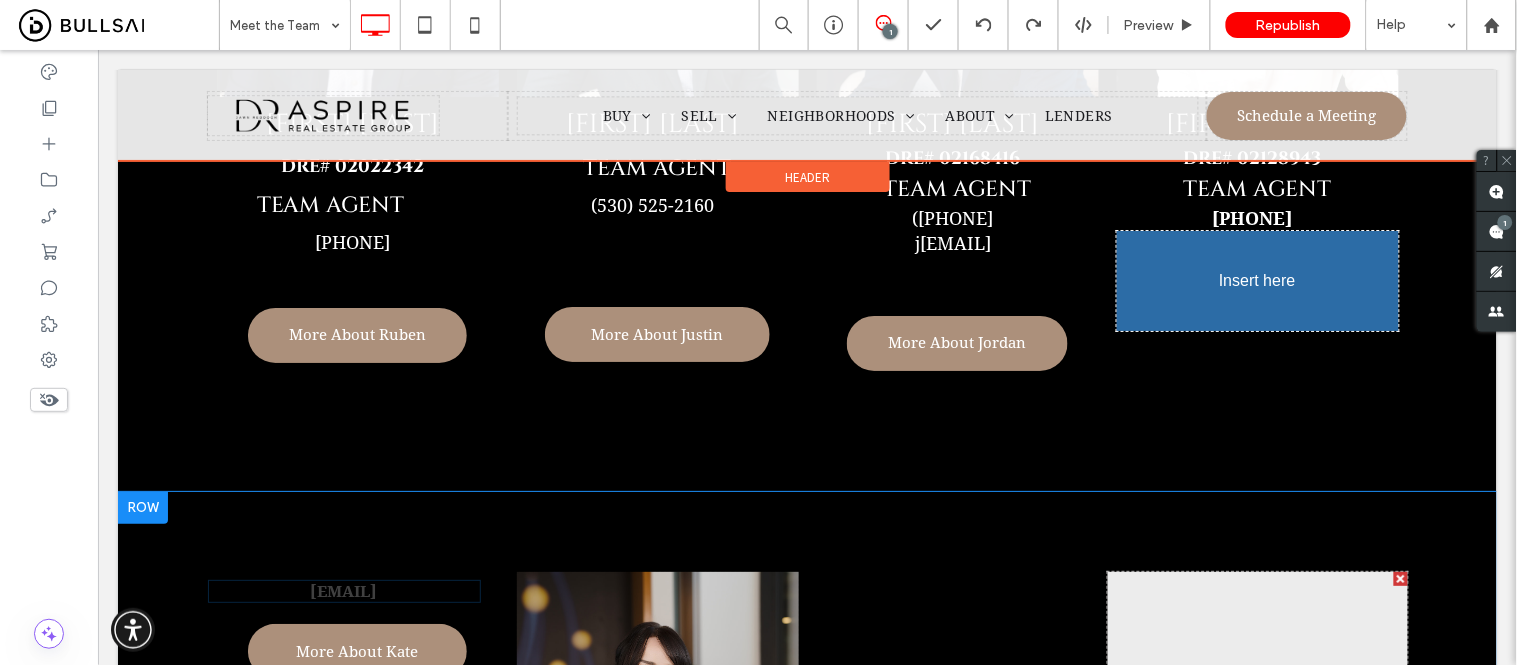 drag, startPoint x: 1202, startPoint y: 272, endPoint x: 1324, endPoint y: 394, distance: 172.53406 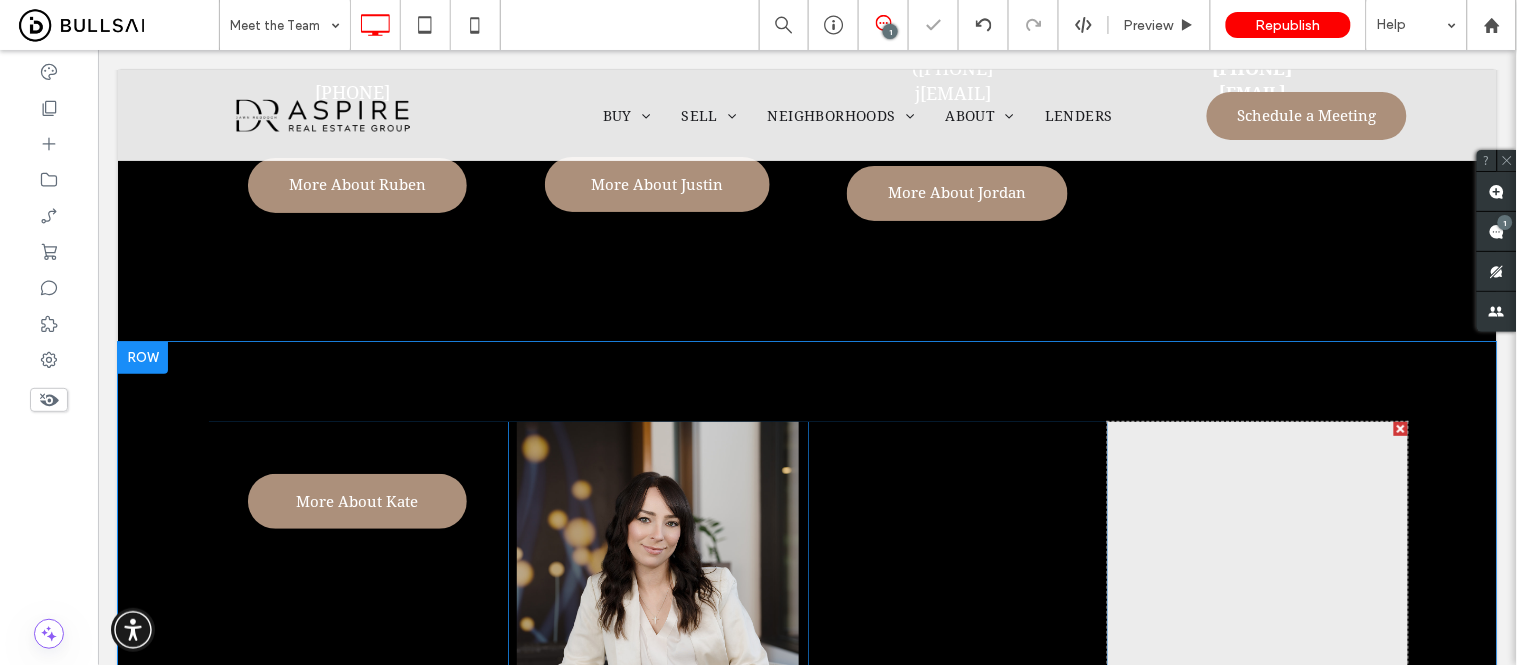 scroll, scrollTop: 1888, scrollLeft: 0, axis: vertical 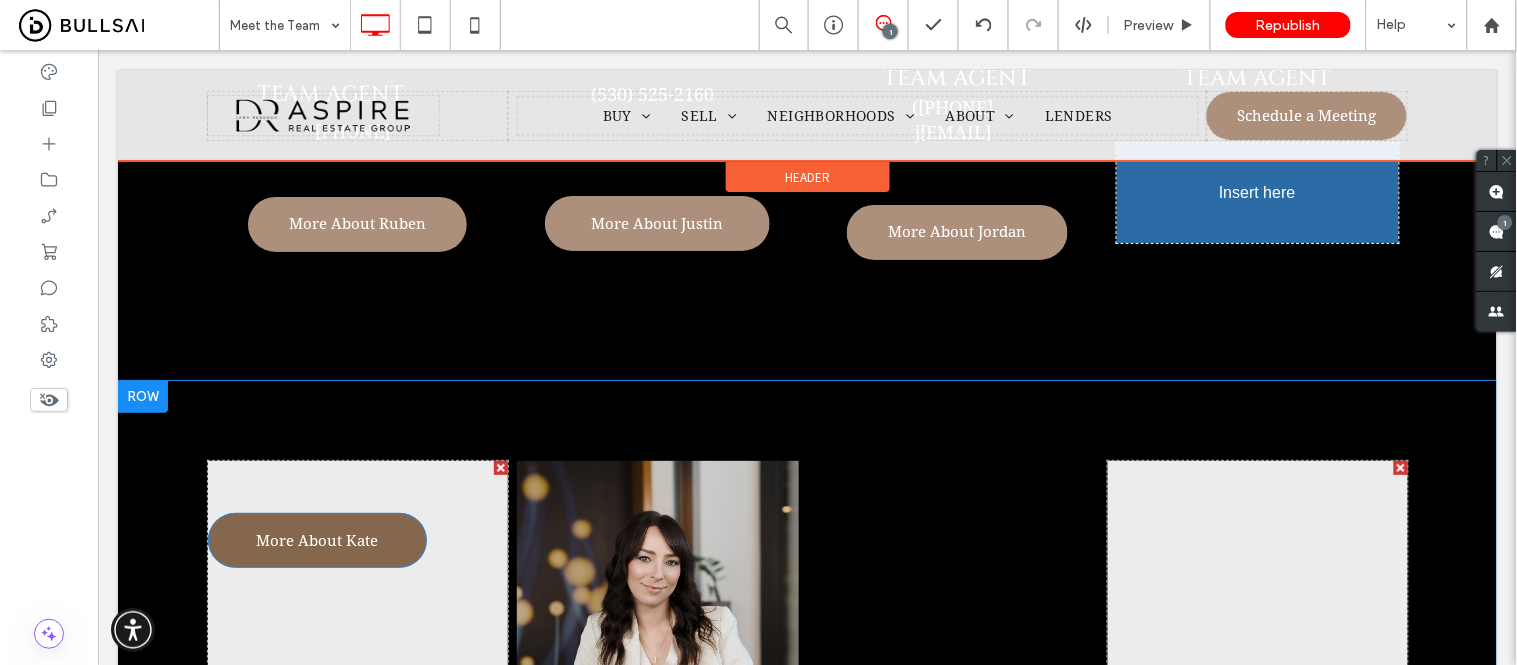 drag, startPoint x: 356, startPoint y: 552, endPoint x: 1350, endPoint y: 329, distance: 1018.7075 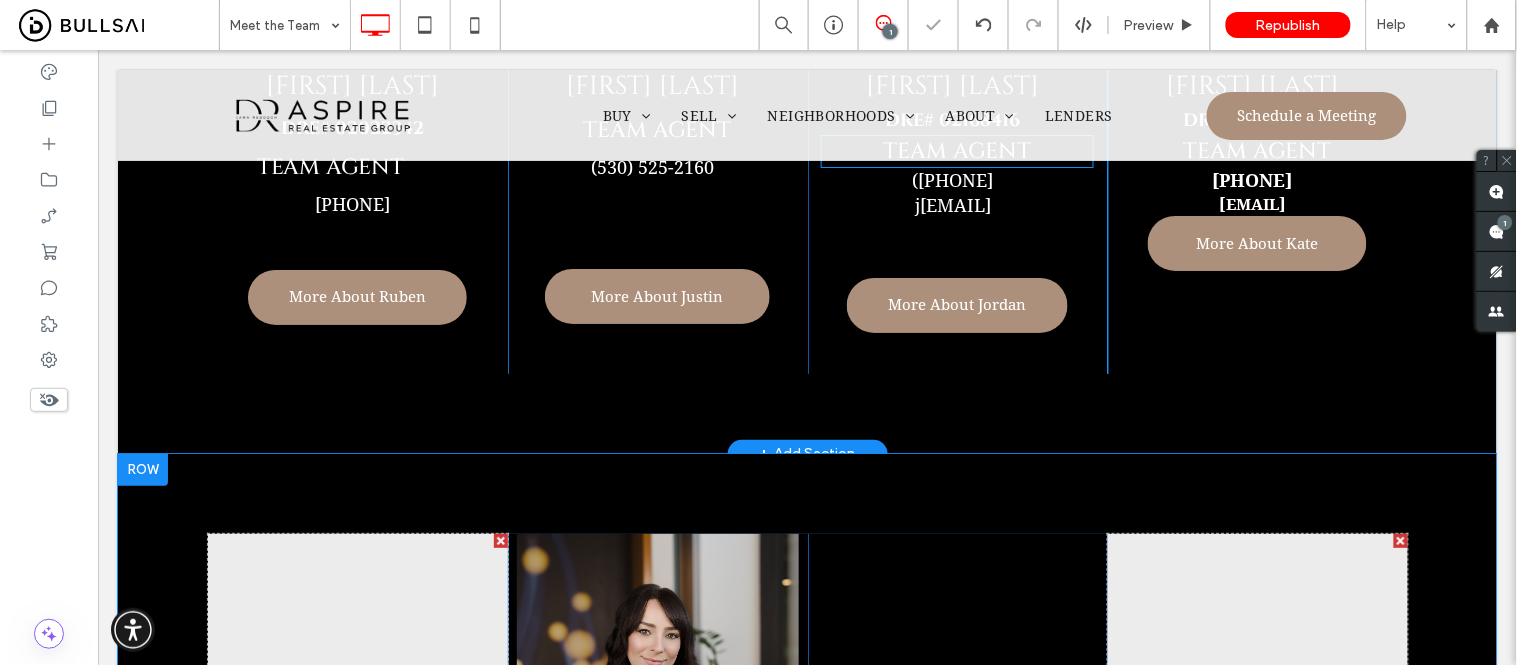 scroll, scrollTop: 1666, scrollLeft: 0, axis: vertical 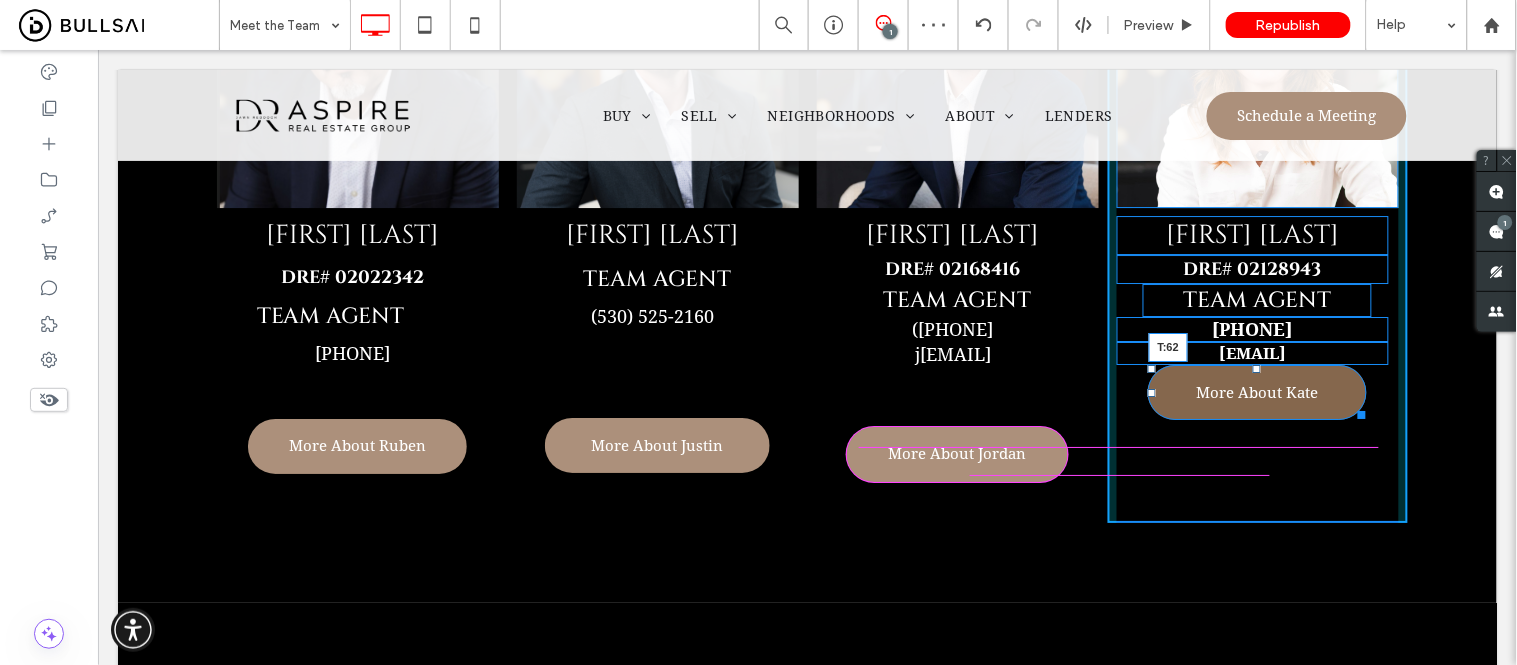 drag, startPoint x: 1247, startPoint y: 366, endPoint x: 1333, endPoint y: 479, distance: 142.00352 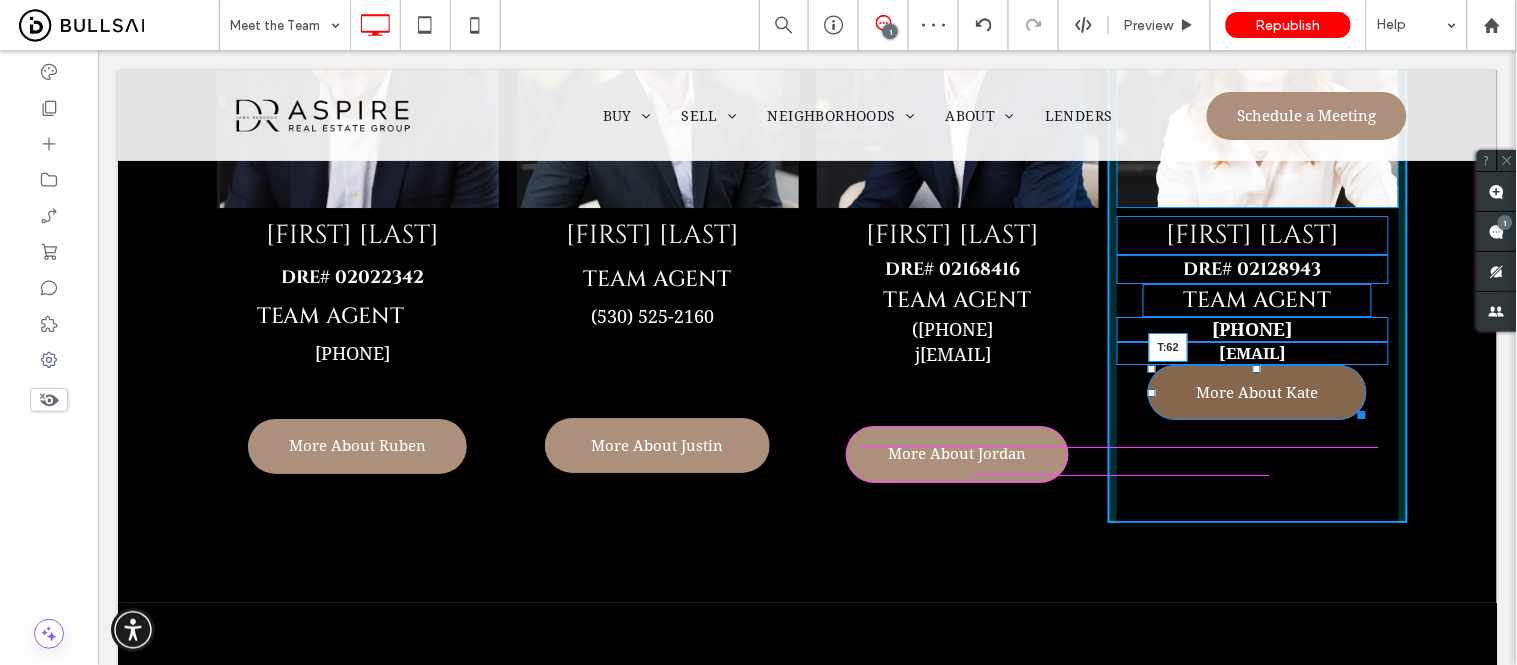 click on "KATE WILSON
DRE# 02128943
Team Agent
(916) 716-6002 realtorkatewilson@gmail.com
More About Kate
T:62
Click To Paste" at bounding box center [1257, 223] 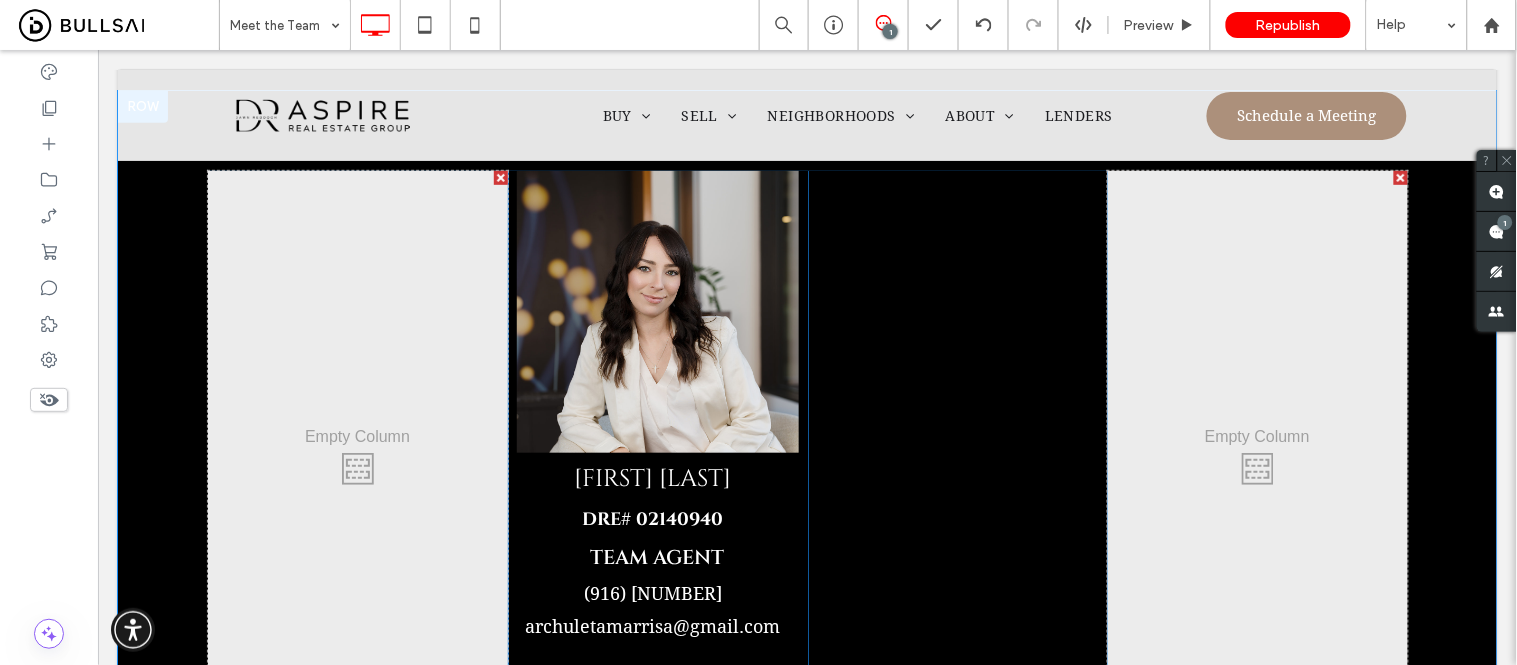 scroll, scrollTop: 2000, scrollLeft: 0, axis: vertical 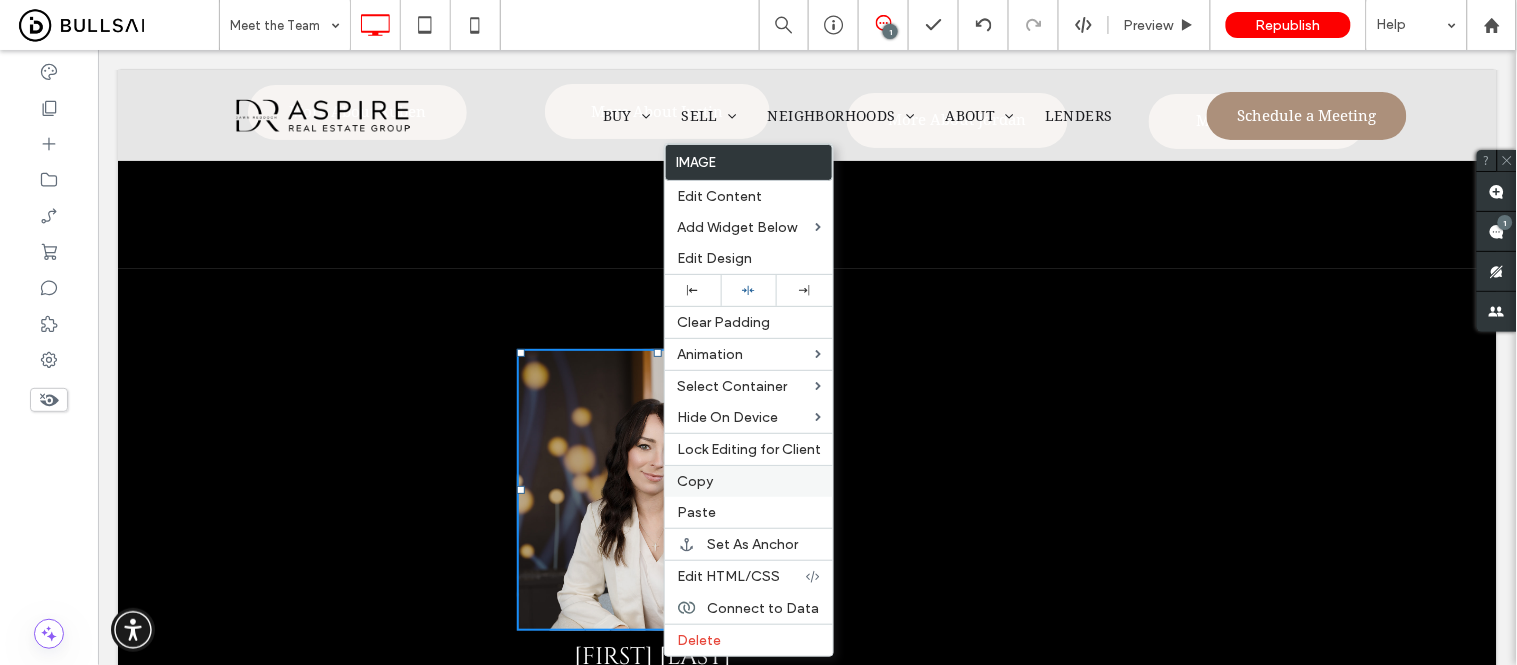 click on "Copy" at bounding box center (695, 481) 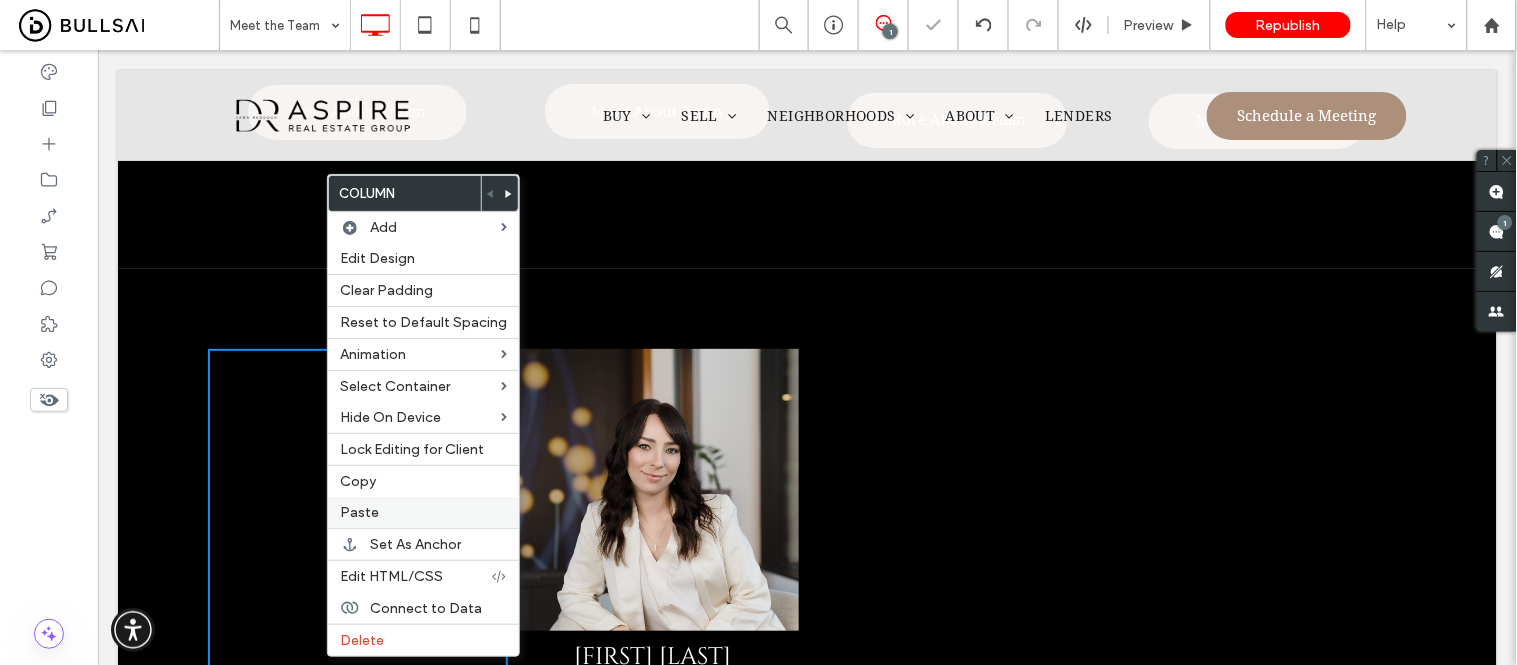 click on "Paste" at bounding box center [423, 512] 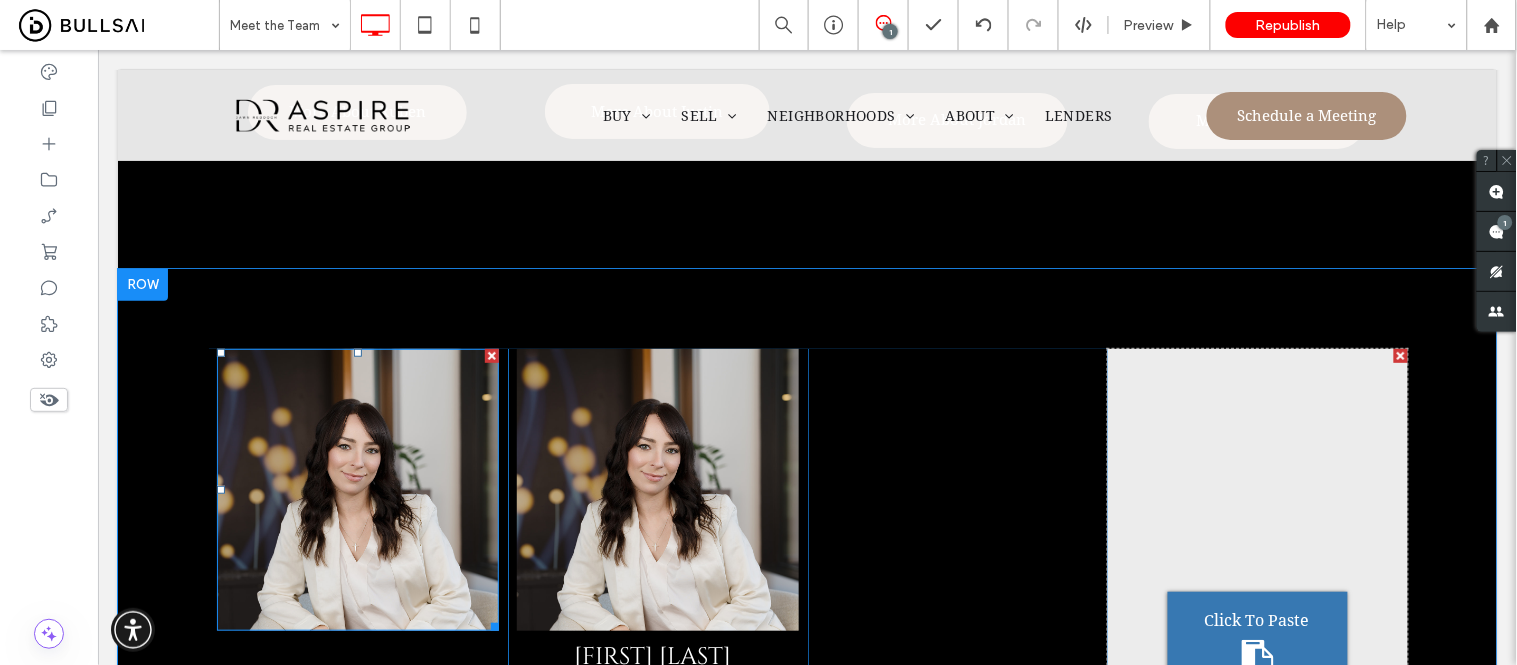 click at bounding box center (357, 489) 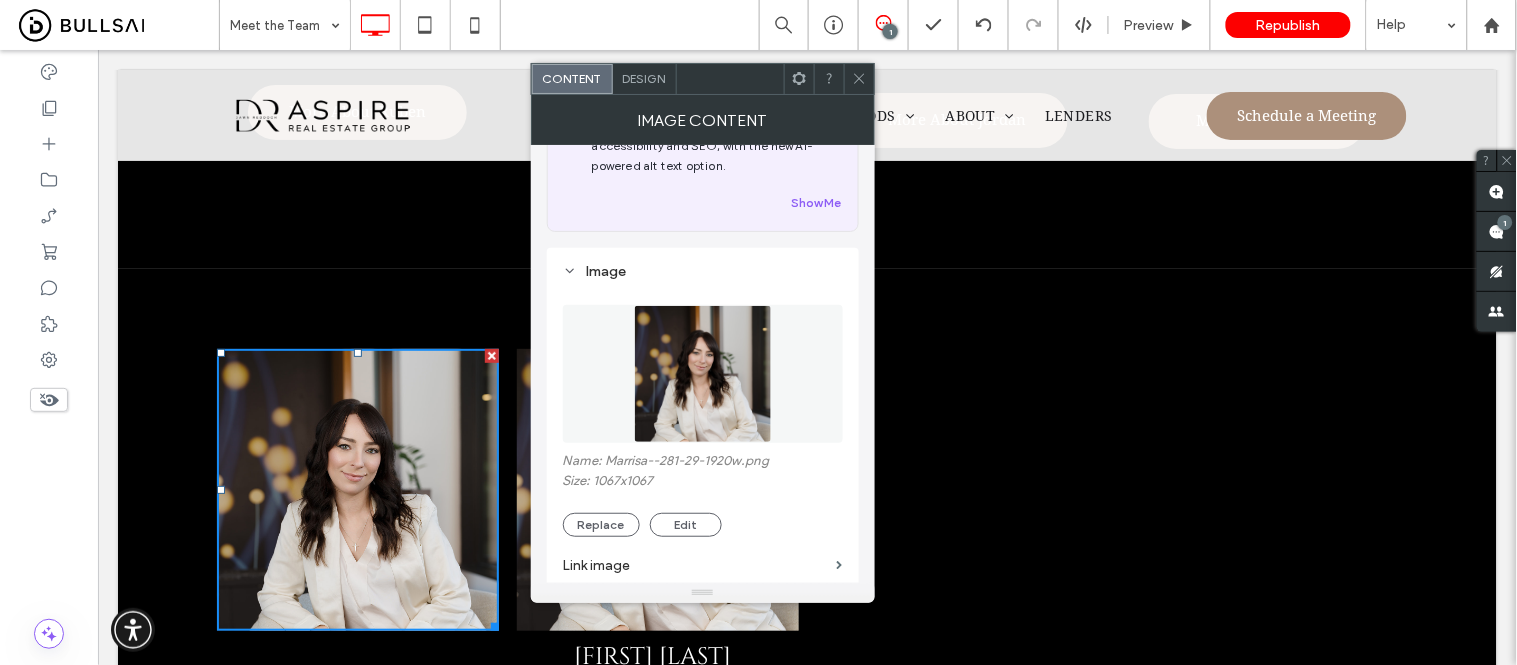 scroll, scrollTop: 222, scrollLeft: 0, axis: vertical 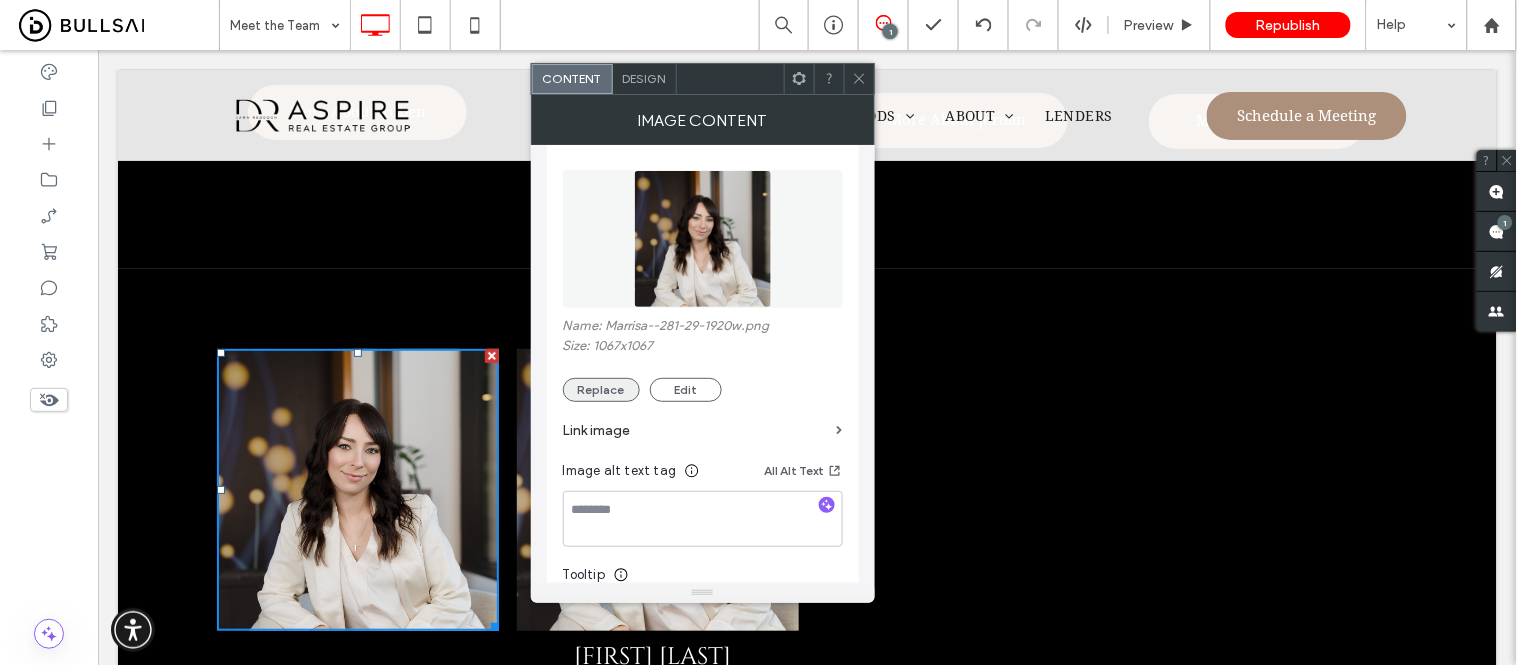 click on "Replace" at bounding box center [601, 390] 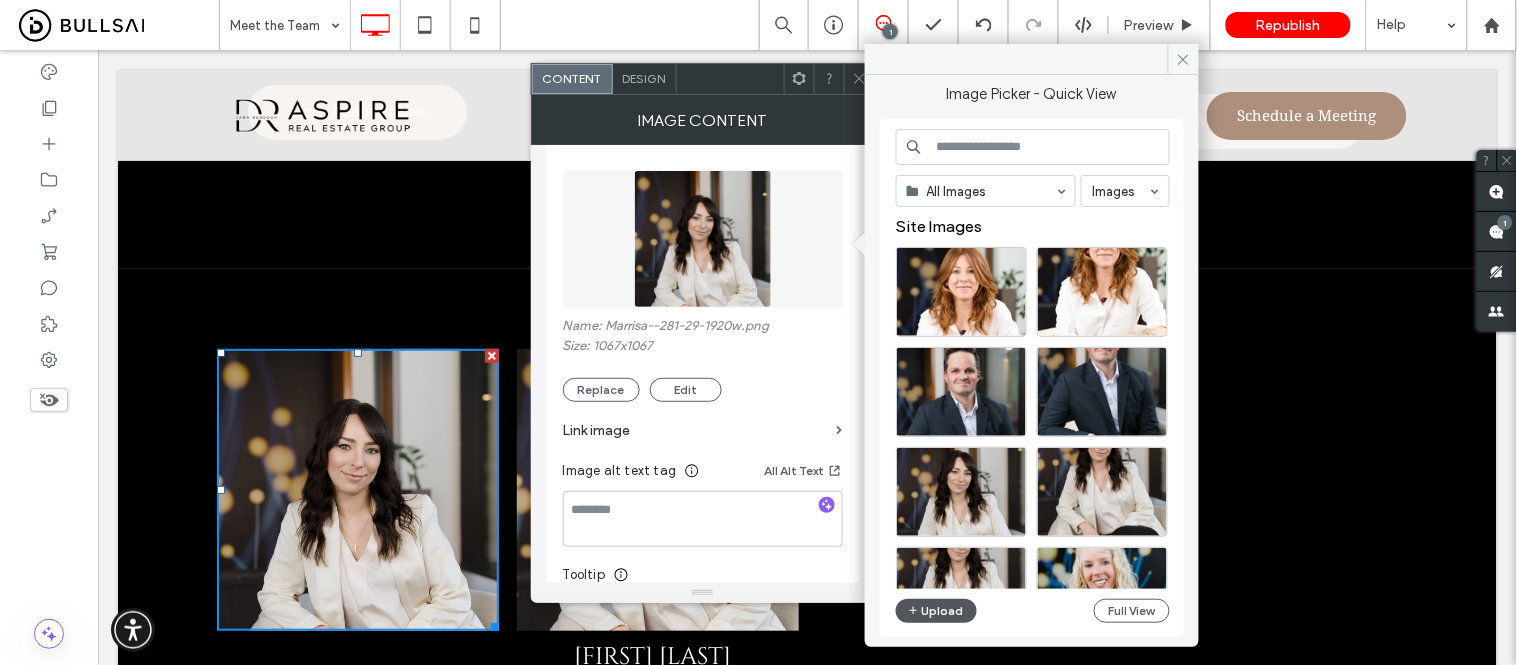 click on "Upload" at bounding box center (937, 611) 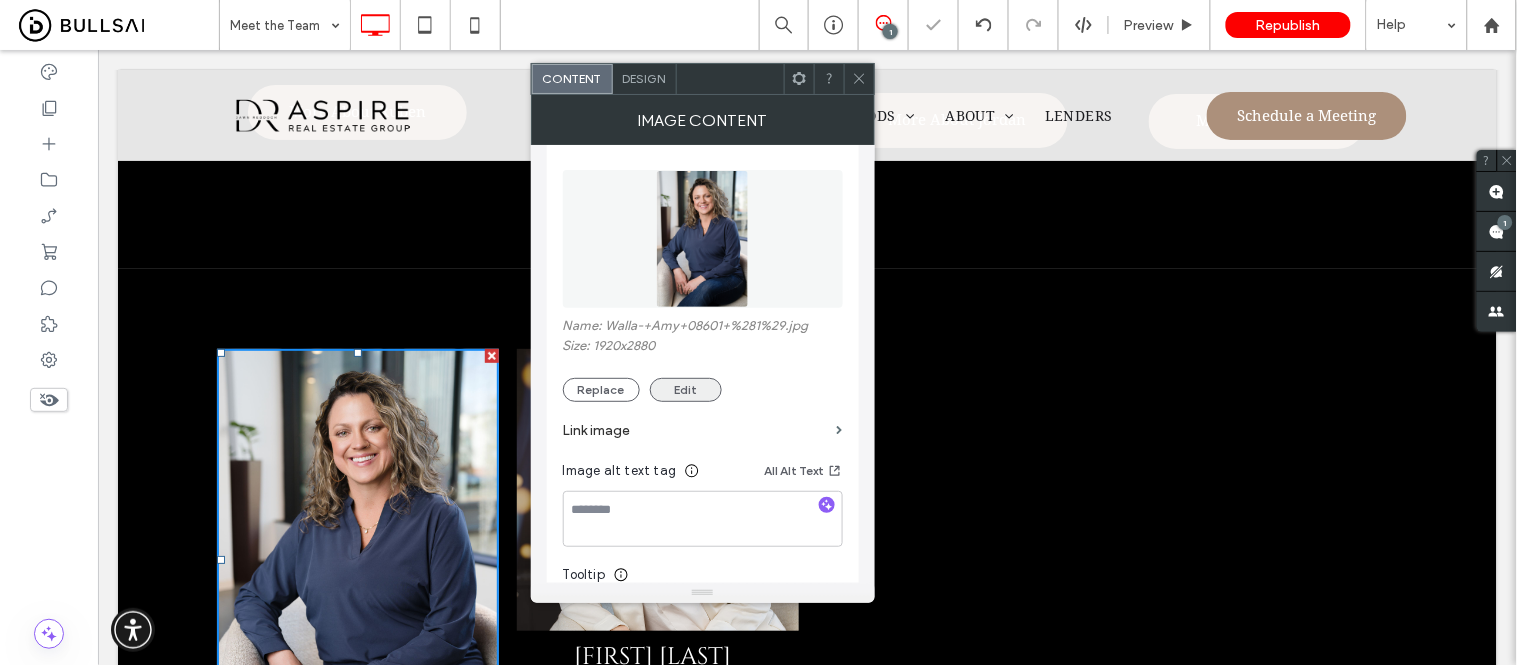click on "Edit" at bounding box center [686, 390] 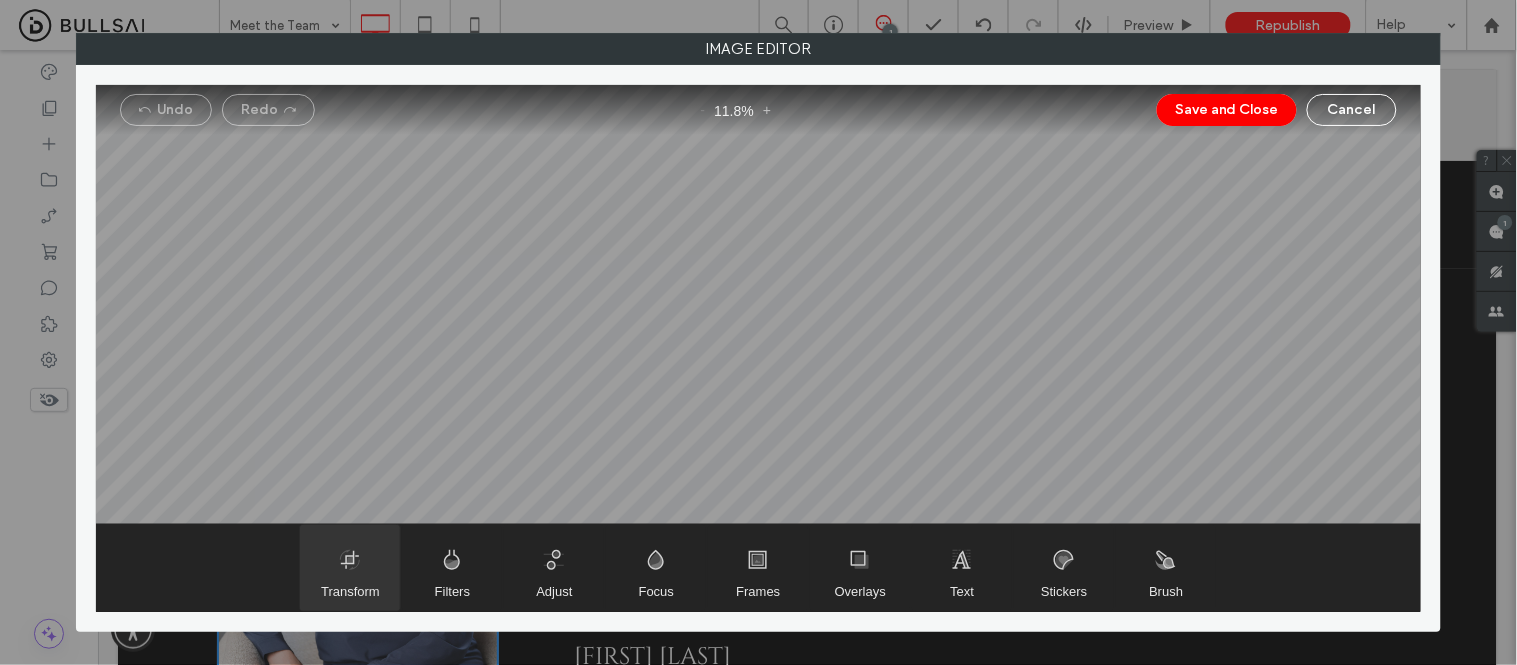 click at bounding box center (350, 568) 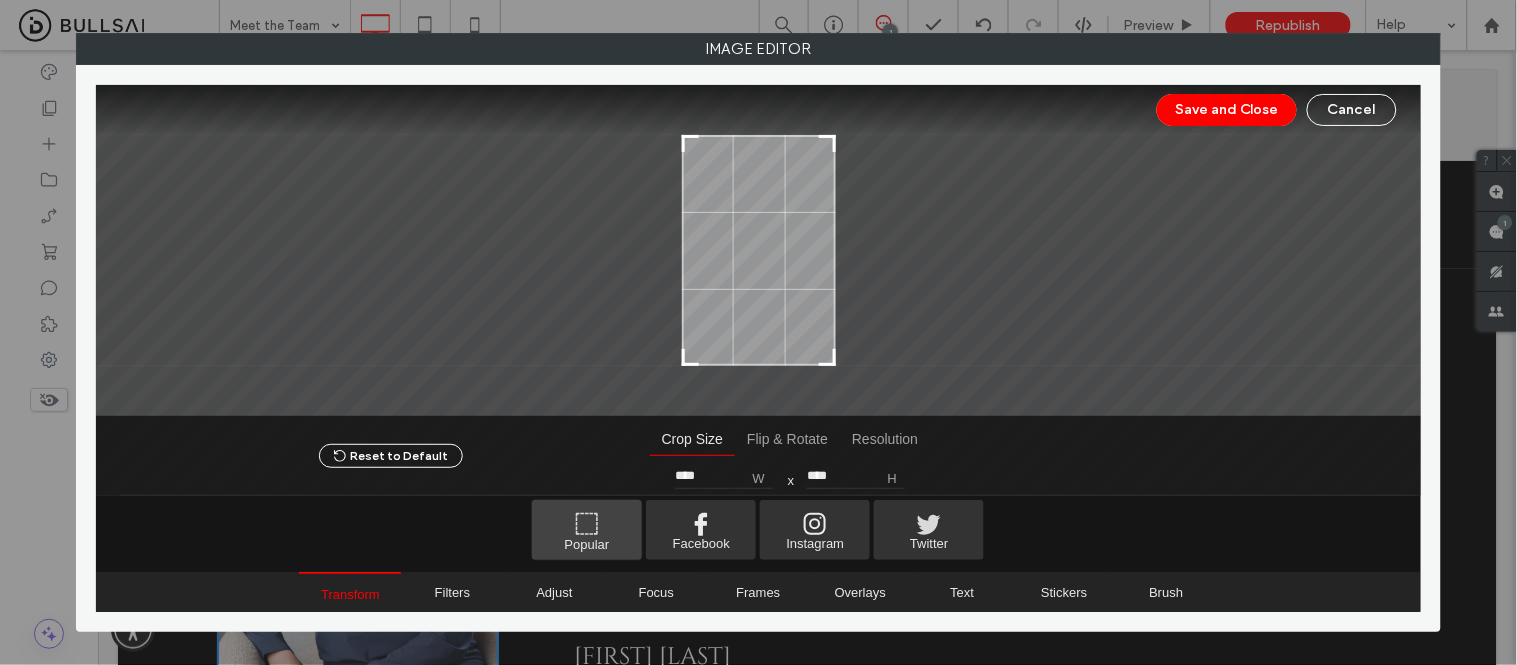 click at bounding box center [587, 530] 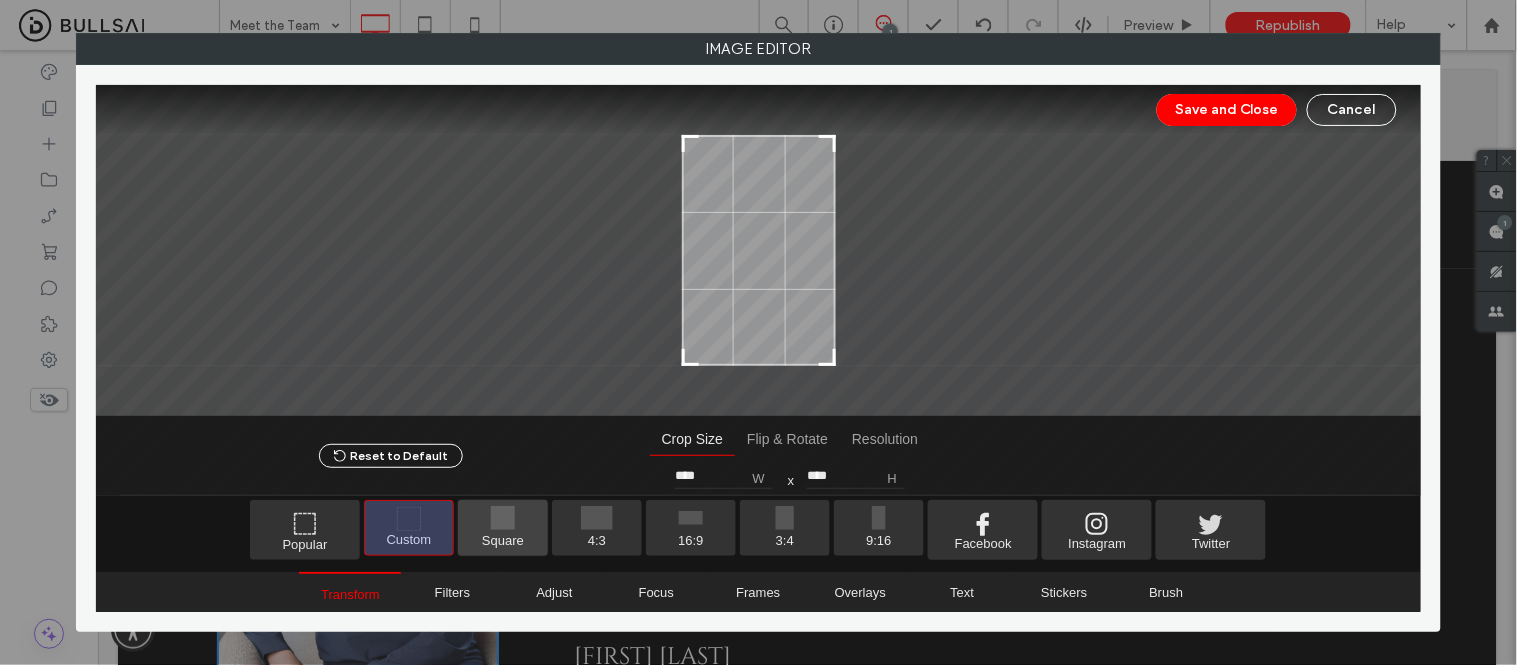 click at bounding box center [503, 528] 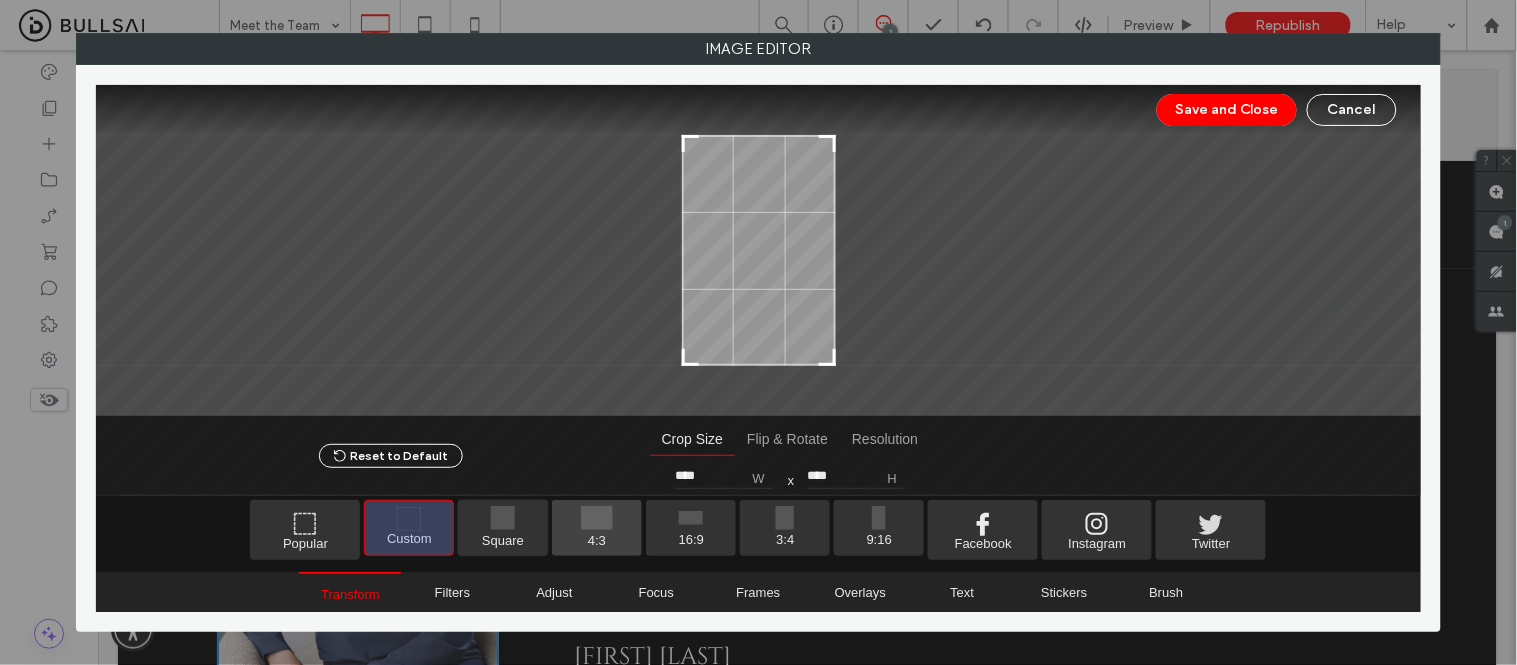 type on "****" 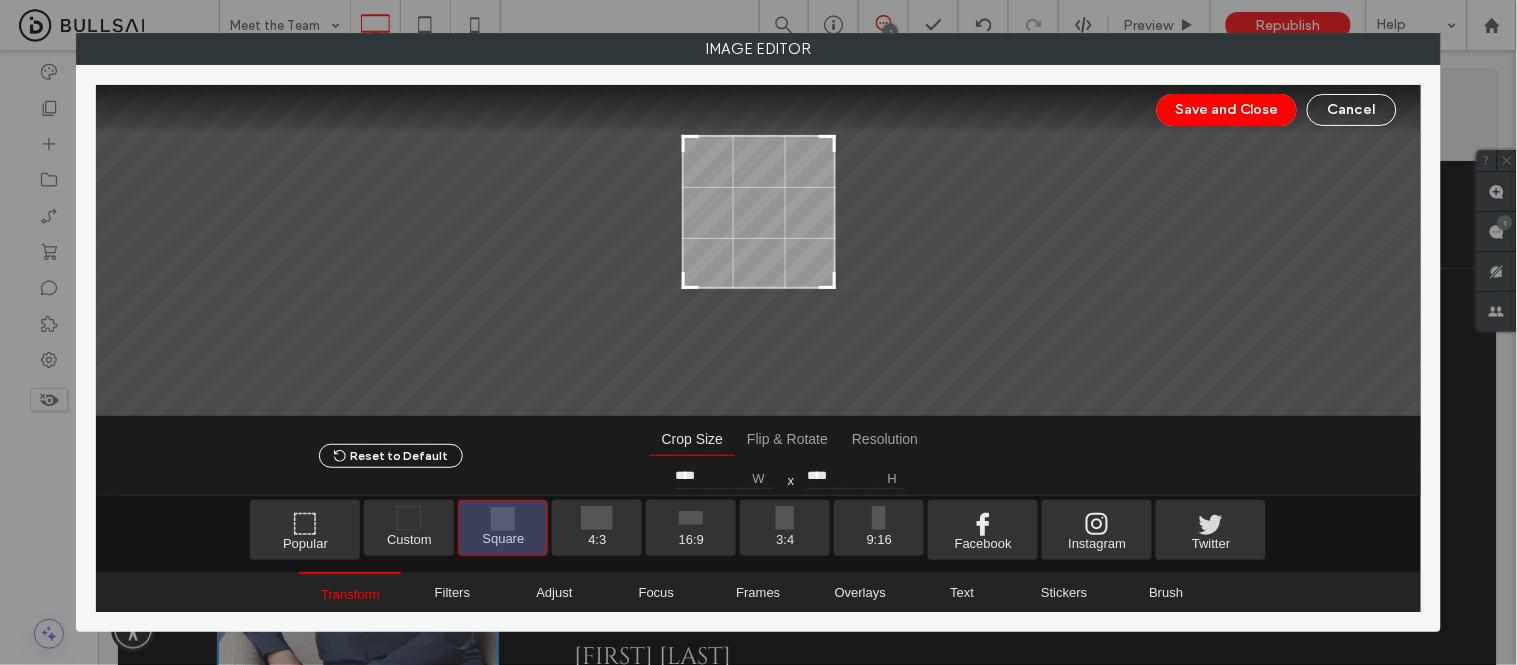 drag, startPoint x: 745, startPoint y: 265, endPoint x: 756, endPoint y: 174, distance: 91.66242 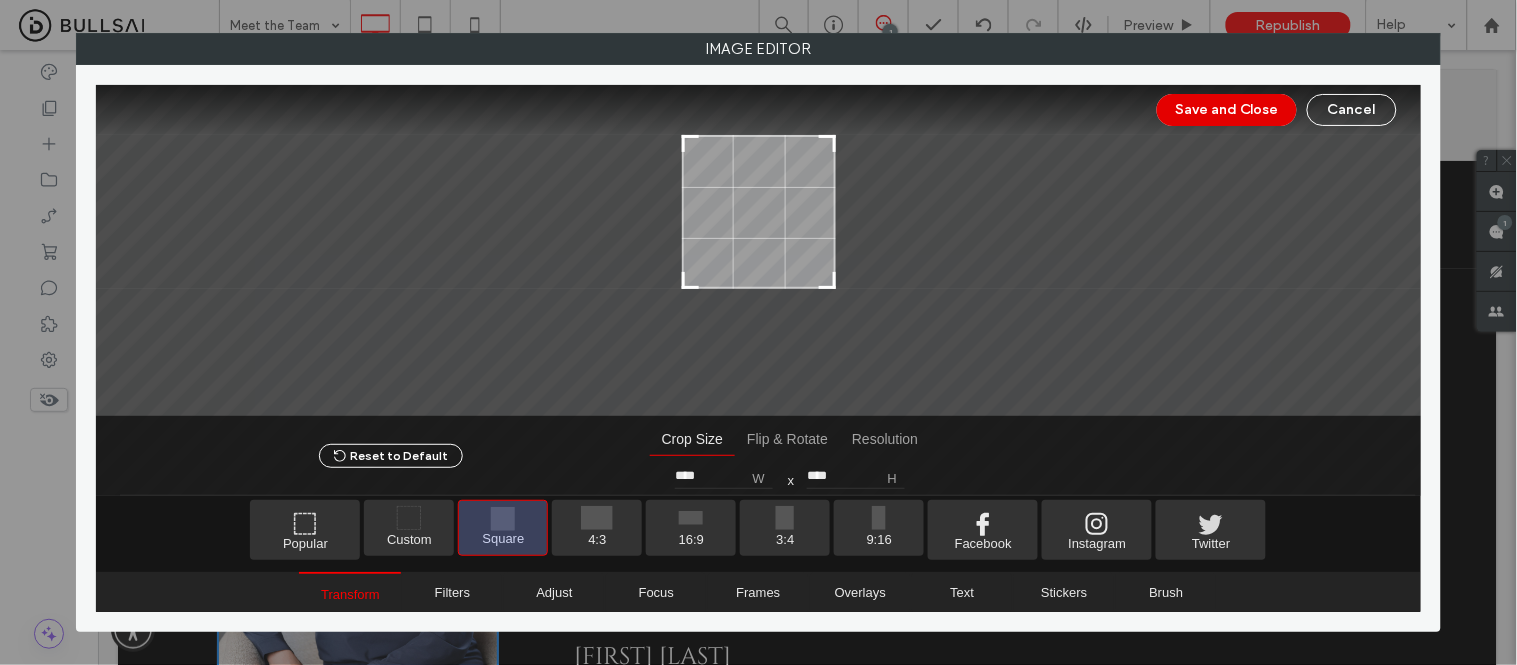 click on "Save and Close" at bounding box center (1227, 110) 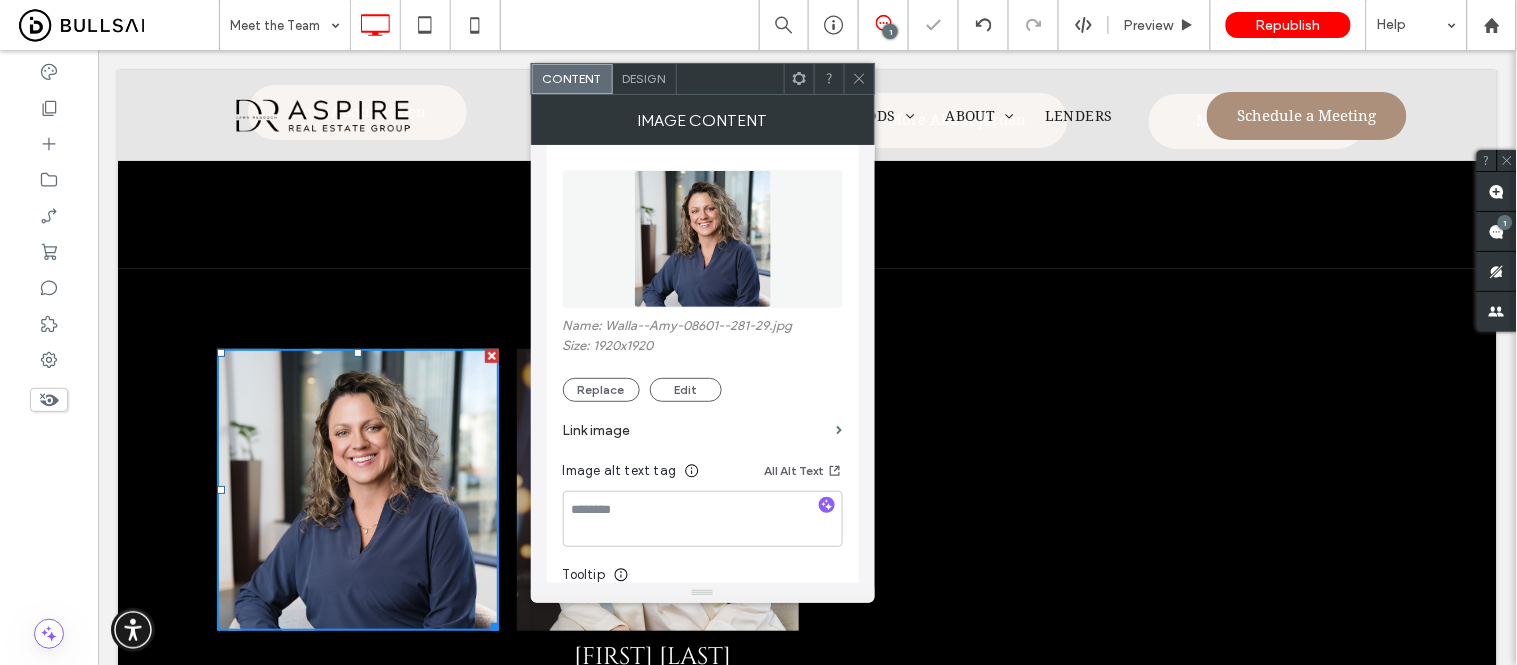 click 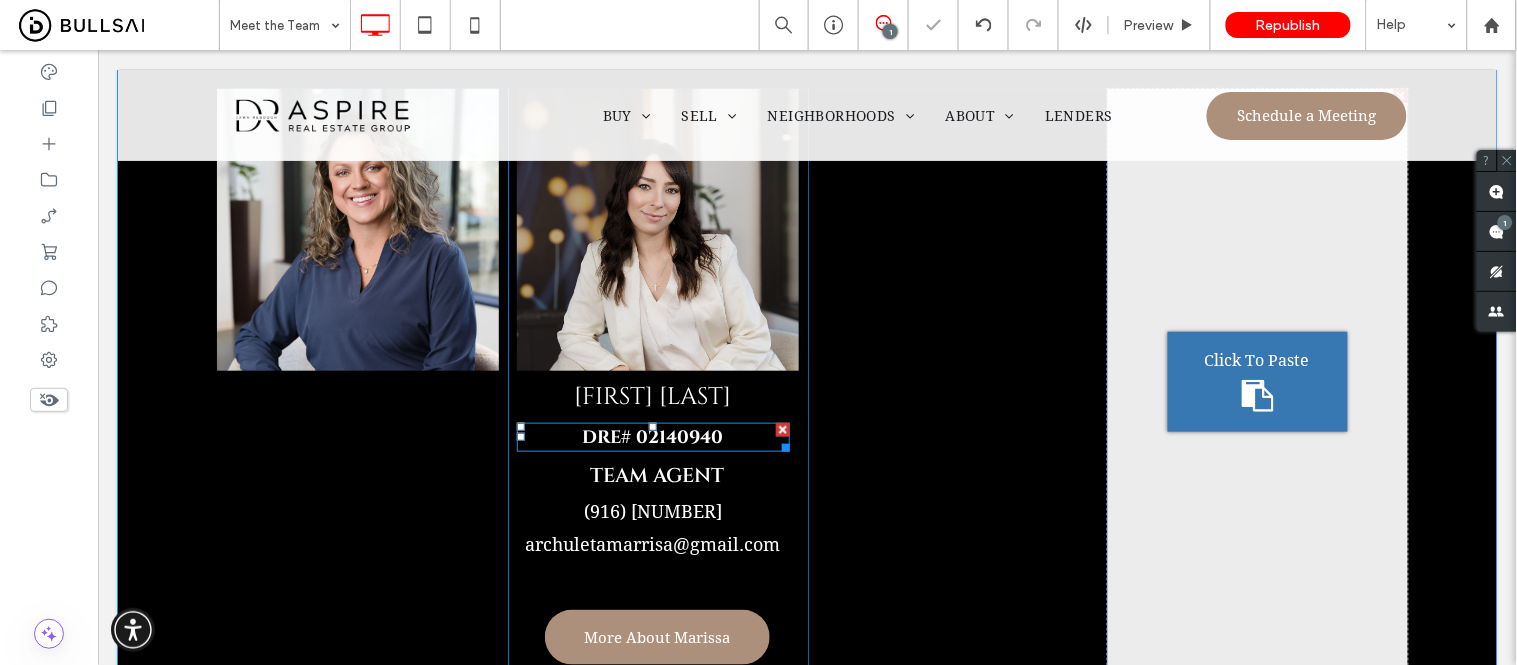 scroll, scrollTop: 2222, scrollLeft: 0, axis: vertical 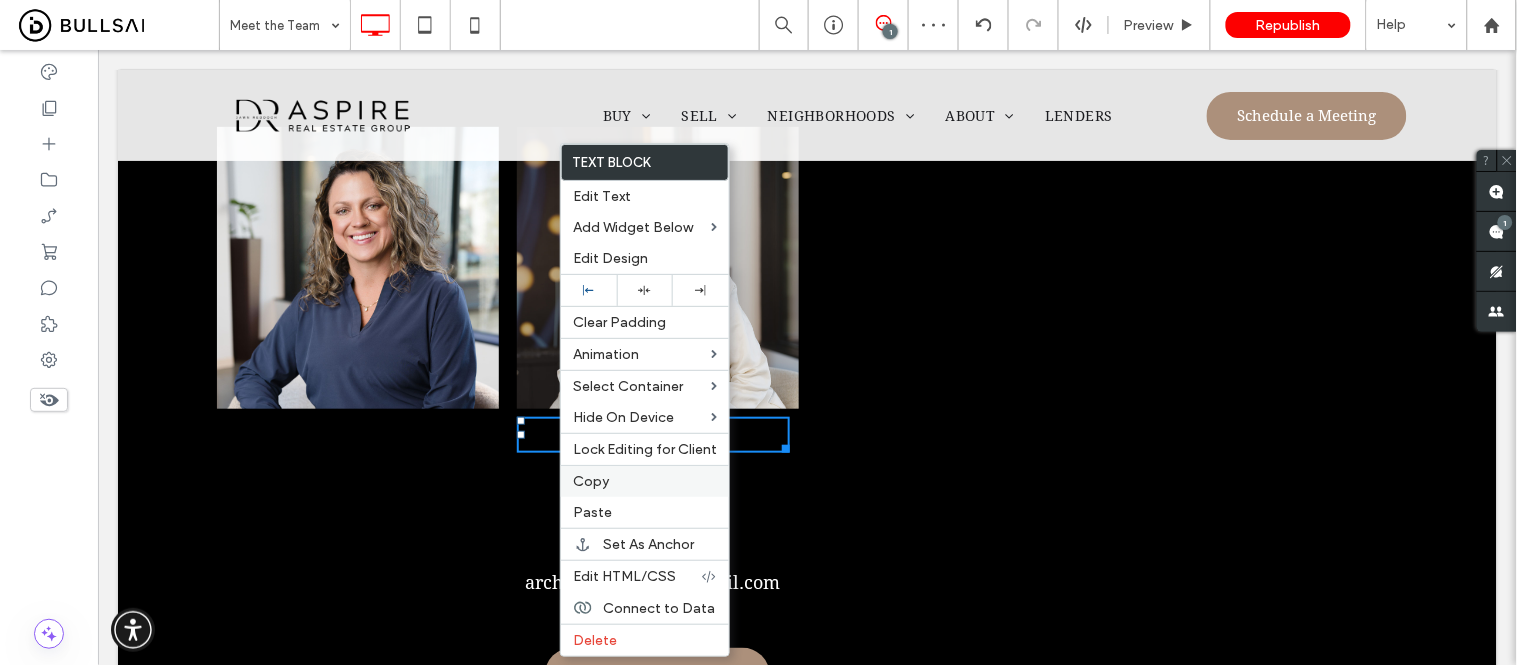 click on "Copy" at bounding box center (591, 481) 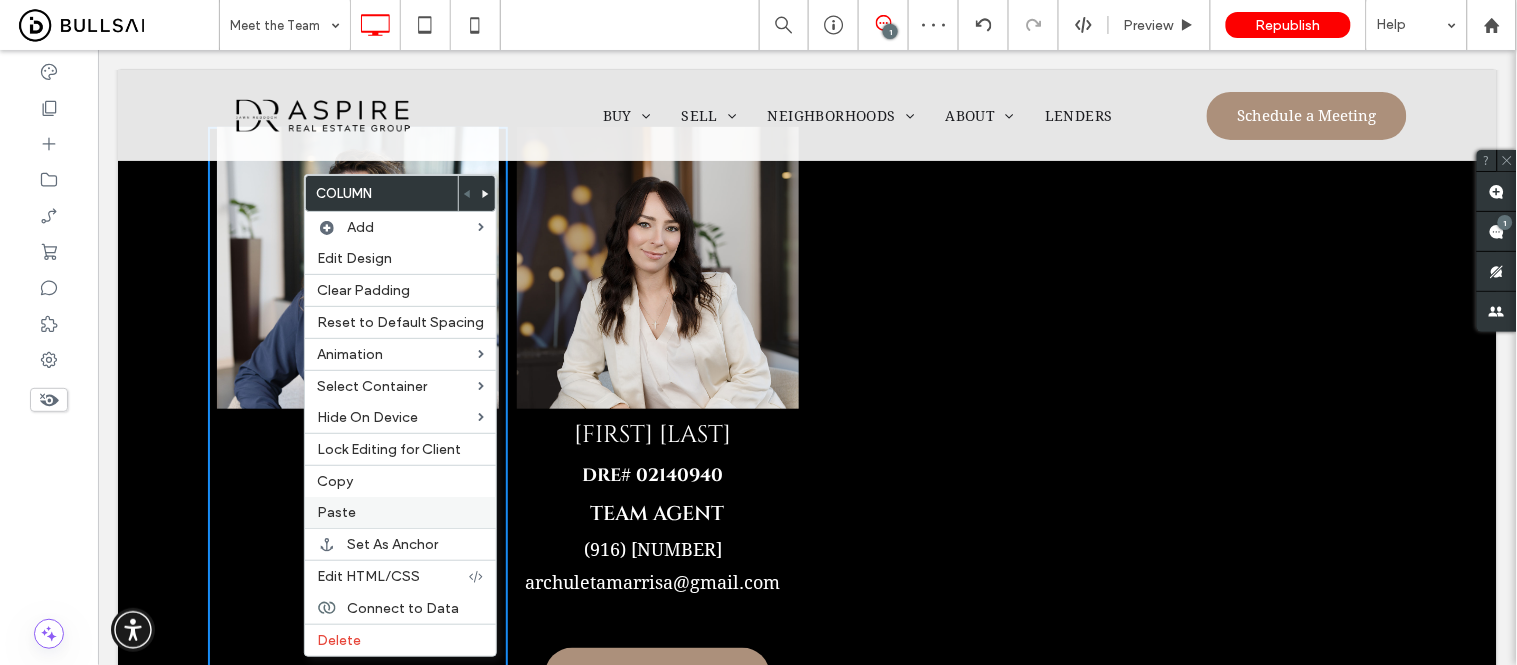 click on "Paste" at bounding box center [336, 512] 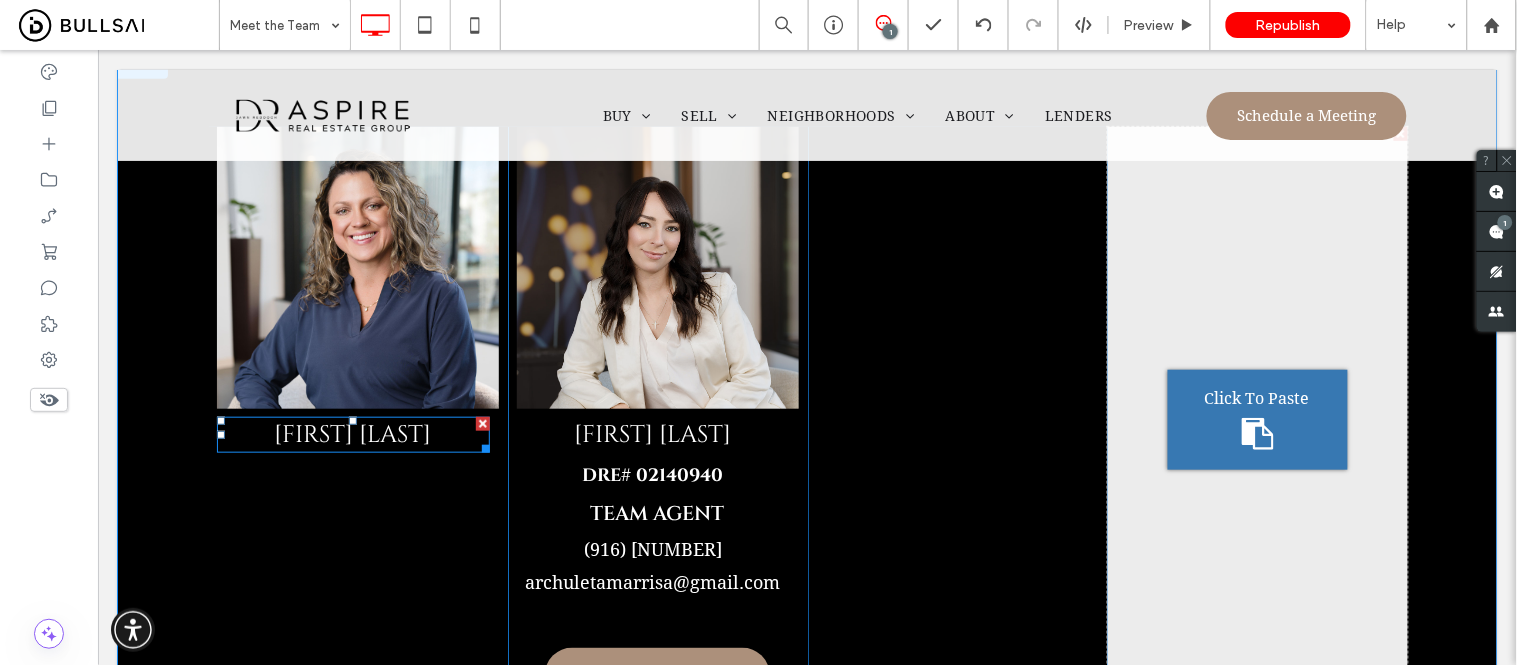 click on "Marrisa Archuleta" at bounding box center (352, 434) 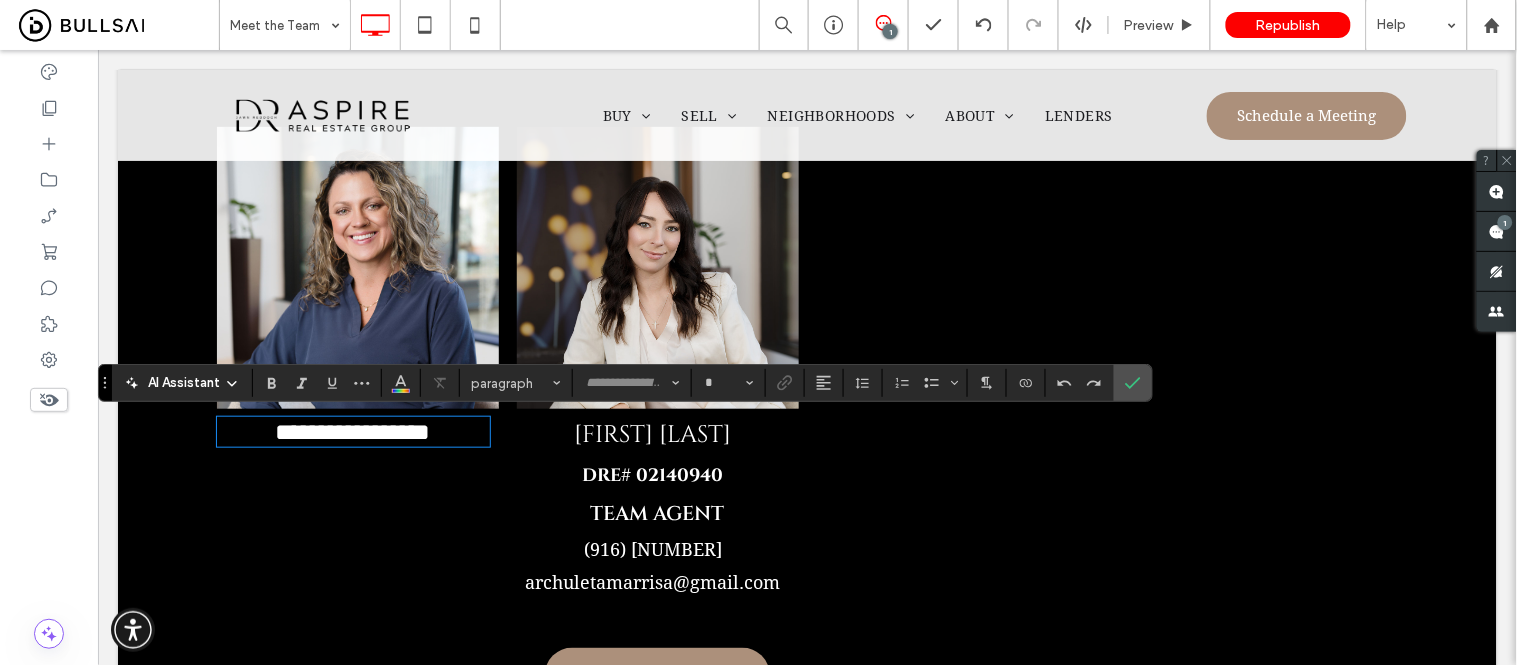type on "******" 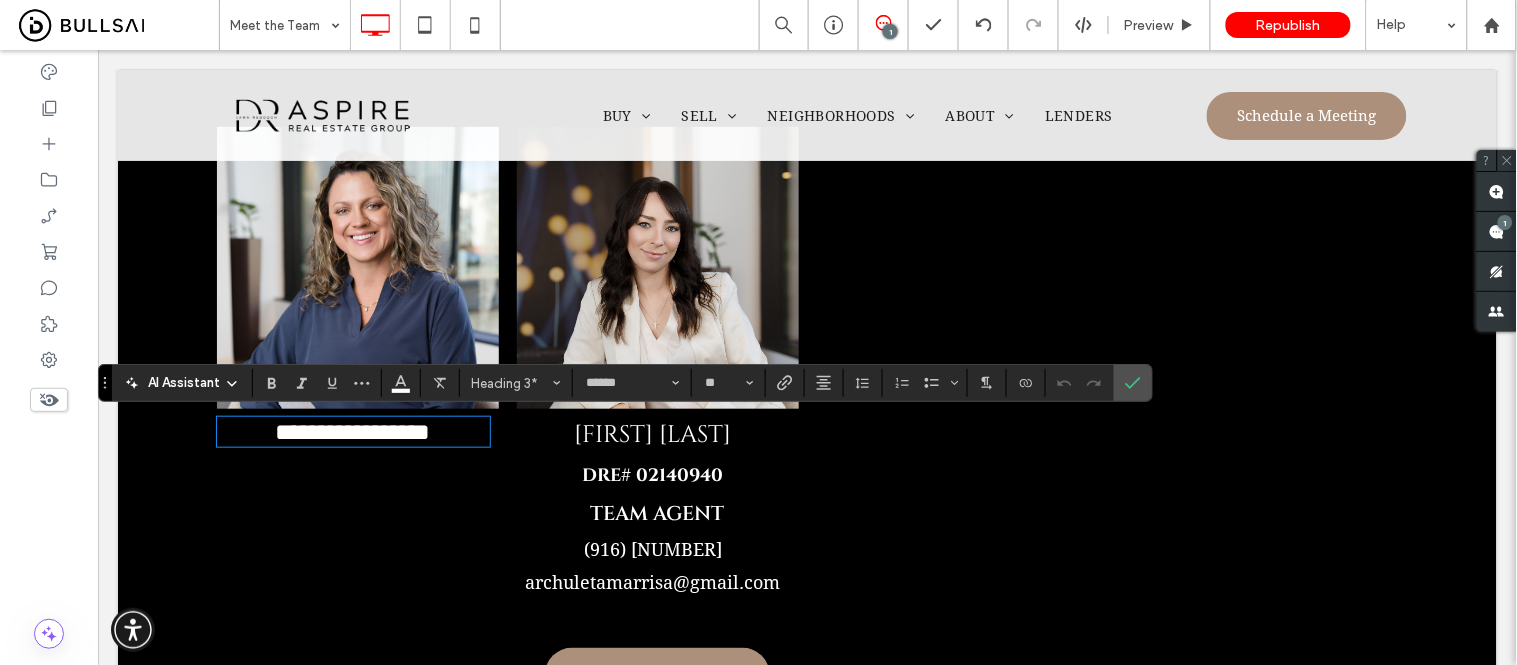 type 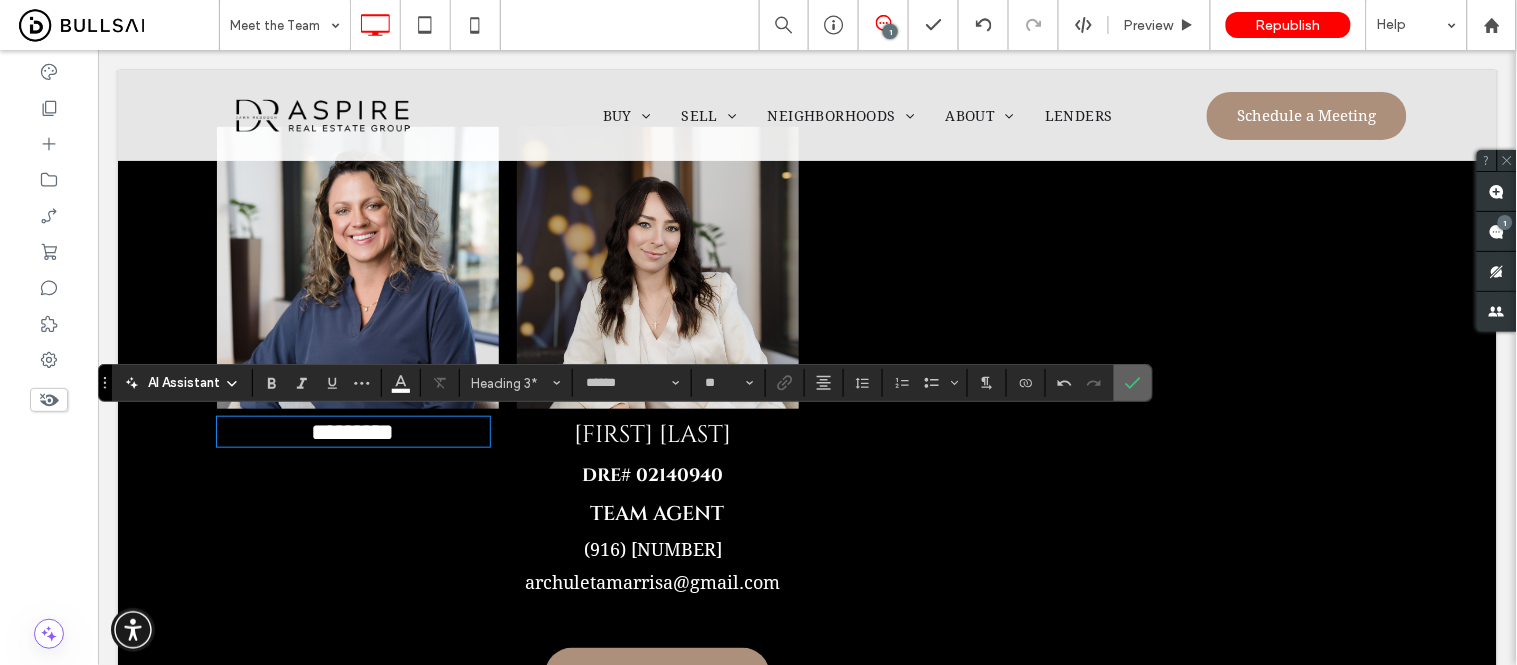 click 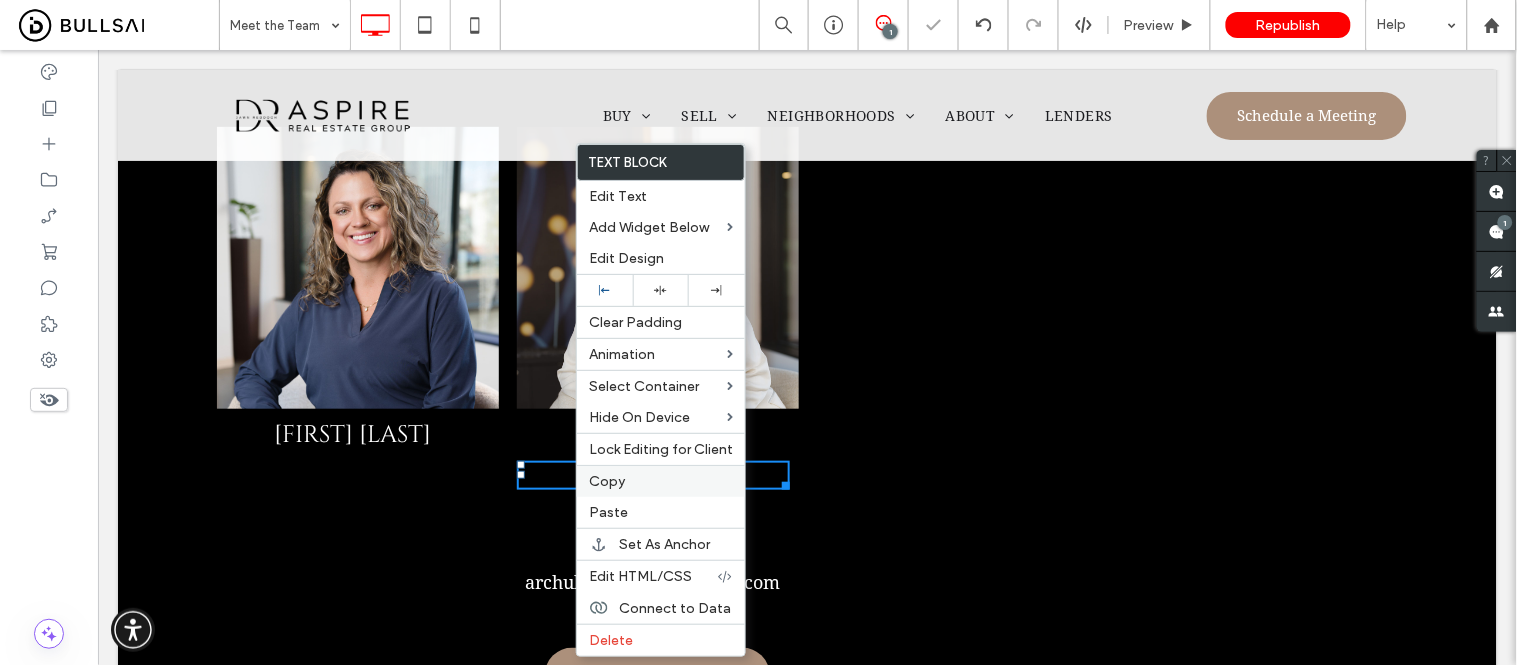click on "Copy" at bounding box center (607, 481) 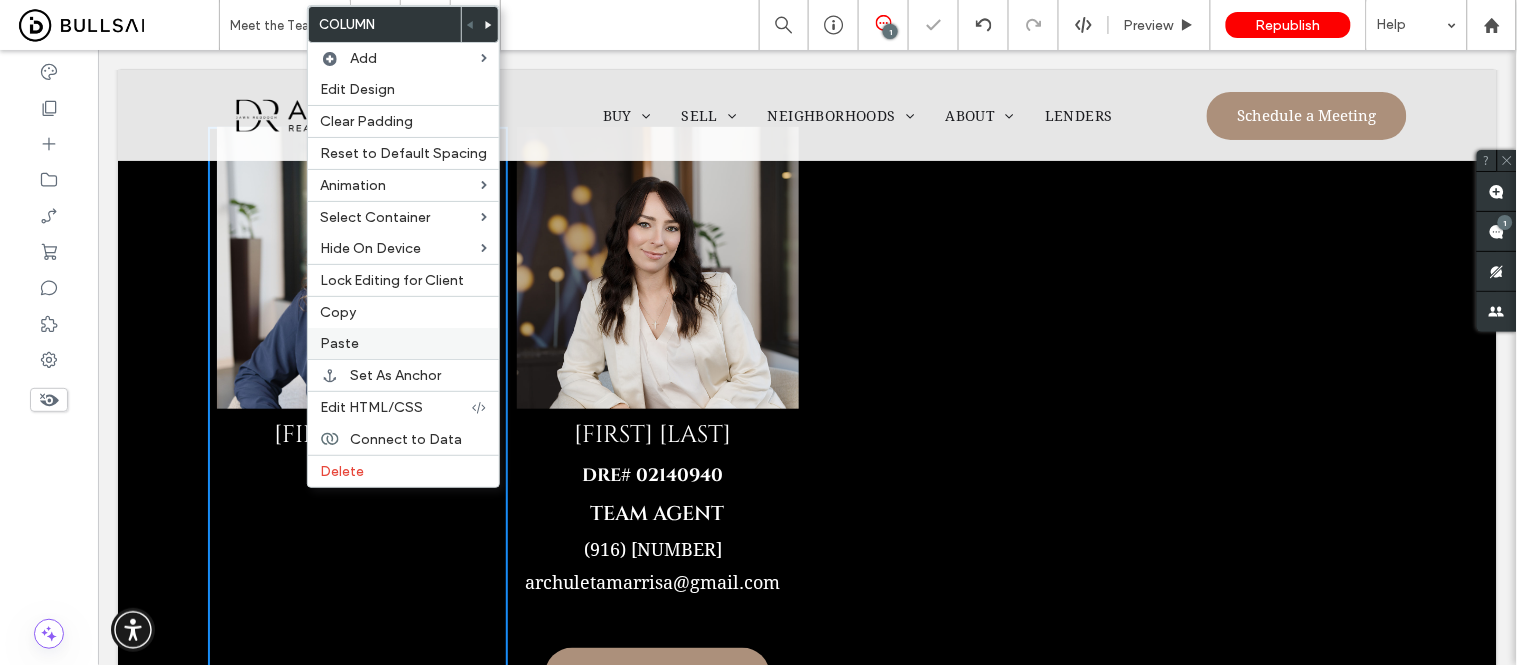 click on "Paste" at bounding box center [403, 343] 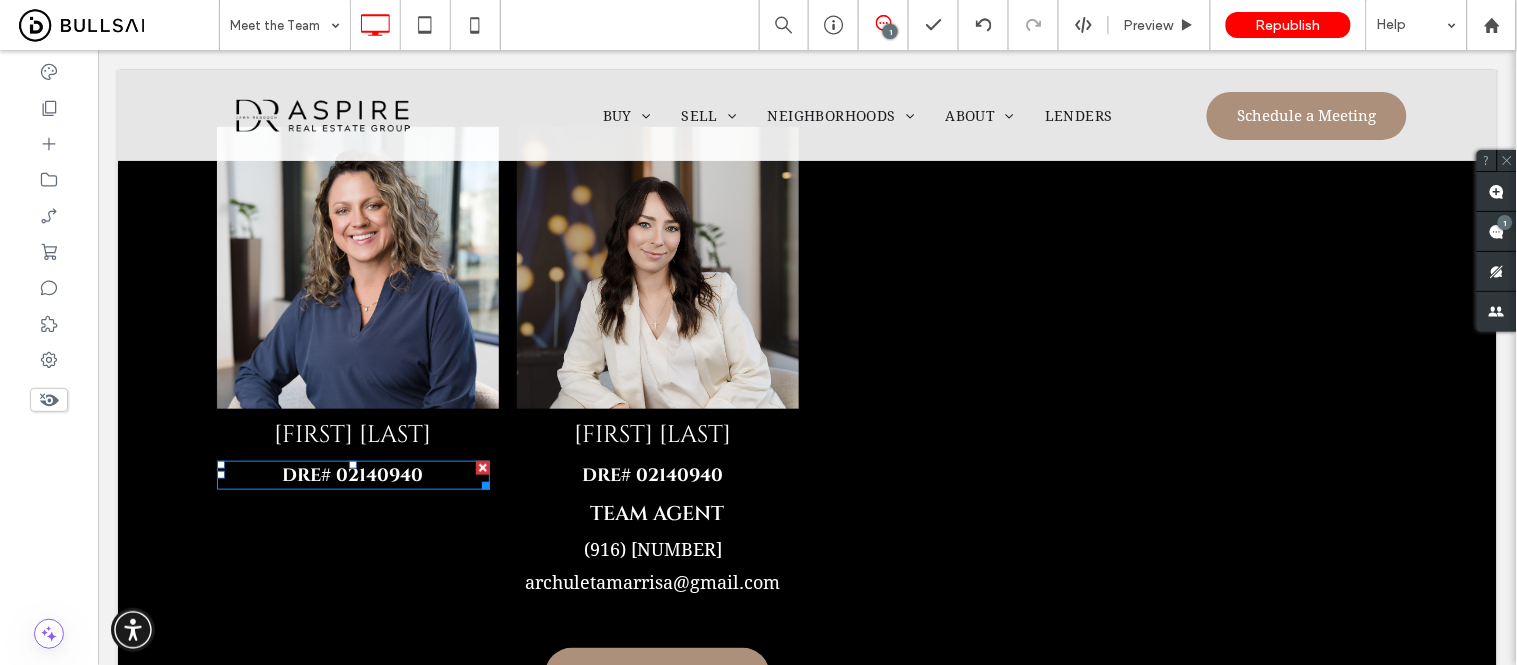 click on "dre# 02140940" at bounding box center [352, 474] 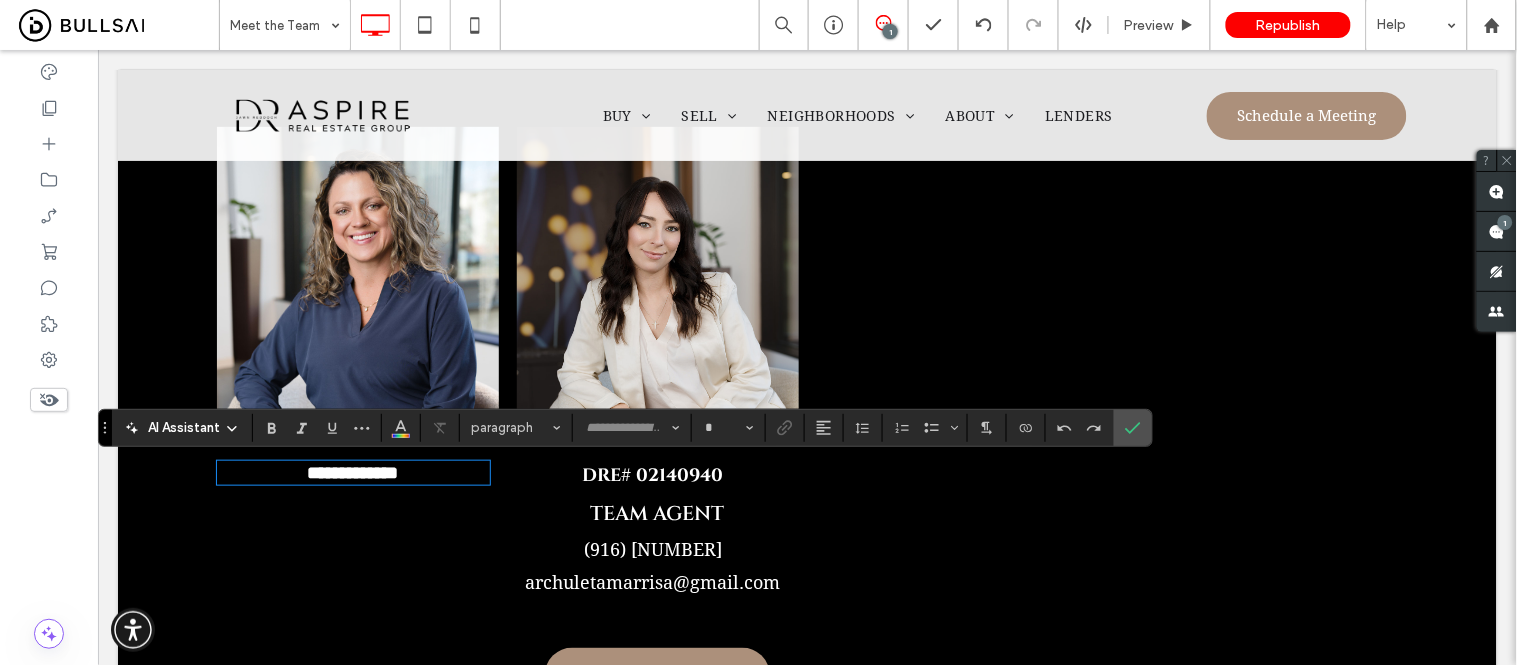 type on "******" 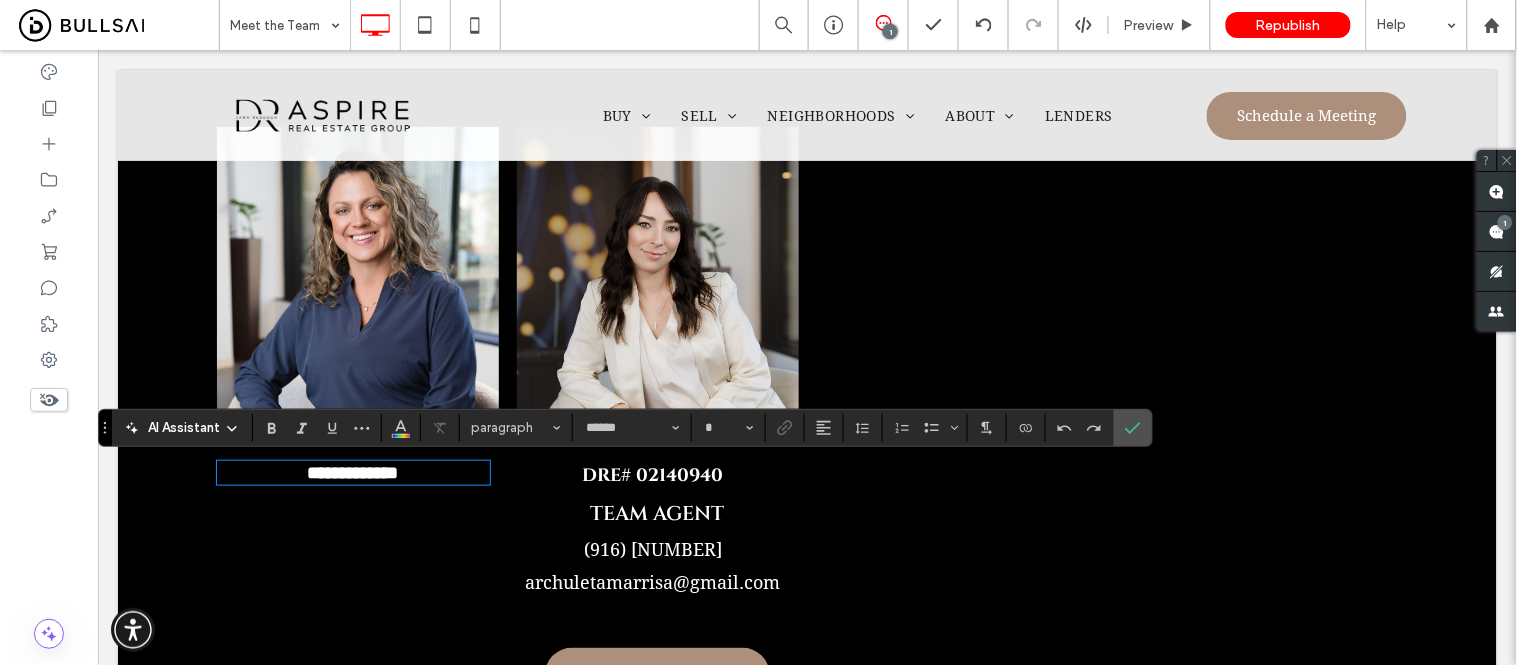 type on "**" 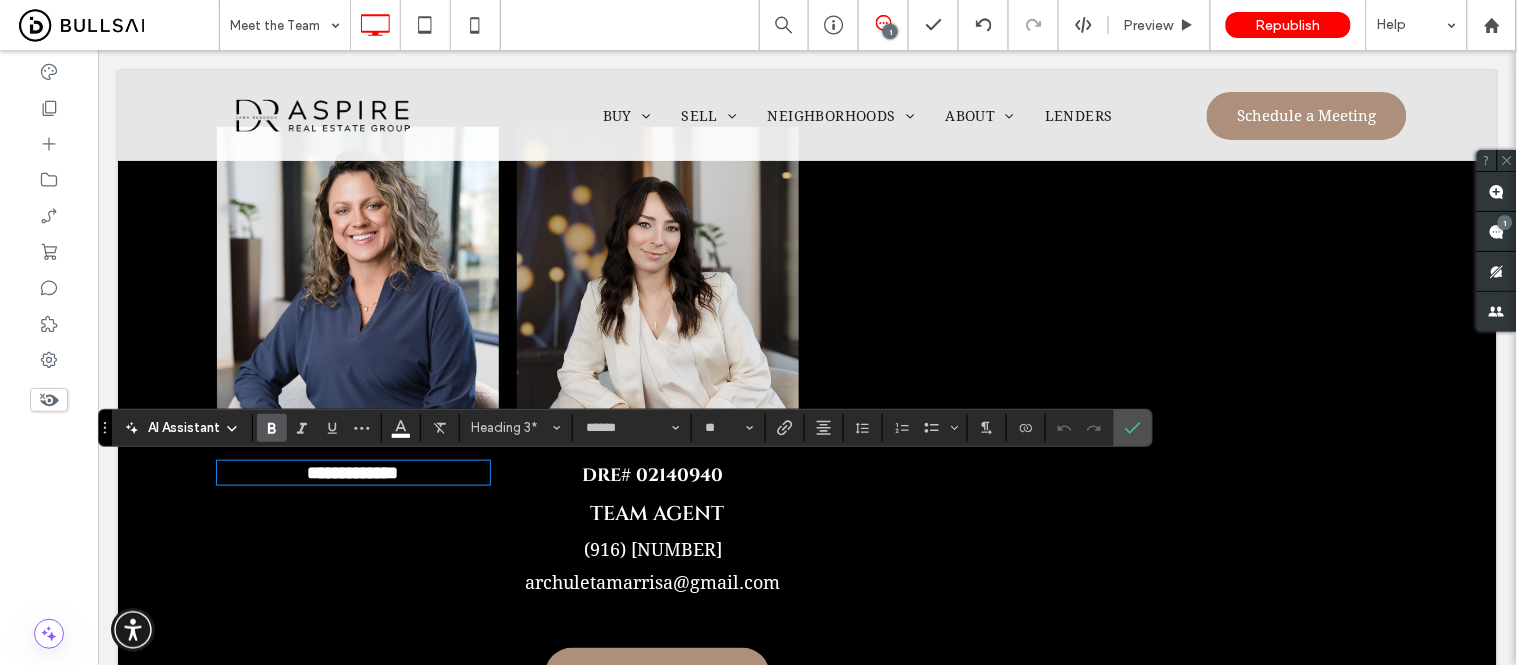 click on "**********" at bounding box center (352, 472) 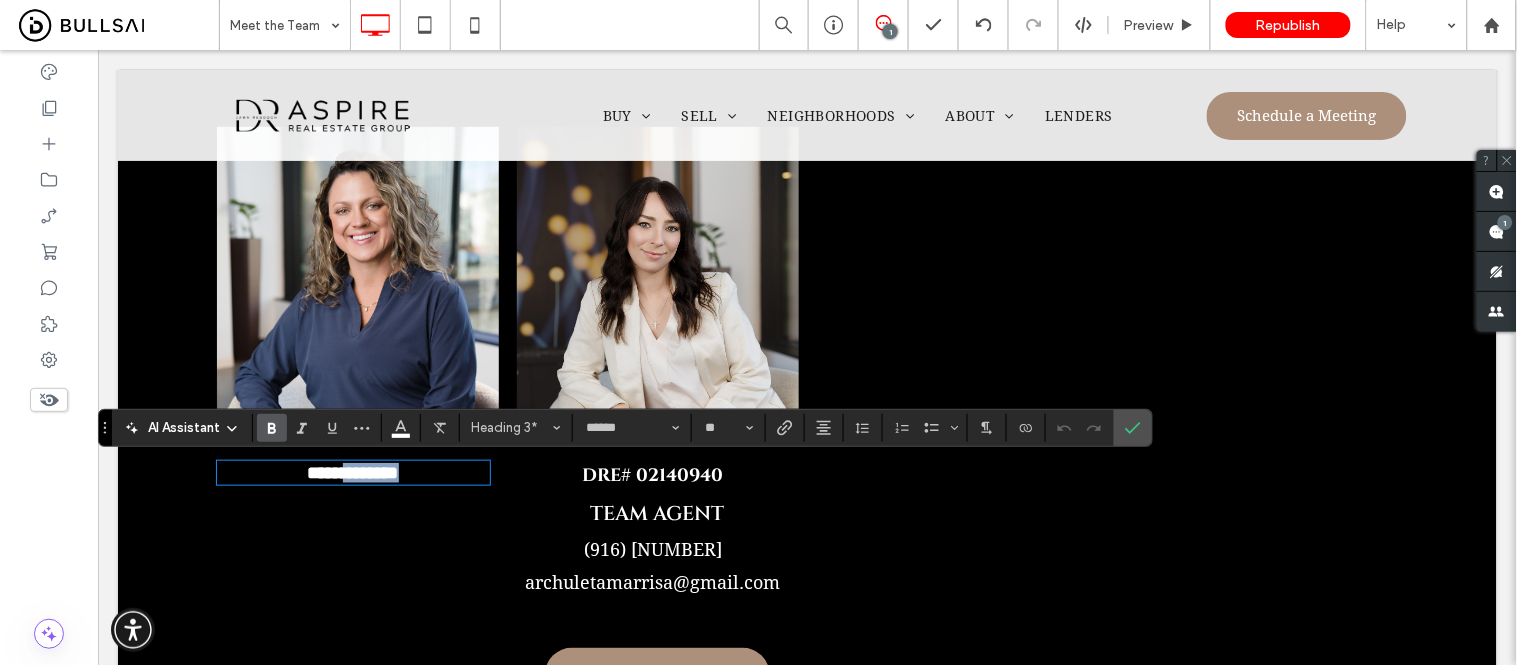 drag, startPoint x: 330, startPoint y: 476, endPoint x: 414, endPoint y: 480, distance: 84.095184 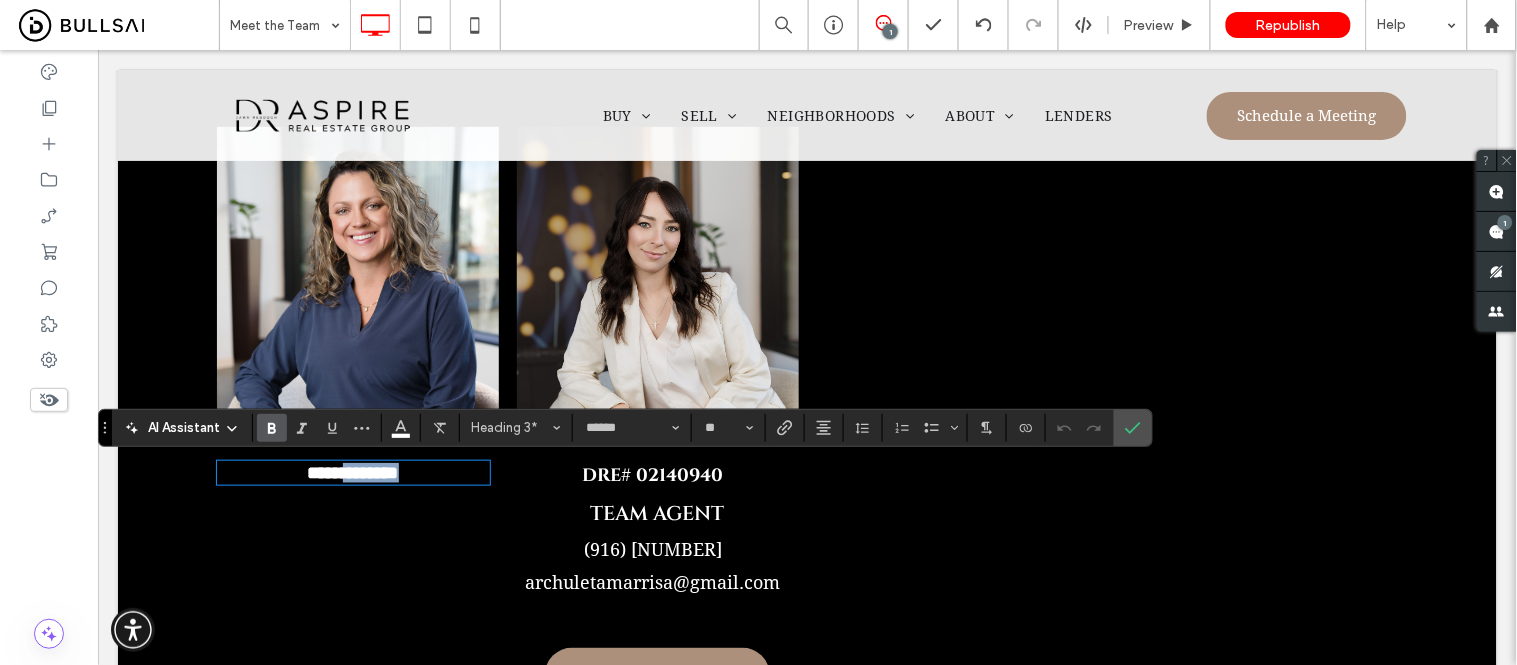 click on "**********" at bounding box center [352, 472] 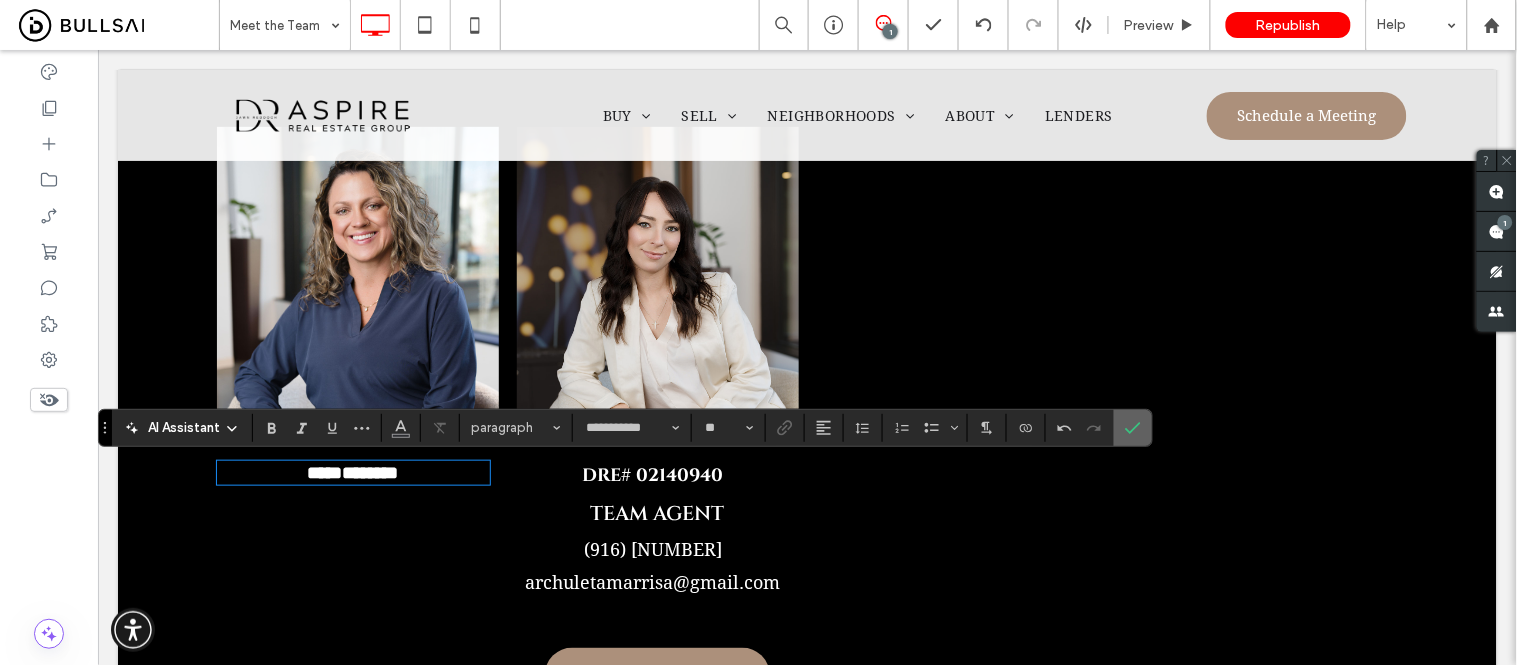 click 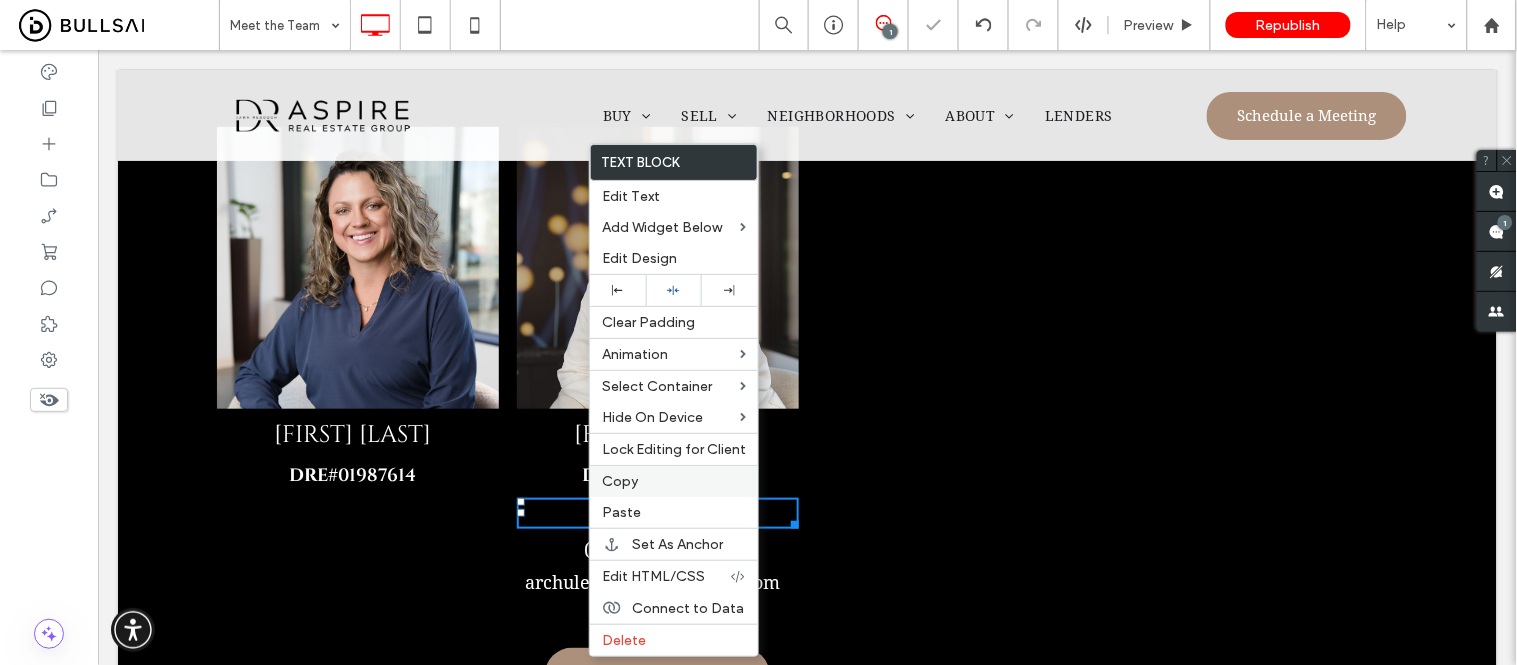 click on "Copy" at bounding box center [620, 481] 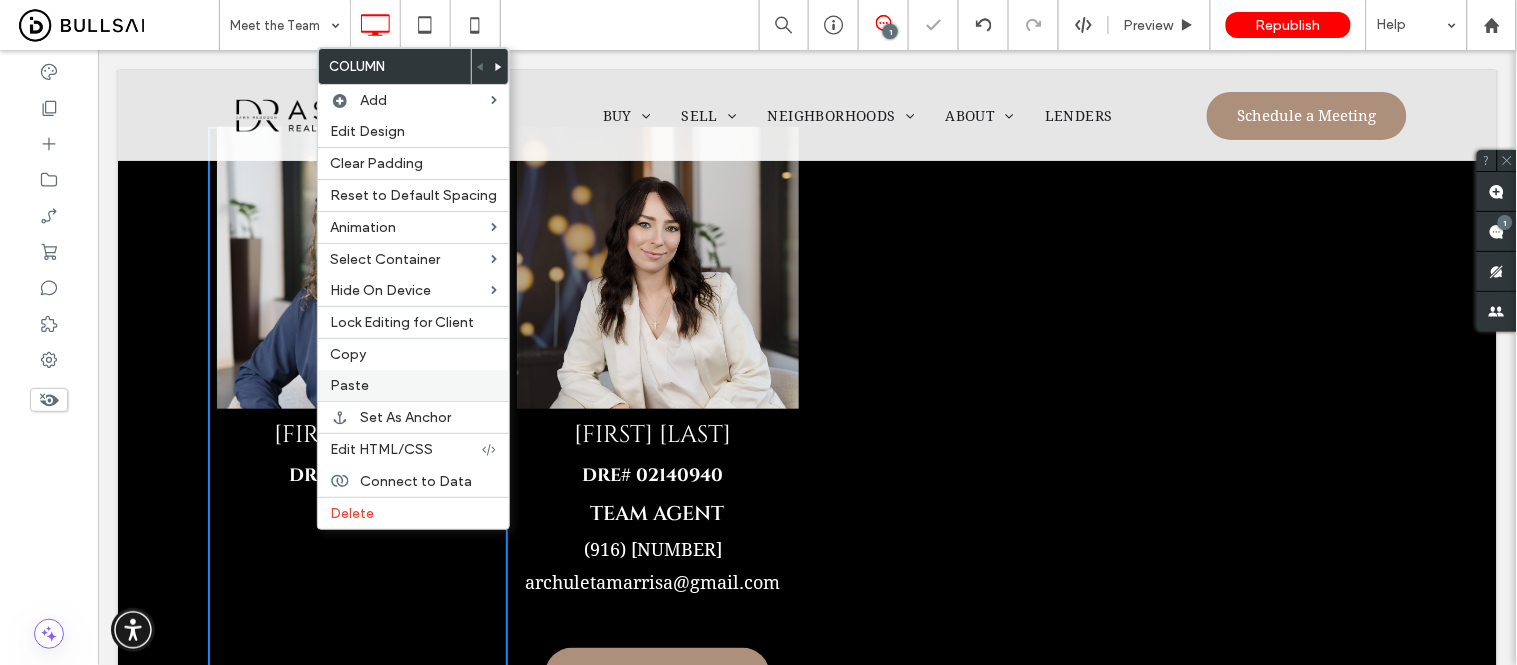 click on "Paste" at bounding box center (413, 385) 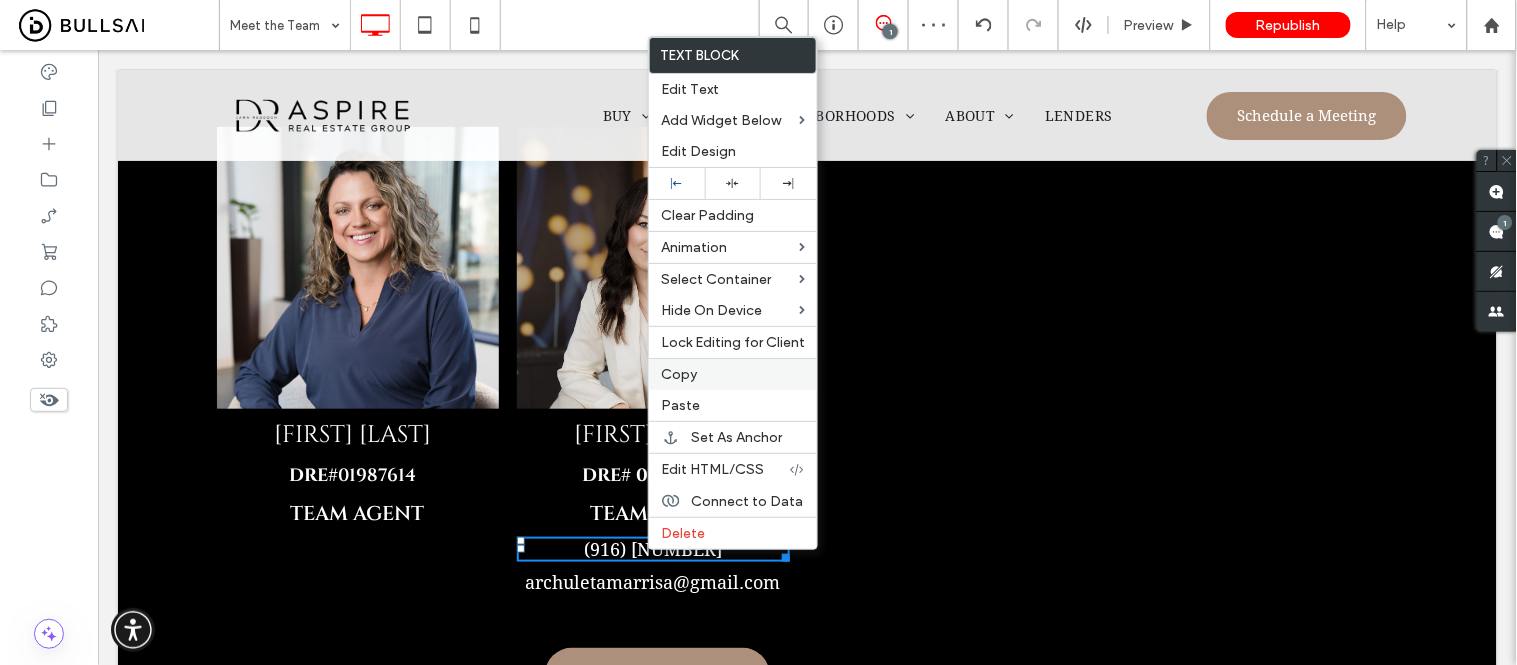 click on "Copy" at bounding box center (679, 374) 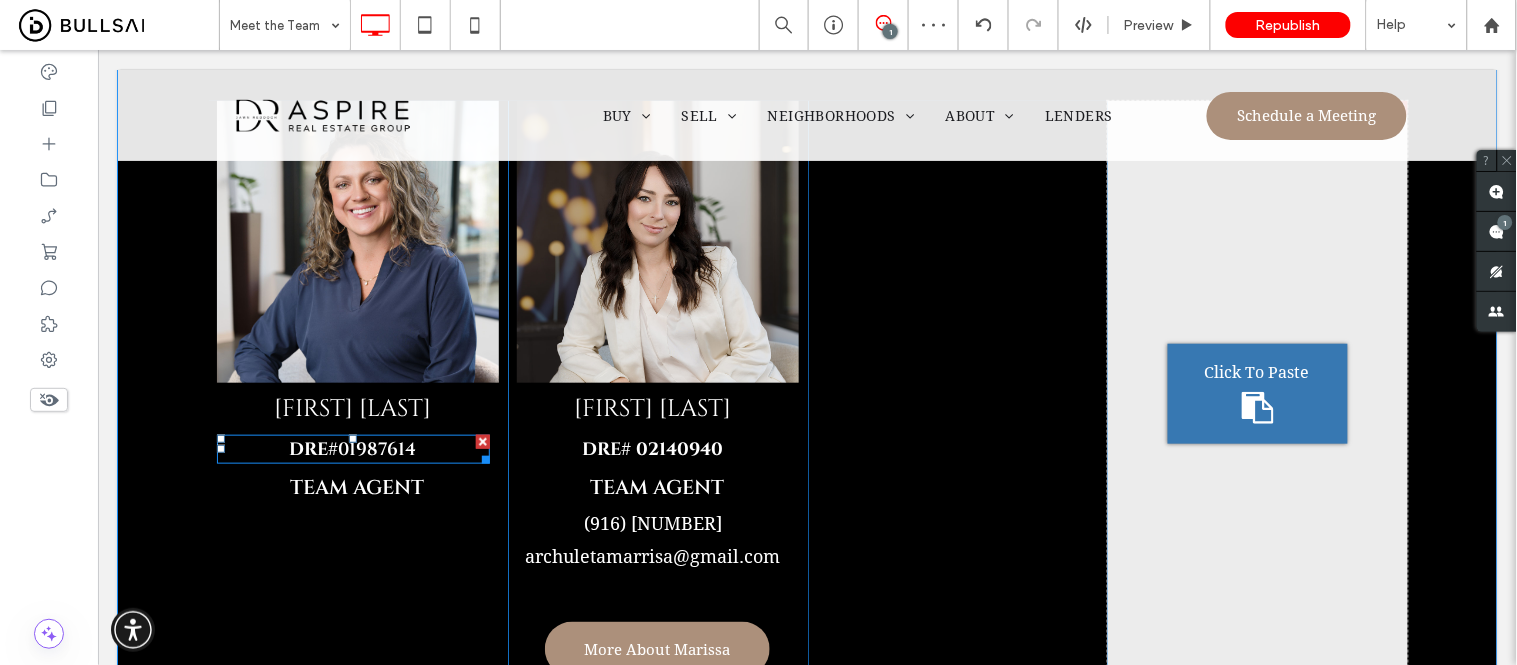 scroll, scrollTop: 2333, scrollLeft: 0, axis: vertical 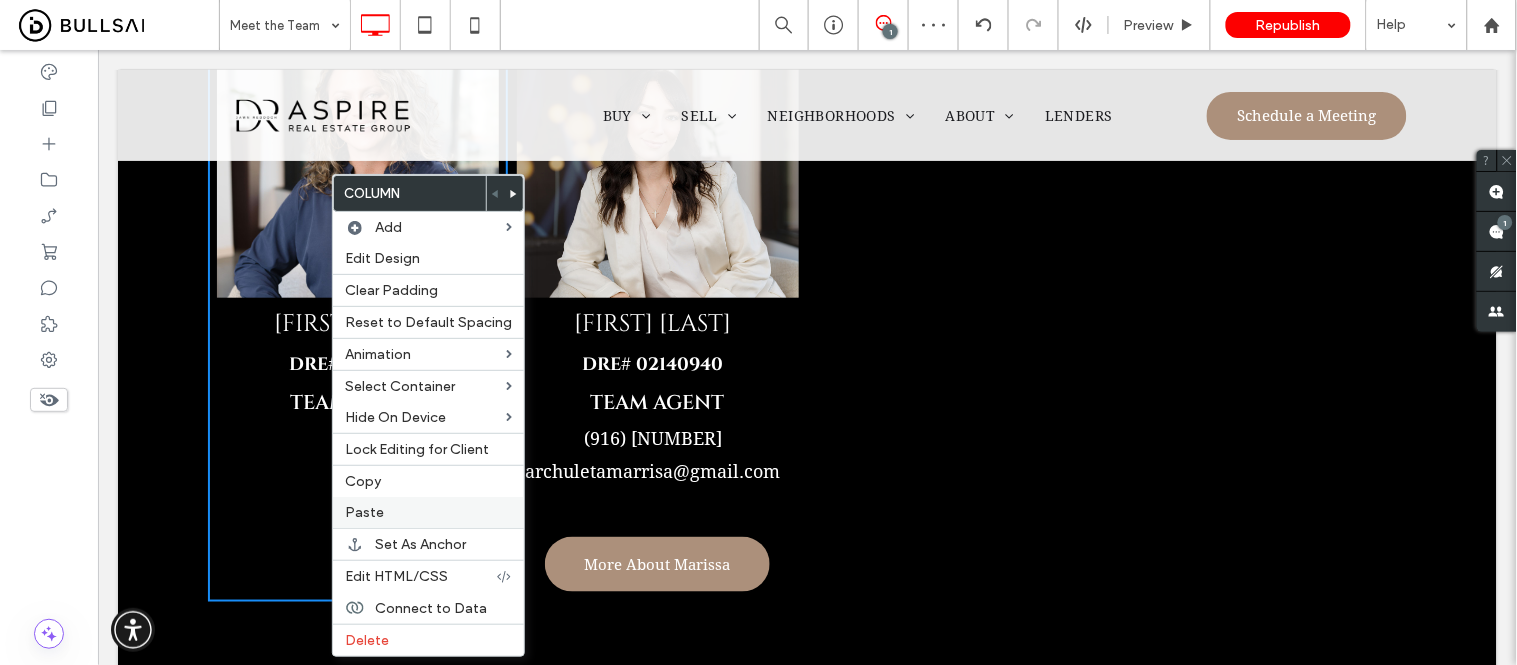 click on "Paste" at bounding box center [364, 512] 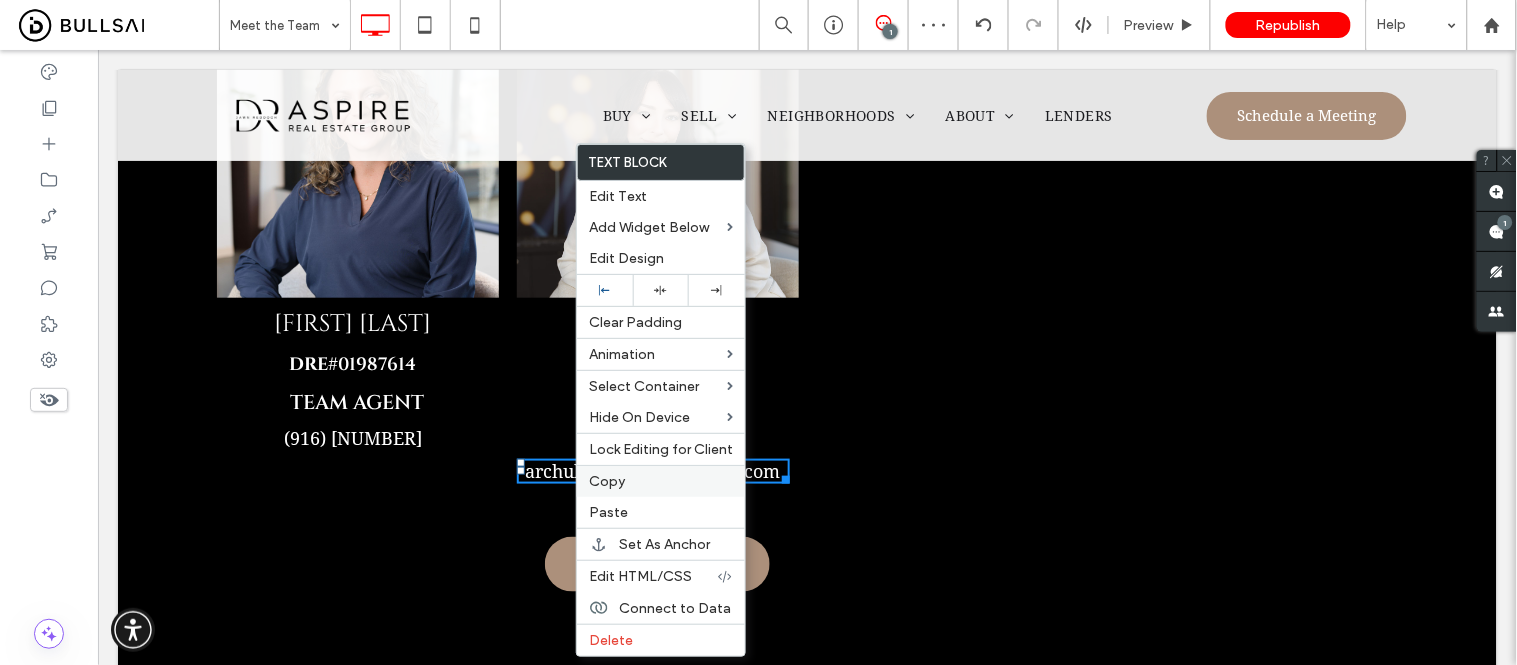 click on "Copy" at bounding box center [607, 481] 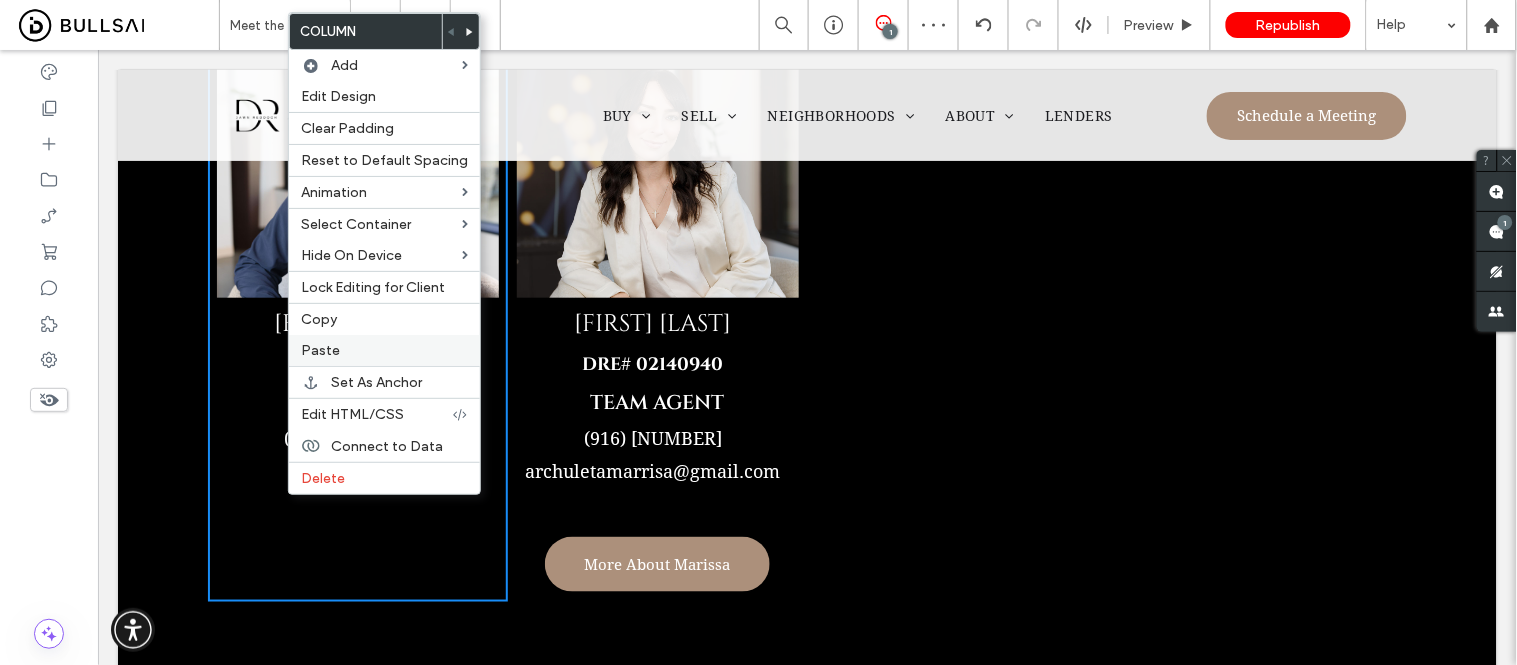 click on "Paste" at bounding box center [384, 350] 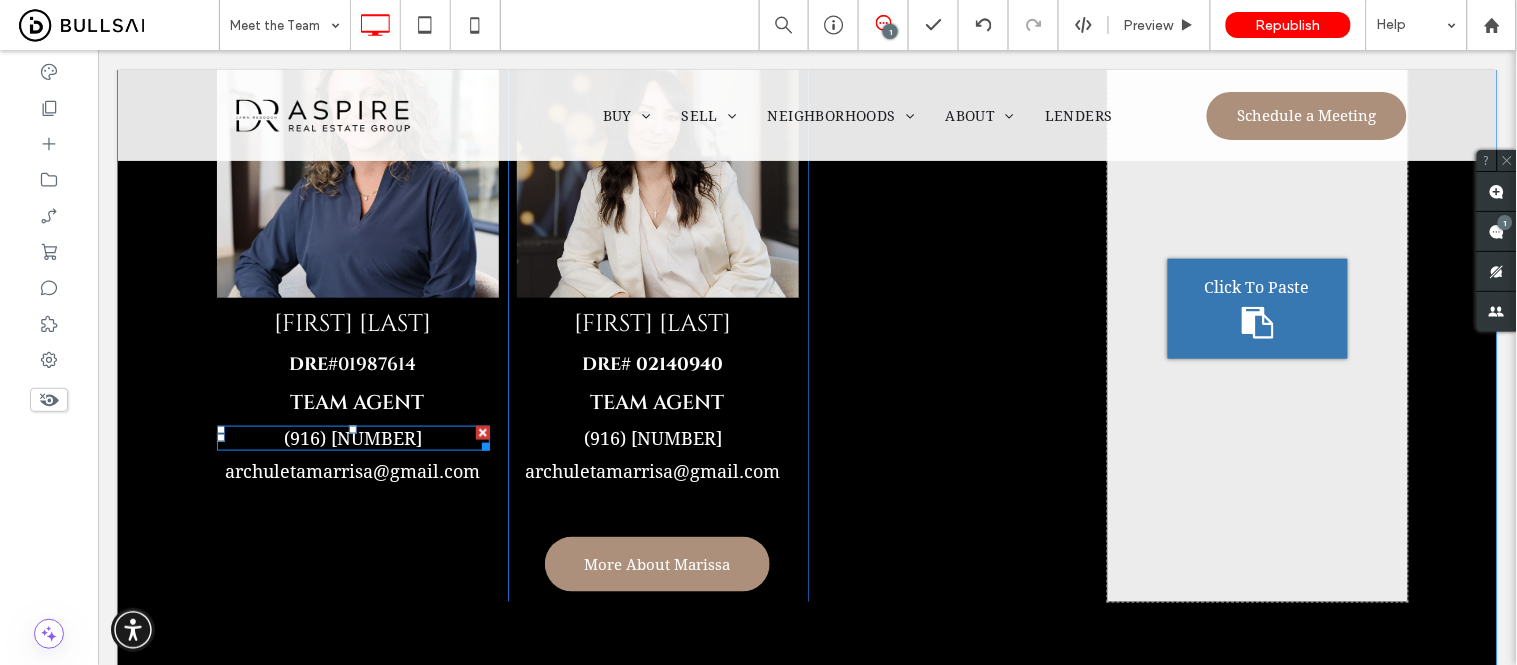 click on "827-6528" at bounding box center [375, 437] 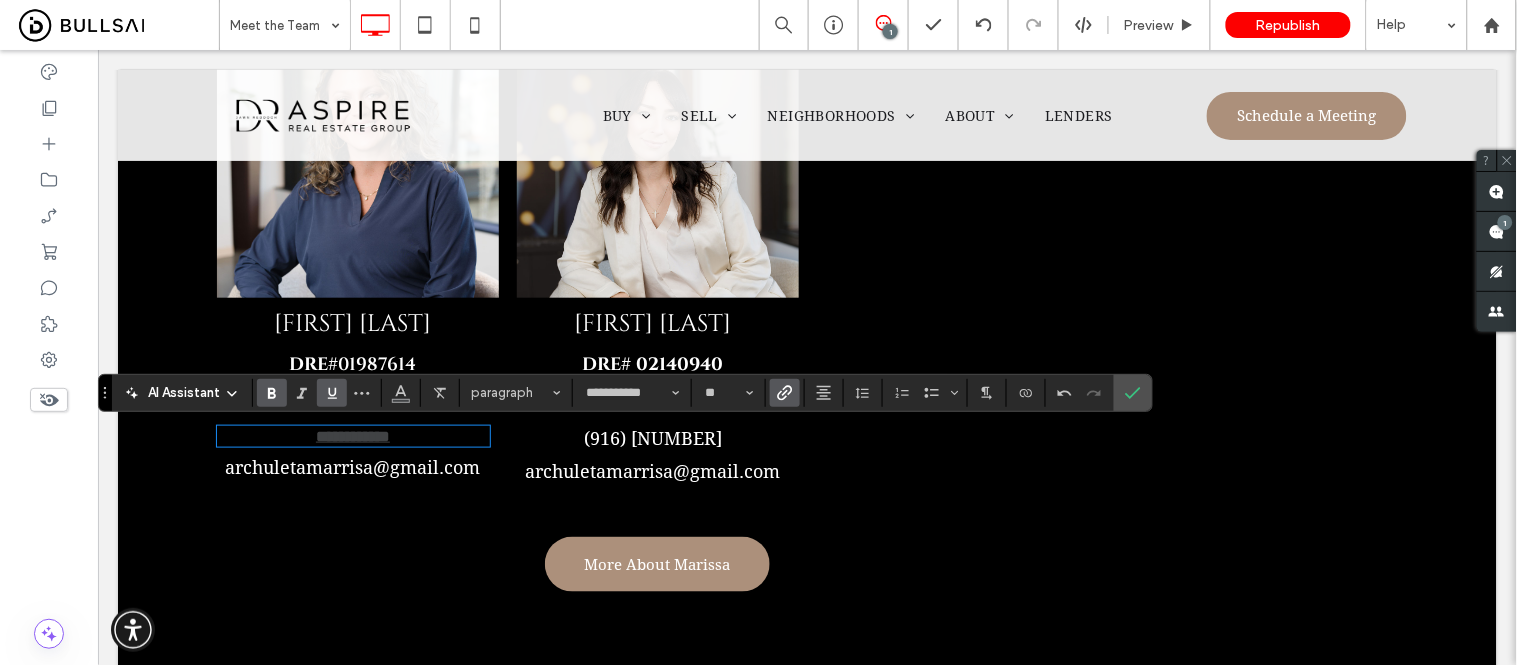 type on "**" 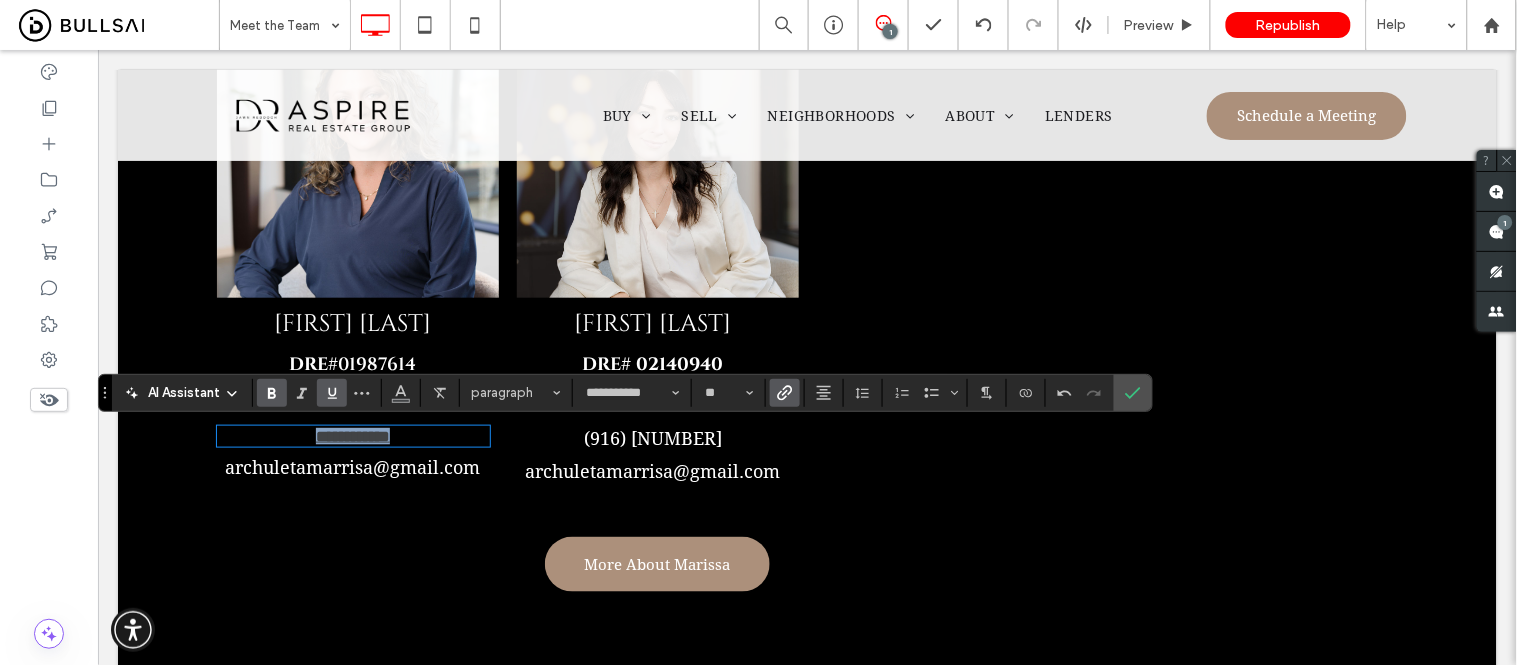 drag, startPoint x: 305, startPoint y: 434, endPoint x: 262, endPoint y: 436, distance: 43.046486 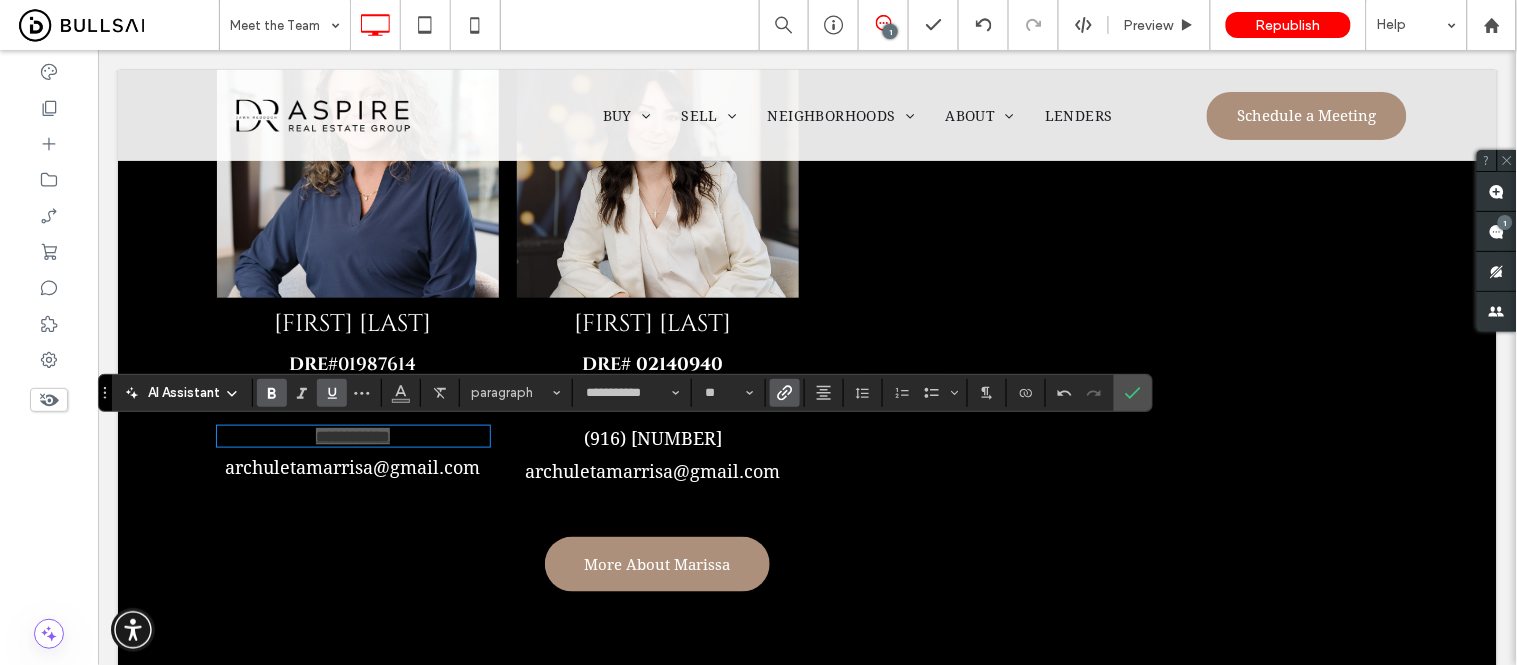 click 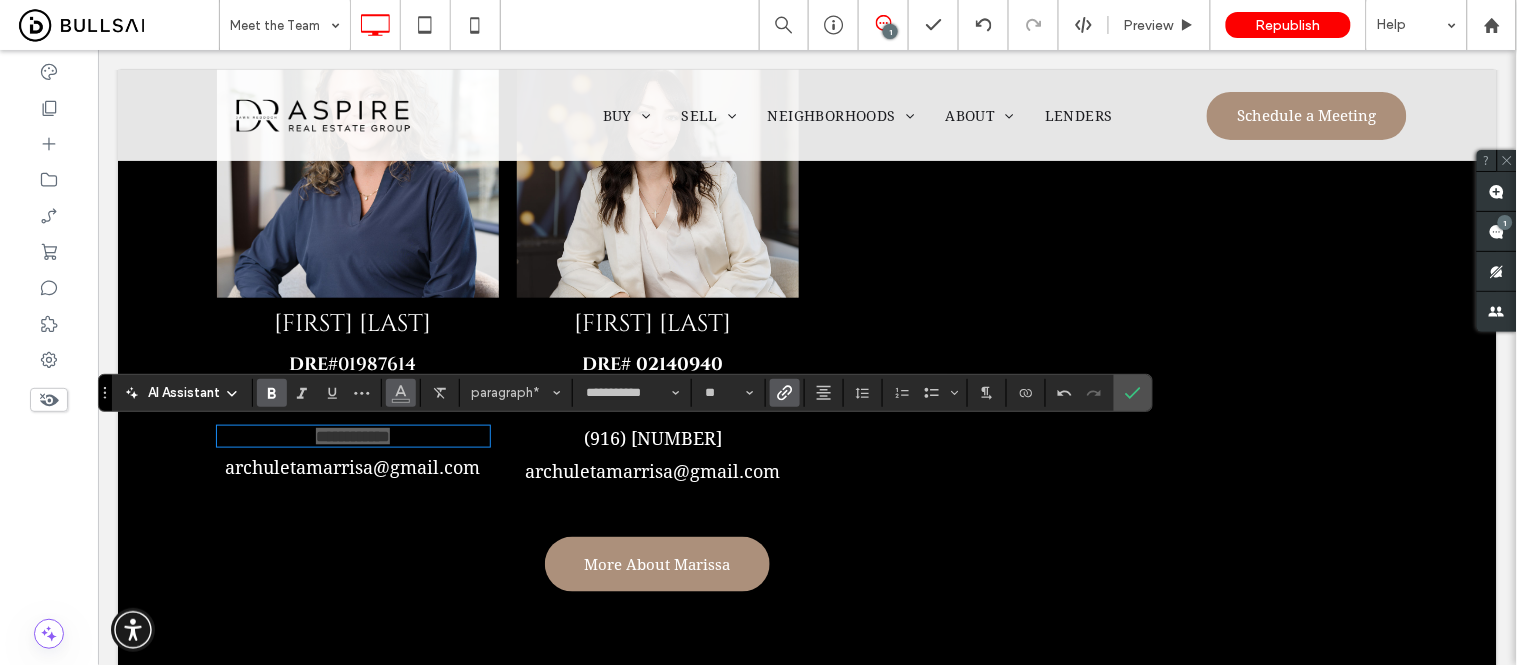 click 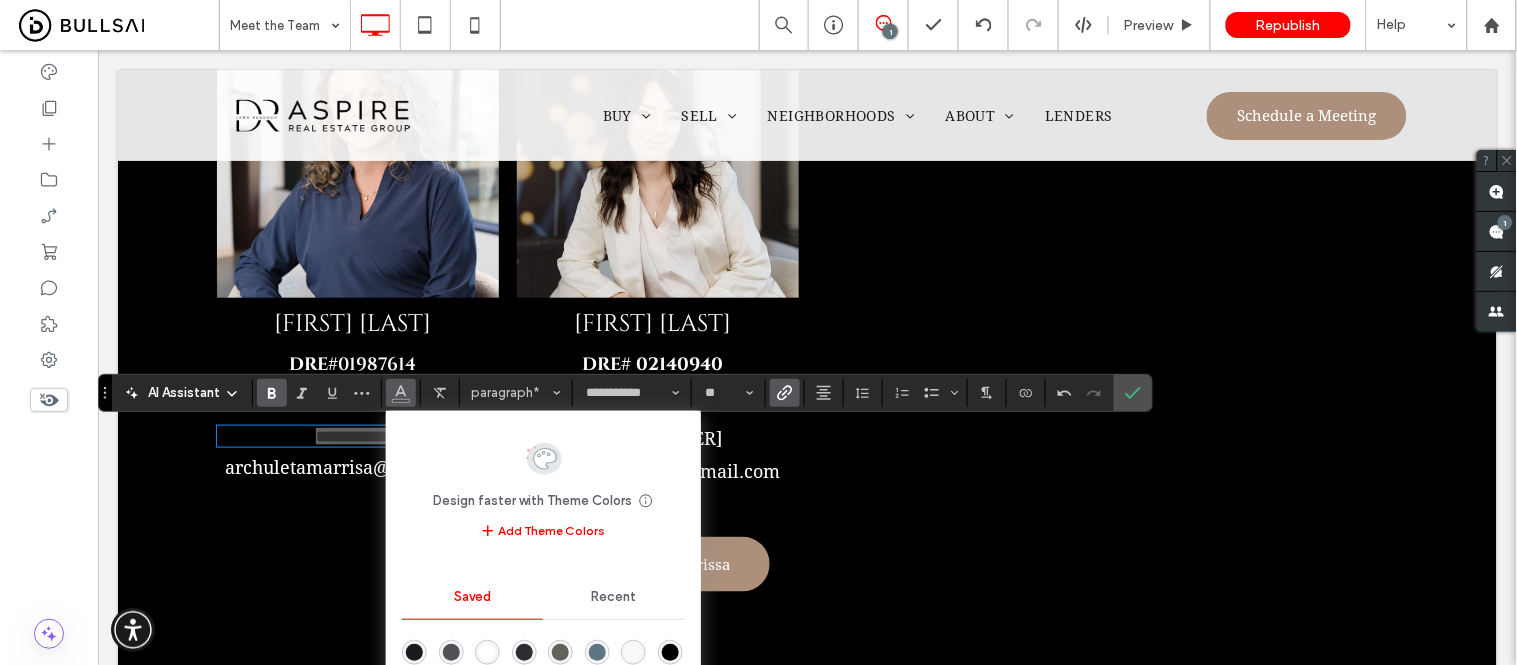 click at bounding box center (487, 652) 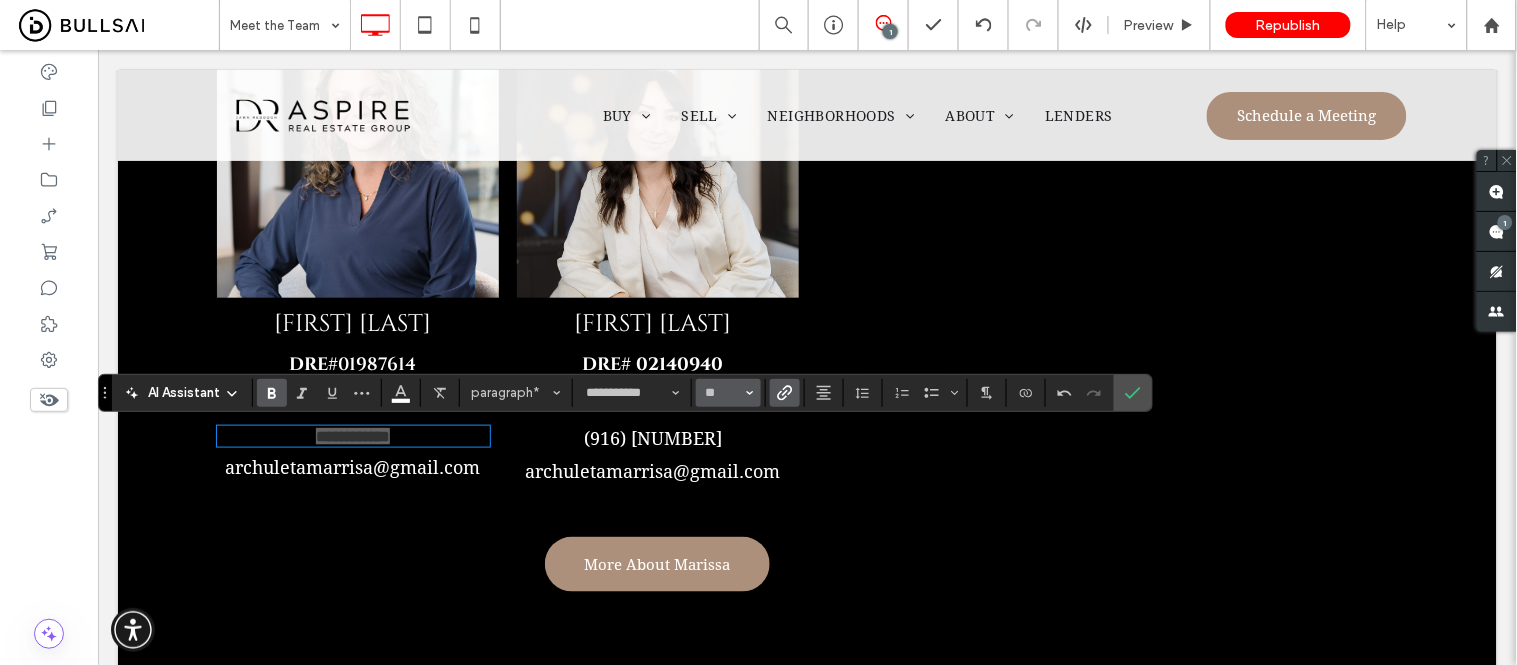 click 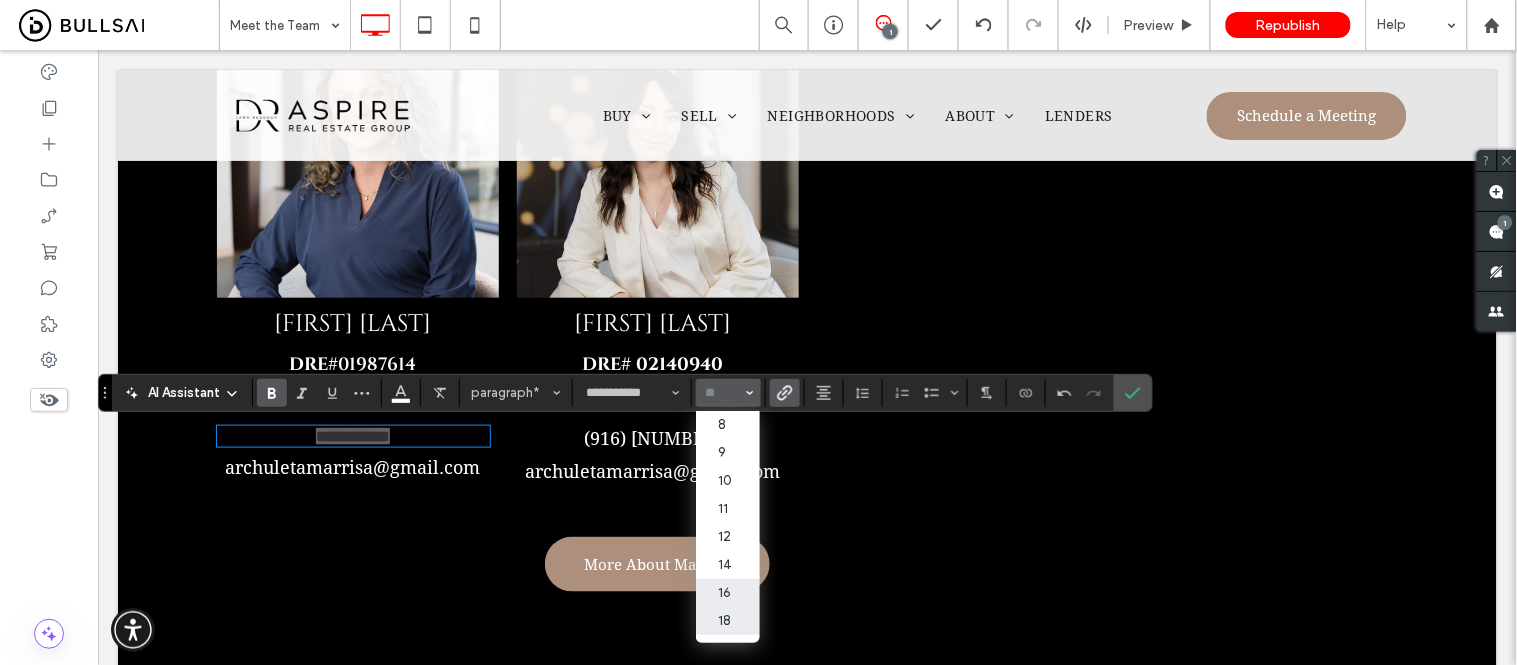 click on "18" at bounding box center (728, 621) 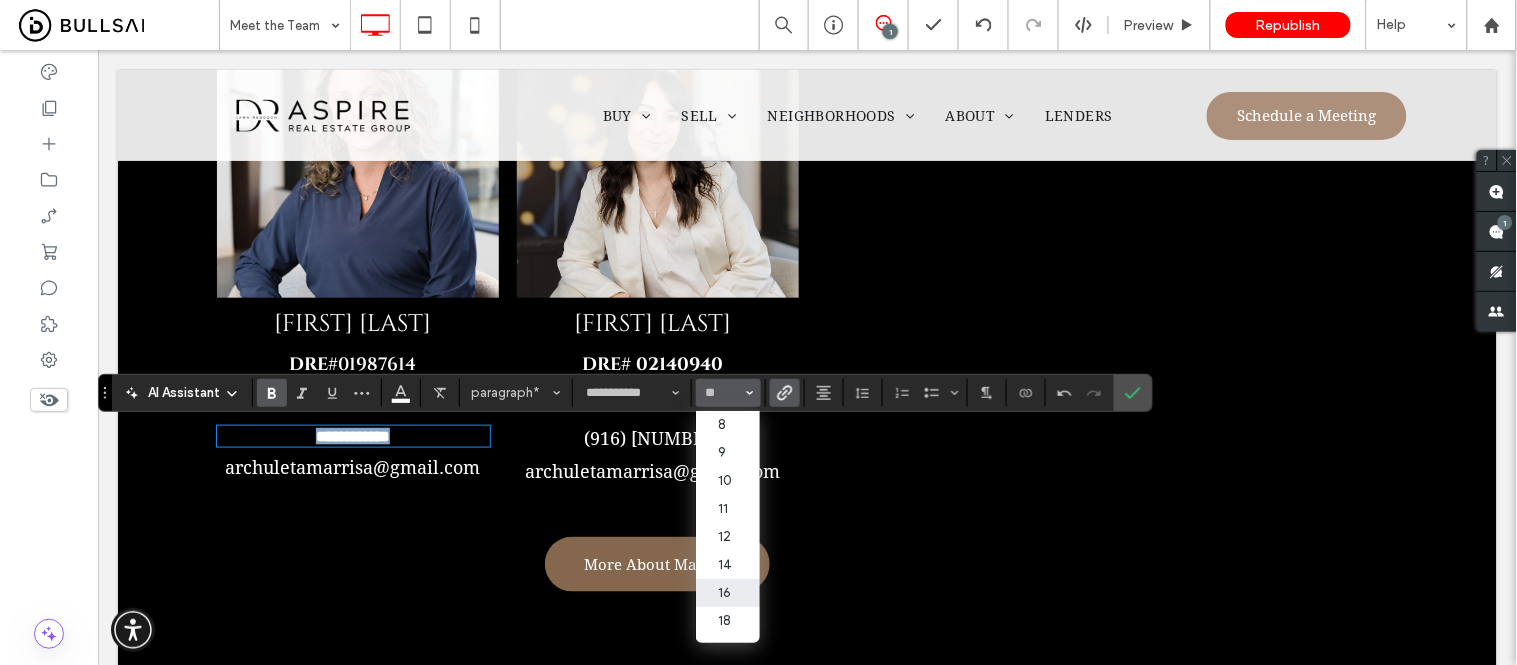 type on "**" 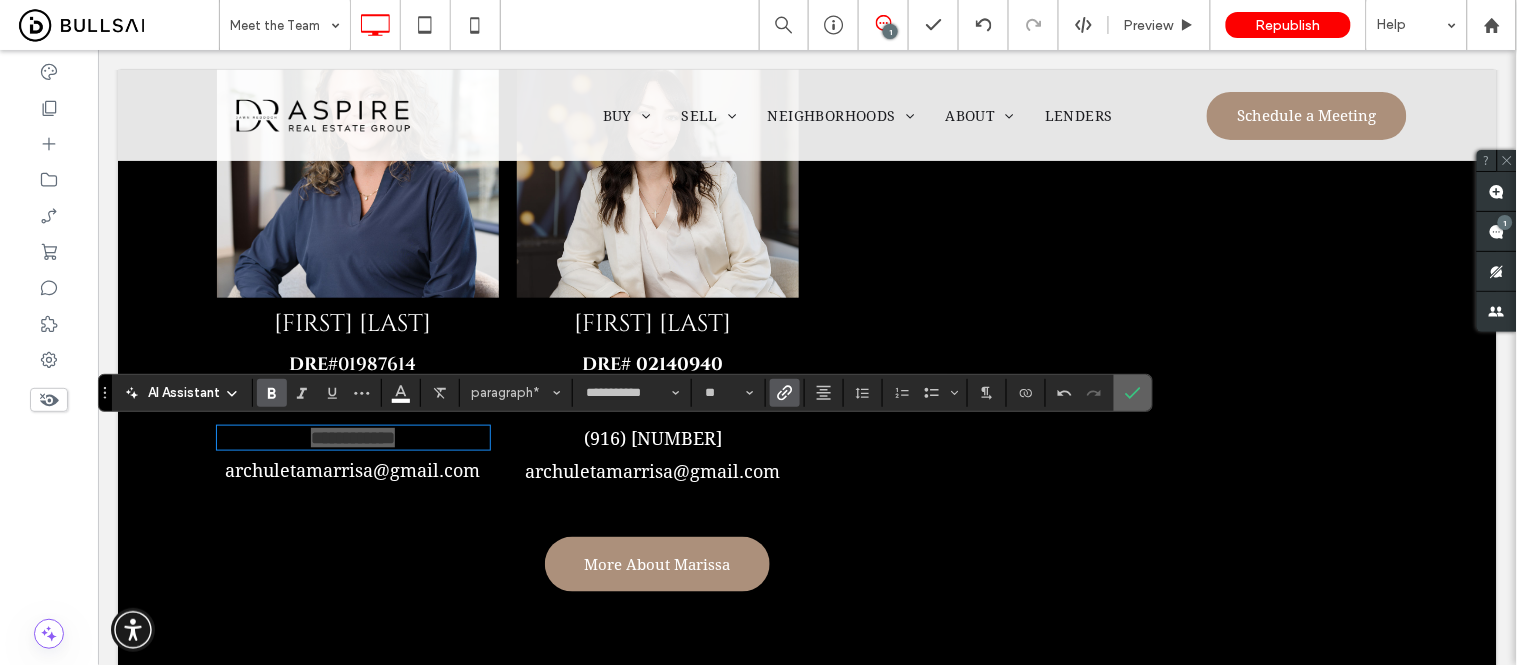 click 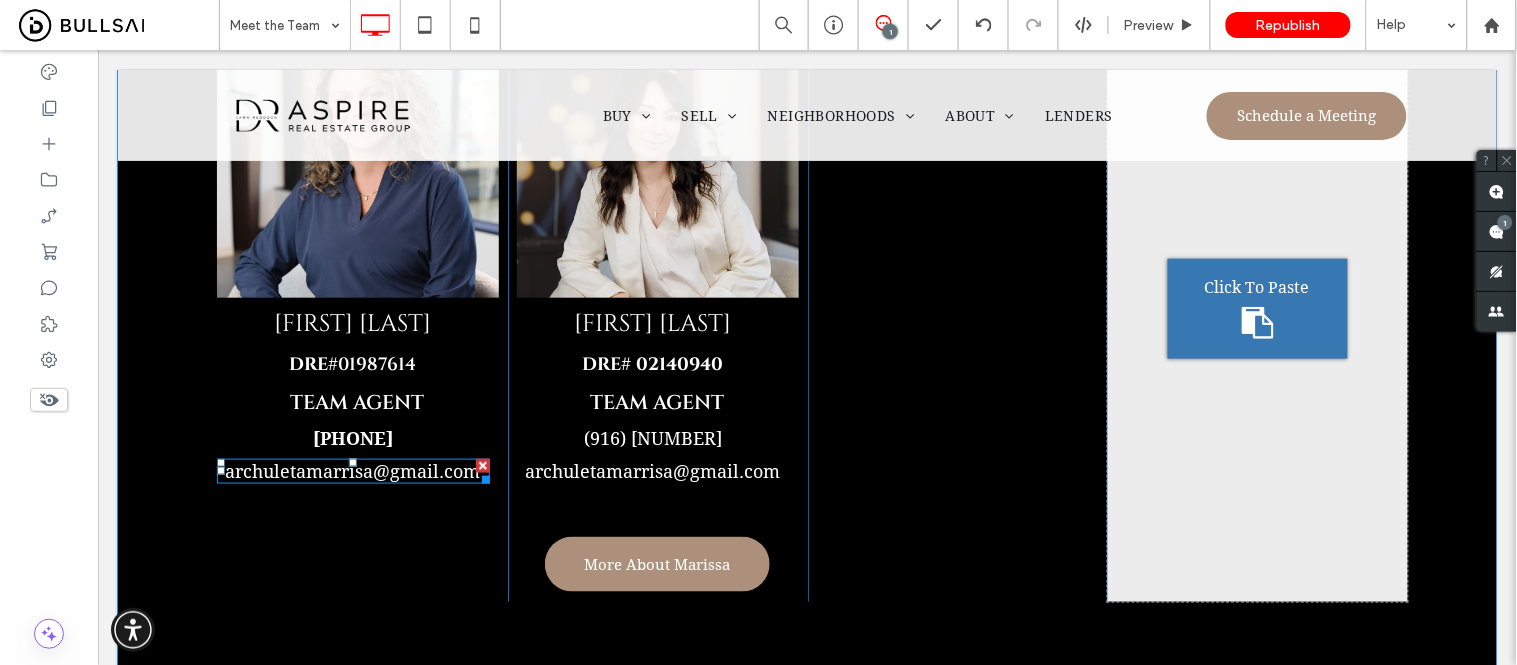 click on "@gmail.com" at bounding box center [426, 470] 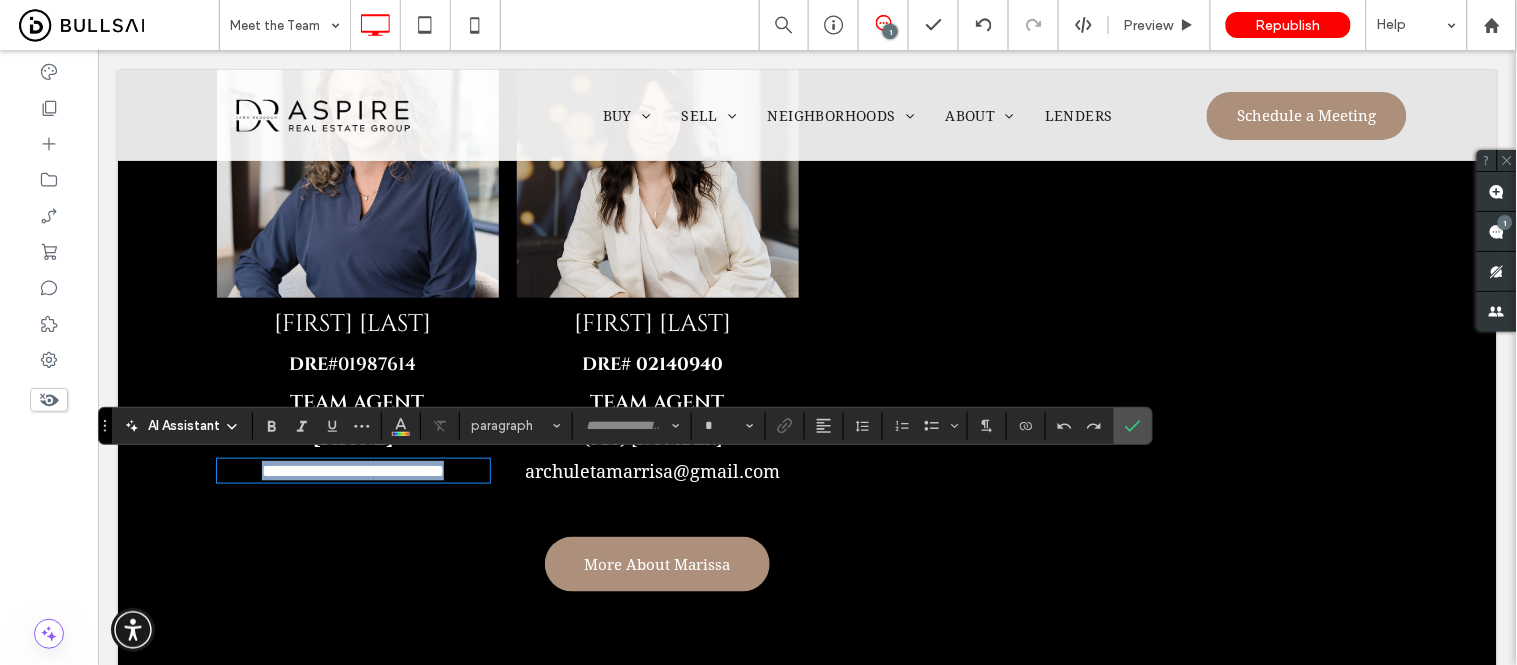 type on "**********" 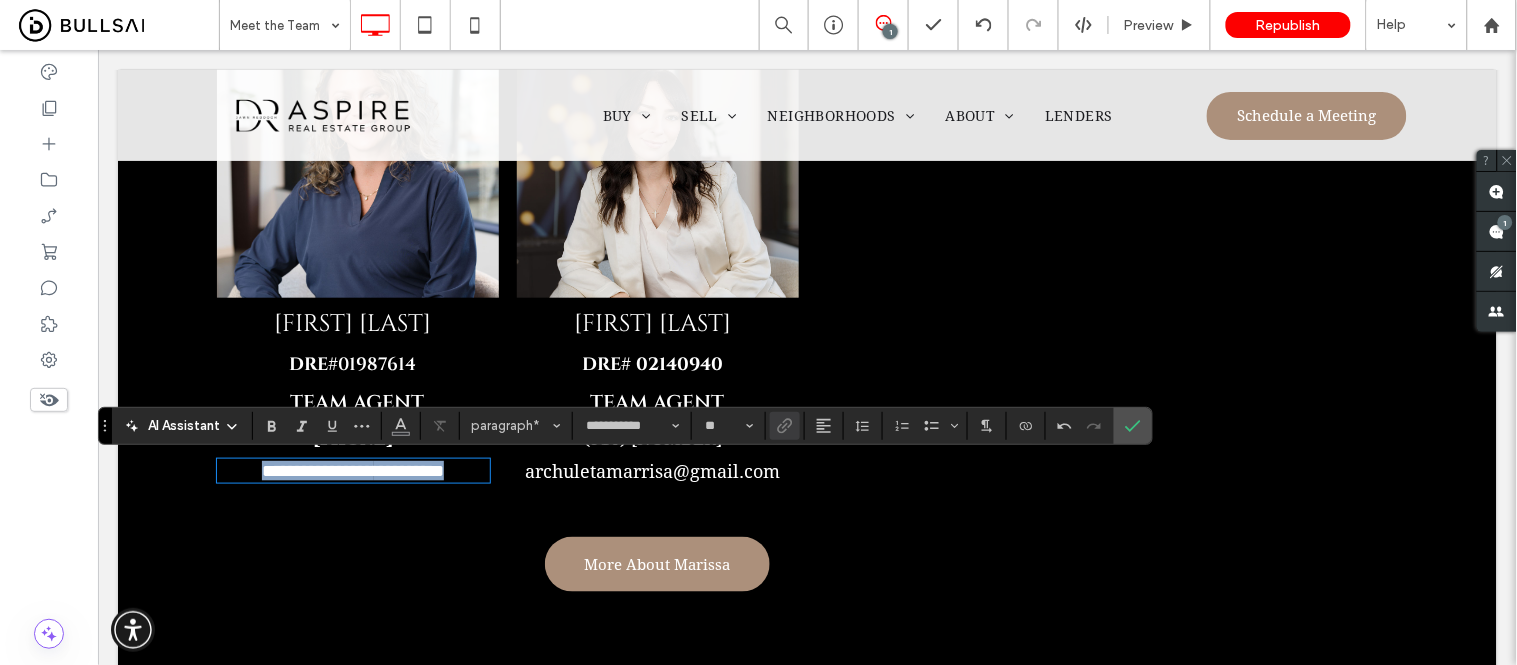 scroll, scrollTop: 0, scrollLeft: 0, axis: both 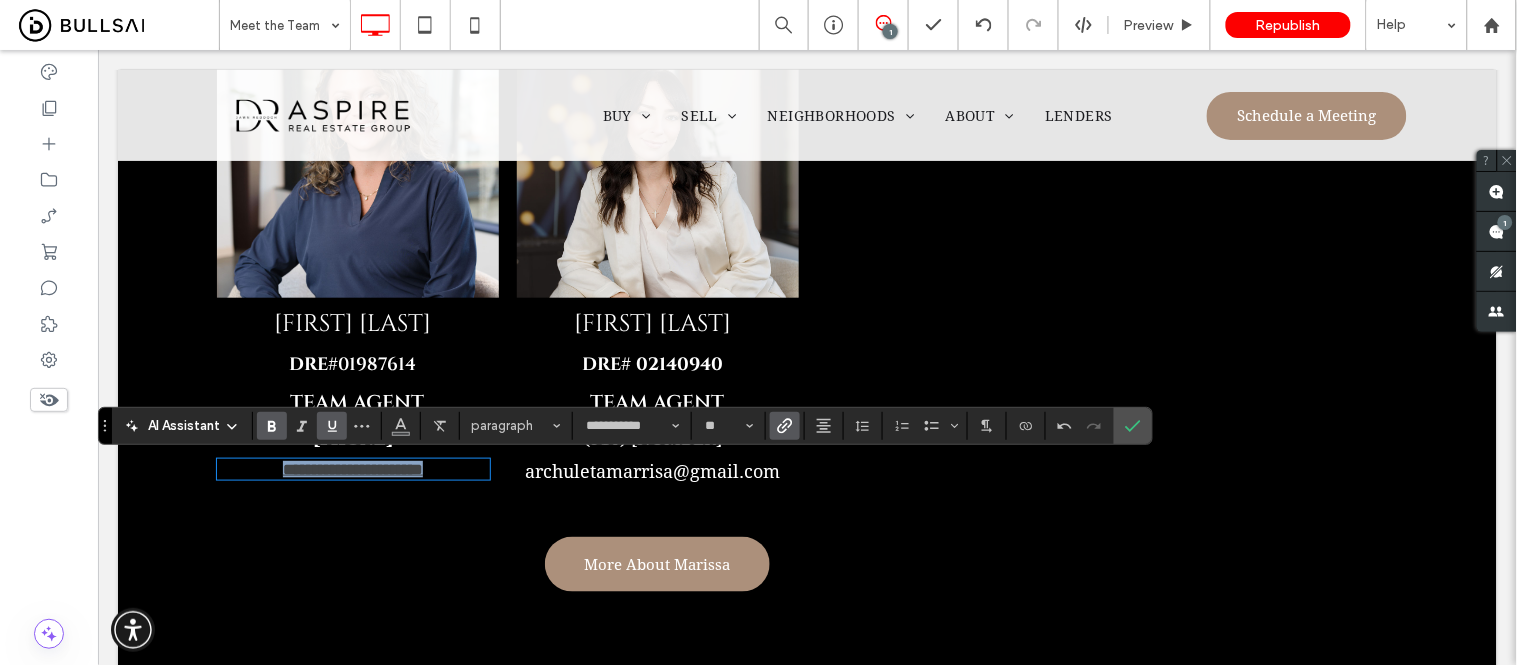 drag, startPoint x: 474, startPoint y: 467, endPoint x: 211, endPoint y: 470, distance: 263.01712 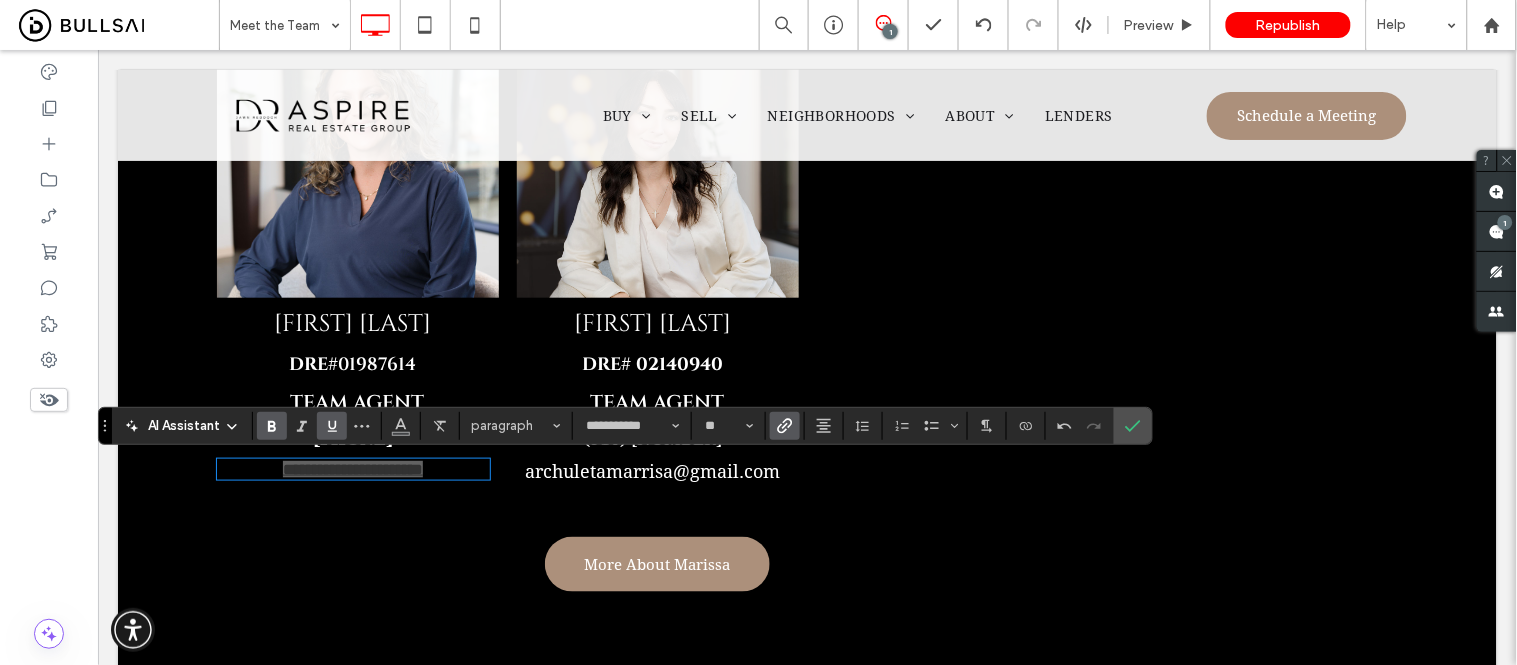 click 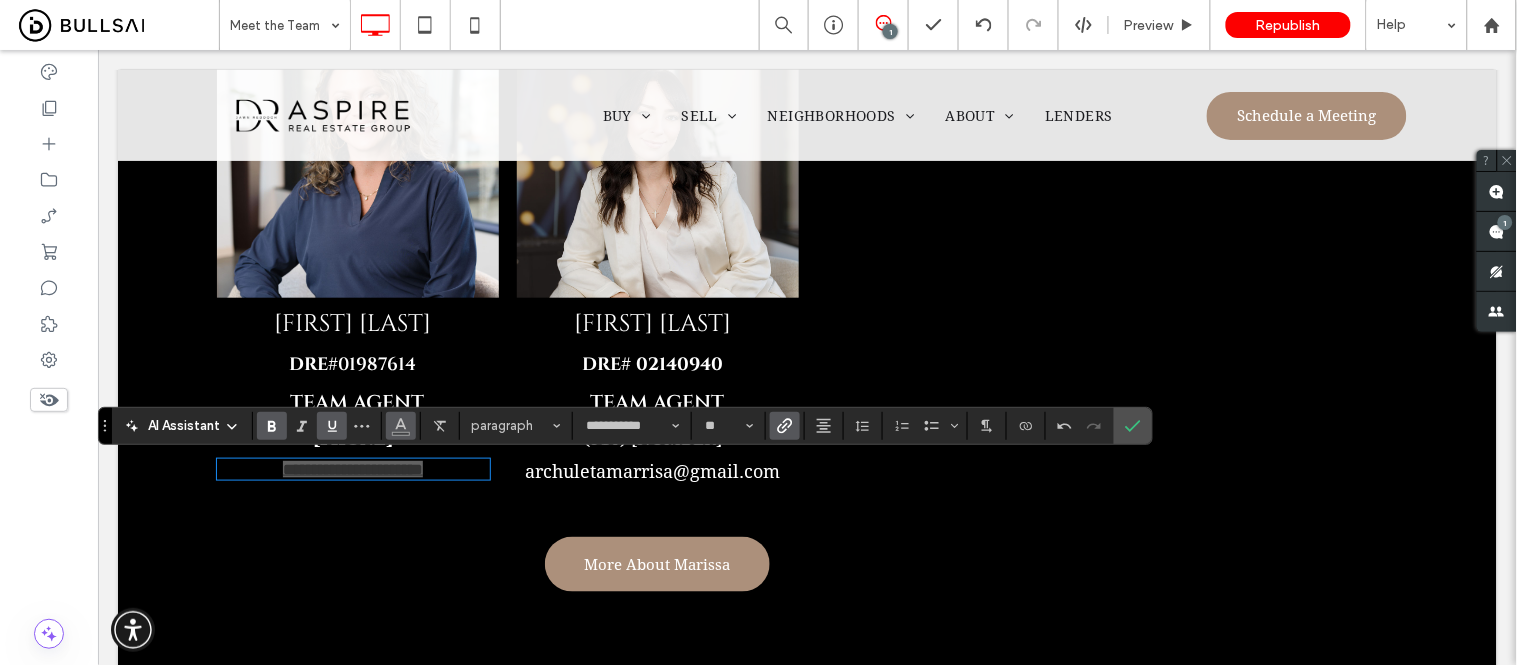 click 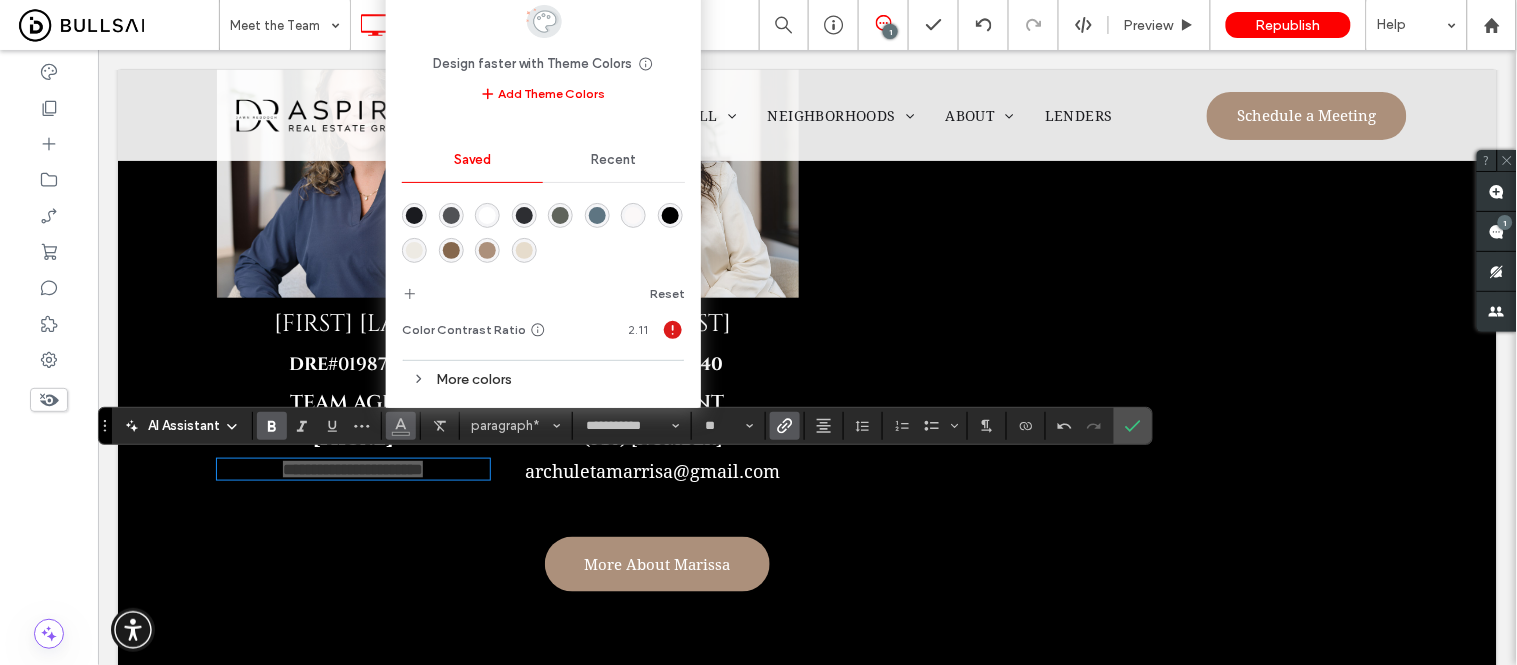 click at bounding box center [487, 215] 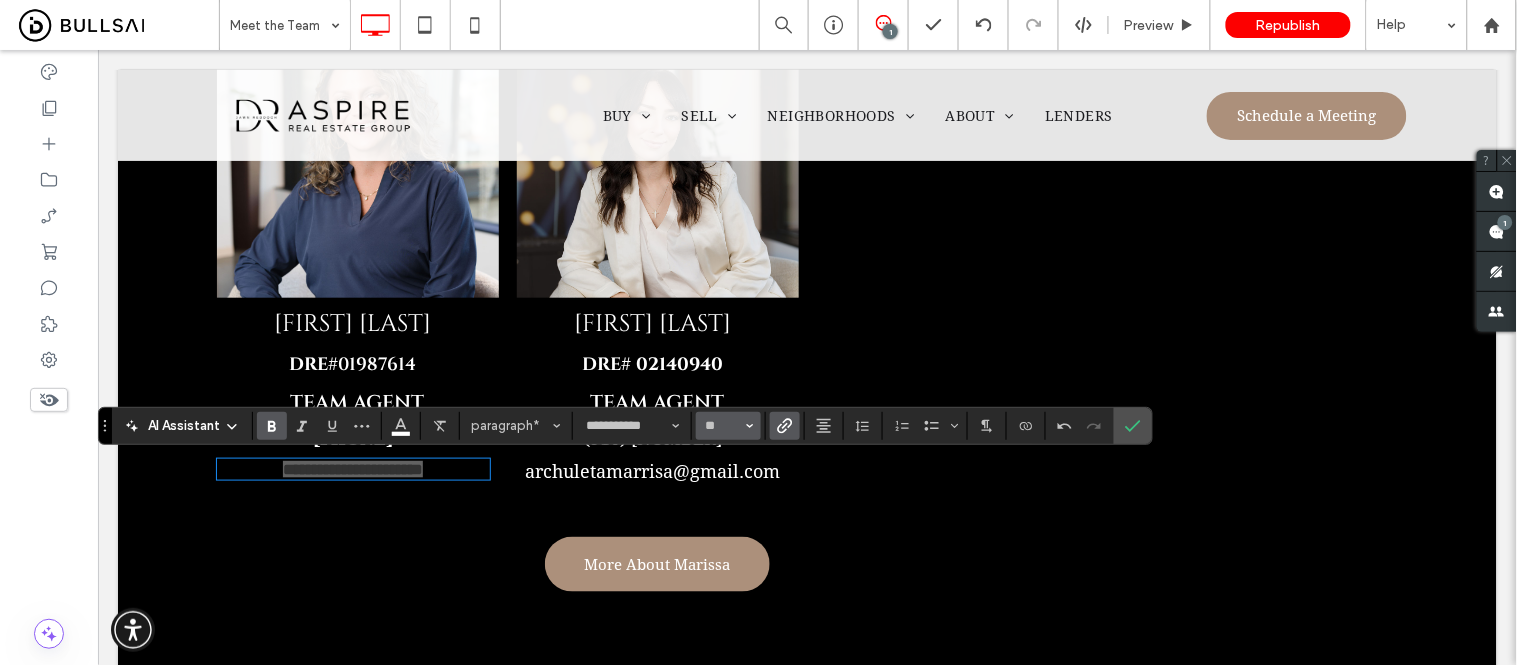 click on "**" at bounding box center [728, 426] 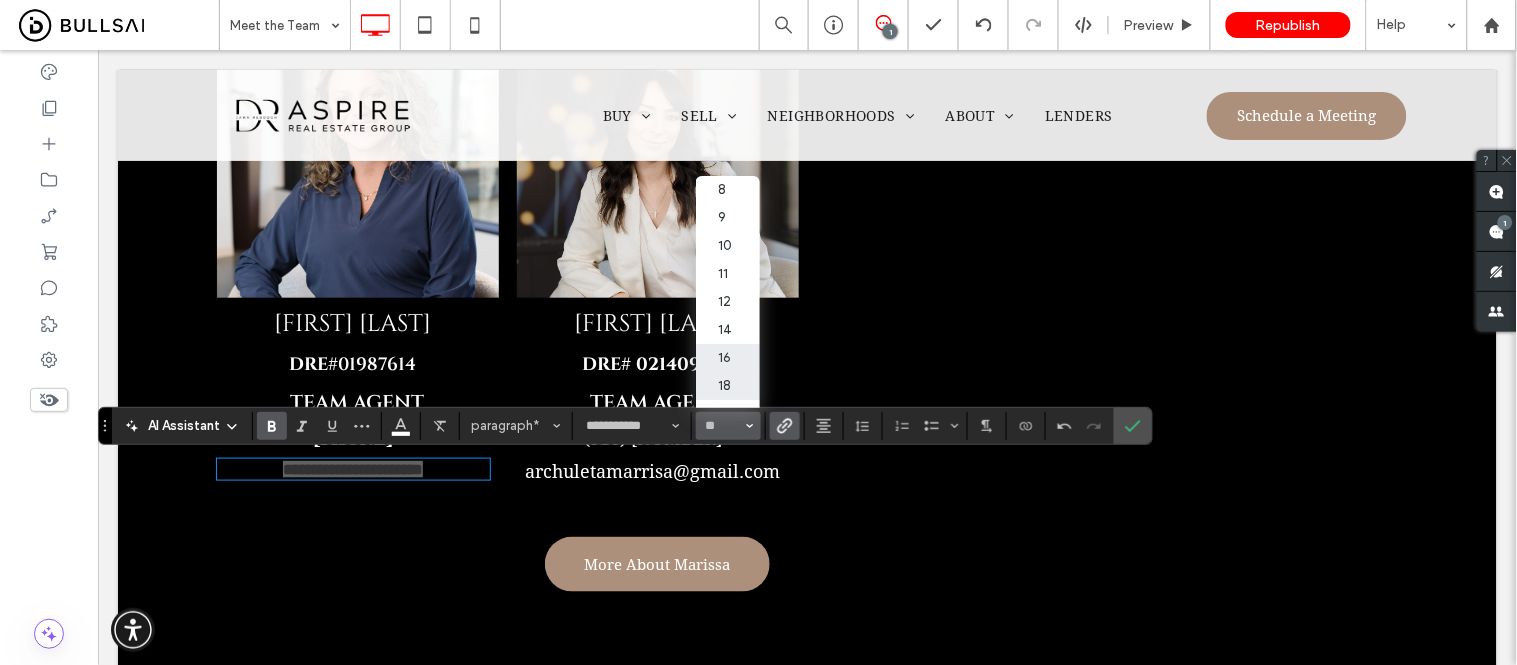 click on "18" at bounding box center [728, 386] 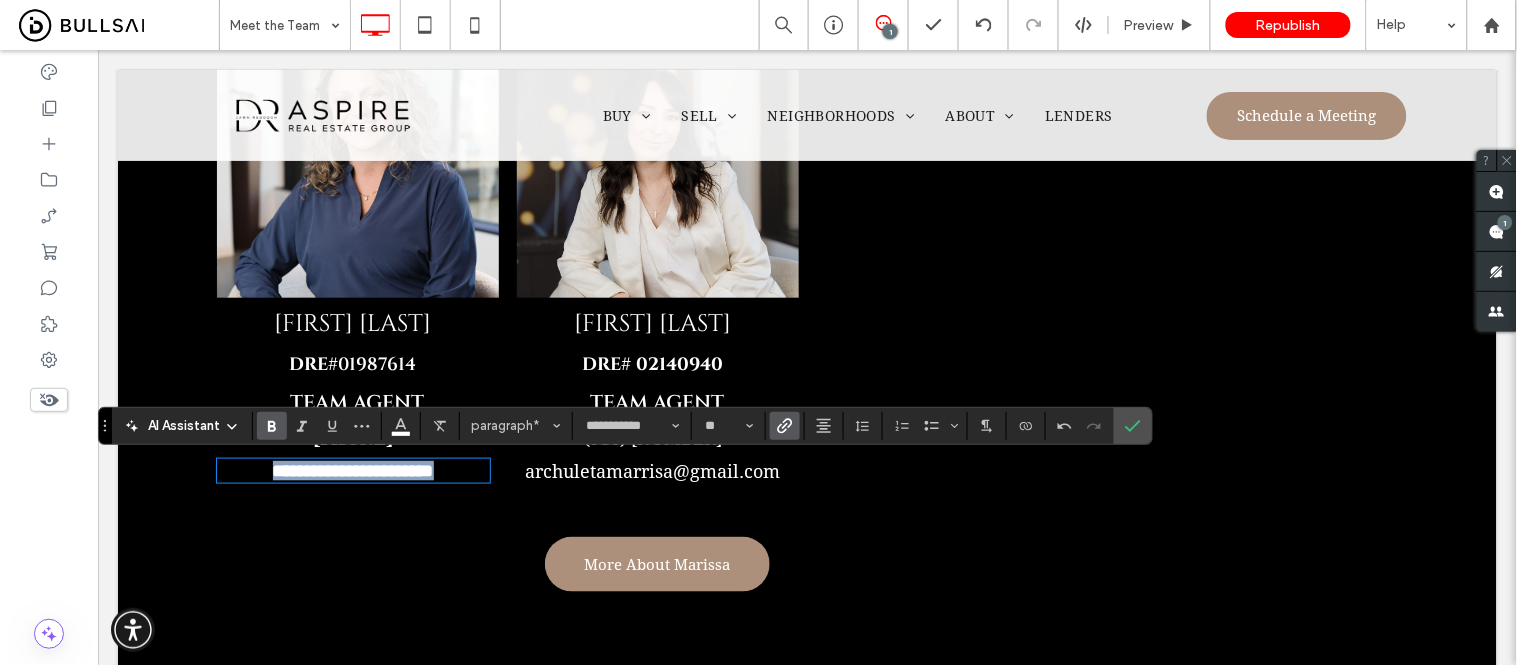 type on "**" 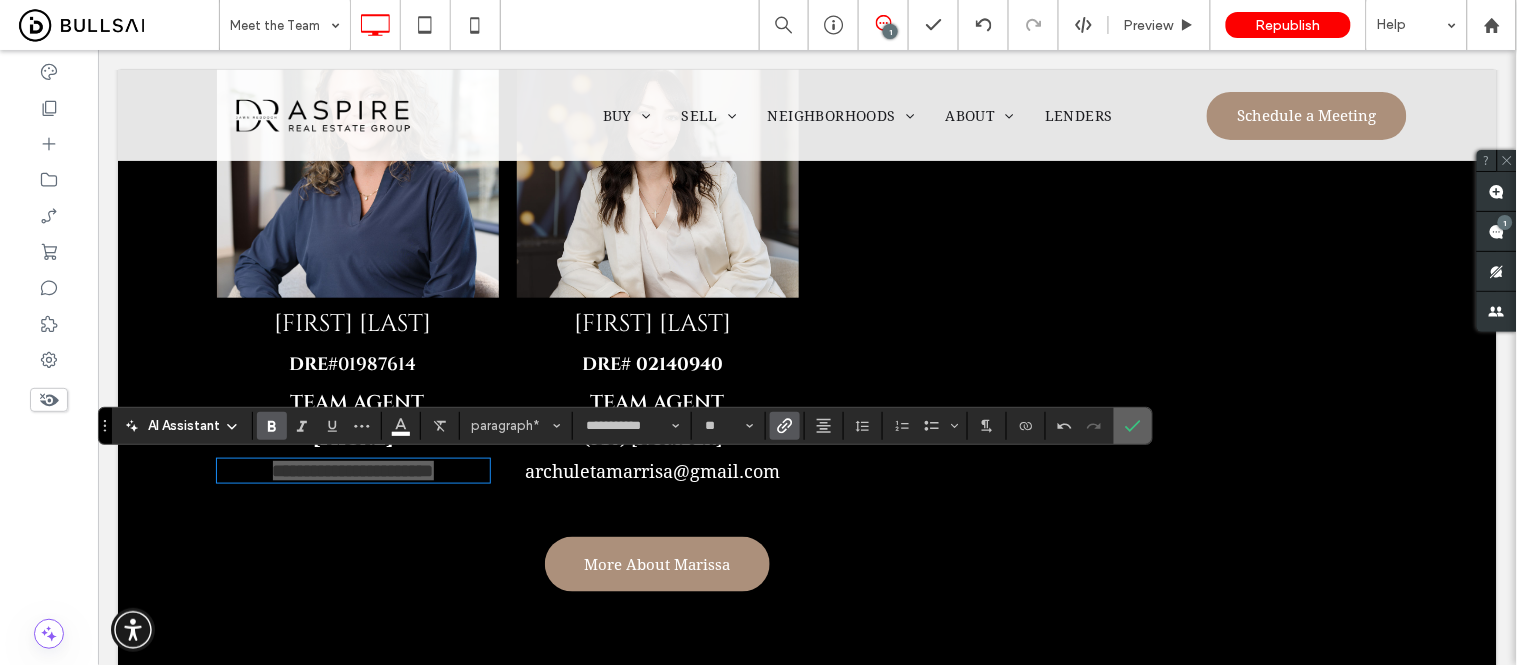 click 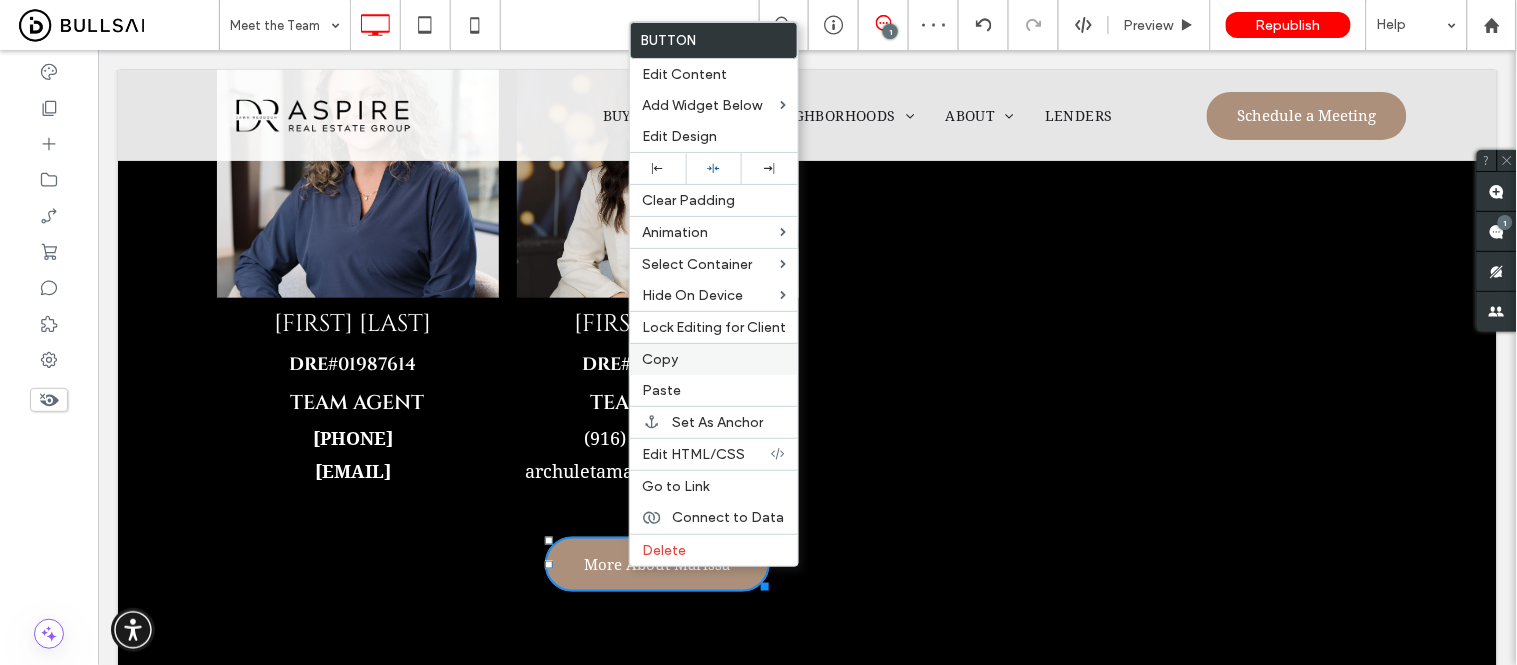 click on "Copy" at bounding box center (660, 359) 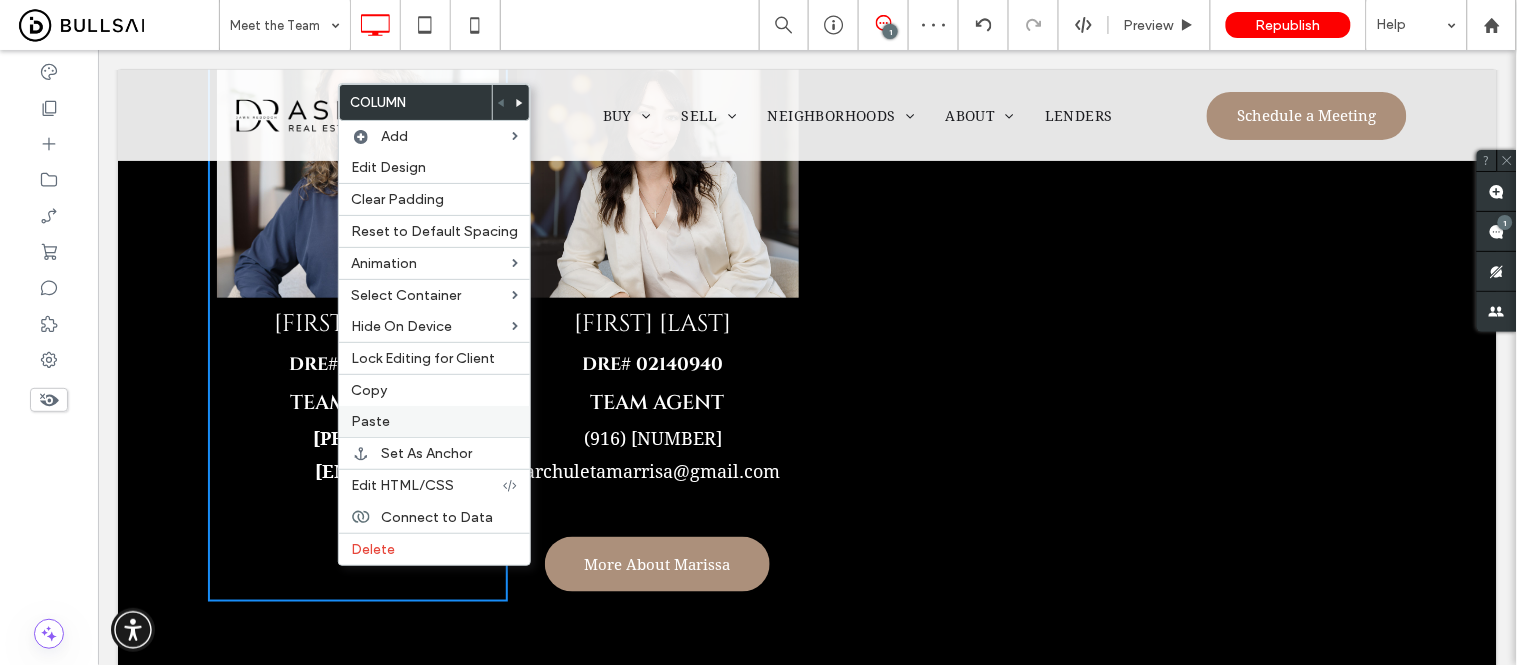 click on "Paste" at bounding box center [434, 421] 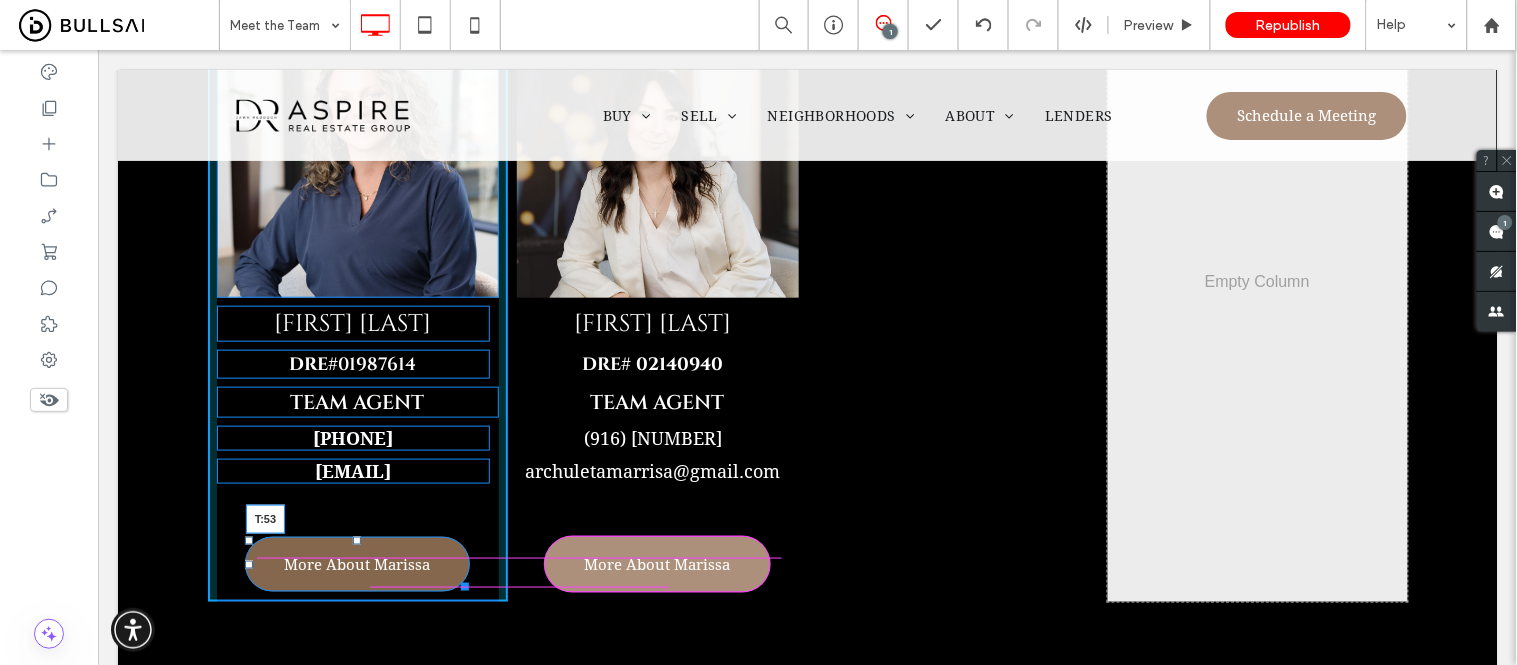 drag, startPoint x: 350, startPoint y: 496, endPoint x: 359, endPoint y: 543, distance: 47.853943 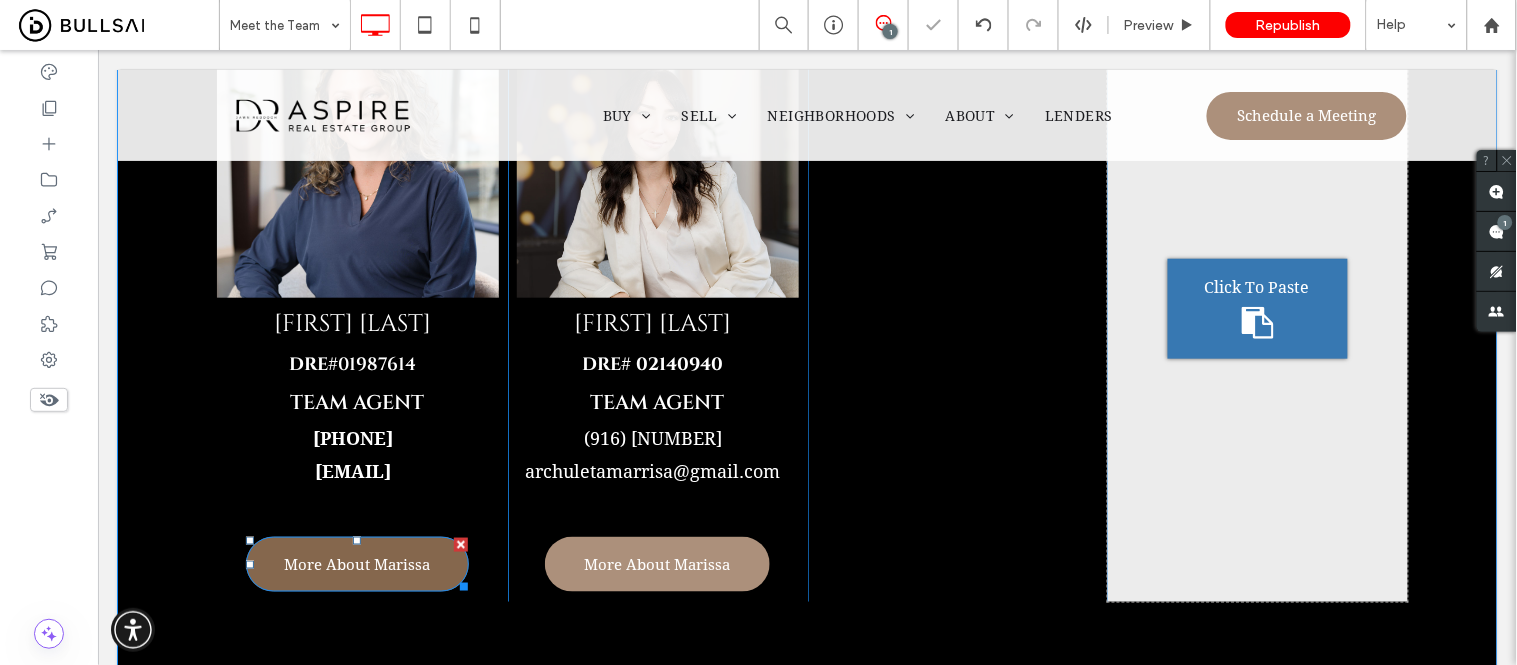 click on "More About Marissa" at bounding box center [356, 564] 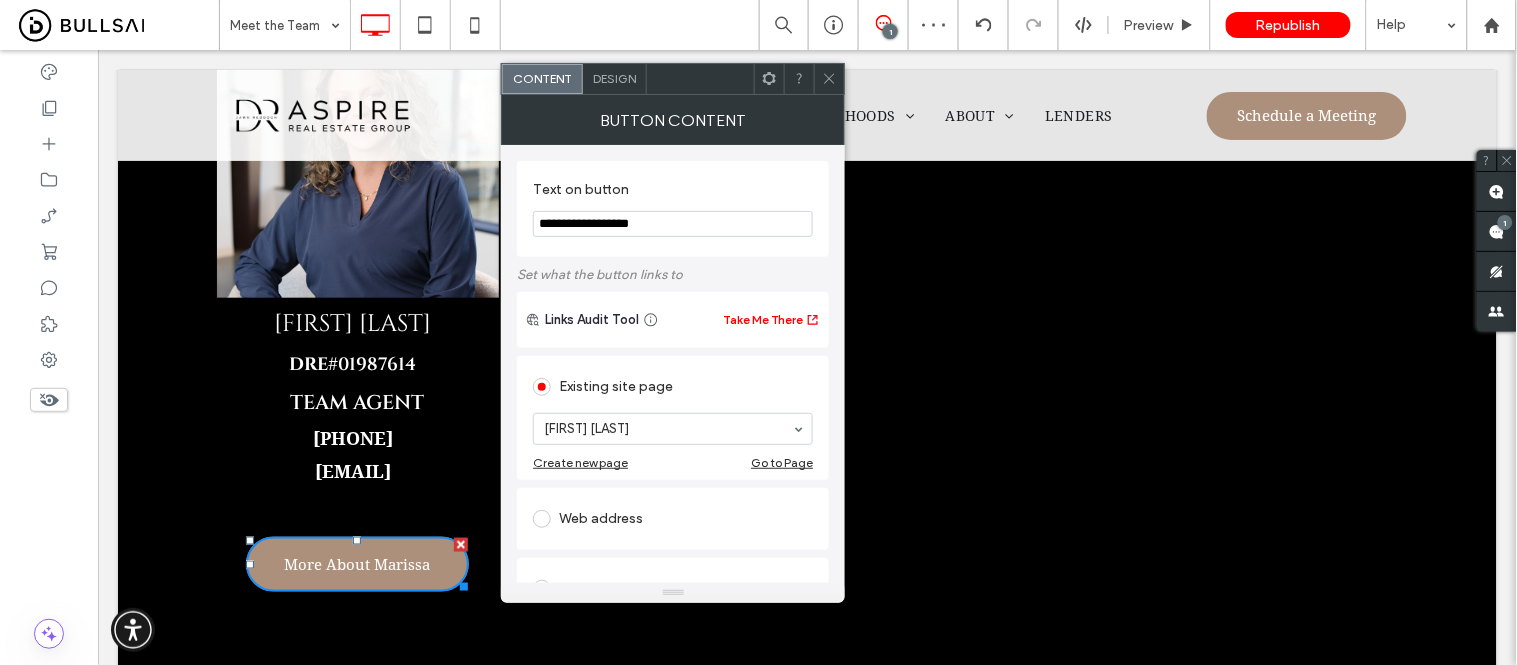 drag, startPoint x: 654, startPoint y: 234, endPoint x: 706, endPoint y: 237, distance: 52.086468 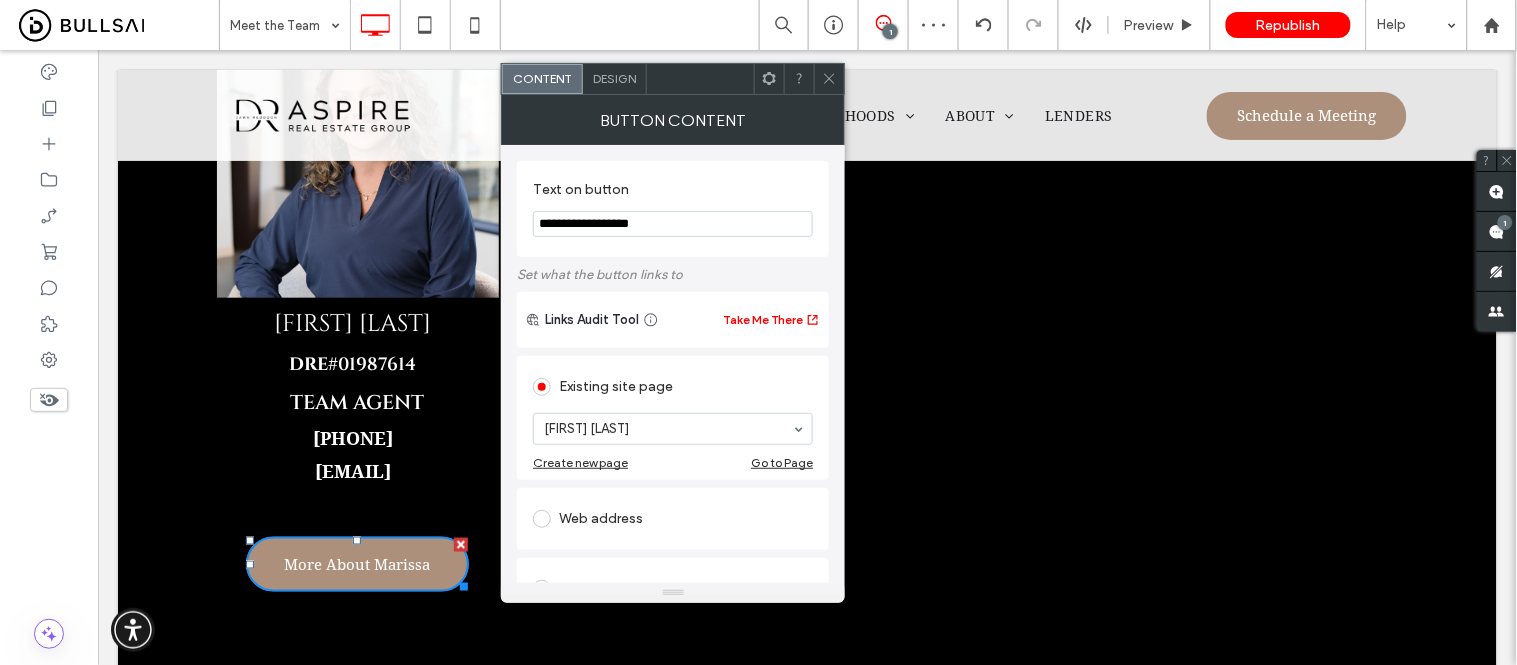 click on "**********" at bounding box center (673, 224) 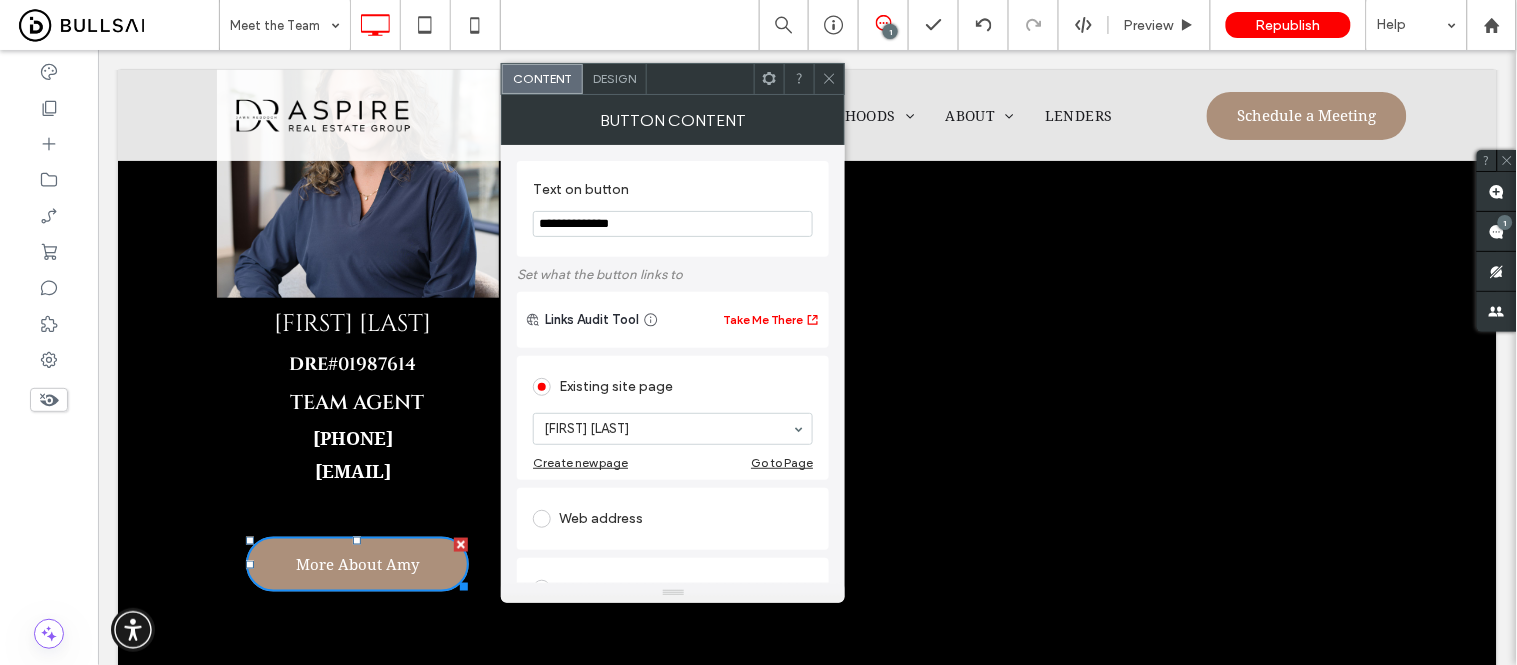 type on "**********" 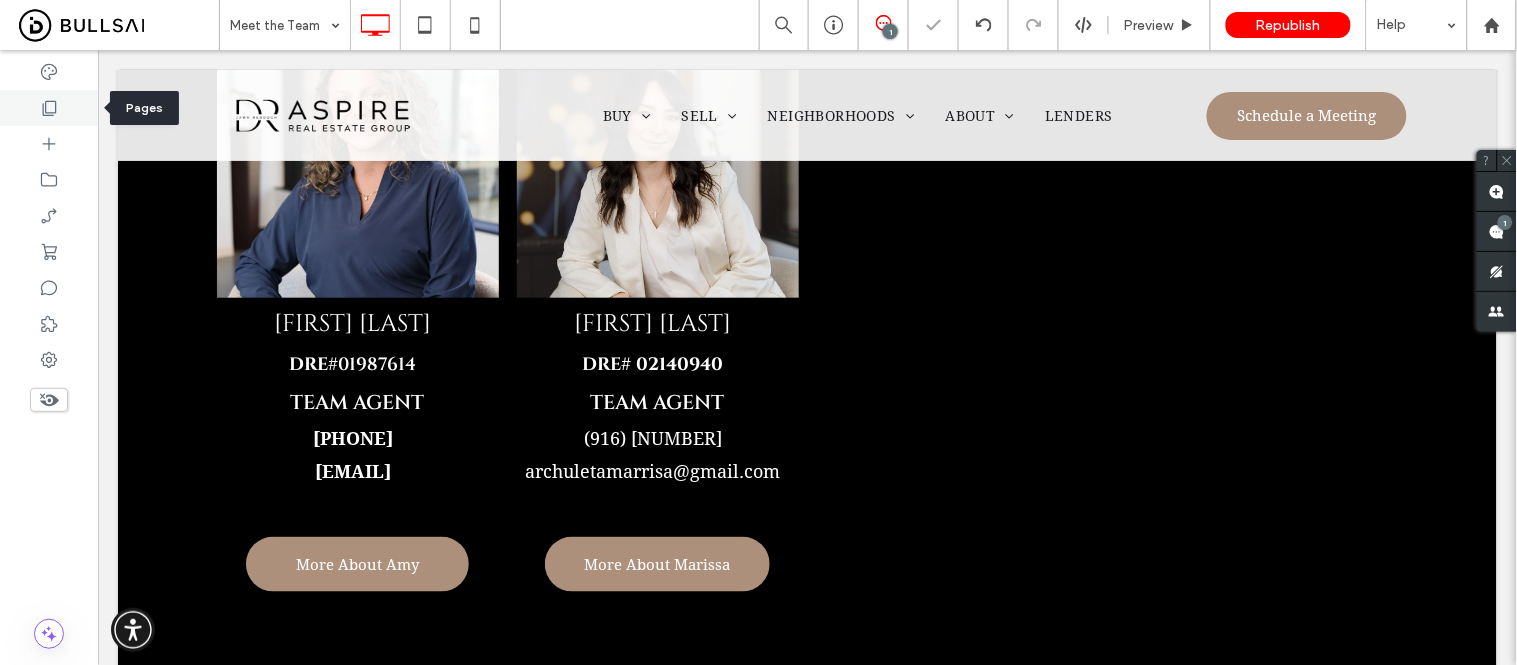 click 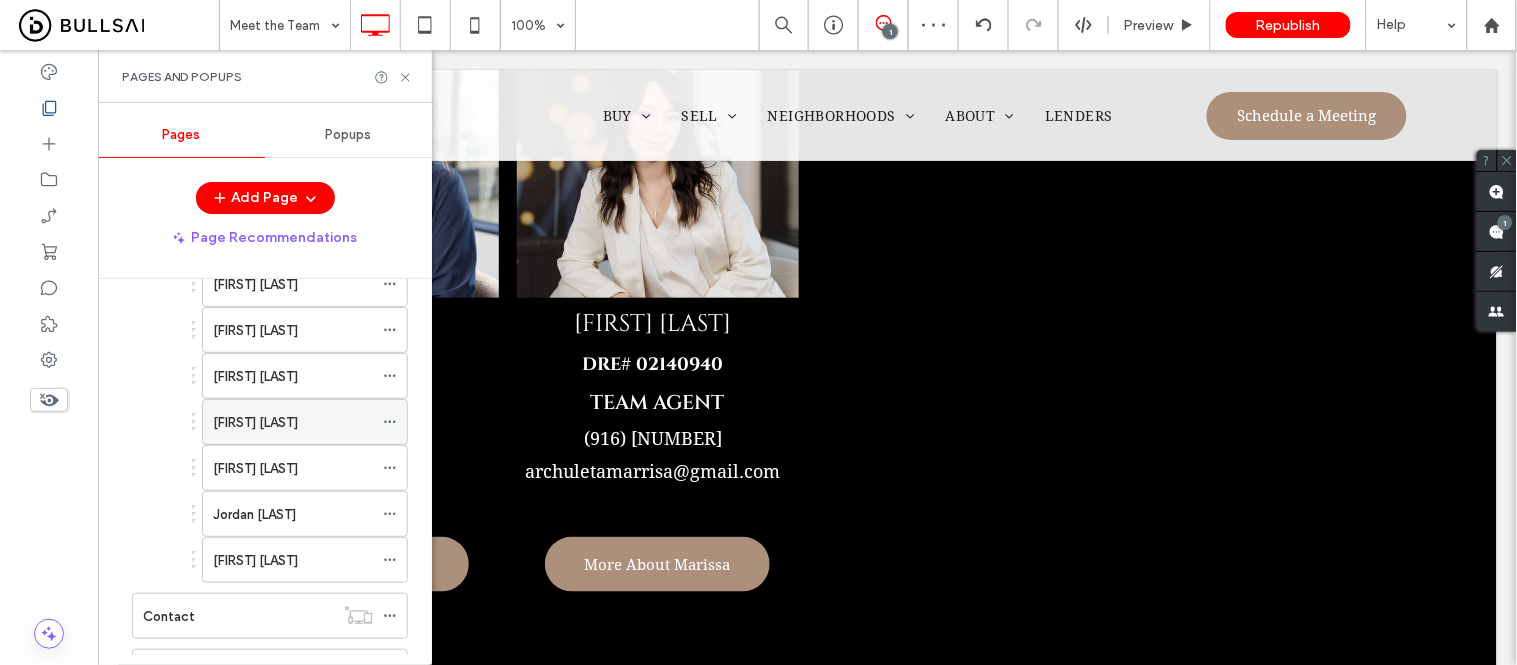 scroll, scrollTop: 777, scrollLeft: 0, axis: vertical 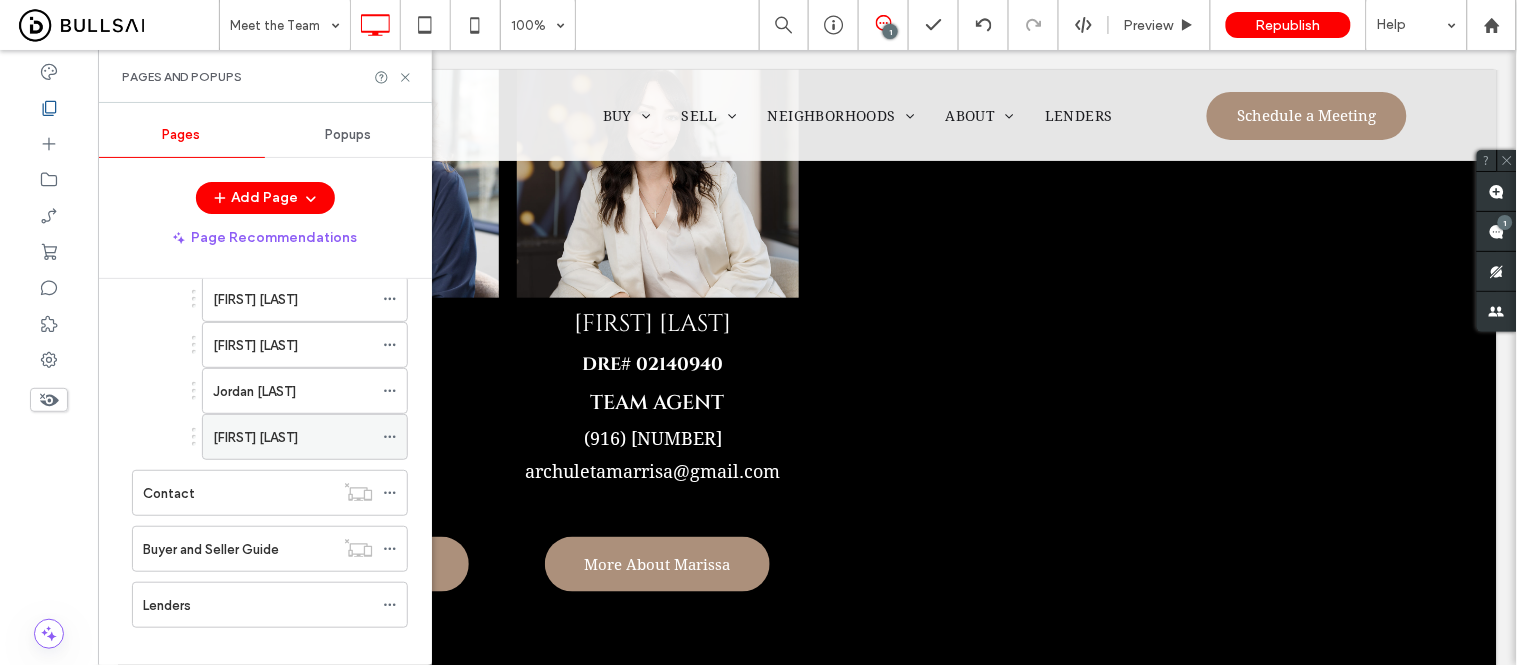 click 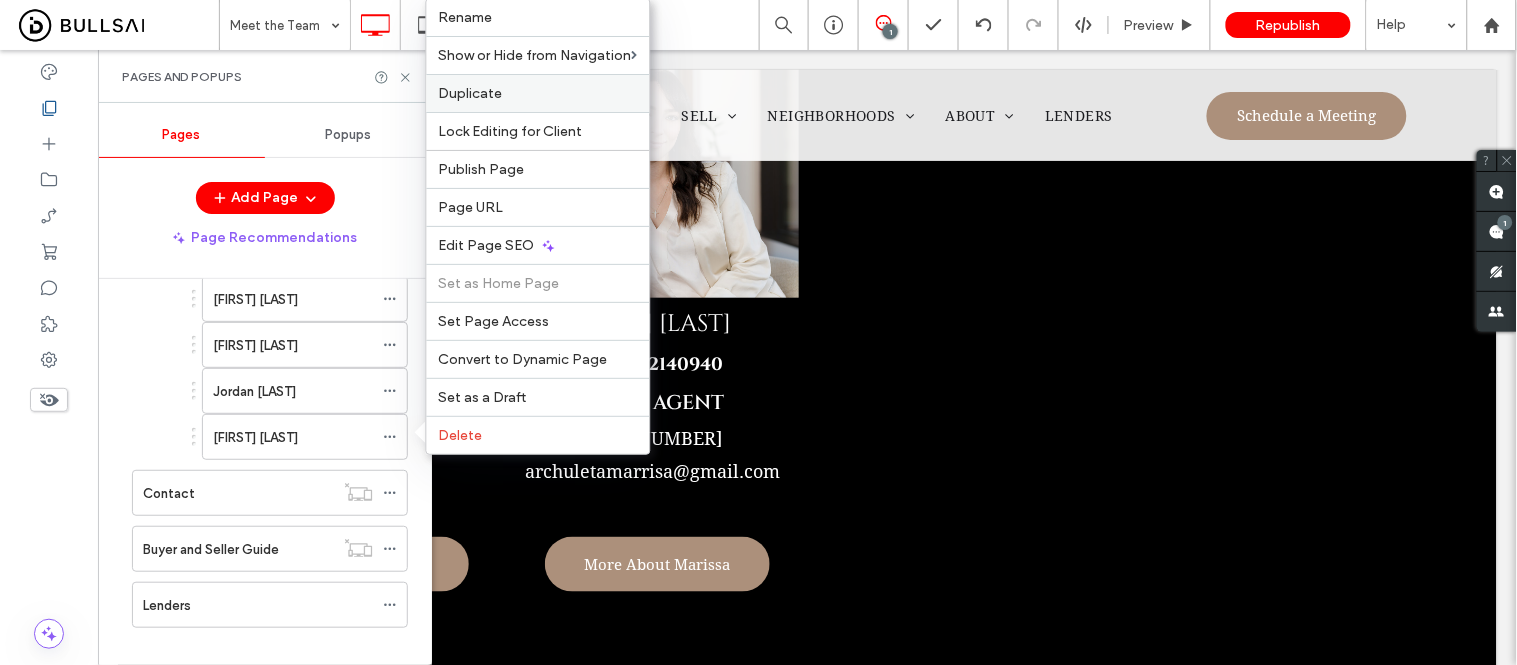 click on "Duplicate" at bounding box center [471, 93] 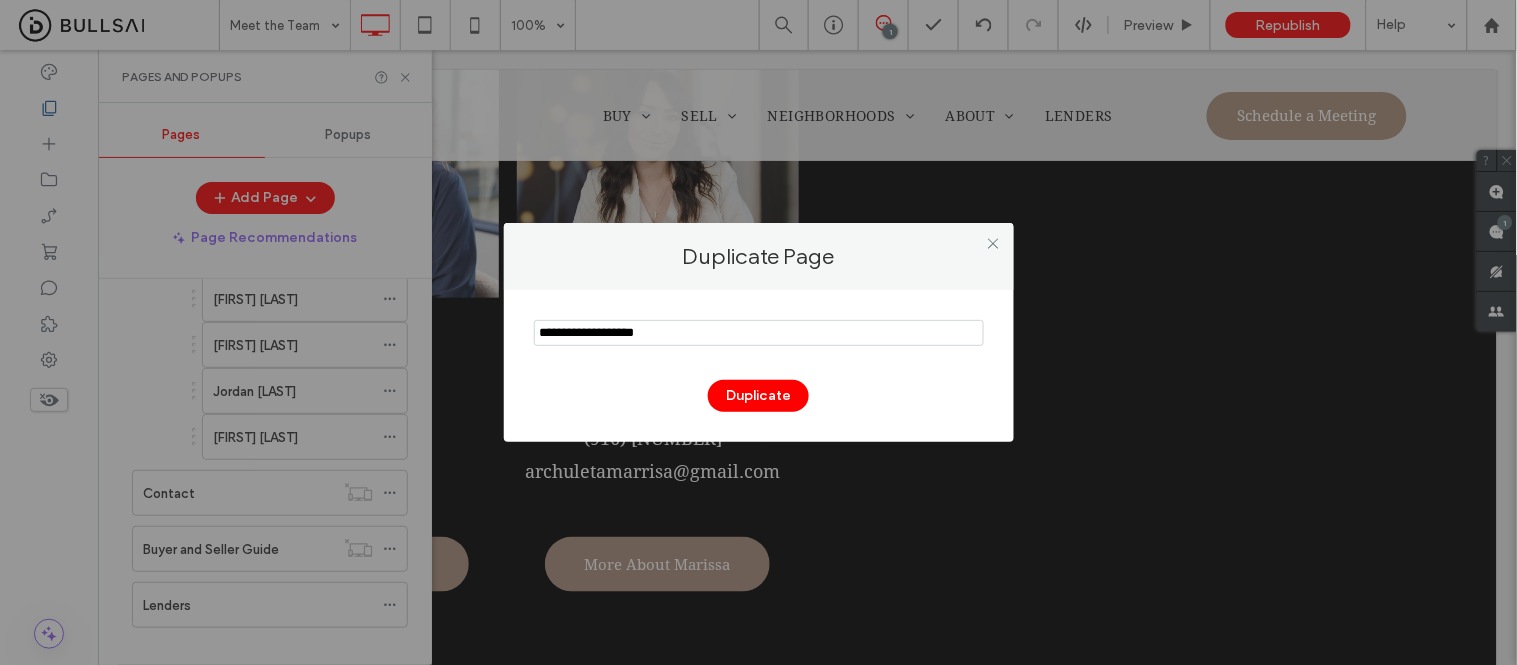 drag, startPoint x: 694, startPoint y: 337, endPoint x: 405, endPoint y: 340, distance: 289.01556 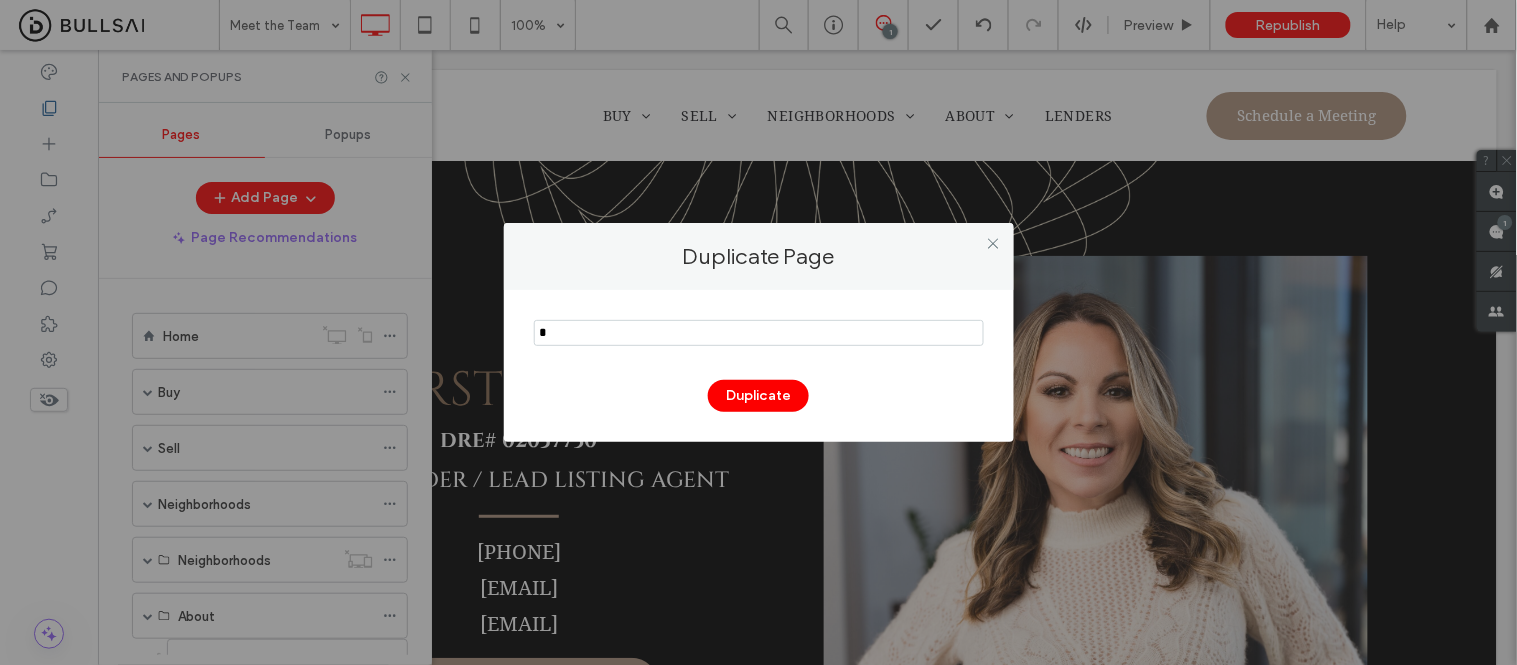 scroll, scrollTop: 2333, scrollLeft: 0, axis: vertical 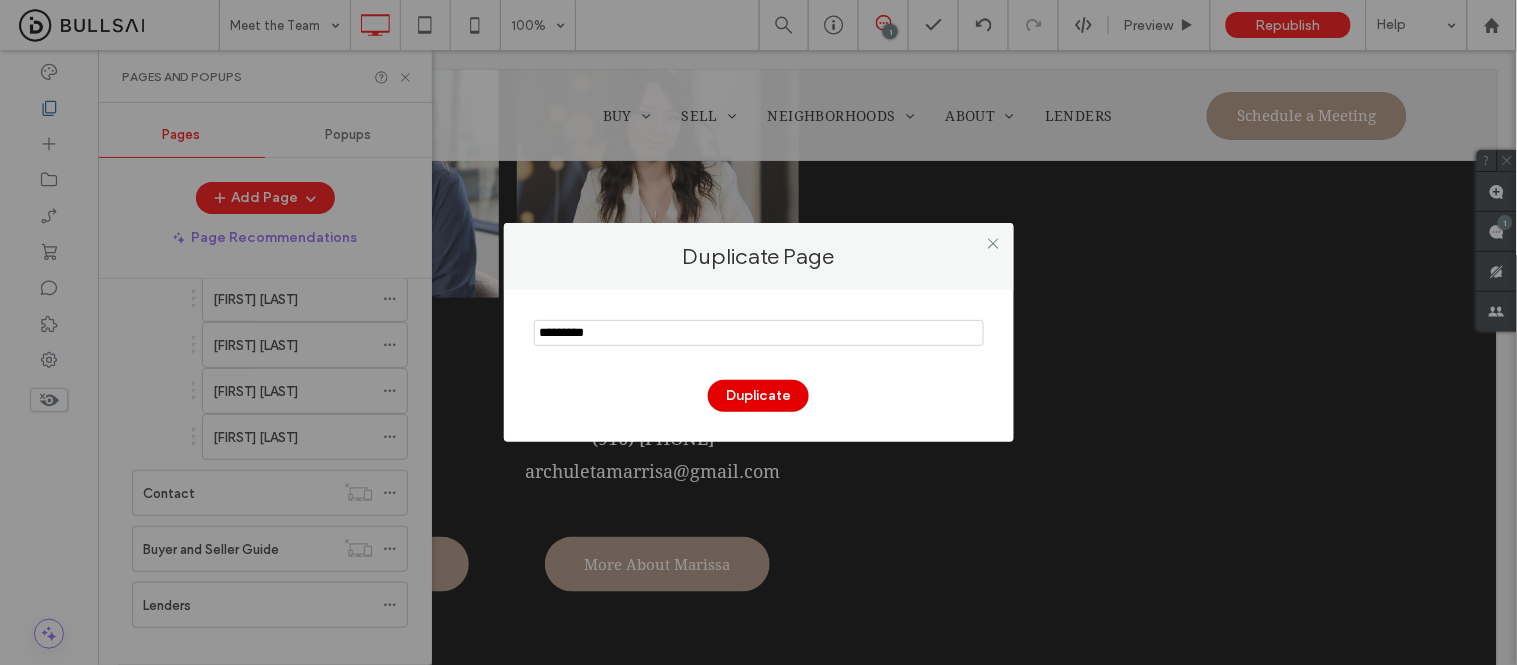 type on "*********" 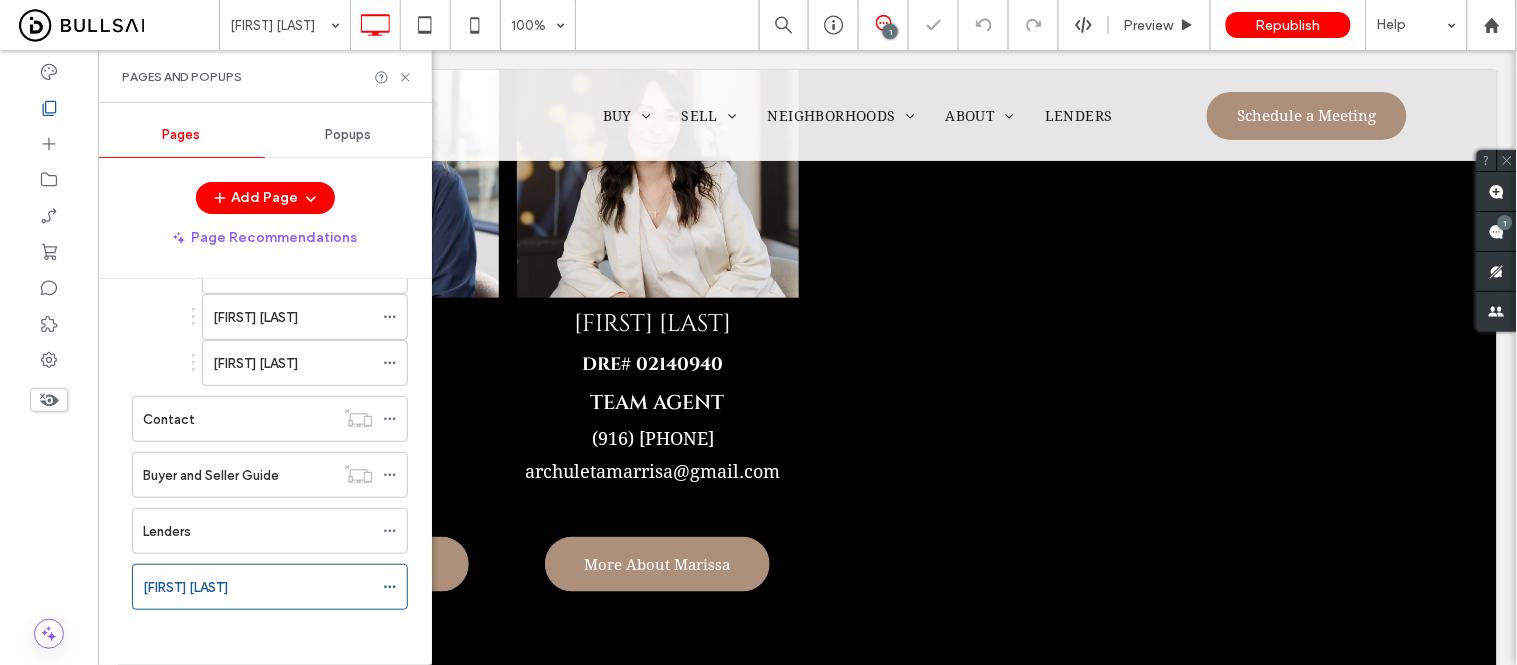 scroll, scrollTop: 860, scrollLeft: 0, axis: vertical 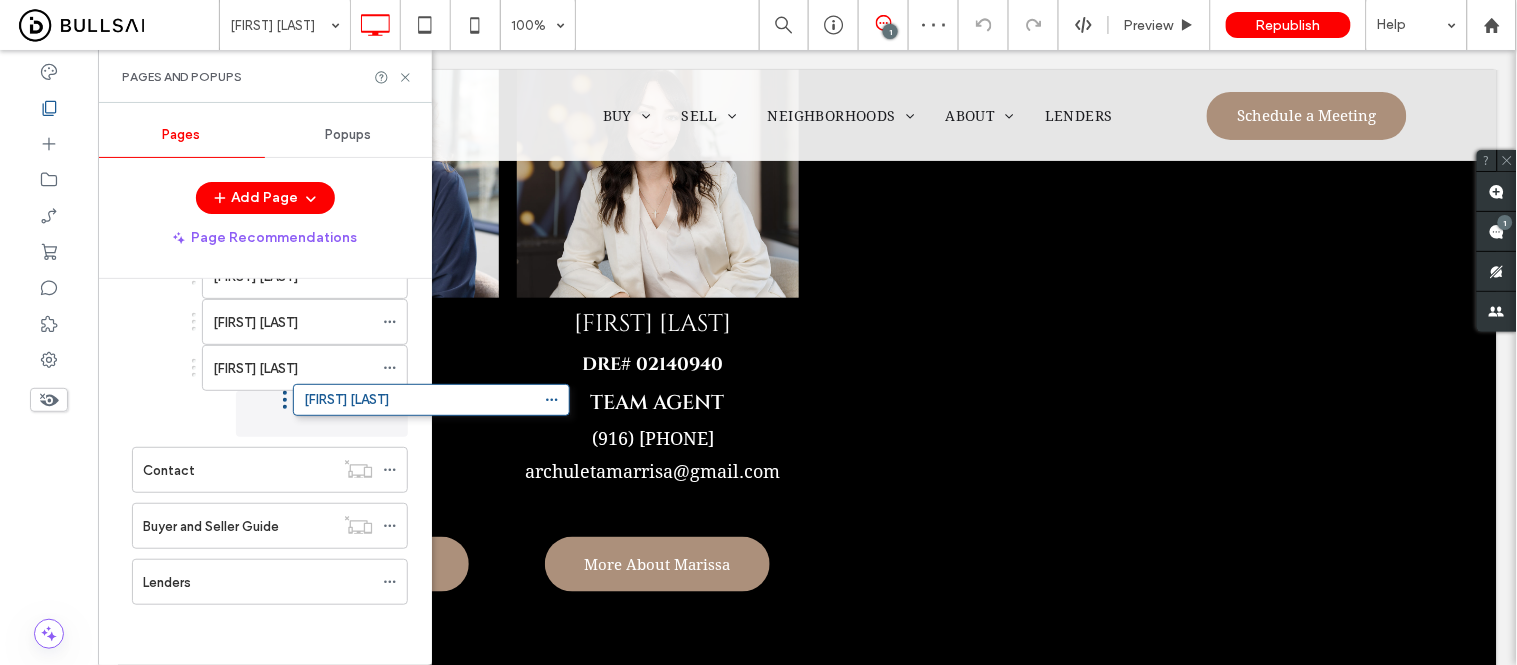 drag, startPoint x: 122, startPoint y: 576, endPoint x: 283, endPoint y: 400, distance: 238.53091 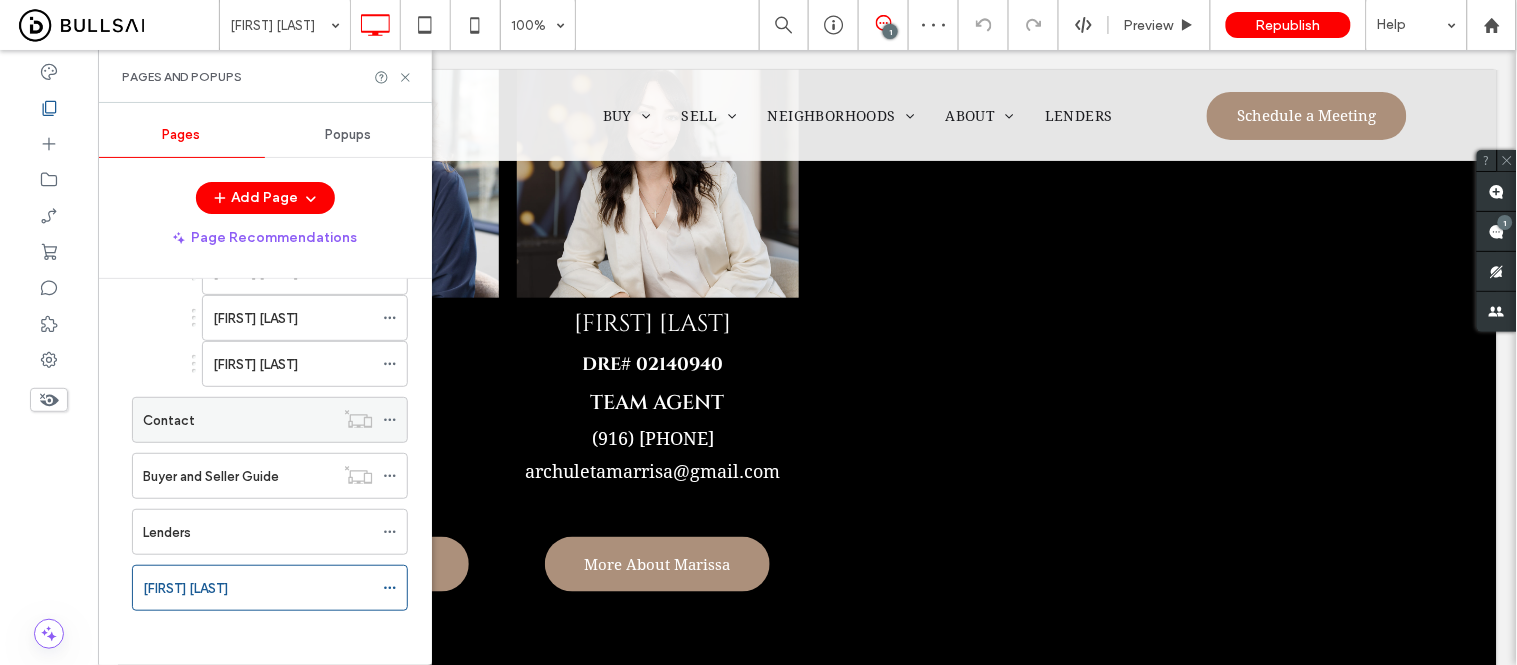 scroll, scrollTop: 860, scrollLeft: 0, axis: vertical 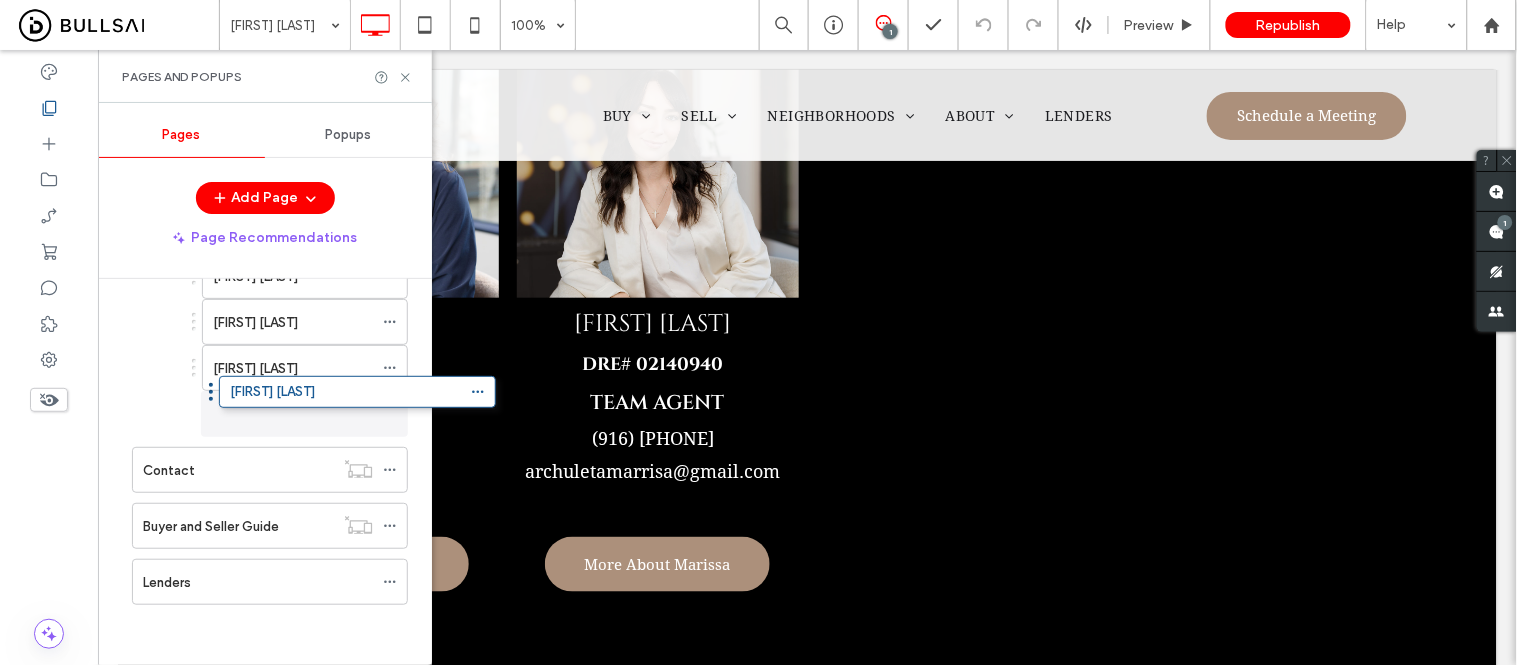 drag, startPoint x: 124, startPoint y: 587, endPoint x: 211, endPoint y: 403, distance: 203.53133 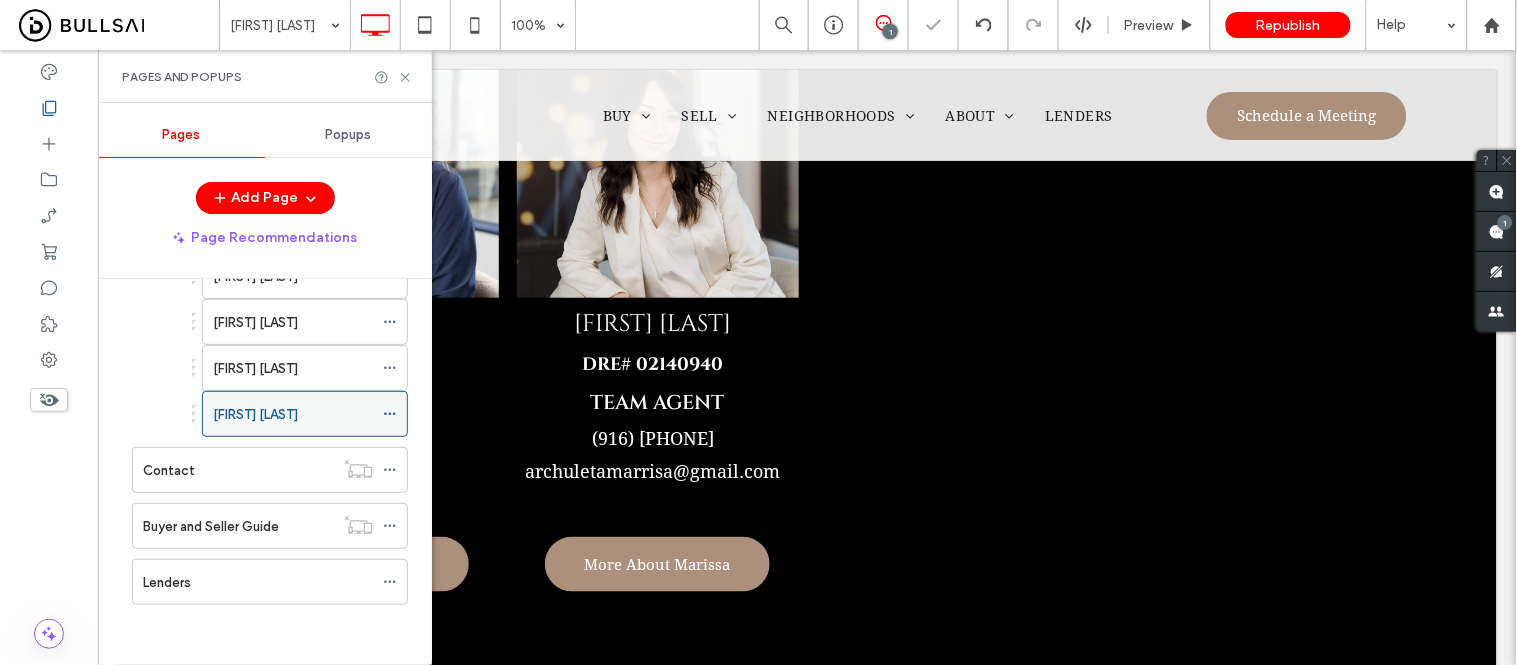 click on "[FIRST] [LAST]" at bounding box center (255, 414) 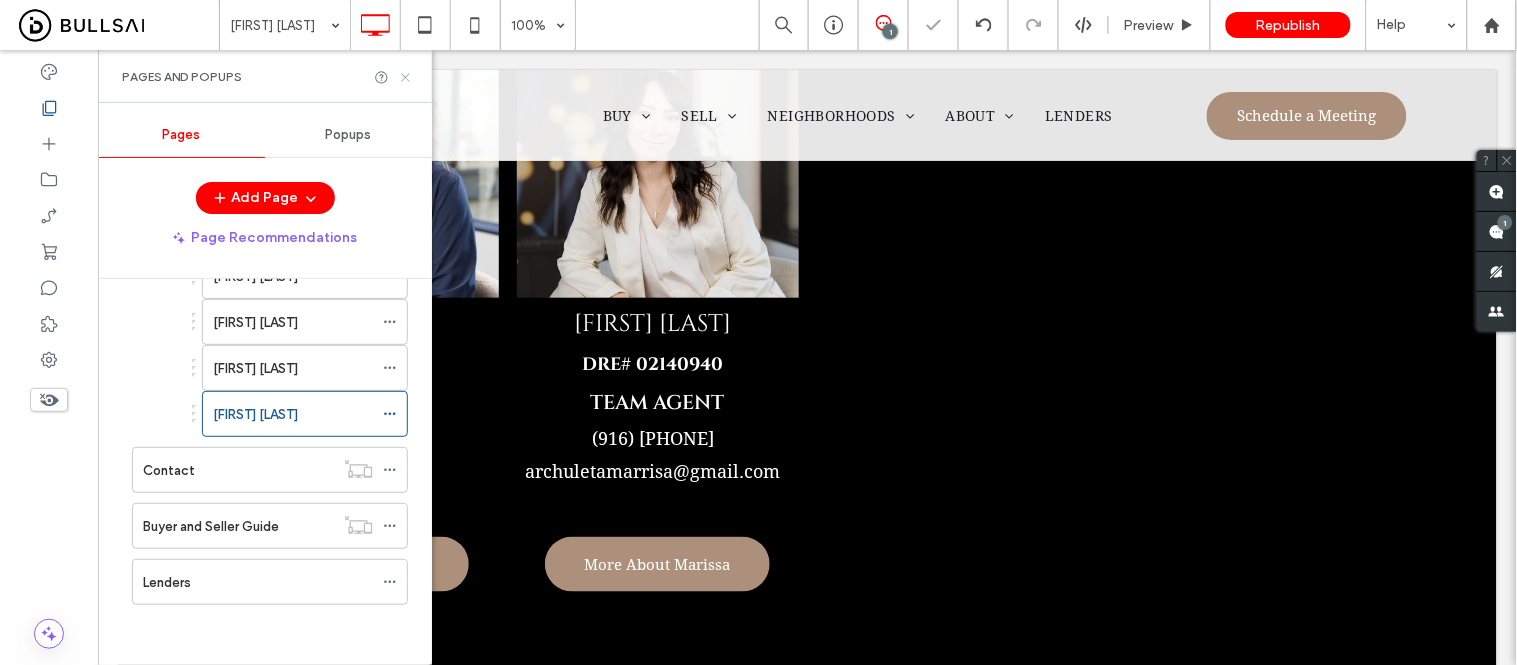 click 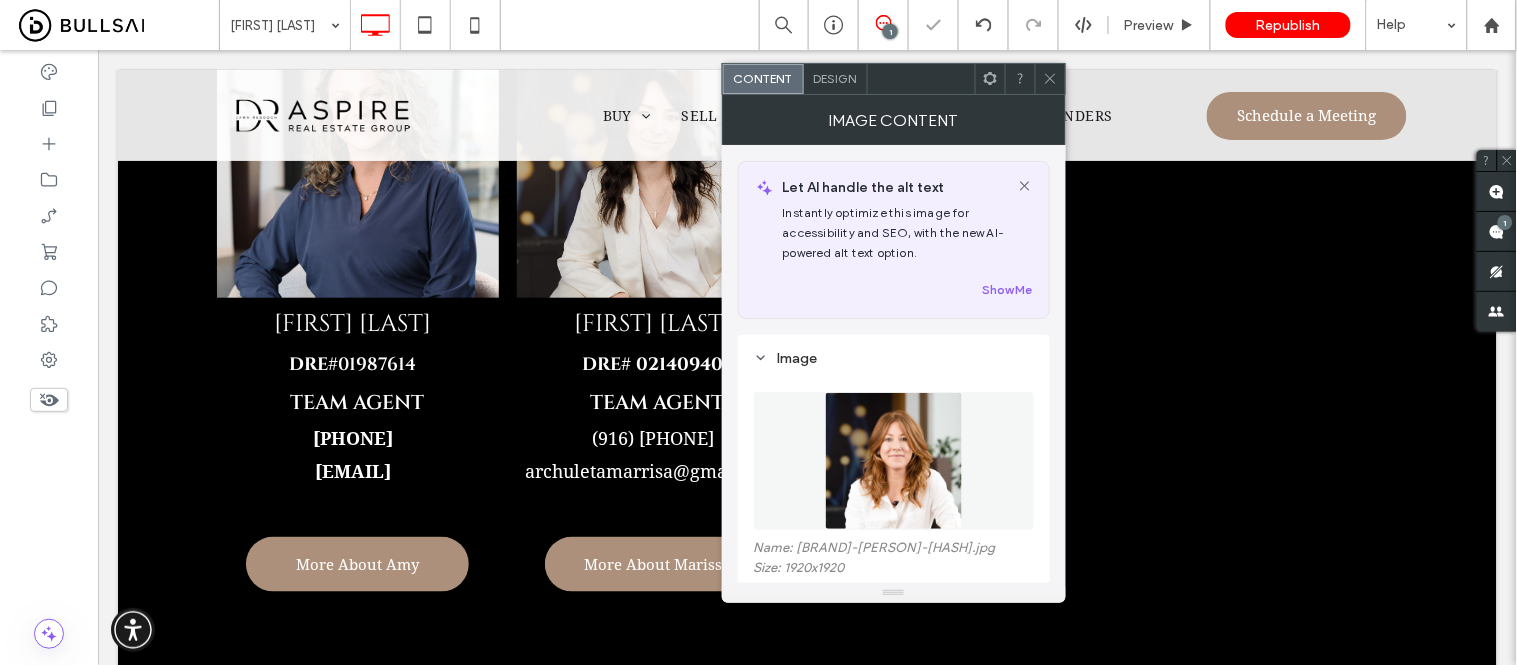 scroll, scrollTop: 111, scrollLeft: 0, axis: vertical 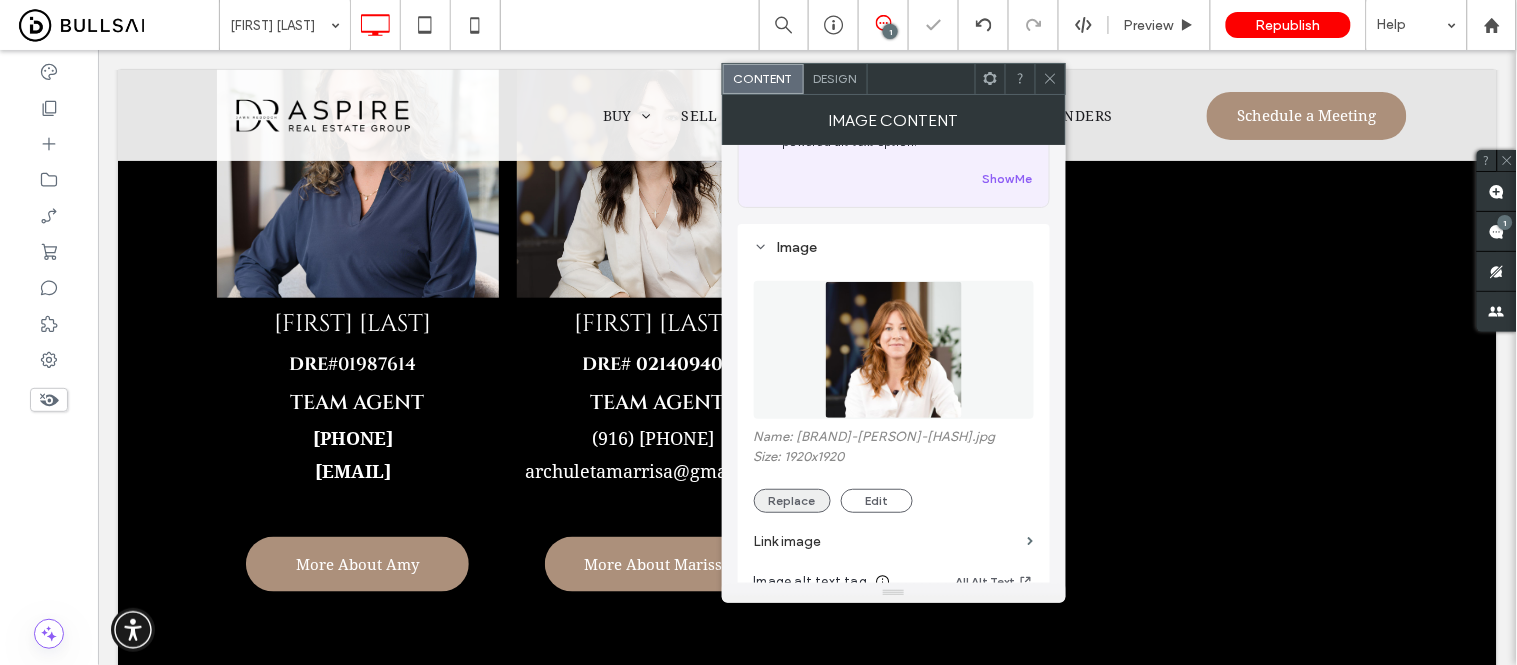 click on "Replace" at bounding box center [792, 501] 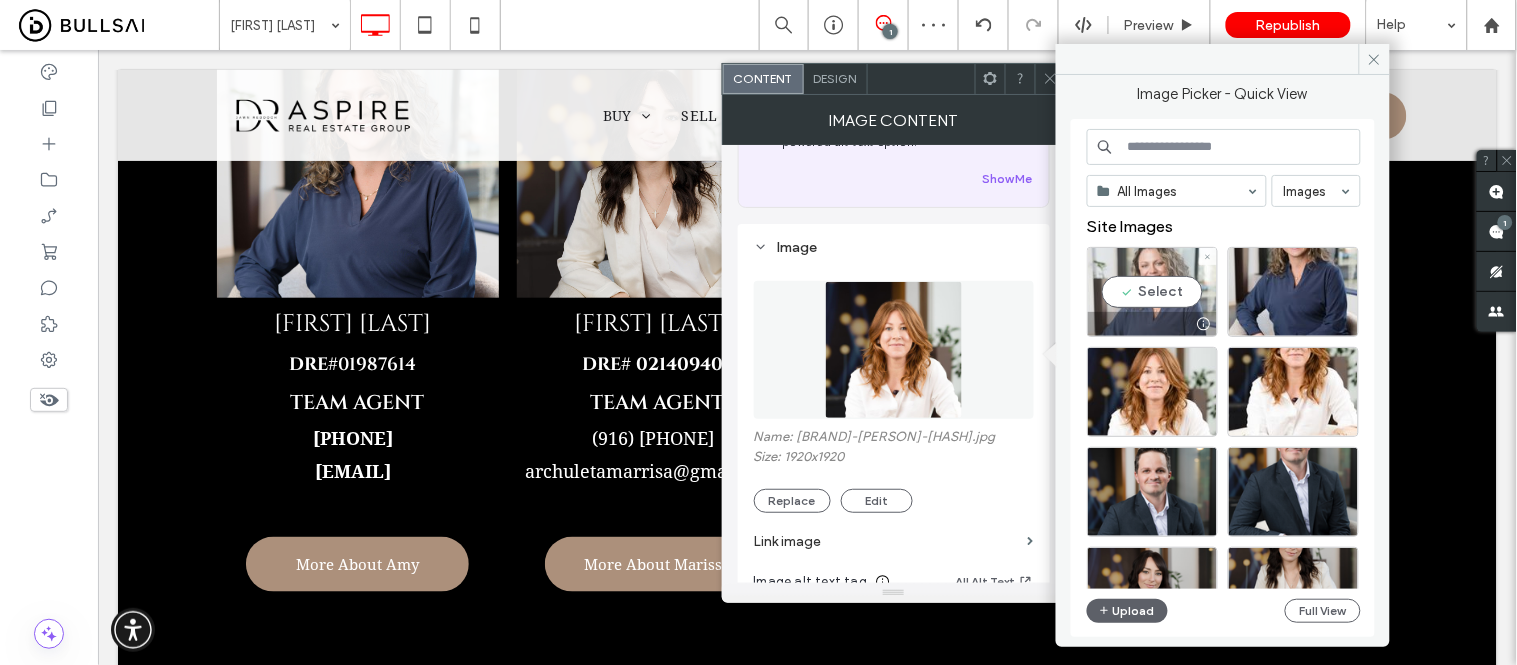 click on "Select" at bounding box center (1152, 292) 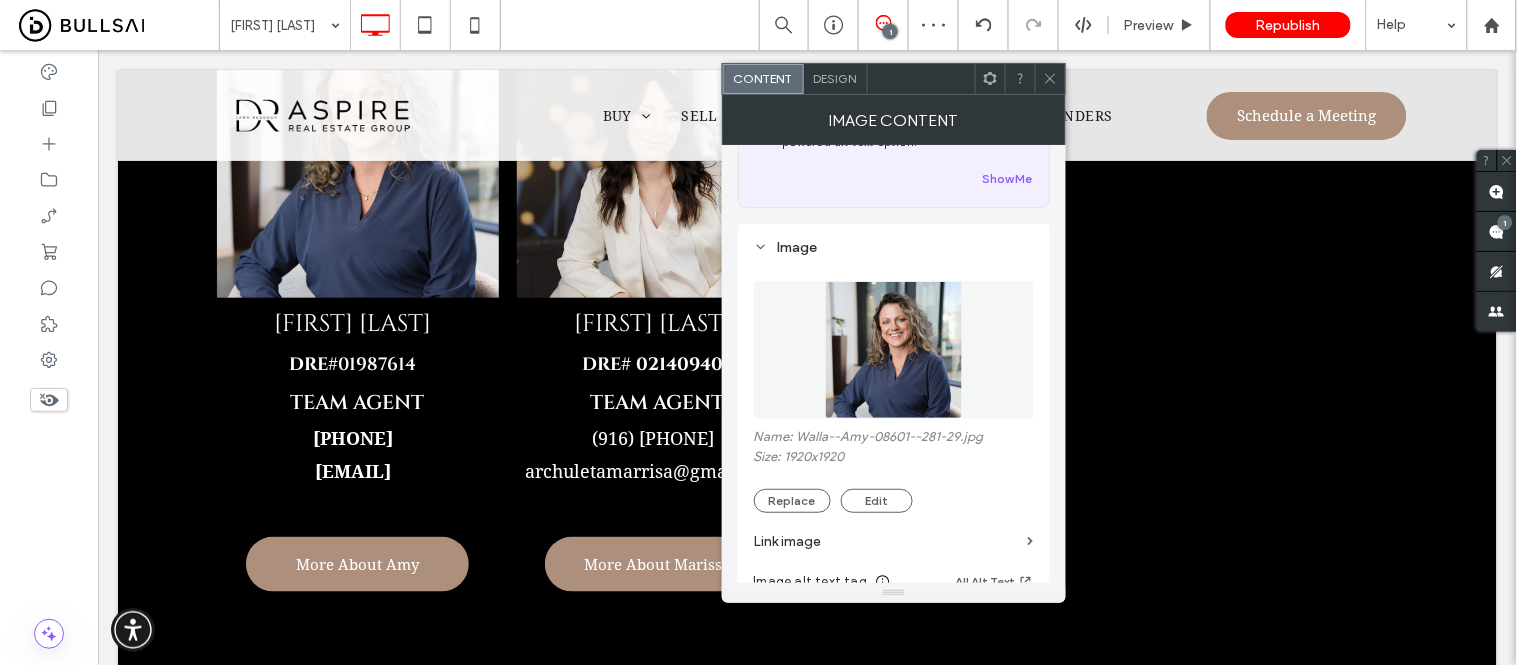click 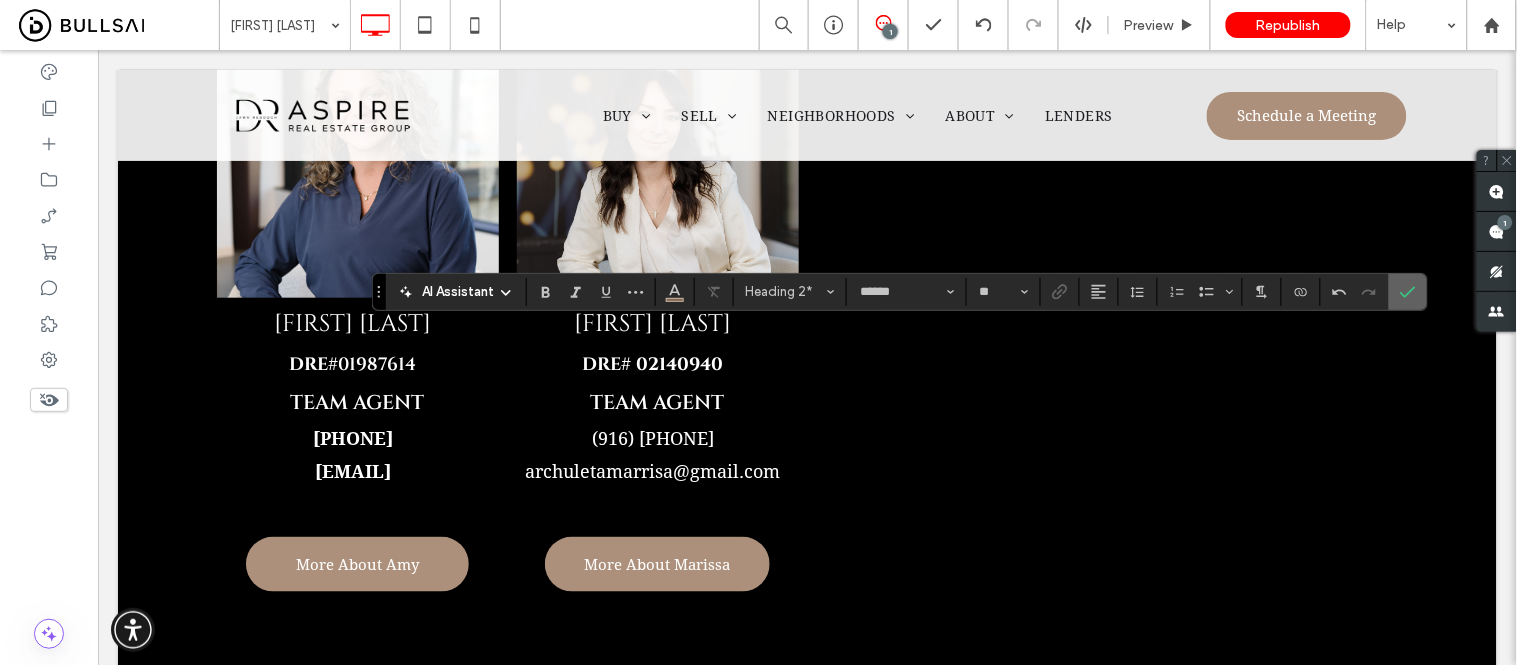 click 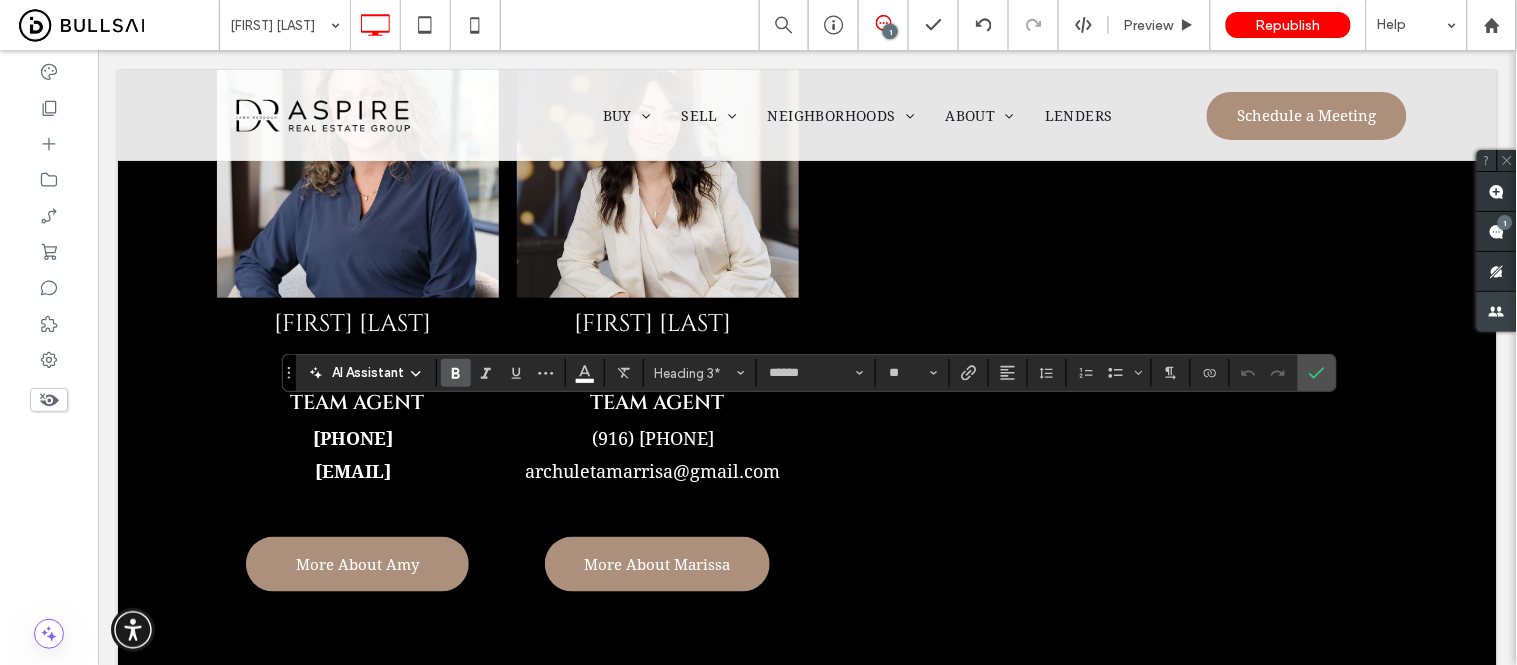 type on "**********" 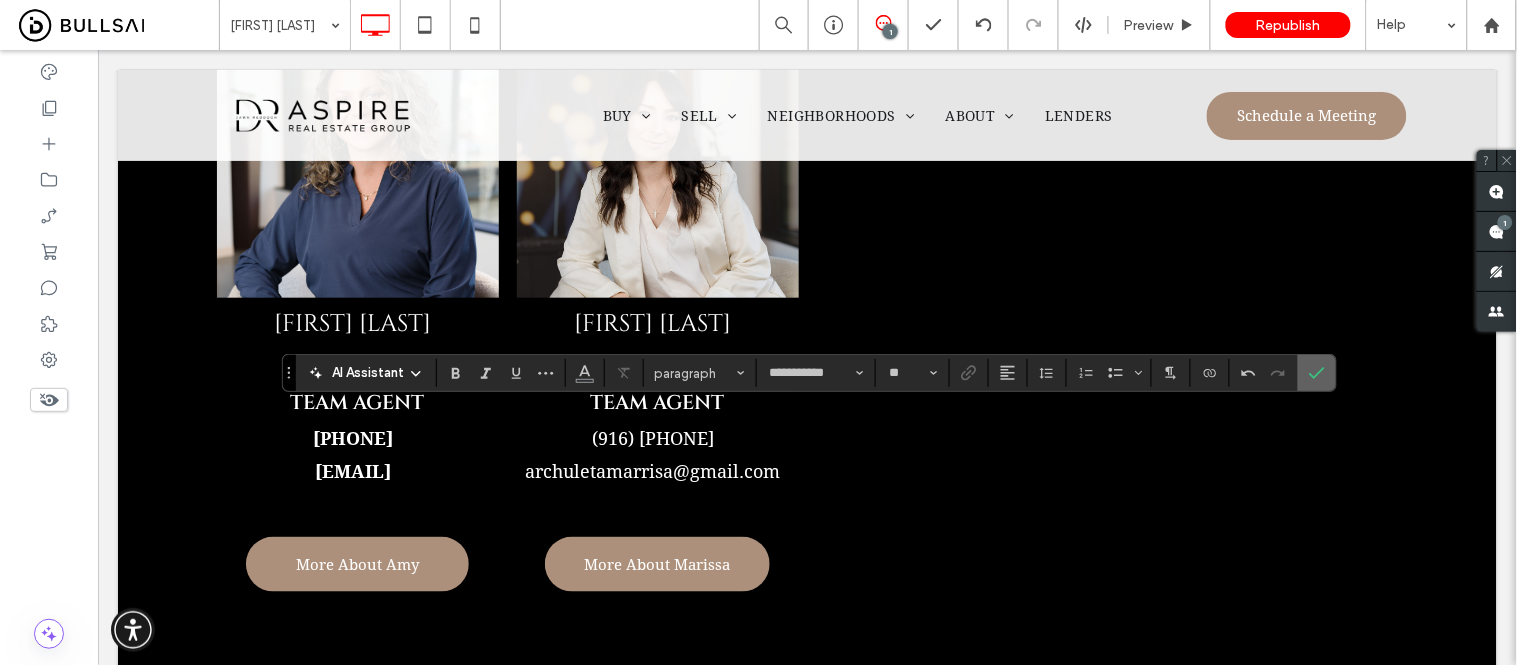 click at bounding box center [1317, 373] 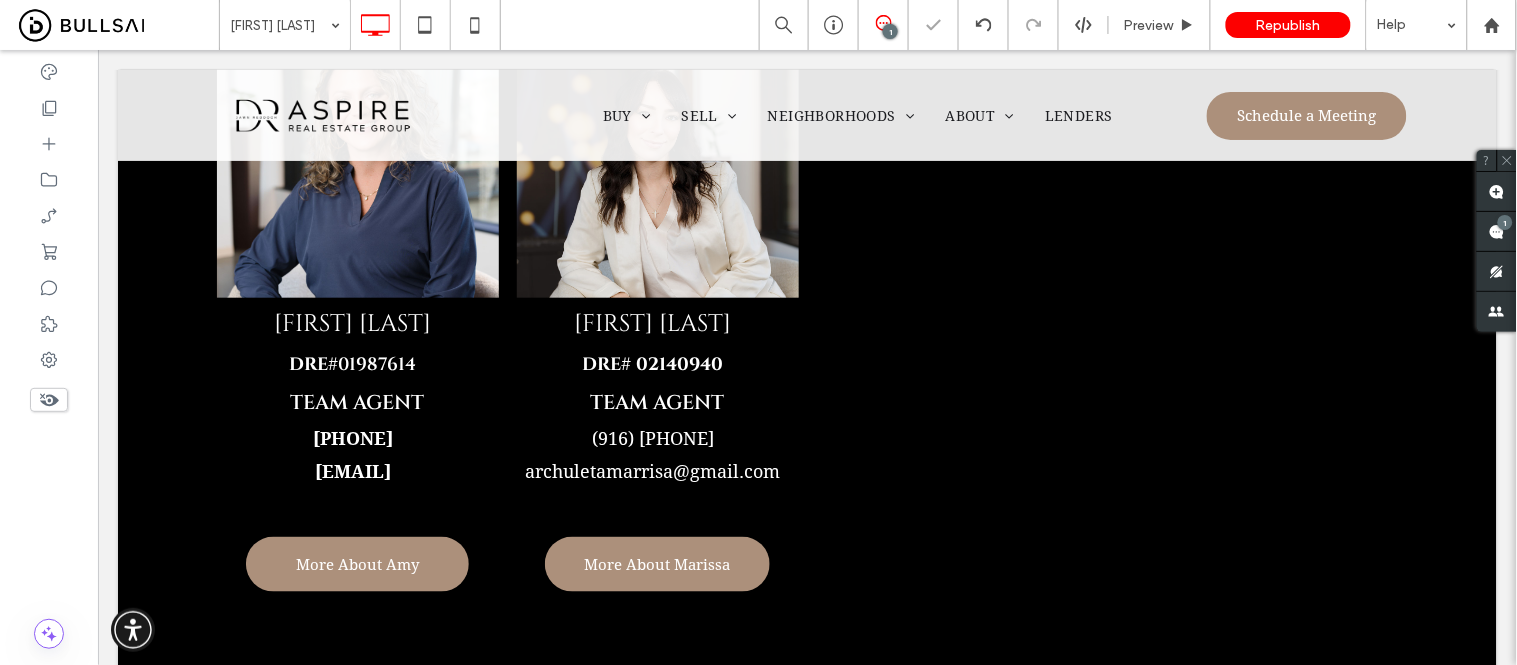 type on "**********" 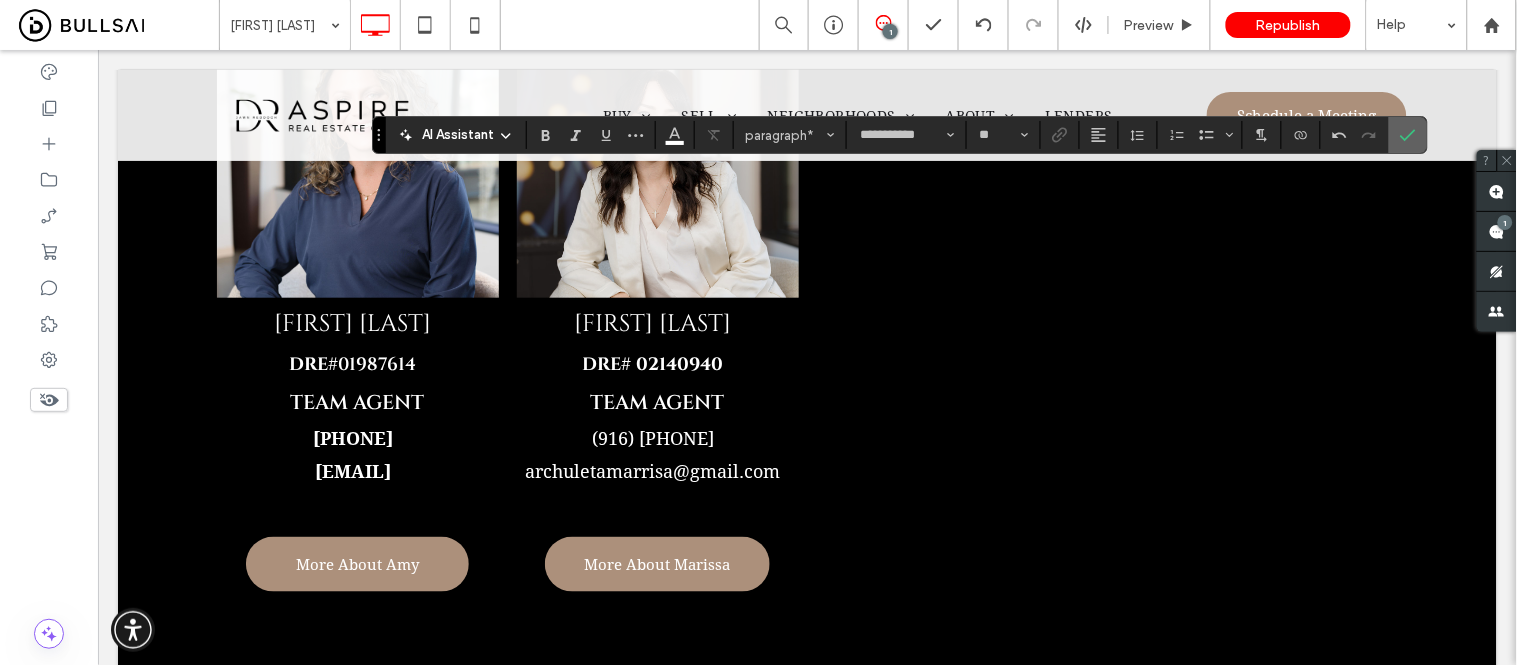click 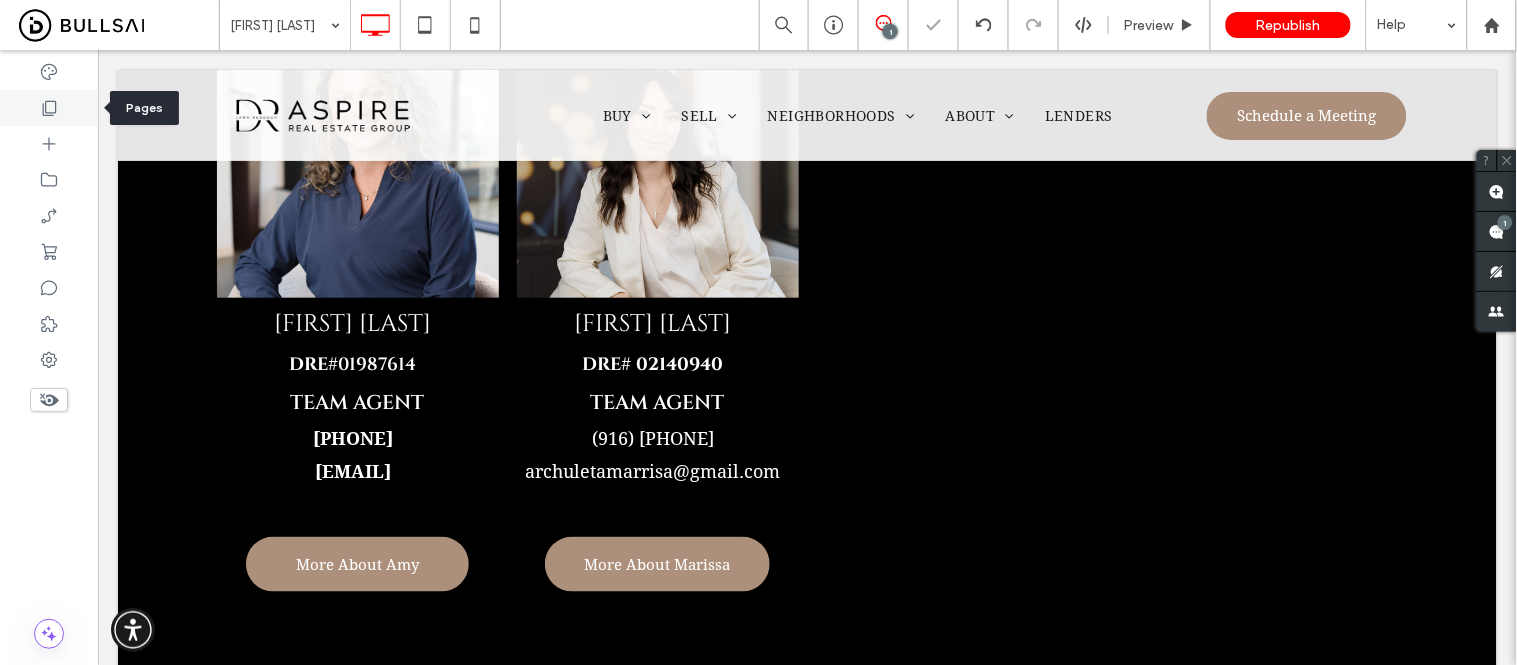 click at bounding box center (49, 108) 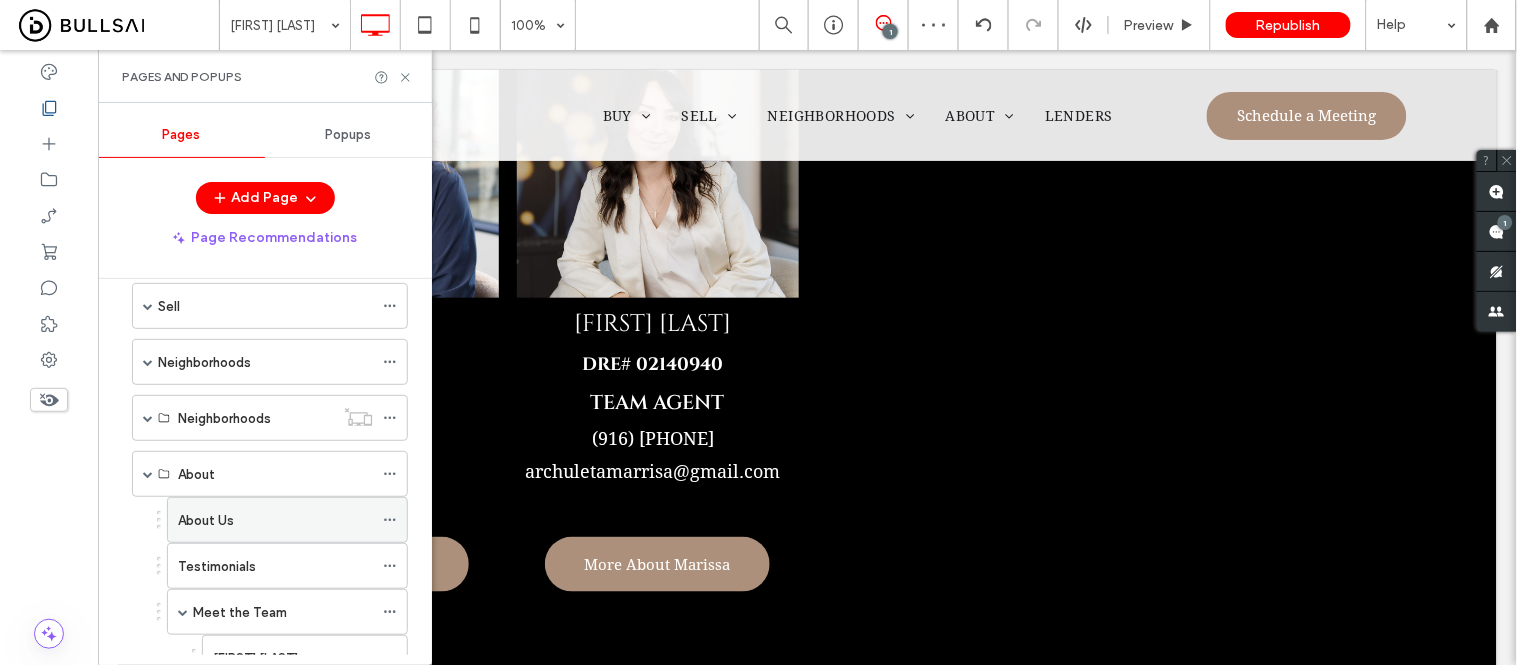 scroll, scrollTop: 222, scrollLeft: 0, axis: vertical 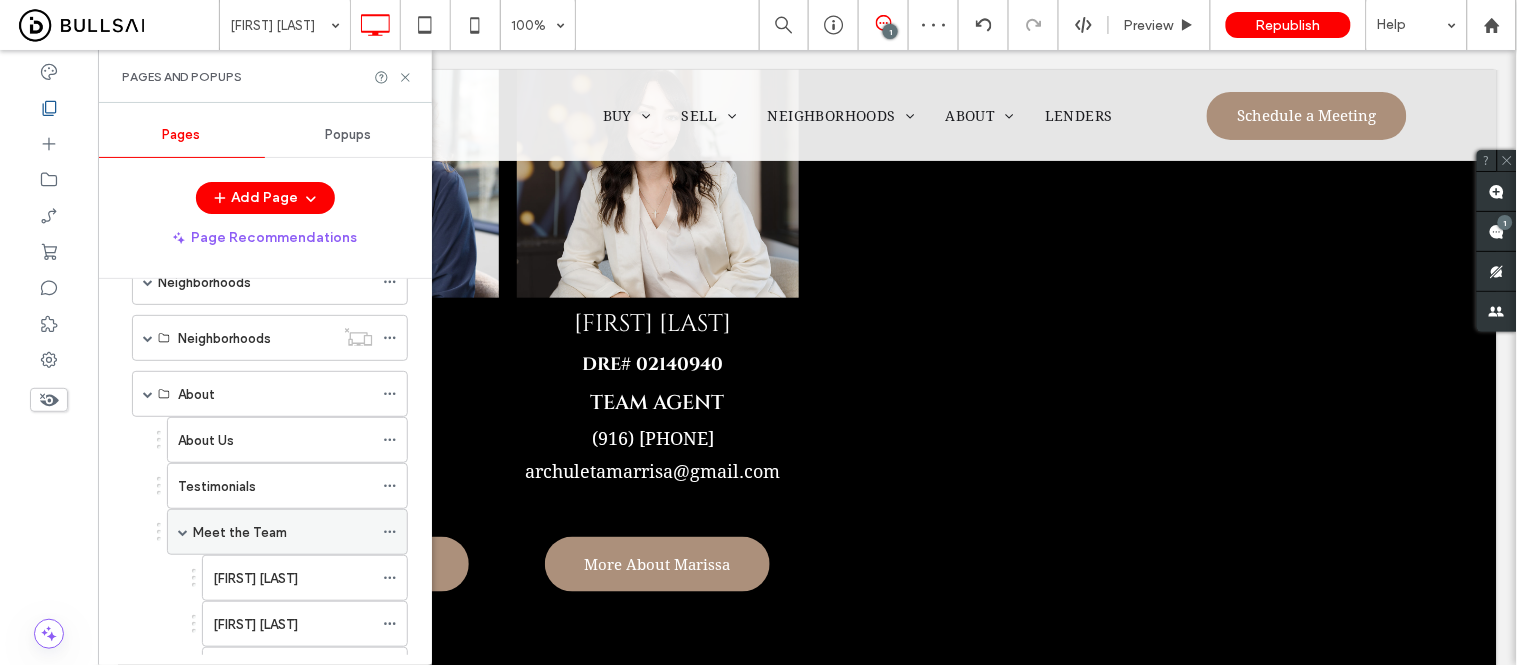 click on "Meet the Team" at bounding box center [240, 532] 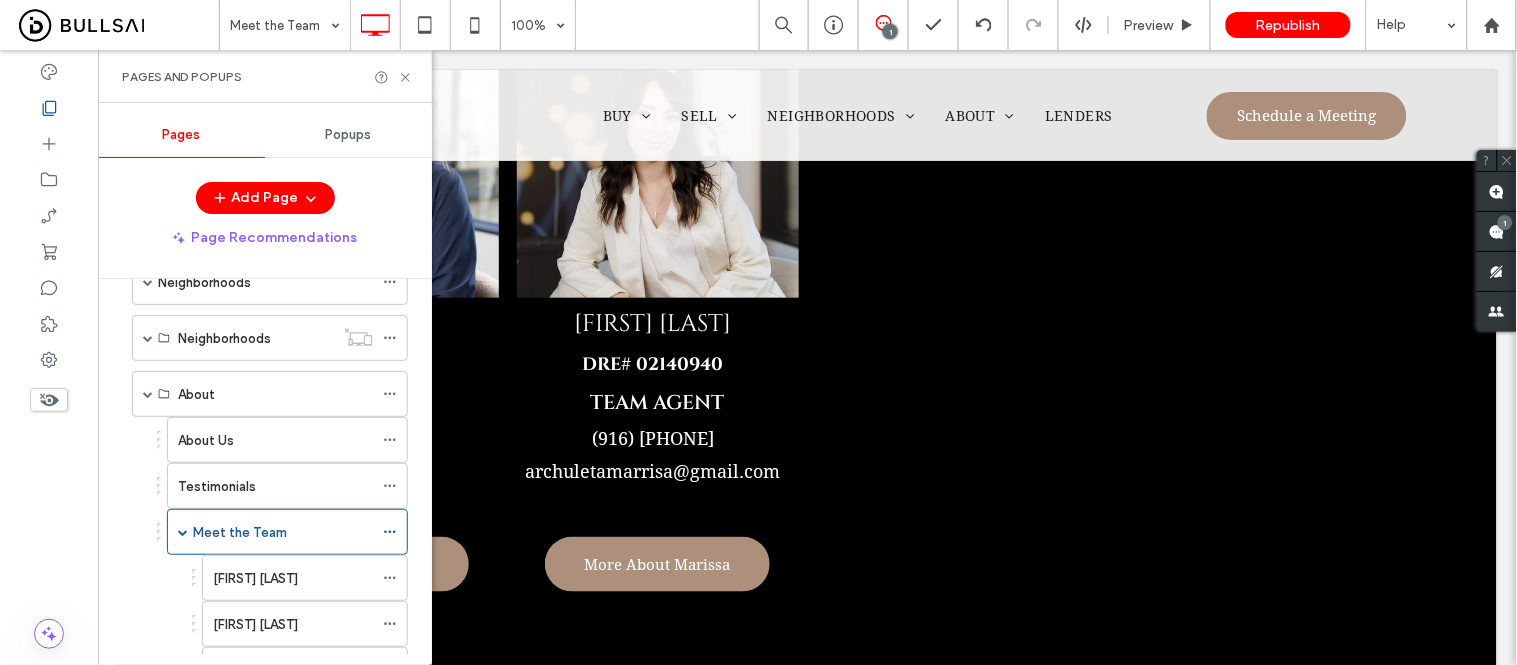 click 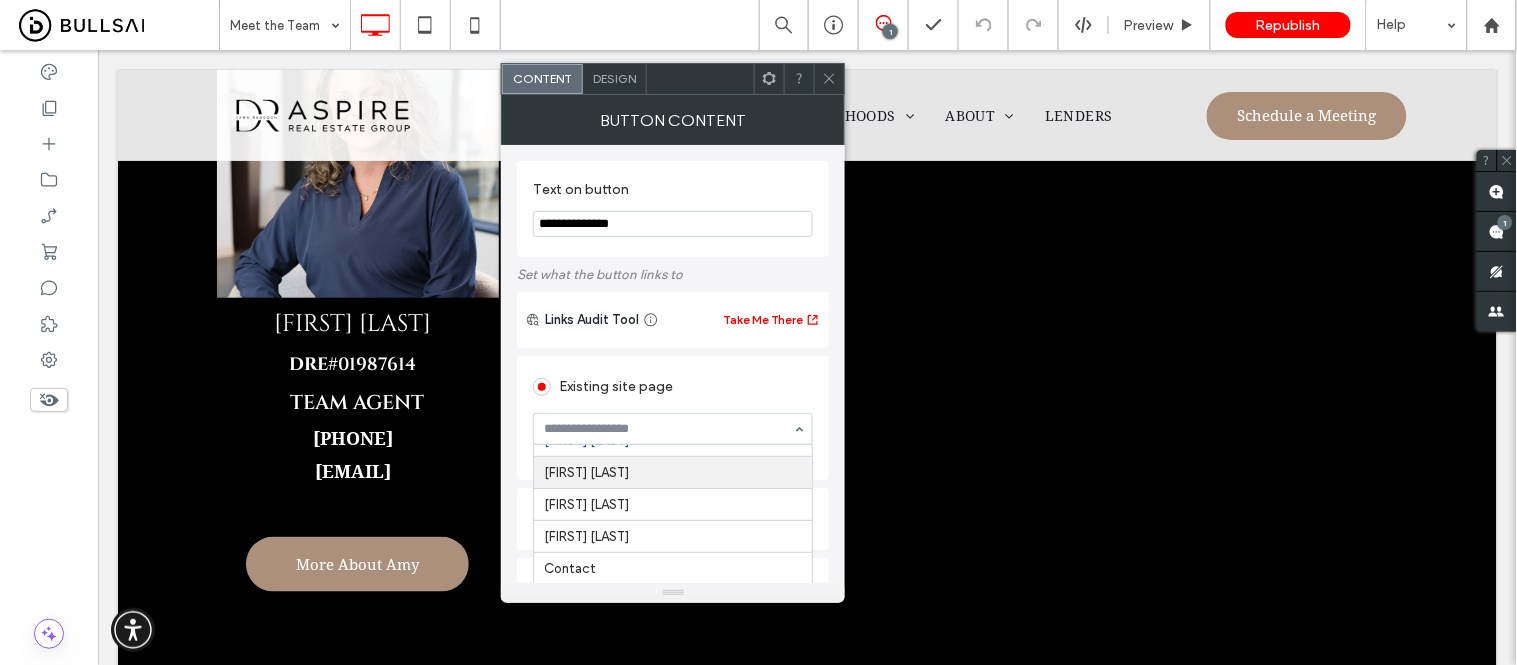 scroll, scrollTop: 1074, scrollLeft: 0, axis: vertical 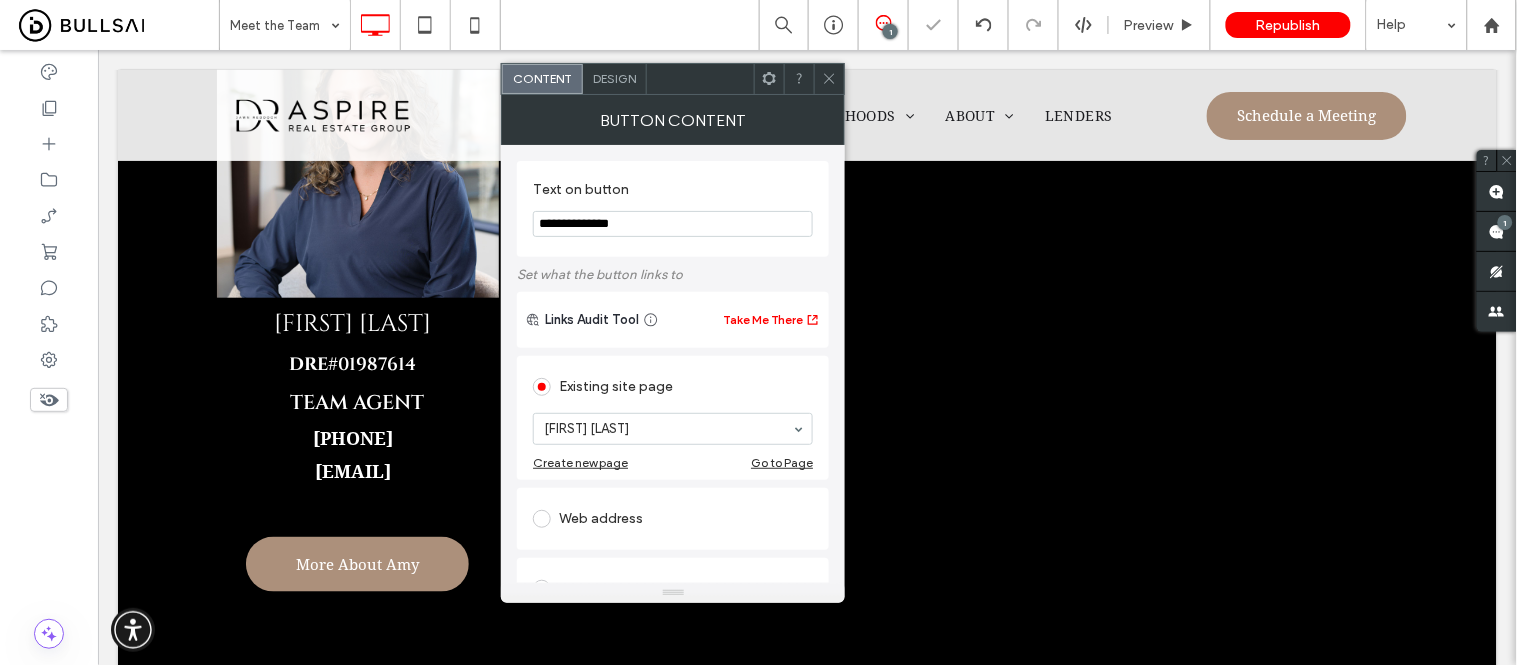 click at bounding box center (829, 79) 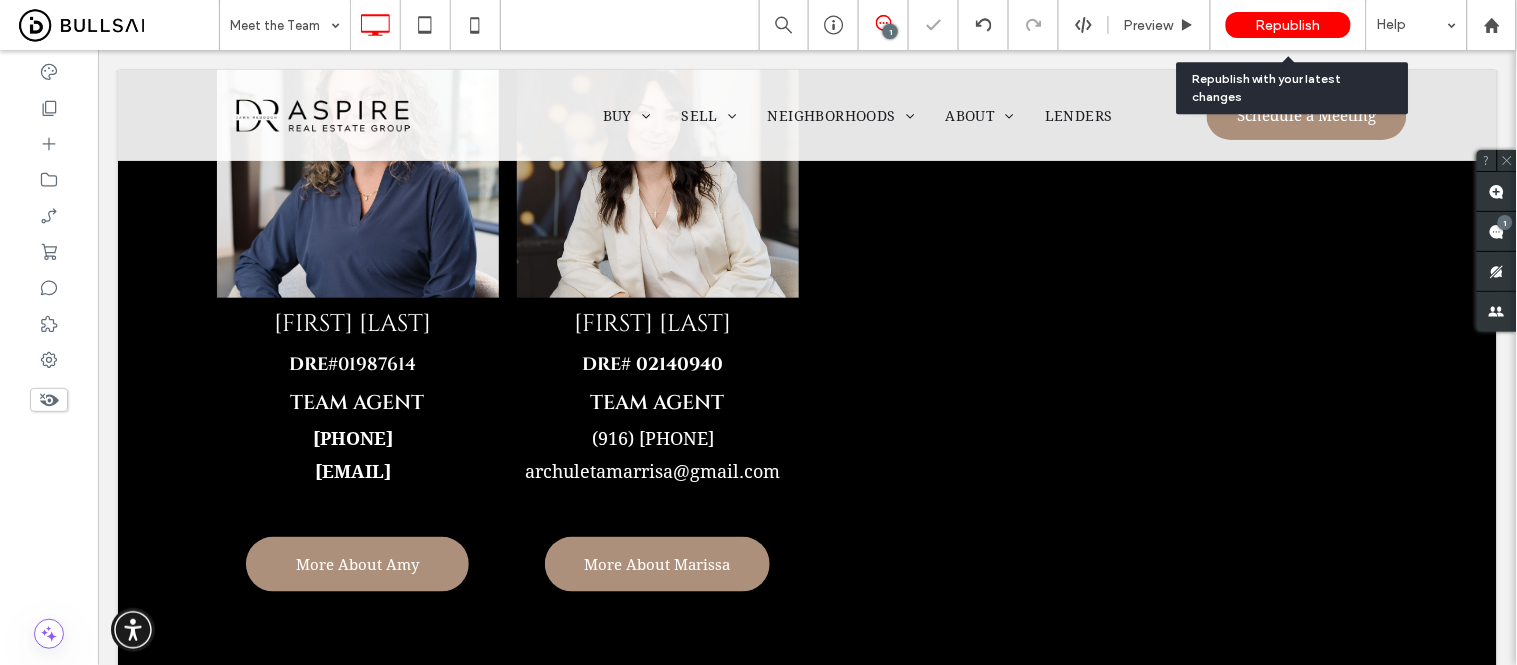 click on "Republish" at bounding box center [1288, 25] 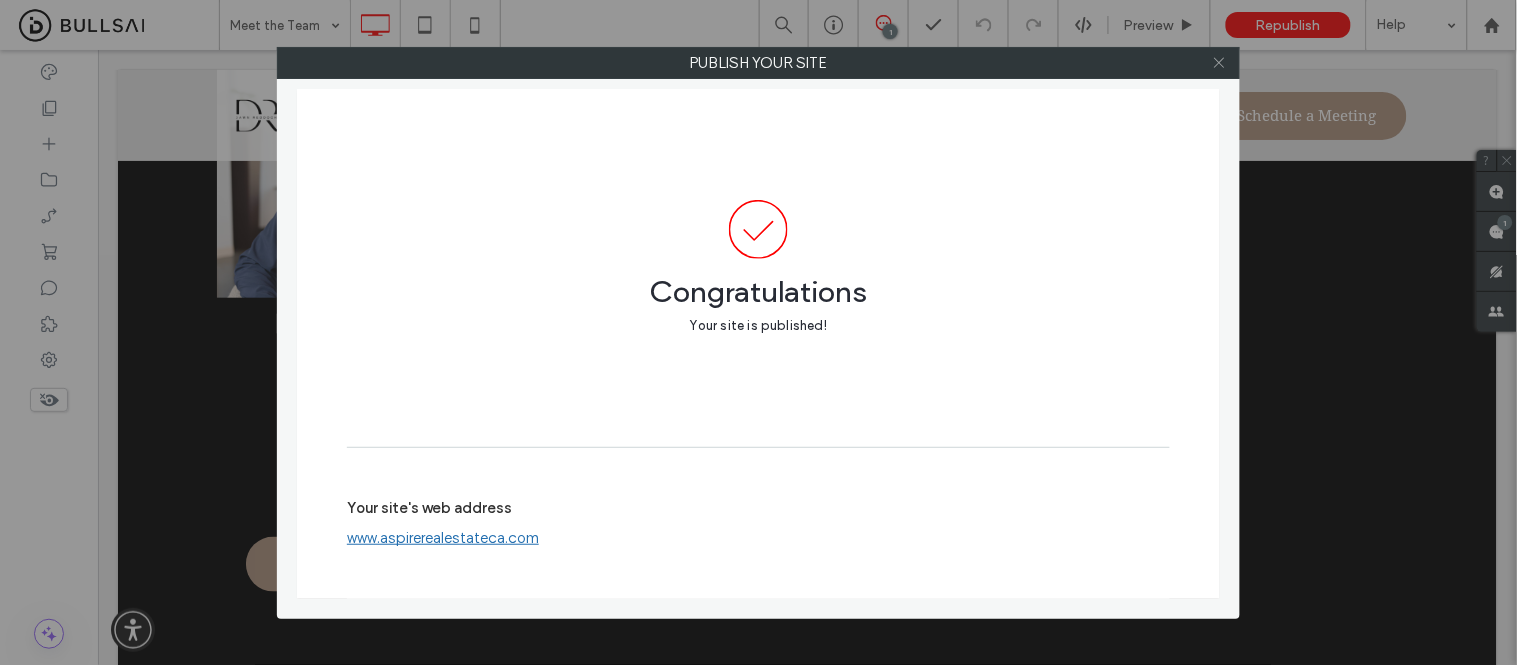click 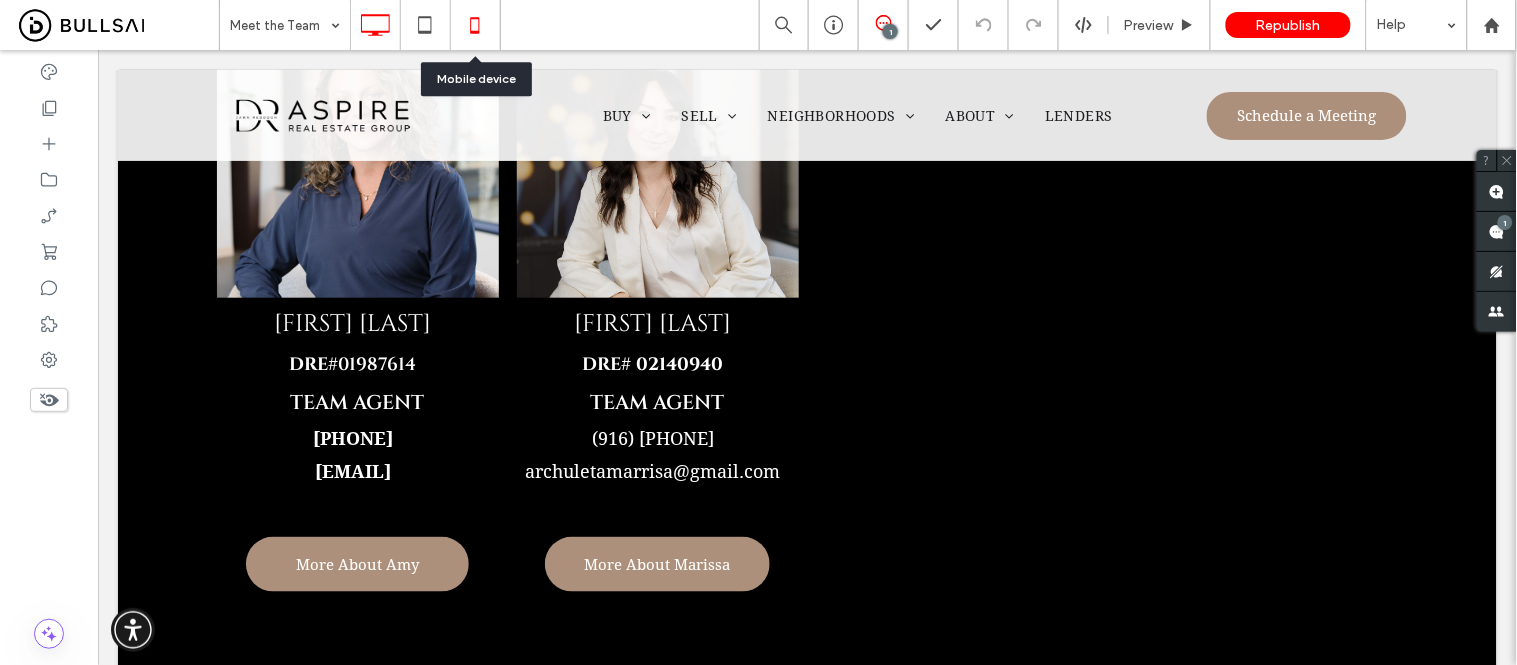 click 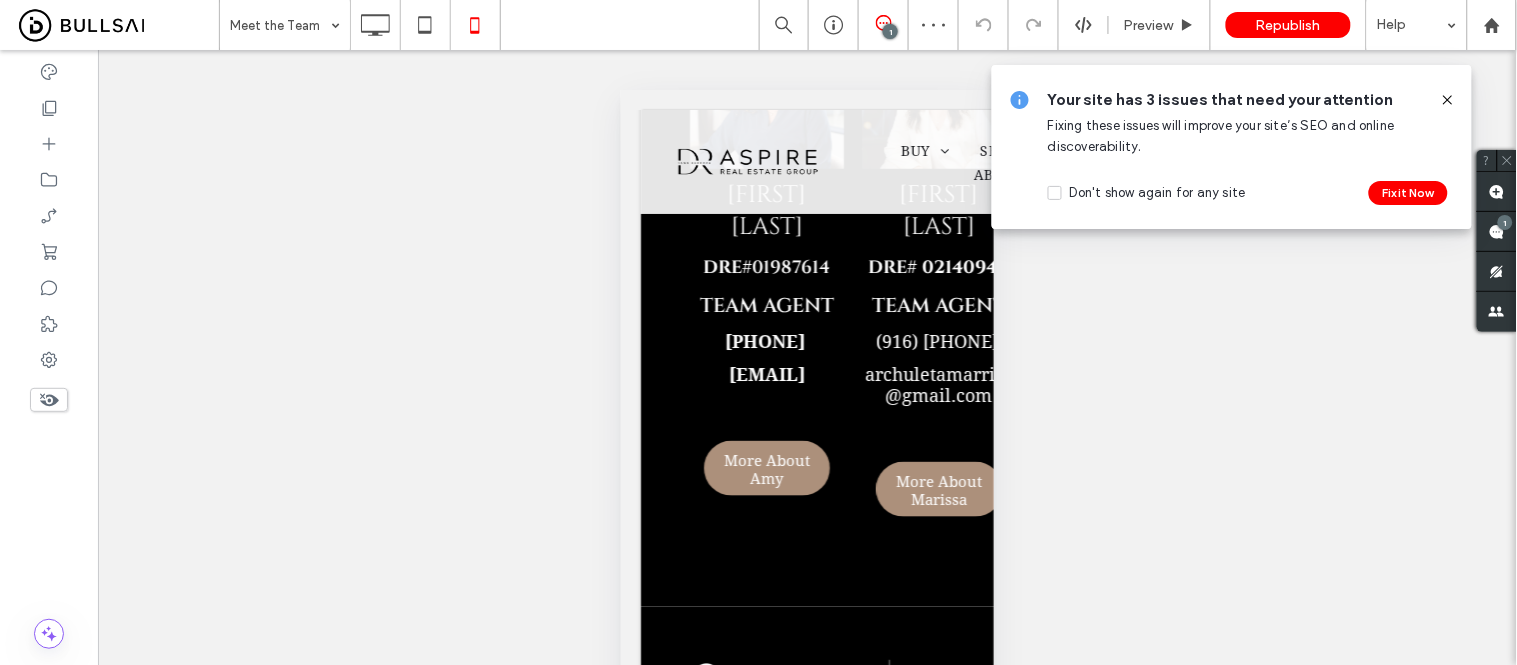 click 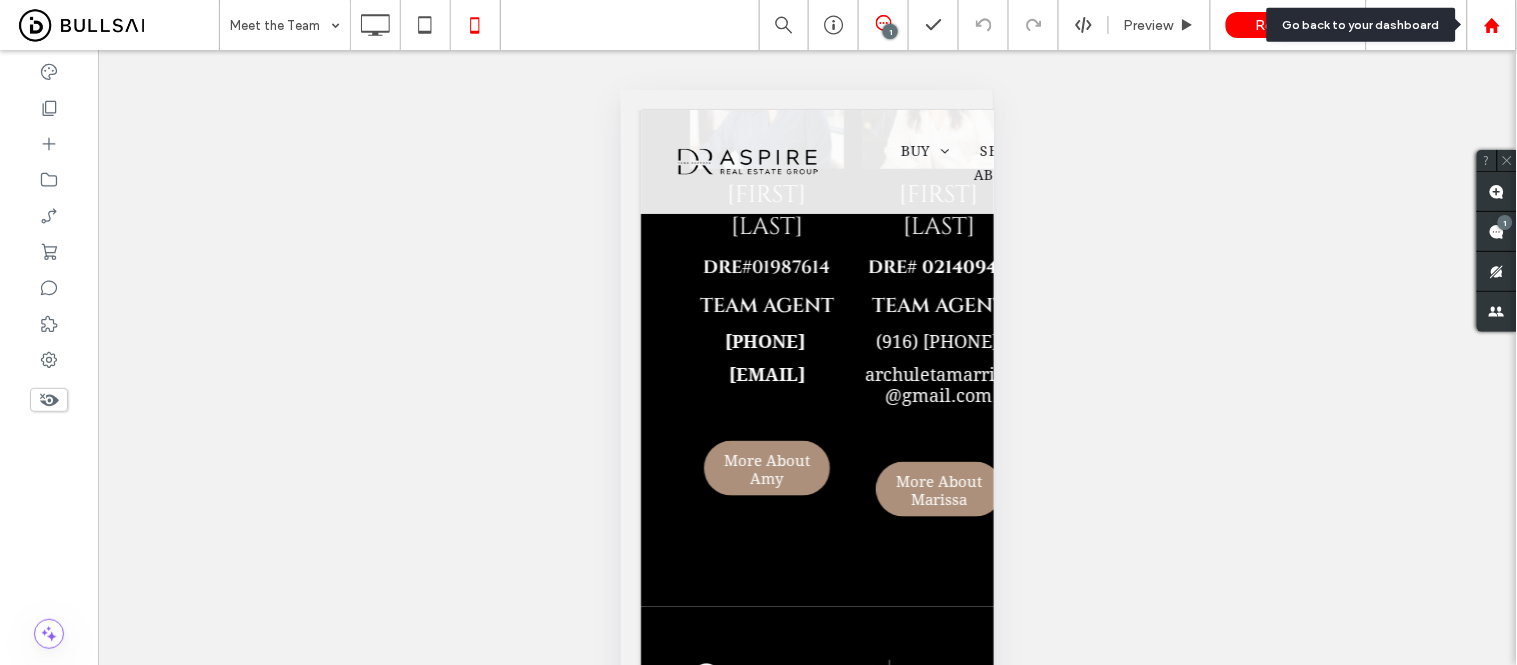 click at bounding box center (1492, 25) 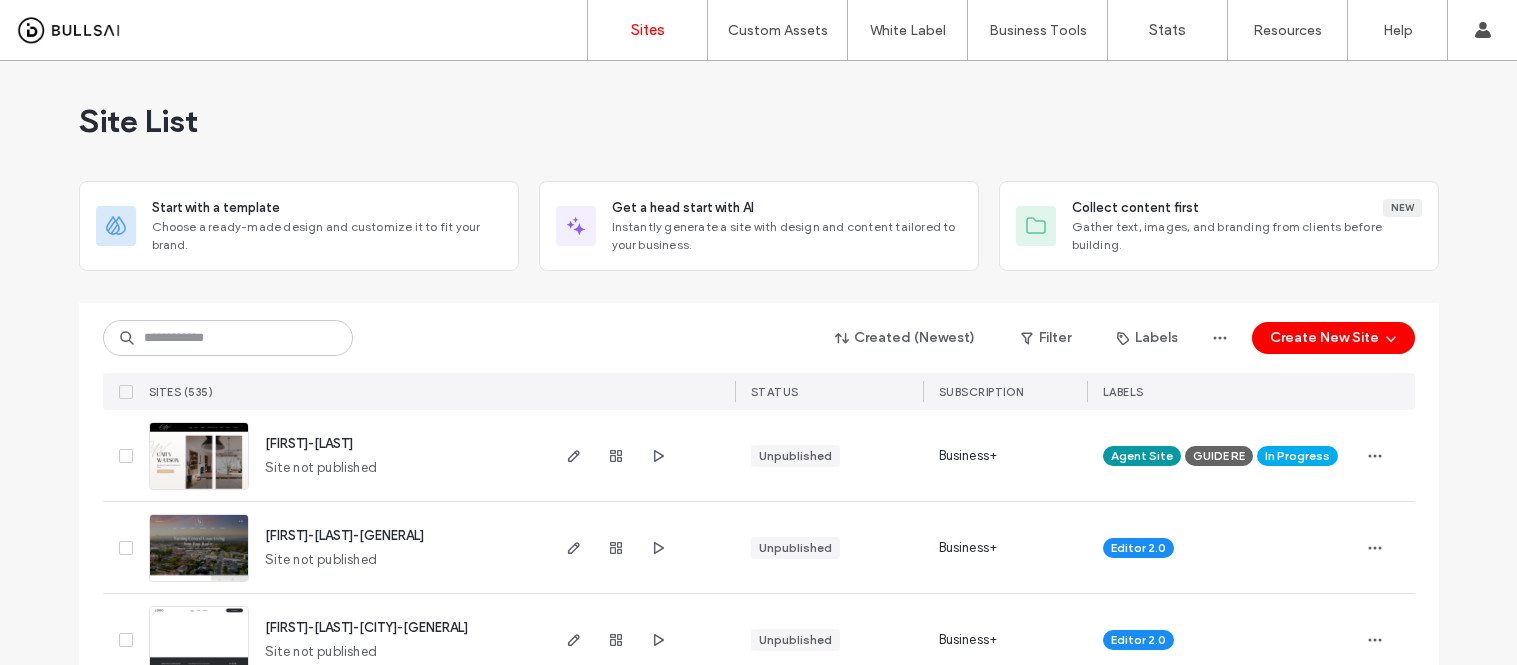 scroll, scrollTop: 0, scrollLeft: 0, axis: both 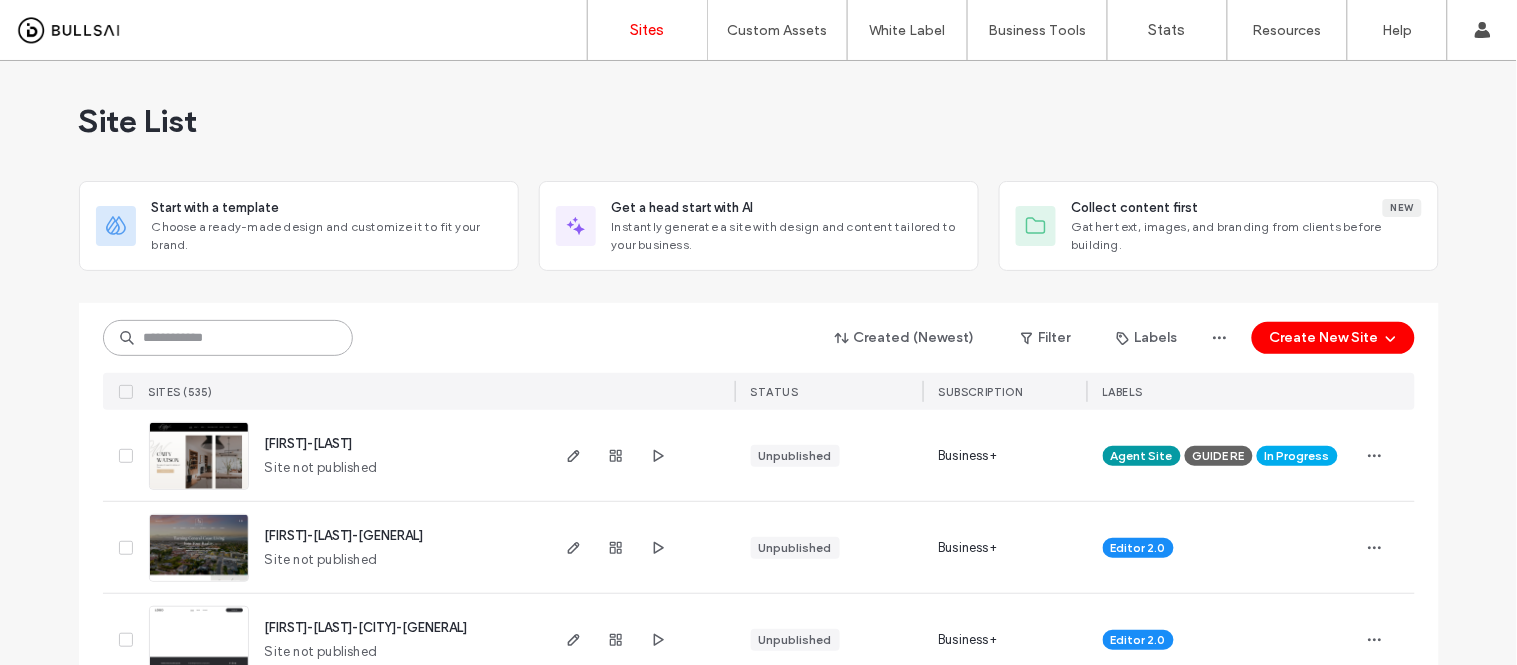 click at bounding box center [228, 338] 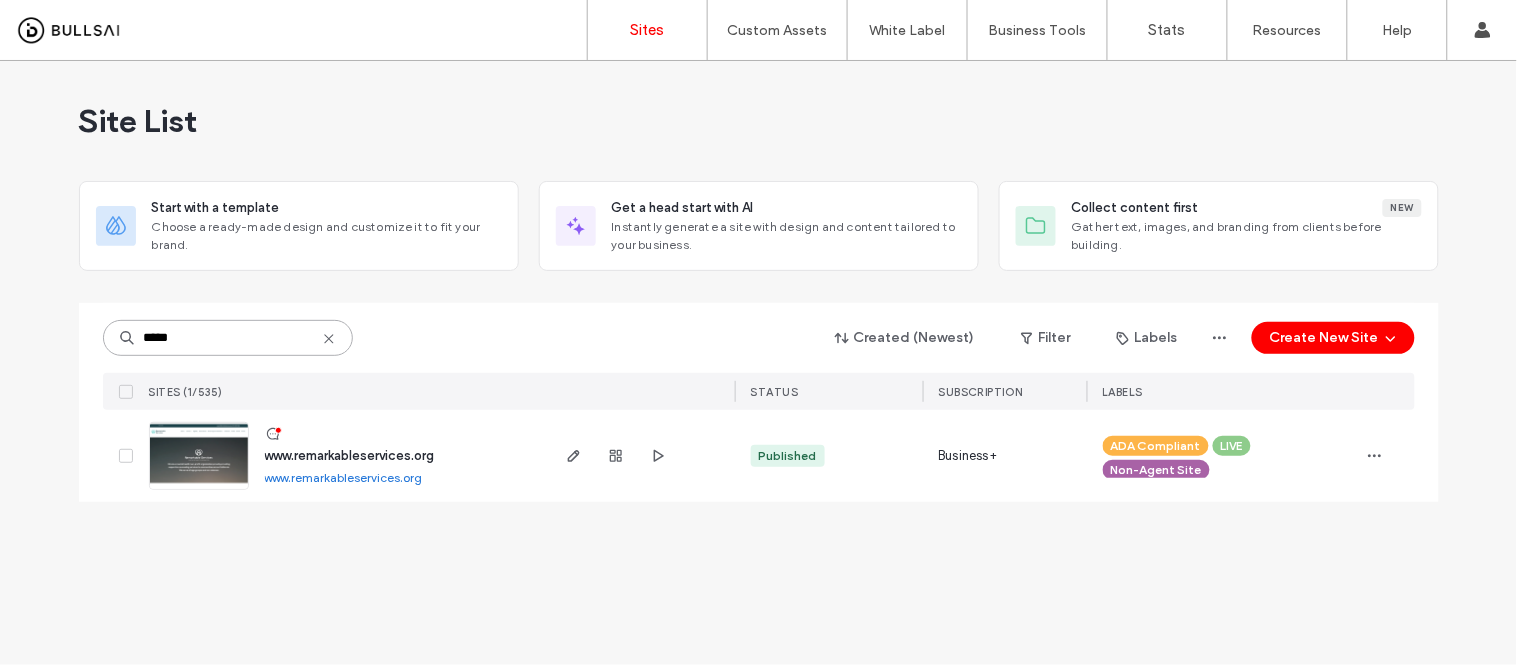 type on "*****" 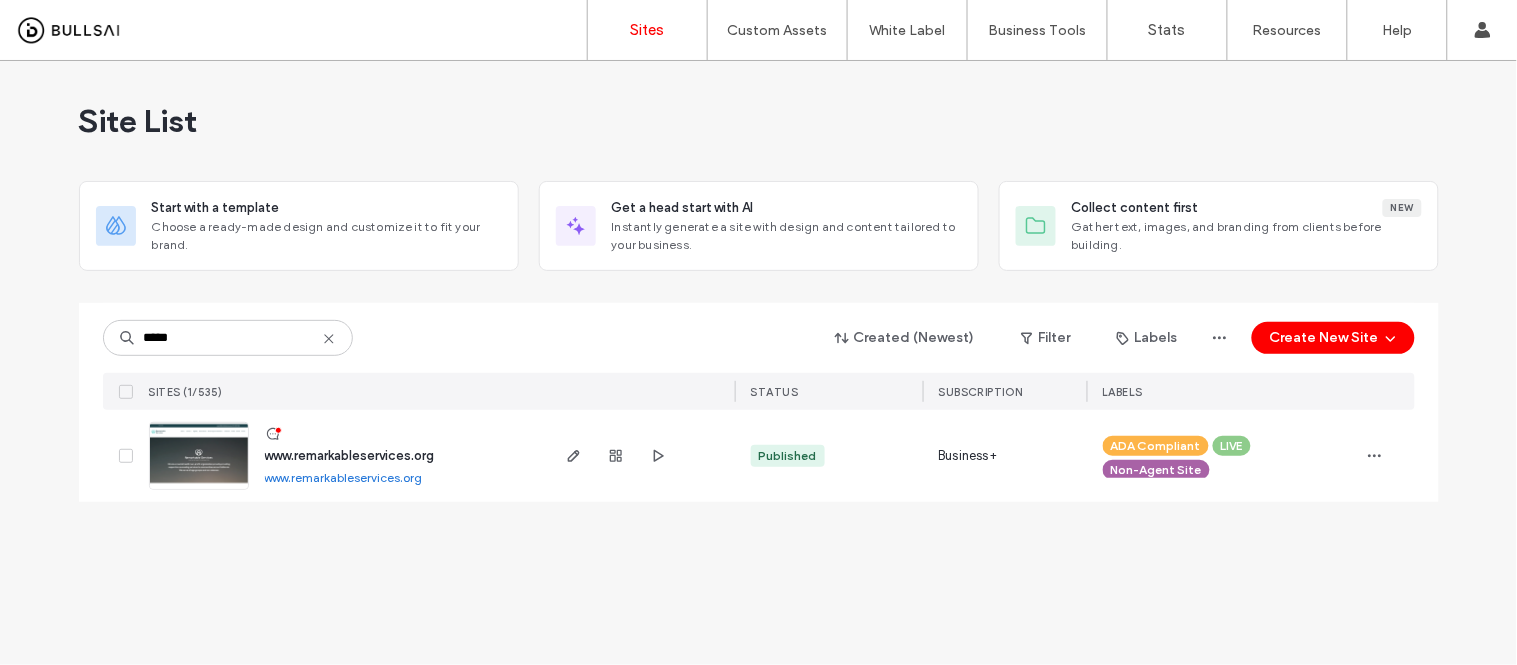 click on "www.remarkableservices.org" at bounding box center (344, 477) 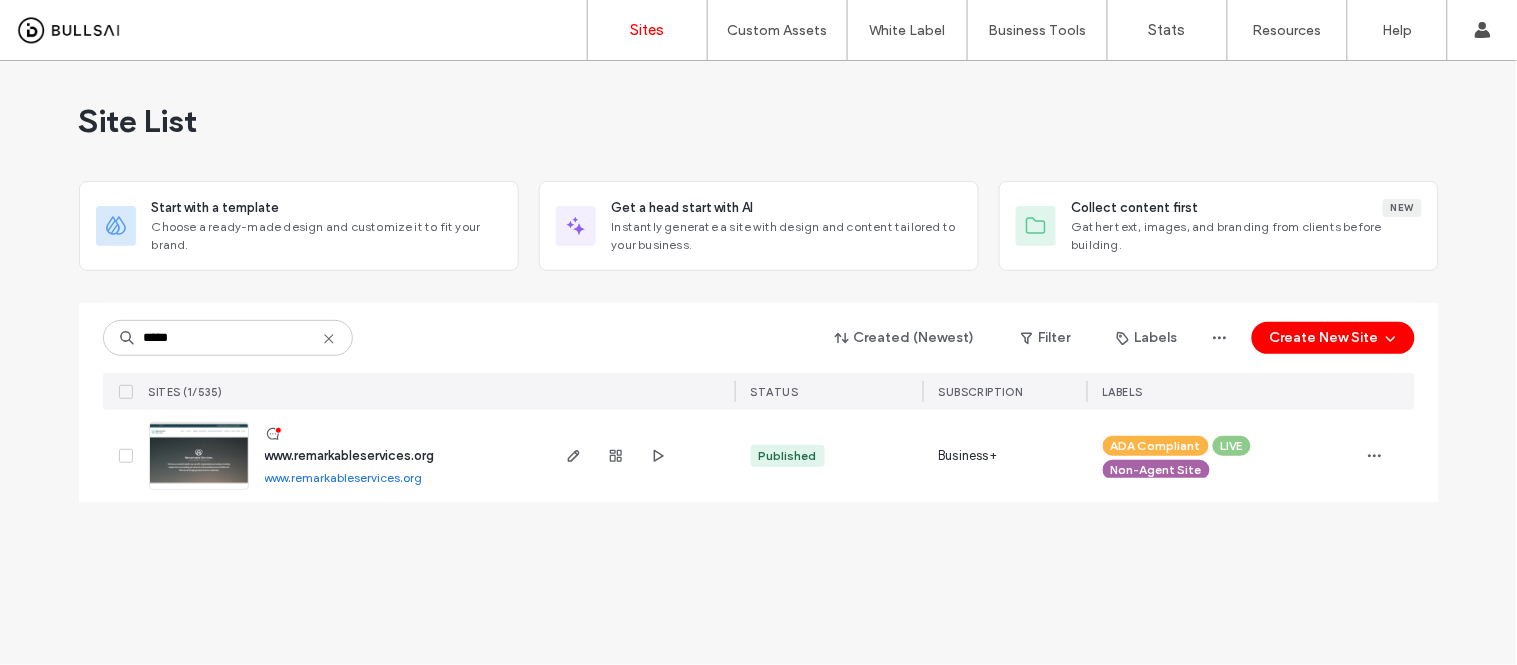 click at bounding box center (199, 491) 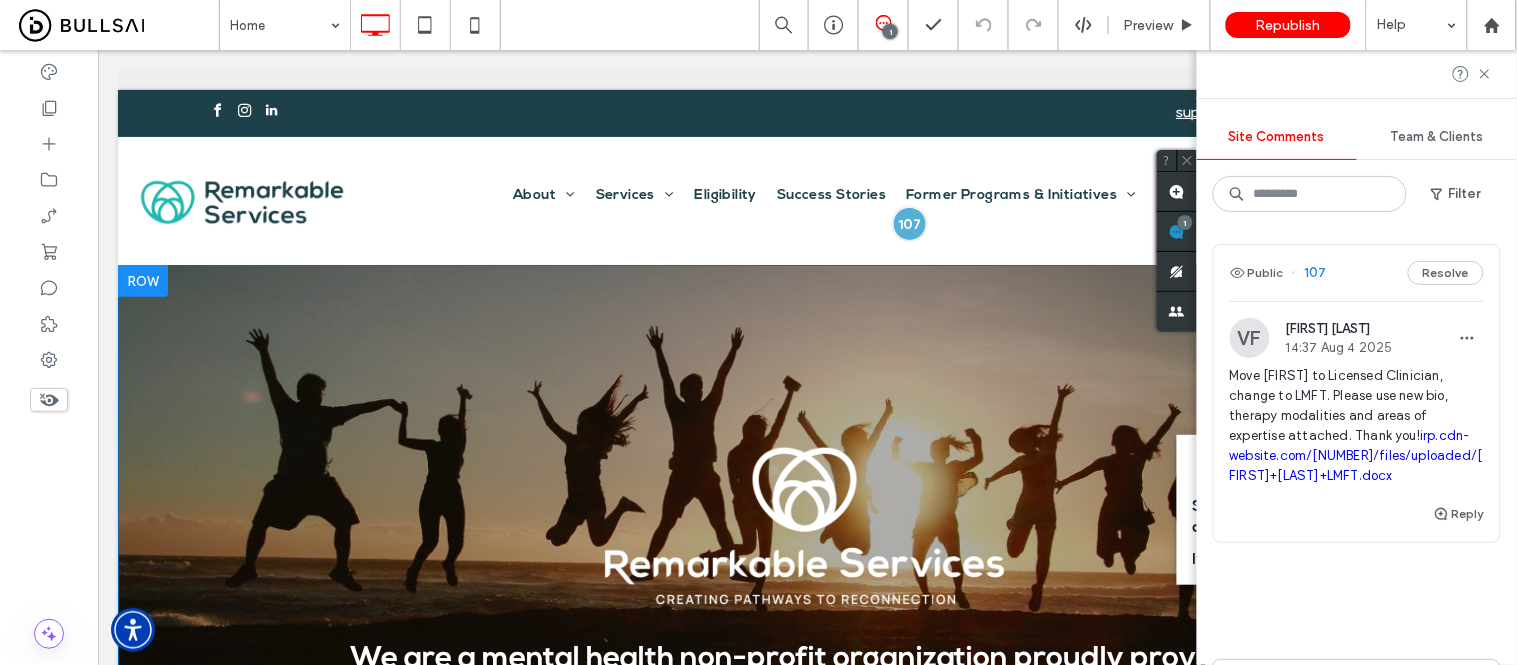 scroll, scrollTop: 0, scrollLeft: 0, axis: both 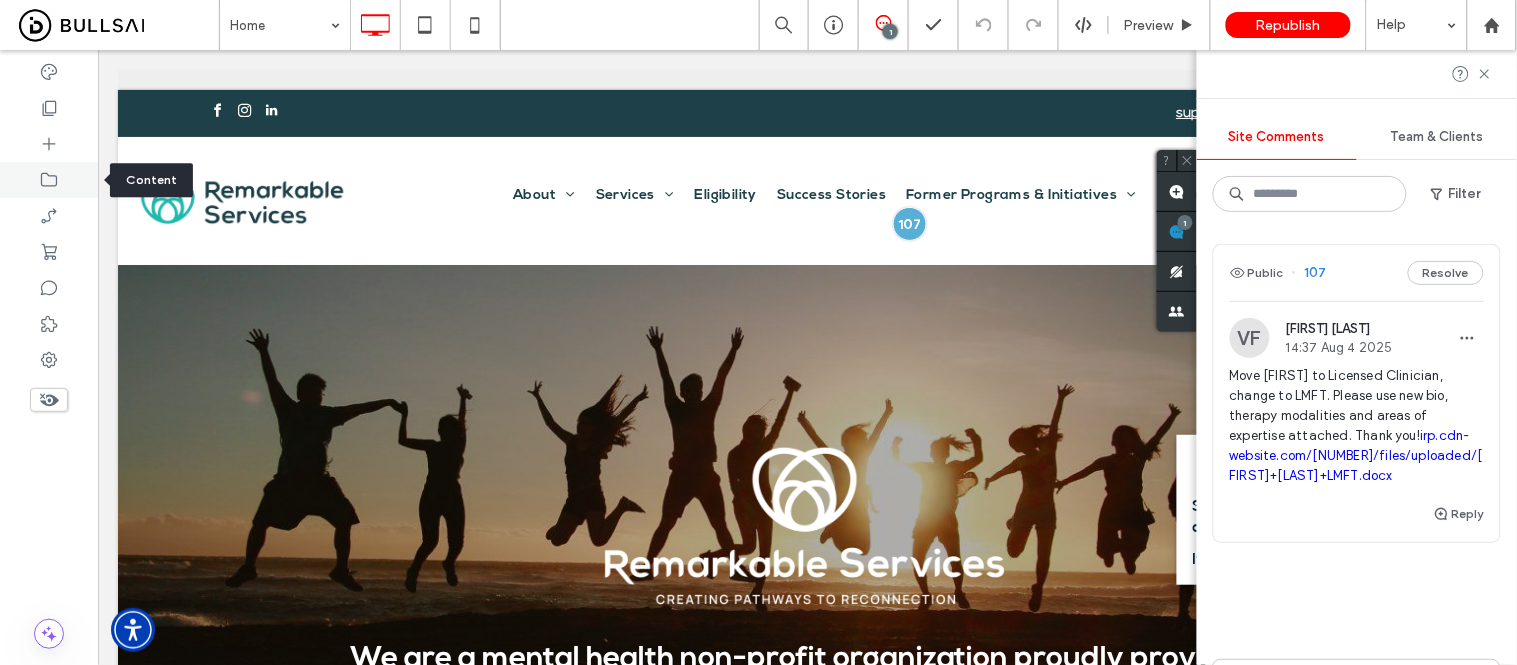 click 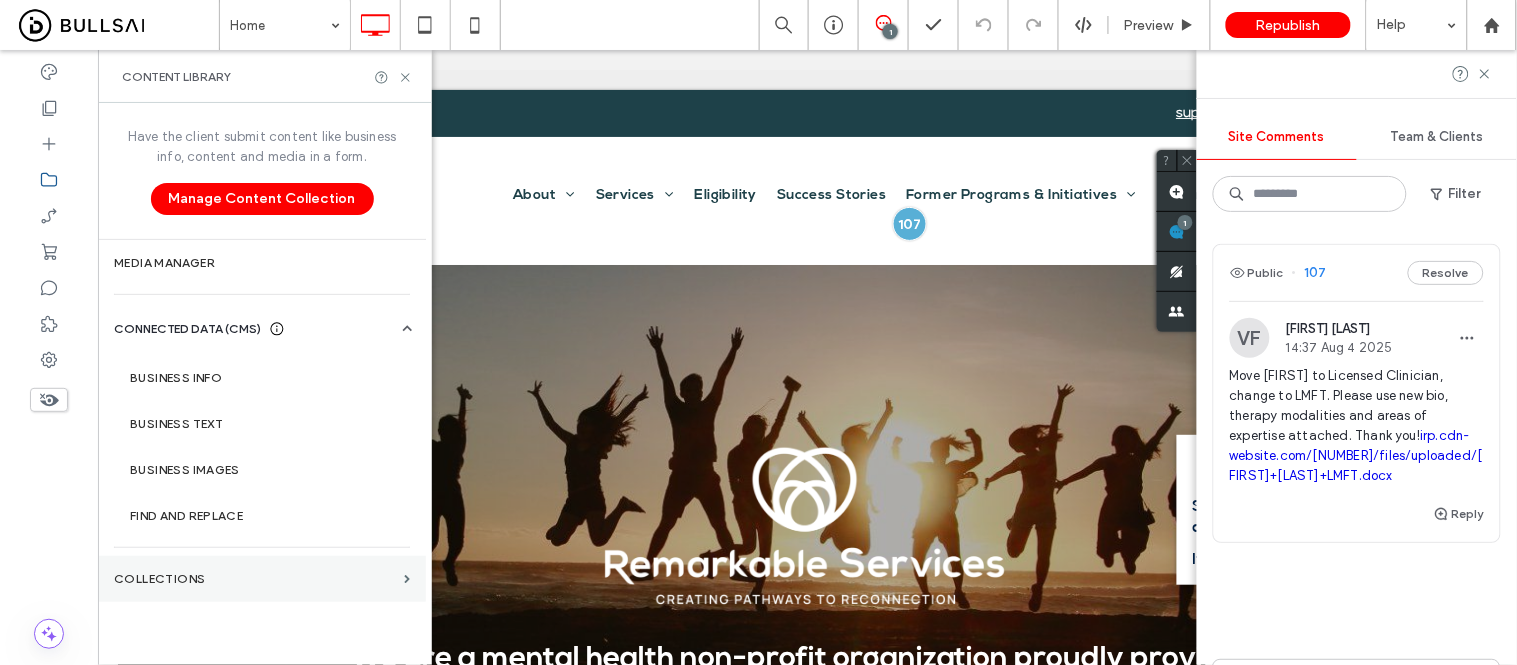 click on "Collections" at bounding box center [262, 579] 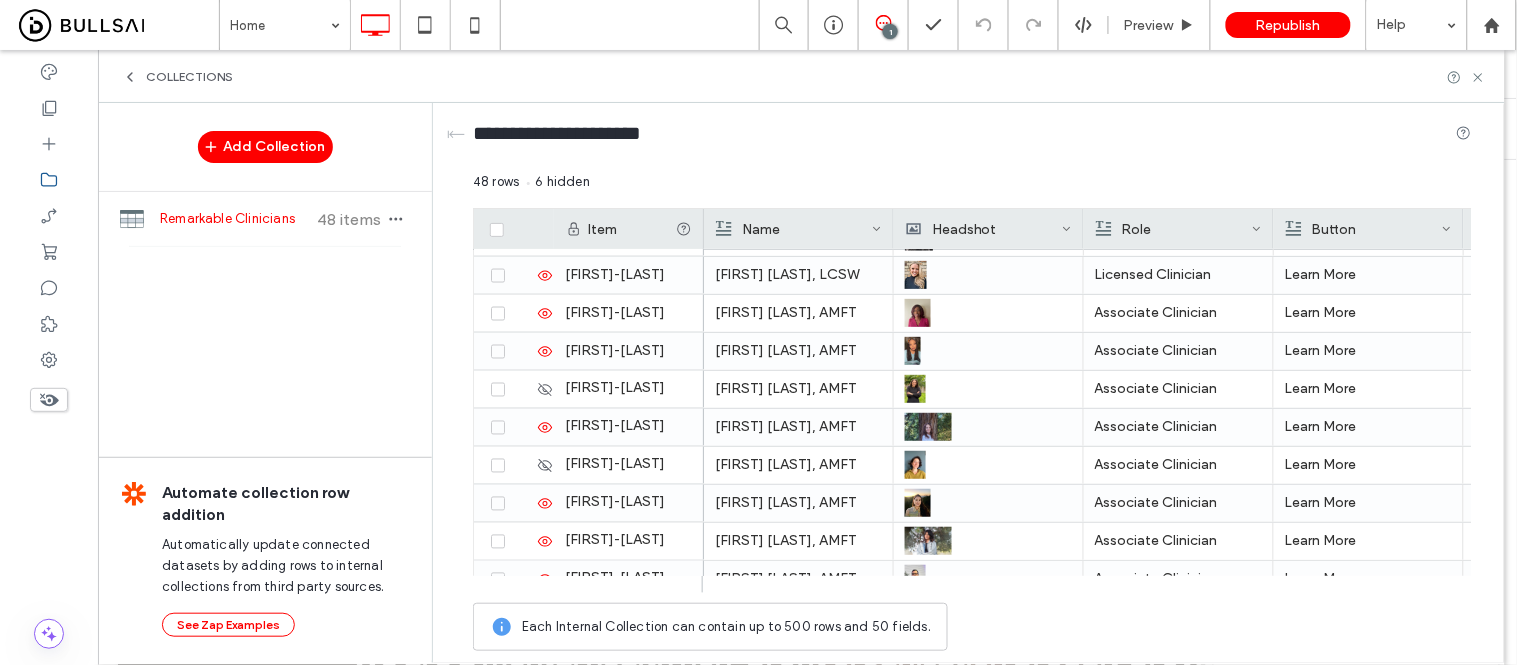 scroll, scrollTop: 757, scrollLeft: 0, axis: vertical 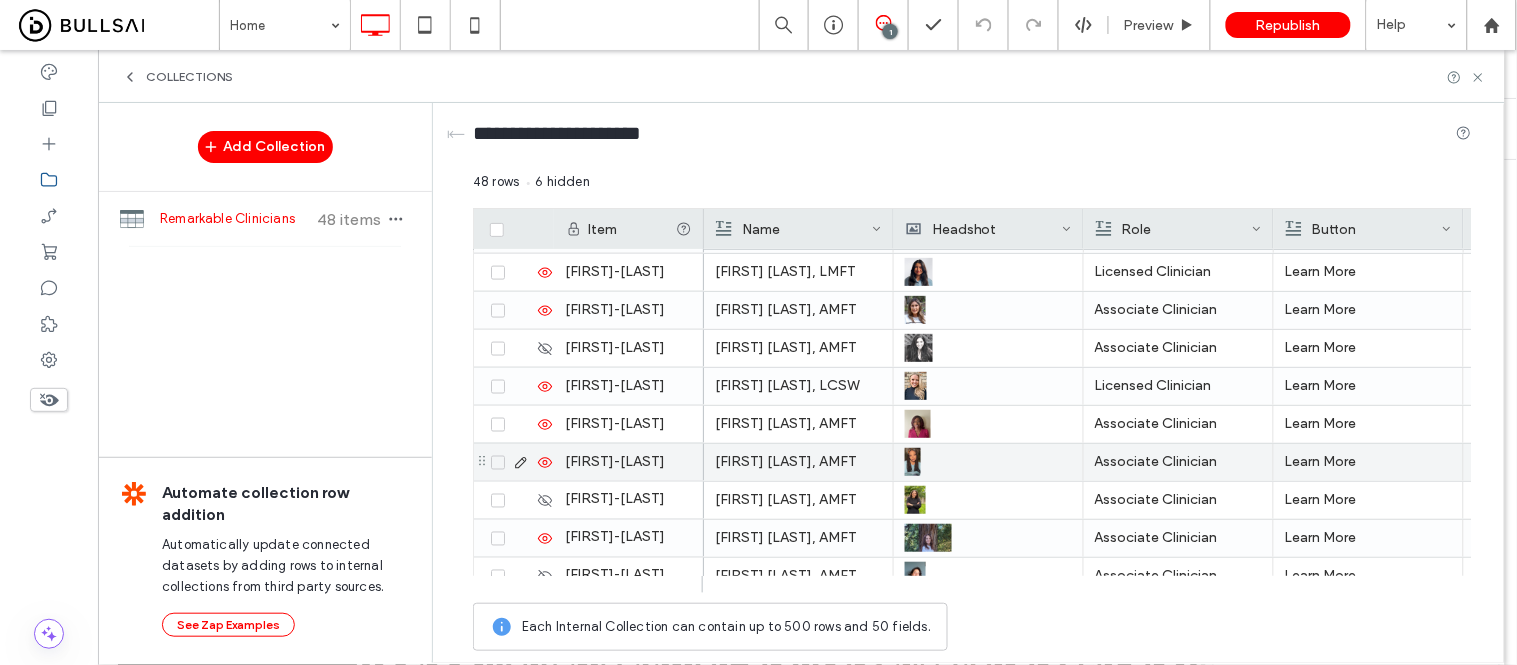 click on "Sheri Murray, AMFT" at bounding box center (798, 462) 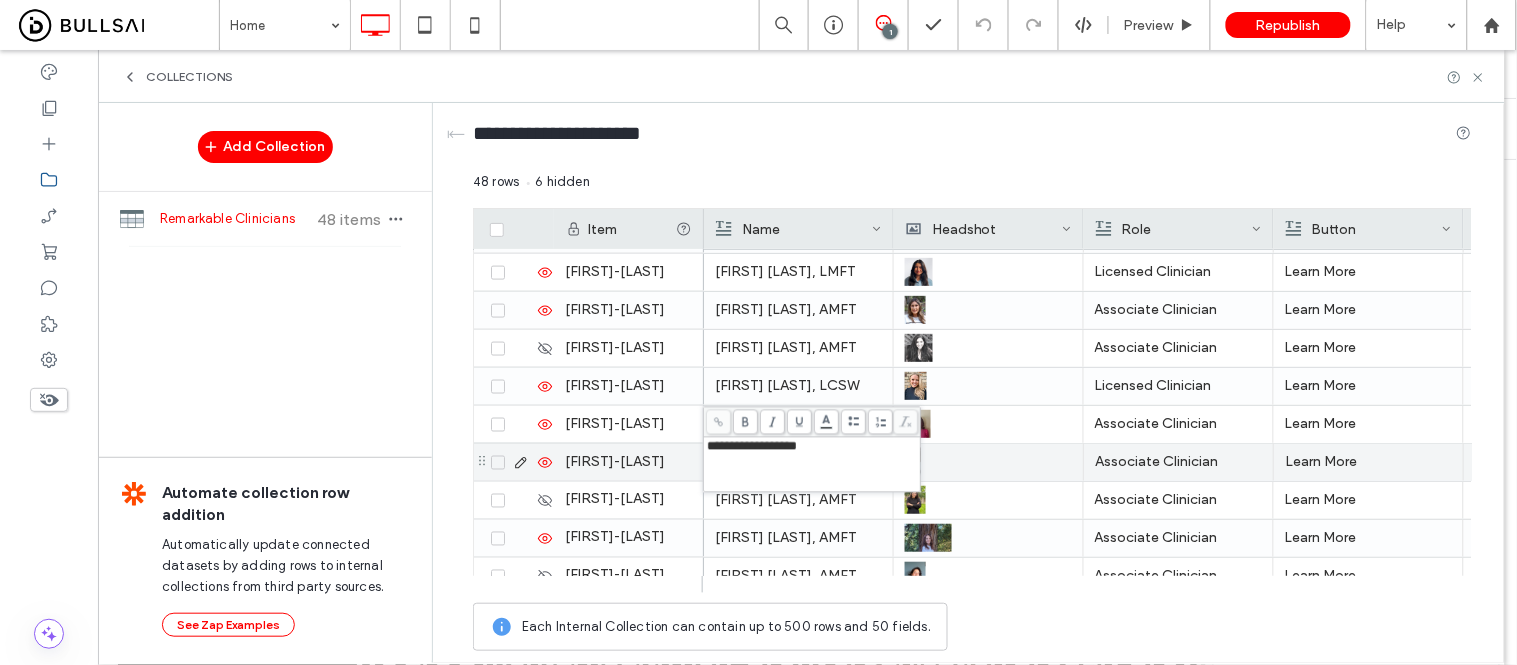 click on "**********" at bounding box center (812, 465) 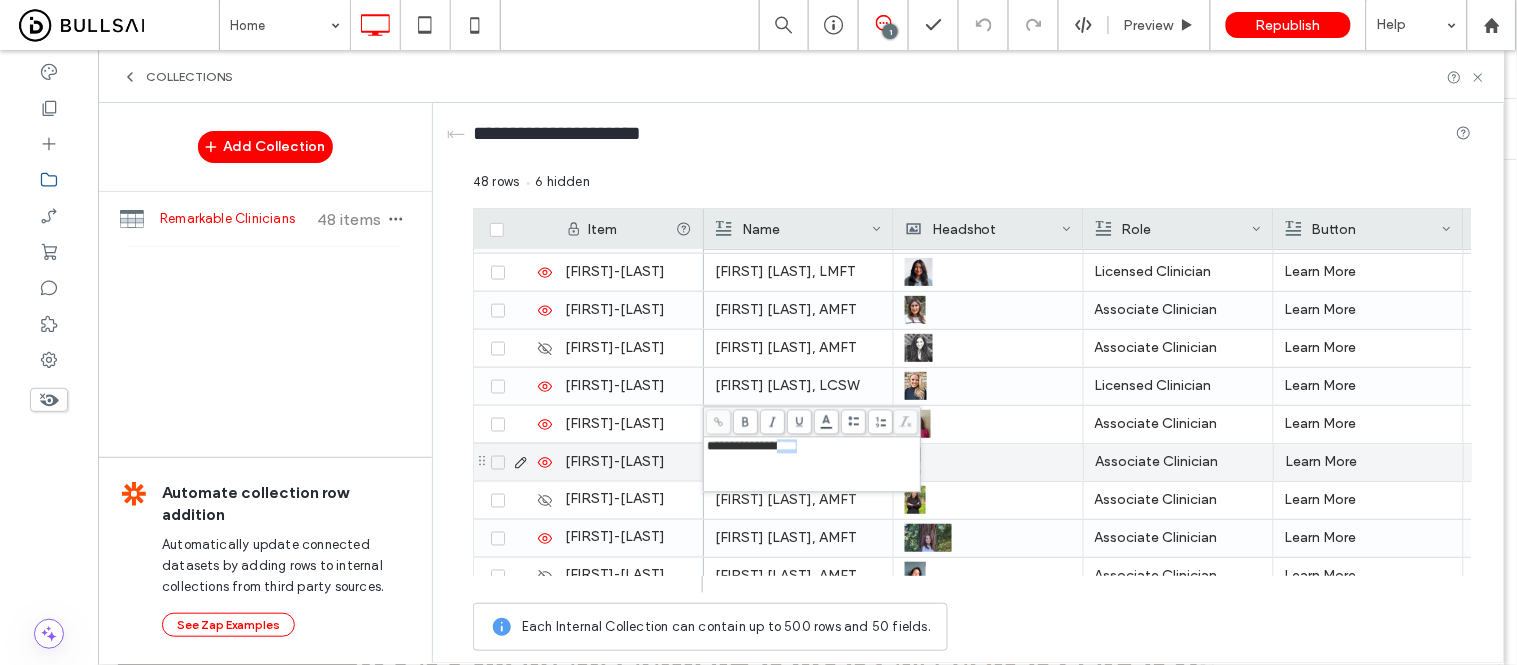 drag, startPoint x: 791, startPoint y: 453, endPoint x: 867, endPoint y: 453, distance: 76 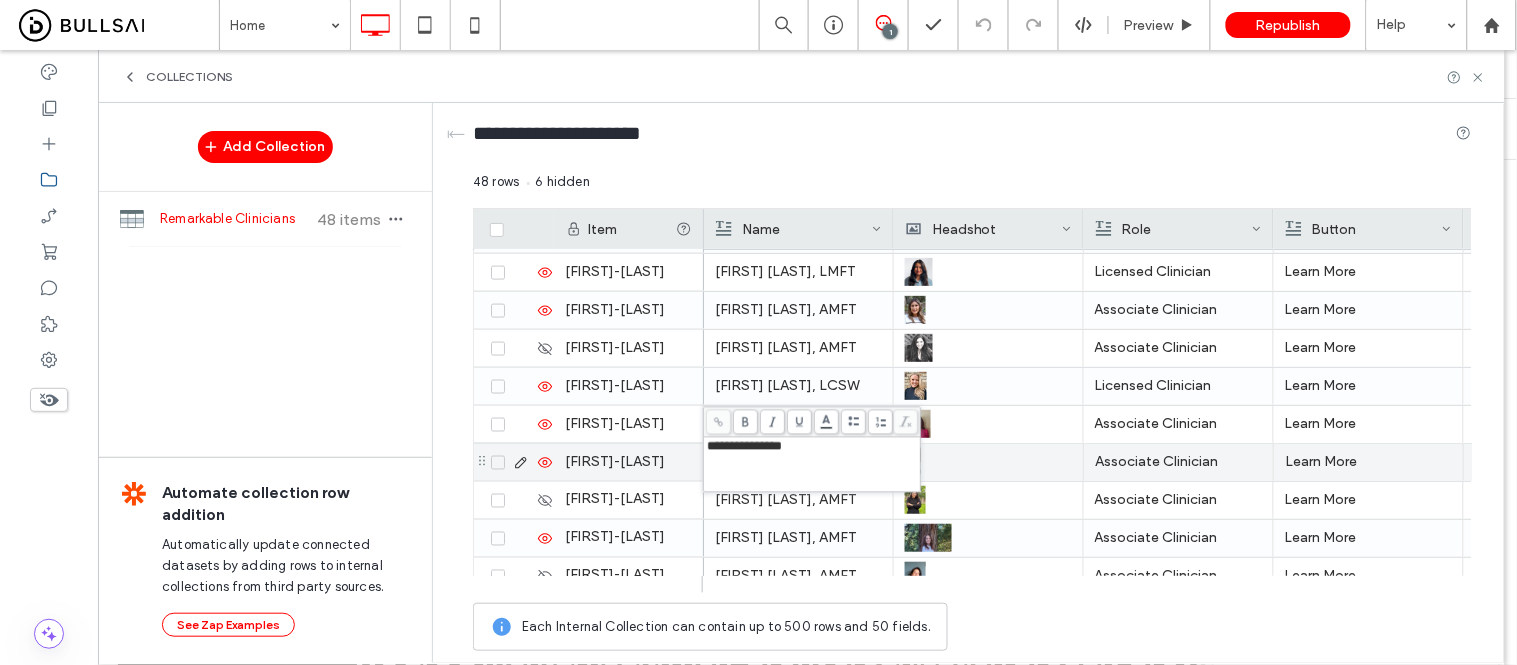 type 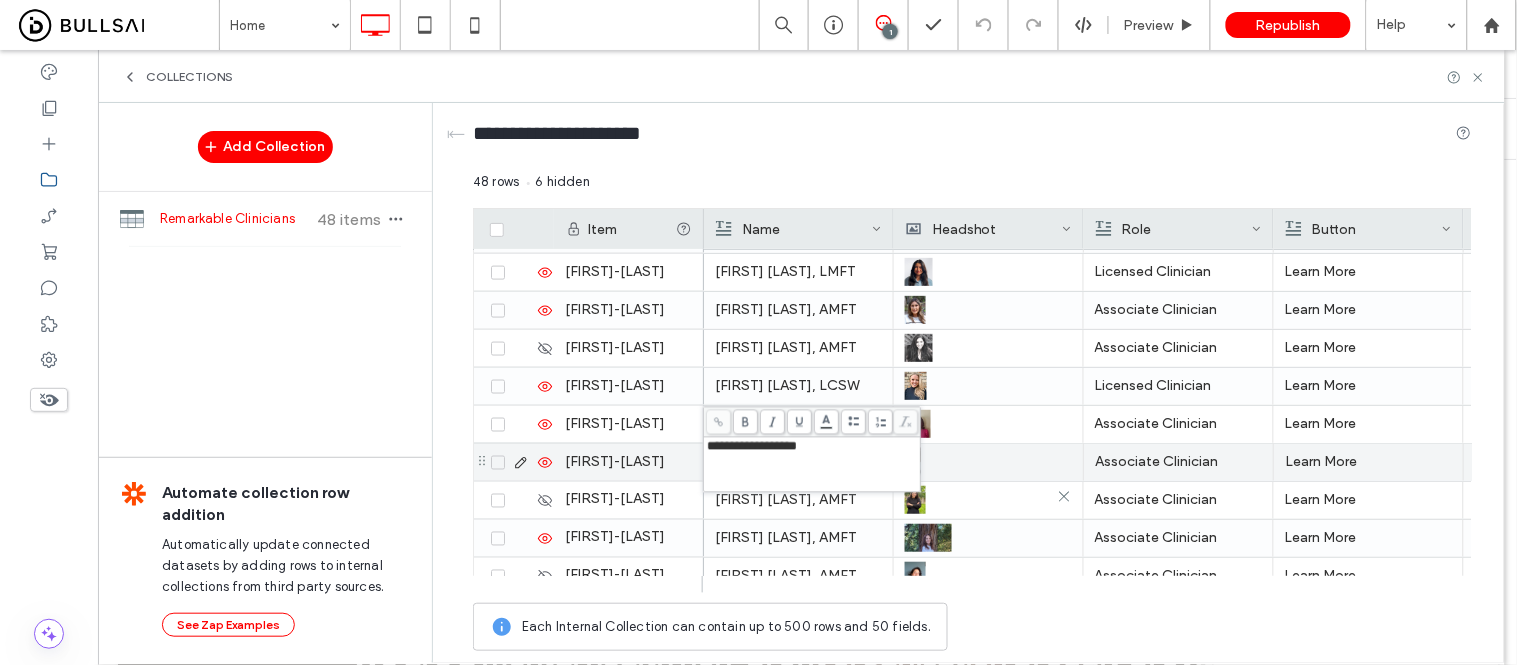 click at bounding box center (988, 462) 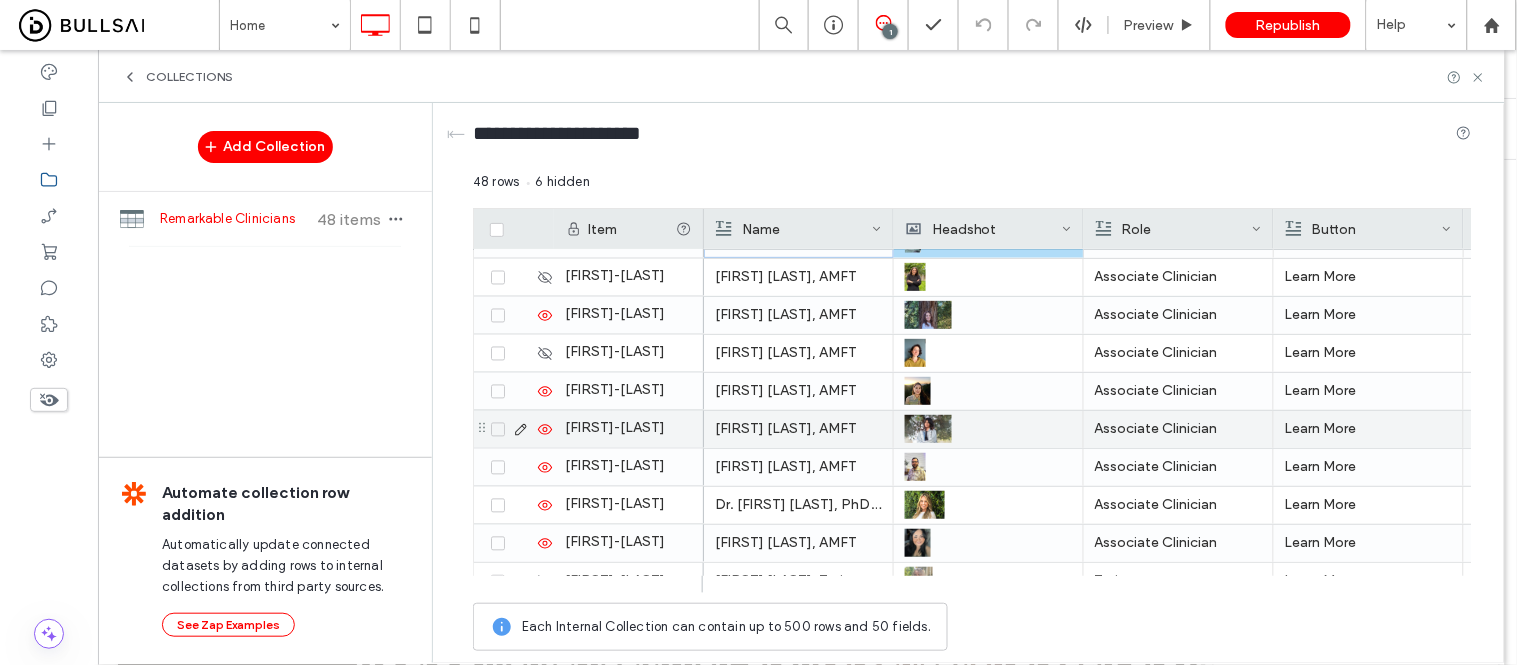 scroll, scrollTop: 868, scrollLeft: 0, axis: vertical 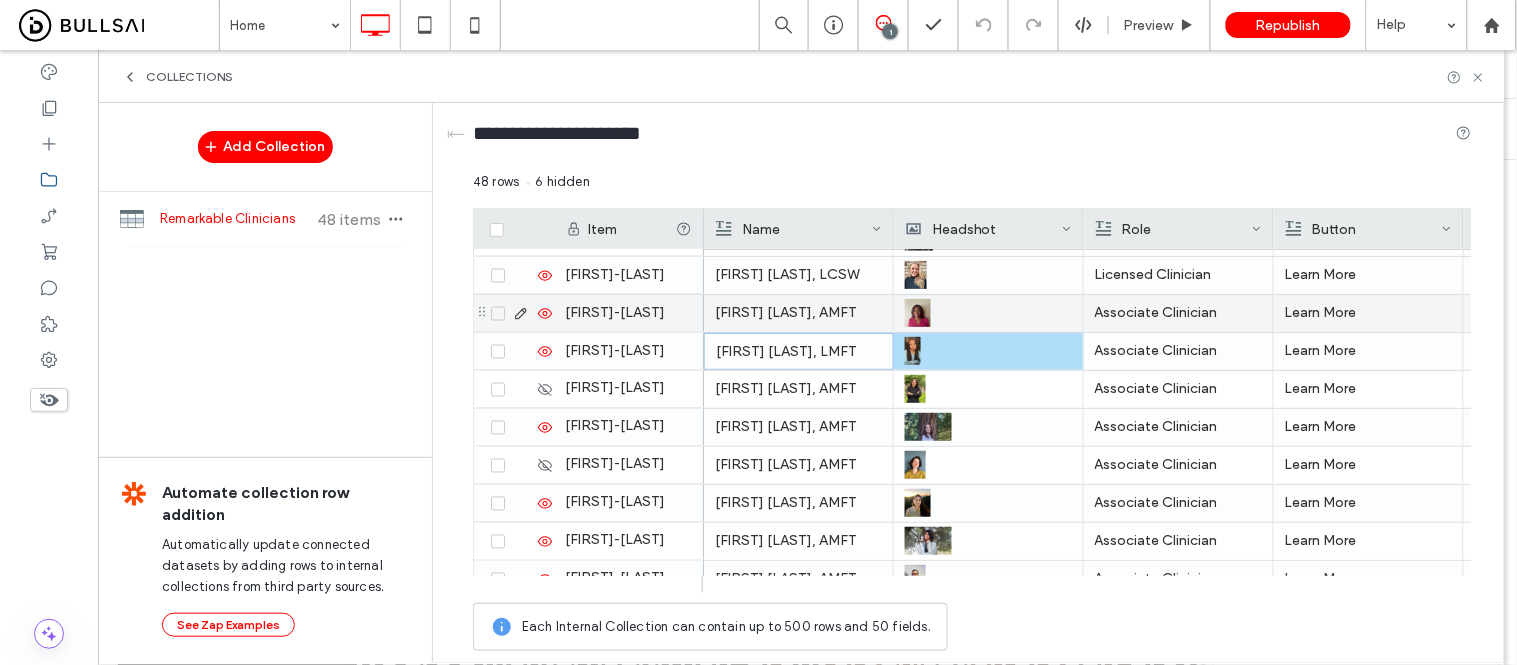 click on "Licensed Clinician" at bounding box center [1178, 275] 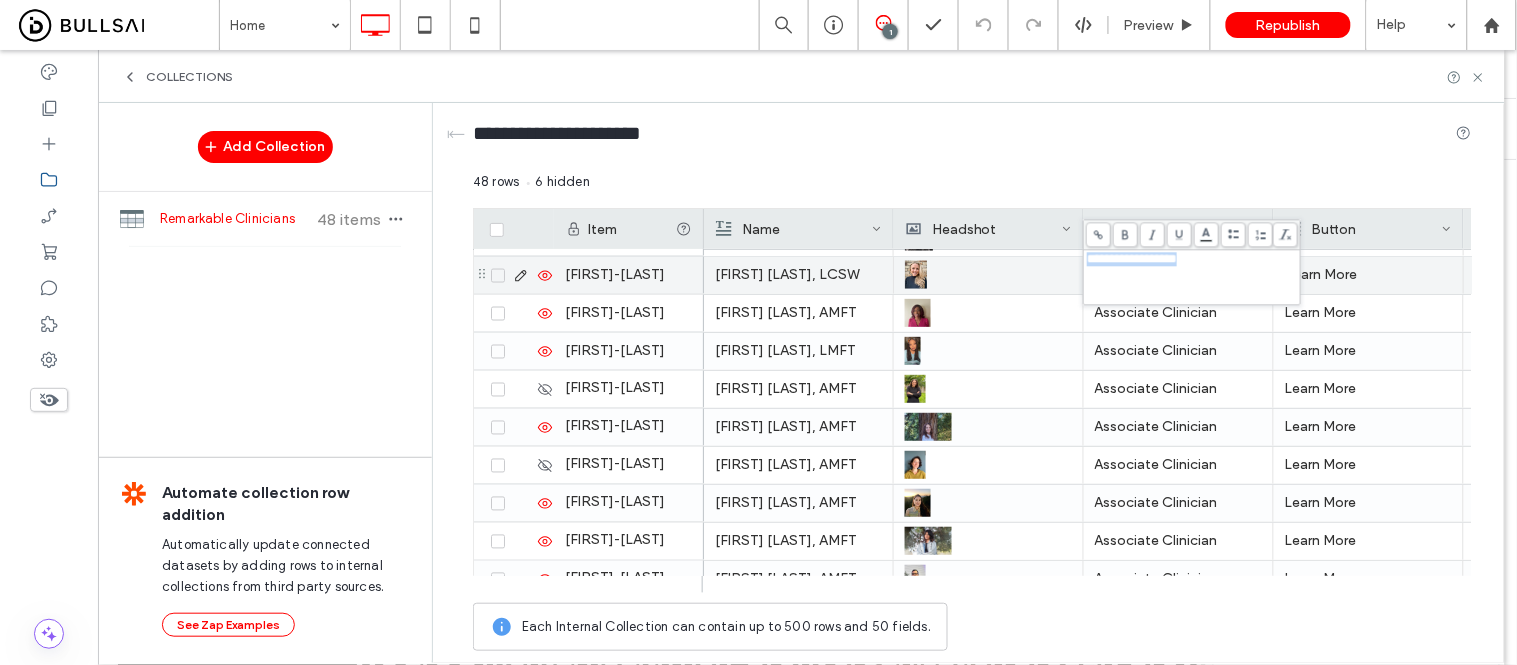 copy on "**********" 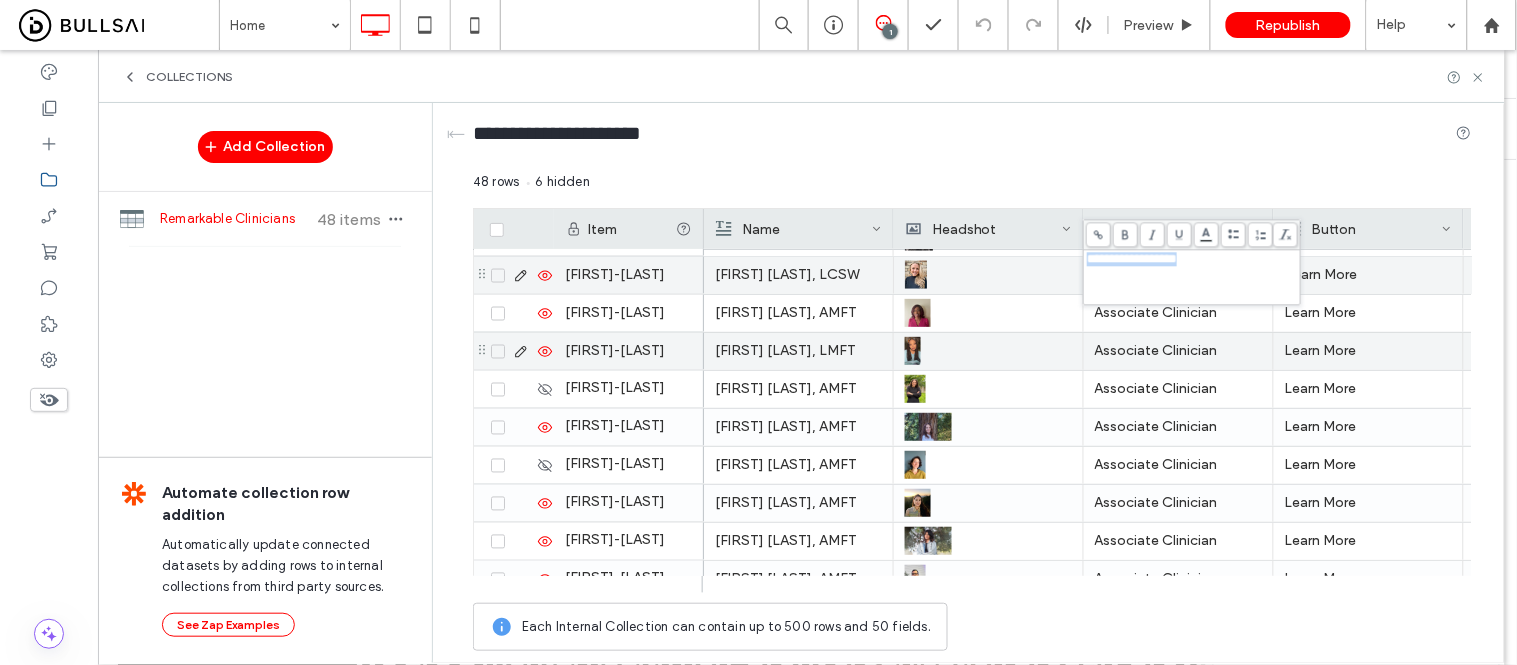 click on "Associate Clinician" at bounding box center (1178, 351) 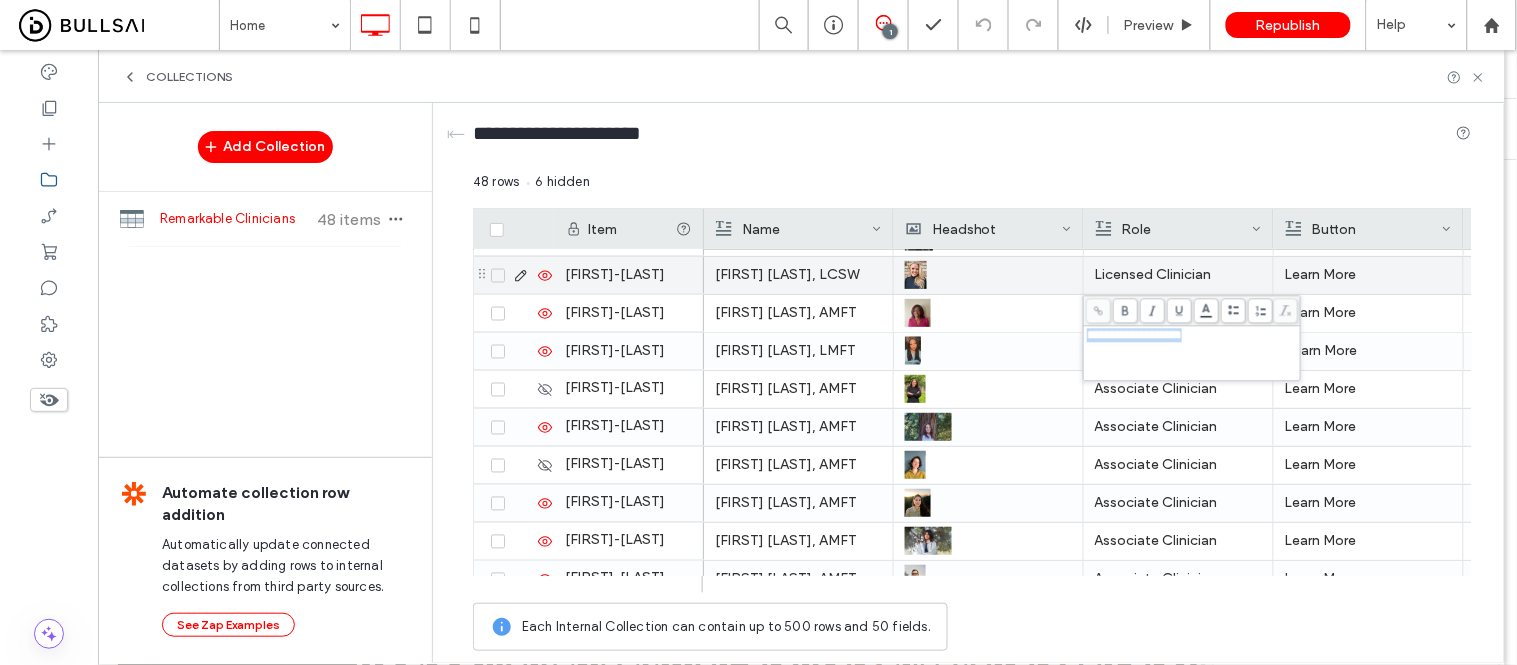 drag, startPoint x: 1223, startPoint y: 344, endPoint x: 1088, endPoint y: 345, distance: 135.00371 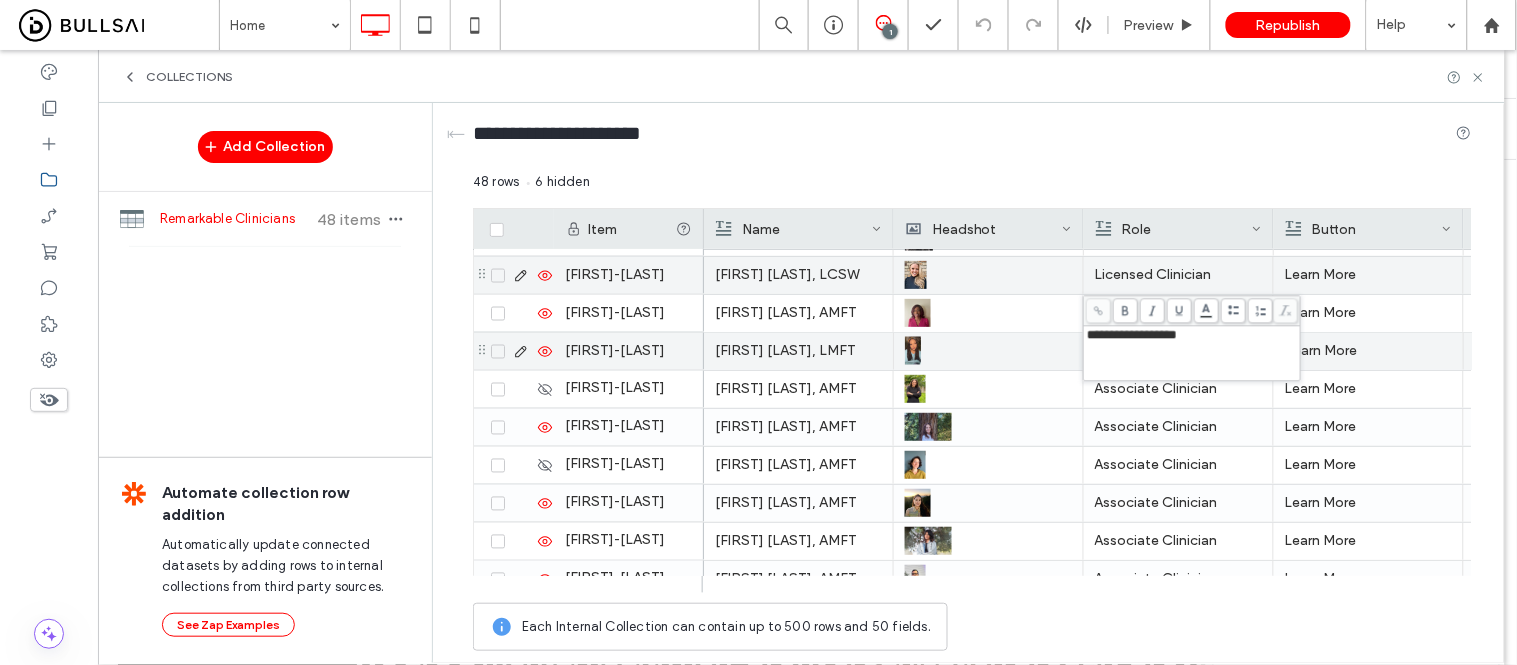 click on "Learn More" at bounding box center (1368, 351) 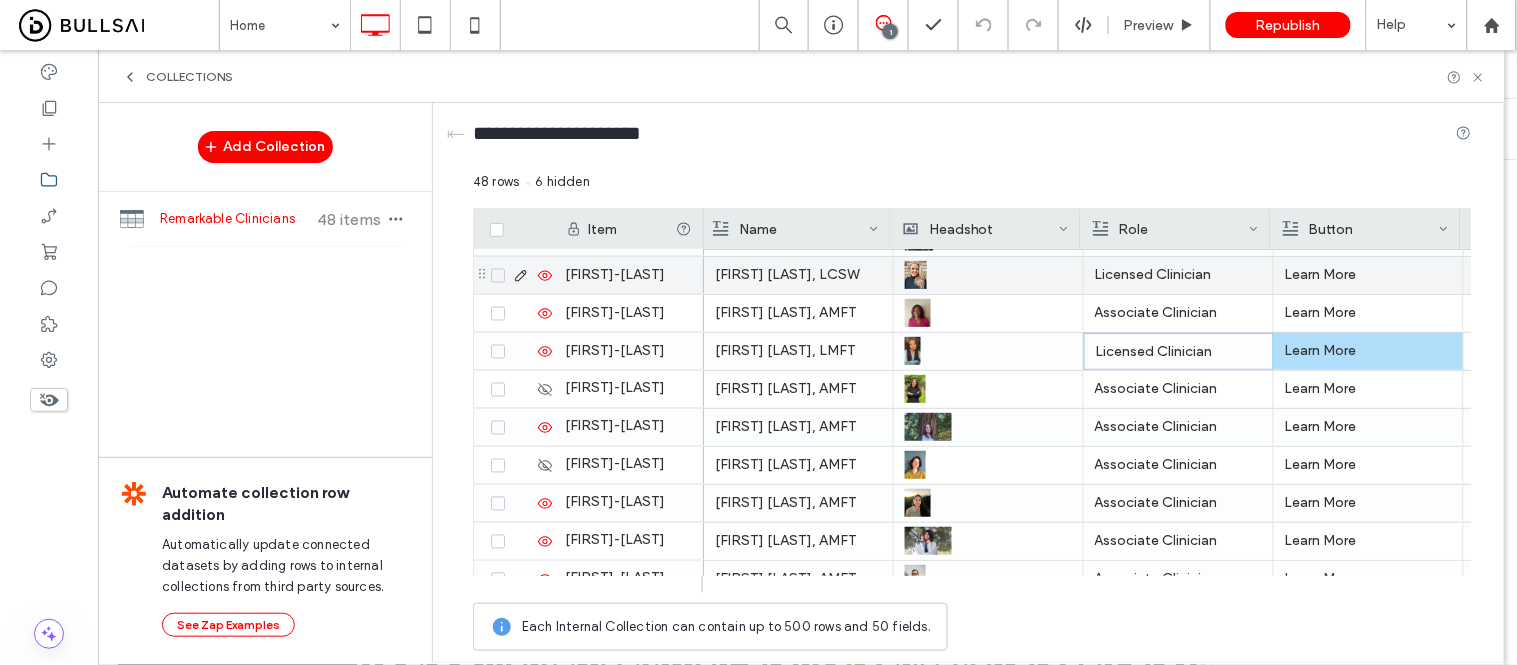 scroll, scrollTop: 0, scrollLeft: 70, axis: horizontal 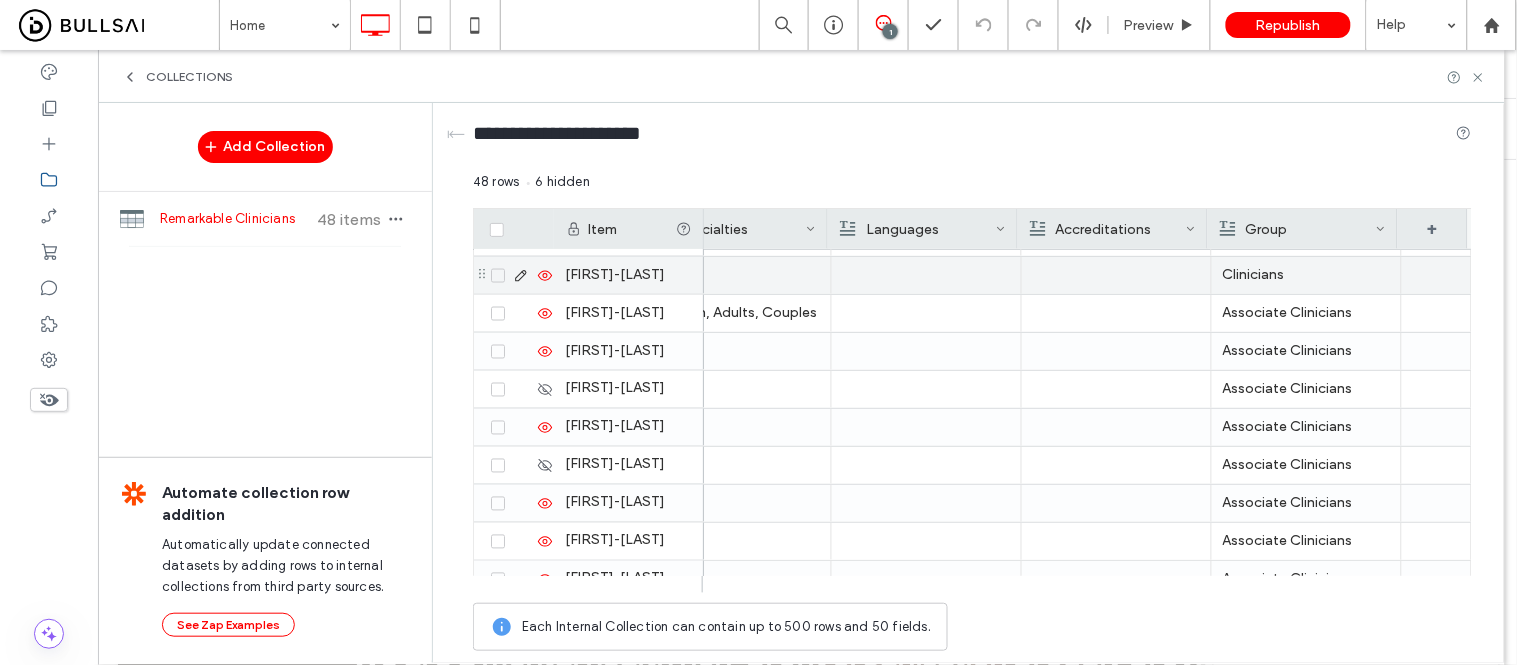 click on "Clinicians" at bounding box center [1306, 275] 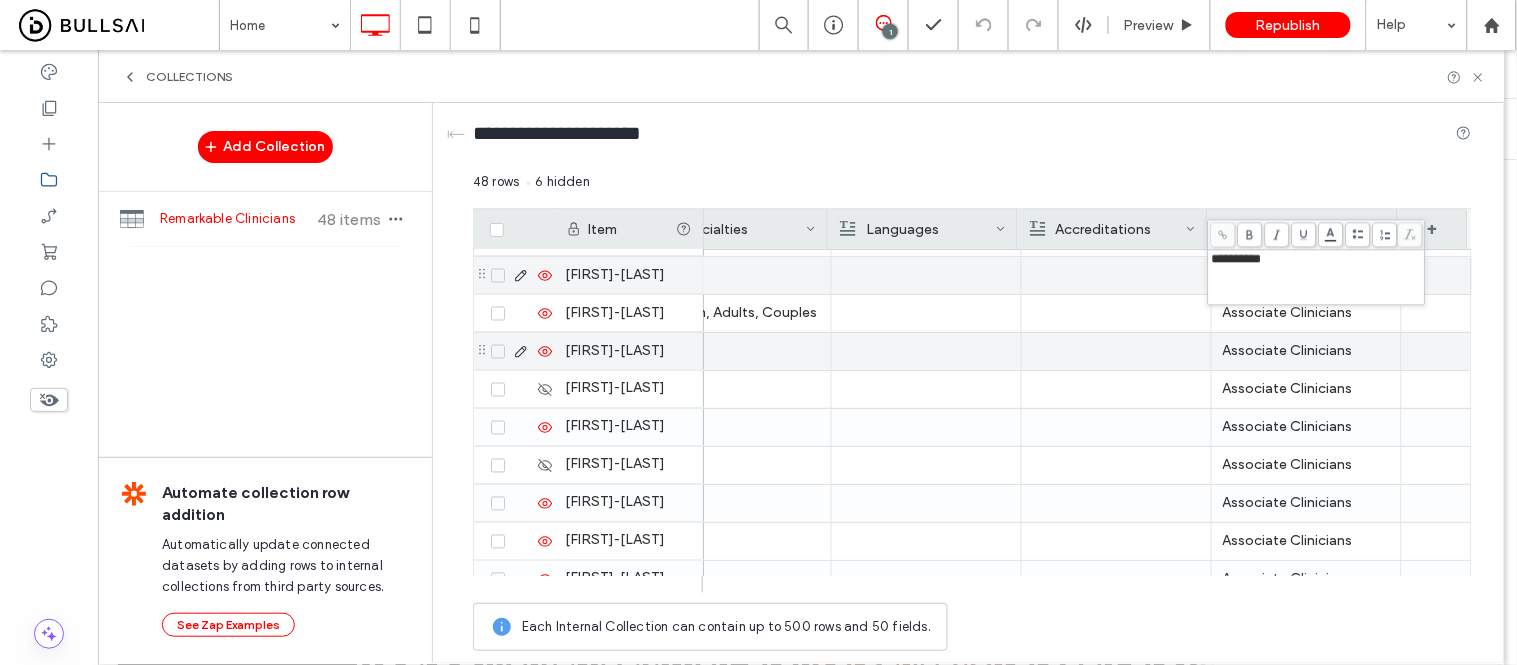 click on "Associate Clinicians" at bounding box center (1306, 351) 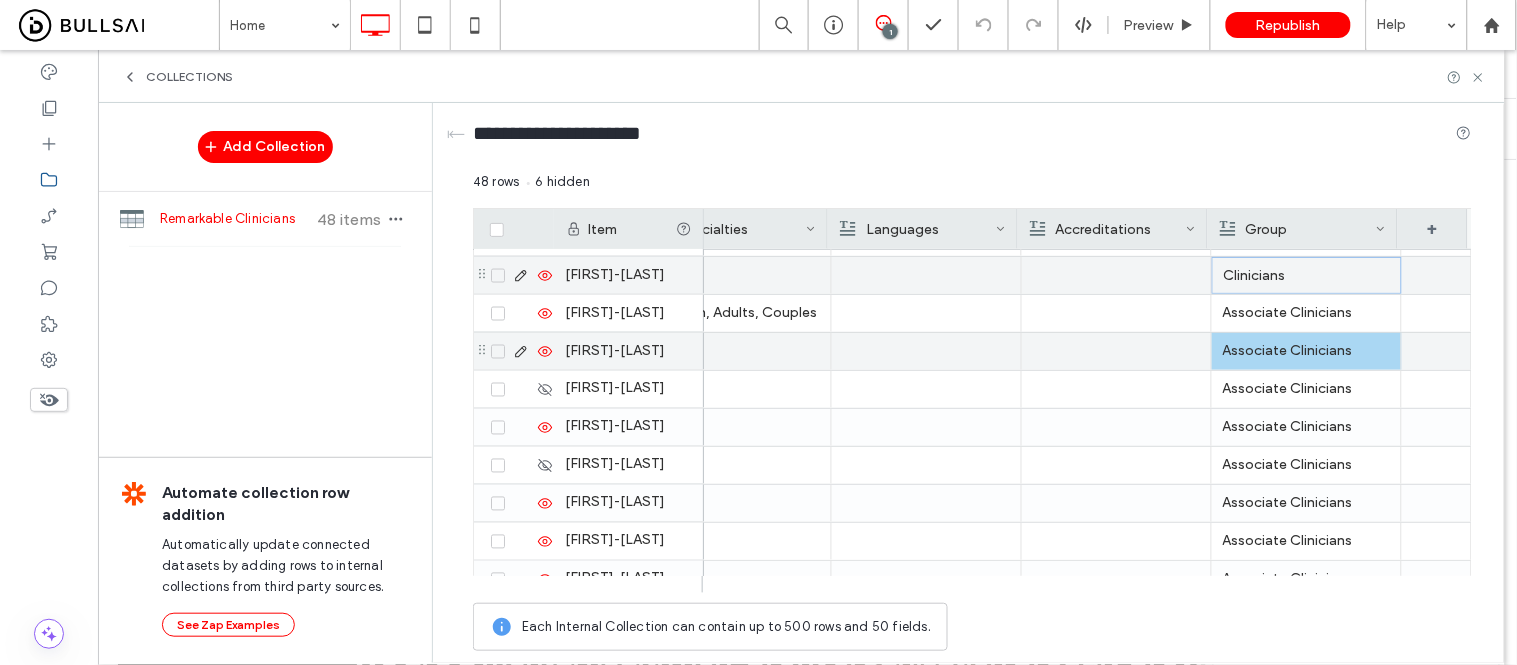 click on "Associate Clinicians" at bounding box center (1306, 351) 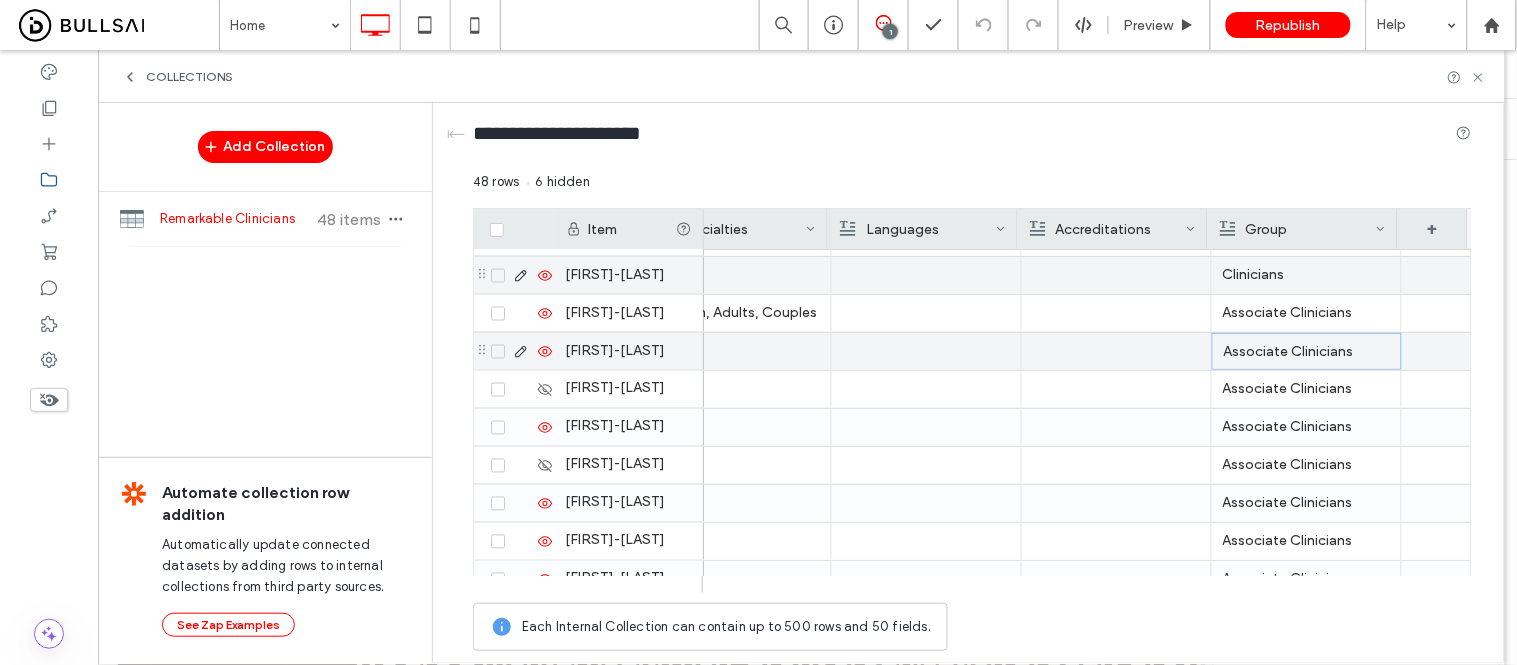 click on "Associate Clinicians" at bounding box center (1307, 352) 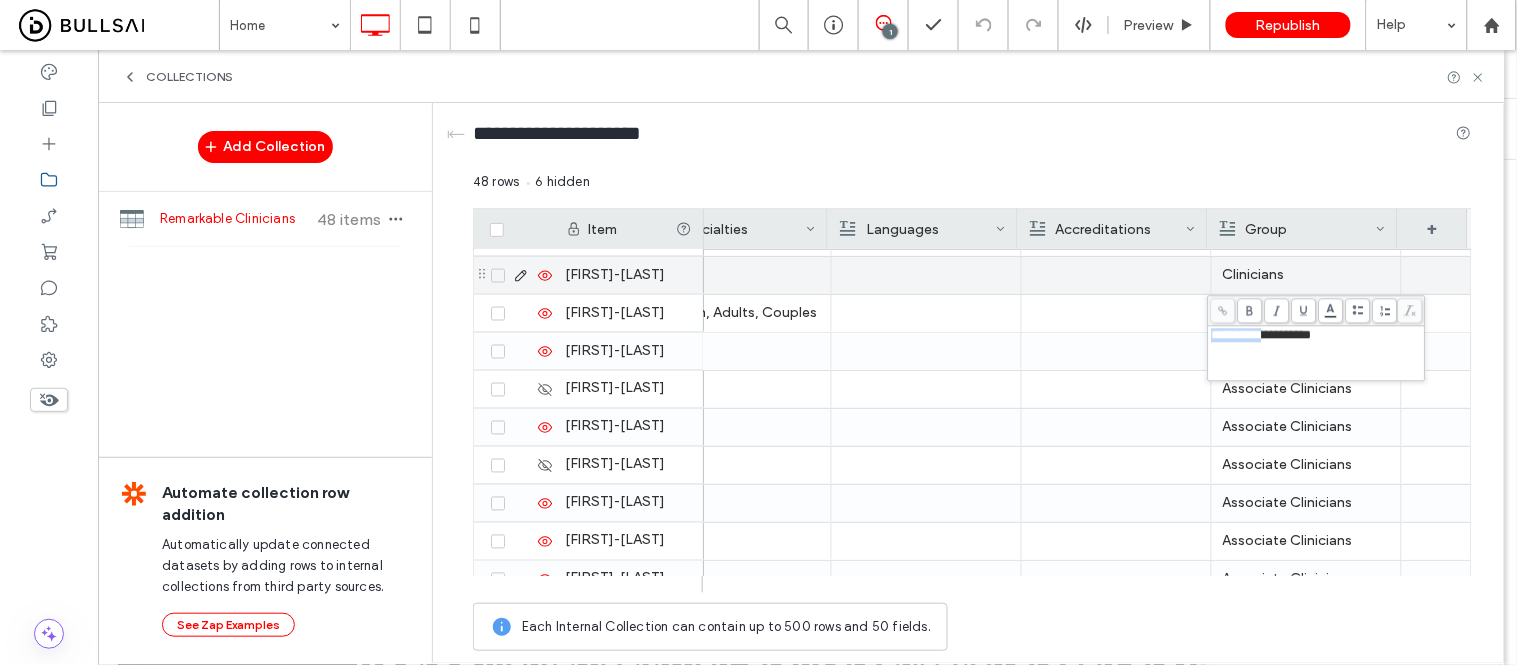 drag, startPoint x: 1274, startPoint y: 334, endPoint x: 1208, endPoint y: 338, distance: 66.1211 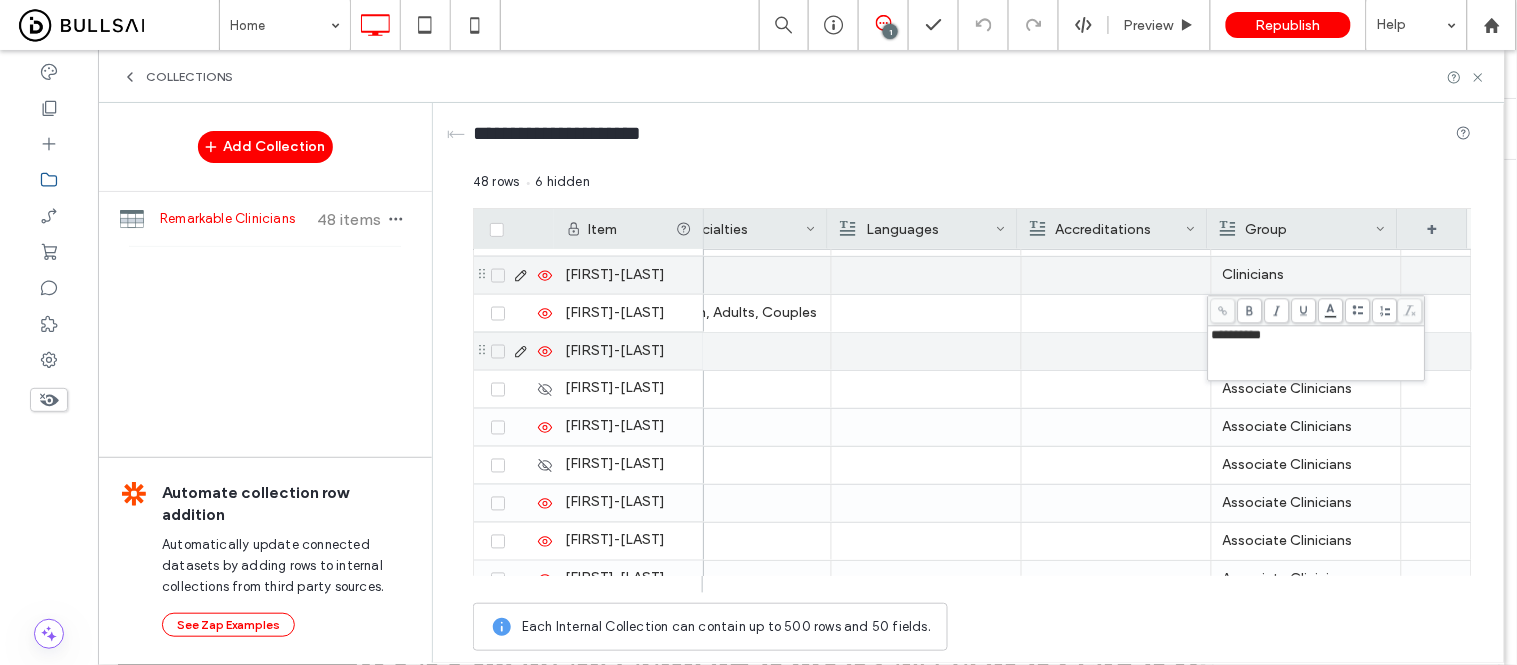 click at bounding box center (736, 351) 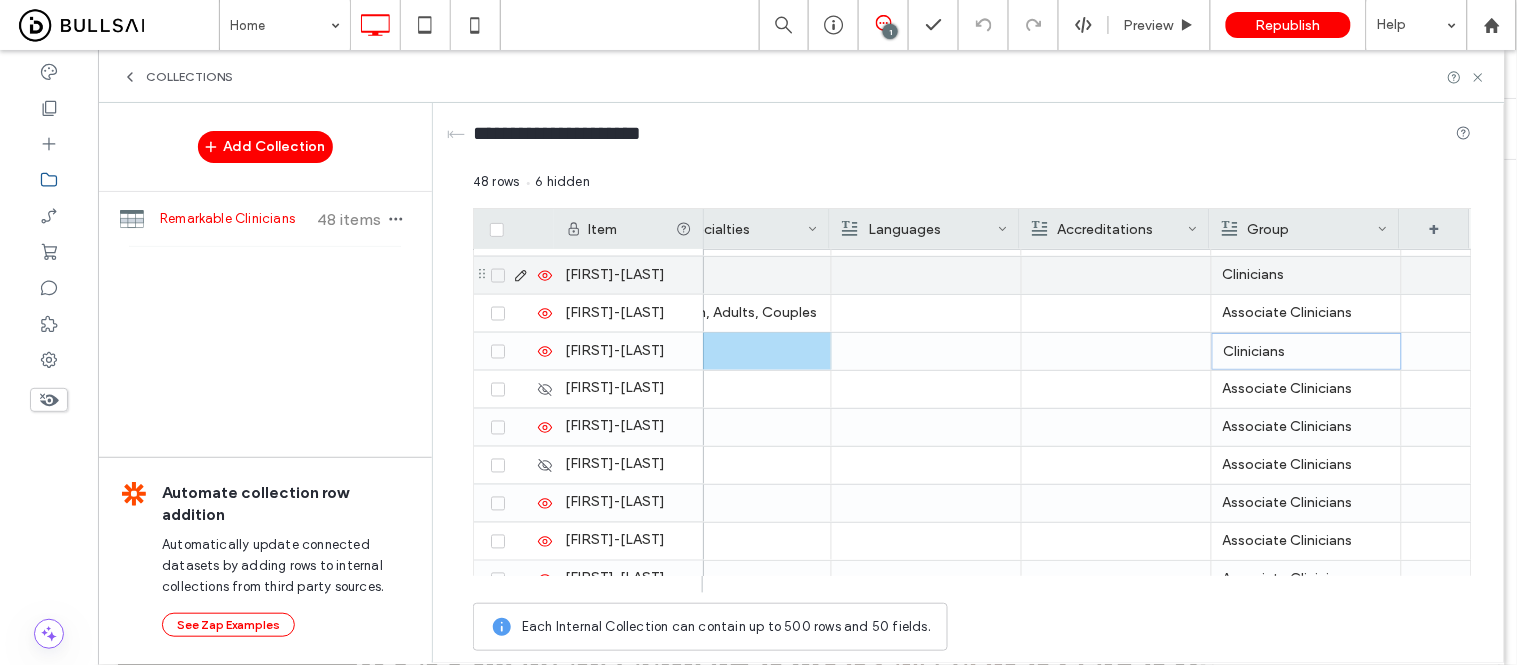 scroll, scrollTop: 0, scrollLeft: 855, axis: horizontal 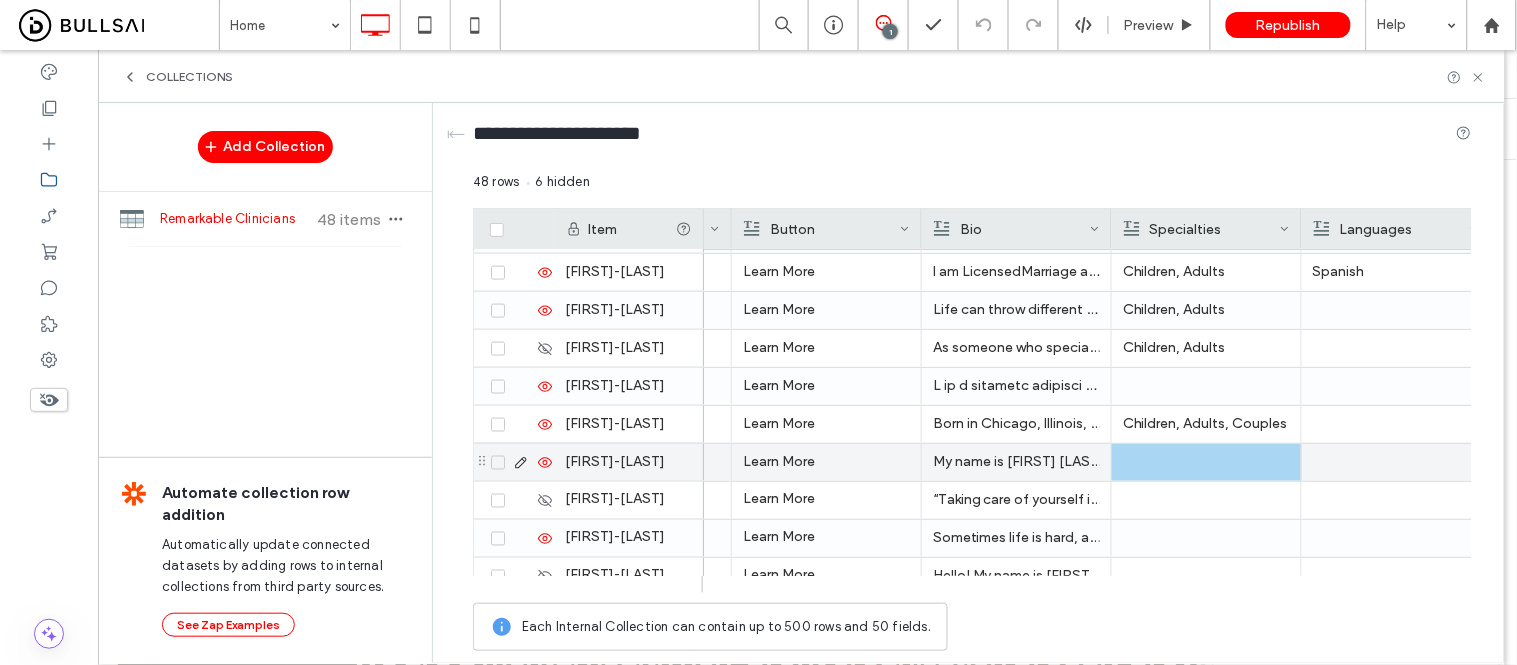 click on "My name is Sheri Murray and I am an Associate Marriage & Family Therapist, AMFT. I pride myself on my unique ability to empathize and treat the whole client with a holistic approach. I encourage my clients to get acquainted with themselves and discover their interests, hobbies, and likes as I feel this is important and key in moving forward in the progress of treatment. I have extended experiences working with individuals that suffer from relationship issues, addiction, legal issues, depression, personality disorders, anxiety, and trauma. I have worked with children, struggling with behavioral issues, ADHD and those with social and emotional challenges. I include the parents/caregivers in their child’s treatment to strengthen their relationship, support consistent progress and to support the parents learning new skills to manage challenges effectively." at bounding box center [1016, 462] 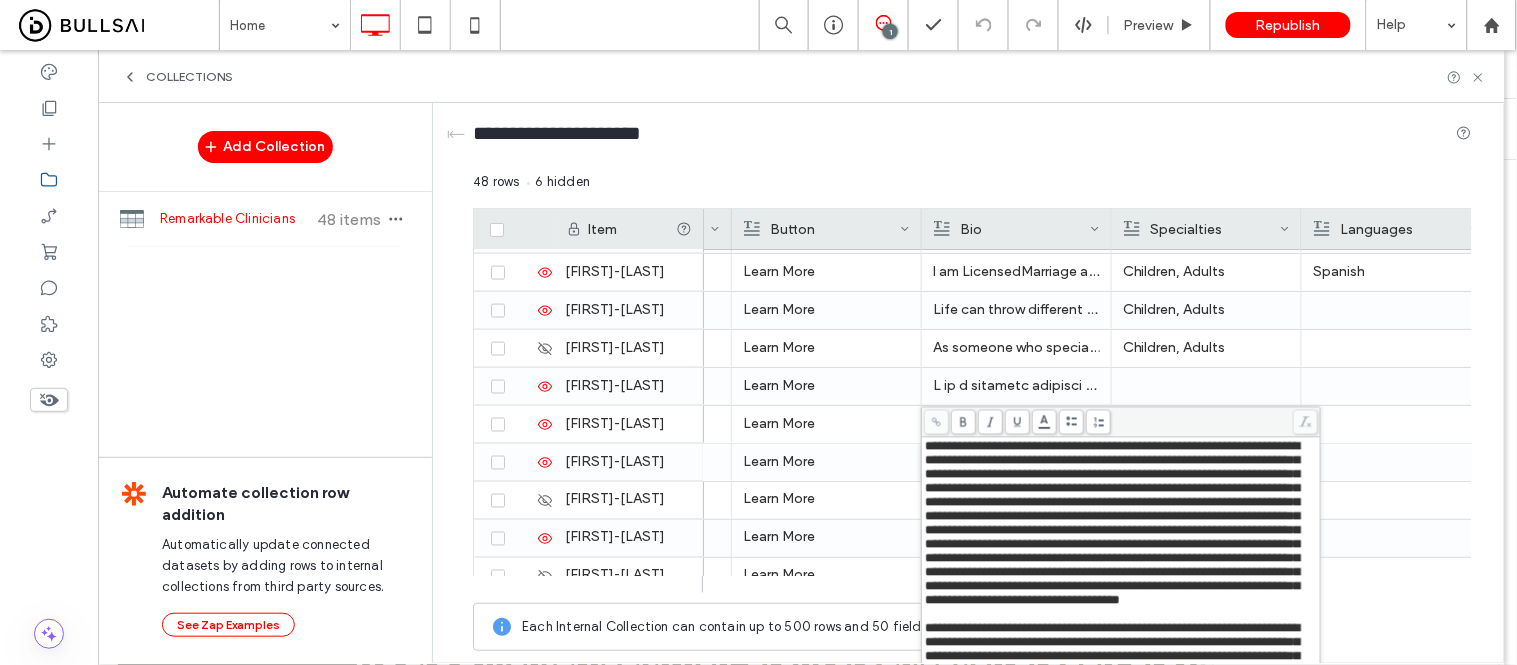 click on "**********" at bounding box center [1112, 523] 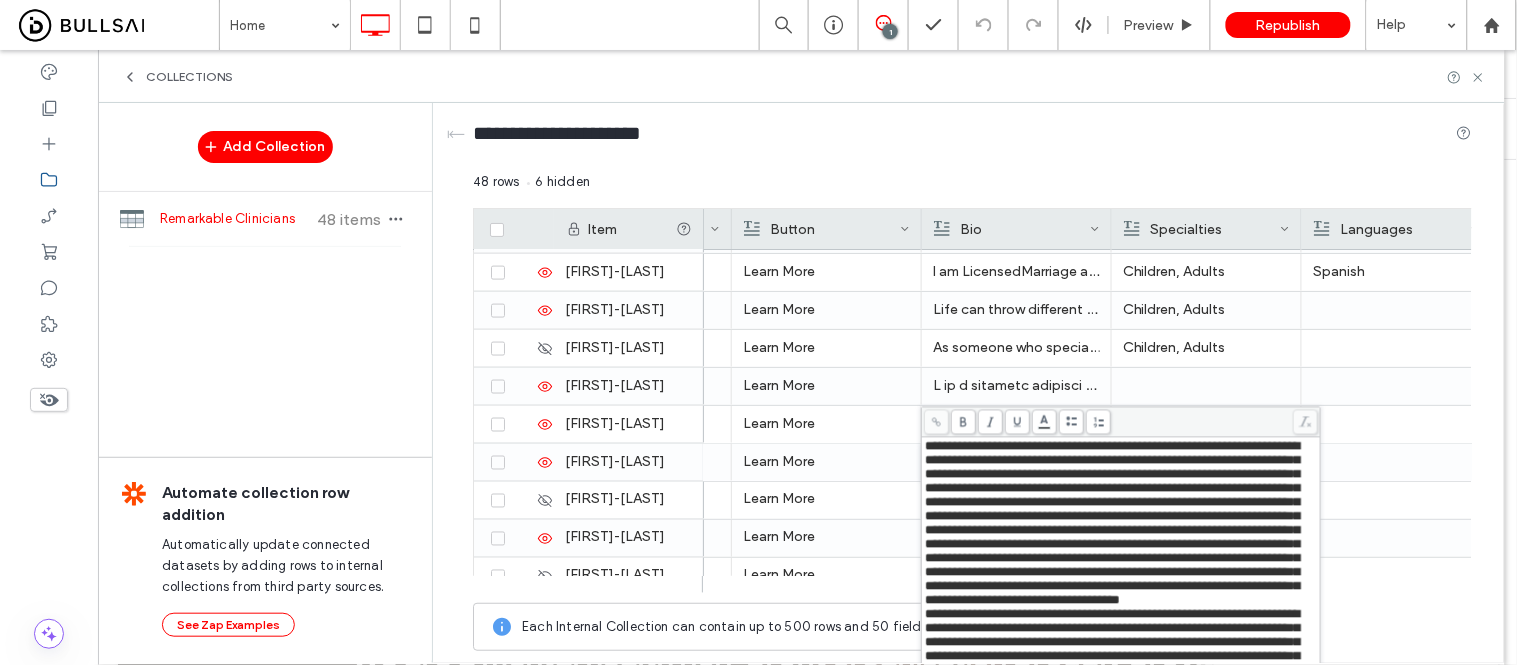 scroll, scrollTop: 88, scrollLeft: 0, axis: vertical 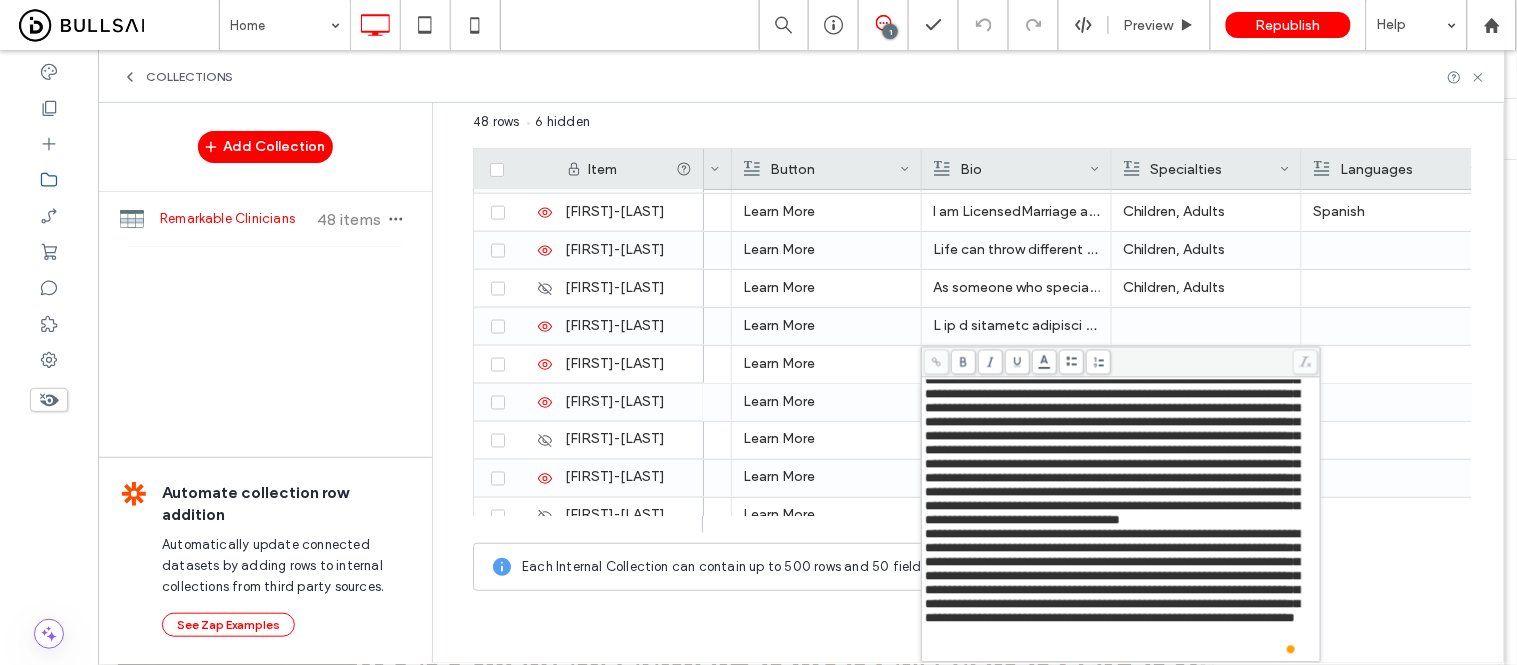 click on "**********" at bounding box center (1121, 444) 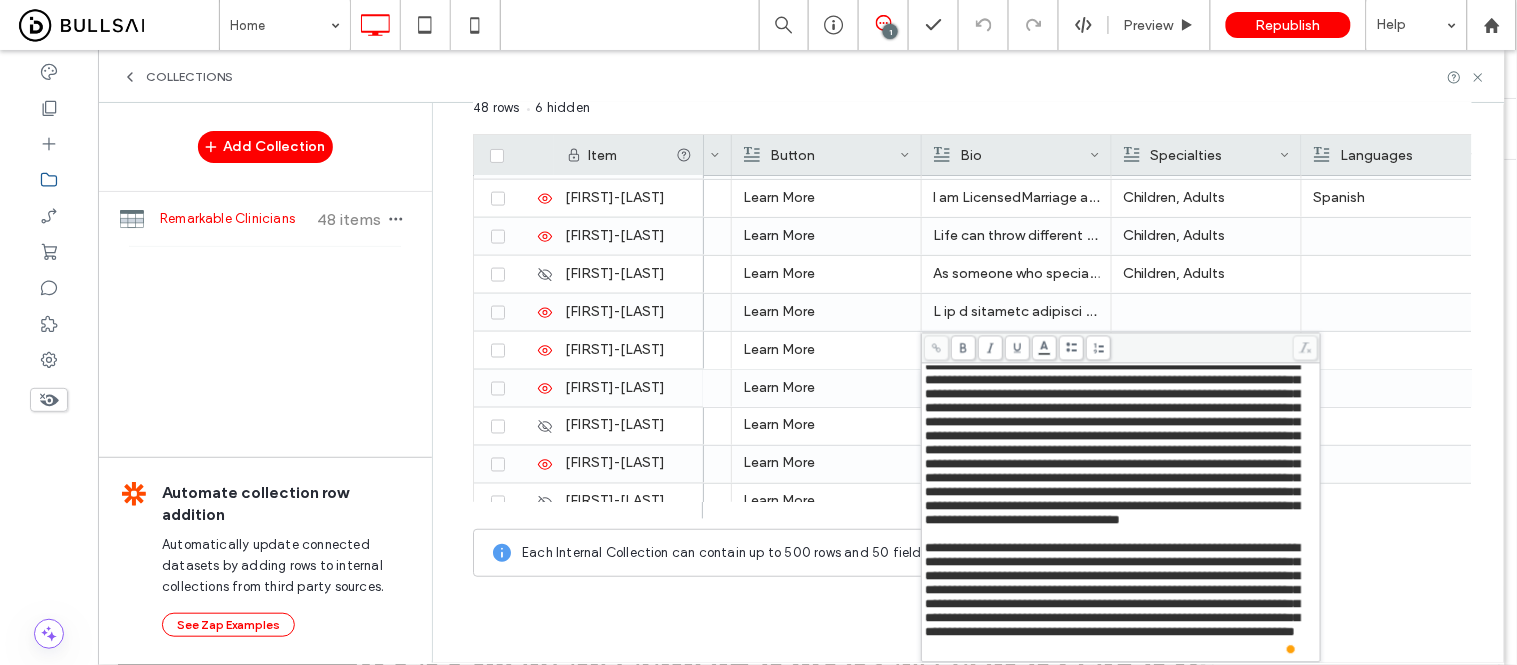 scroll, scrollTop: 104, scrollLeft: 0, axis: vertical 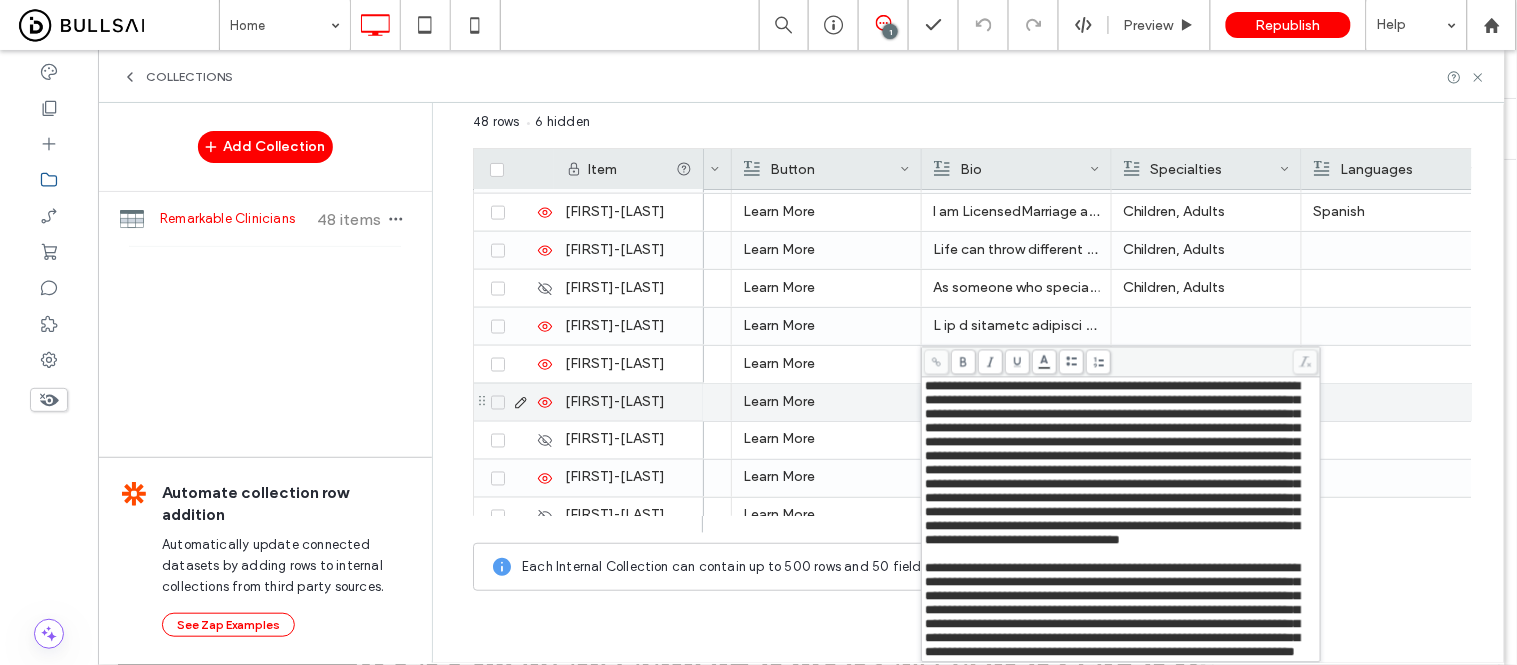click on "Licensed Clinician Learn More Experience the compassionate care and expertise of Dr. Greg Buttner, a leading therapist specializing in integrative psychotherapy. Allow me to guide you through the healing process, addressing trauma, family system issues, depression, anxiety, PTSD, and substance use disorders.  With my support, you can find the strength to overcome challenges and live a fulfilling and connected life. My invitation is into a private space where compassionately connecting to our obstacles and challenges opens the path to healing and our own awakening. Adults, Children, Couples Licensed Clinician Learn More I have worked with children, adolescents, teenagers, and adults to support them through challenges such as substance abuse, depression, anxiety, trauma, Christian/spiritual struggles, bereavement/grief, postpartum struggles, trauma, and women's issues. Although I don't specialize in one specific treatment style,. I do tend to lean towards a solution-focused approach.  Licensed Clinician" at bounding box center (1052, 364) 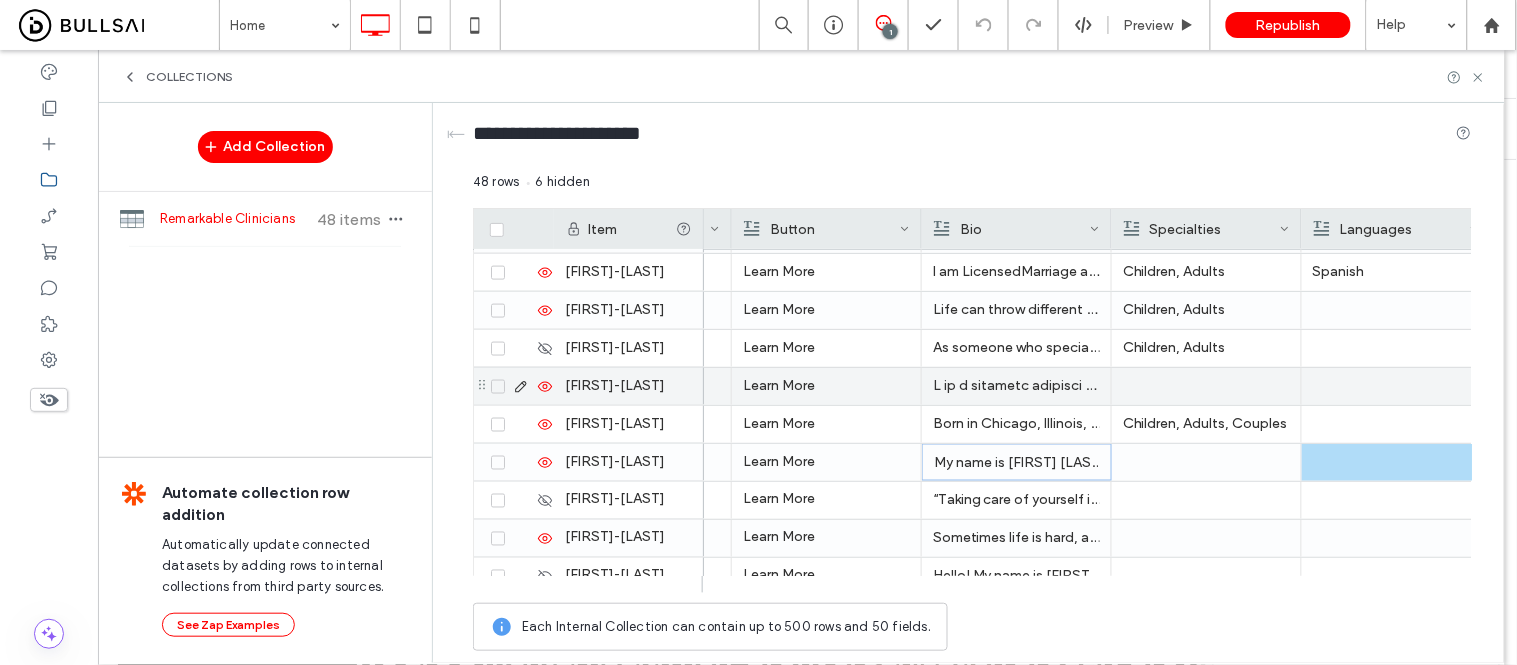 scroll, scrollTop: 0, scrollLeft: 0, axis: both 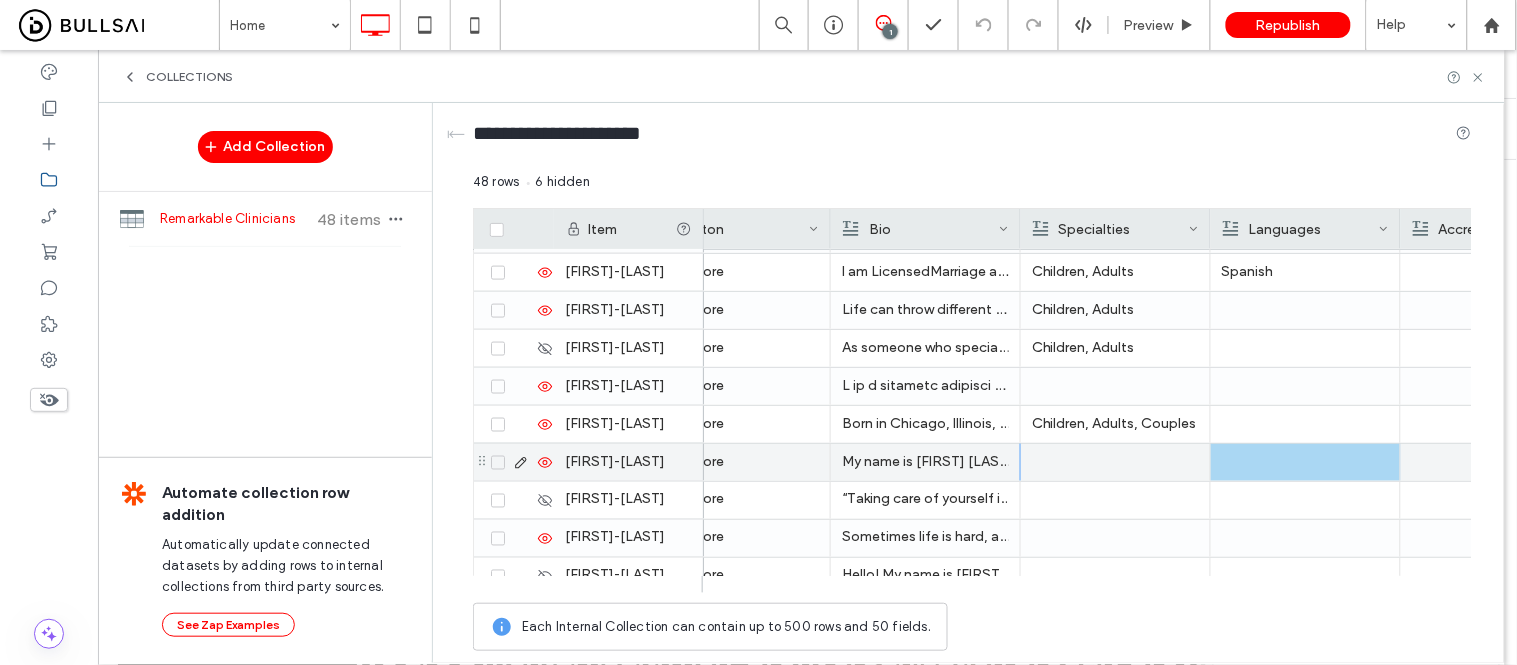 click at bounding box center (1305, 462) 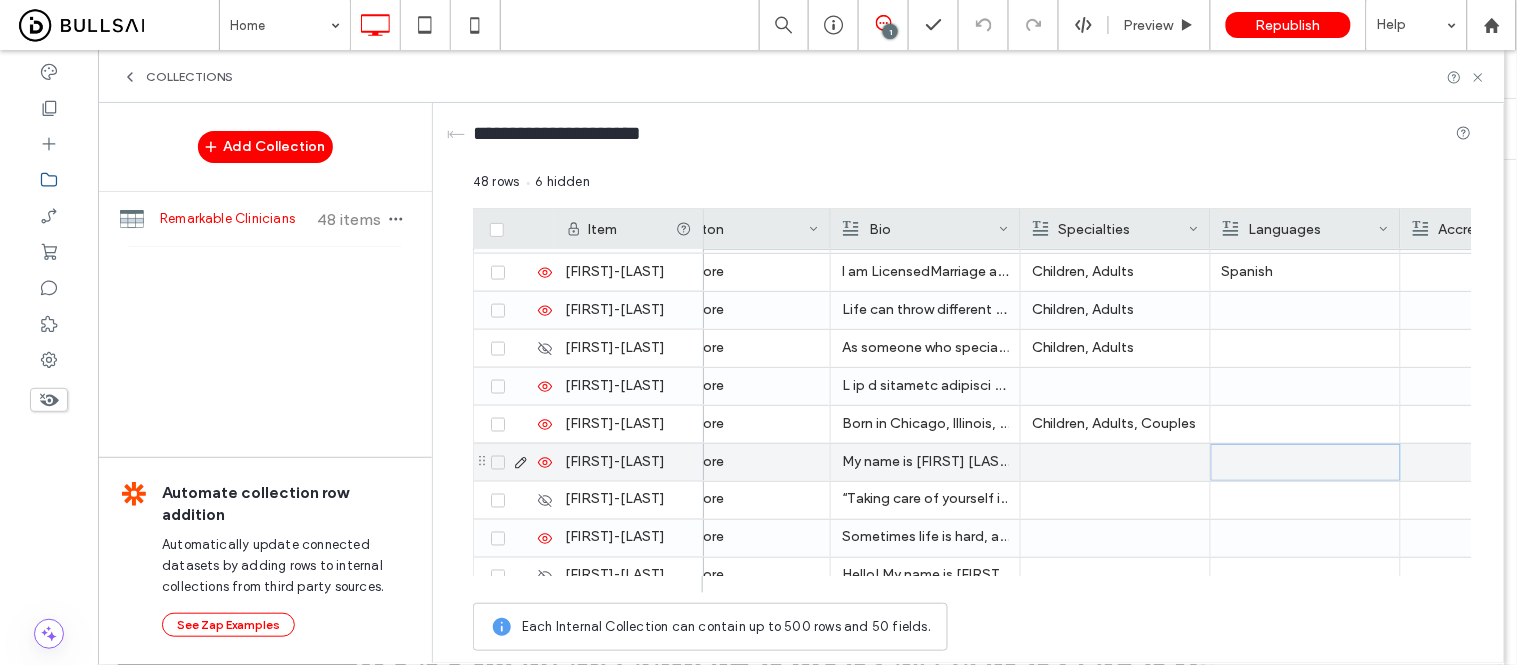 click at bounding box center (1115, 462) 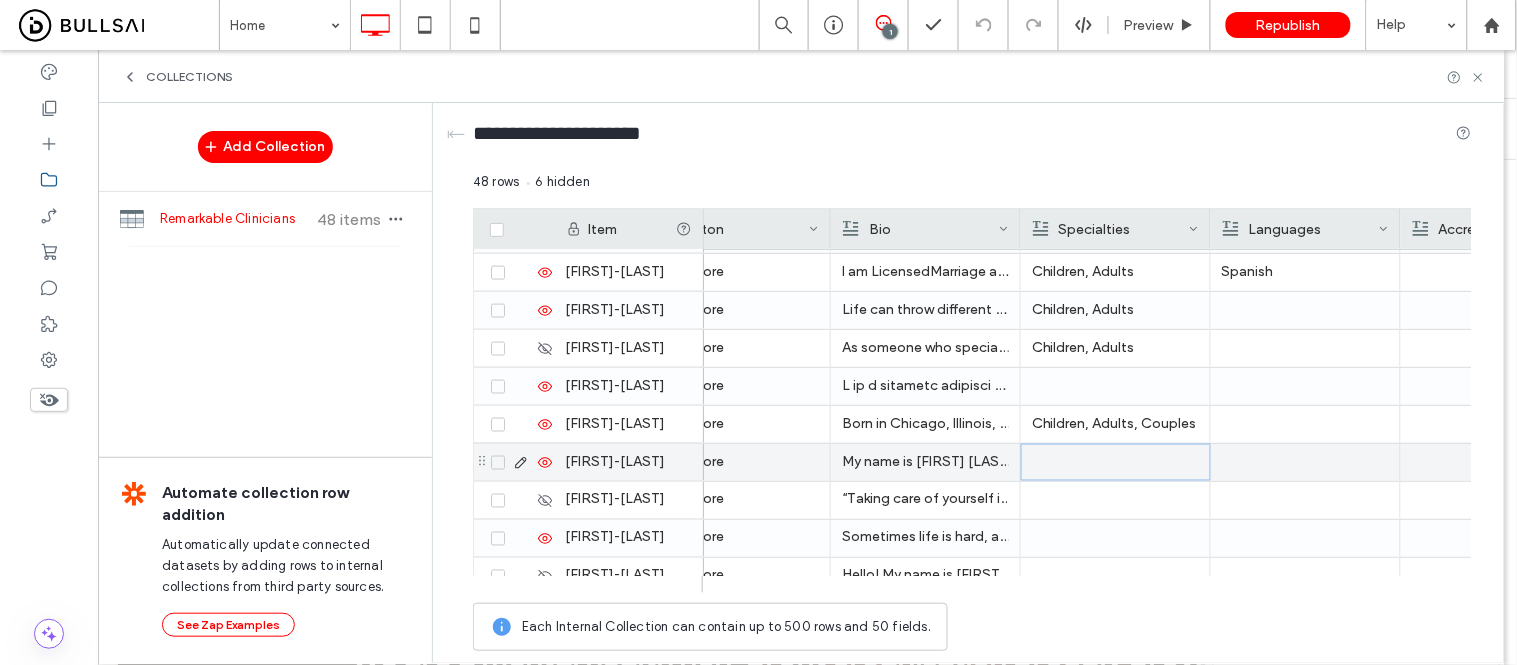 click at bounding box center [1116, 462] 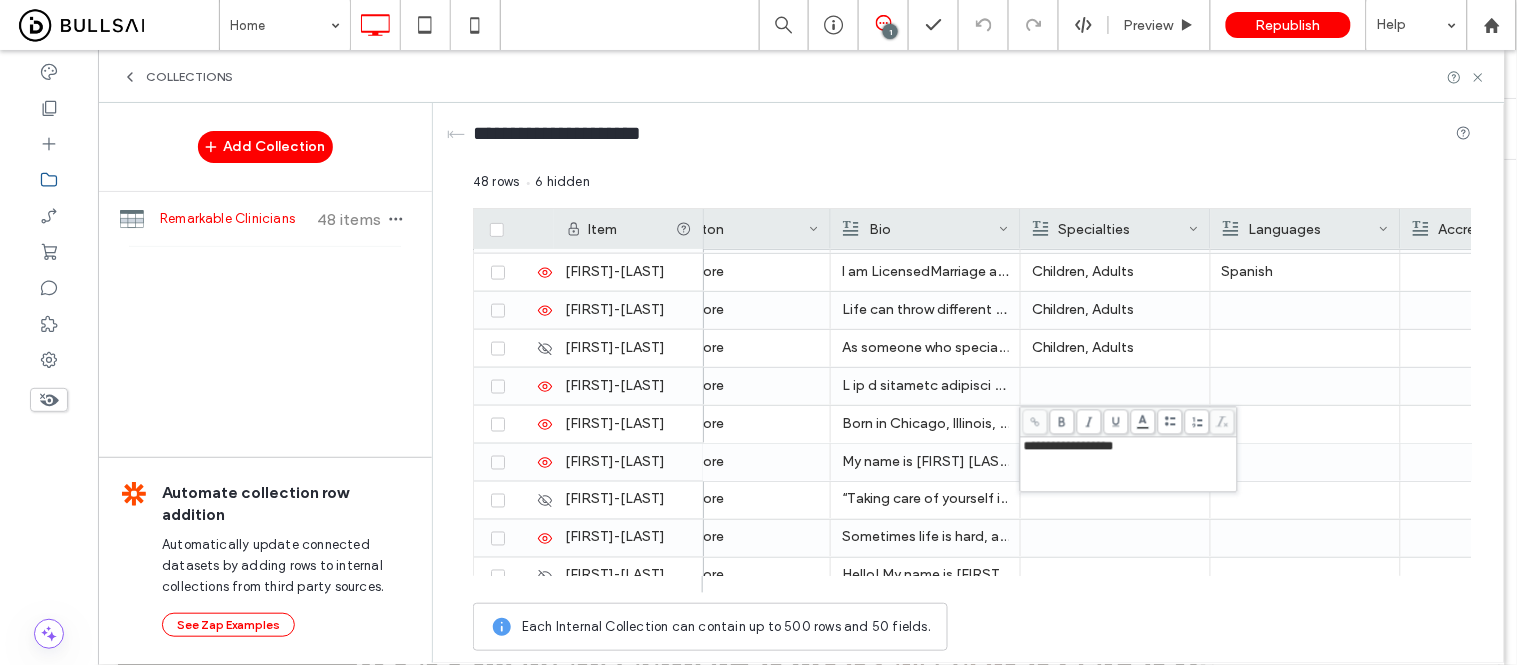 click at bounding box center (1129, 475) 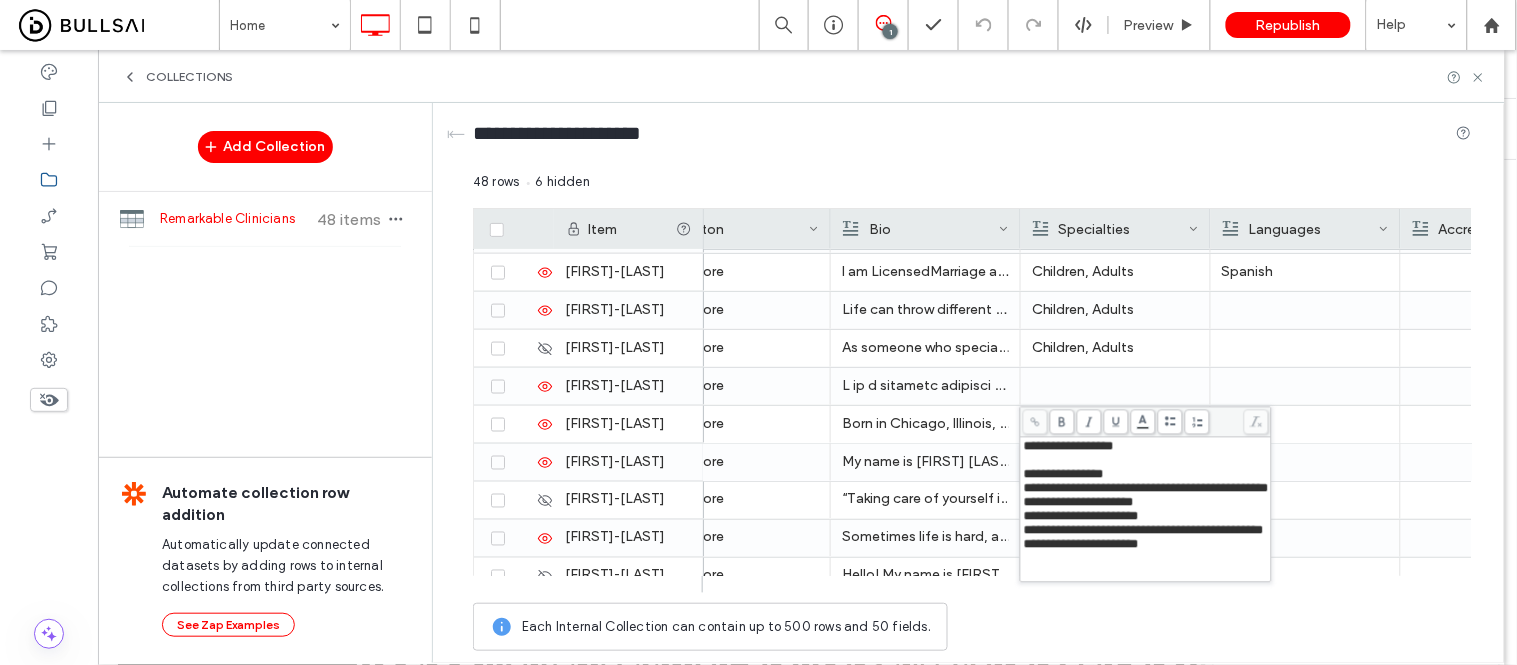 click at bounding box center [1146, 573] 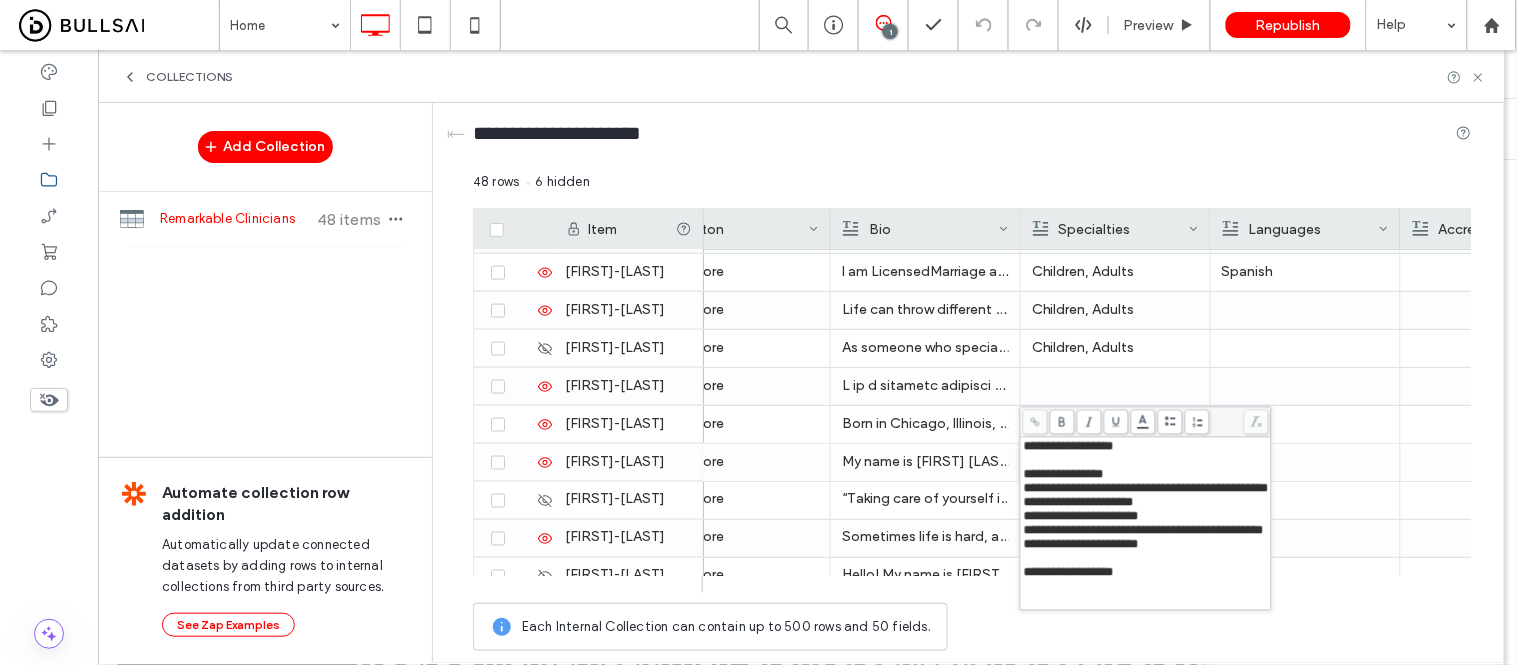 click at bounding box center [1146, 601] 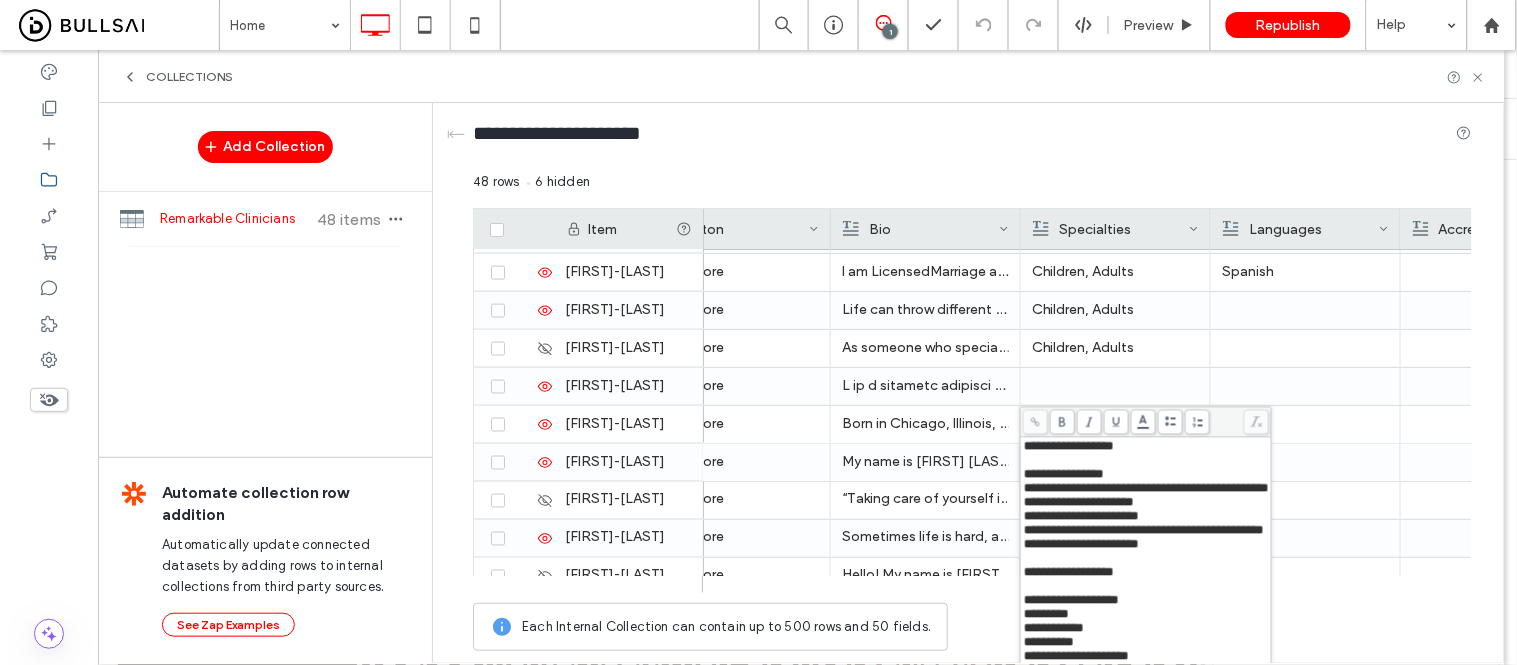 scroll, scrollTop: 135, scrollLeft: 0, axis: vertical 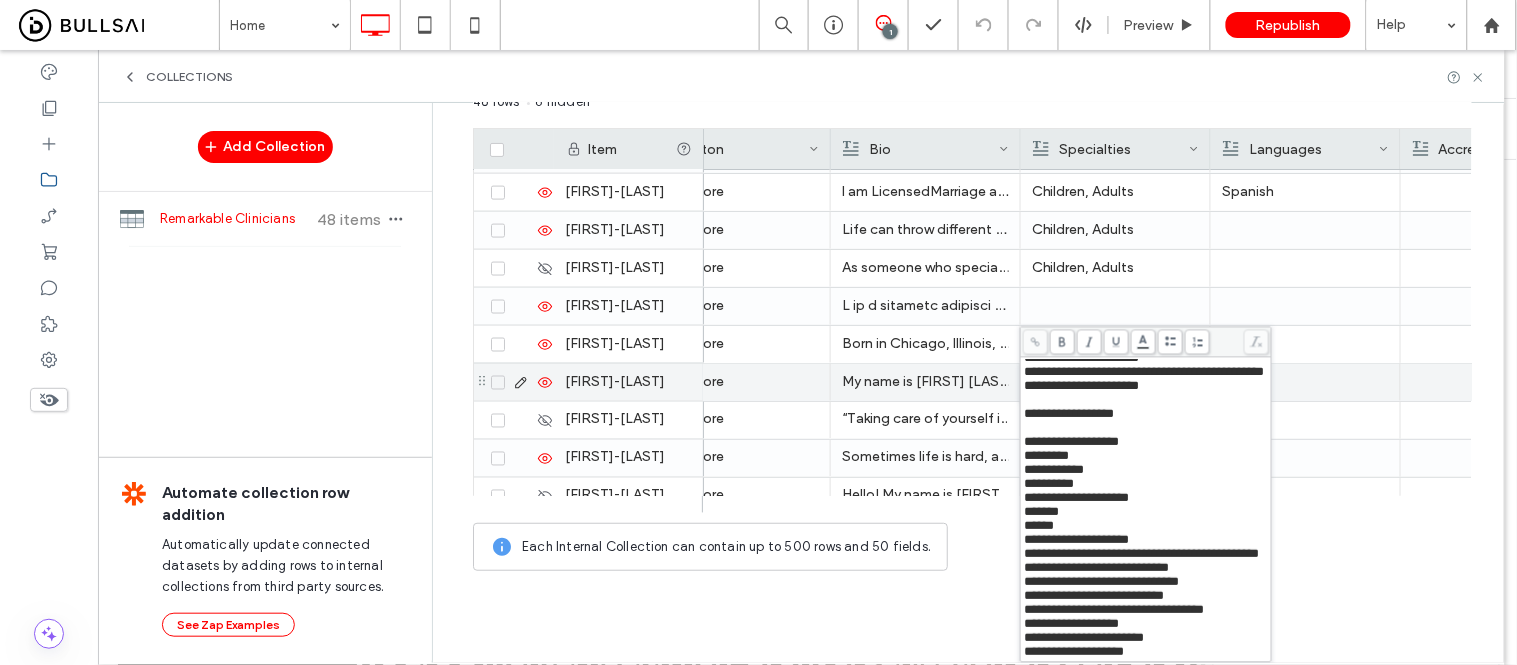 click on "Clinicians Licensed Clinician Learn More Experience the compassionate care and expertise of Dr. Greg Buttner, a leading therapist specializing in integrative psychotherapy. Allow me to guide you through the healing process, addressing trauma, family system issues, depression, anxiety, PTSD, and substance use disorders.  With my support, you can find the strength to overcome challenges and live a fulfilling and connected life. My invitation is into a private space where compassionately connecting to our obstacles and challenges opens the path to healing and our own awakening. Adults, Children, Couples Clinicians Licensed Clinician Learn More I have worked with children, adolescents, teenagers, and adults to support them through challenges such as substance abuse, depression, anxiety, trauma, Christian/spiritual struggles, bereavement/grief, postpartum struggles, trauma, and women's issues. Although I don't specialize in one specific treatment style,. I do tend to lean towards a solution-focused approach." at bounding box center [961, 344] 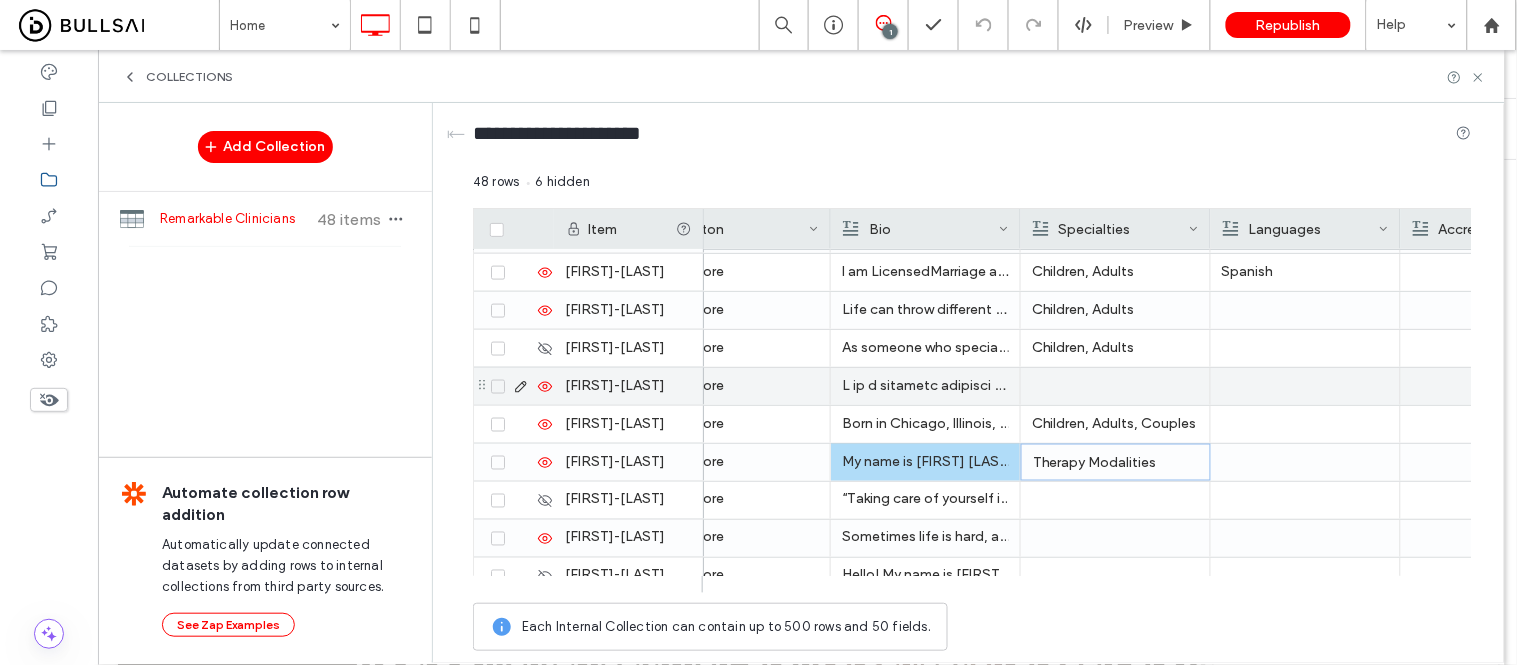 scroll, scrollTop: 0, scrollLeft: 0, axis: both 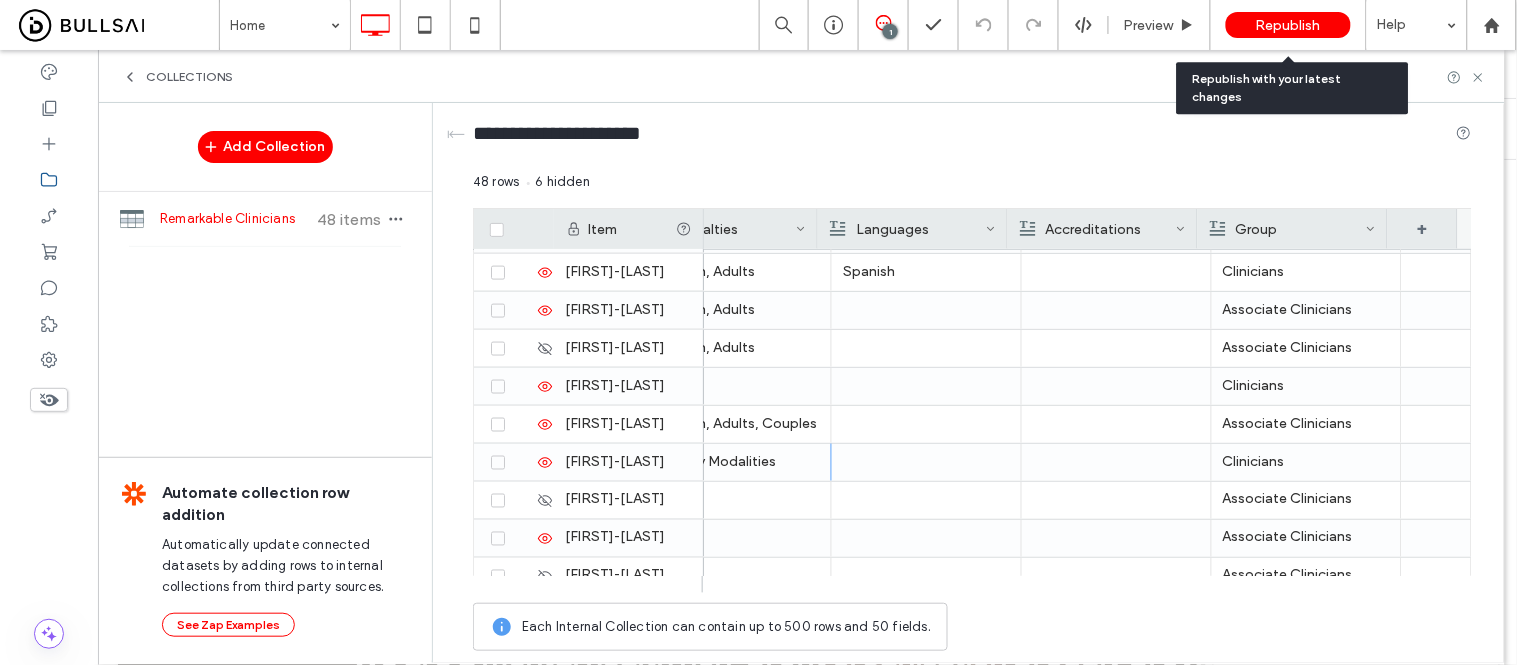 drag, startPoint x: 1296, startPoint y: 23, endPoint x: 1296, endPoint y: 55, distance: 32 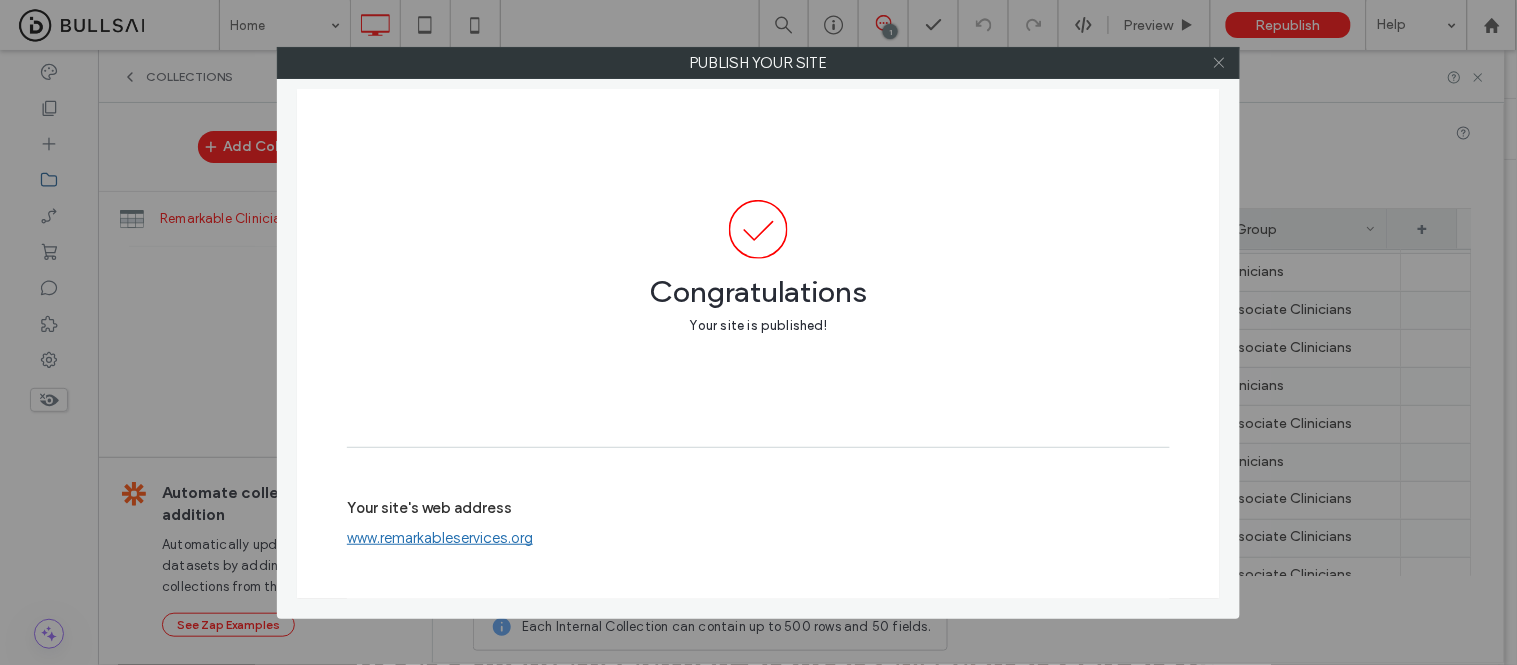 click 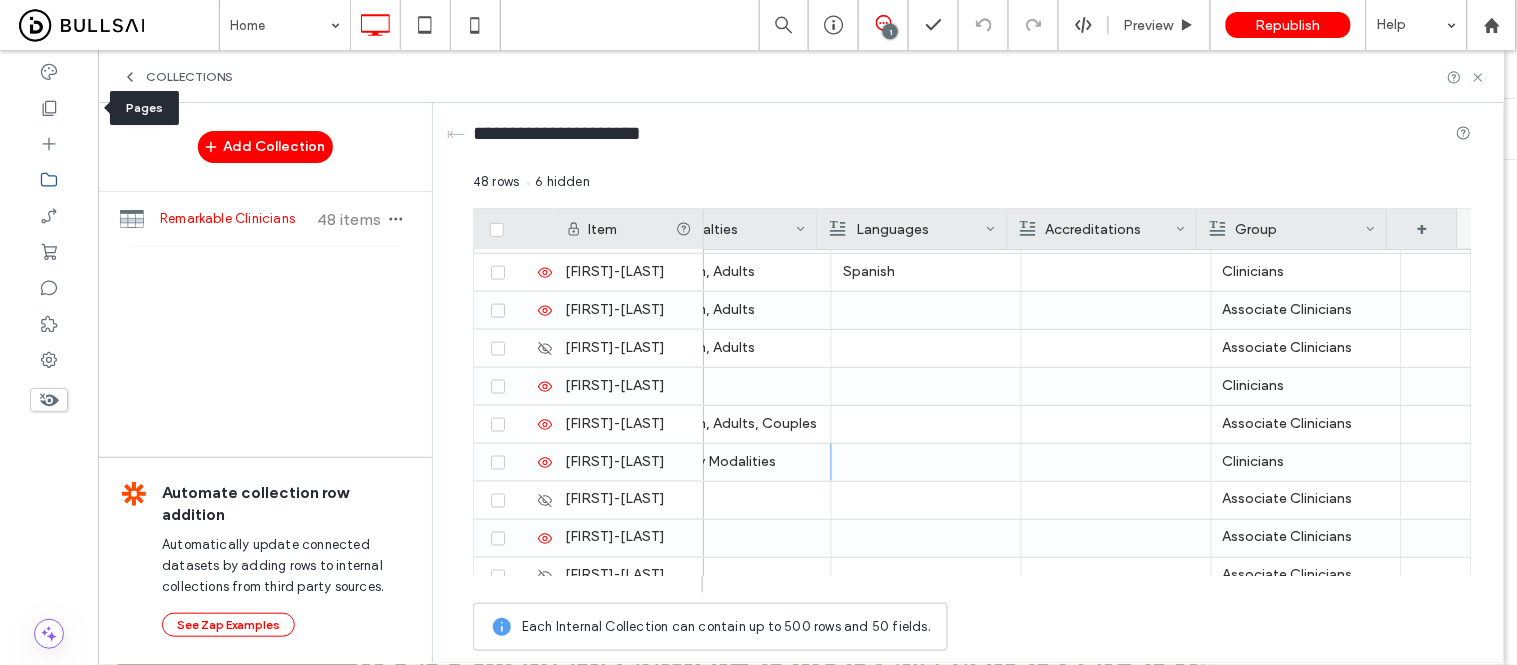 click 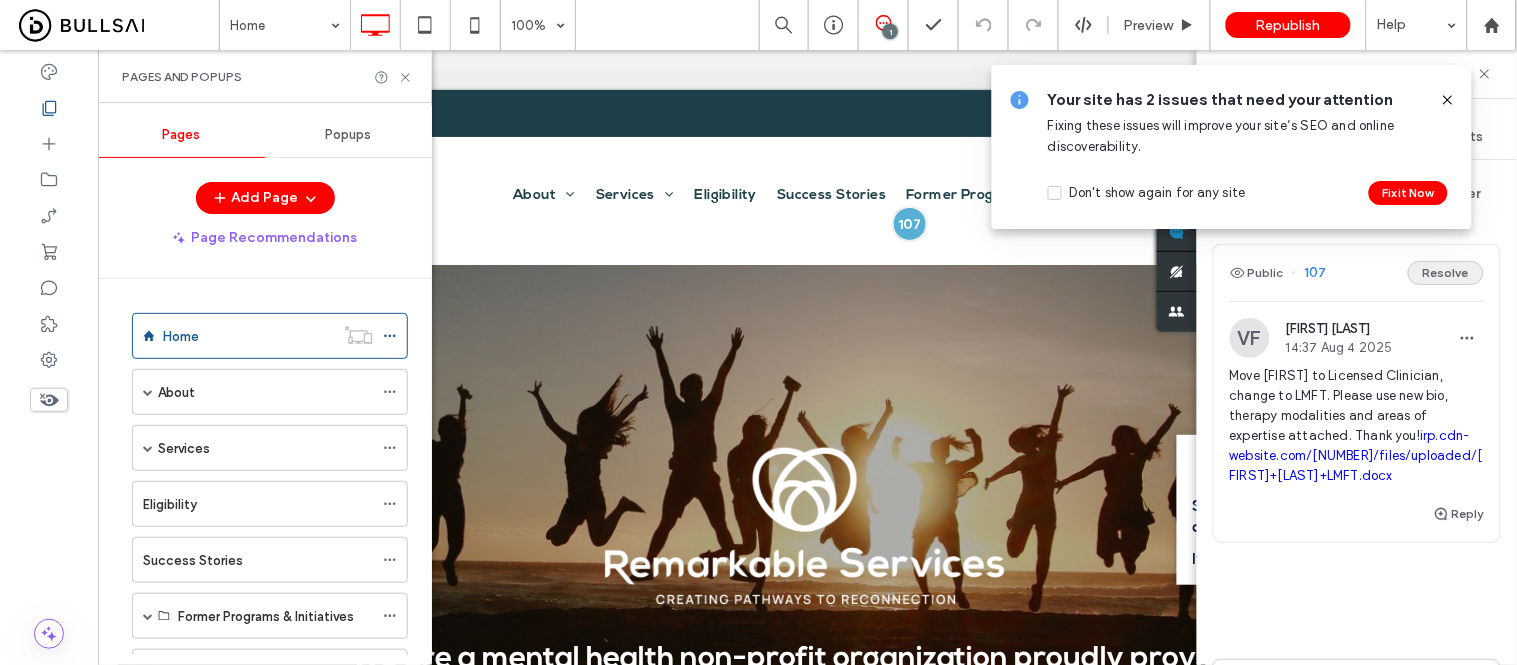 click on "Resolve" at bounding box center [1446, 273] 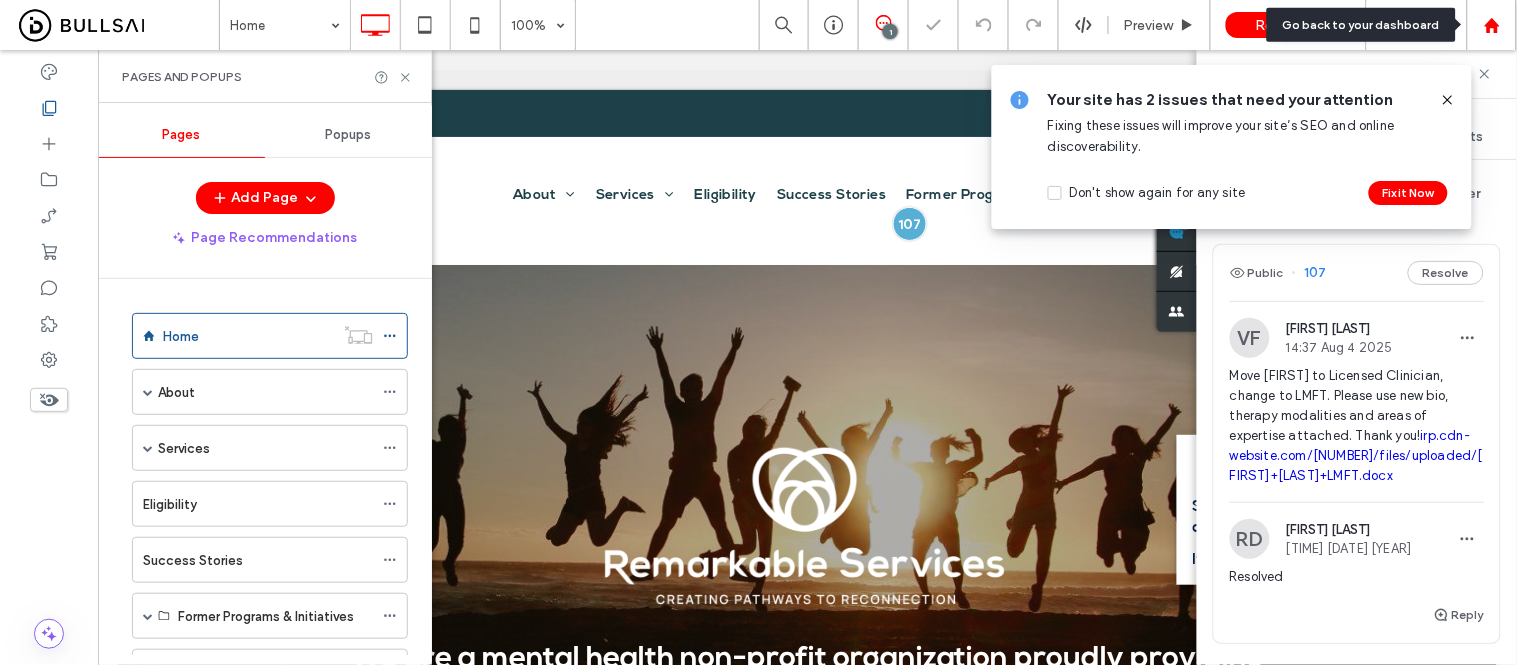 click 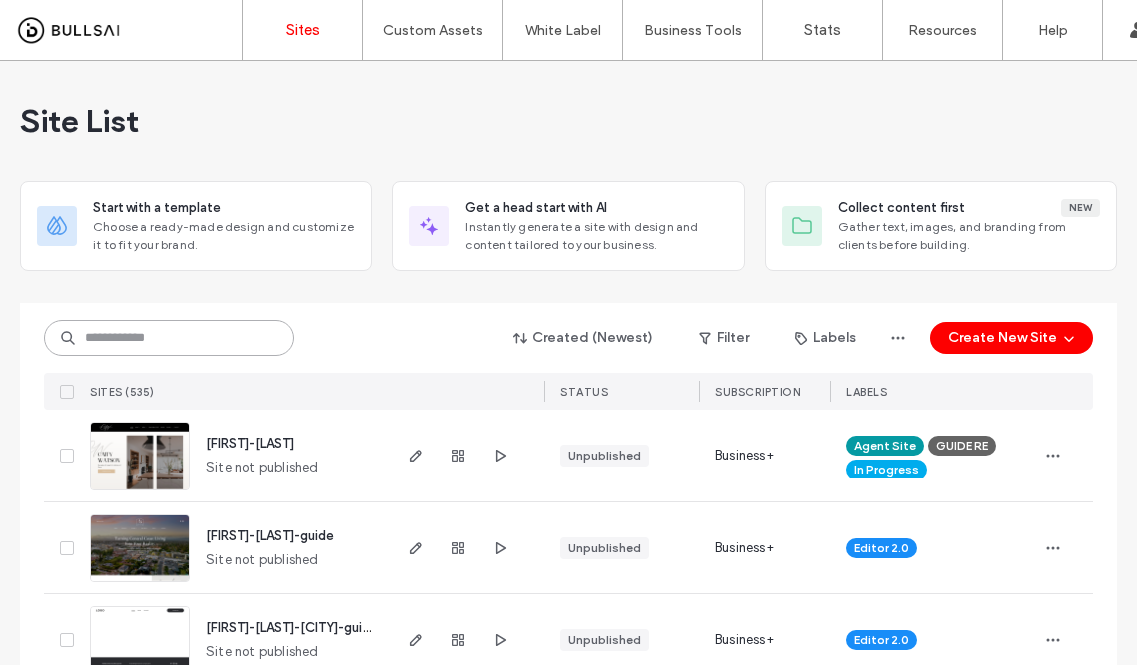 click at bounding box center (169, 338) 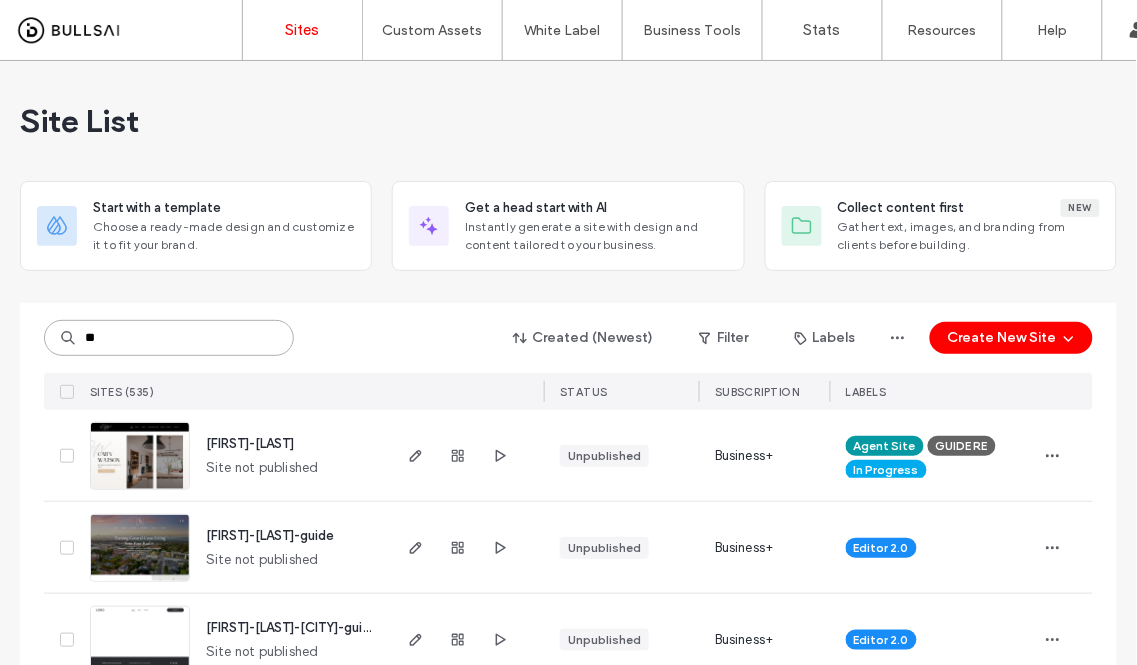 scroll, scrollTop: 0, scrollLeft: 0, axis: both 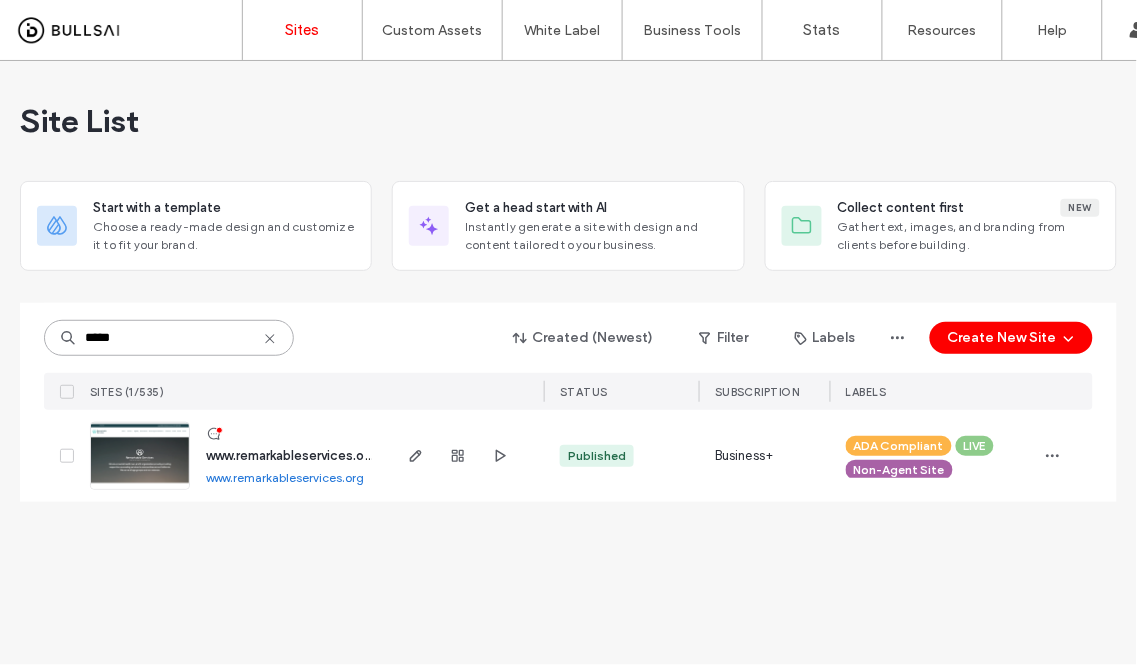 type on "*****" 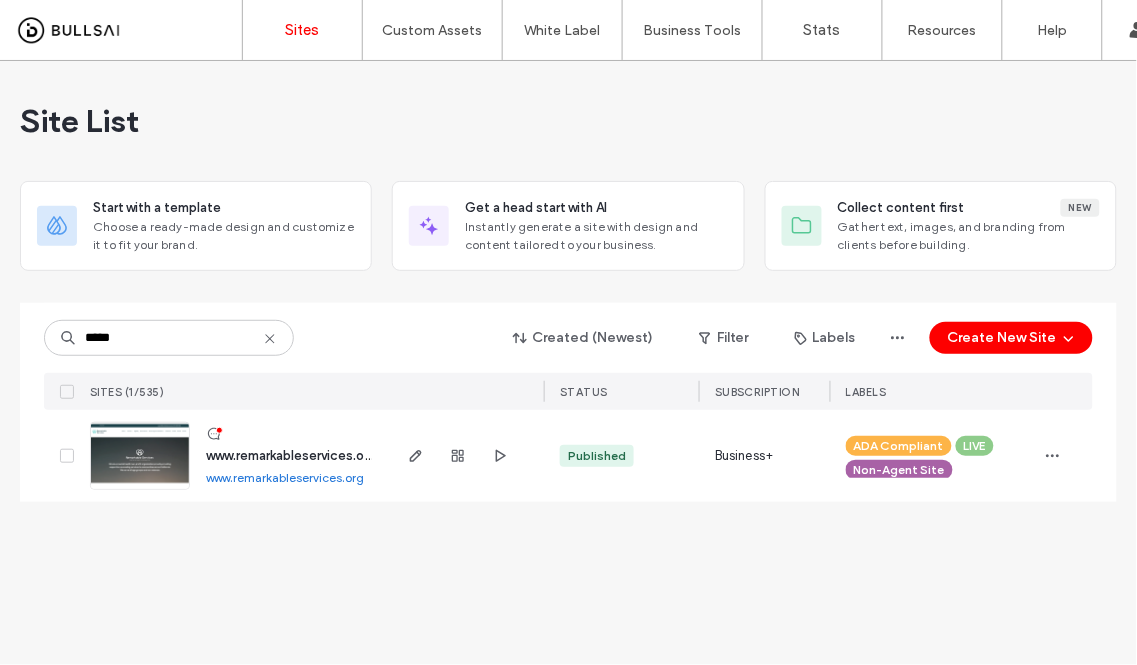 click at bounding box center [140, 491] 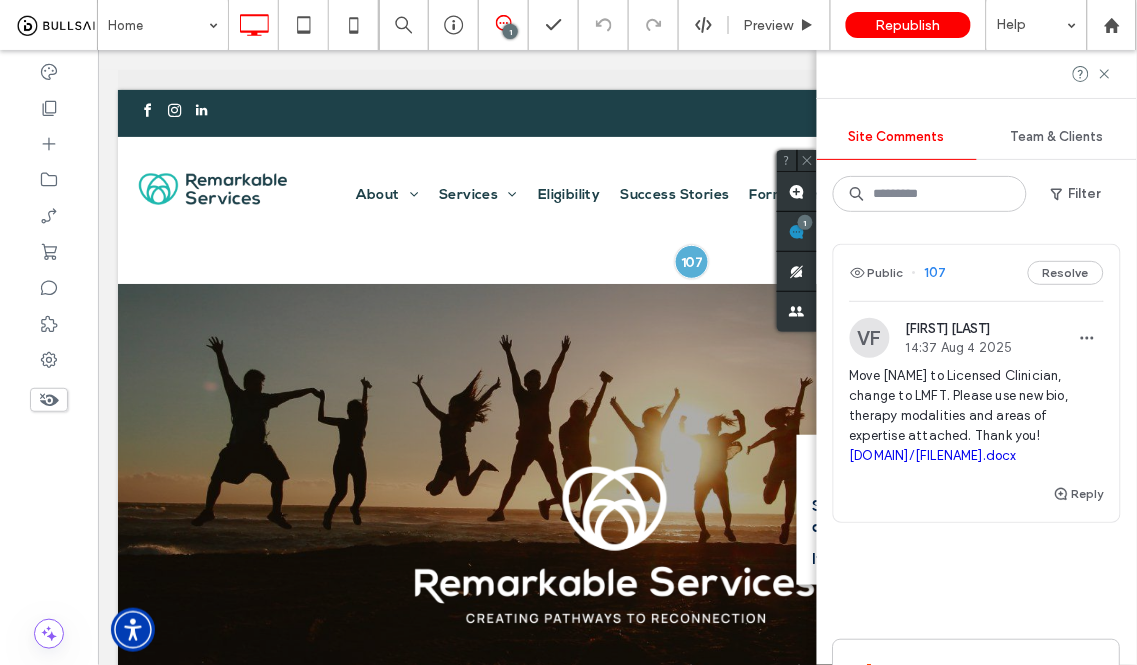 scroll, scrollTop: 0, scrollLeft: 0, axis: both 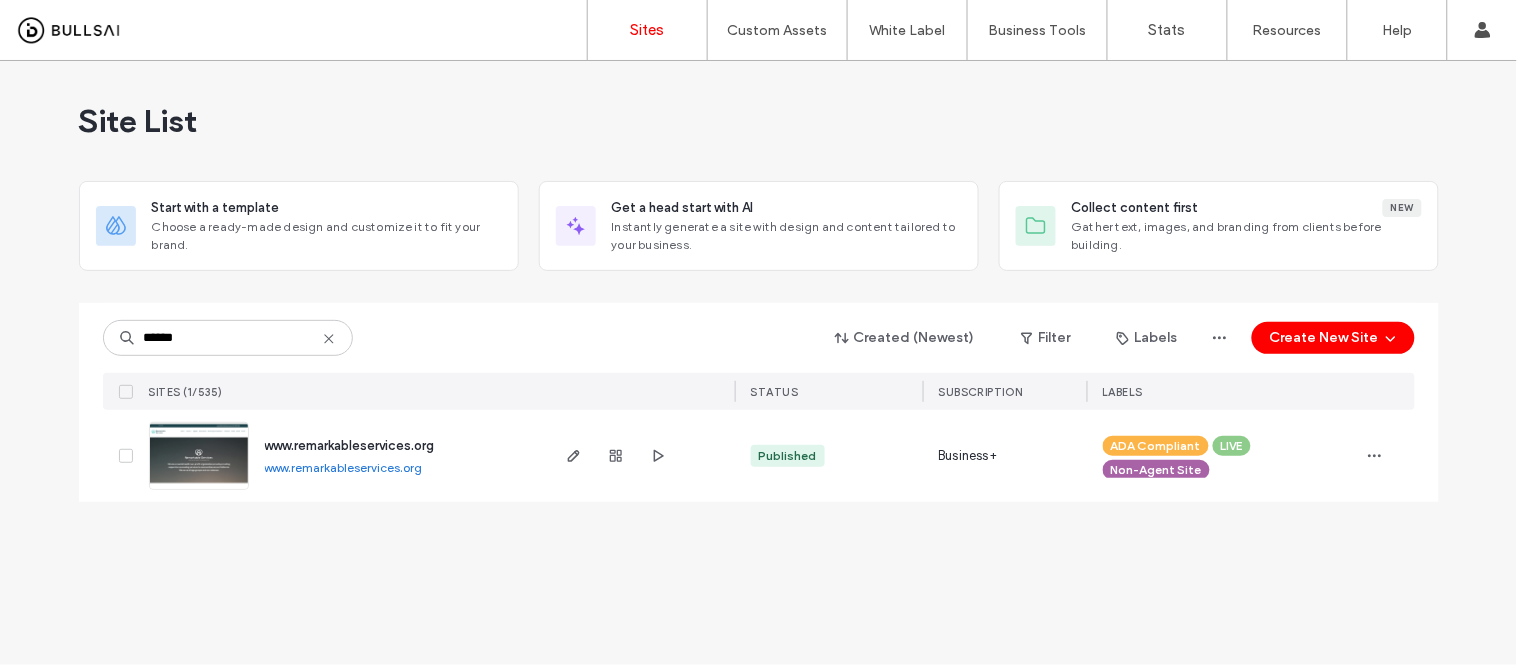 type on "******" 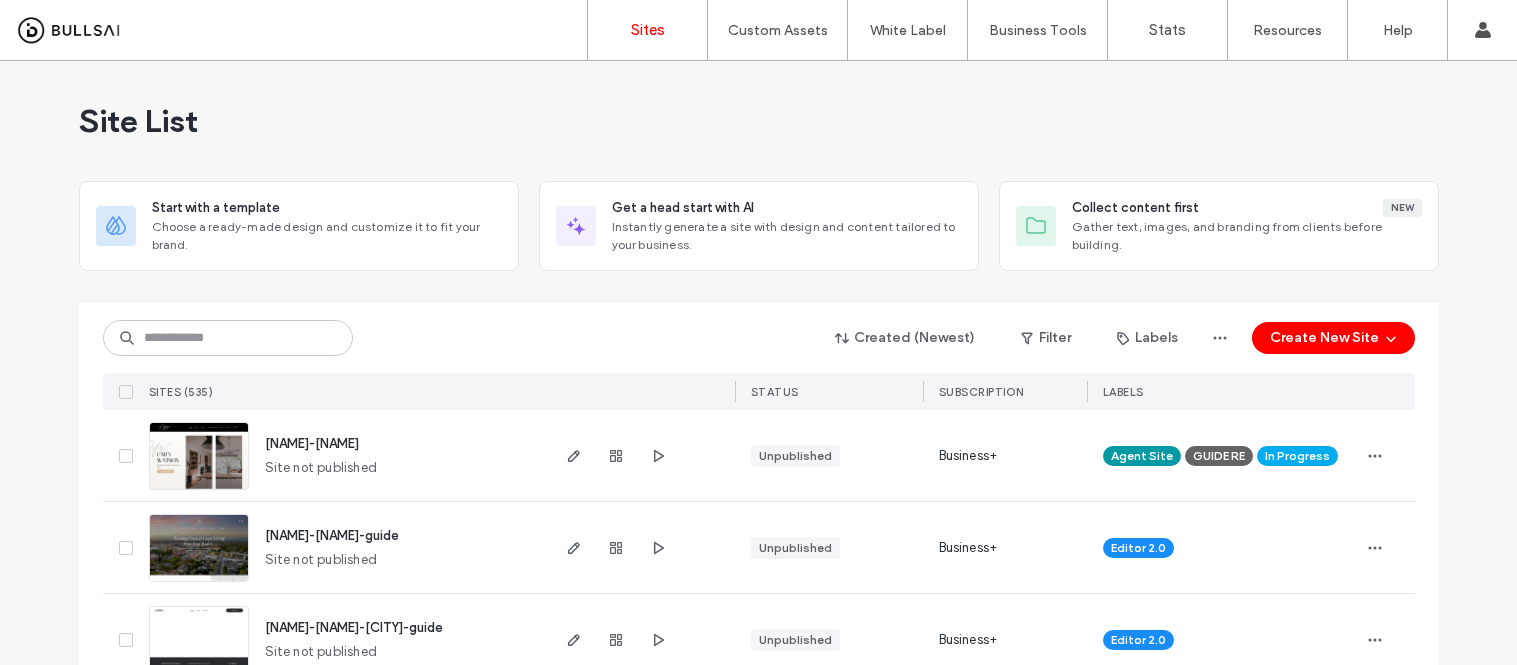scroll, scrollTop: 0, scrollLeft: 0, axis: both 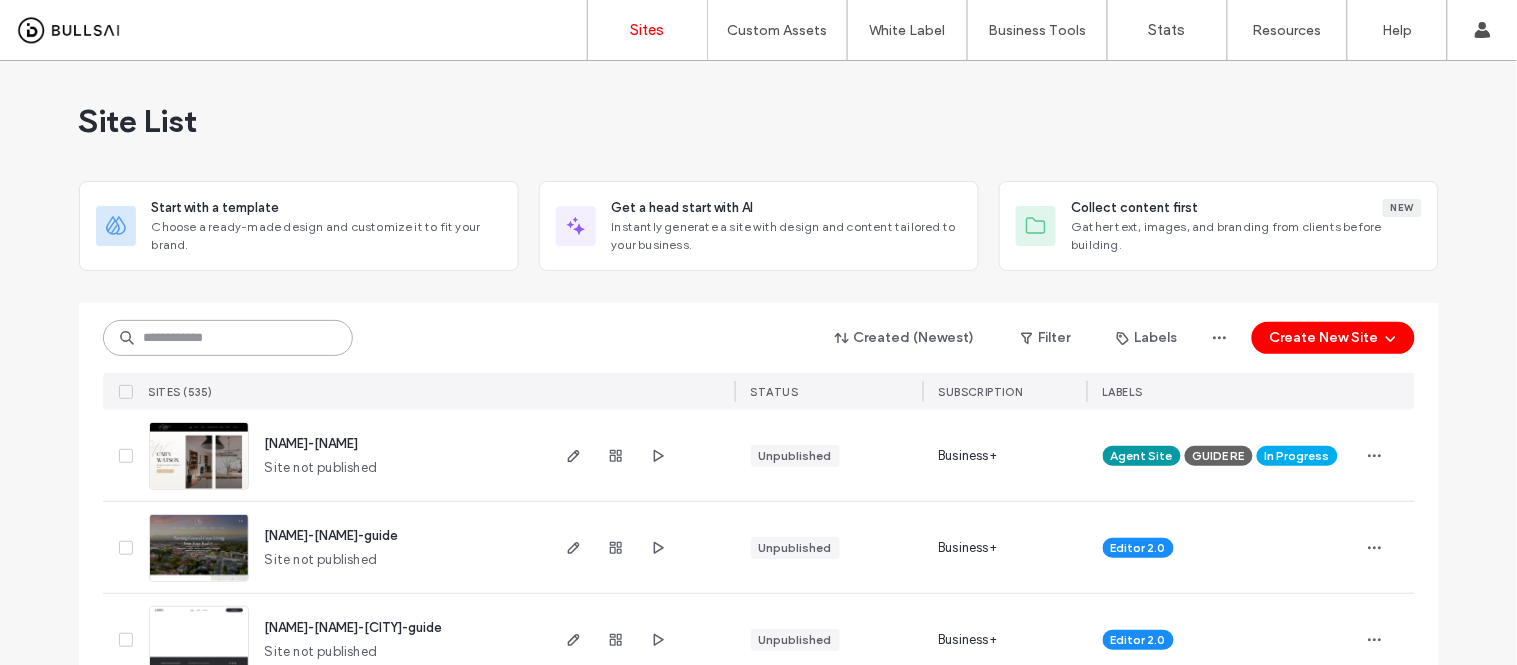 click at bounding box center (228, 338) 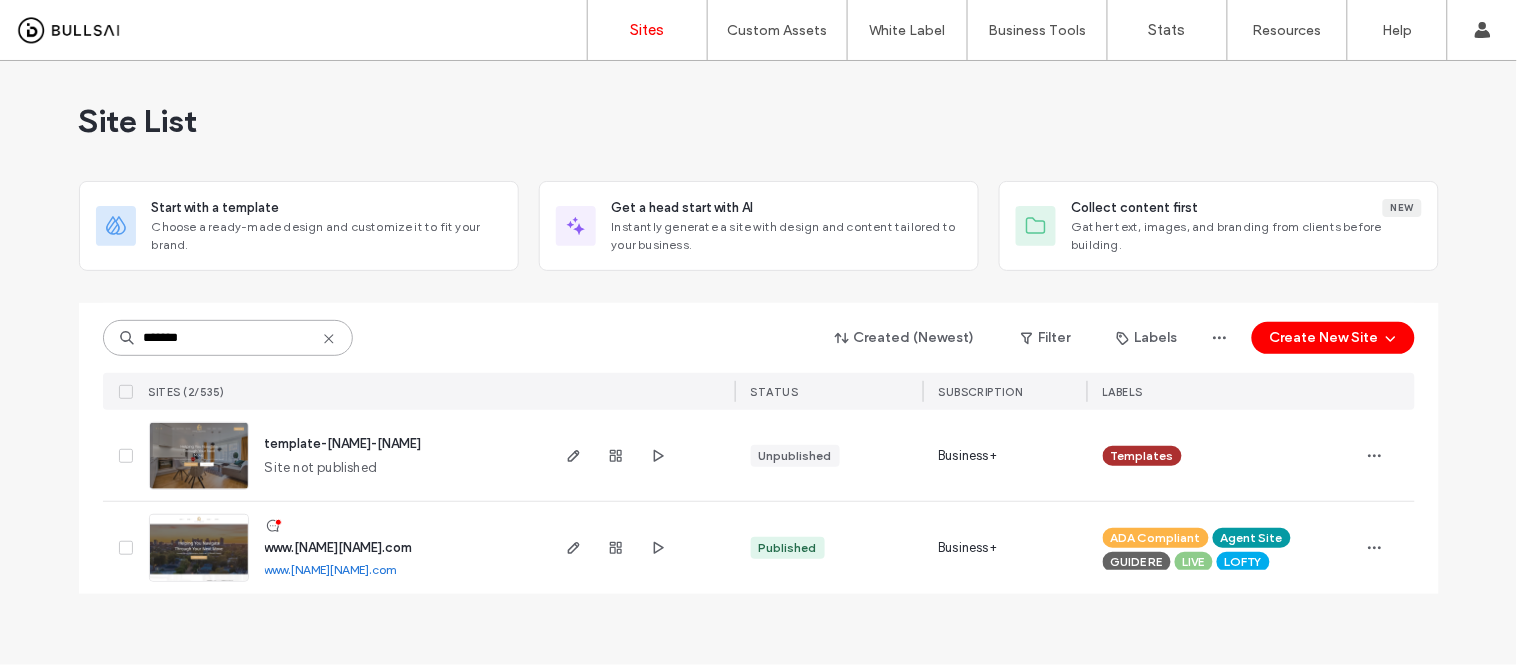 type on "*******" 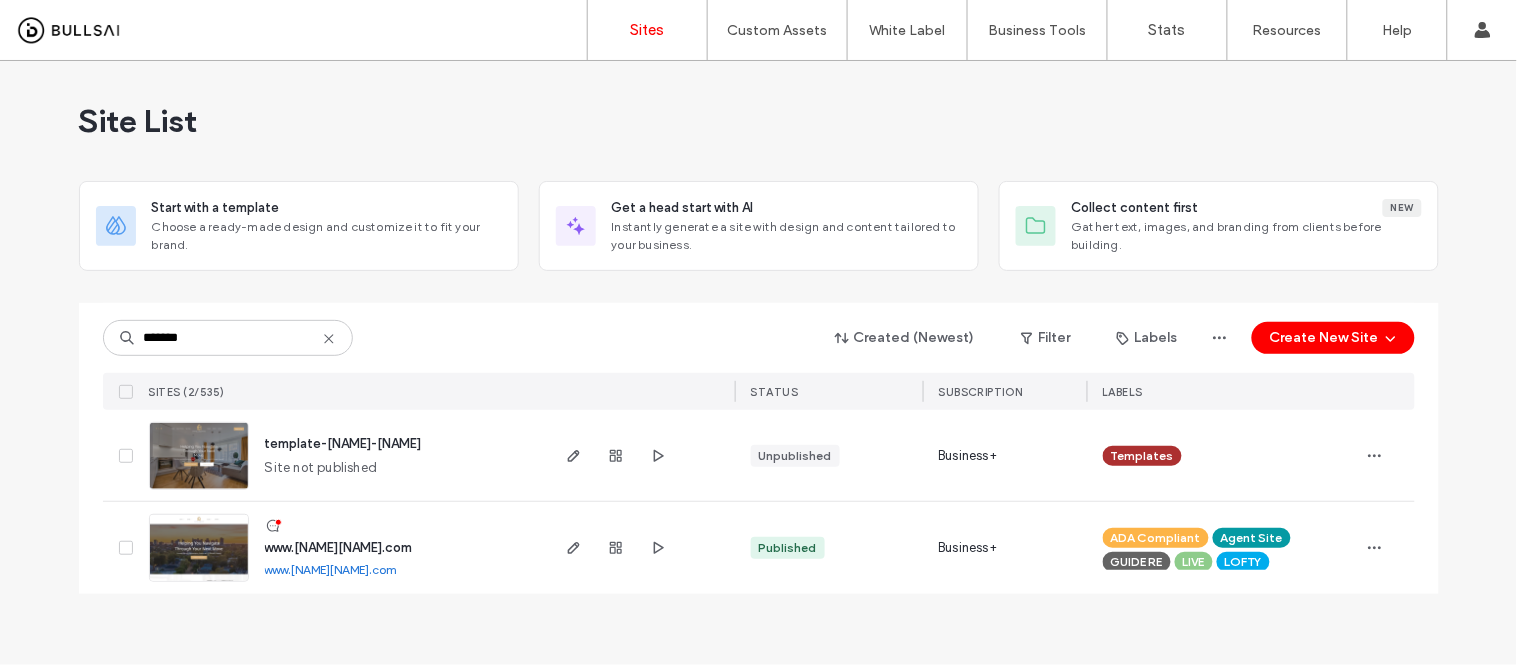 click on "www.chantelhernandez.com" at bounding box center (331, 569) 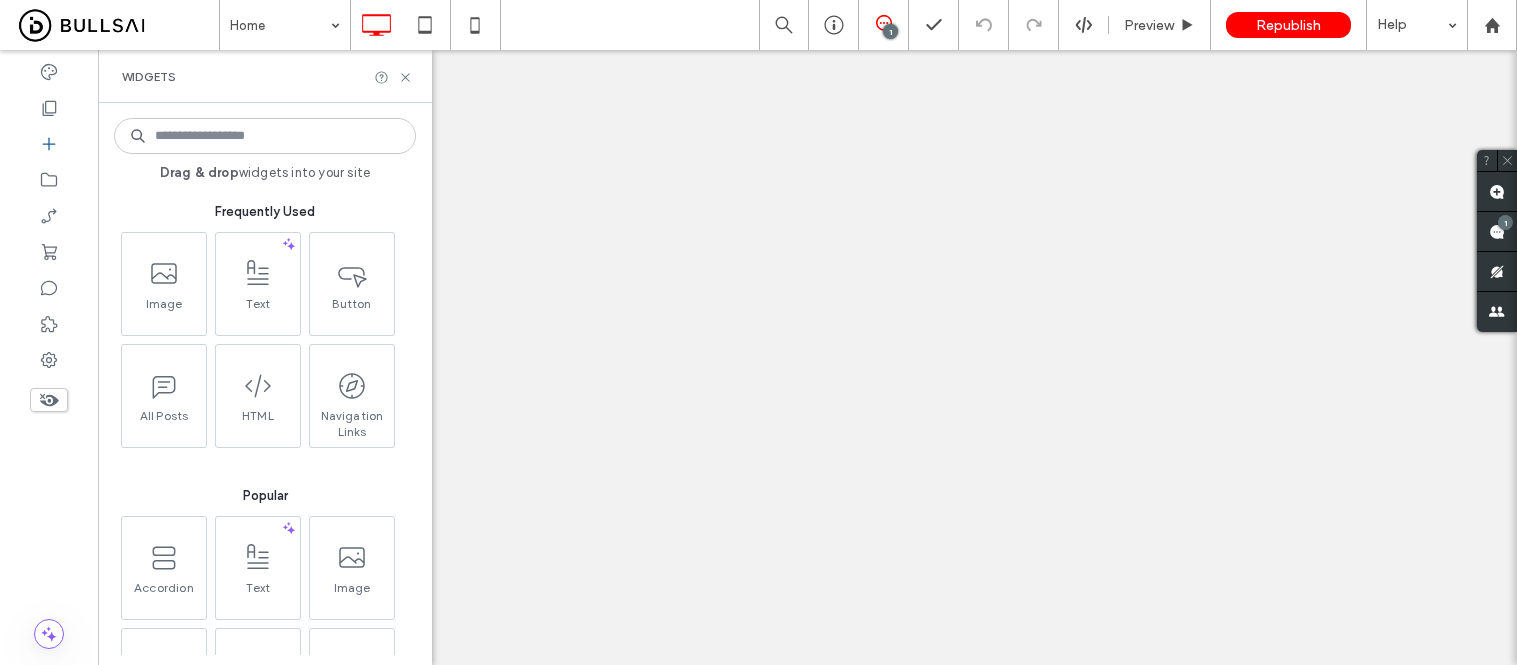scroll, scrollTop: 0, scrollLeft: 0, axis: both 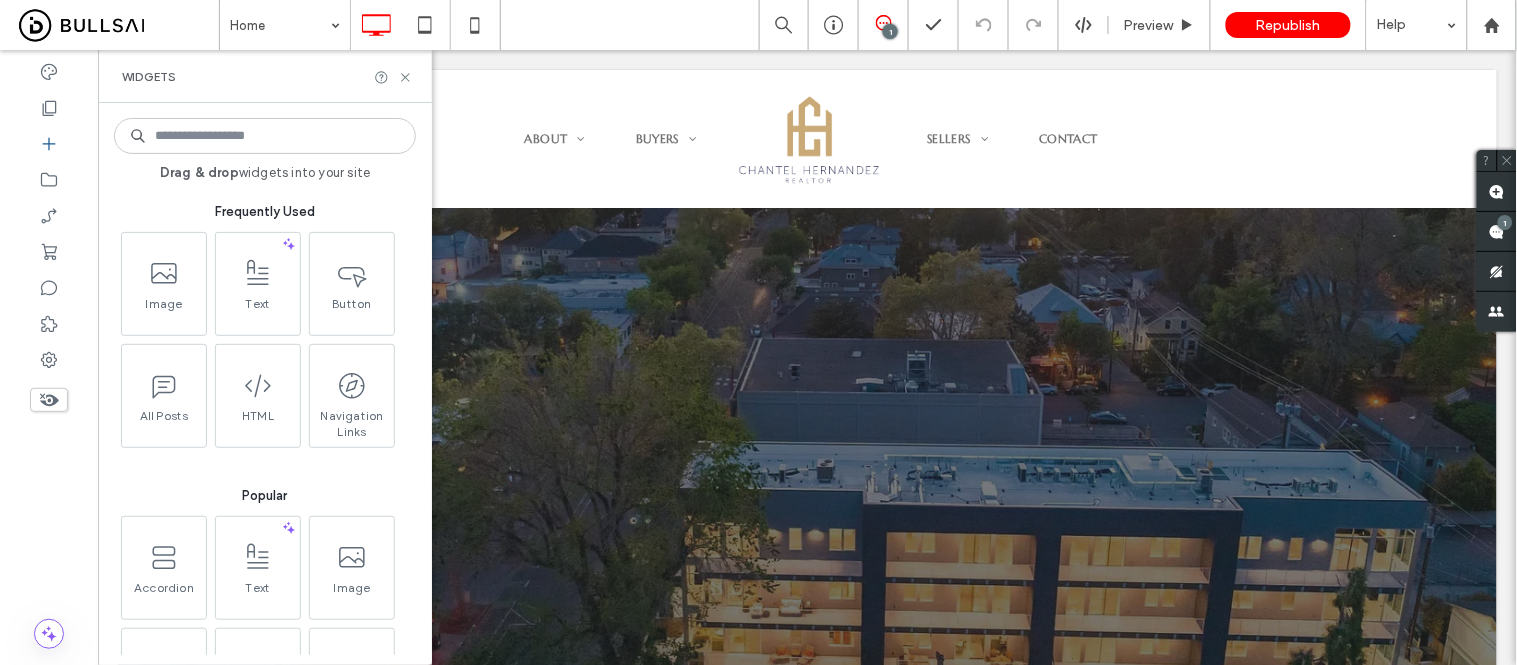click at bounding box center [265, 136] 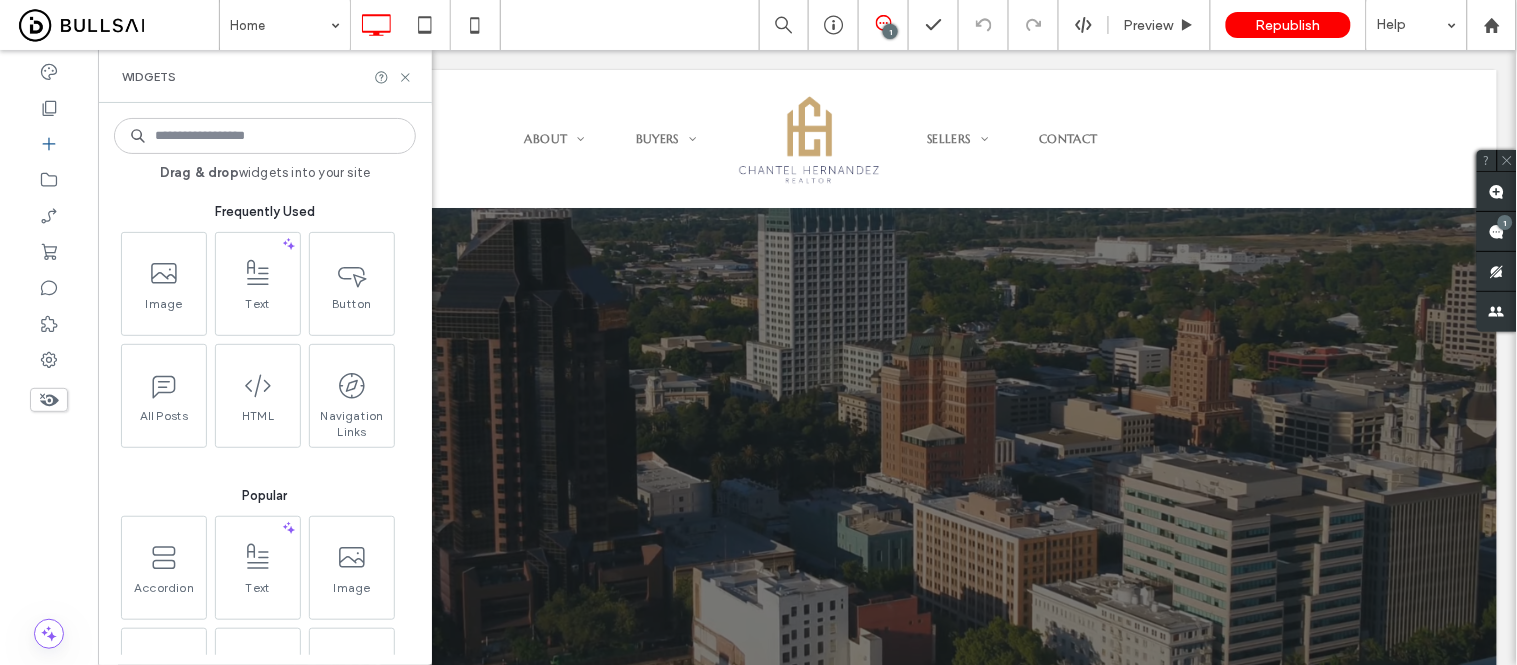 scroll, scrollTop: 0, scrollLeft: 0, axis: both 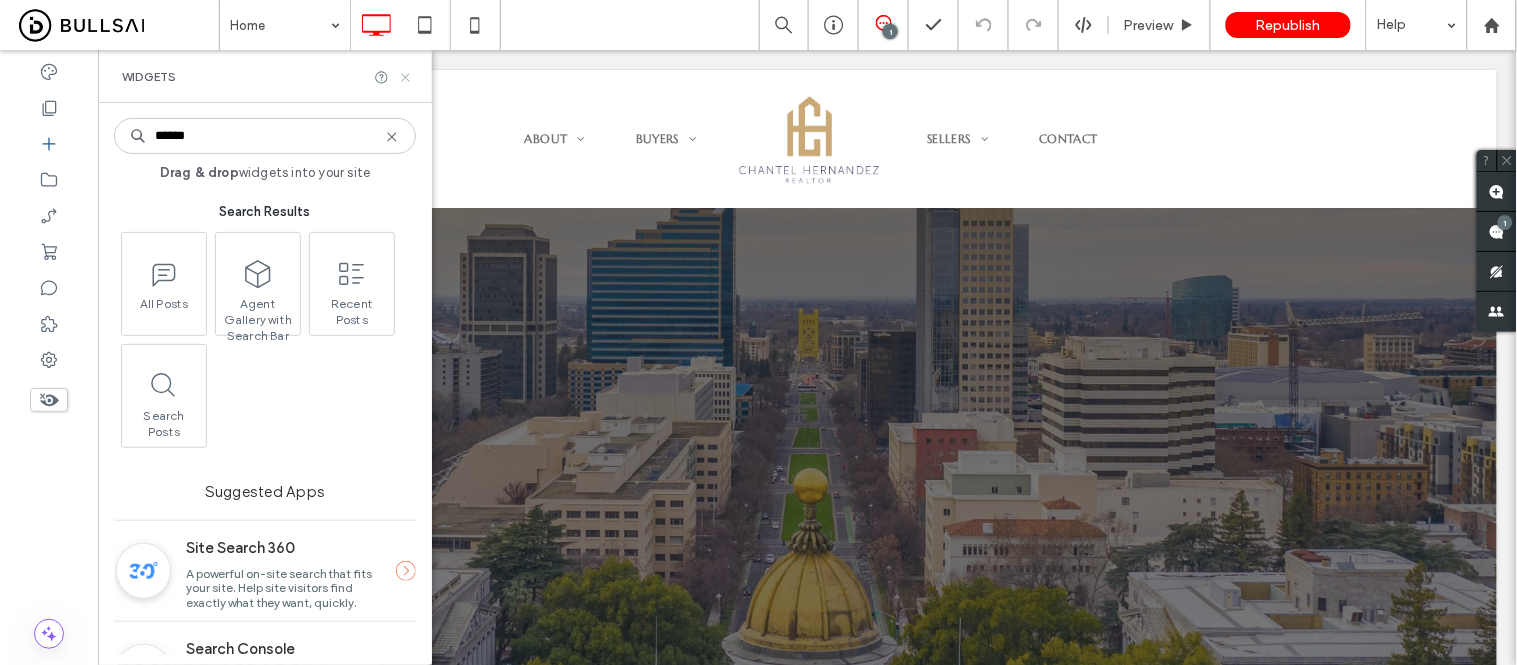type on "******" 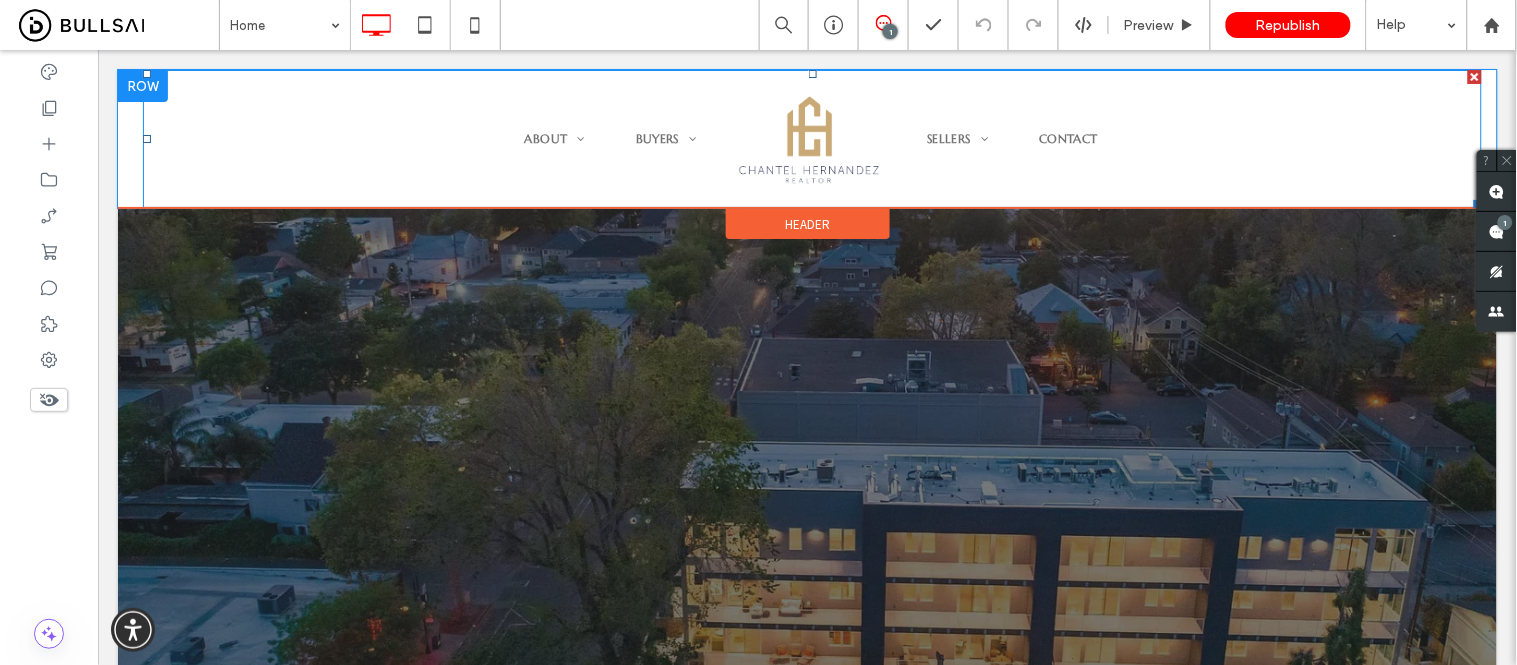 click on "Sellers
Online Presence
Marketing
Home Valuation
Contact" at bounding box center [1184, 138] 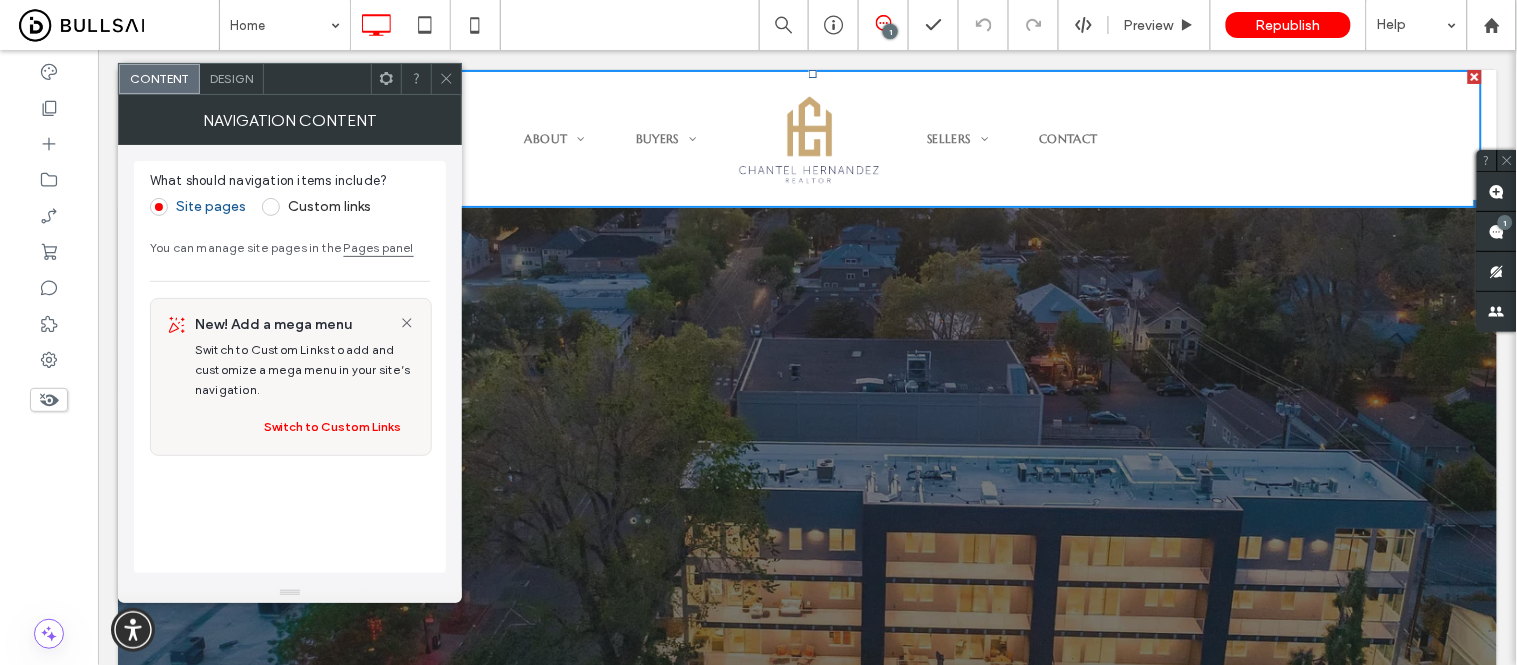 click on "Design" at bounding box center [232, 79] 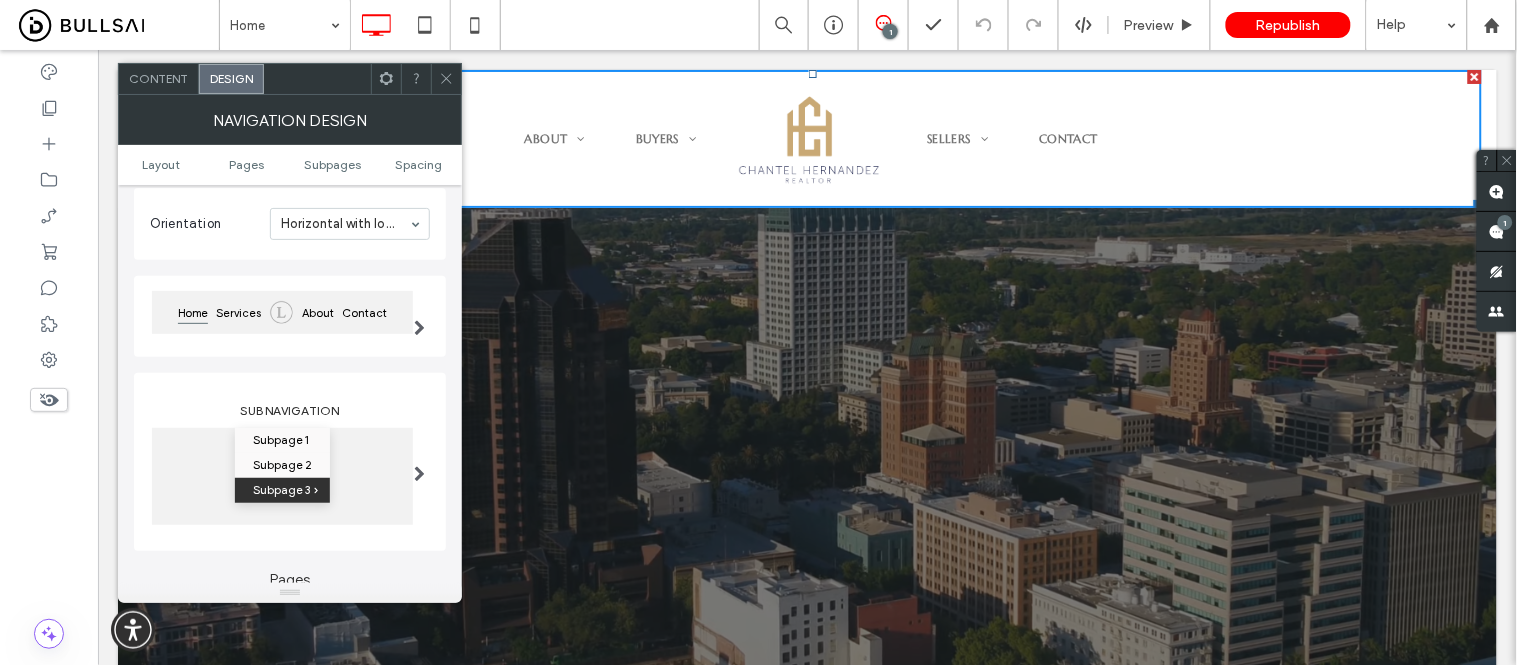 scroll, scrollTop: 0, scrollLeft: 0, axis: both 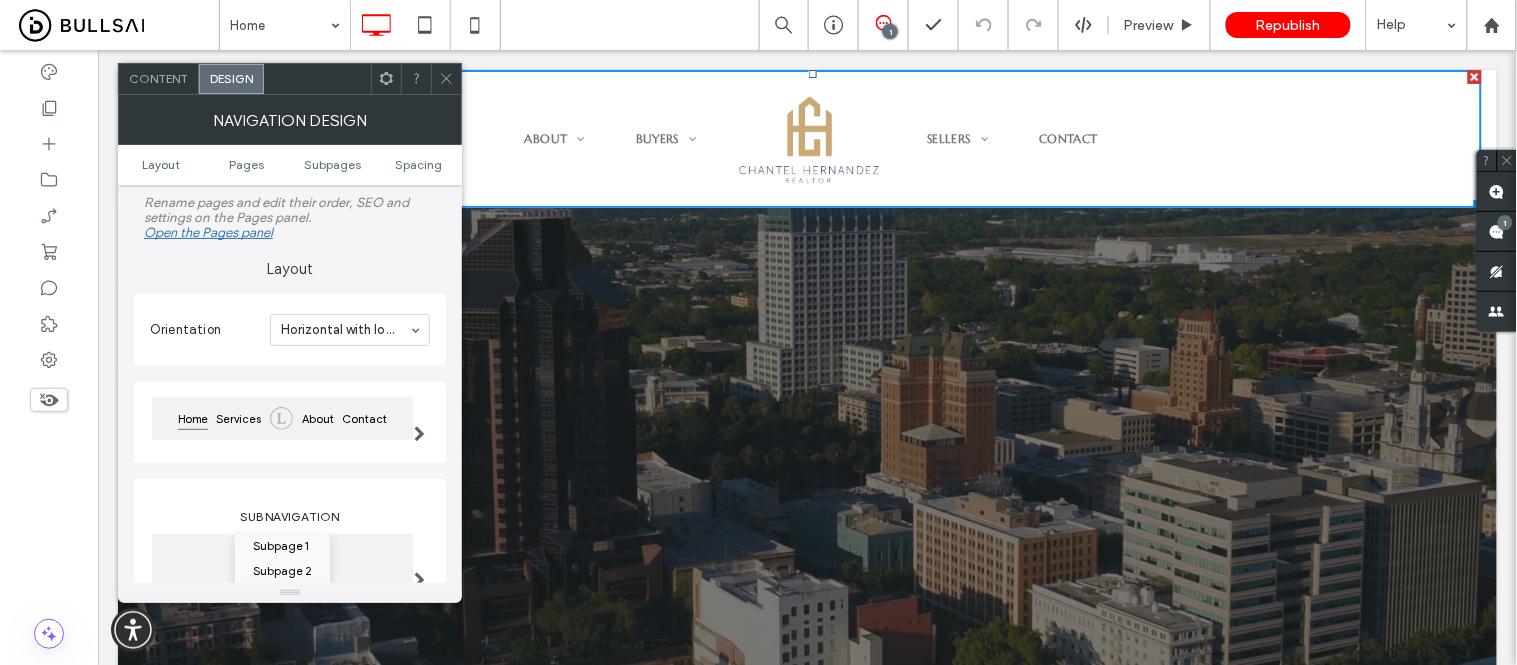 click 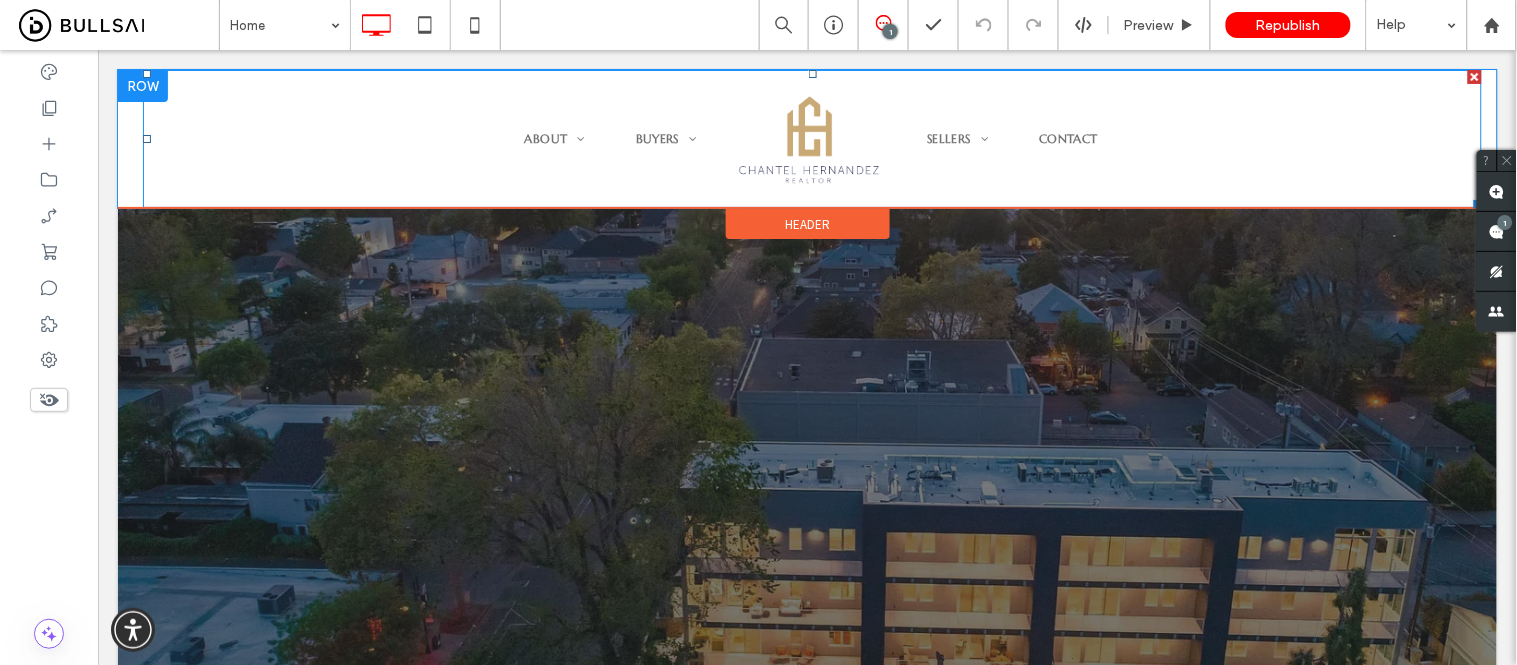 click on "Sellers
Online Presence
Marketing
Home Valuation
Contact" at bounding box center [1184, 138] 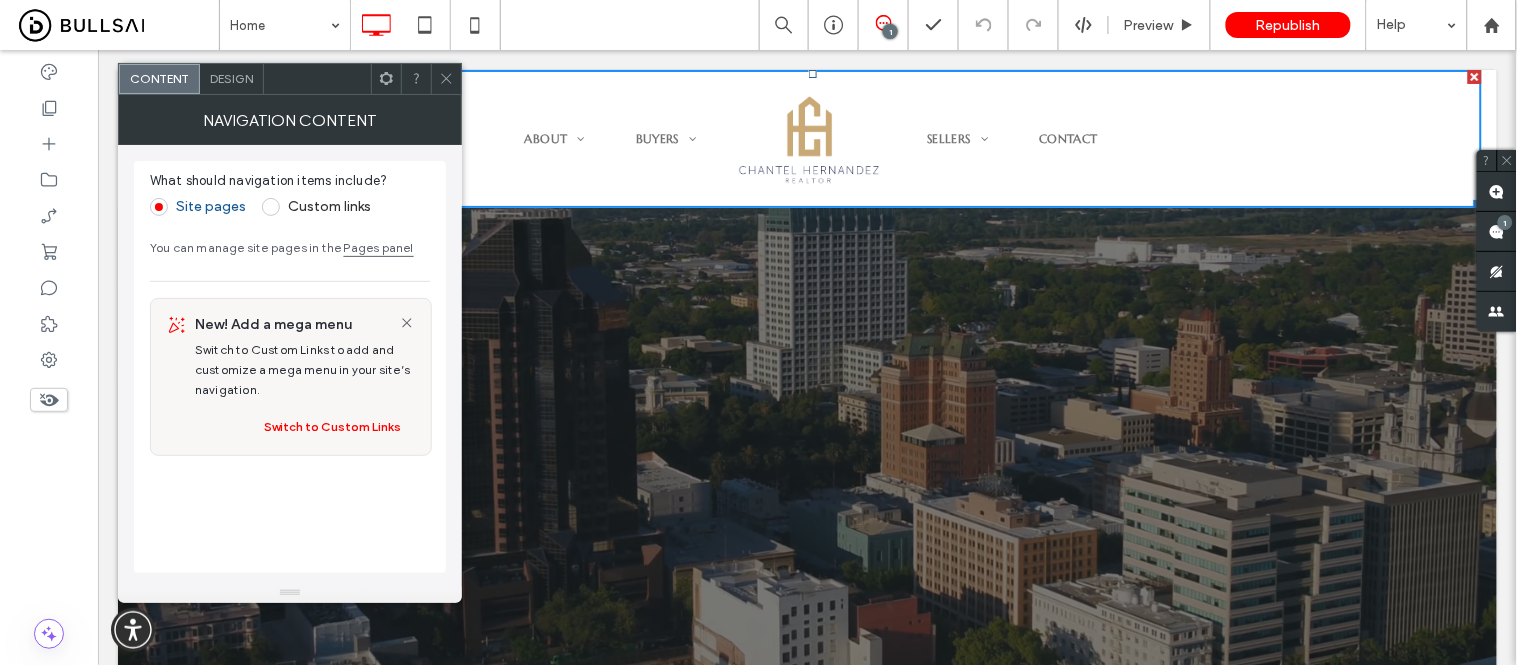 click on "Design" at bounding box center (232, 79) 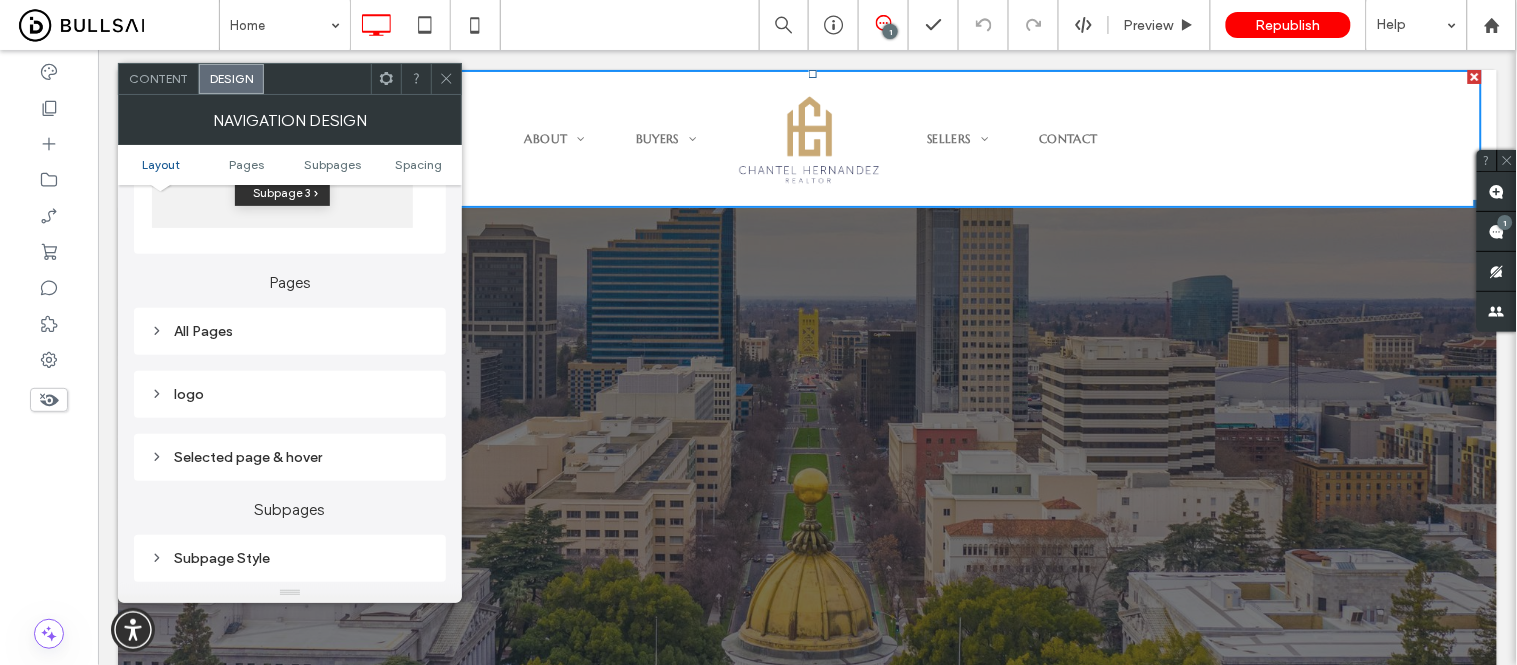 scroll, scrollTop: 333, scrollLeft: 0, axis: vertical 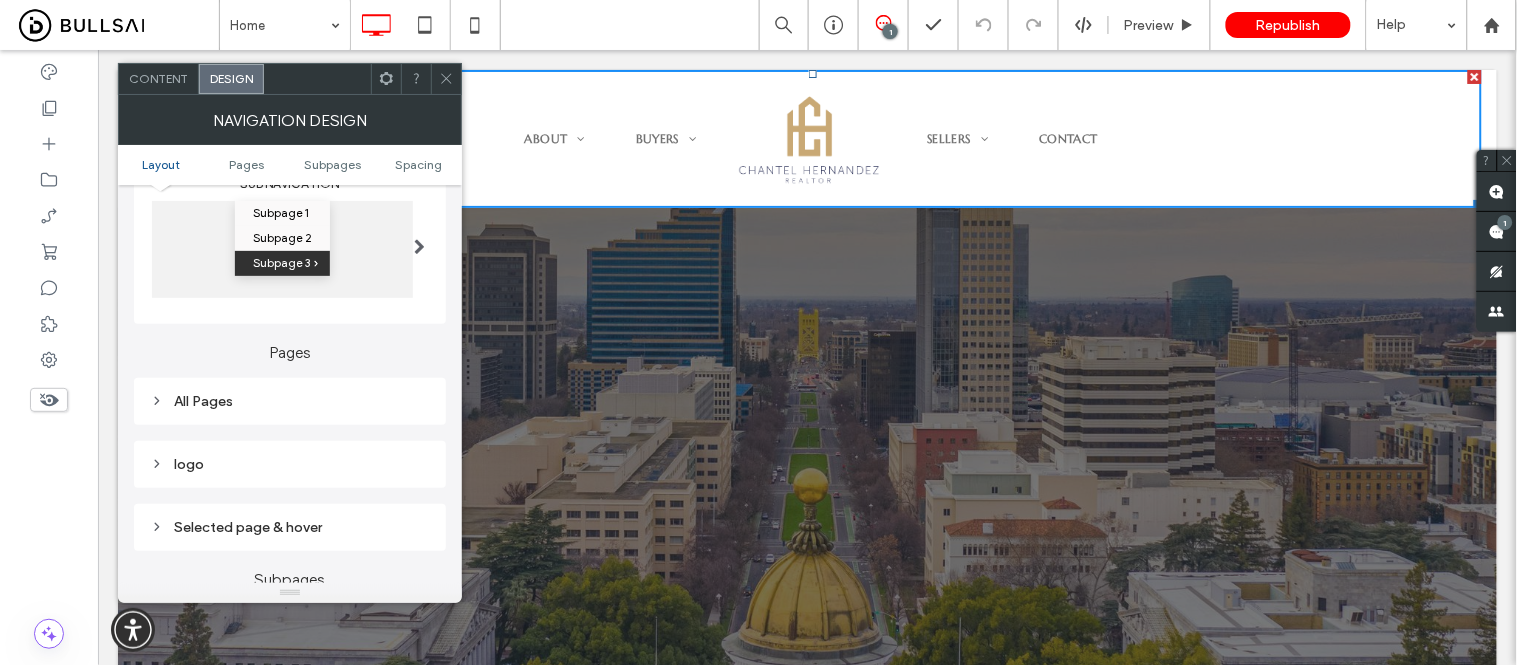 click 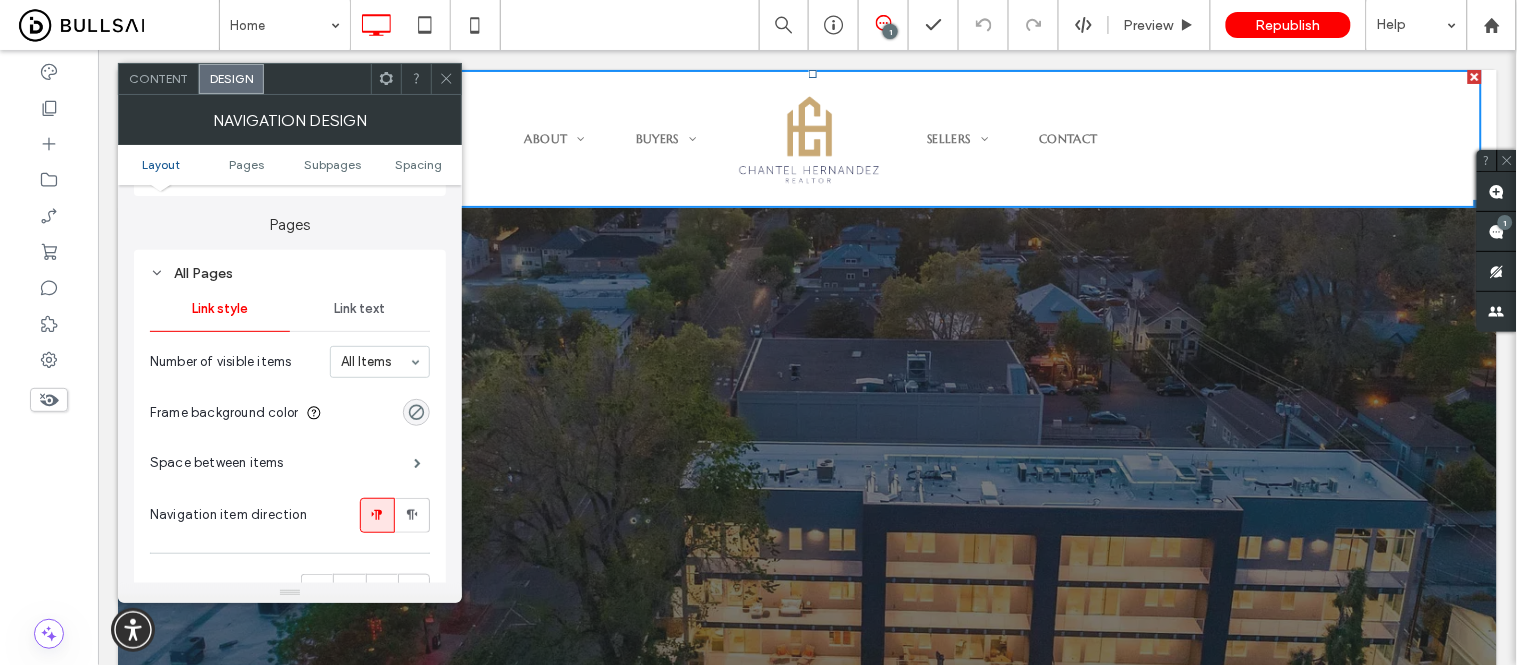 scroll, scrollTop: 333, scrollLeft: 0, axis: vertical 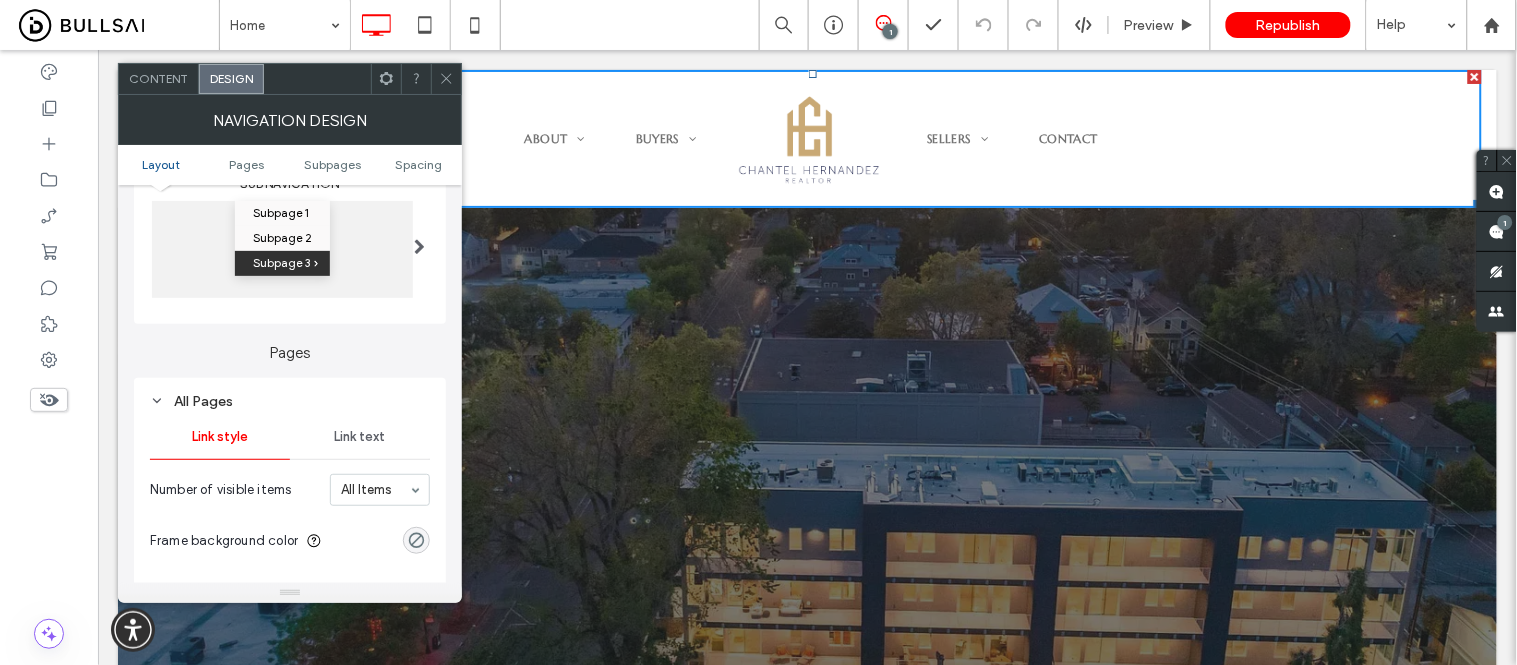 click 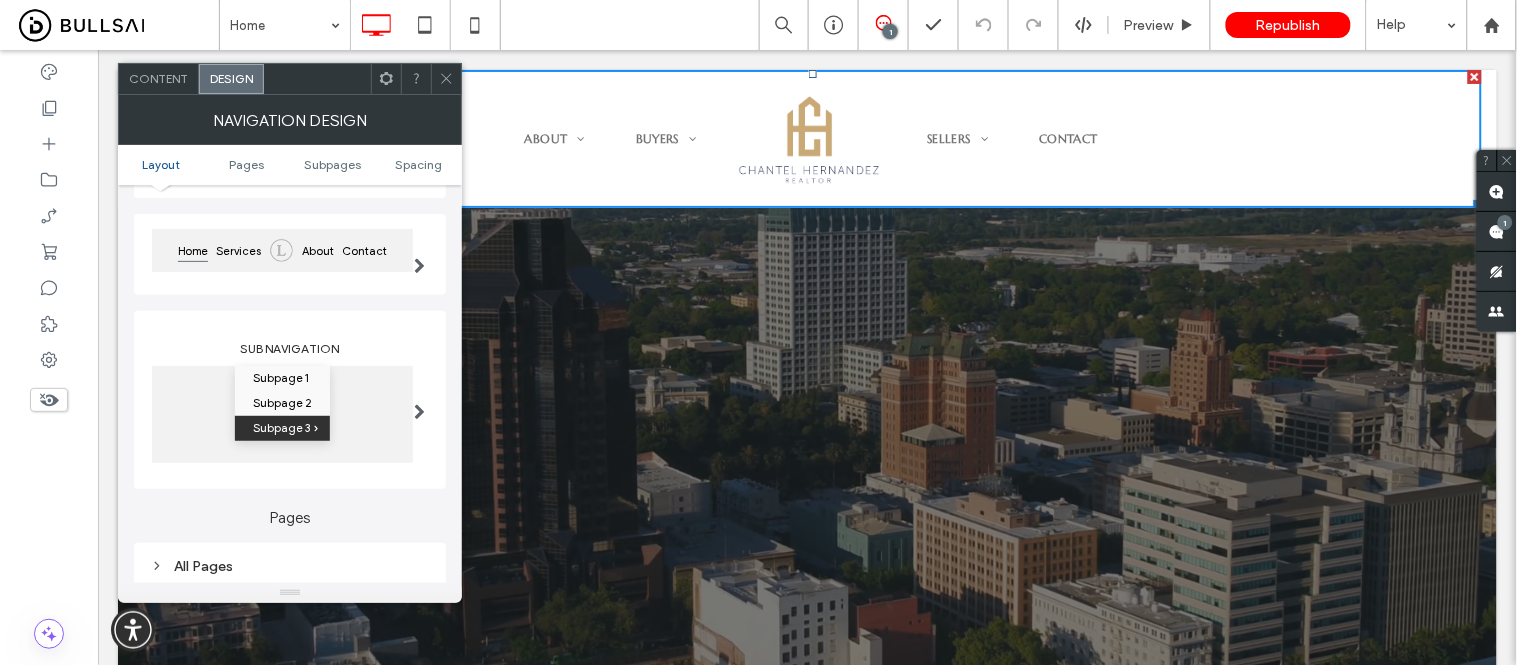 scroll, scrollTop: 222, scrollLeft: 0, axis: vertical 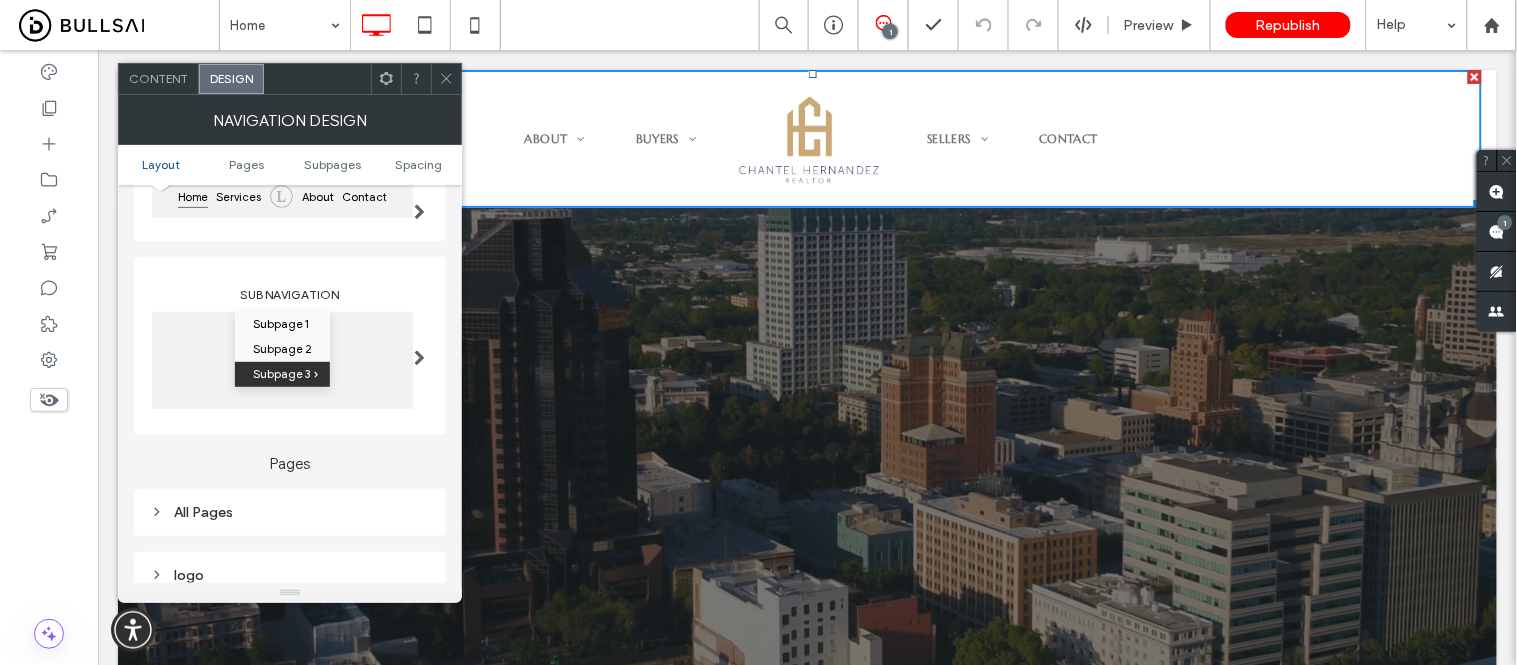 click at bounding box center (419, 358) 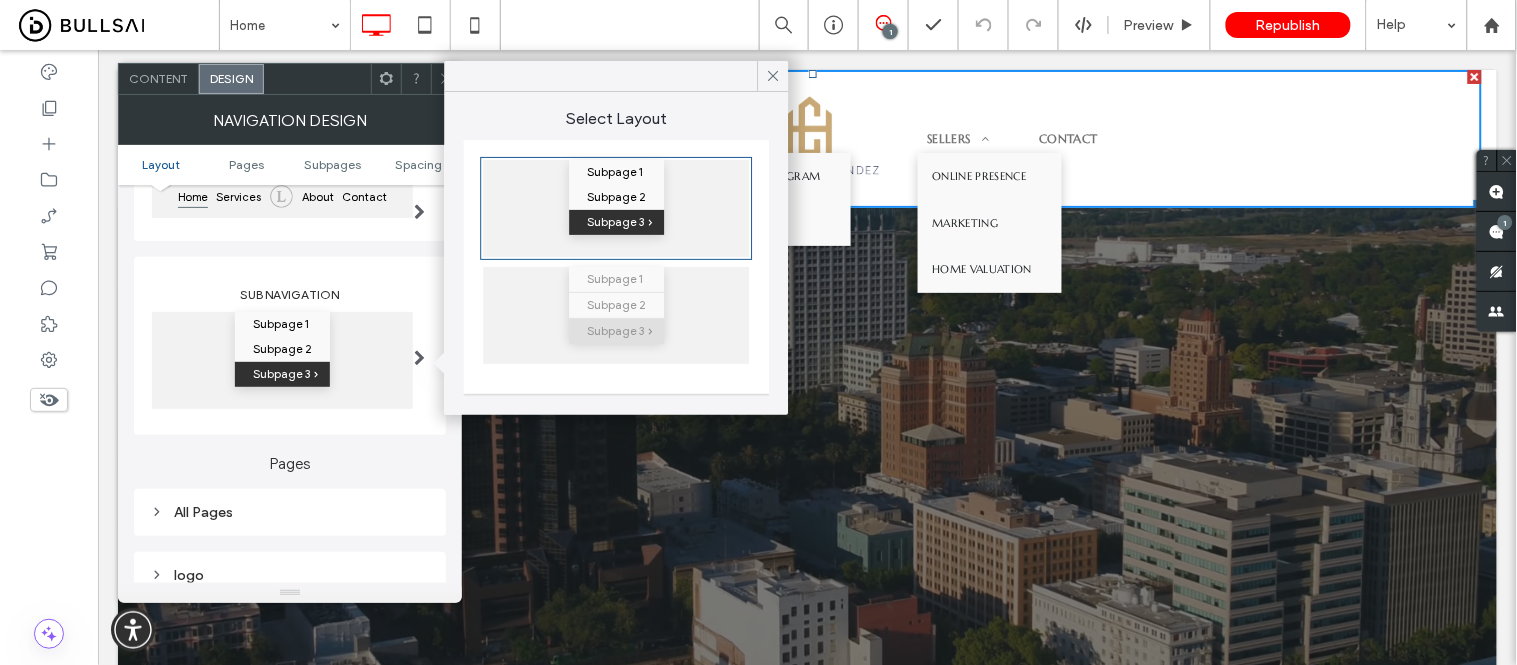 click at bounding box center (419, 358) 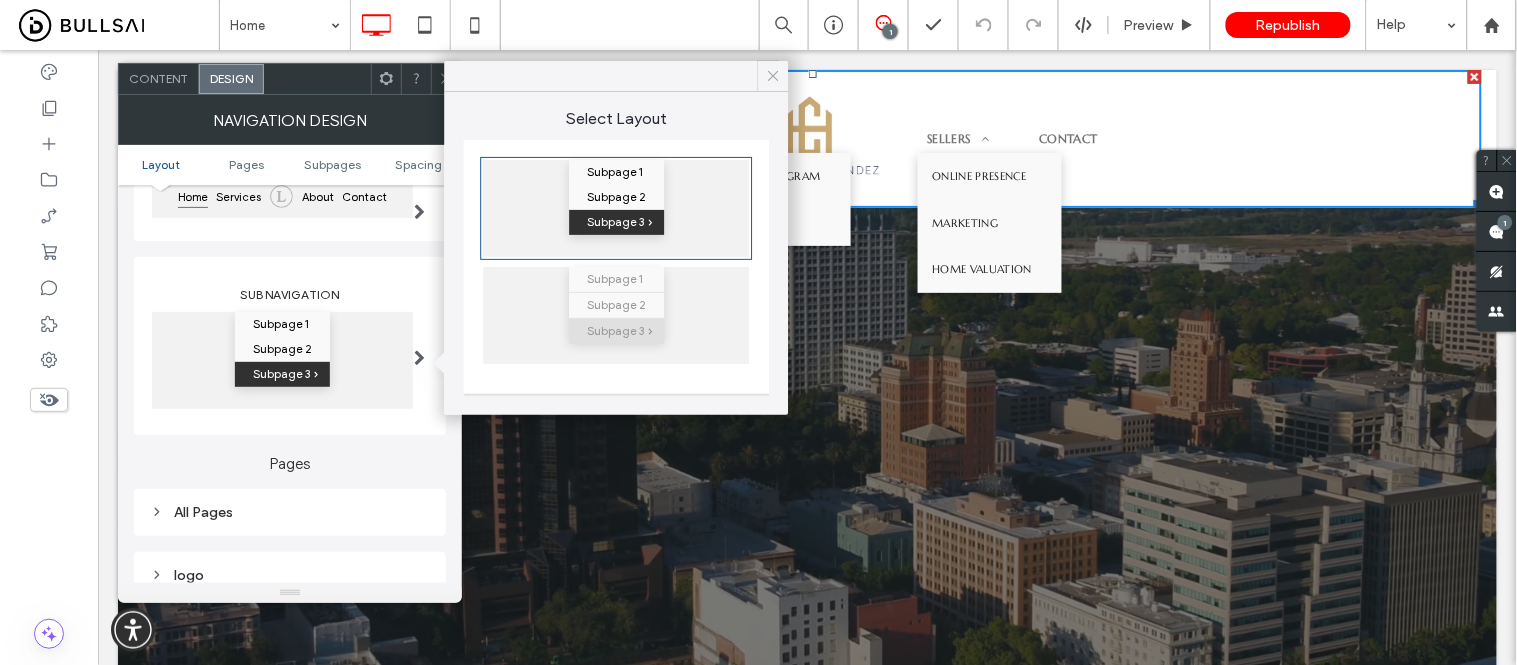 click 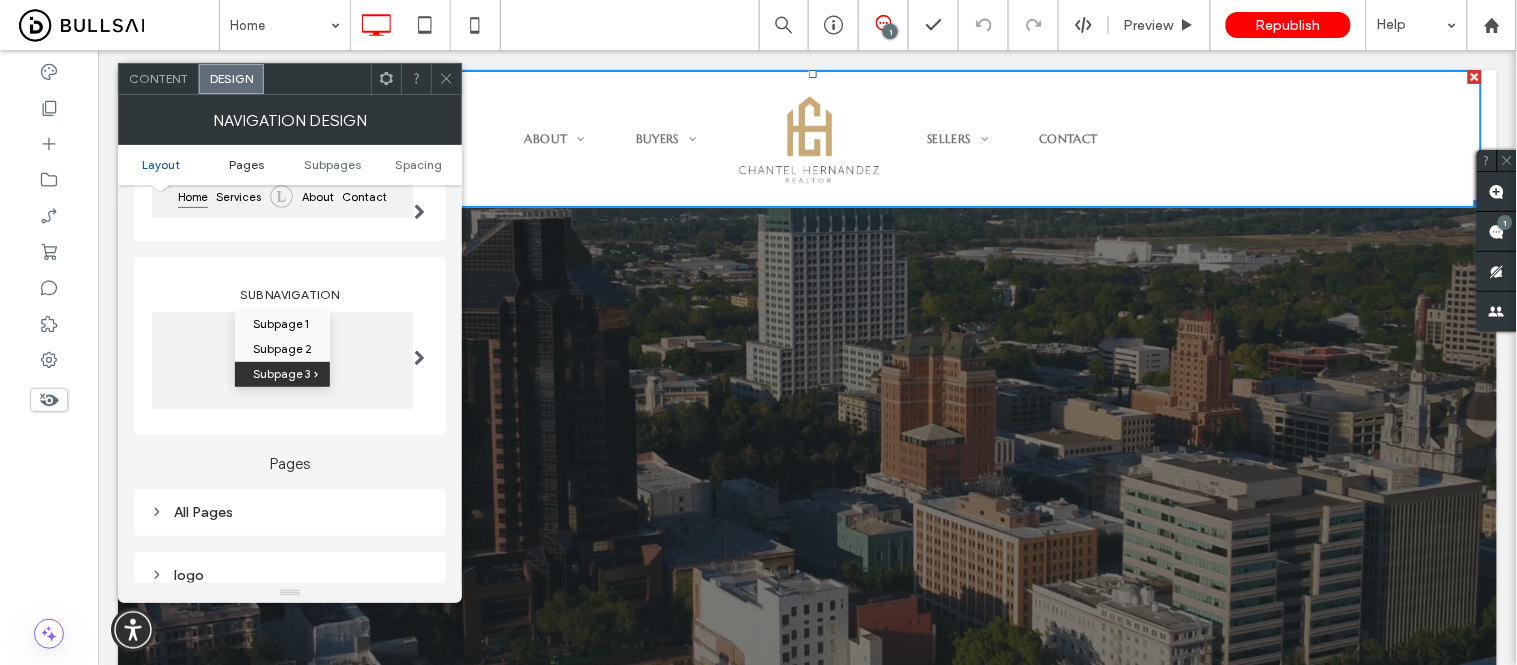 click on "Pages" at bounding box center (246, 164) 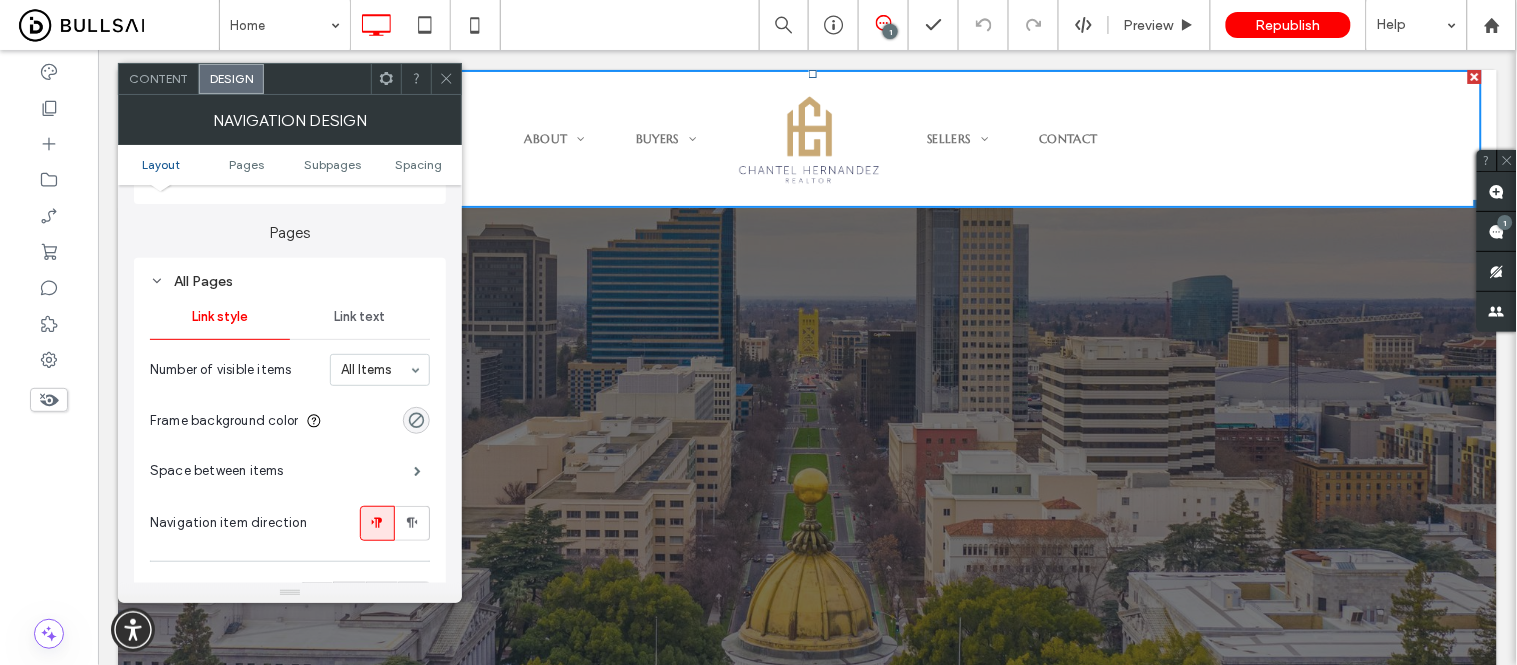 scroll, scrollTop: 473, scrollLeft: 0, axis: vertical 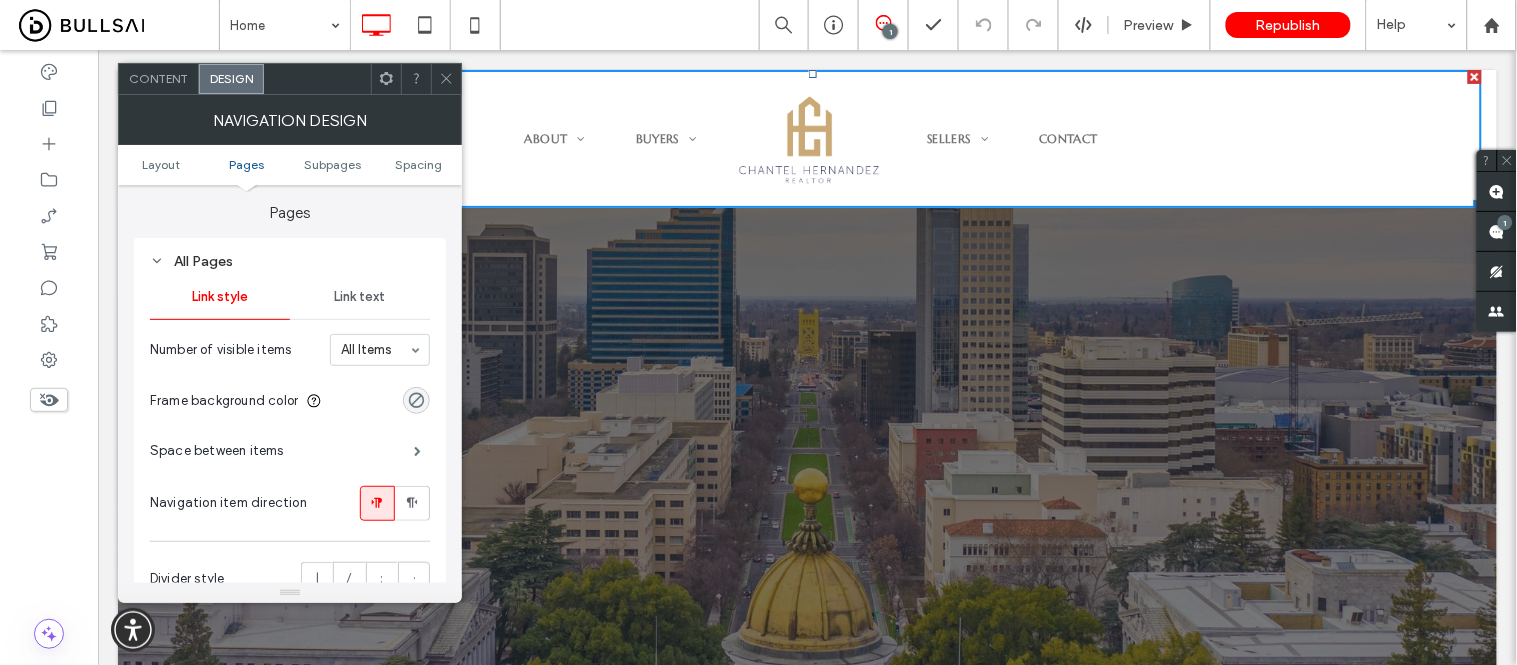 click on "Layout Pages Subpages Spacing" at bounding box center (290, 165) 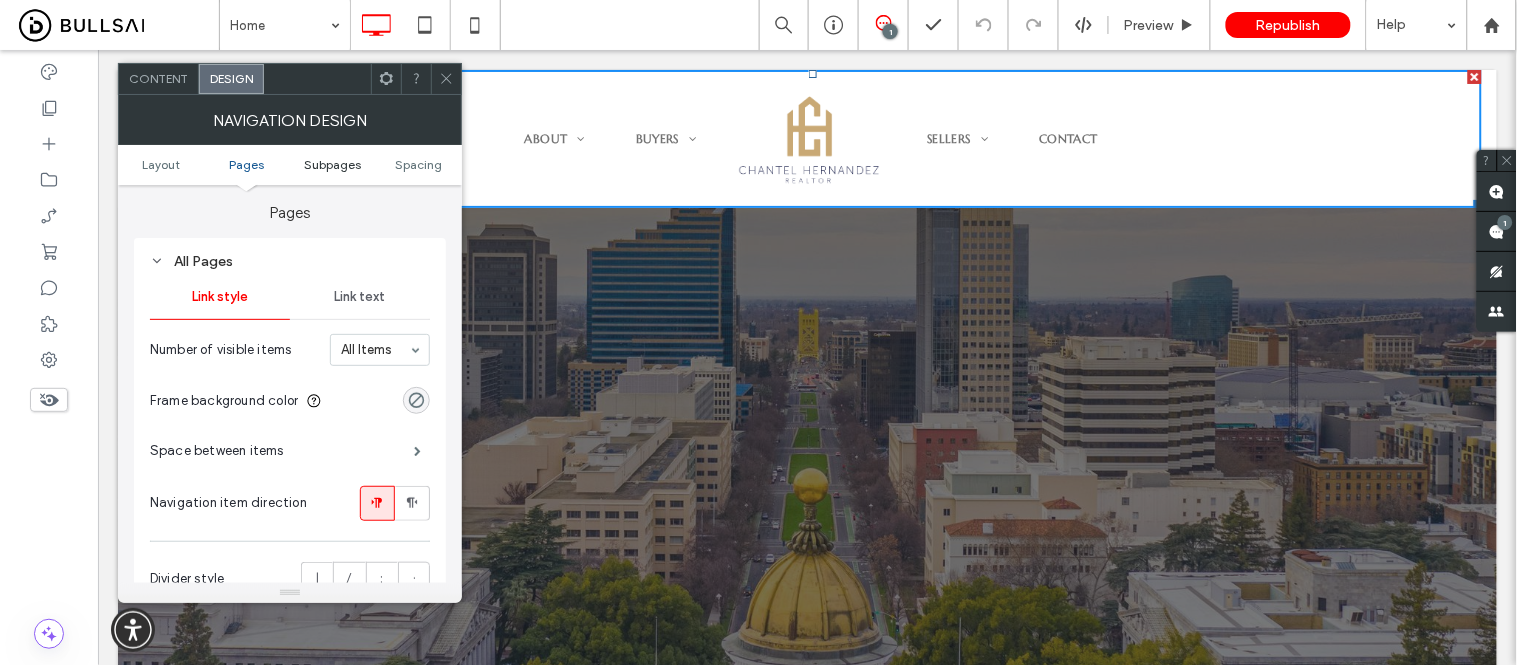 click on "Subpages" at bounding box center (332, 164) 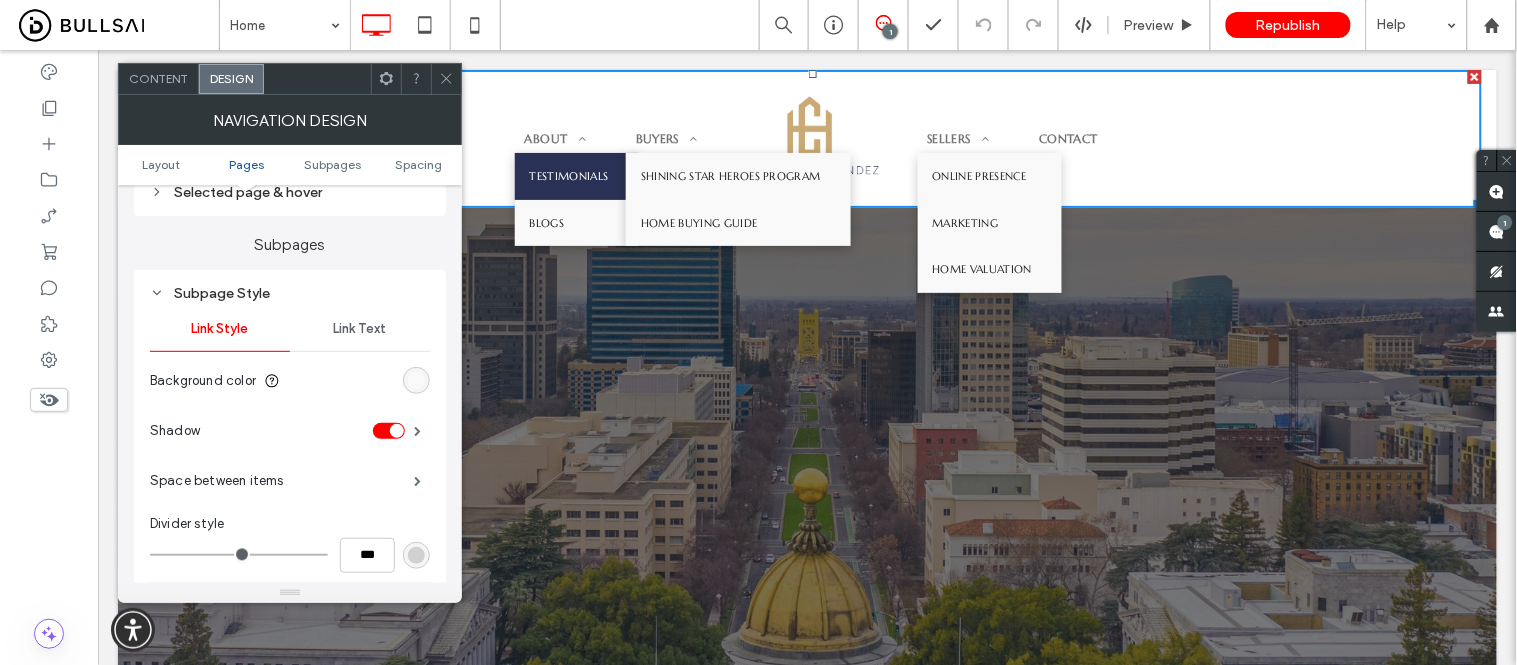 scroll, scrollTop: 1052, scrollLeft: 0, axis: vertical 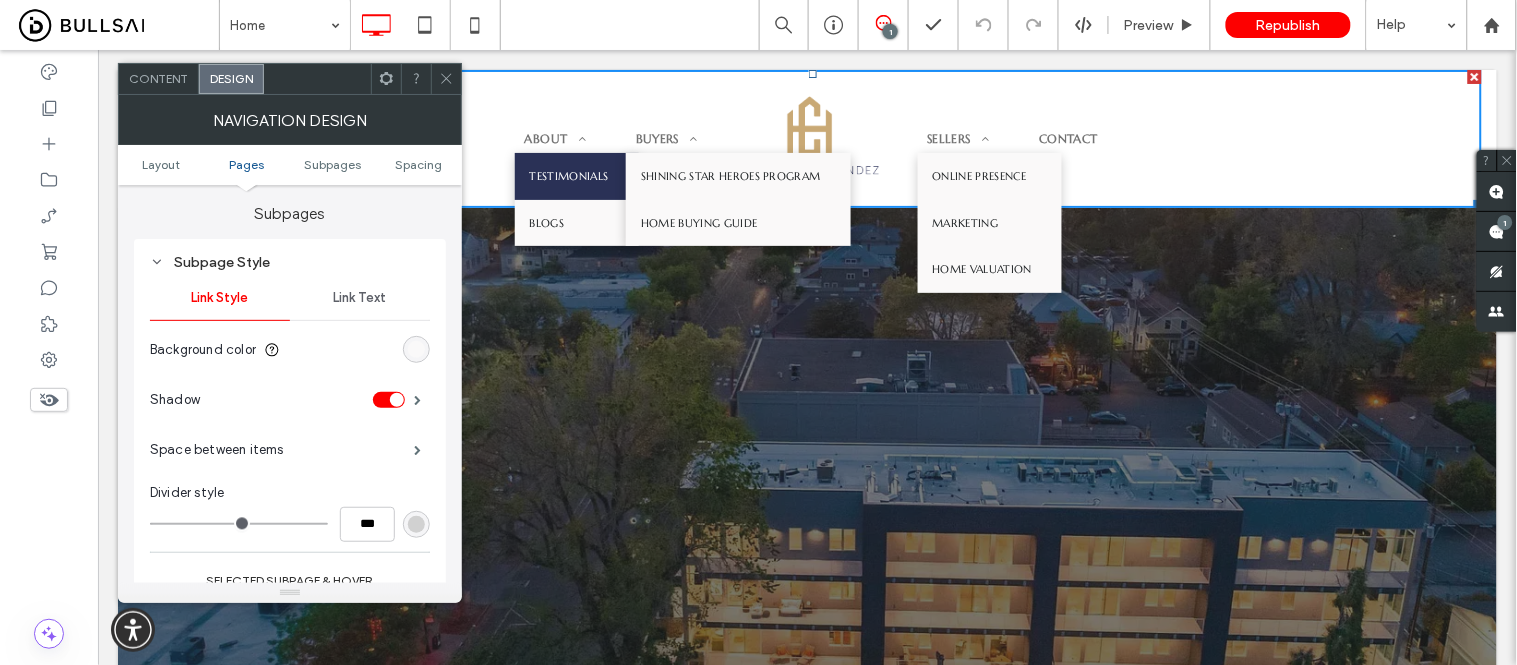 click on "Pages" at bounding box center [246, 164] 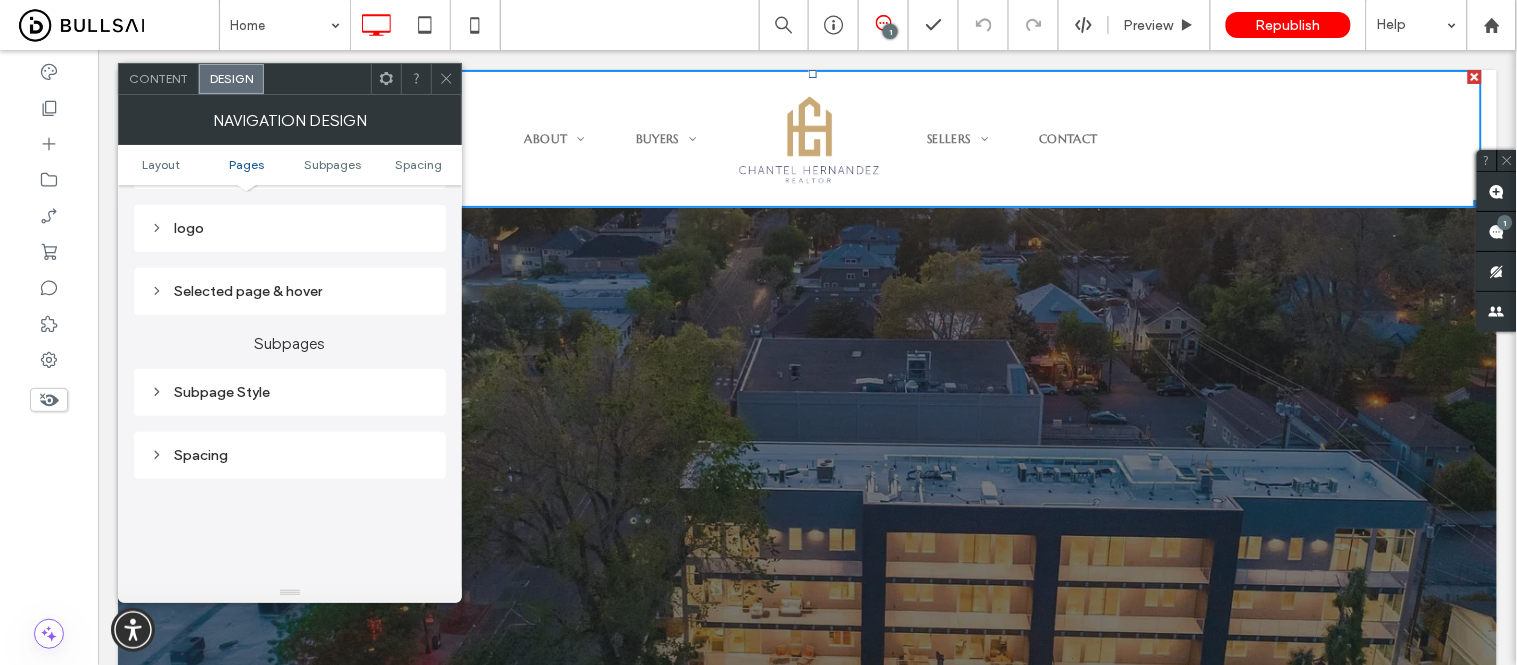 scroll, scrollTop: 806, scrollLeft: 0, axis: vertical 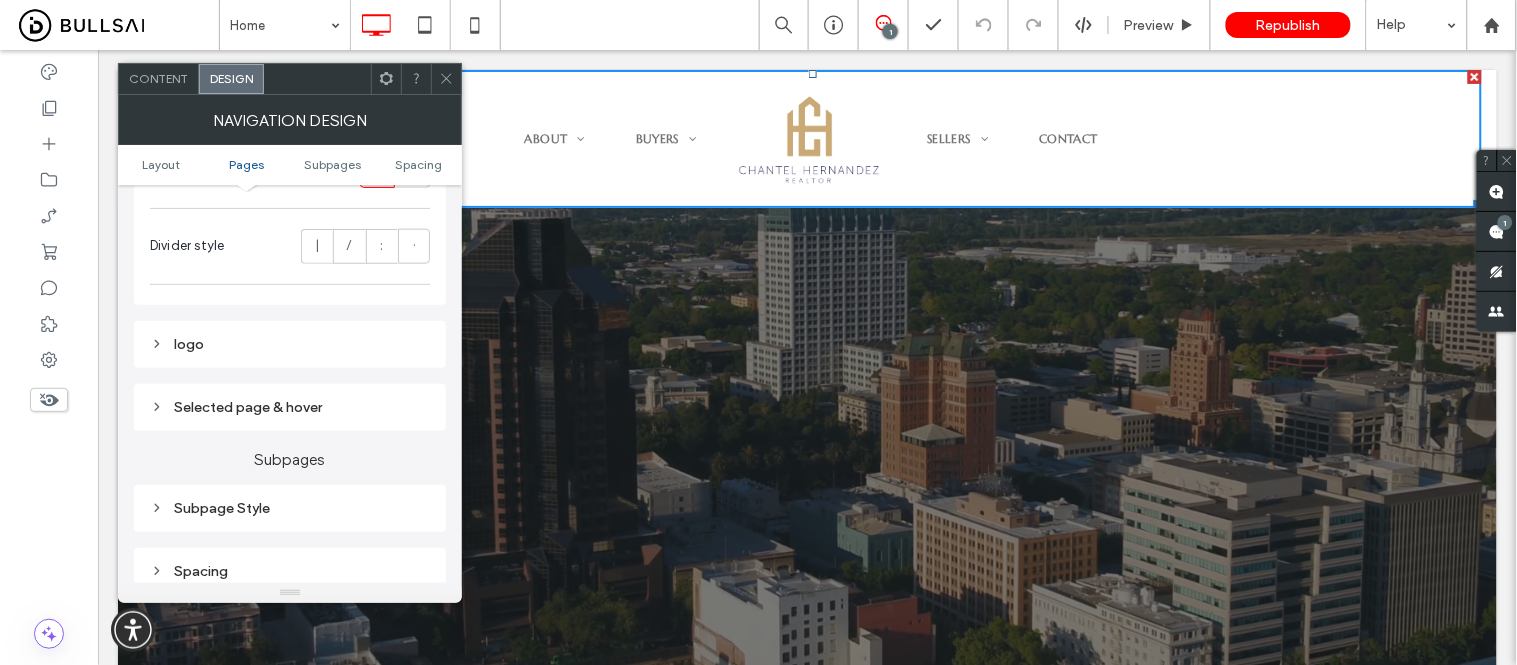 click on "Selected page & hover" at bounding box center [290, 407] 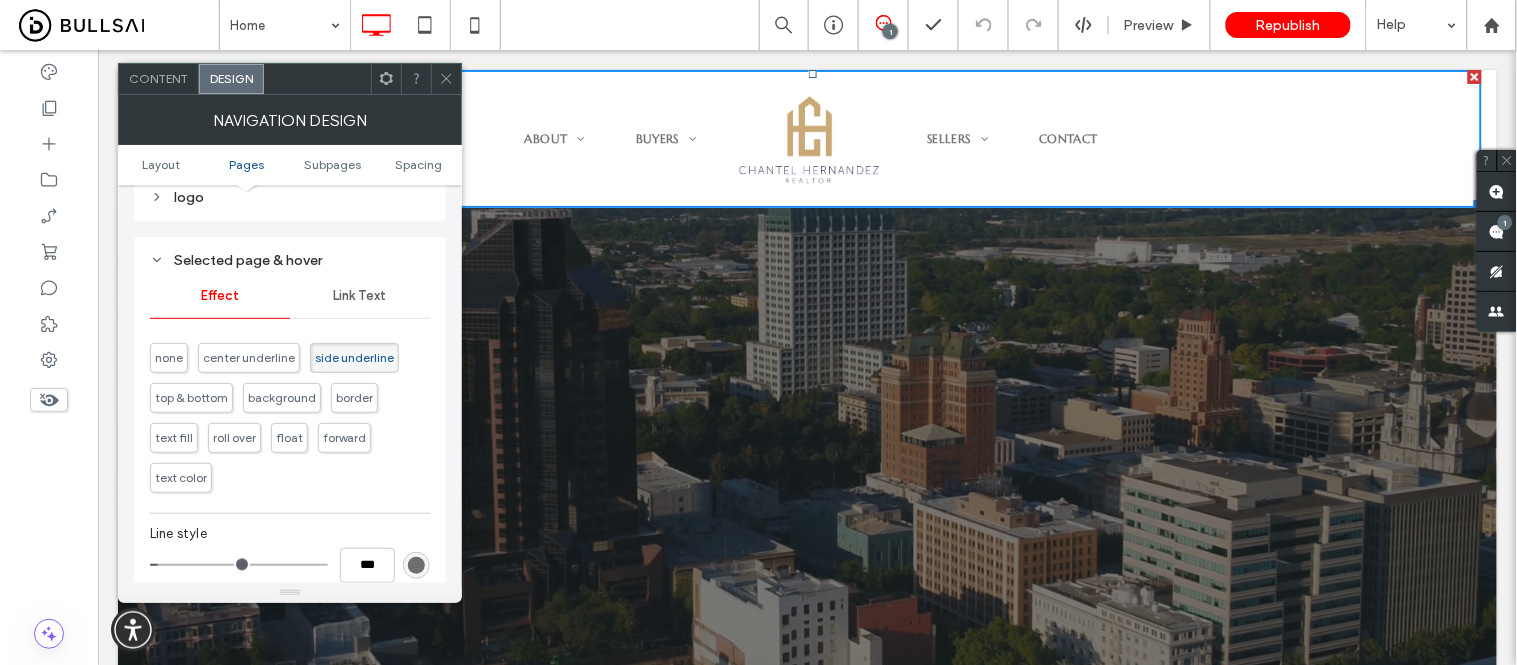 scroll, scrollTop: 917, scrollLeft: 0, axis: vertical 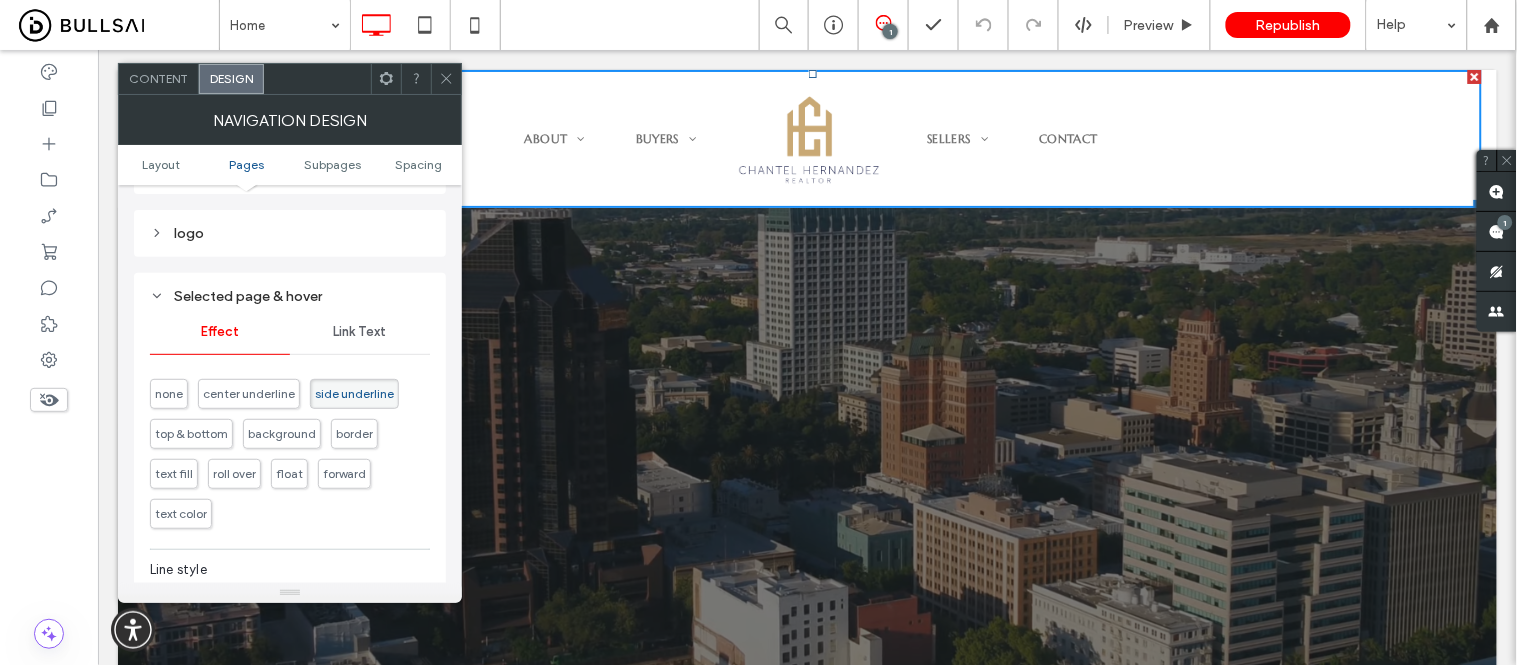 click 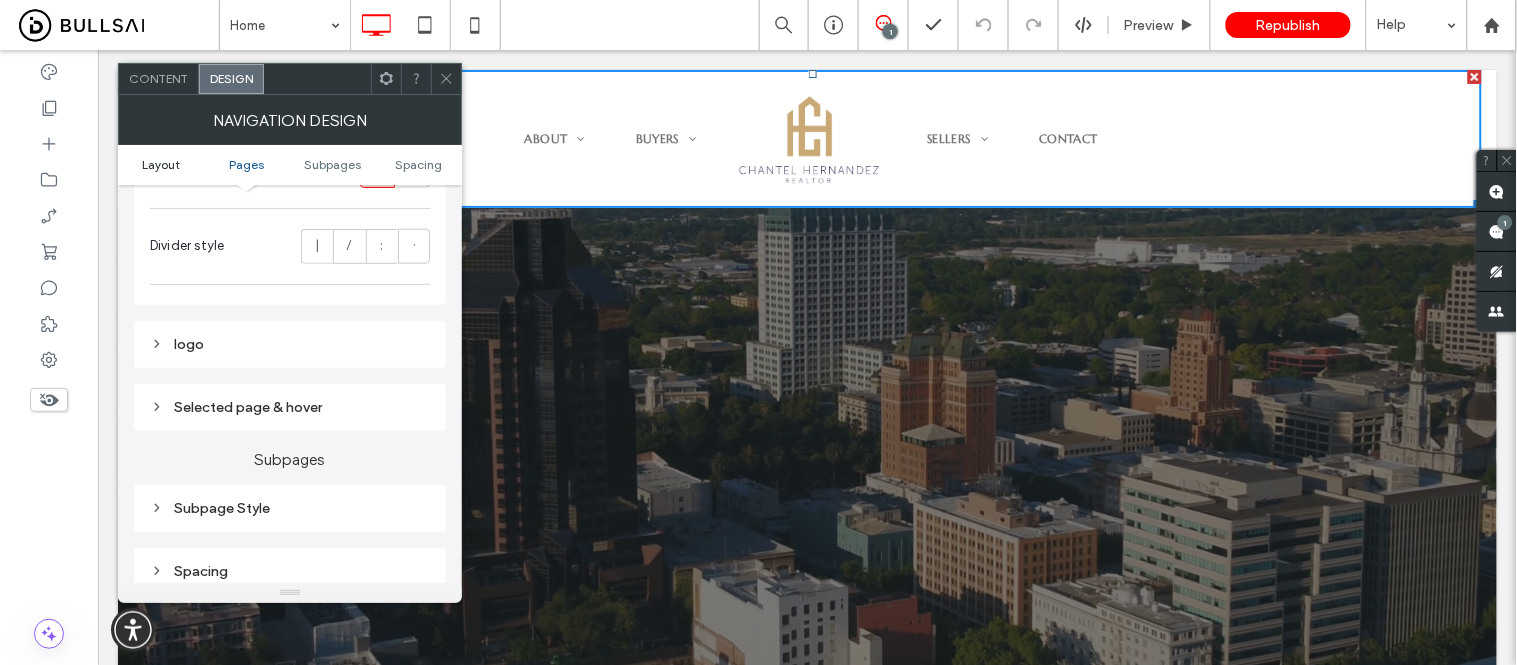 click on "Layout" at bounding box center (161, 164) 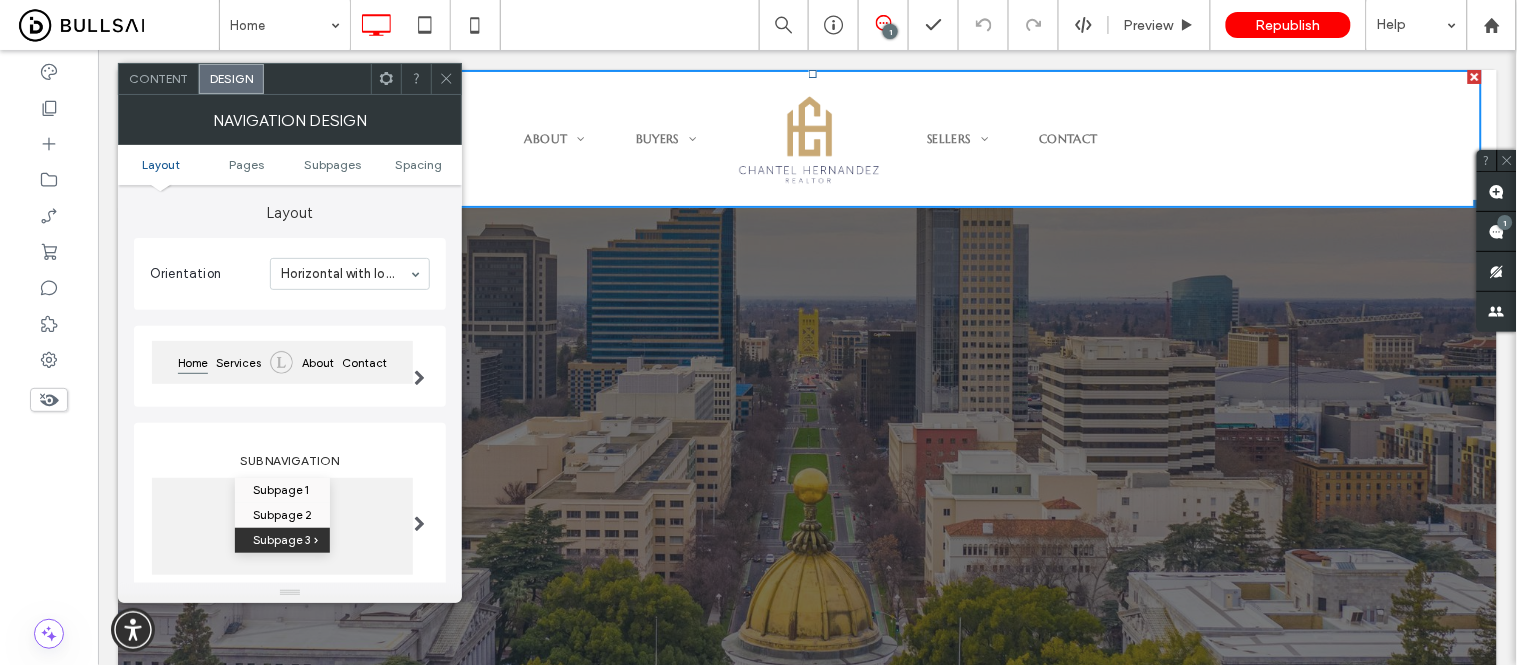 scroll, scrollTop: 56, scrollLeft: 0, axis: vertical 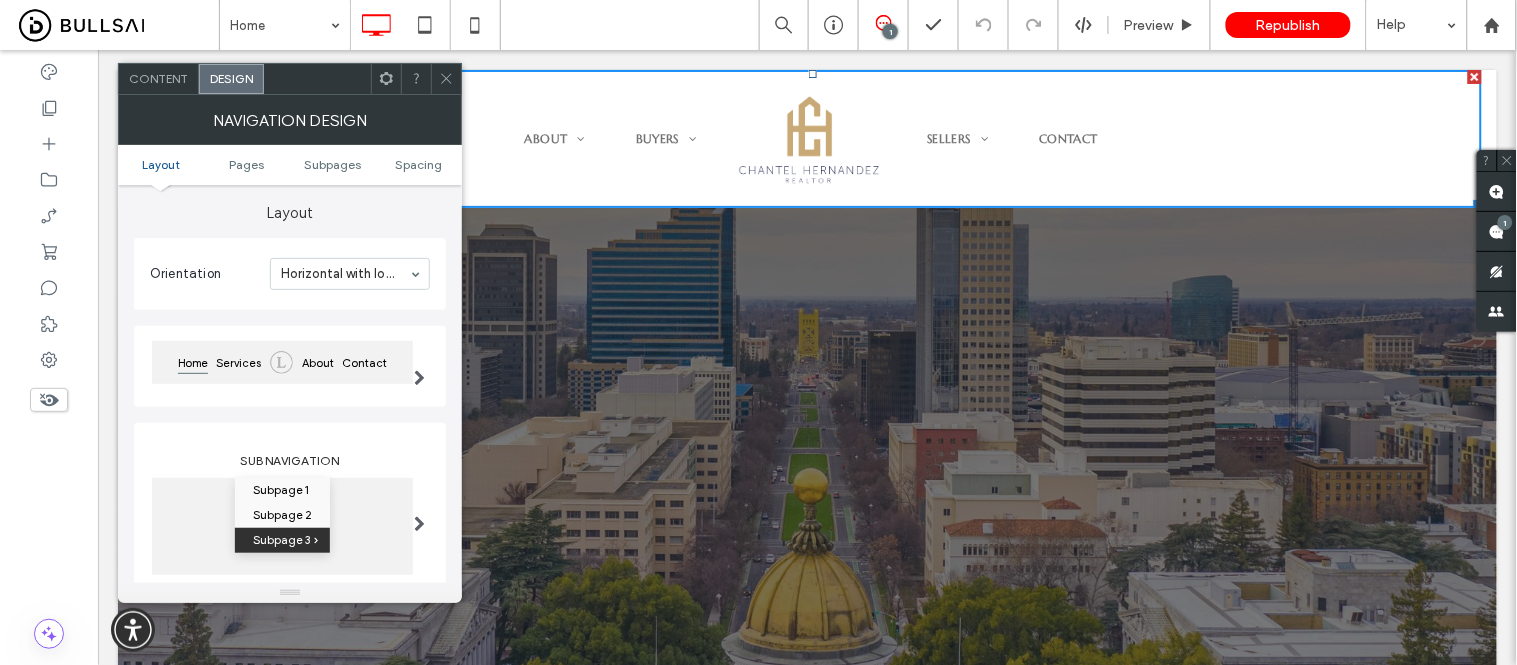click at bounding box center (281, 362) 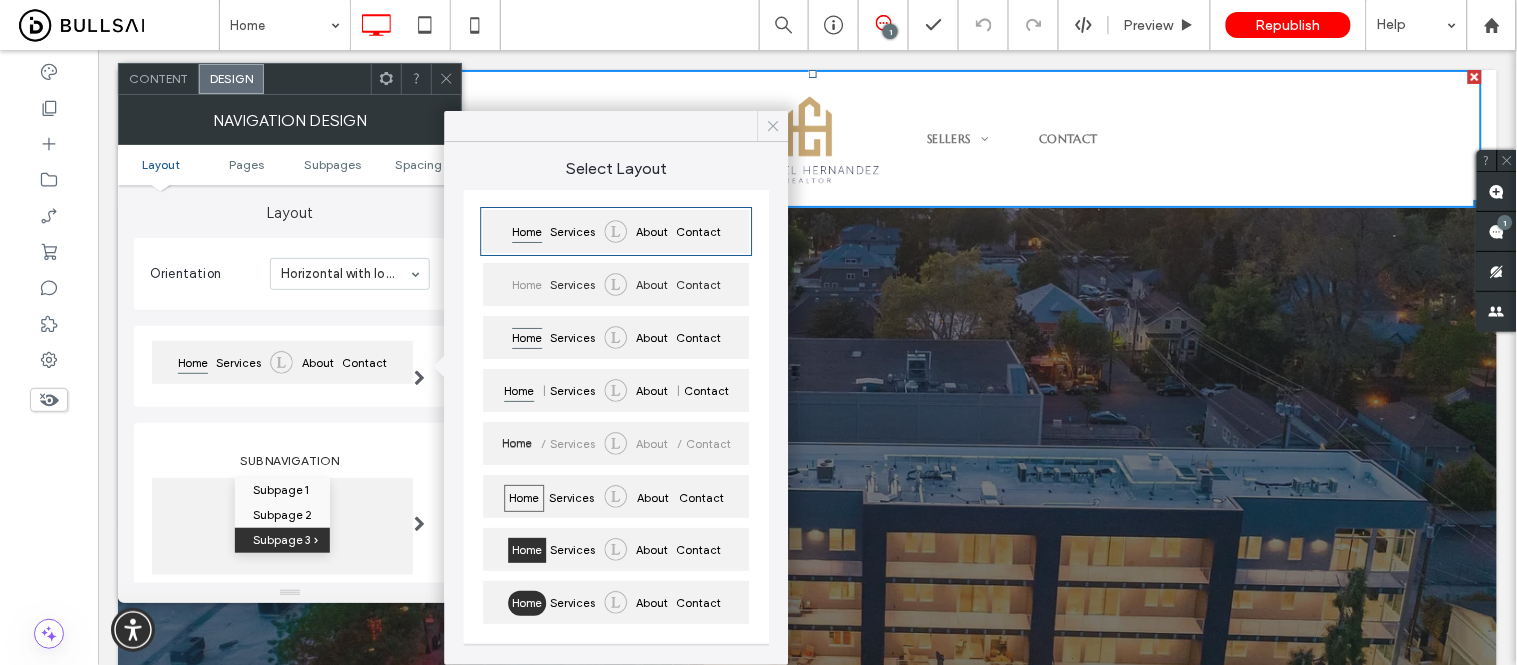 drag, startPoint x: 774, startPoint y: 130, endPoint x: 397, endPoint y: 235, distance: 391.34894 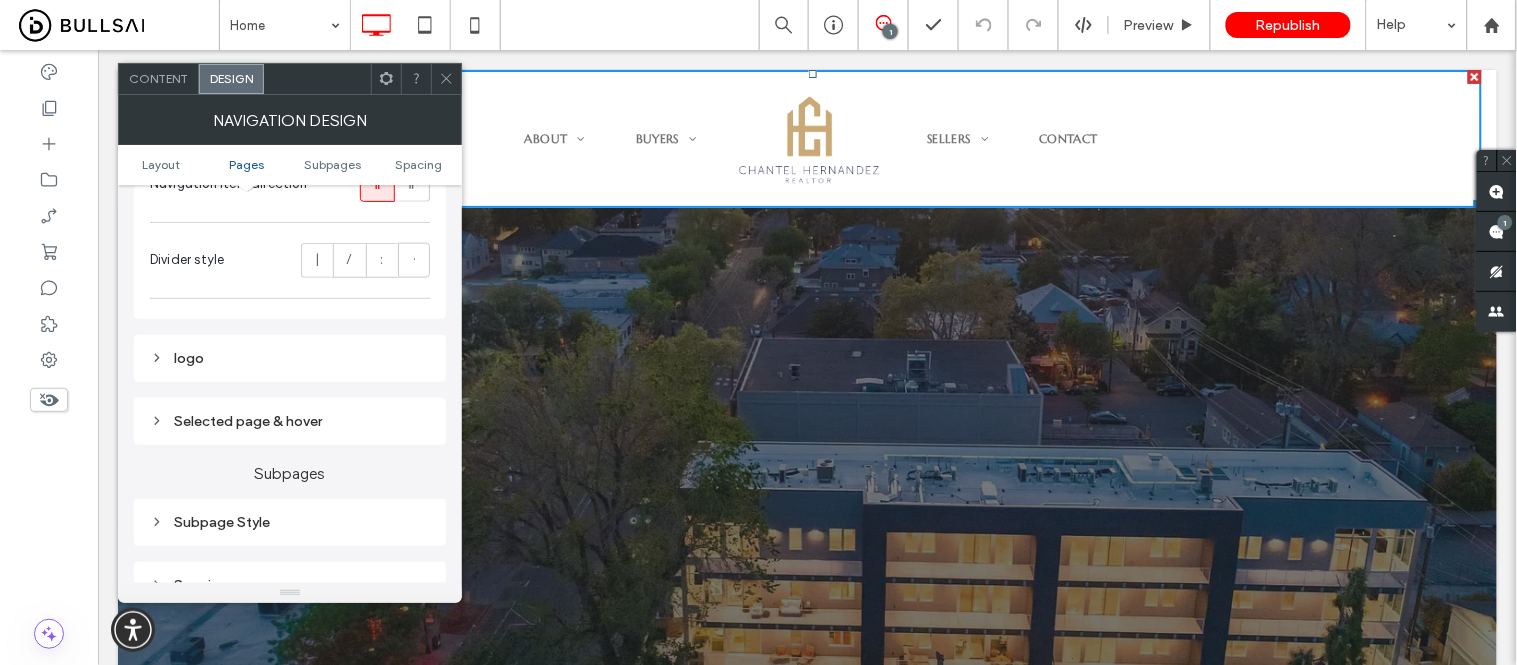 scroll, scrollTop: 834, scrollLeft: 0, axis: vertical 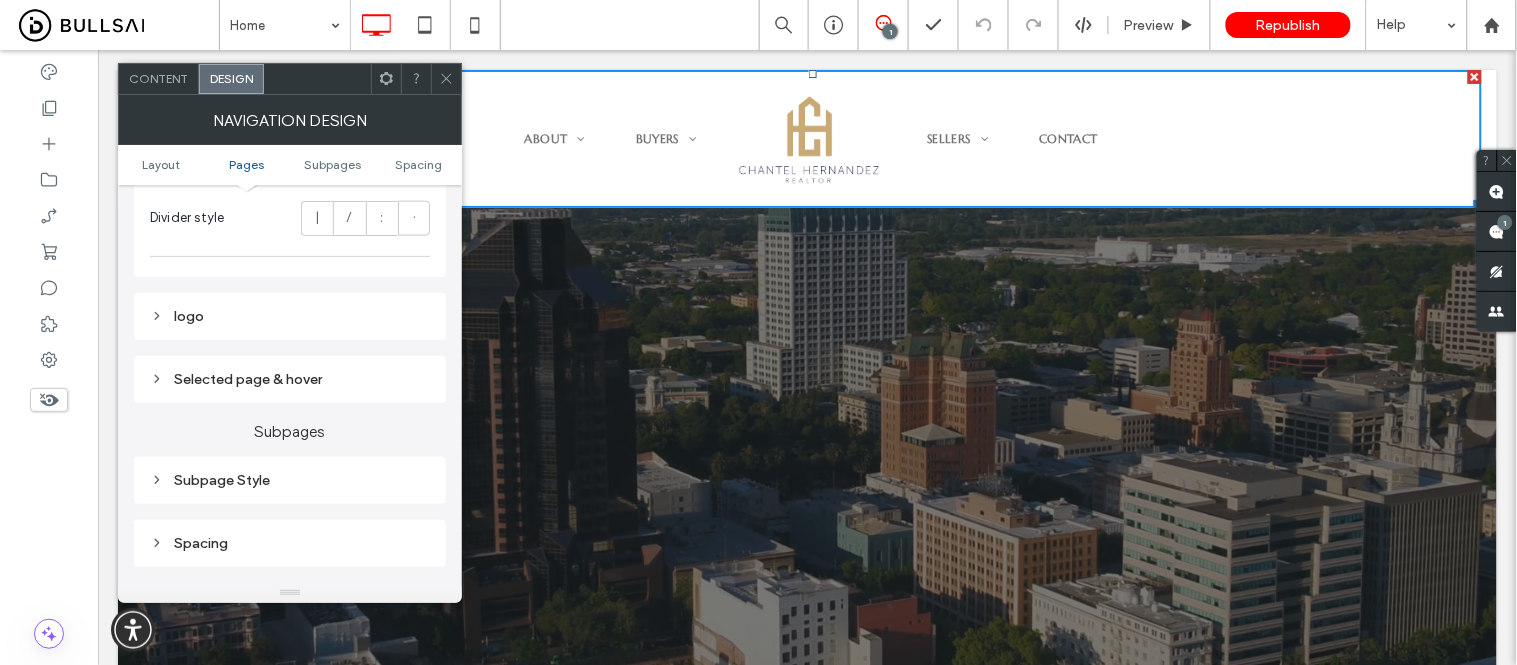 click on "Selected page & hover" at bounding box center [290, 379] 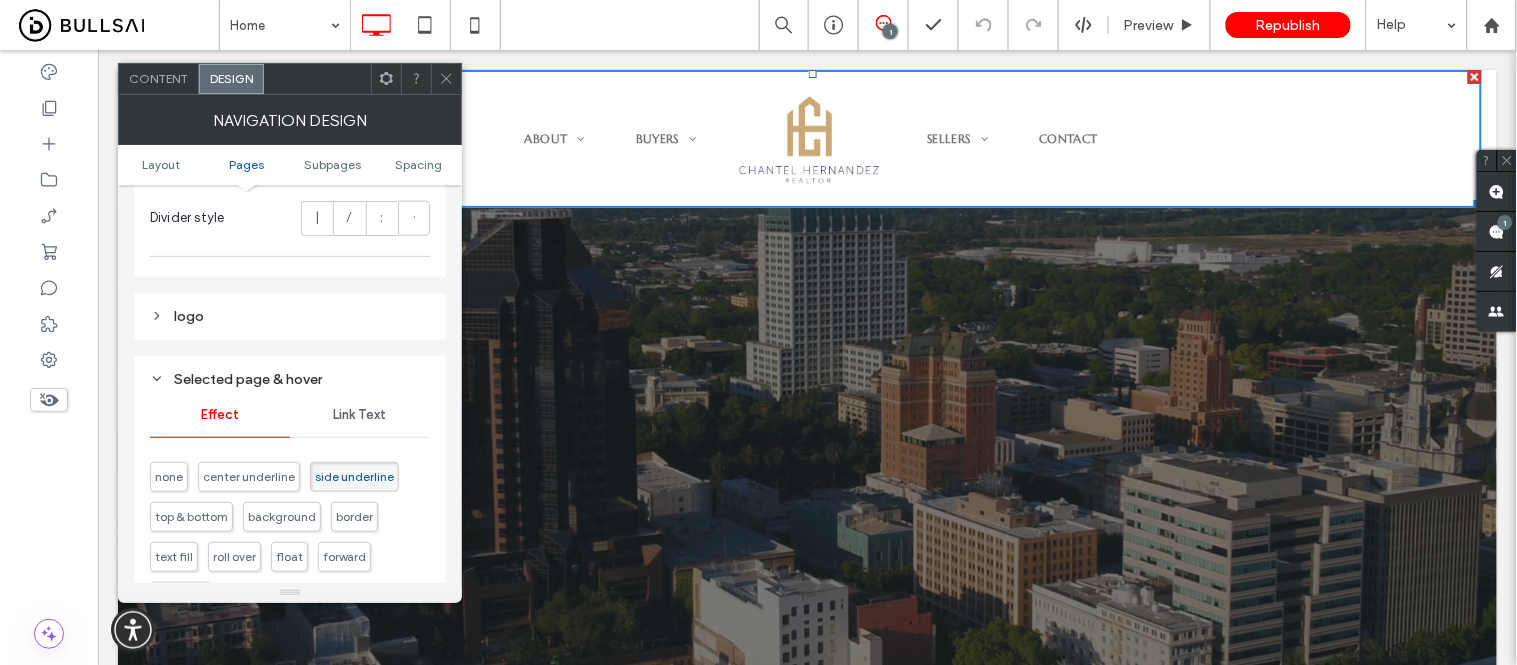 click on "Selected page & hover" at bounding box center (290, 379) 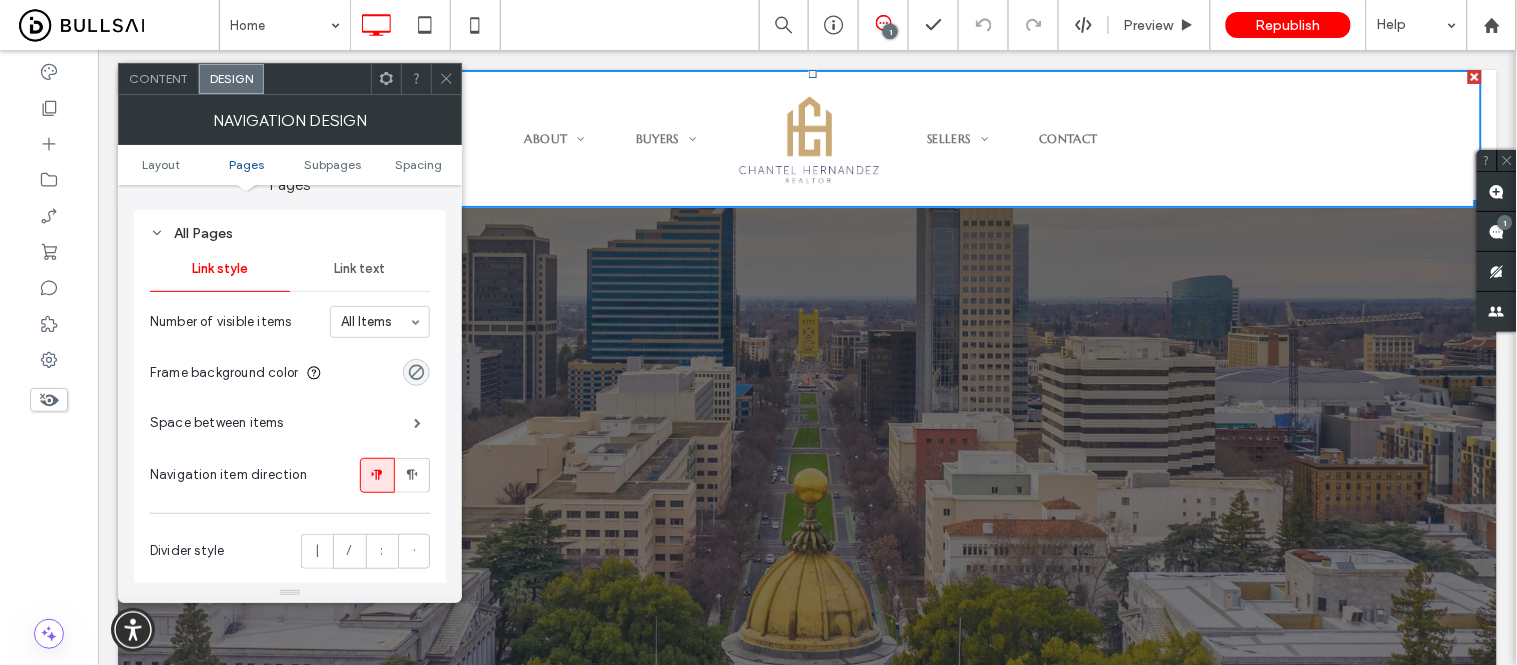 scroll, scrollTop: 390, scrollLeft: 0, axis: vertical 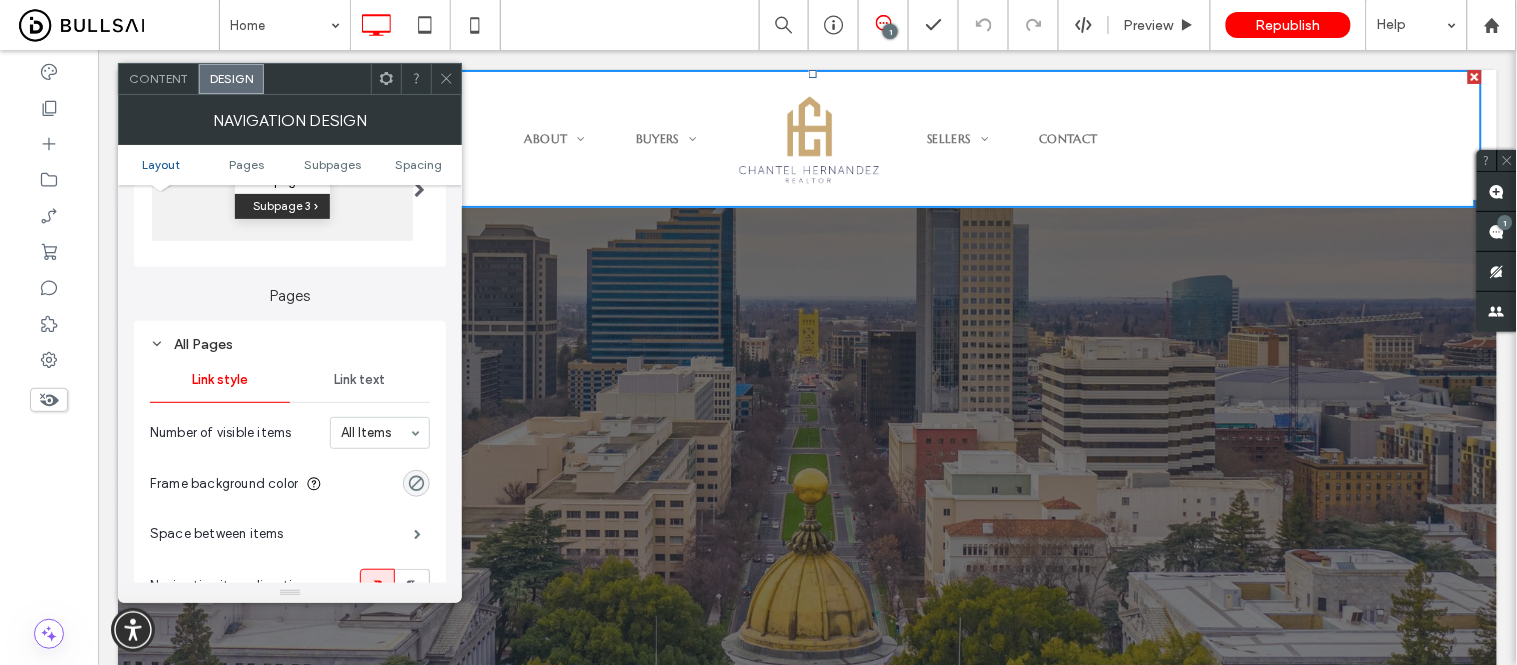 click on "Link text" at bounding box center (359, 380) 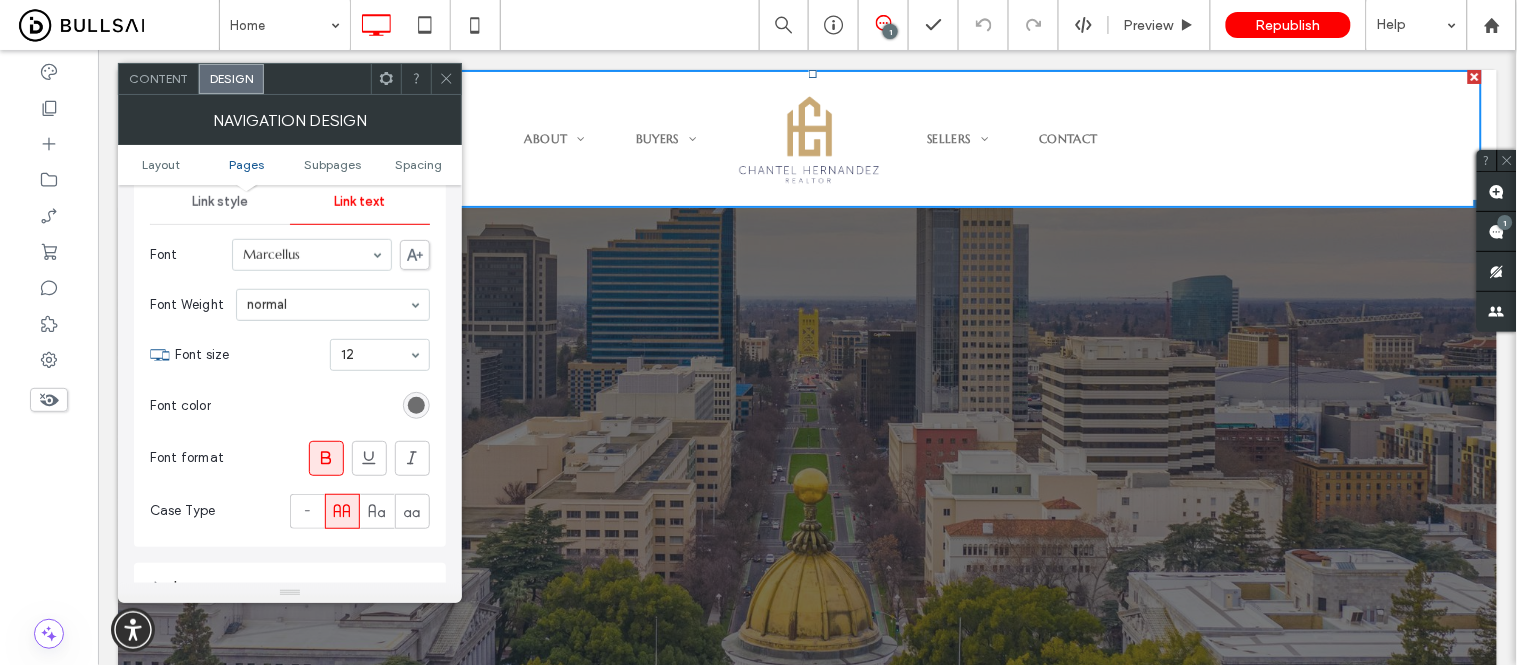 scroll, scrollTop: 501, scrollLeft: 0, axis: vertical 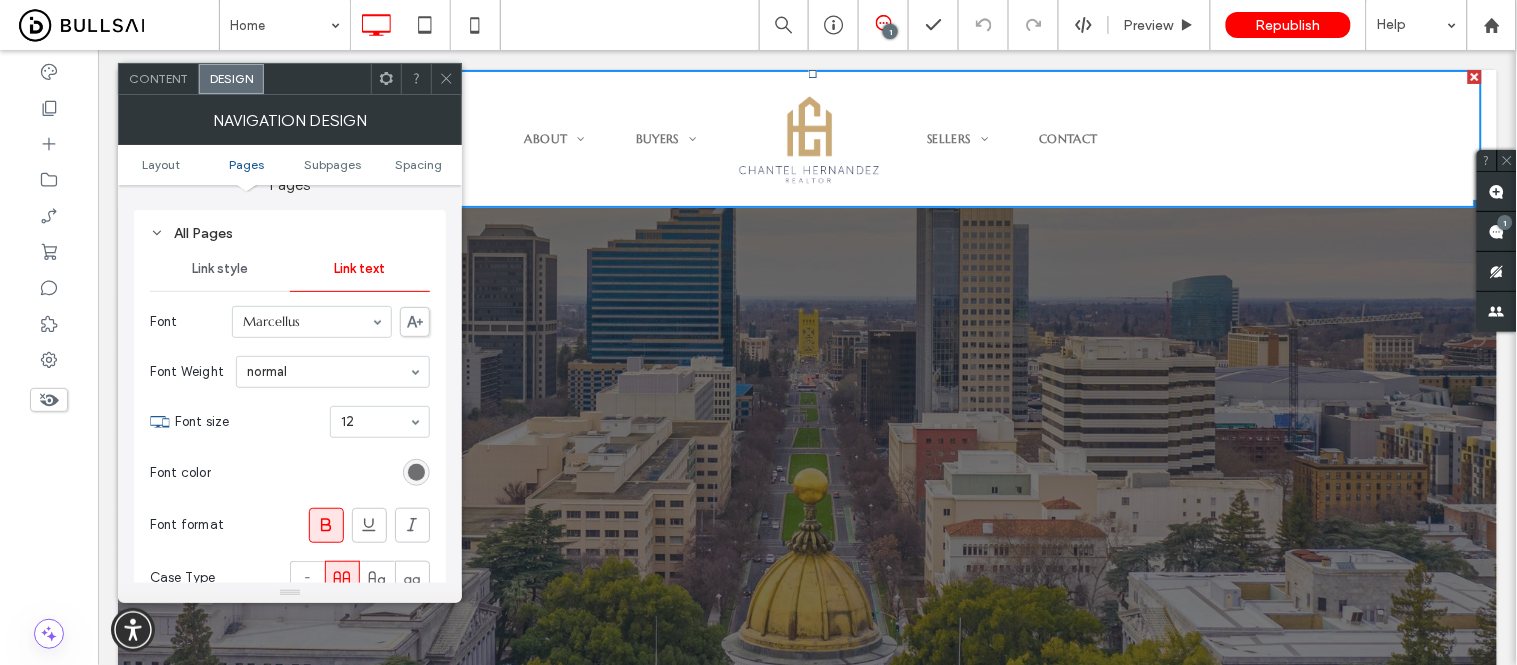 click on "Link style" at bounding box center [220, 269] 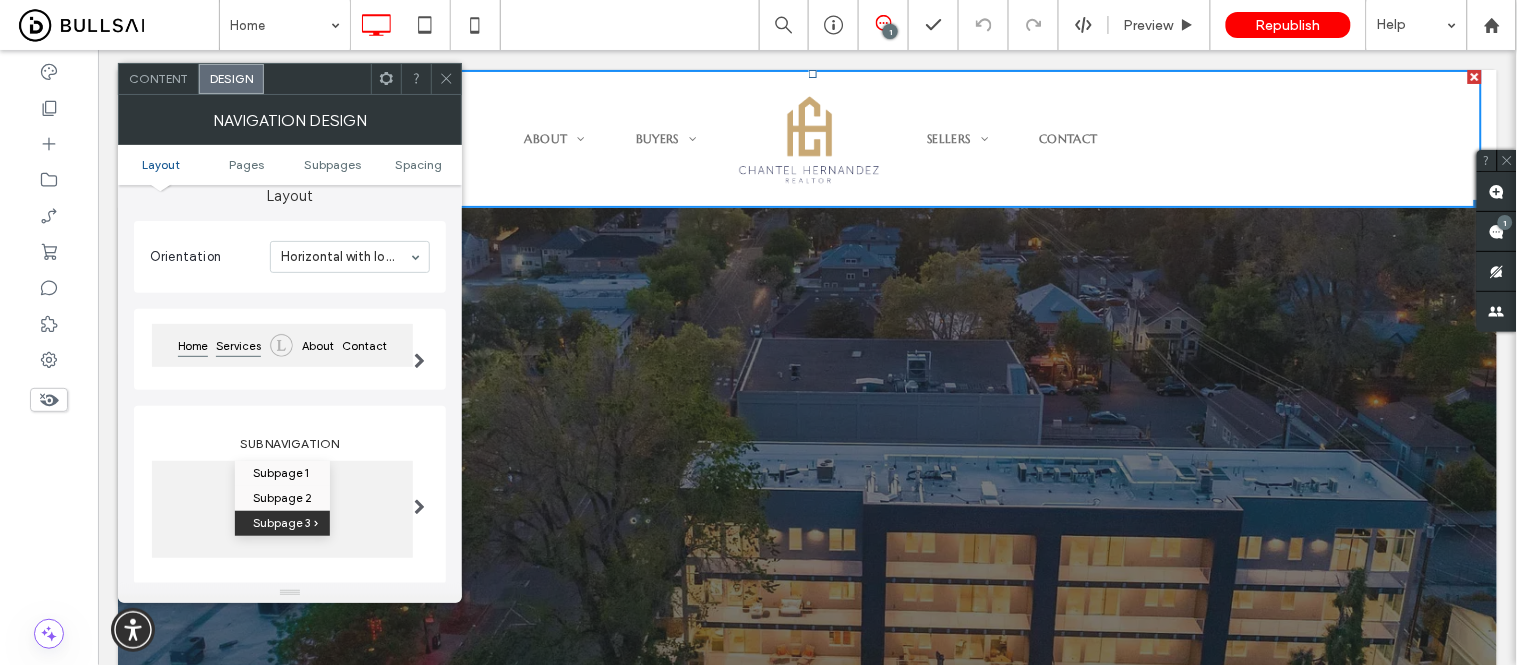 scroll, scrollTop: 0, scrollLeft: 0, axis: both 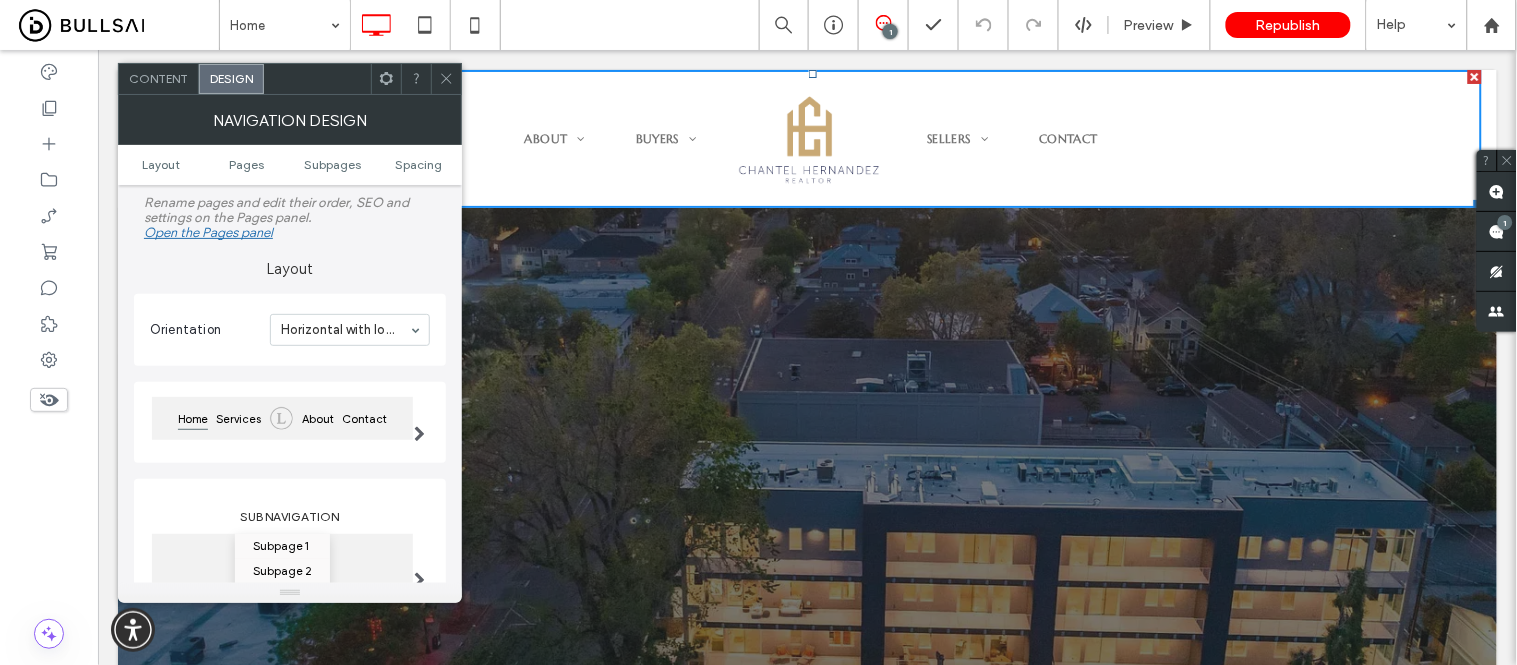click at bounding box center [419, 422] 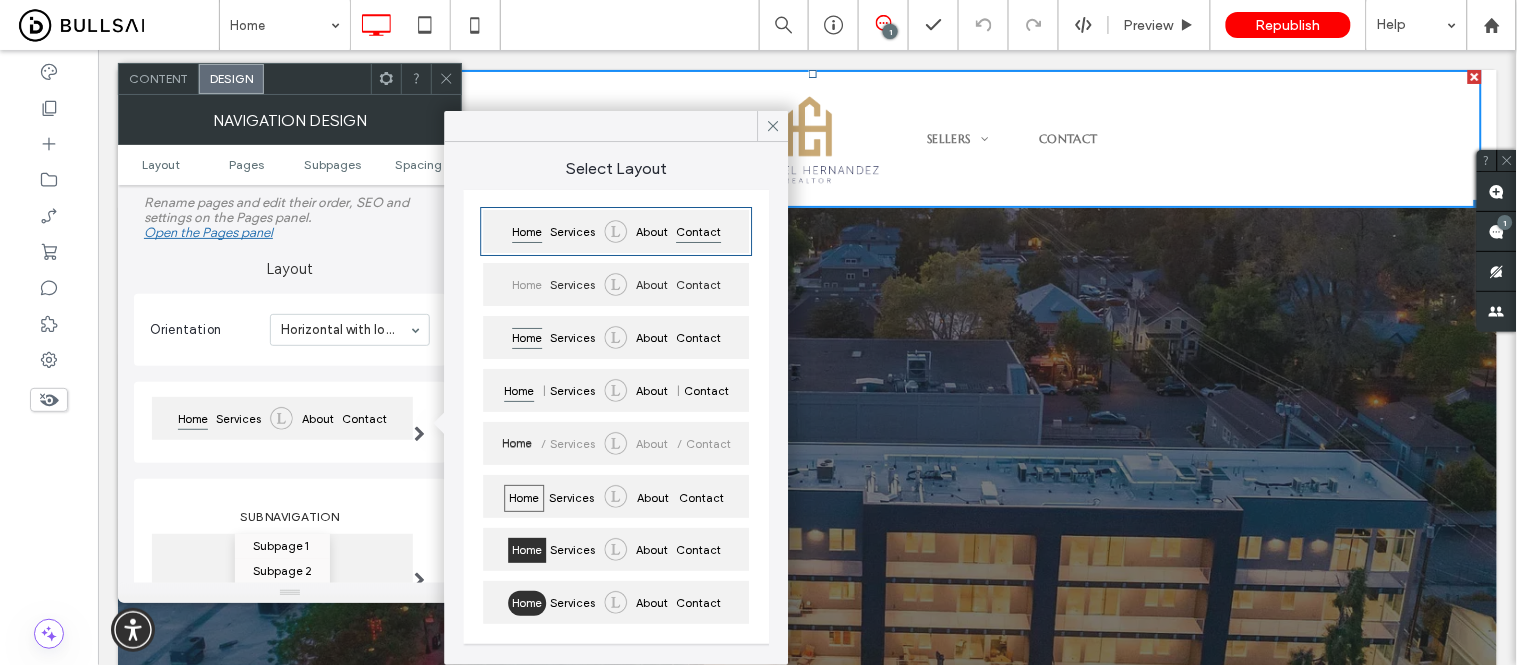 click on "Contact" at bounding box center [698, 232] 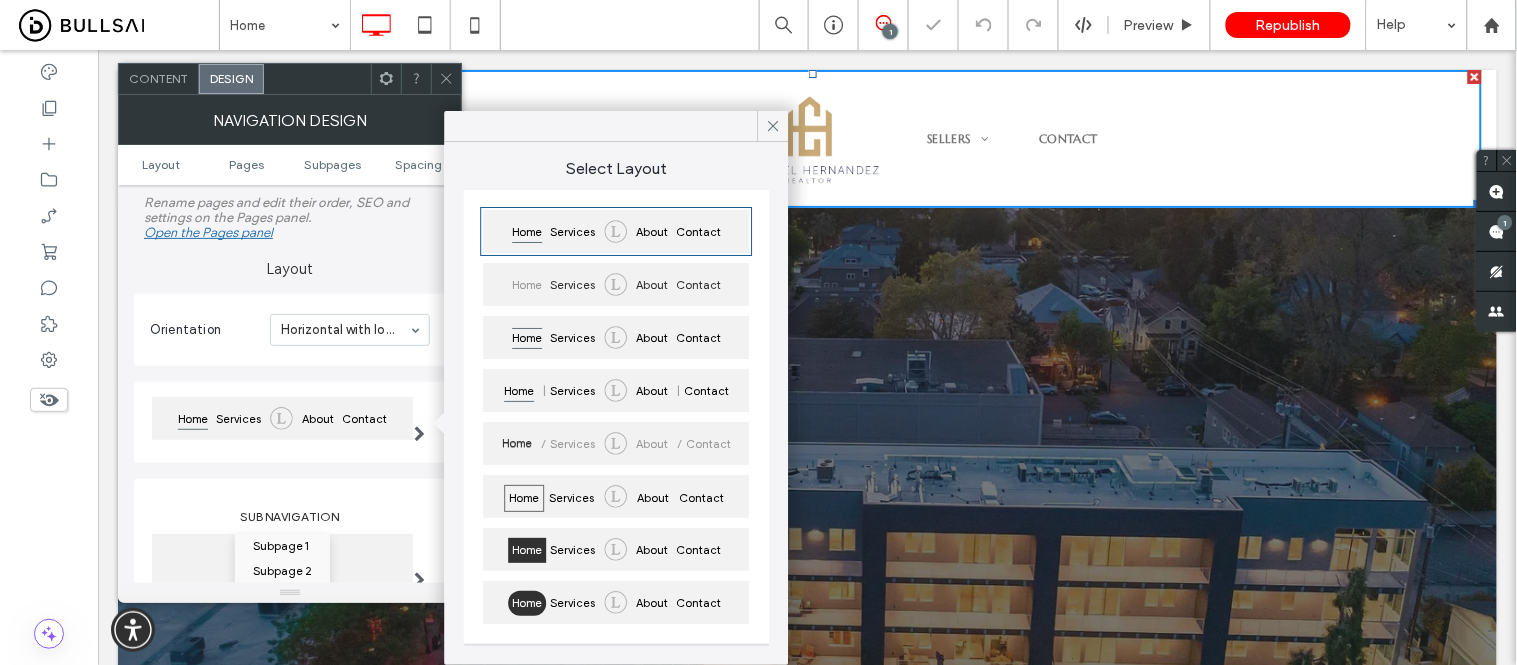 type on "*" 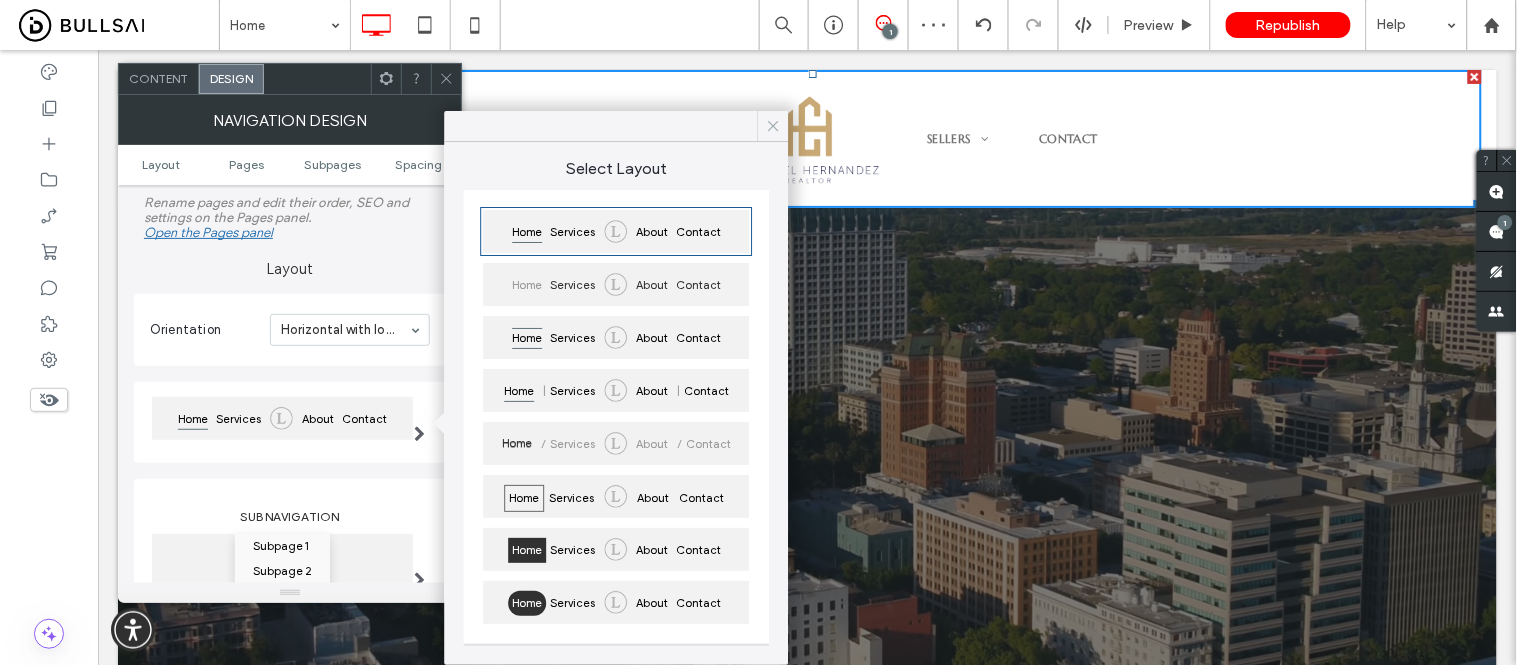 drag, startPoint x: 767, startPoint y: 117, endPoint x: 472, endPoint y: 163, distance: 298.5649 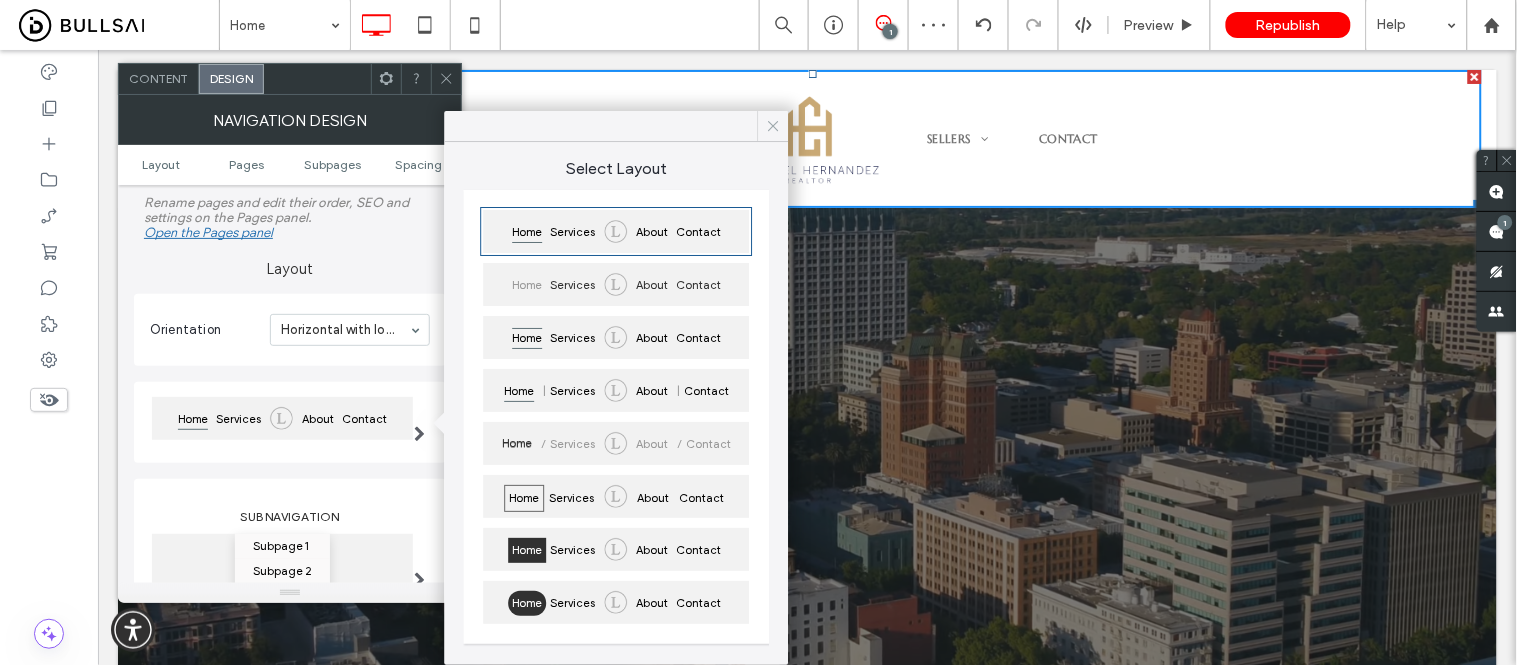 click 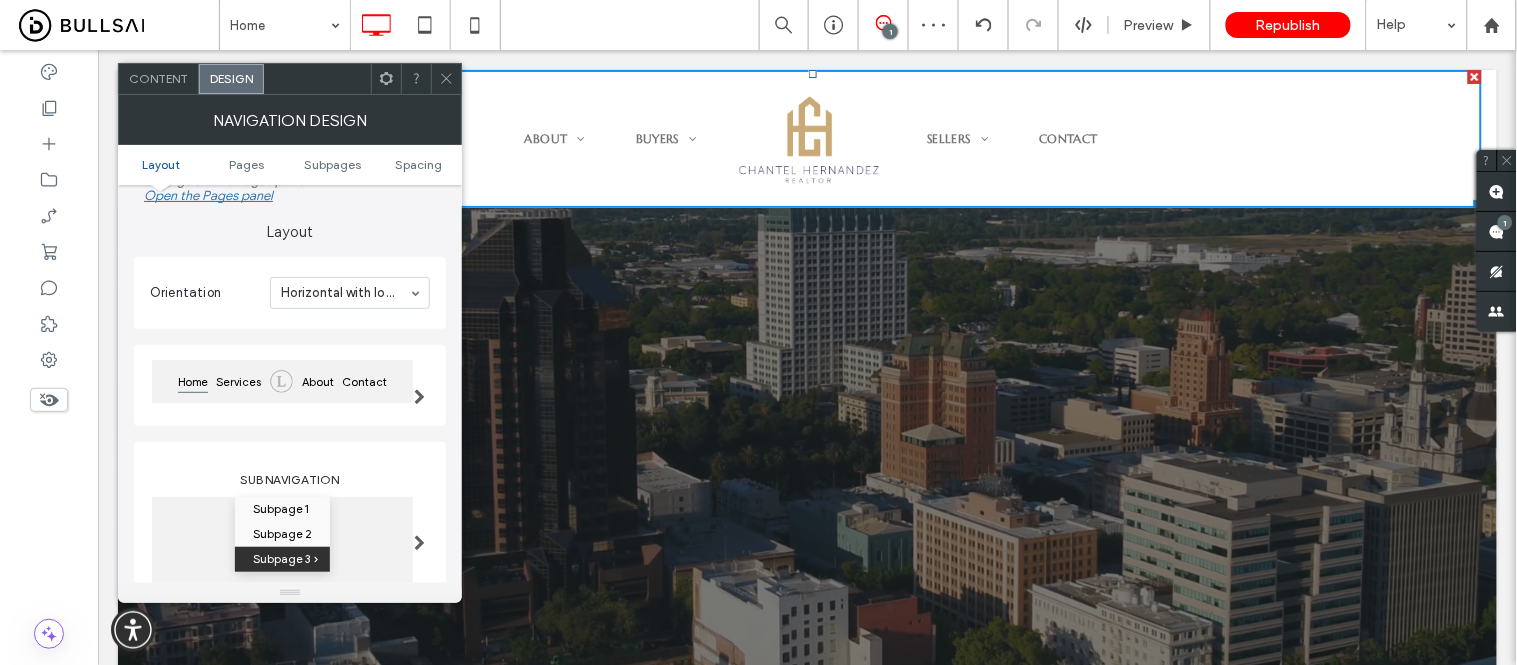 scroll, scrollTop: 0, scrollLeft: 0, axis: both 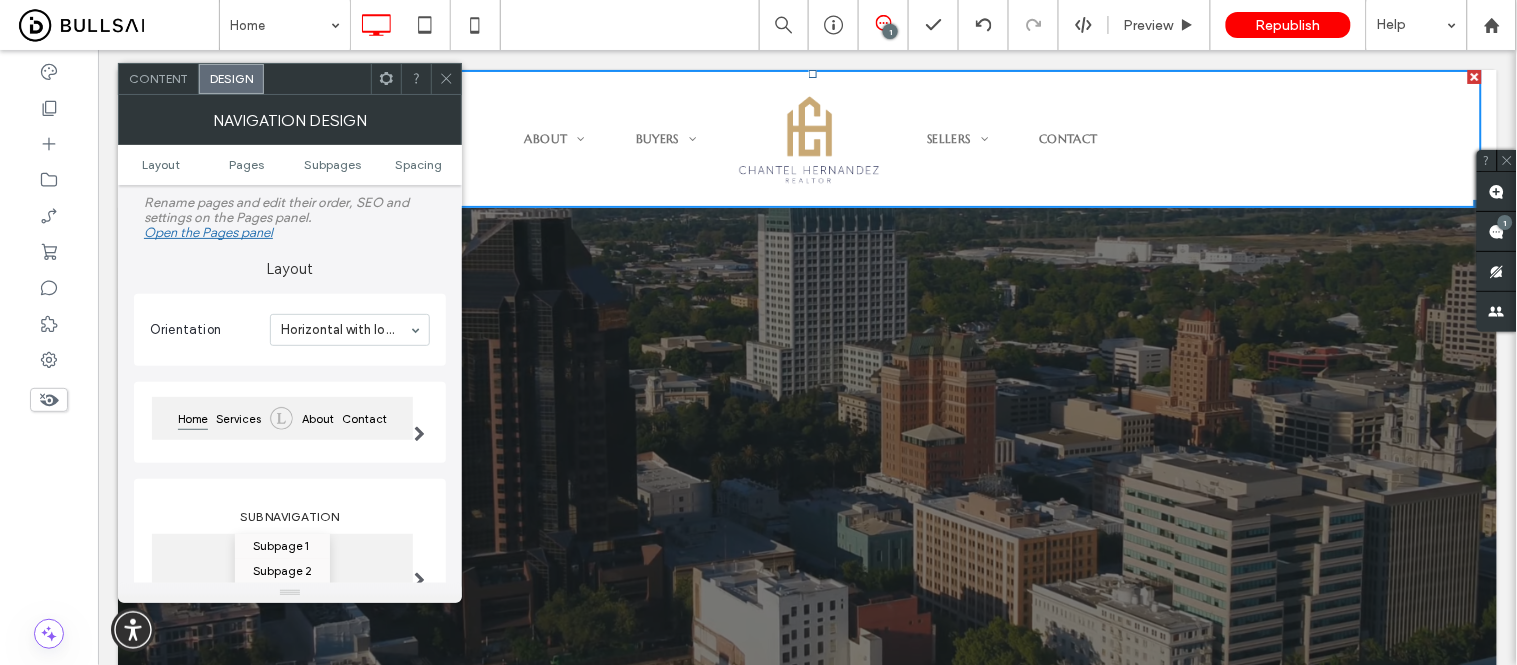 click on "Content" at bounding box center [159, 79] 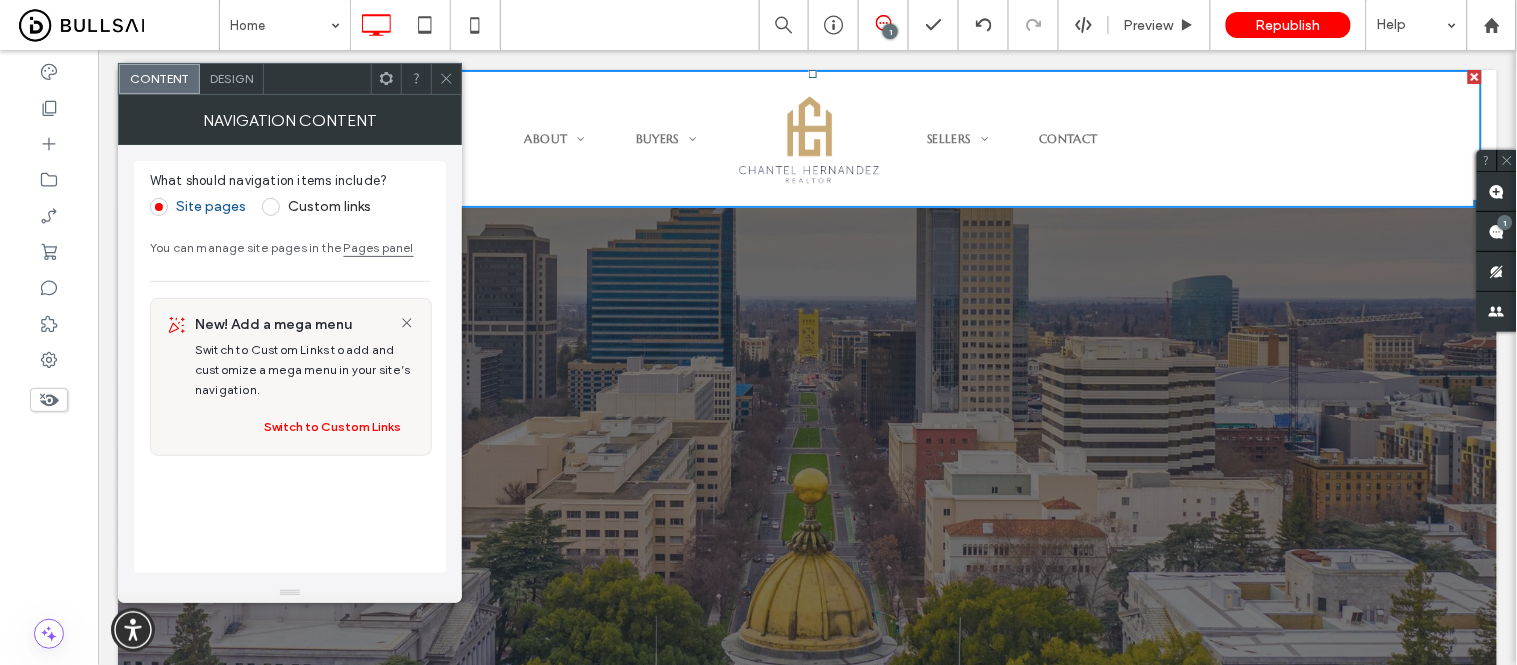 click on "Pages panel" at bounding box center (379, 247) 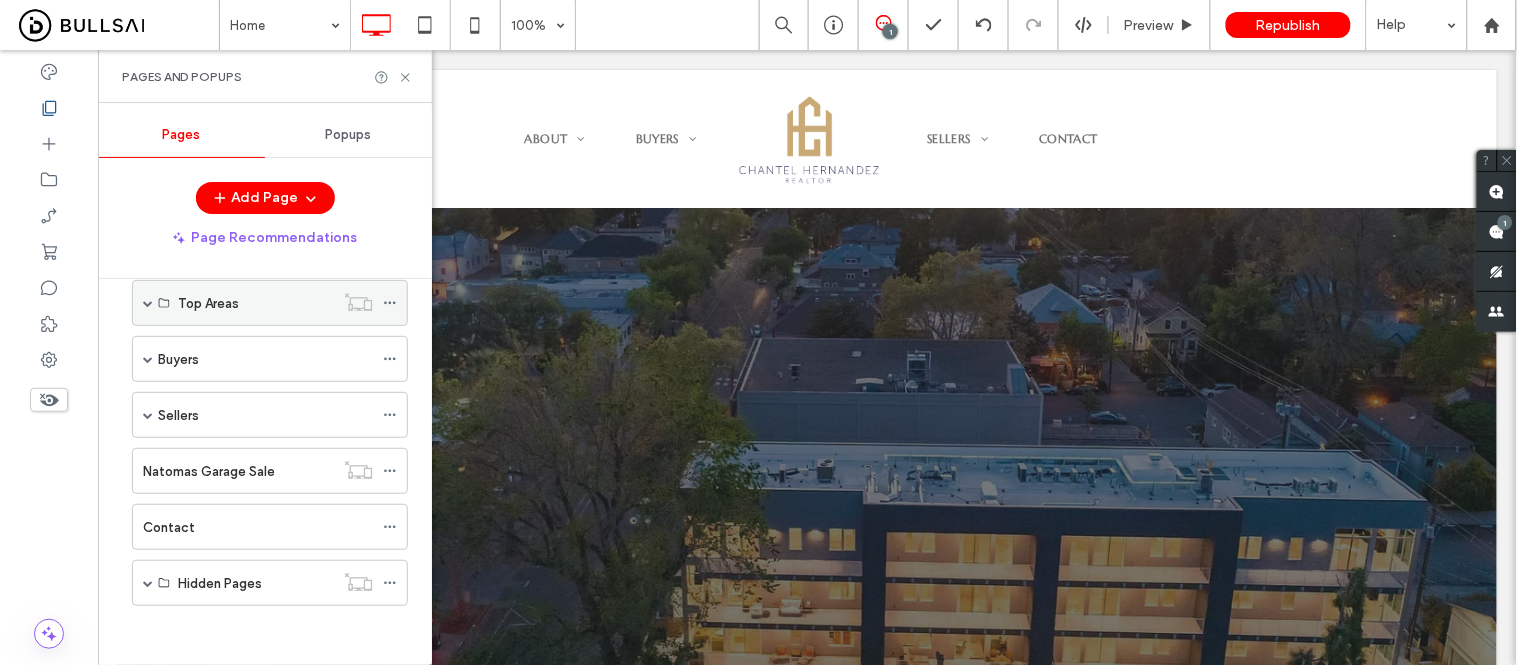 scroll, scrollTop: 146, scrollLeft: 0, axis: vertical 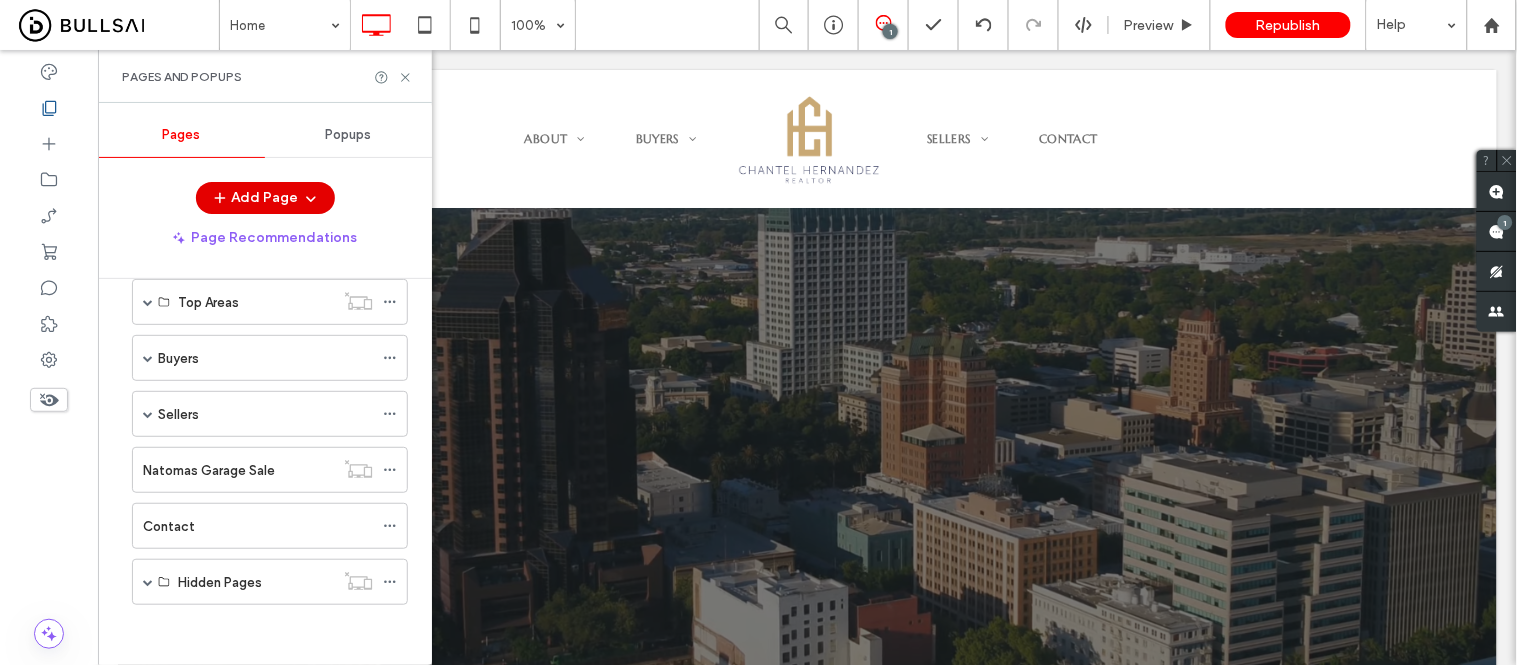 click on "Add Page" at bounding box center [265, 198] 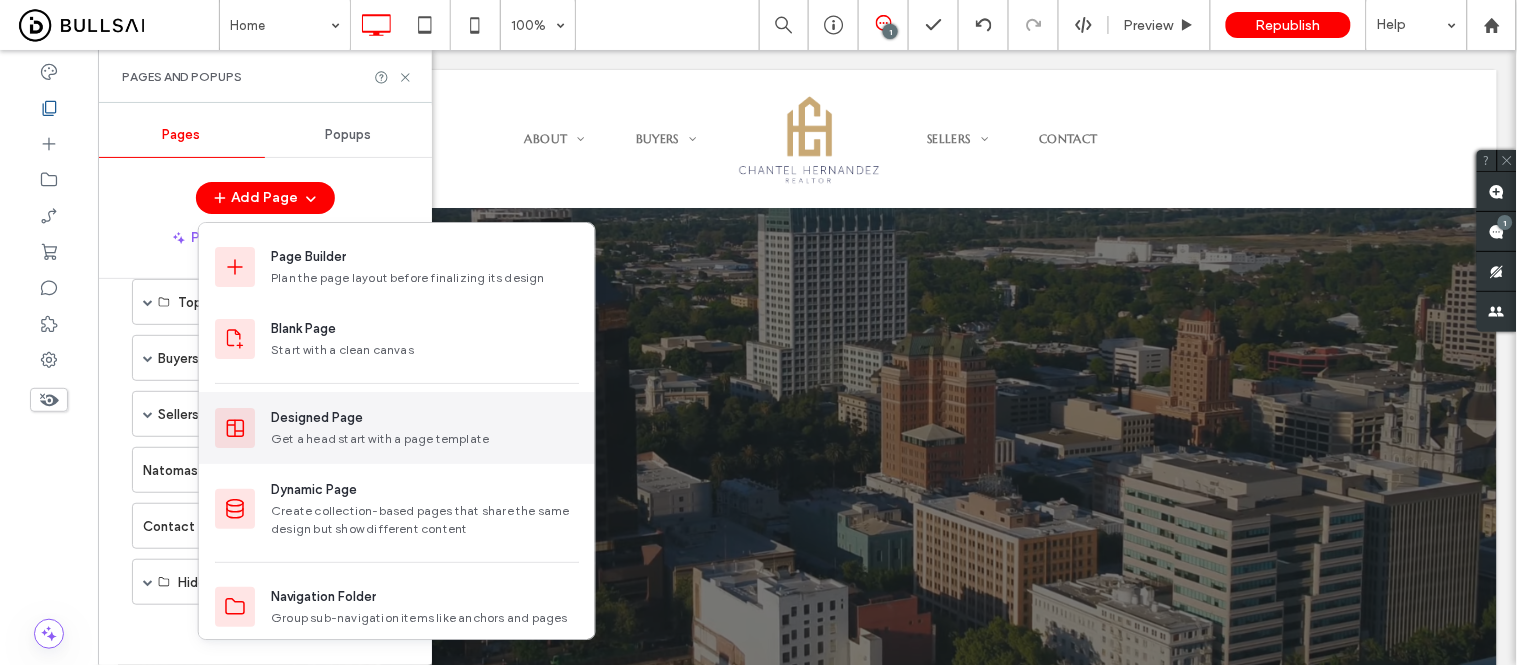 scroll, scrollTop: 84, scrollLeft: 0, axis: vertical 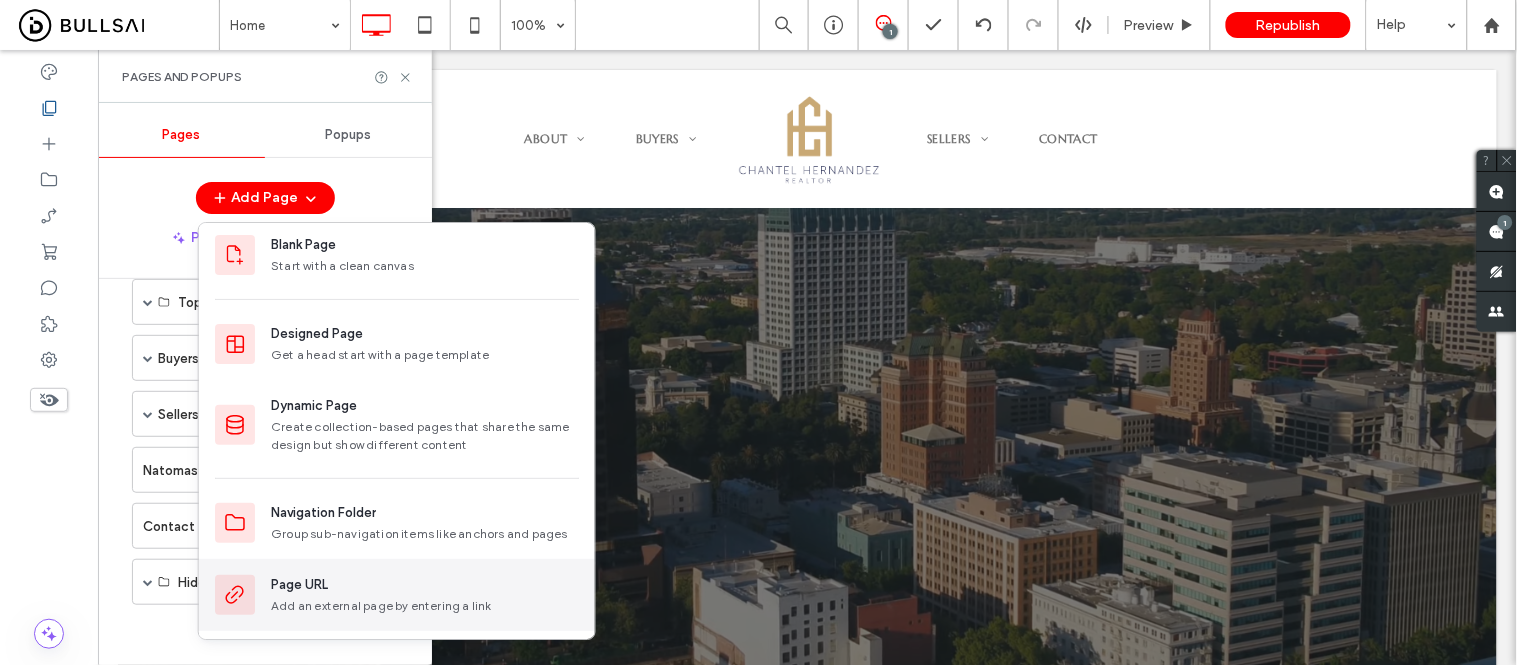 click on "Add an external page by entering a link" at bounding box center [425, 606] 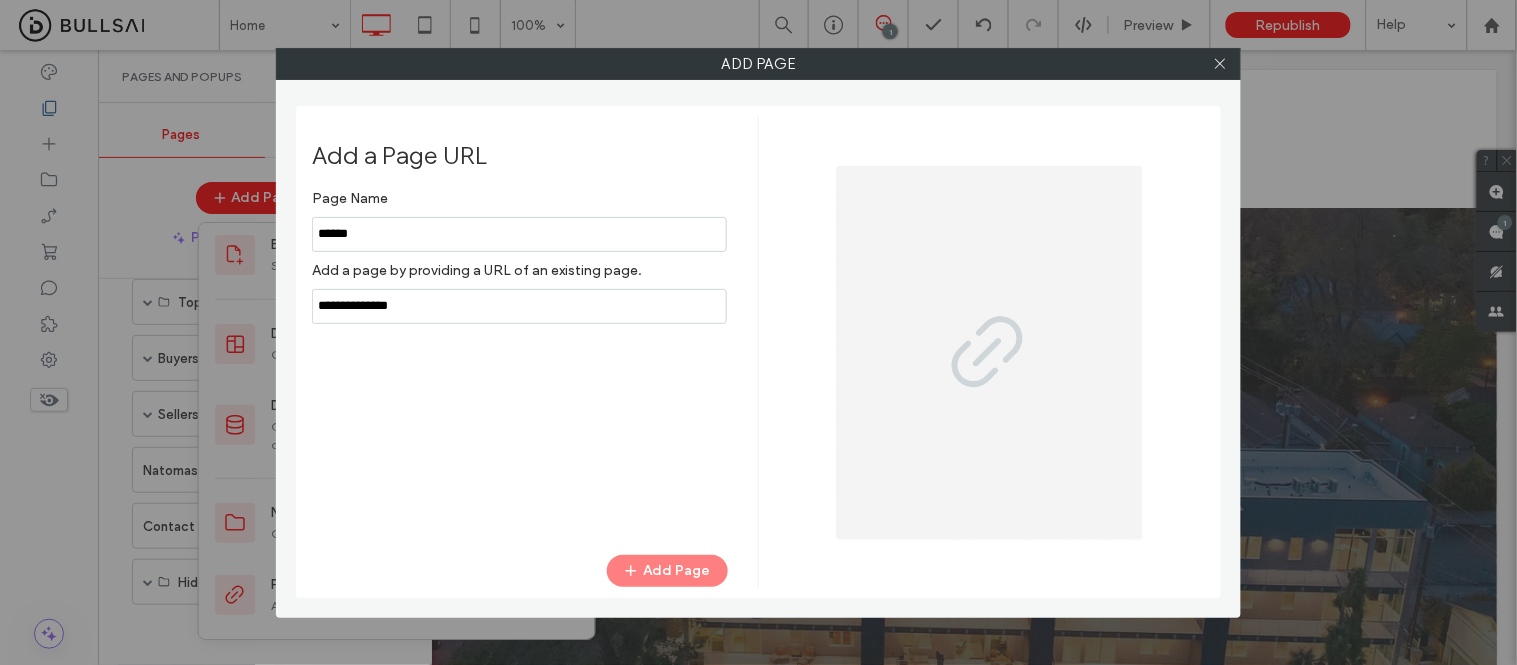type on "******" 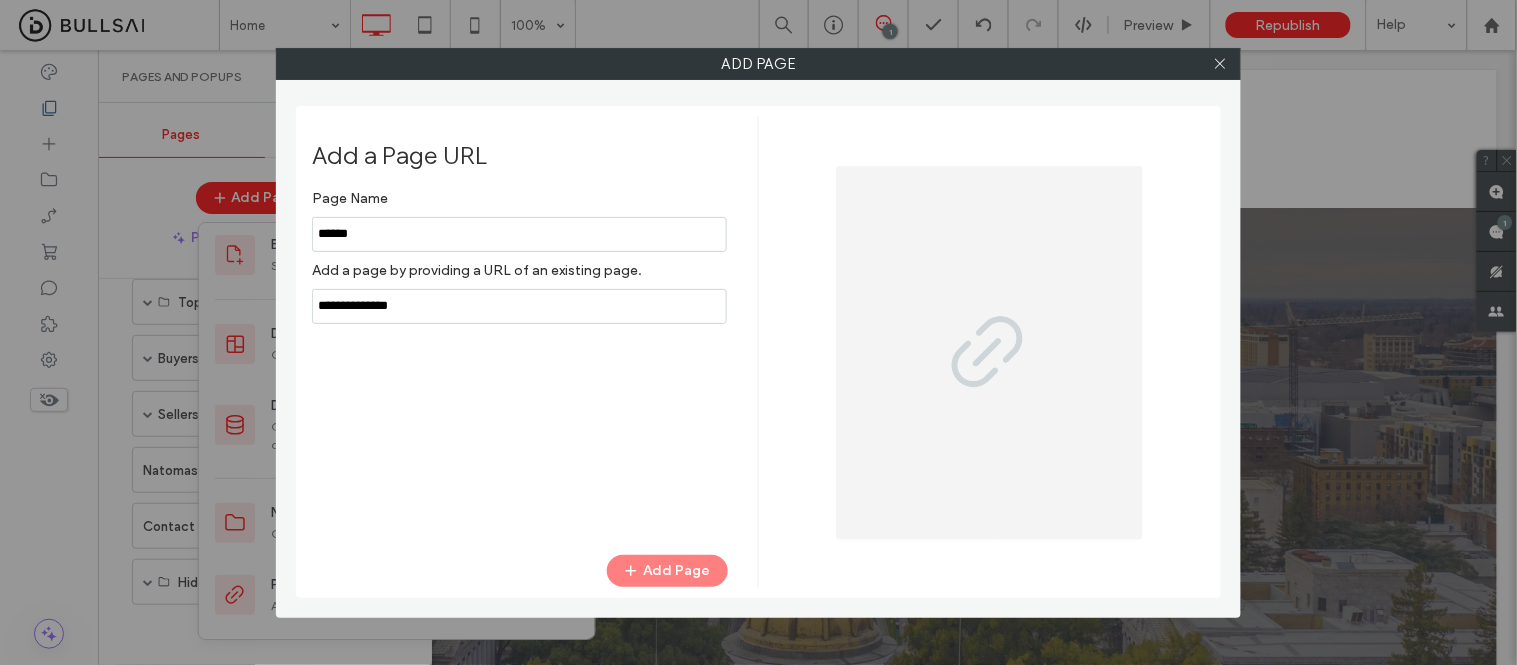 drag, startPoint x: 312, startPoint y: 324, endPoint x: 240, endPoint y: 332, distance: 72.443085 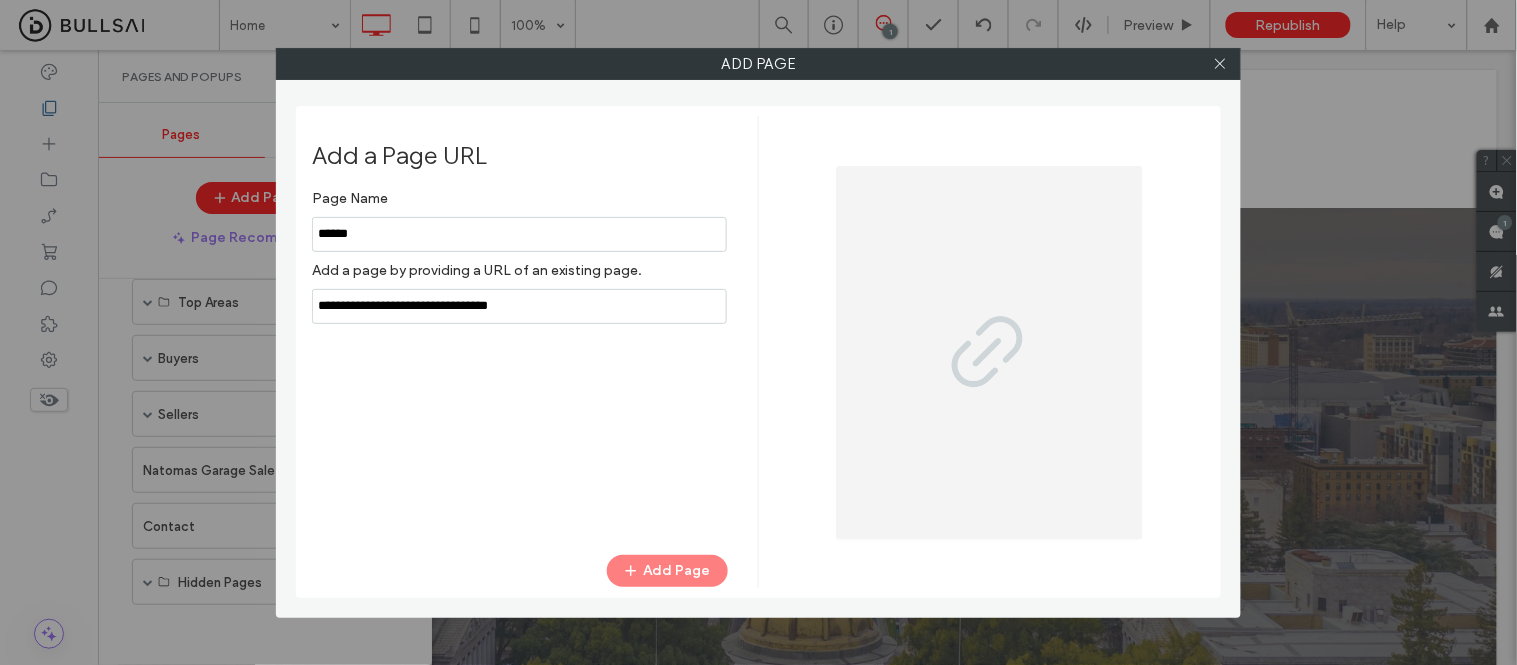 type on "**********" 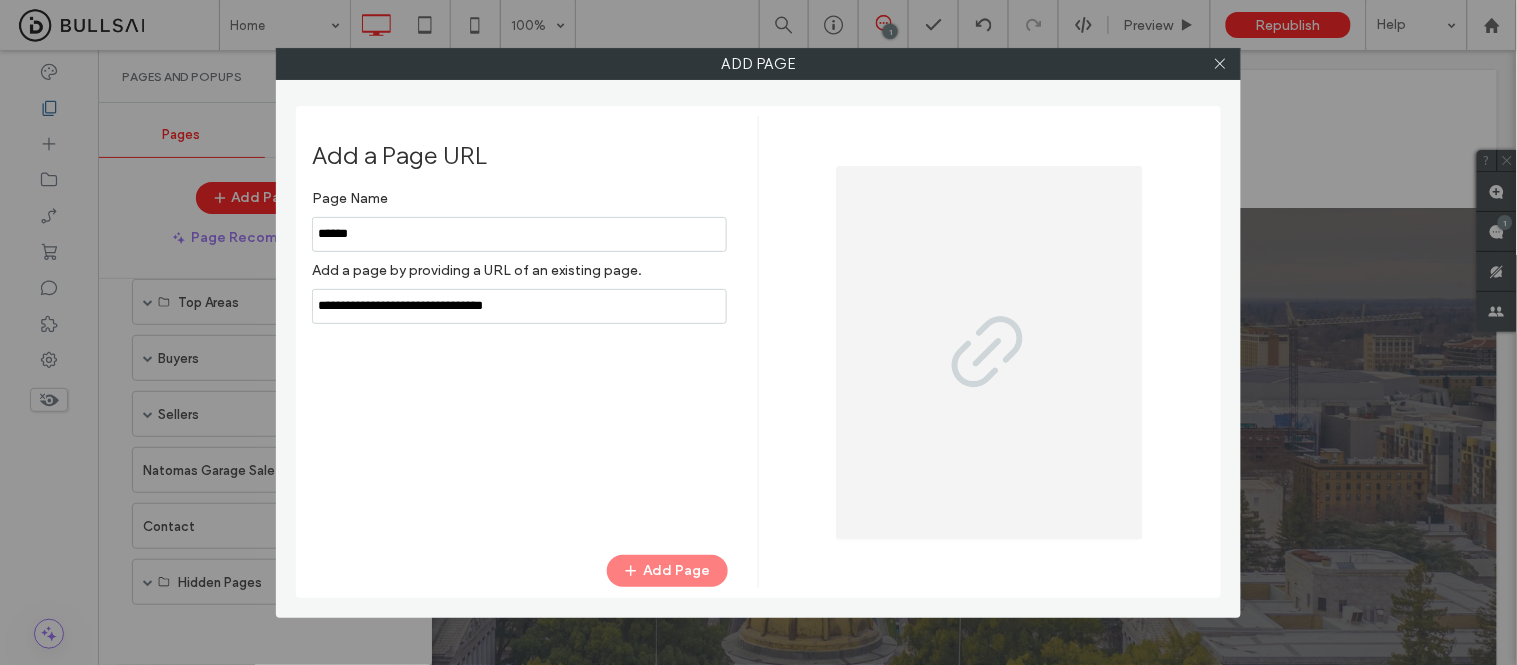 click on "Page Name Add a page by providing a URL of an existing page. Add Page" at bounding box center [520, 357] 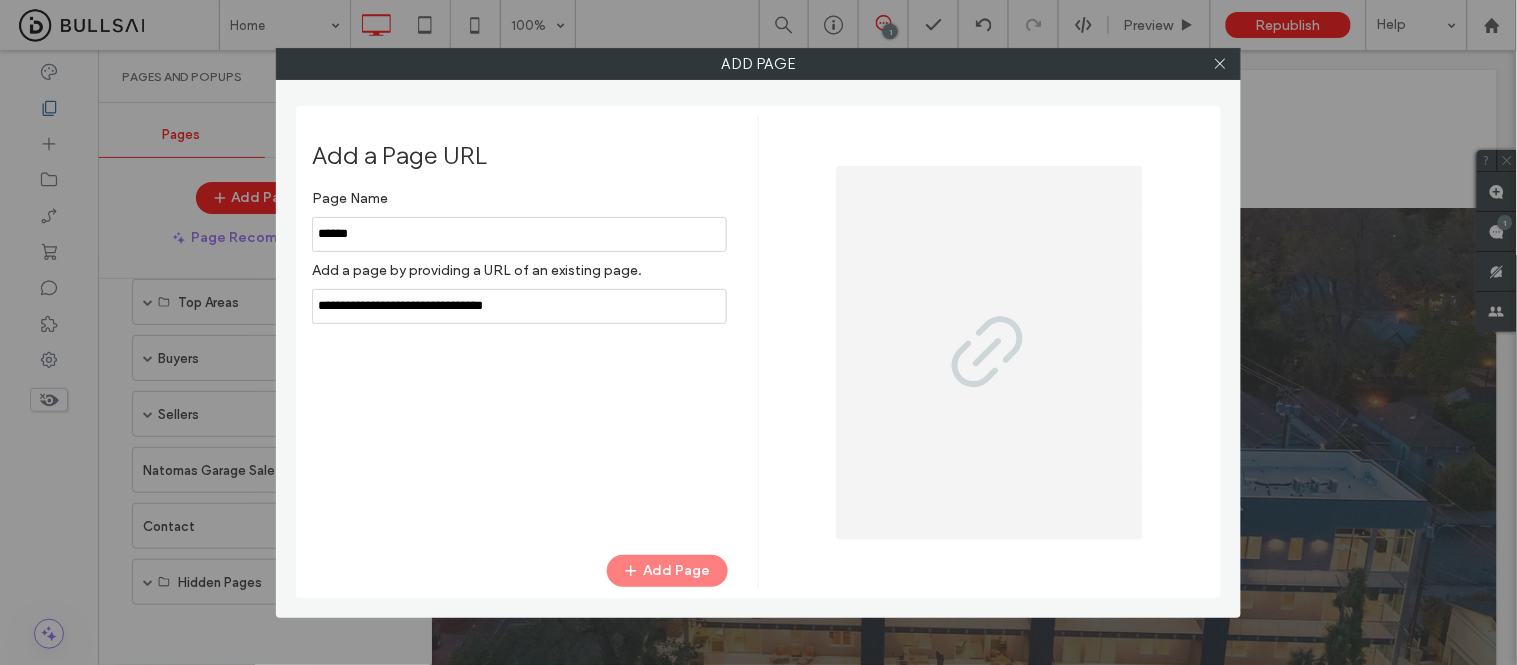 click at bounding box center [519, 306] 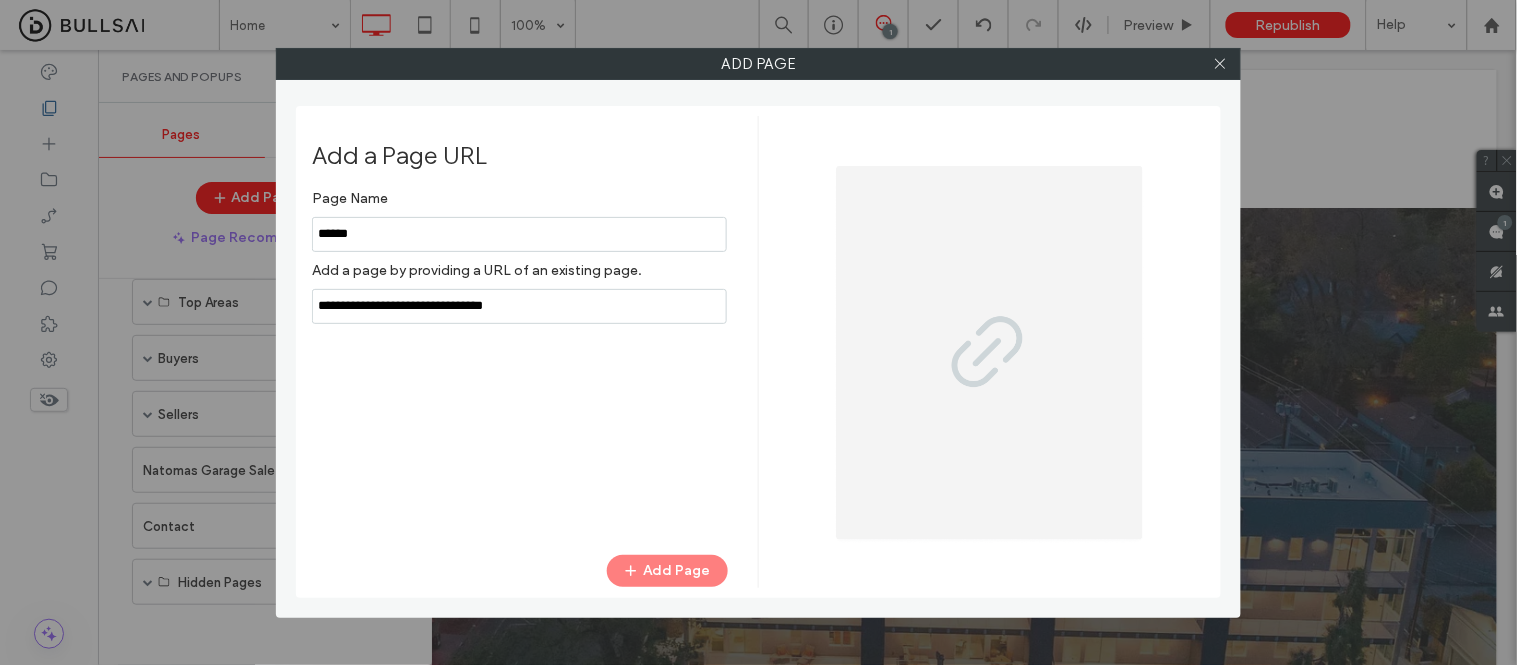 click at bounding box center (519, 234) 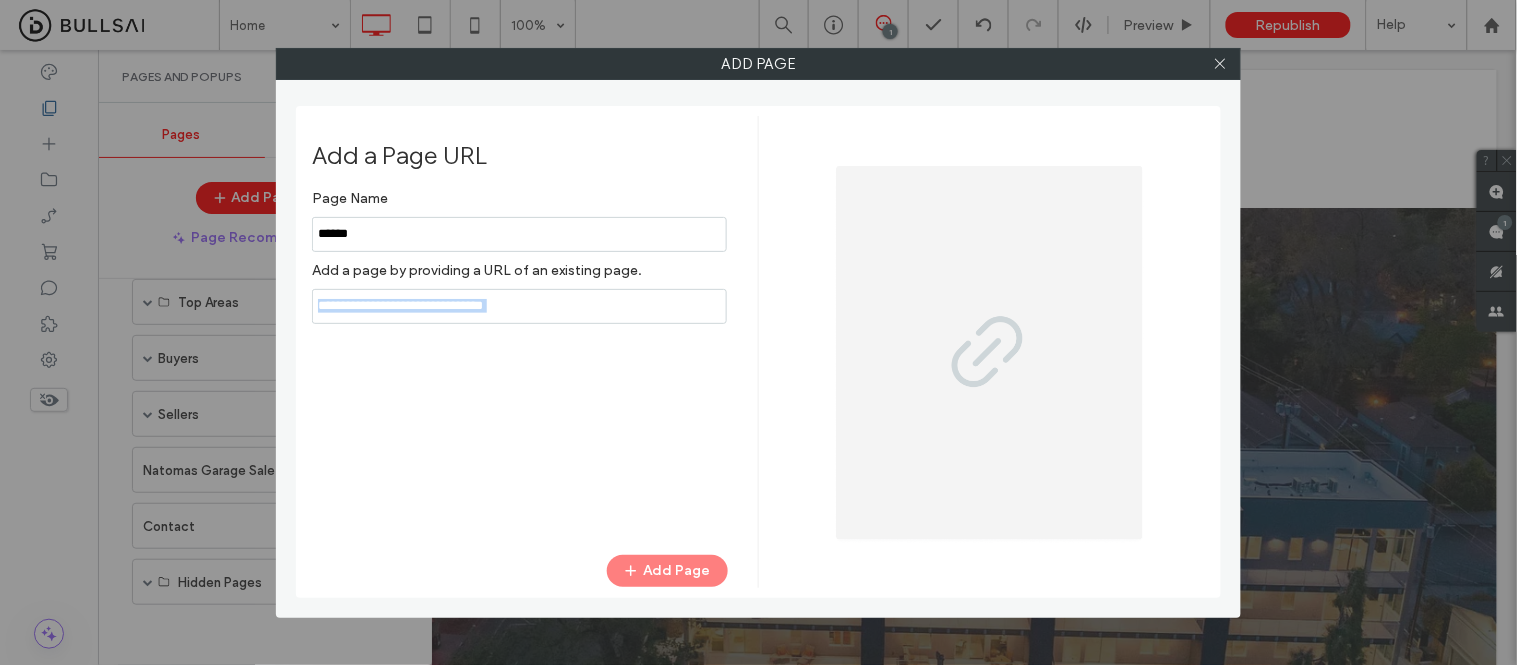 click on "Add Page" at bounding box center [520, 571] 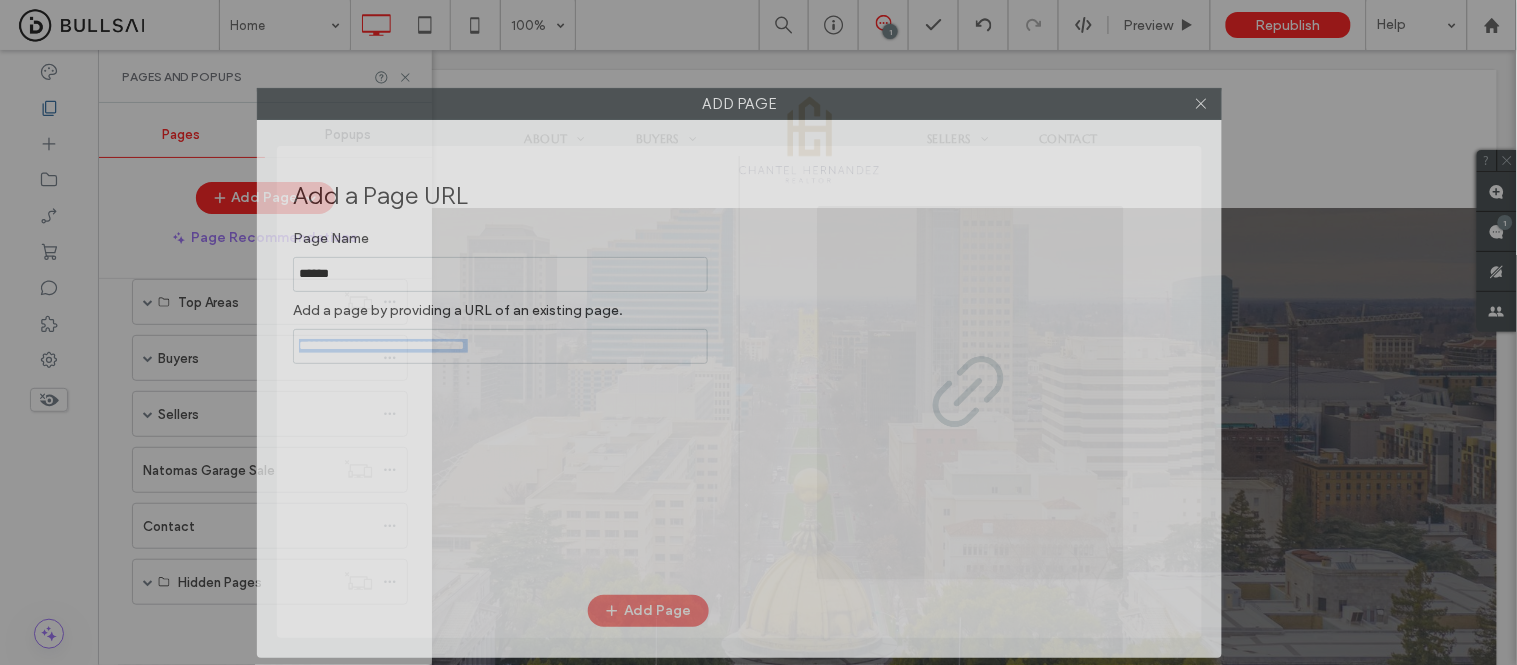 drag, startPoint x: 942, startPoint y: 62, endPoint x: 418, endPoint y: 212, distance: 545.0468 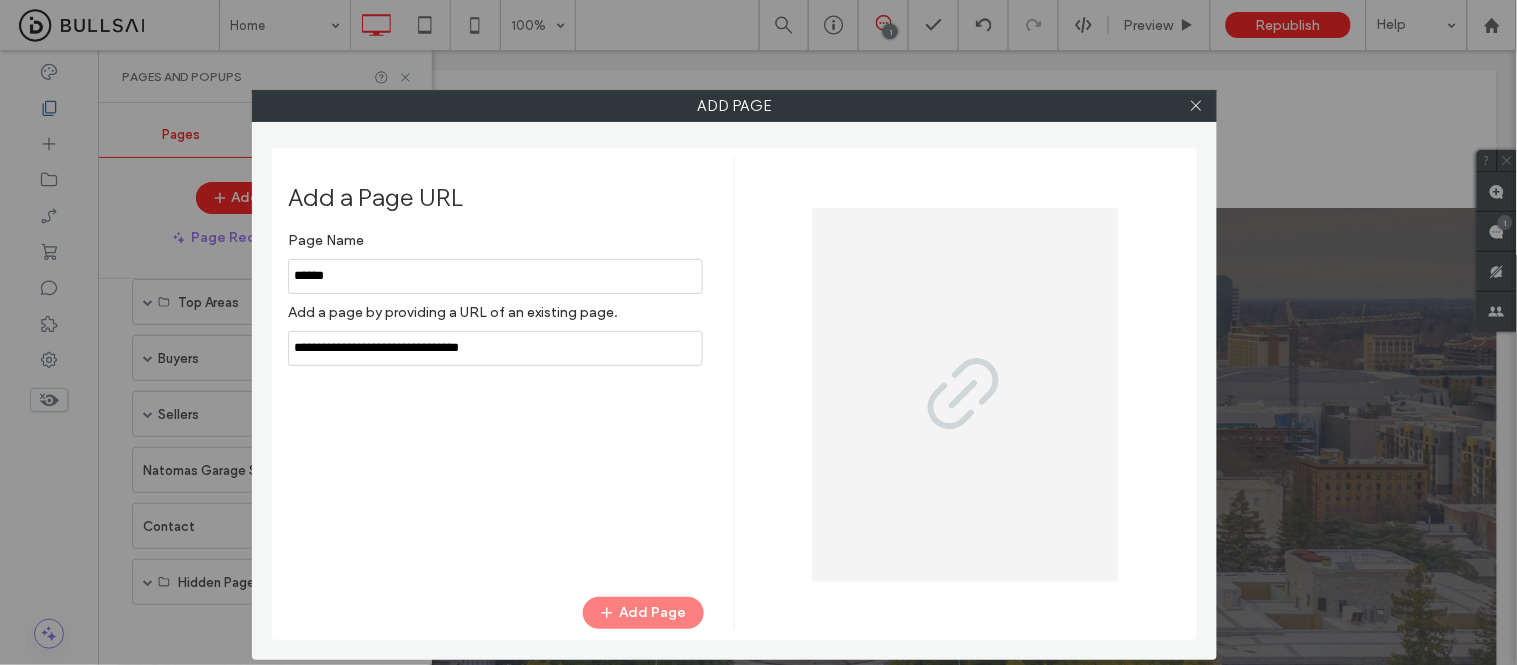 click at bounding box center [495, 276] 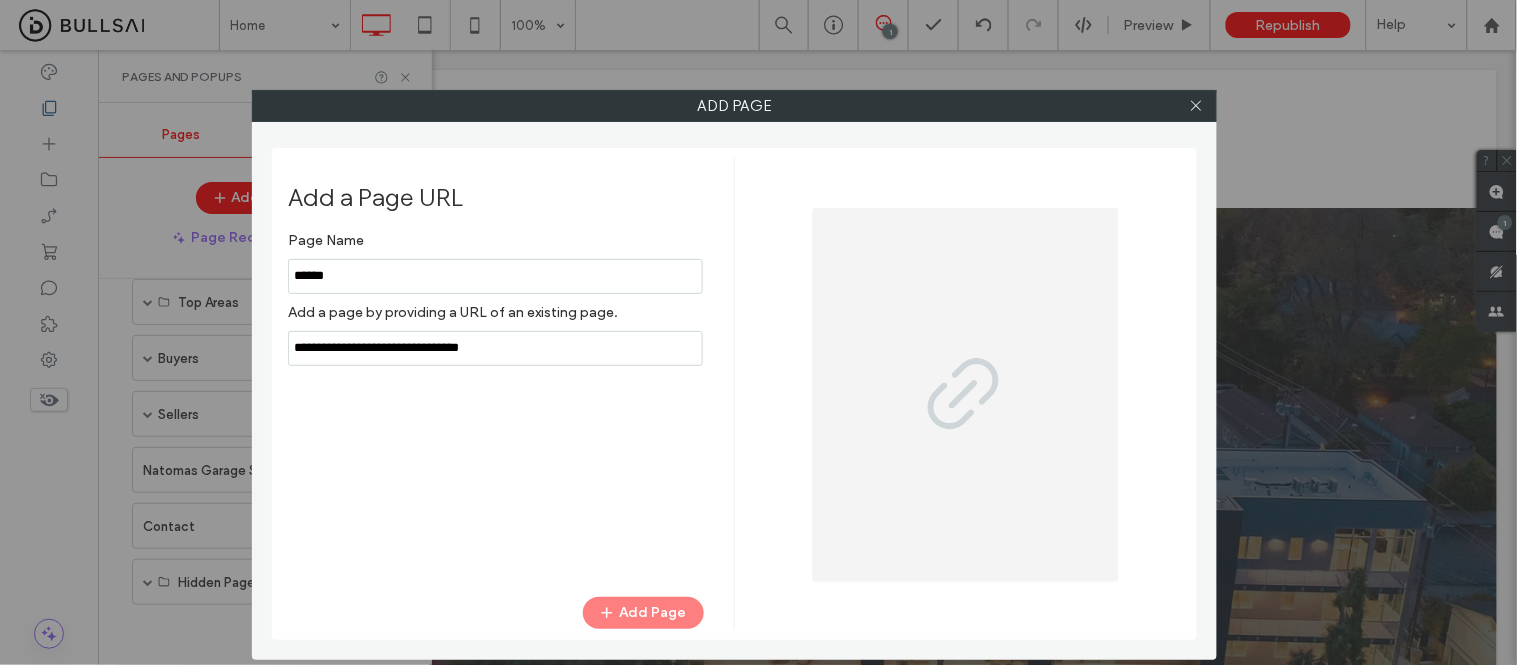 drag, startPoint x: 365, startPoint y: 278, endPoint x: 231, endPoint y: 293, distance: 134.83694 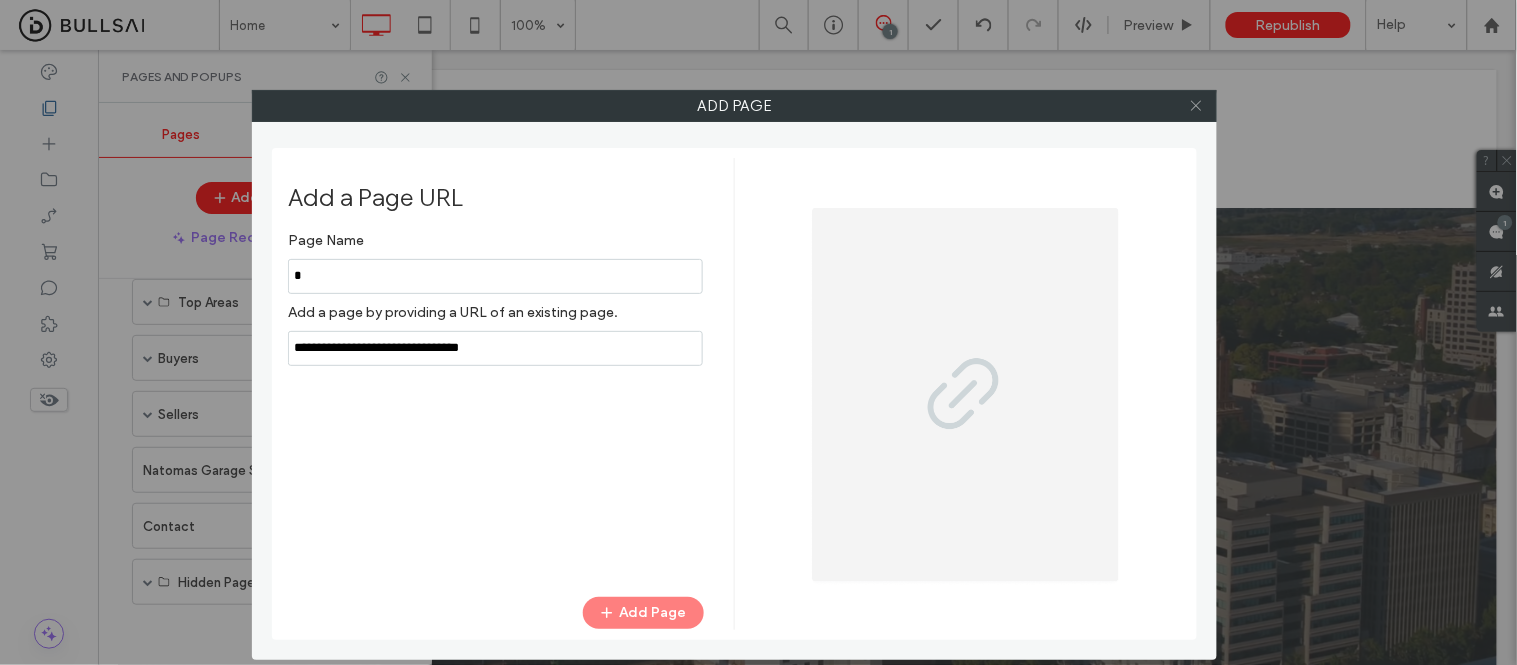 type on "*" 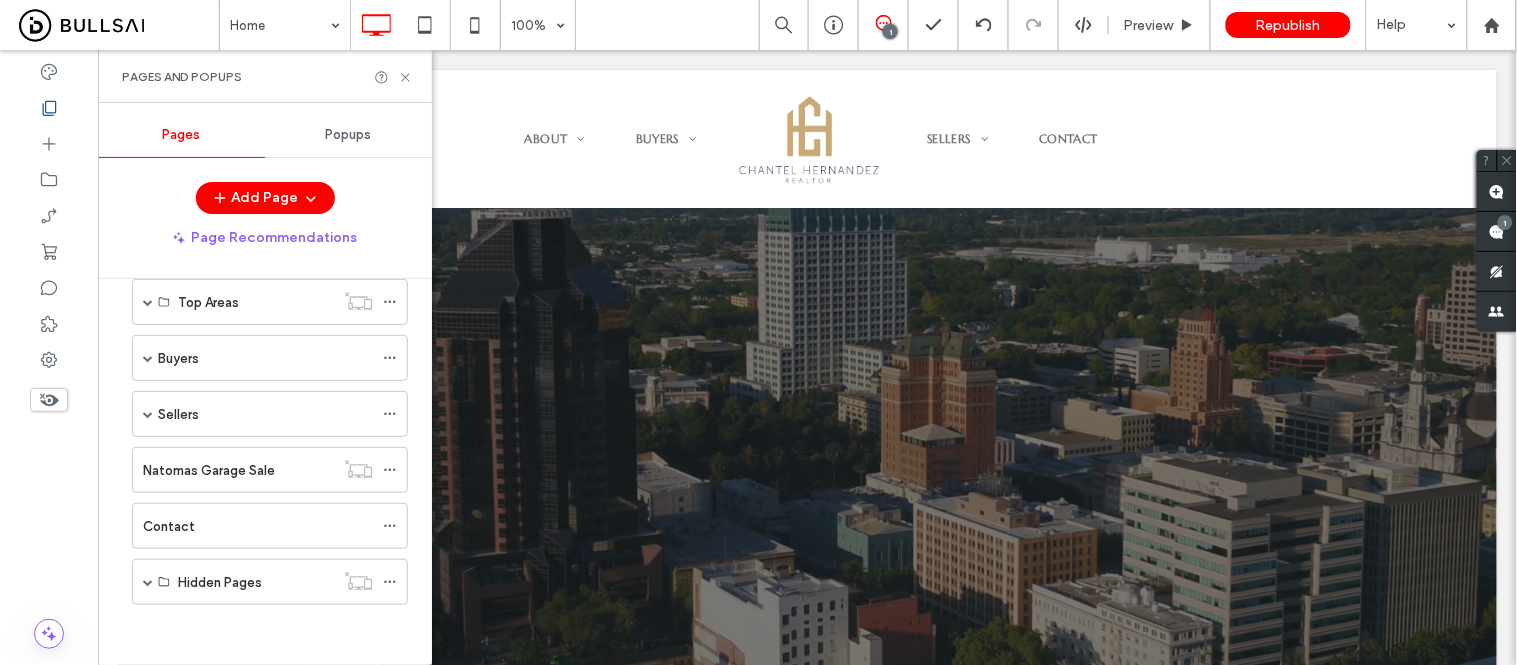 click on "Home About Testimonials Blogs Top Areas Natomas Downtown Midtown Roseville West Sacramento Buyers Shining Star Heroes Program Home Buying Guide Sellers Online Presence Marketing Home Valuation Natomas Garage Sale Contact Hidden Pages 2351 Marina Glen Way Shining Star Heroes | [FIRST] [LAST] Home Buying Guide Form Download Thank You" at bounding box center [265, 405] 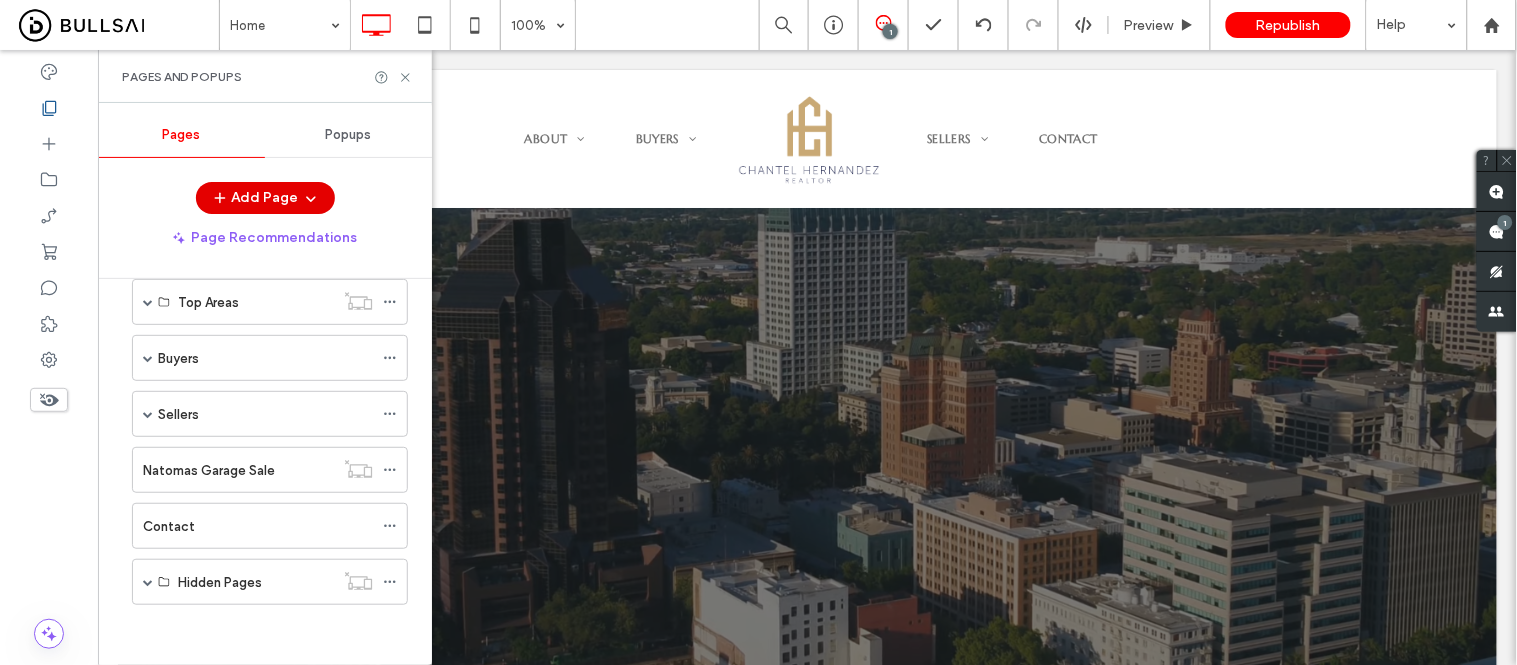 click on "Add Page" at bounding box center [265, 198] 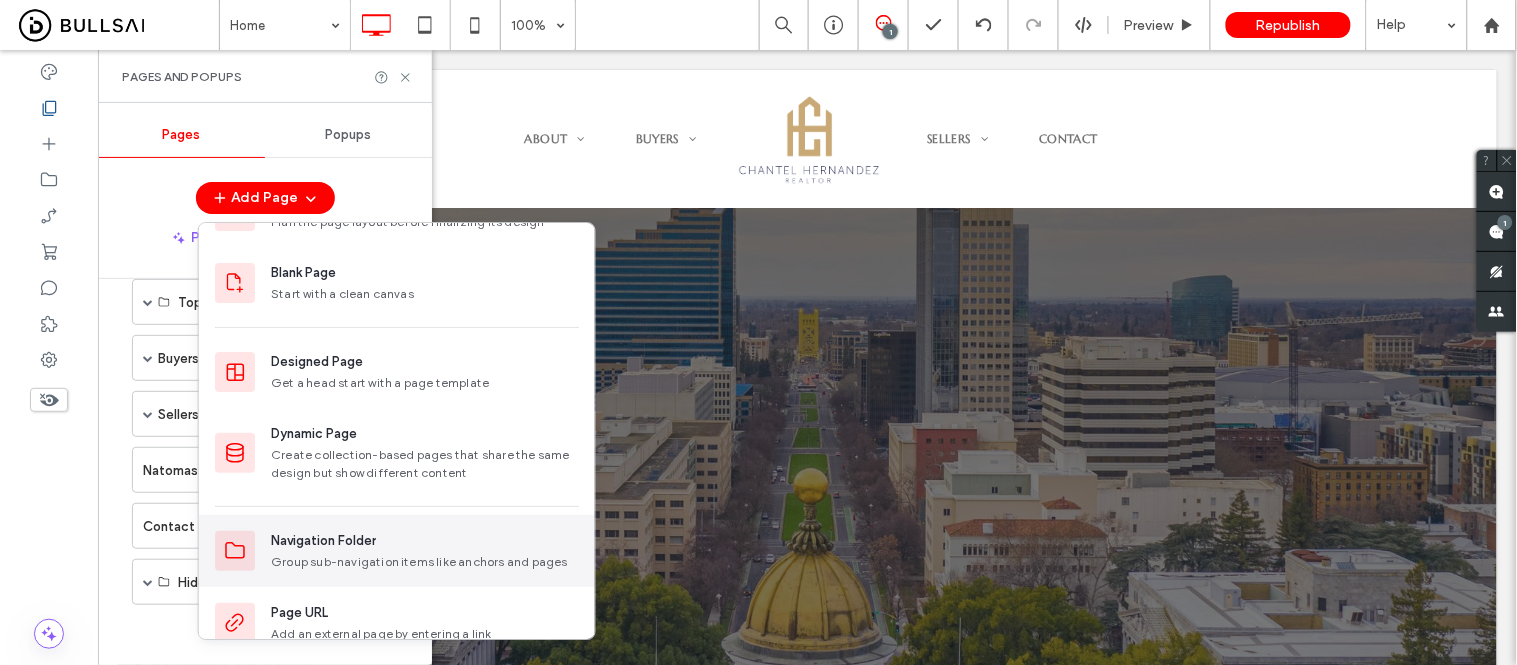 scroll, scrollTop: 84, scrollLeft: 0, axis: vertical 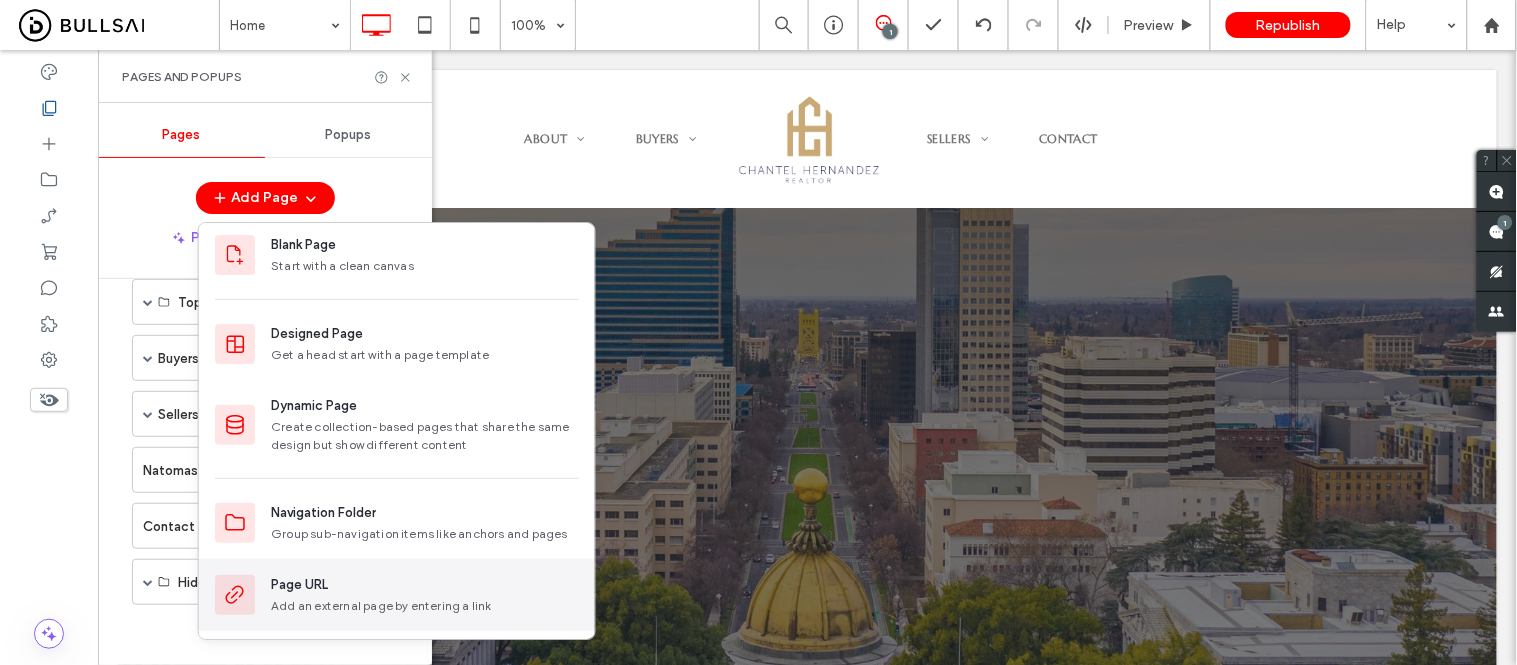 click on "Page URL" at bounding box center (299, 585) 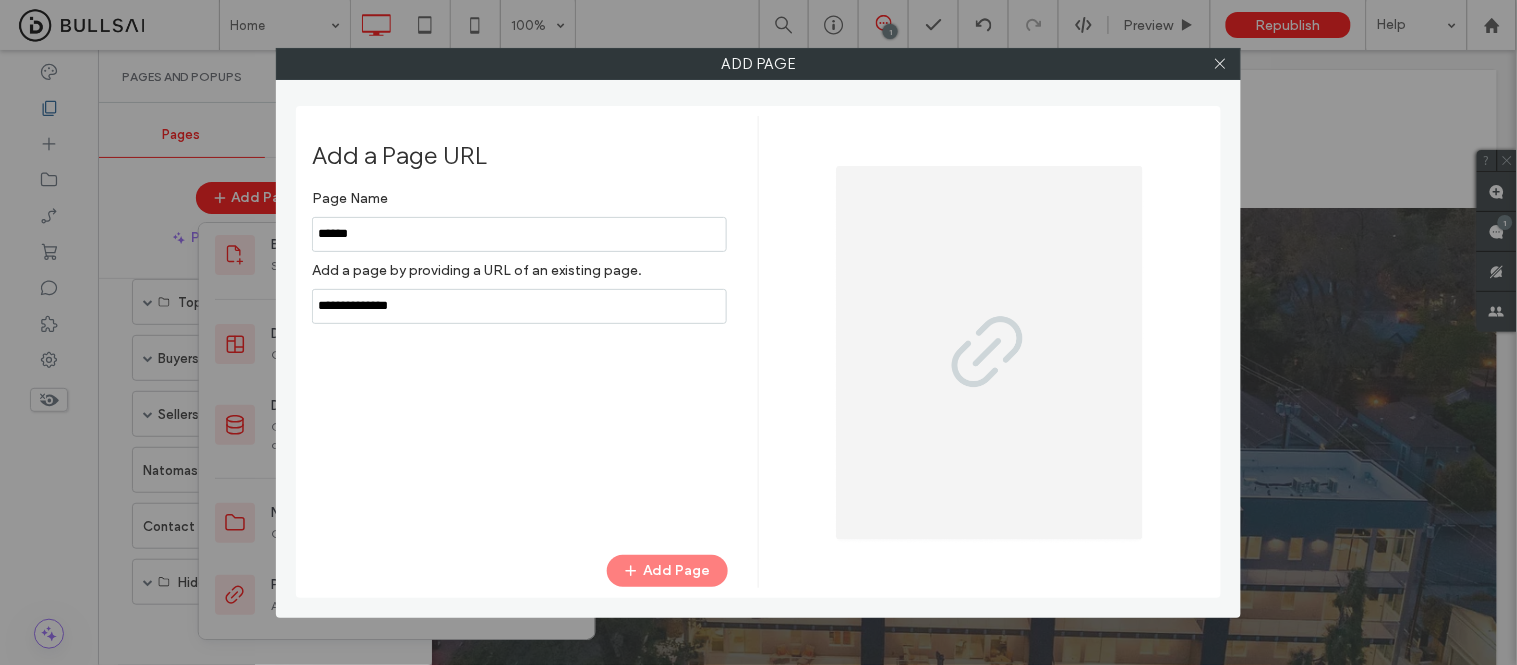 type on "******" 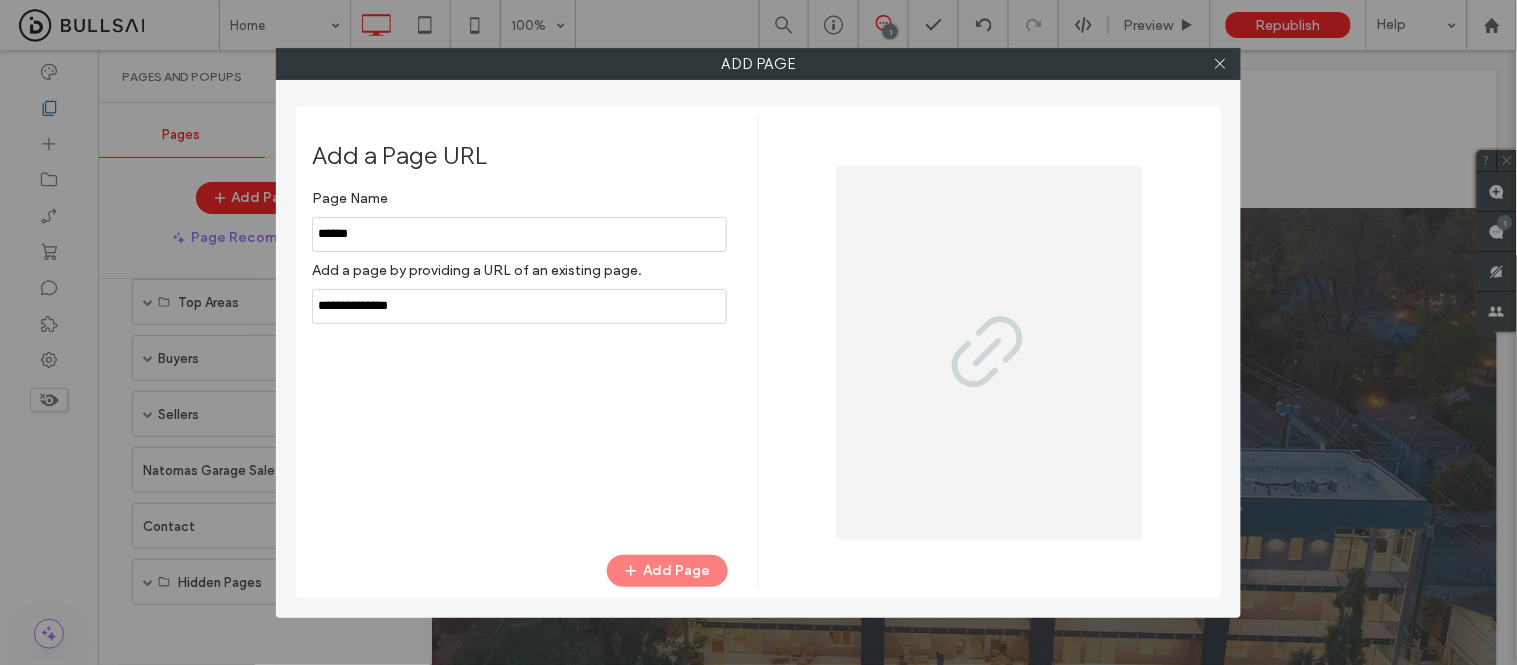 click on "Add Page" at bounding box center (520, 571) 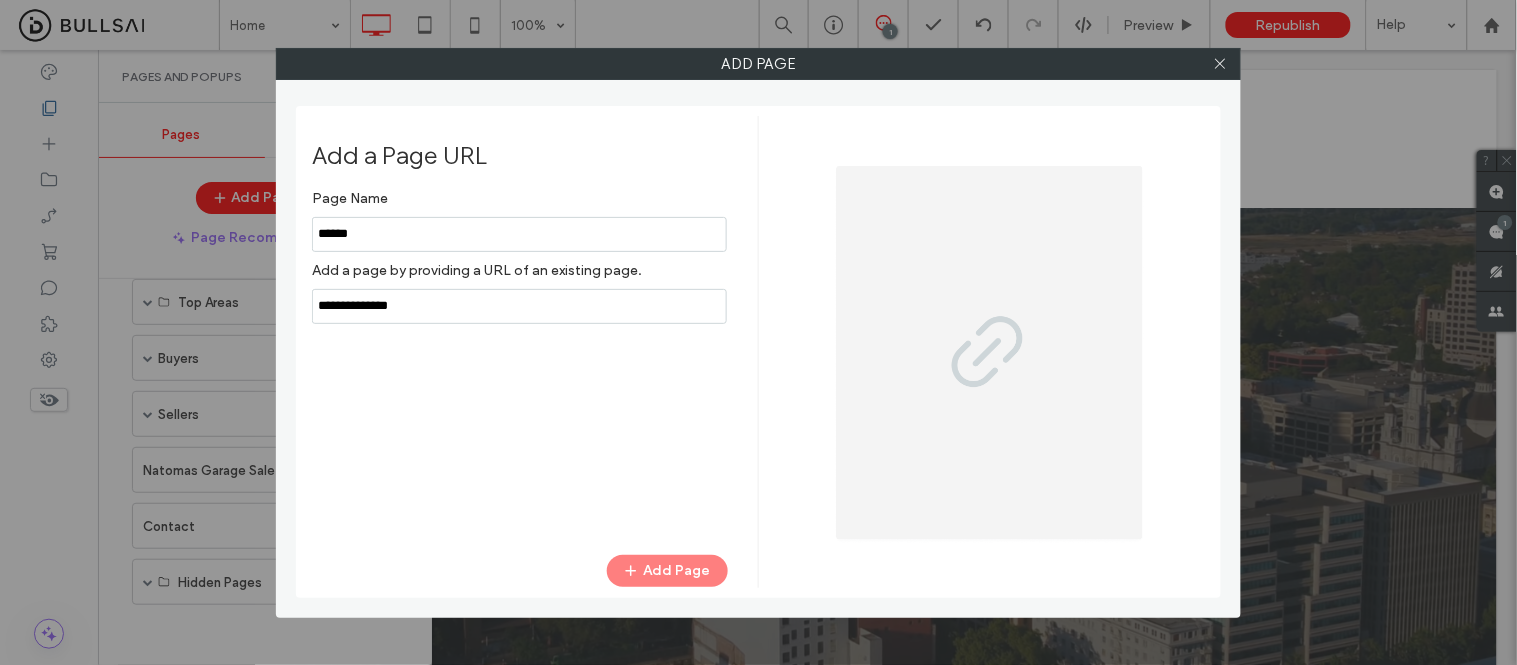 click on "Add Page" at bounding box center (520, 571) 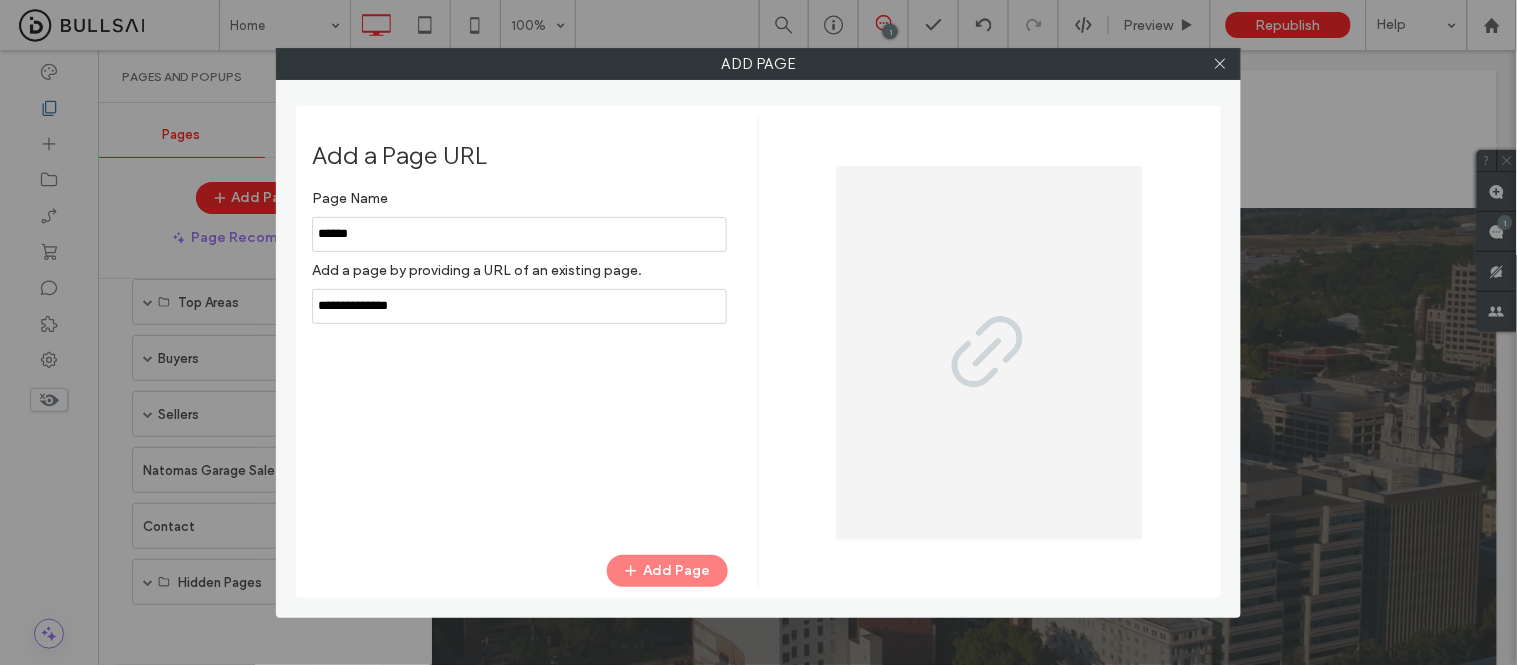 click on "Page Name Add a page by providing a URL of an existing page. Add Page" at bounding box center (520, 357) 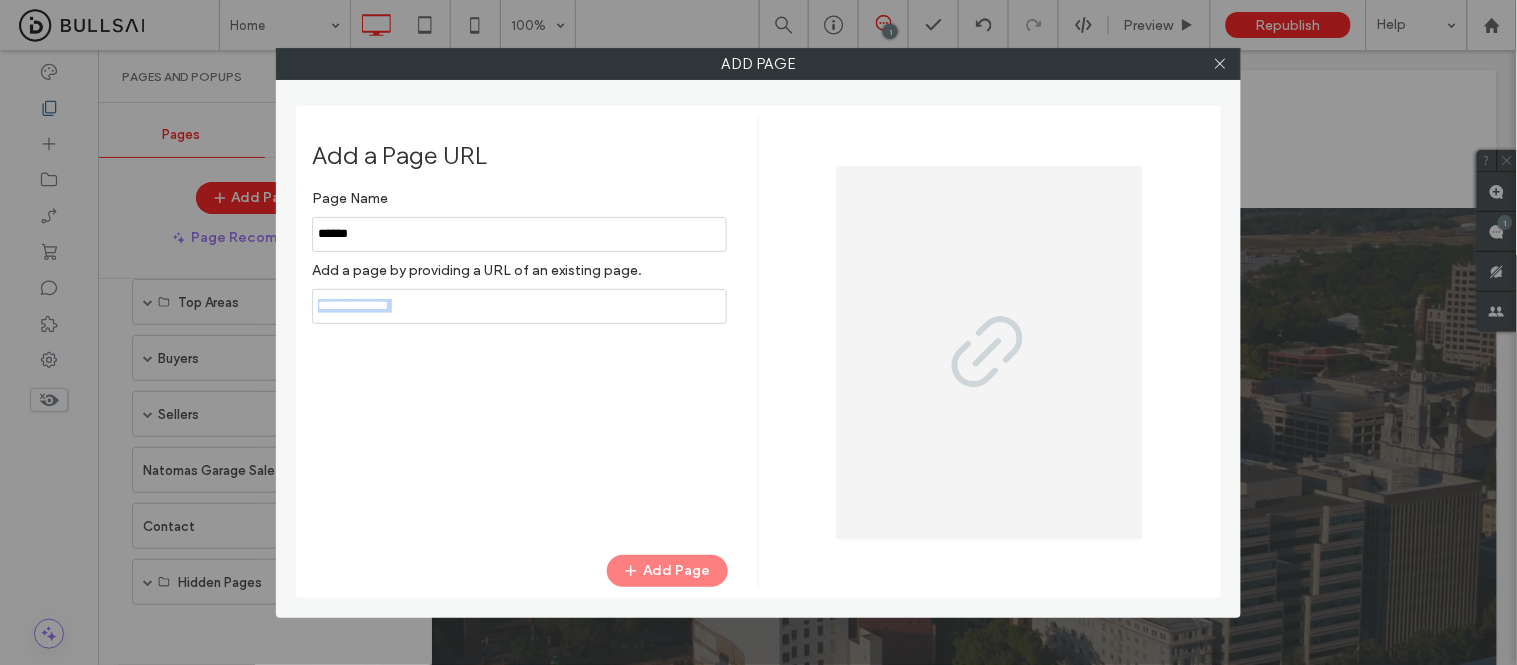 click on "Page Name Add a page by providing a URL of an existing page. Add Page" at bounding box center [520, 357] 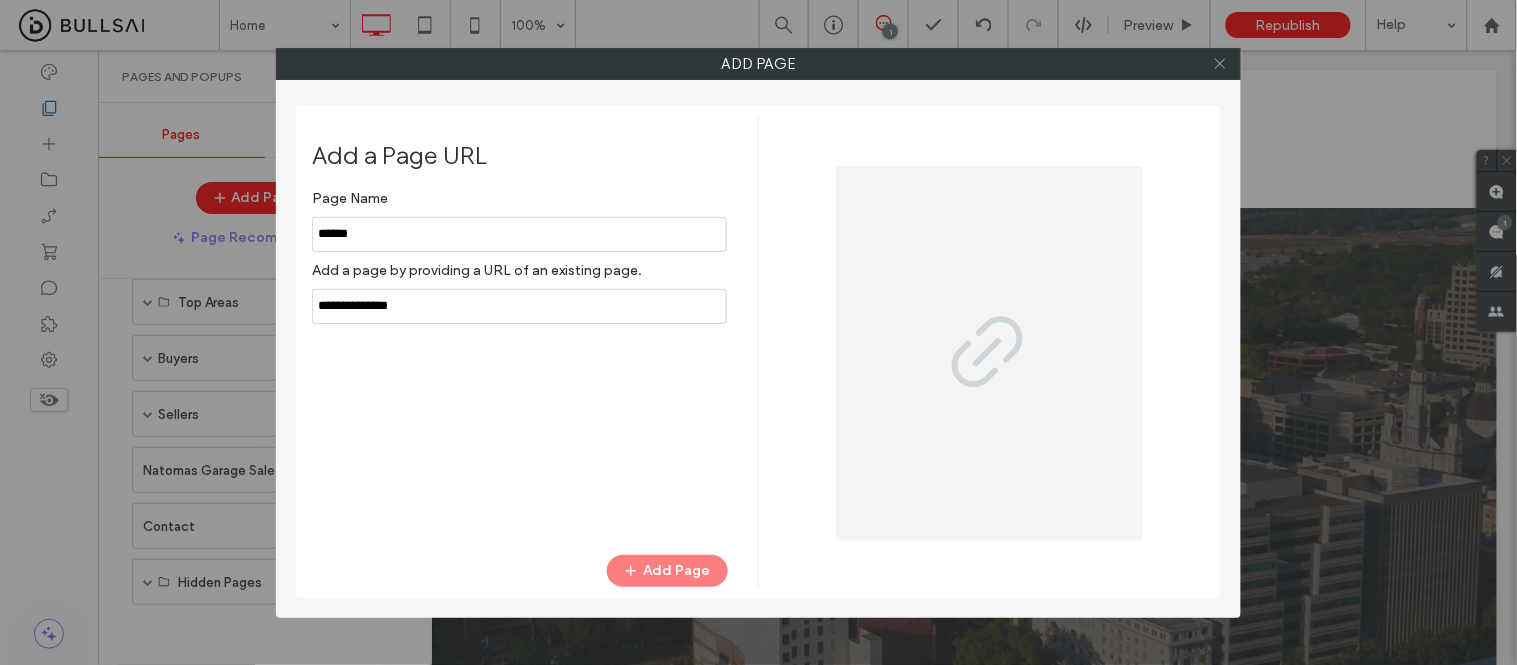 click 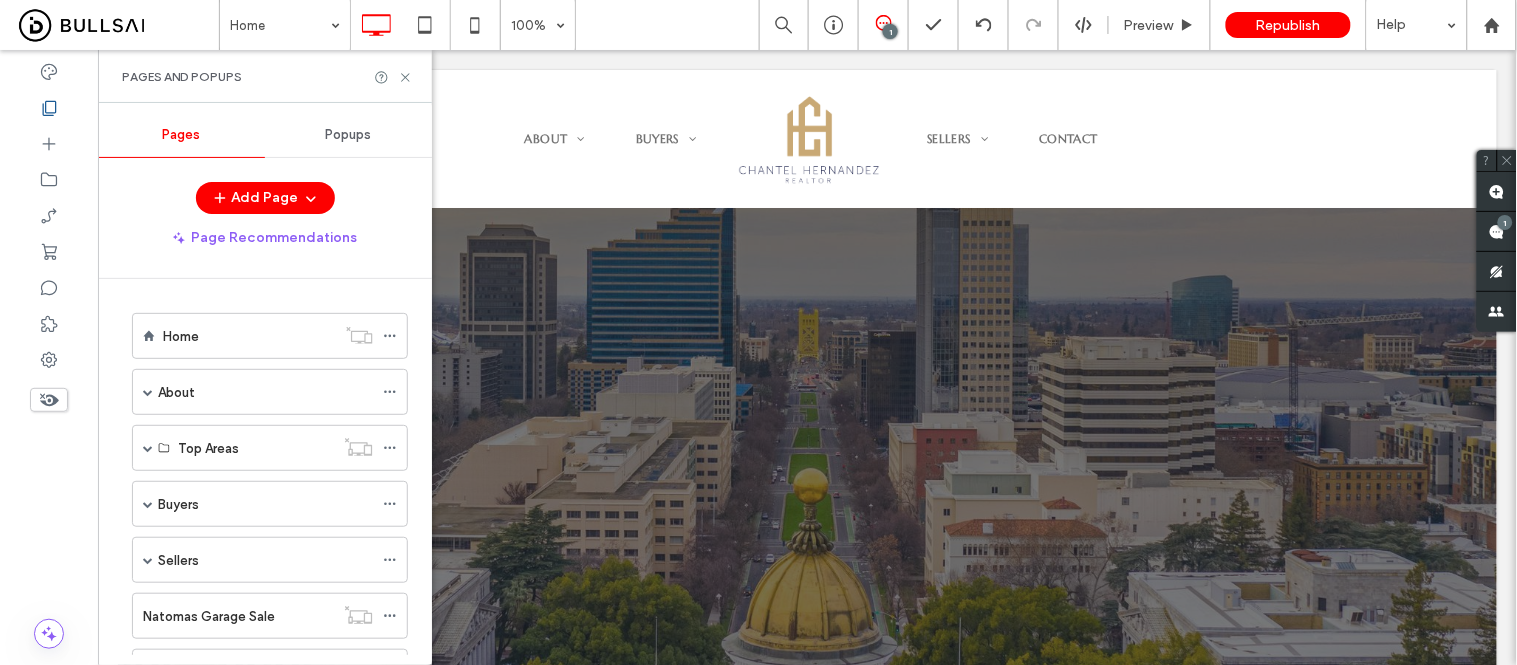 scroll, scrollTop: 146, scrollLeft: 0, axis: vertical 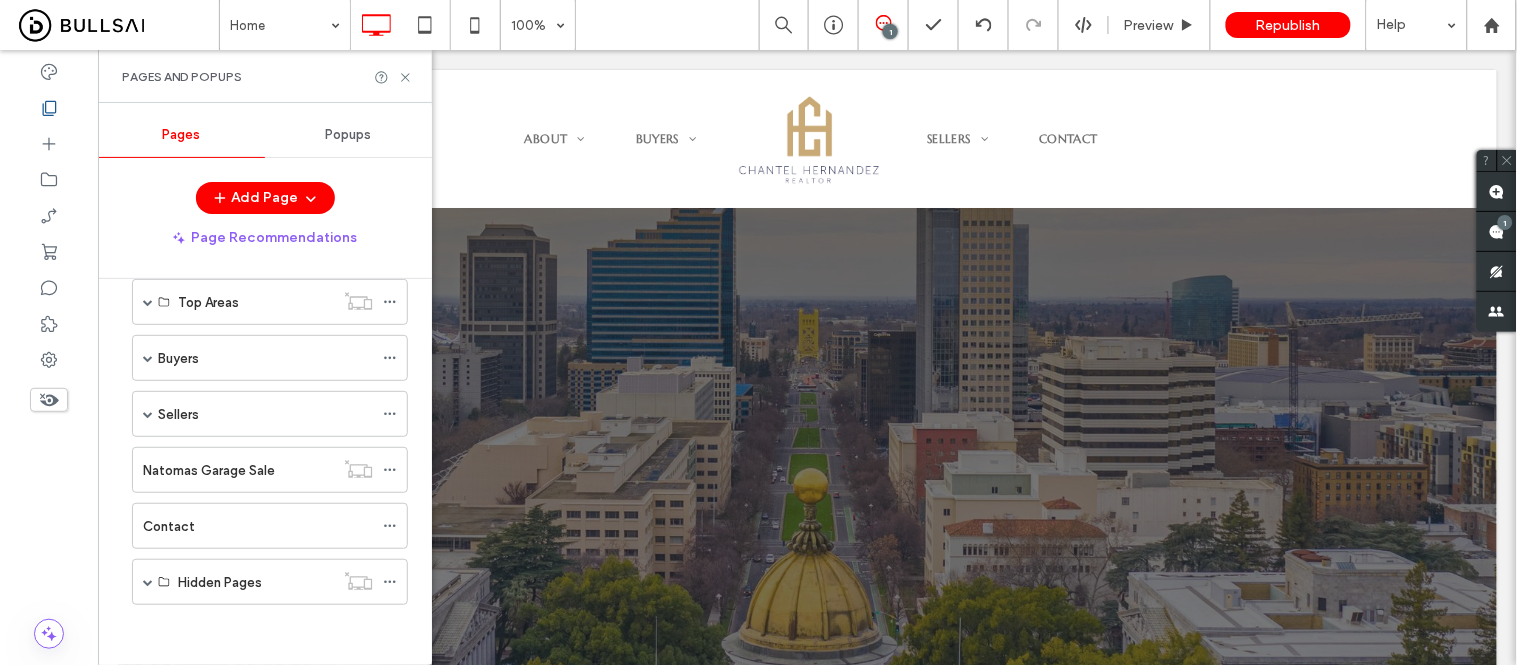 click on "Home About Testimonials Blogs Top Areas Natomas Downtown Midtown Roseville West Sacramento Buyers Shining Star Heroes Program Home Buying Guide Sellers Online Presence Marketing Home Valuation Natomas Garage Sale Contact Hidden Pages 2351 Marina Glen Way Shining Star Heroes | [FIRST] [LAST] Home Buying Guide Form Download Thank You" at bounding box center (265, 405) 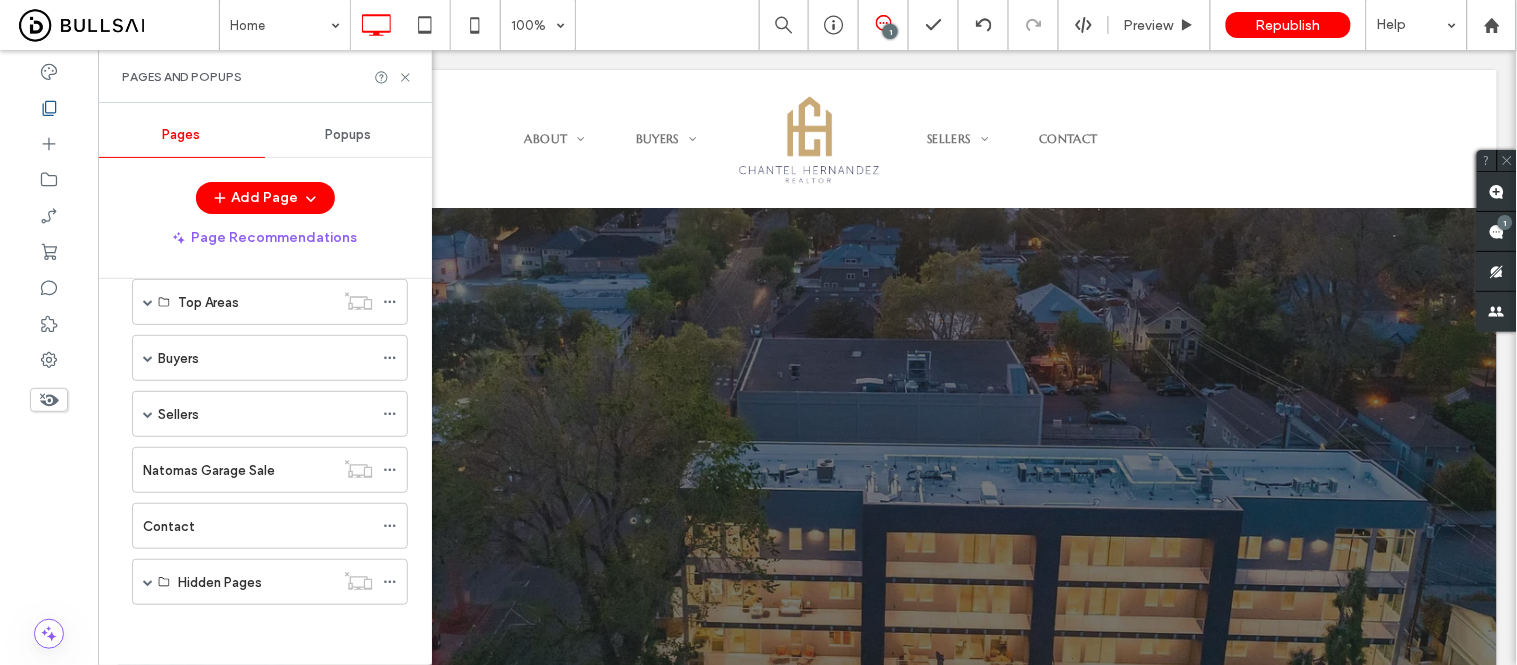 drag, startPoint x: 177, startPoint y: 632, endPoint x: 132, endPoint y: 616, distance: 47.759815 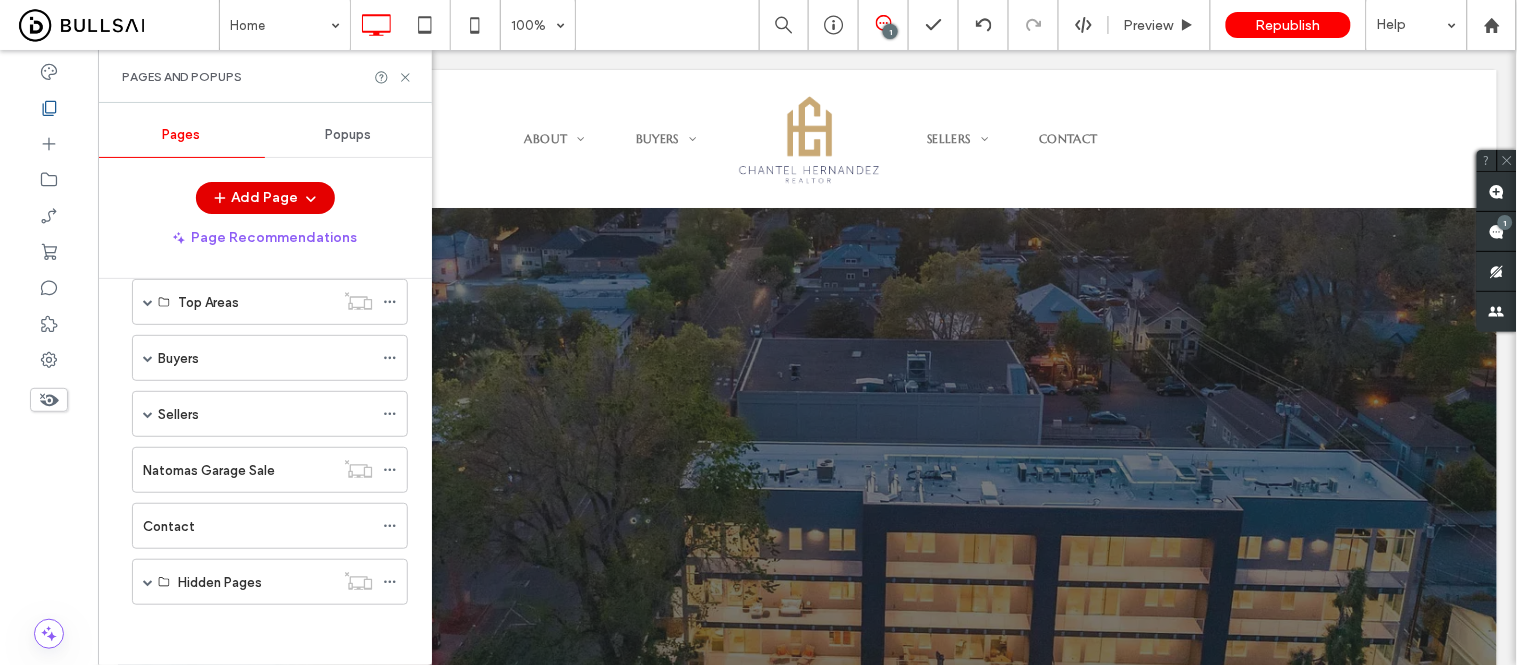 click 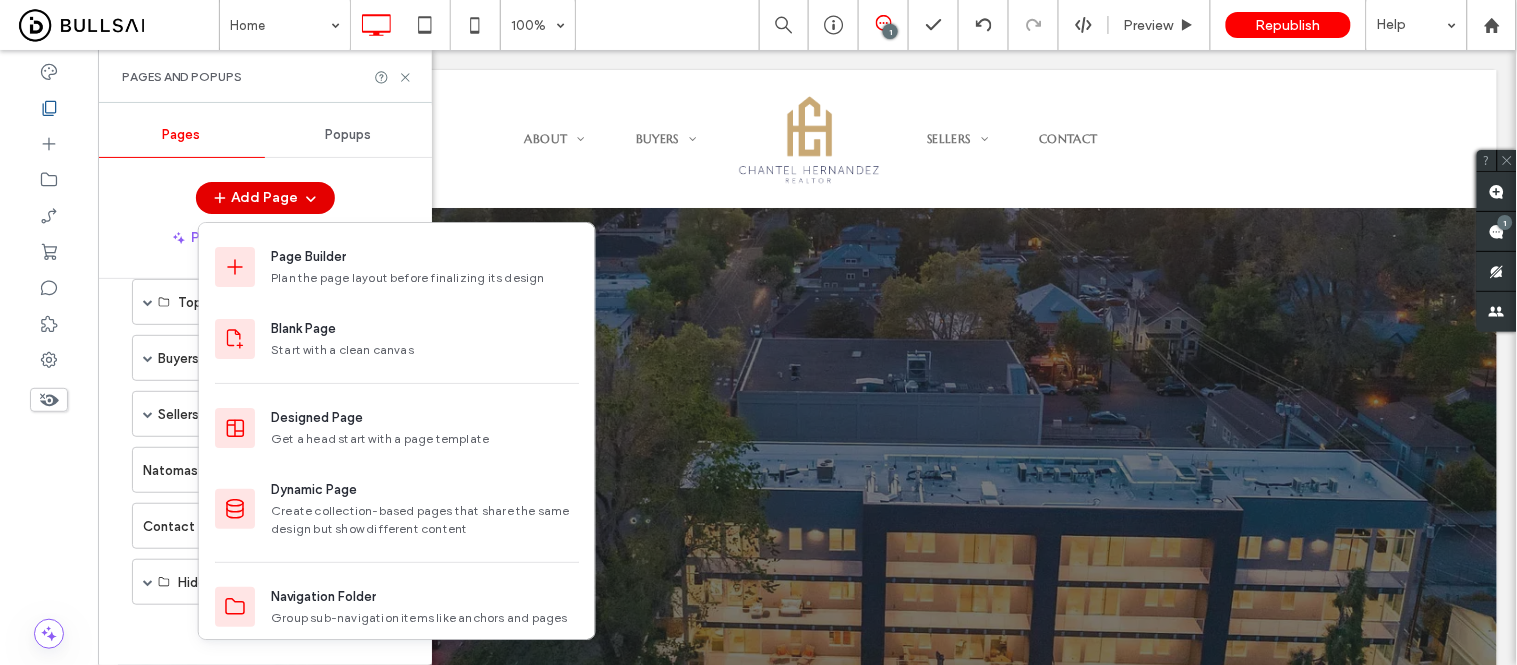 click on "Add Page" at bounding box center [265, 198] 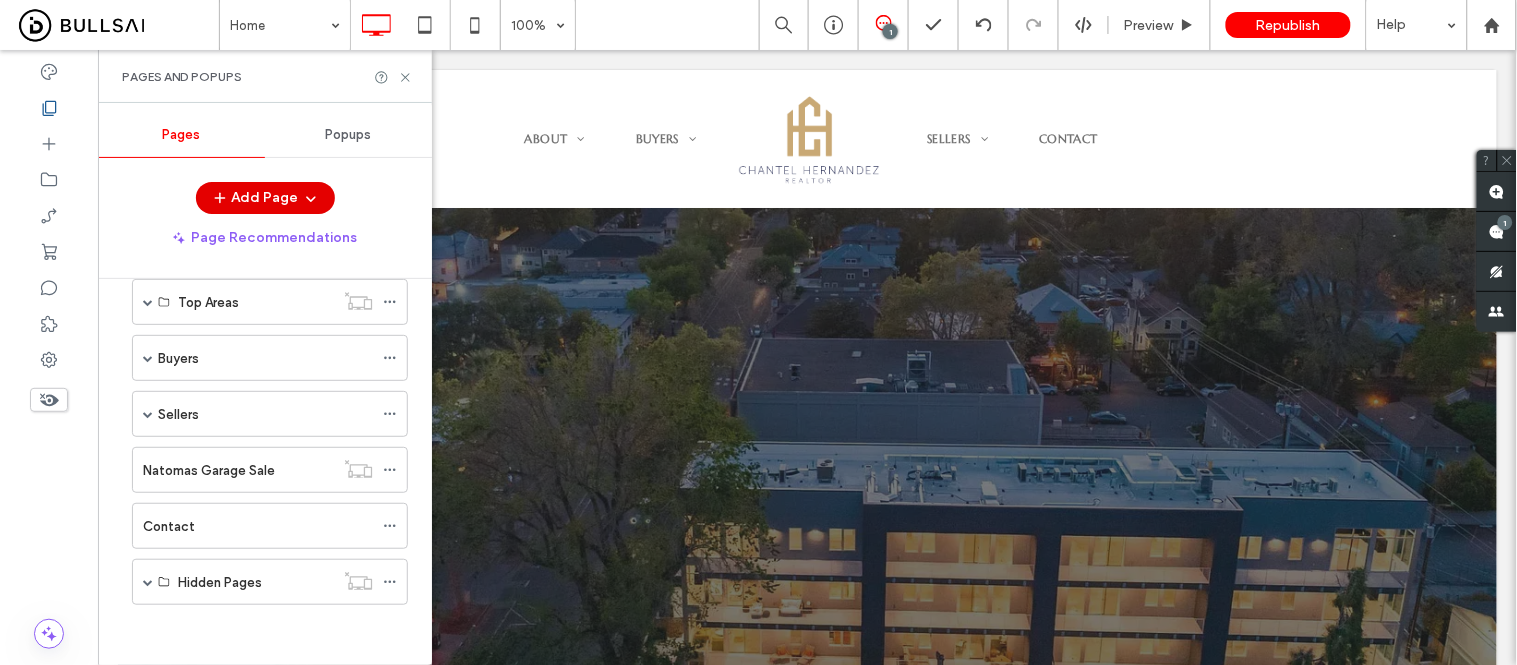 click 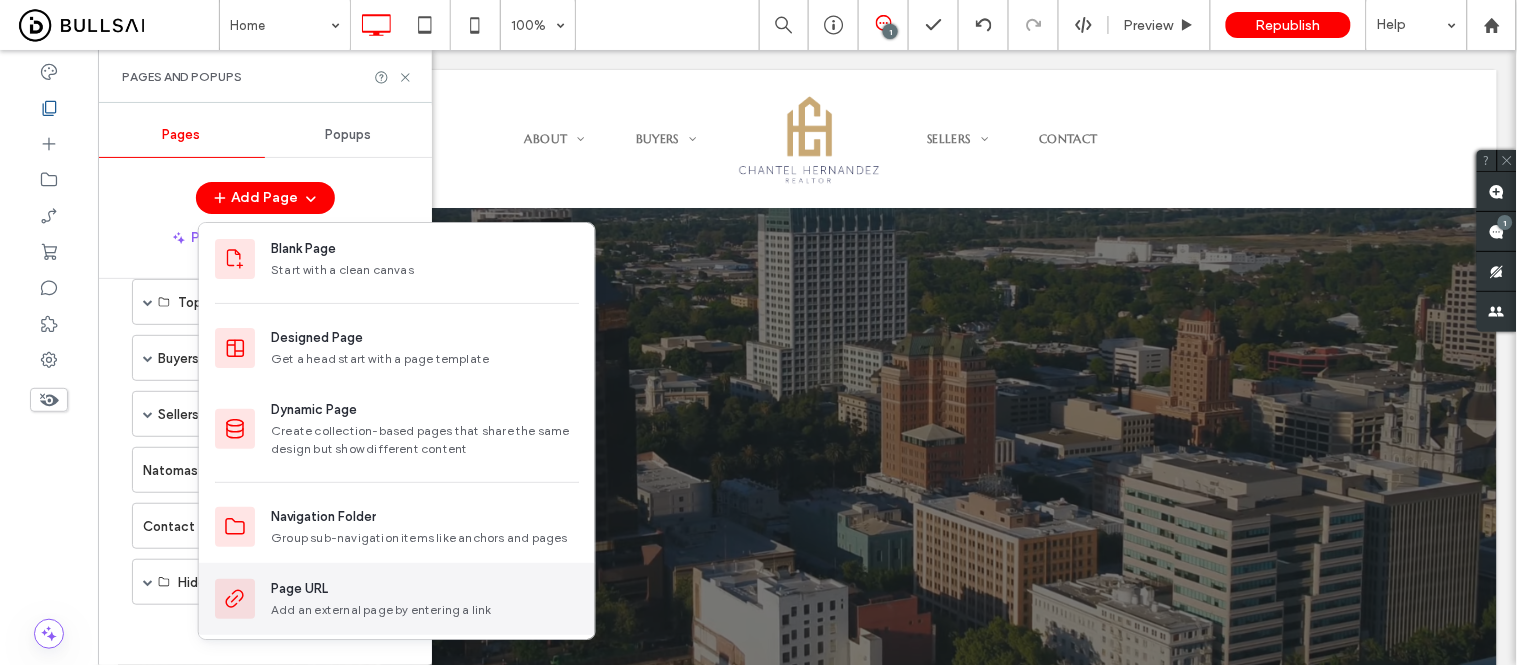 scroll, scrollTop: 84, scrollLeft: 0, axis: vertical 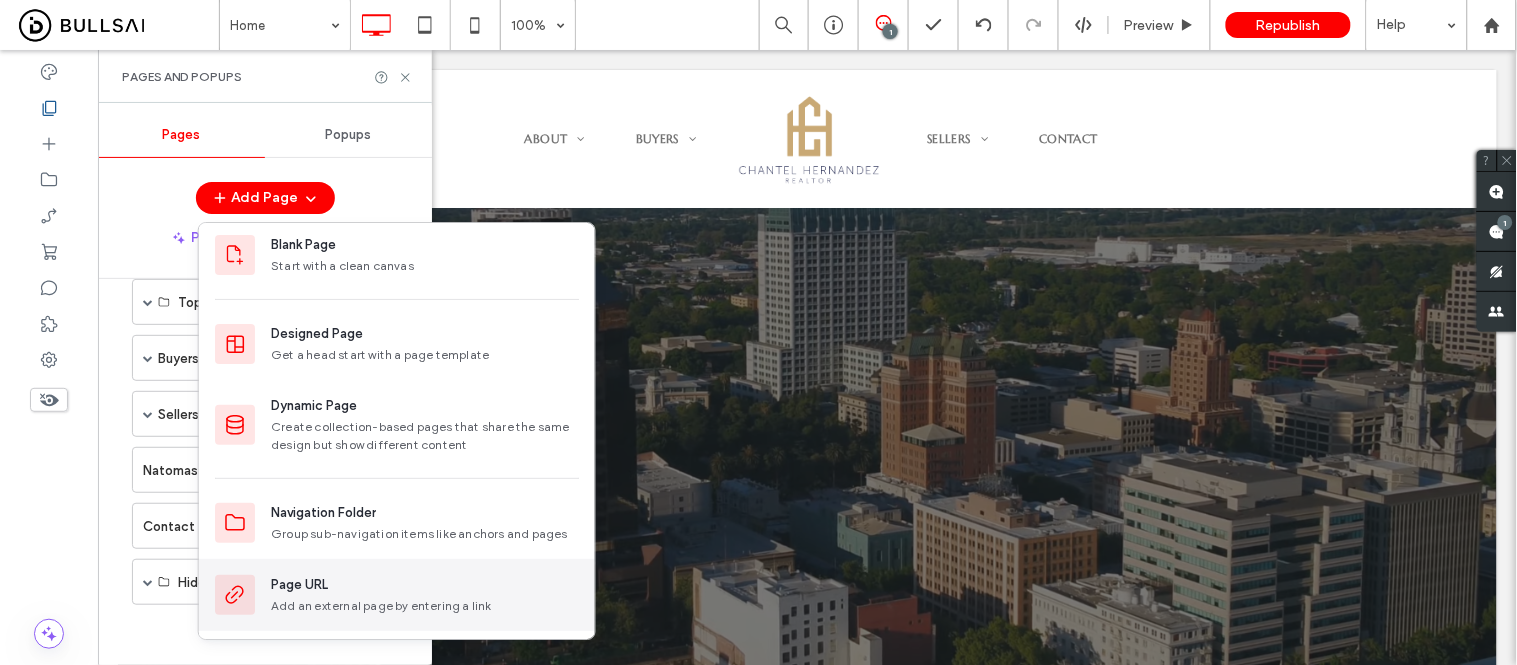 click on "Add an external page by entering a link" at bounding box center [425, 606] 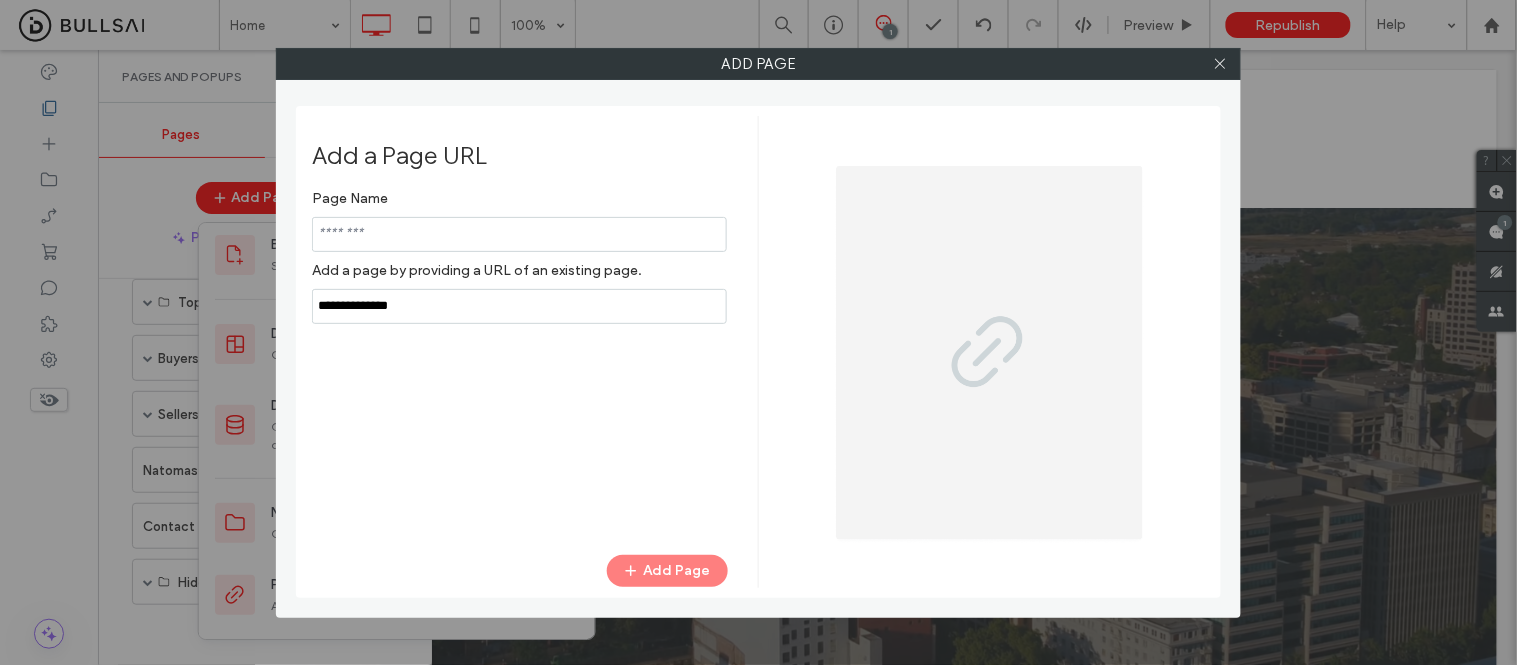 click on "Add Page" at bounding box center (520, 571) 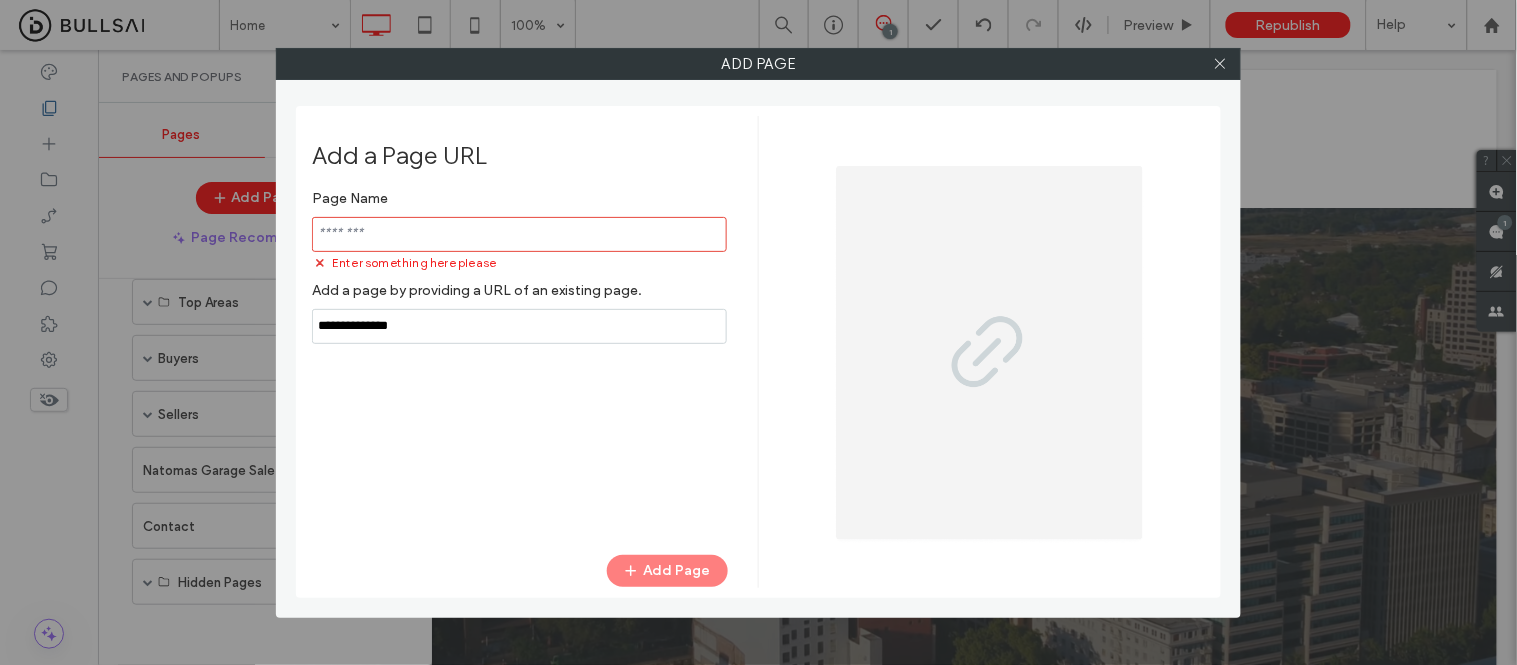 click on "Add a Page URL Page Name Enter something here please Add a page by providing a URL of an existing page. Add Page" at bounding box center [535, 352] 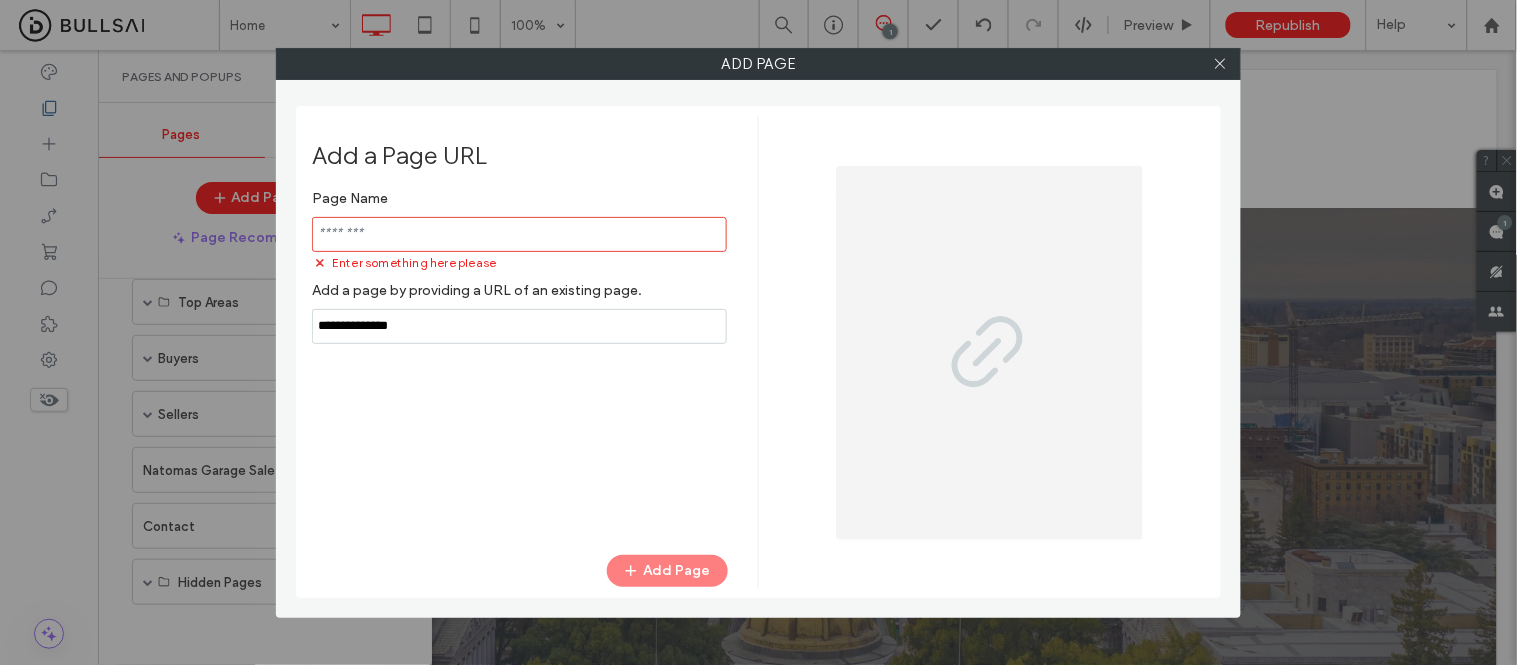 click at bounding box center (982, 352) 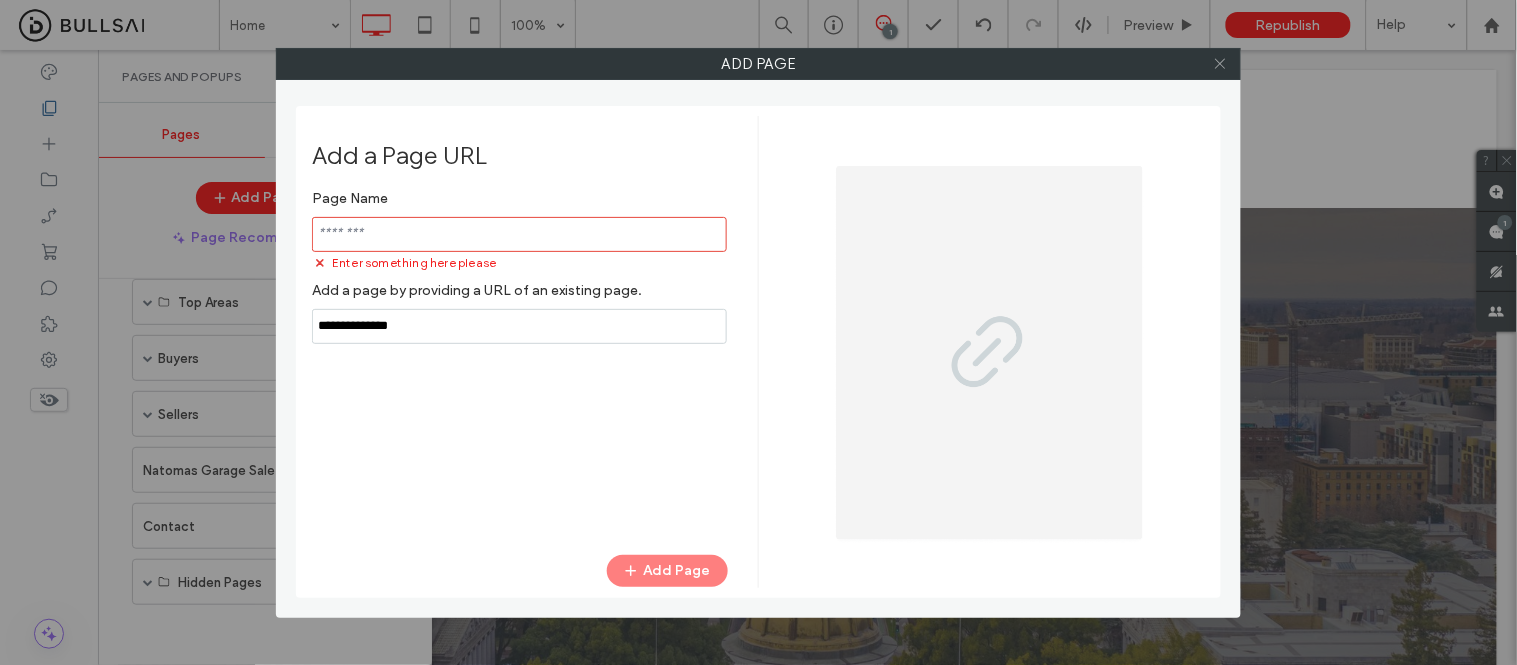 click 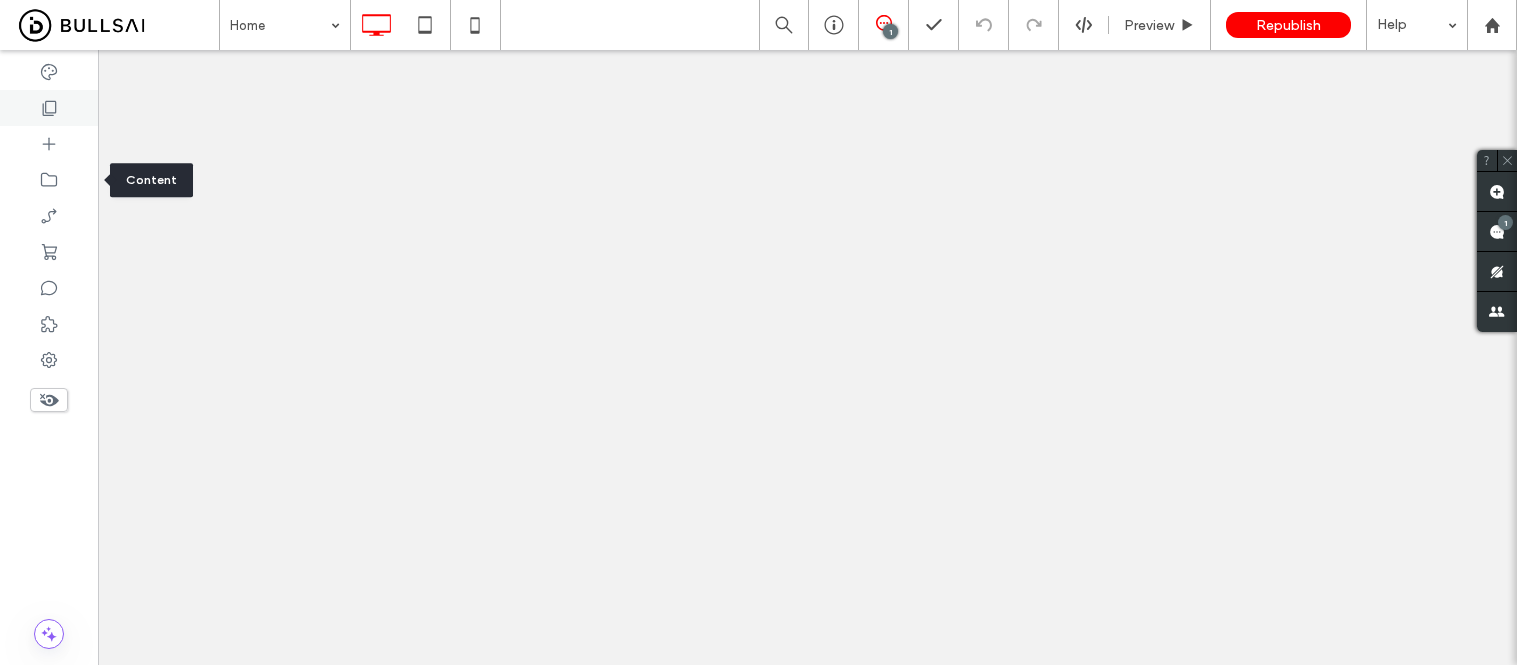 click 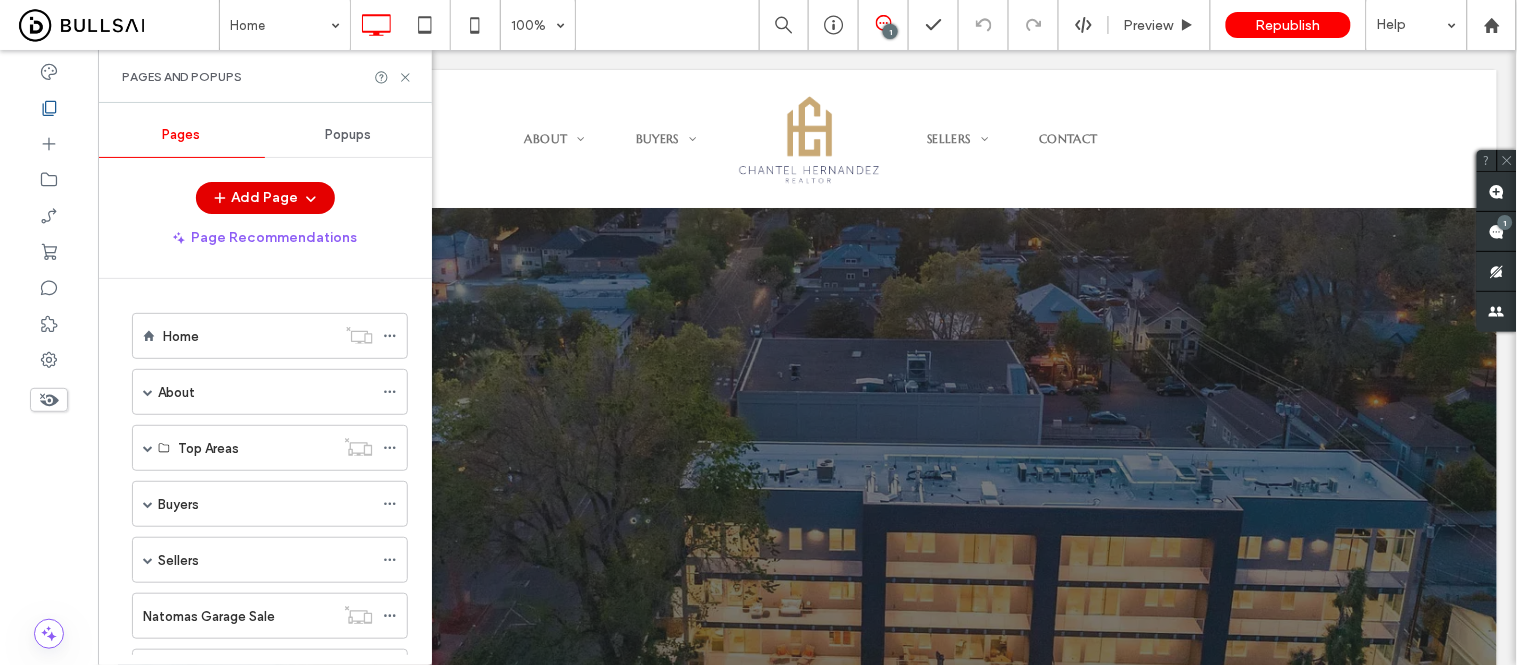 scroll, scrollTop: 0, scrollLeft: 0, axis: both 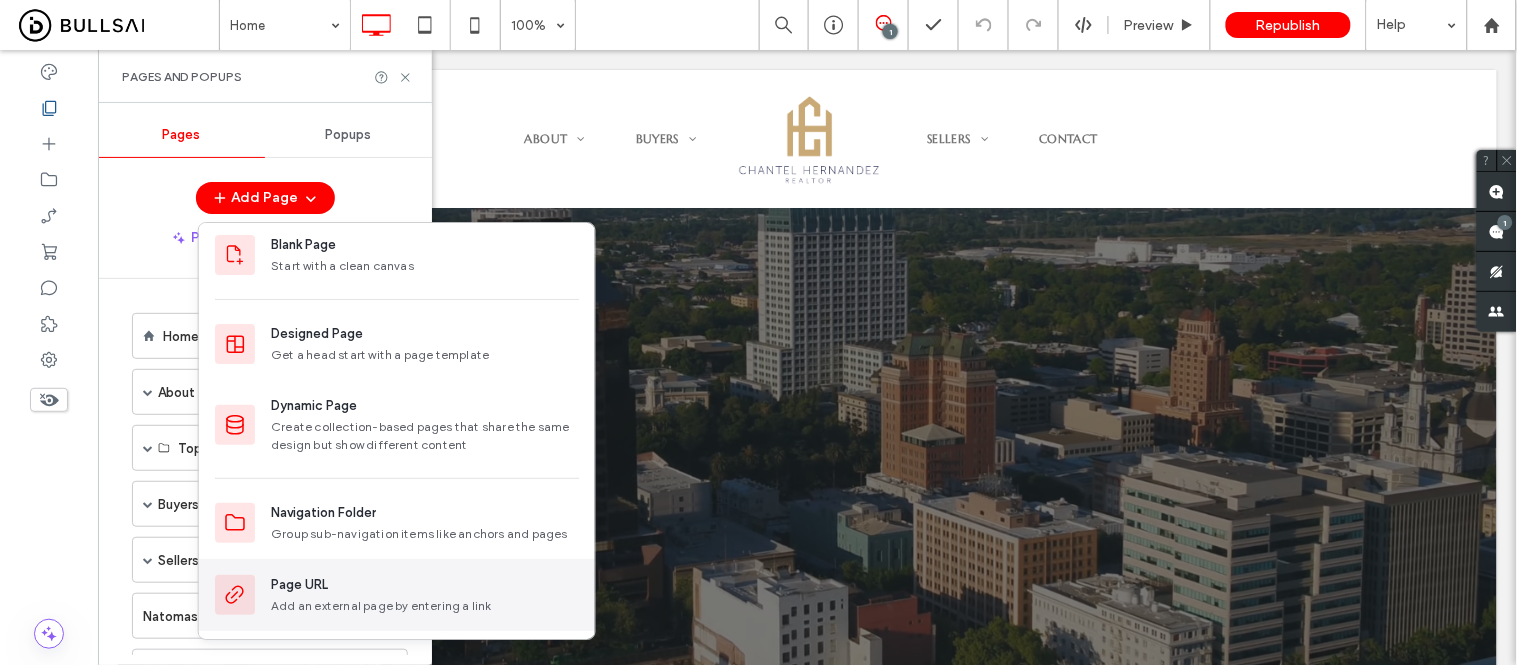 click on "Page URL Add an external page by entering a link" at bounding box center (425, 595) 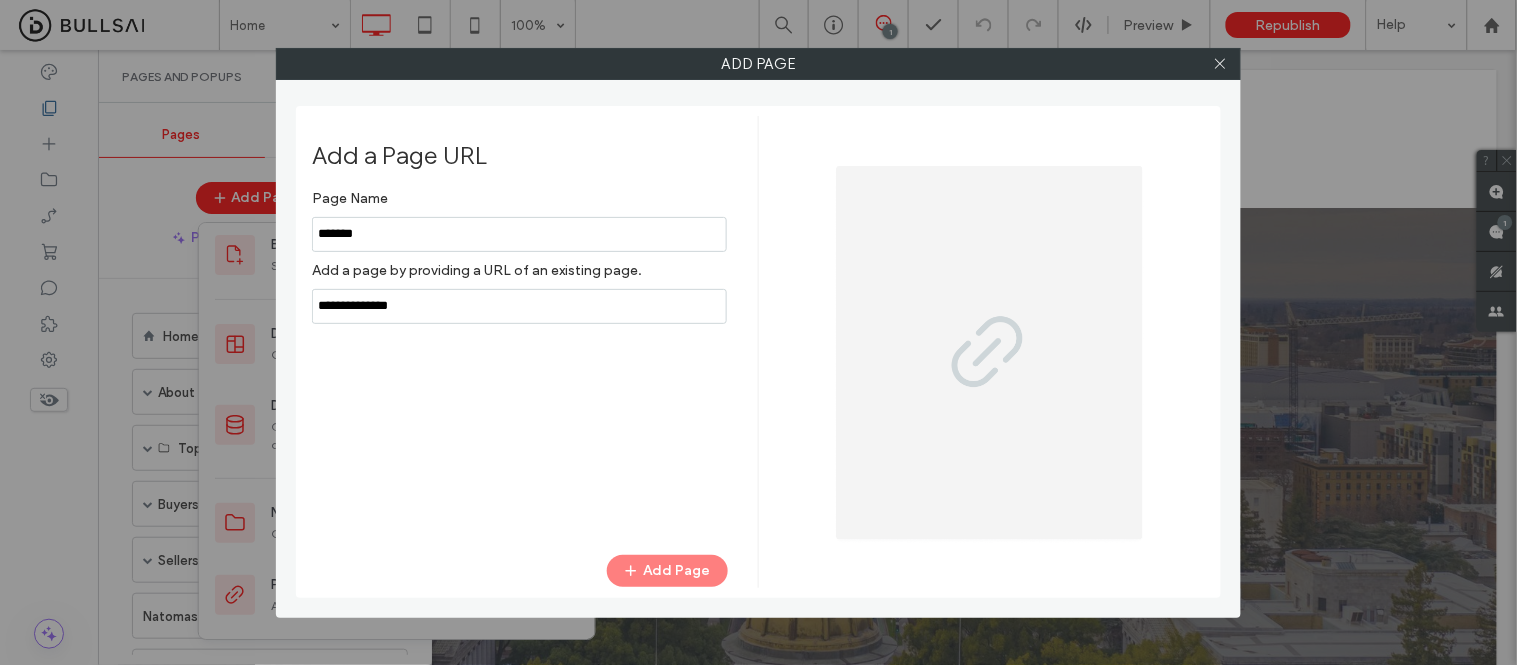 type on "*******" 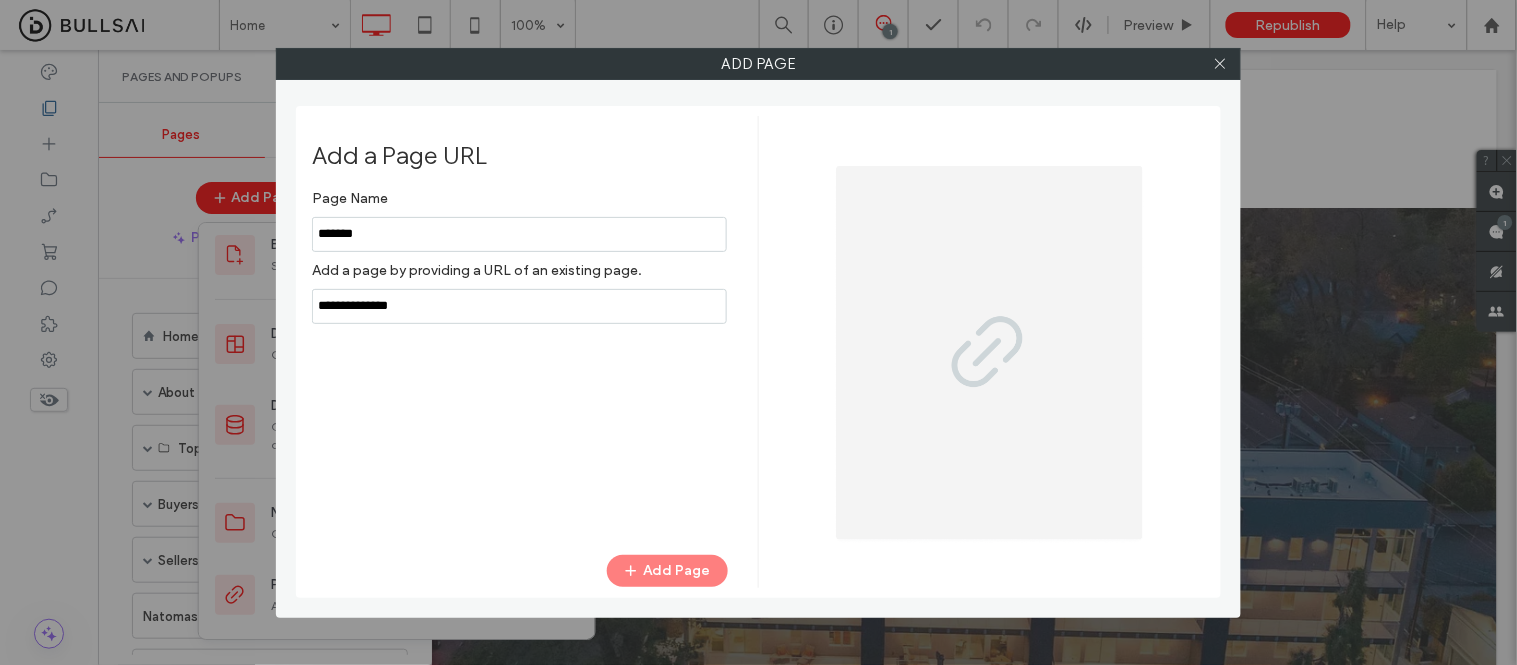 drag, startPoint x: 475, startPoint y: 311, endPoint x: 265, endPoint y: 328, distance: 210.68697 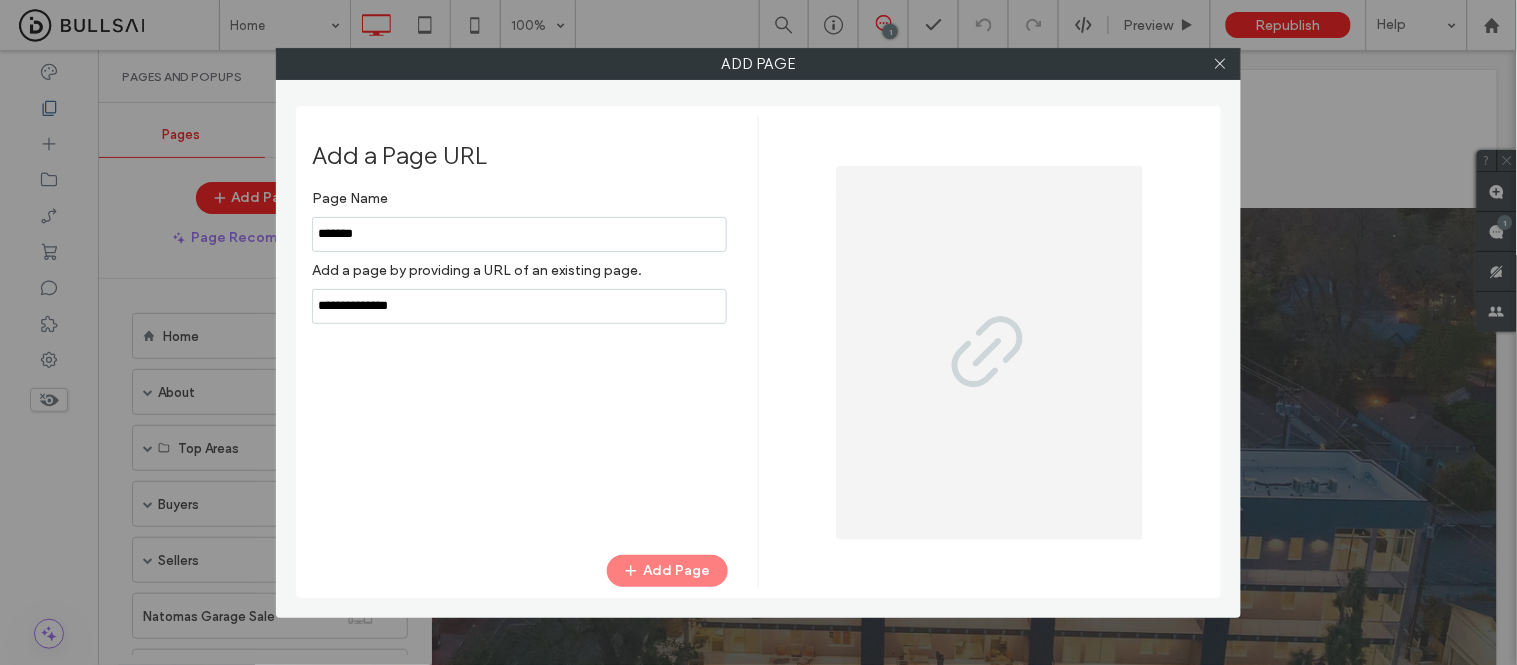paste on "**********" 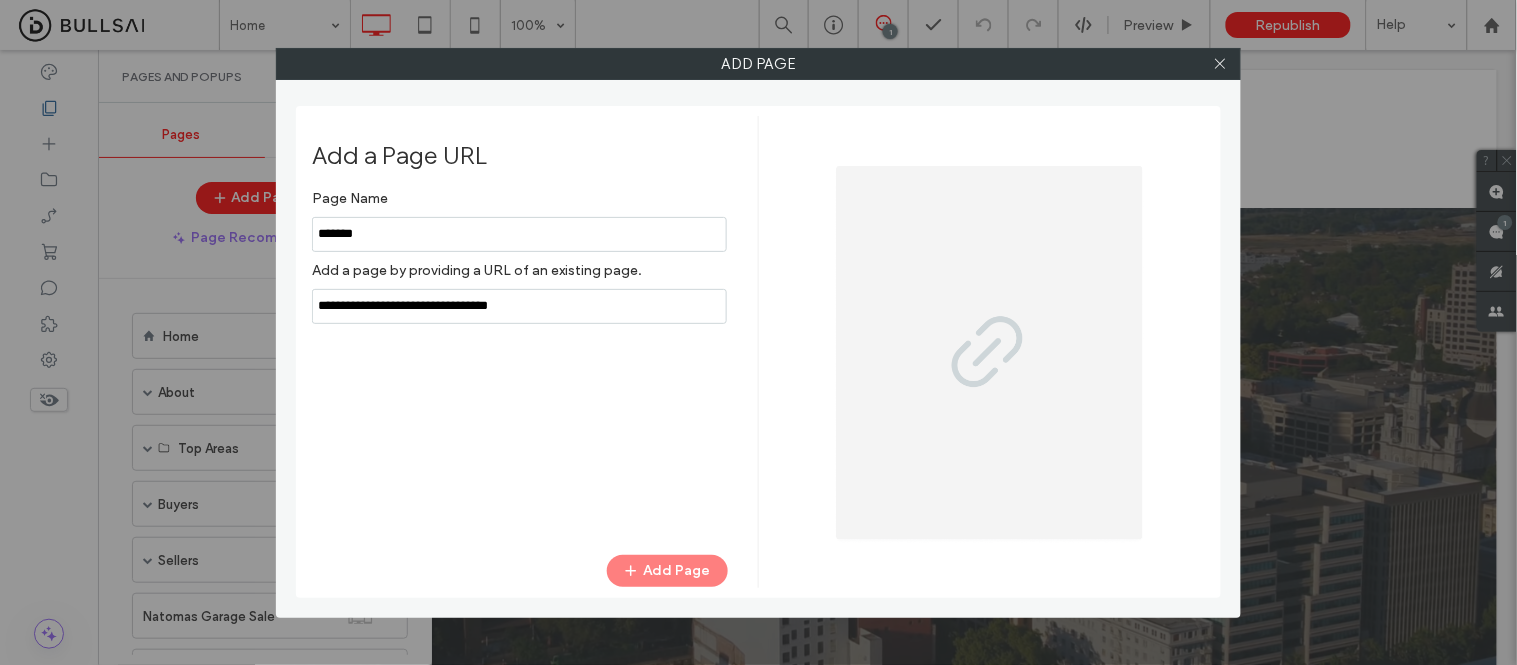 type on "**********" 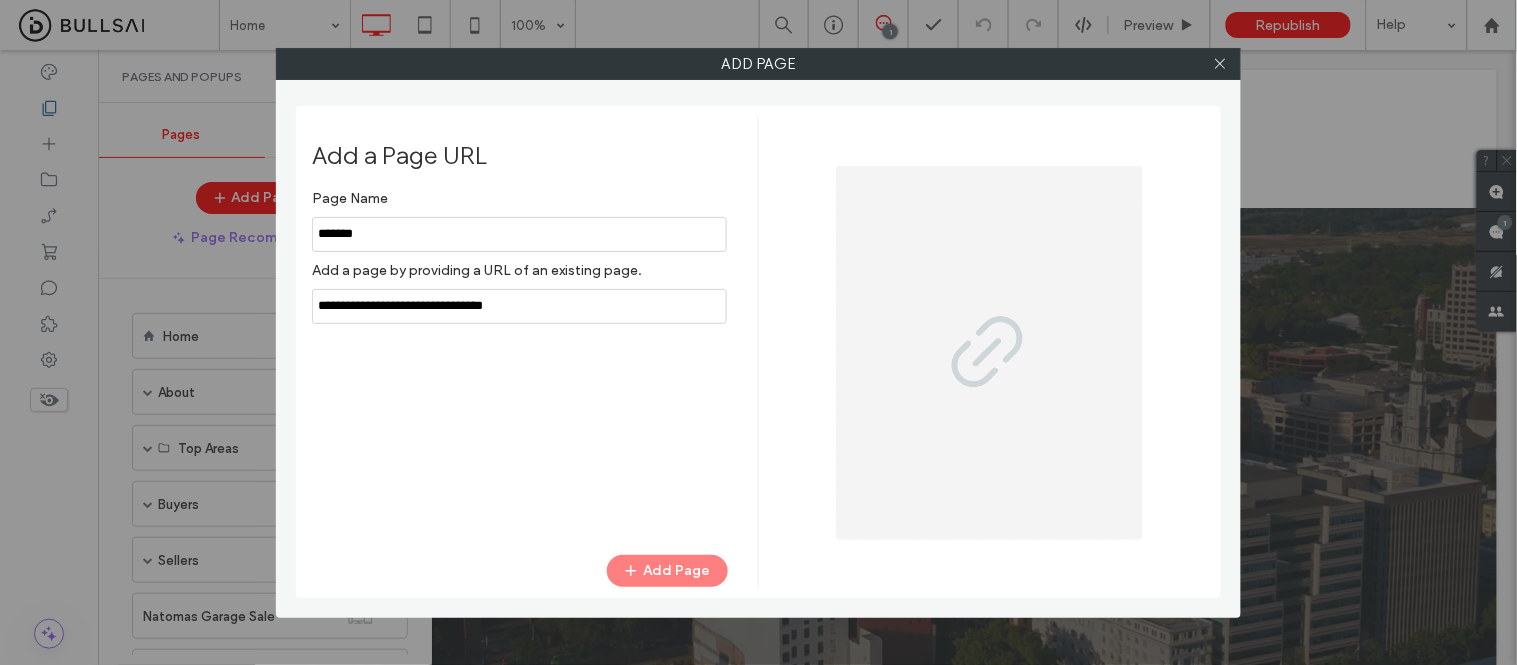 click on "Page Name Add a page by providing a URL of an existing page. Add Page" at bounding box center (520, 357) 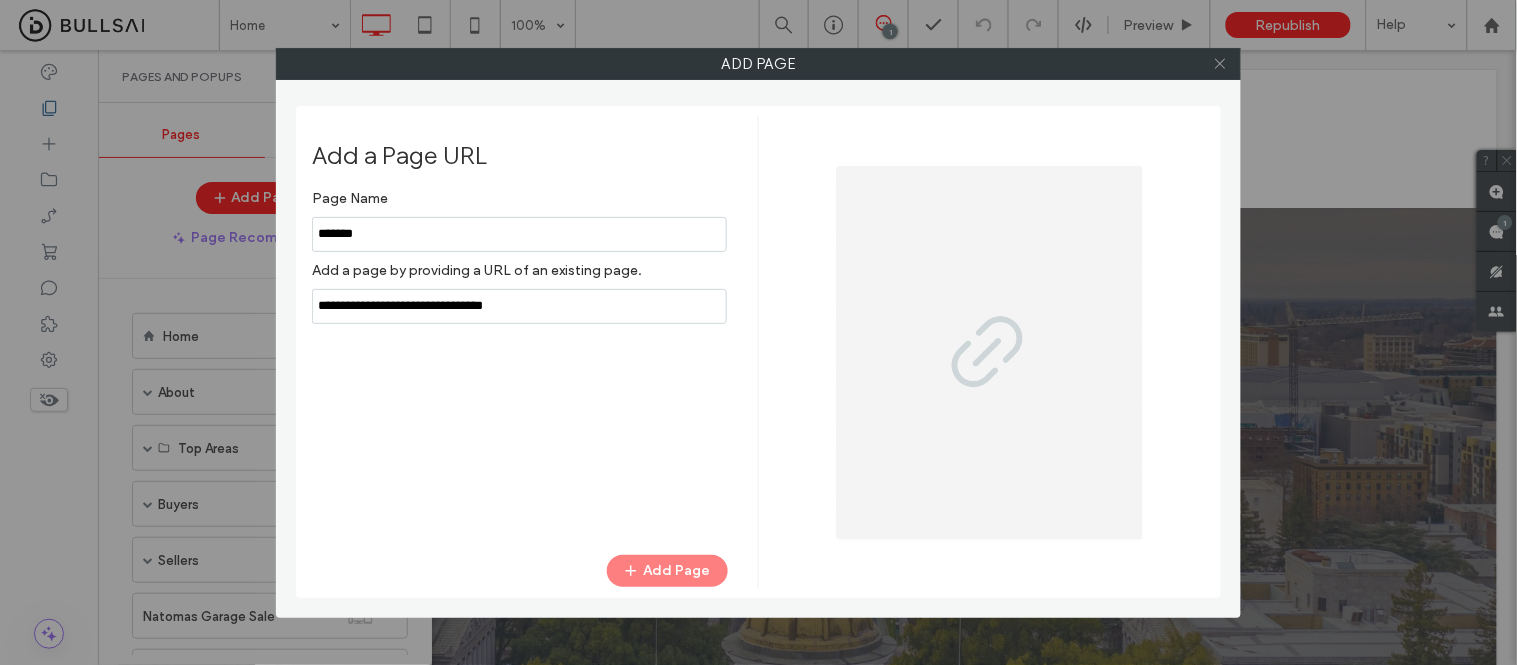 click 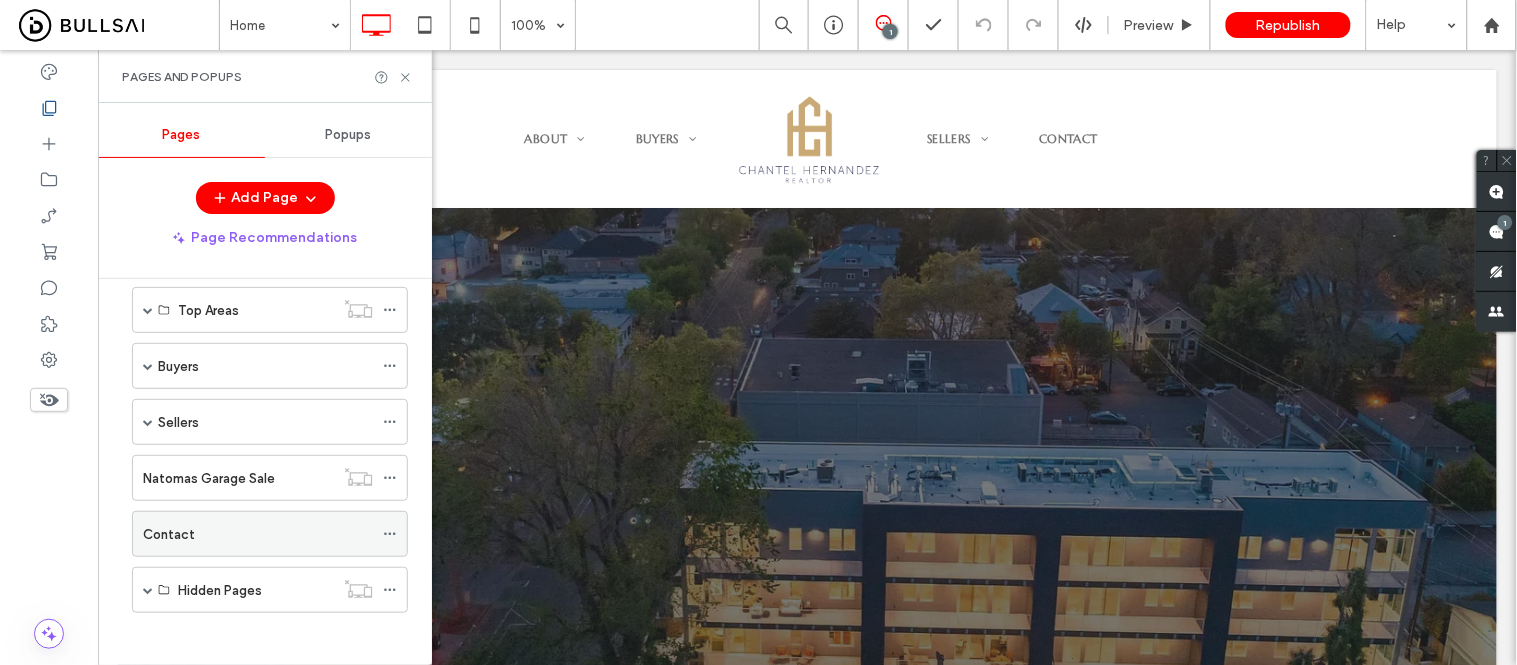 scroll, scrollTop: 146, scrollLeft: 0, axis: vertical 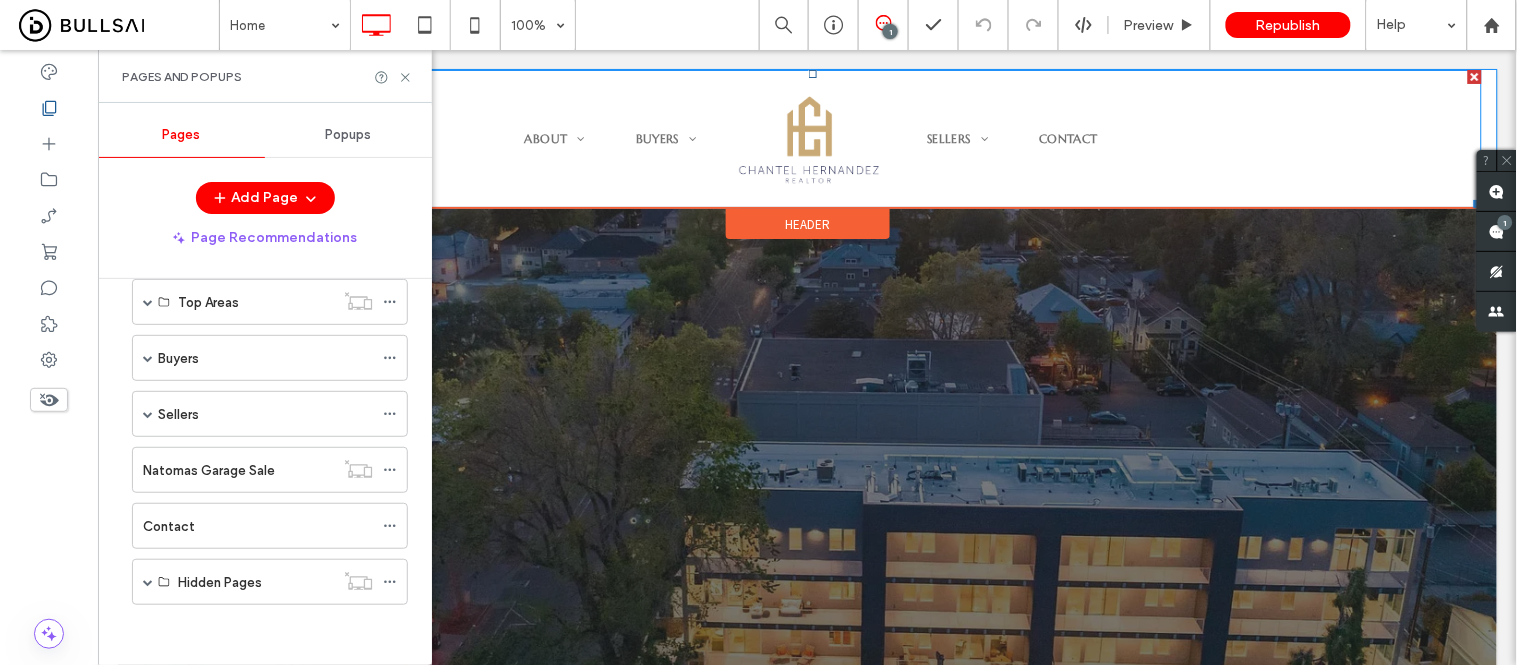 click on "Sellers
Online Presence
Marketing
Home Valuation
Contact" at bounding box center (1184, 138) 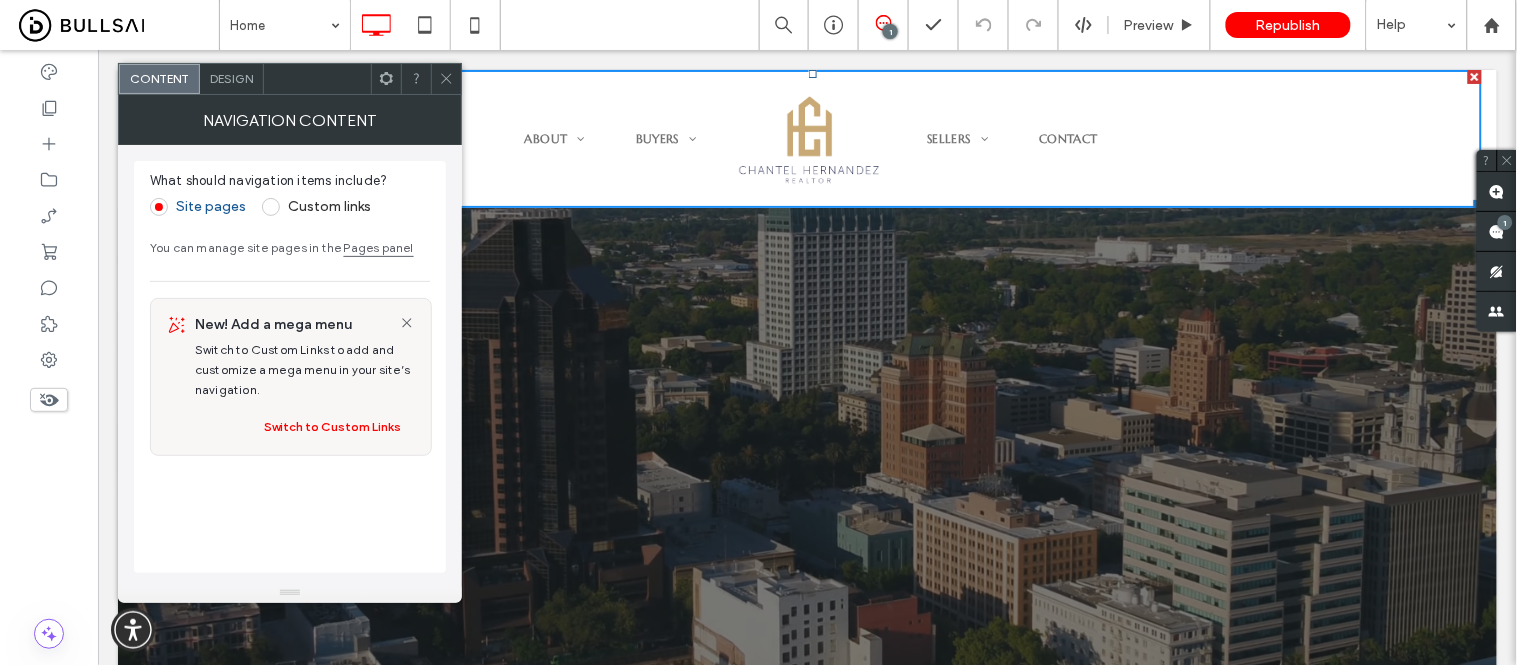 click 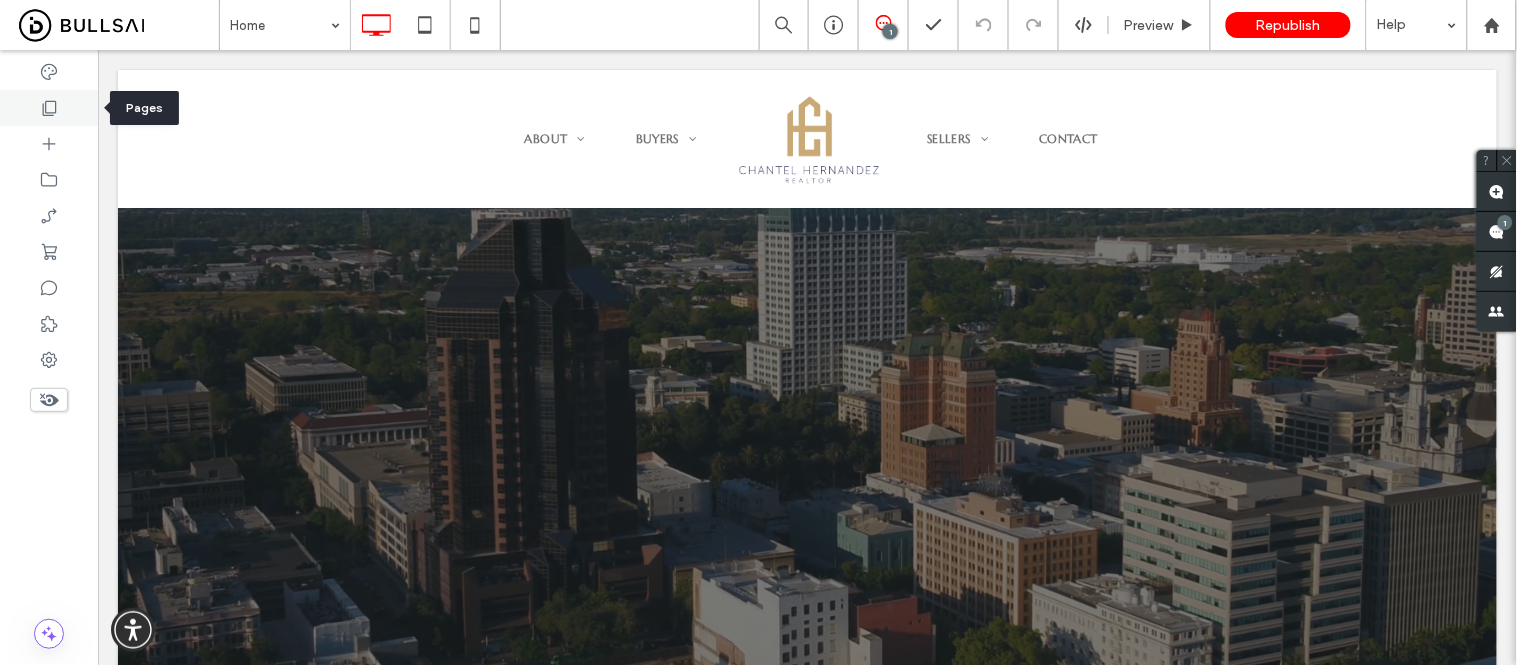click at bounding box center [49, 108] 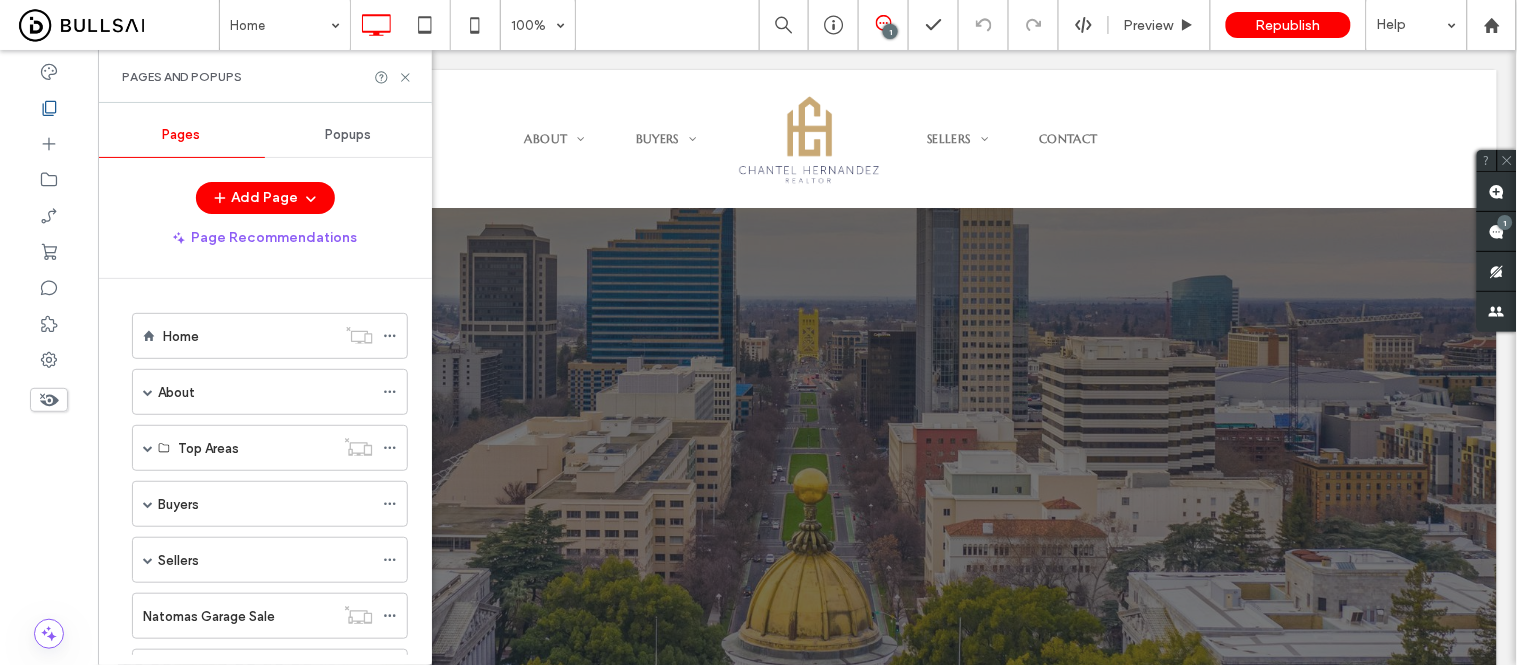 click on "Popups" at bounding box center [349, 135] 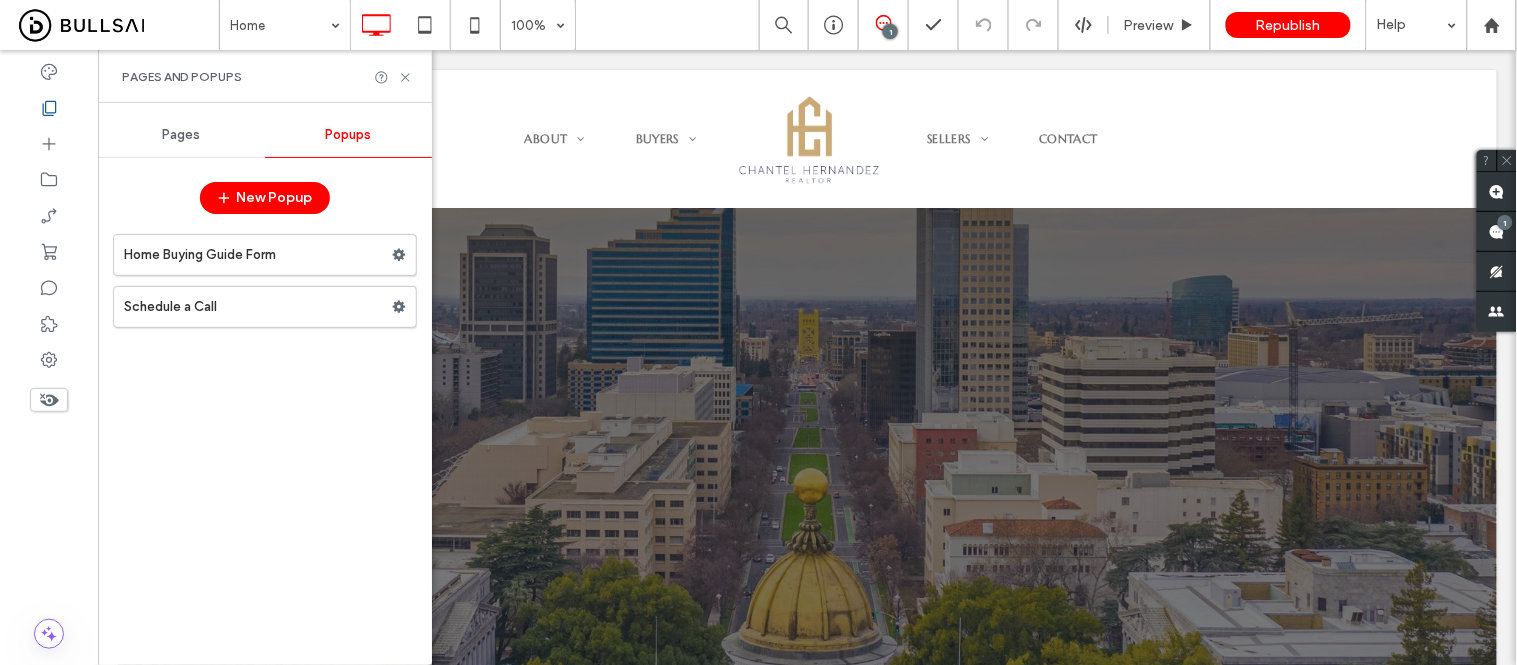 click on "Pages" at bounding box center (182, 135) 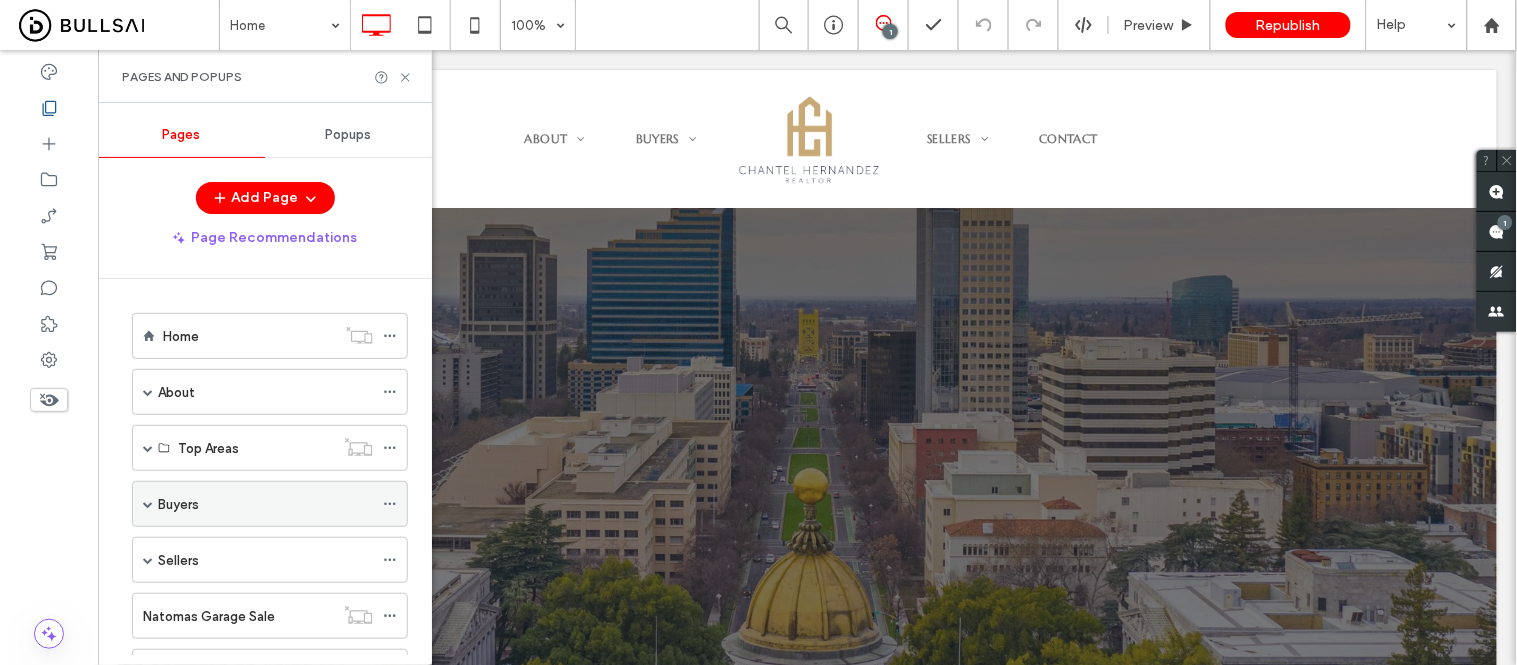 scroll, scrollTop: 146, scrollLeft: 0, axis: vertical 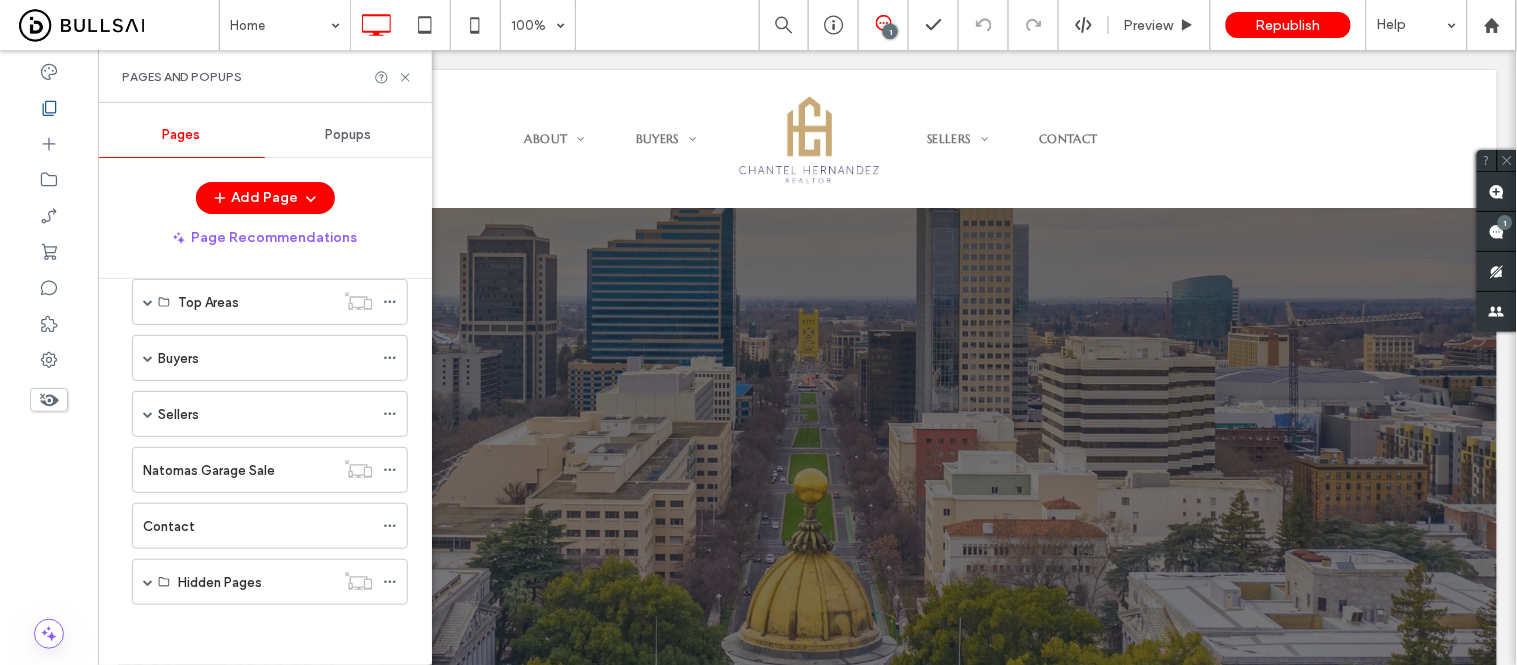 click on "Home About Testimonials Blogs Top Areas Natomas Downtown Midtown Roseville West Sacramento Buyers Shining Star Heroes Program Home Buying Guide Sellers Online Presence Marketing Home Valuation Natomas Garage Sale Contact Hidden Pages 2351 Marina Glen Way Shining Star Heroes | Chantel Hernandez Home Buying Guide Form Download Thank You" at bounding box center (257, 393) 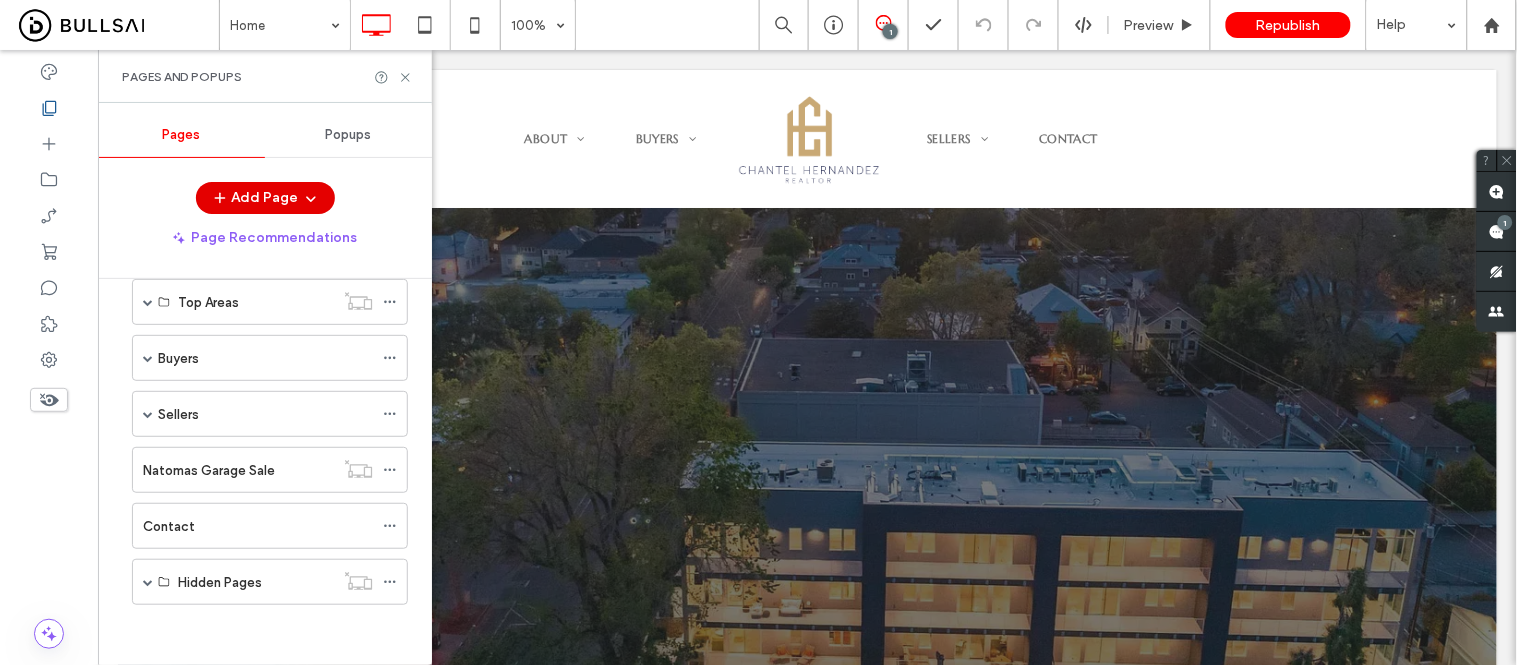click on "Add Page" at bounding box center (265, 198) 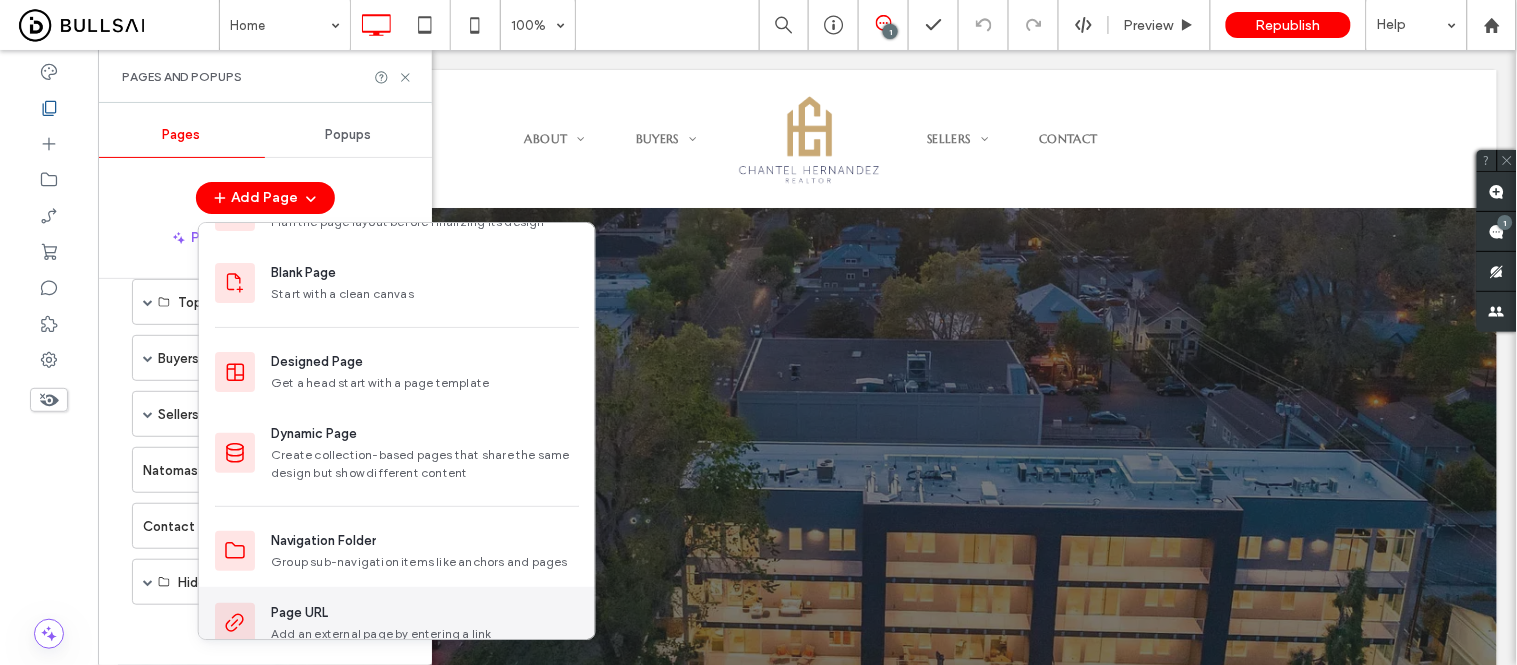 scroll, scrollTop: 84, scrollLeft: 0, axis: vertical 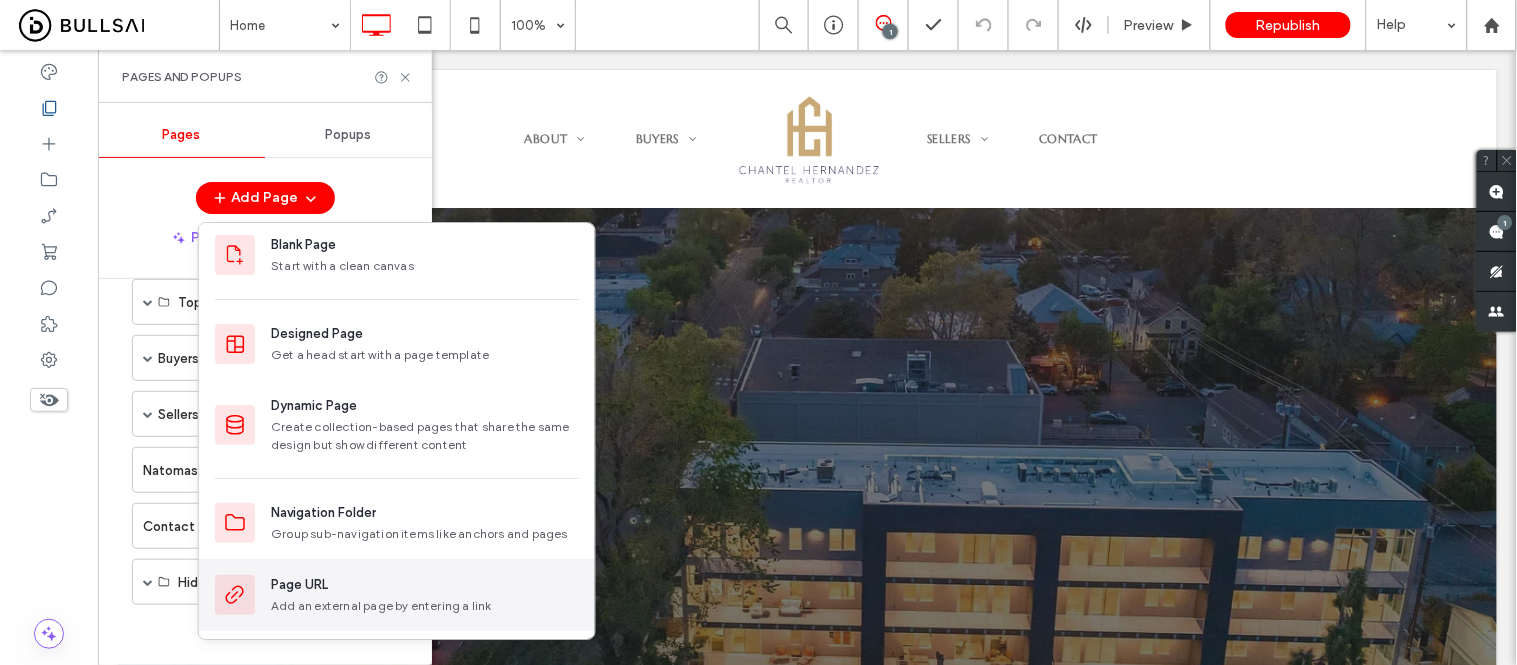 click on "Page URL" at bounding box center (299, 585) 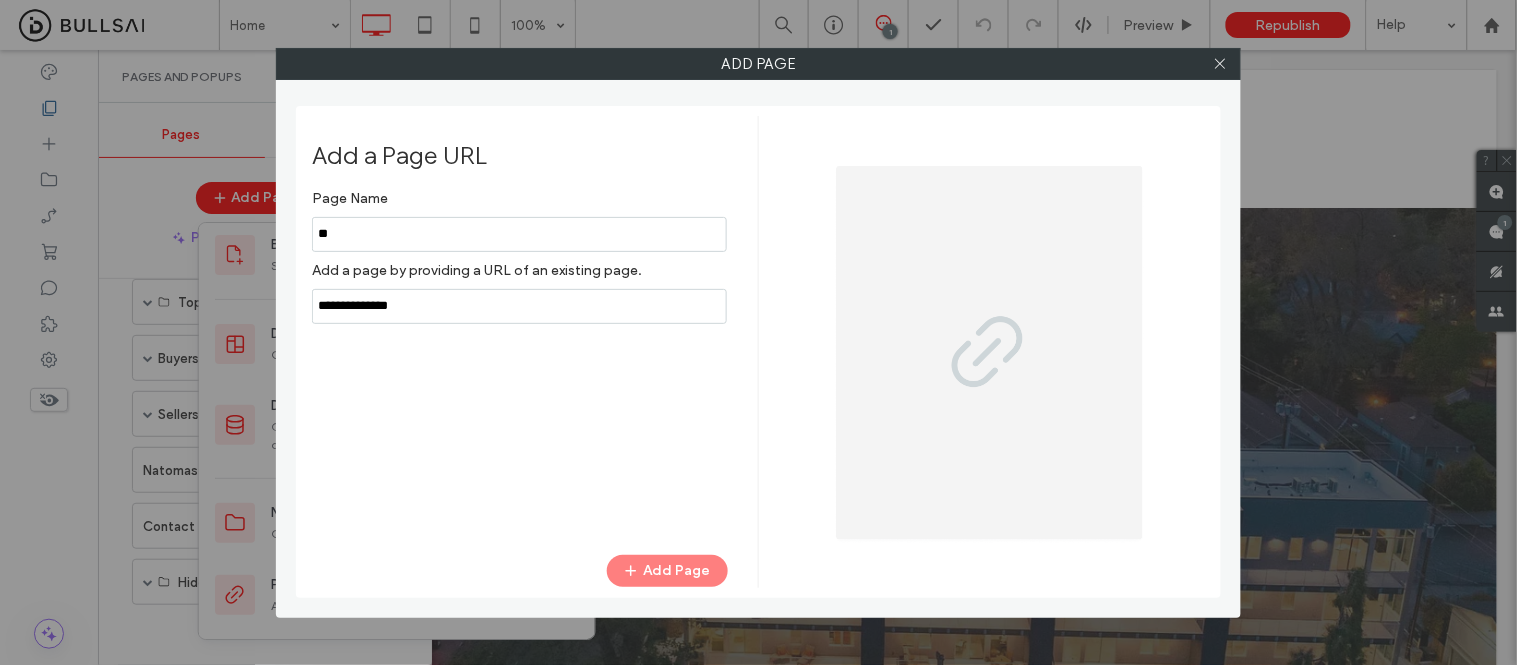 type on "*" 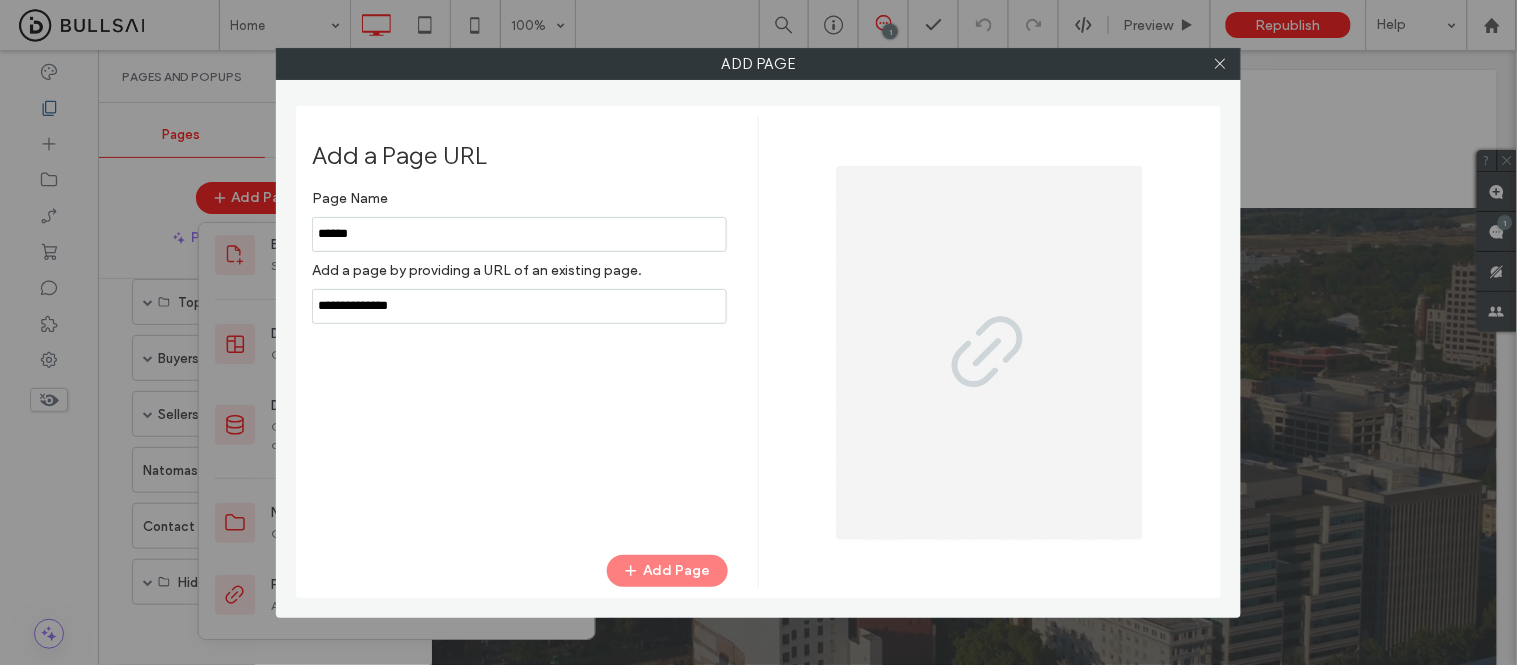type on "******" 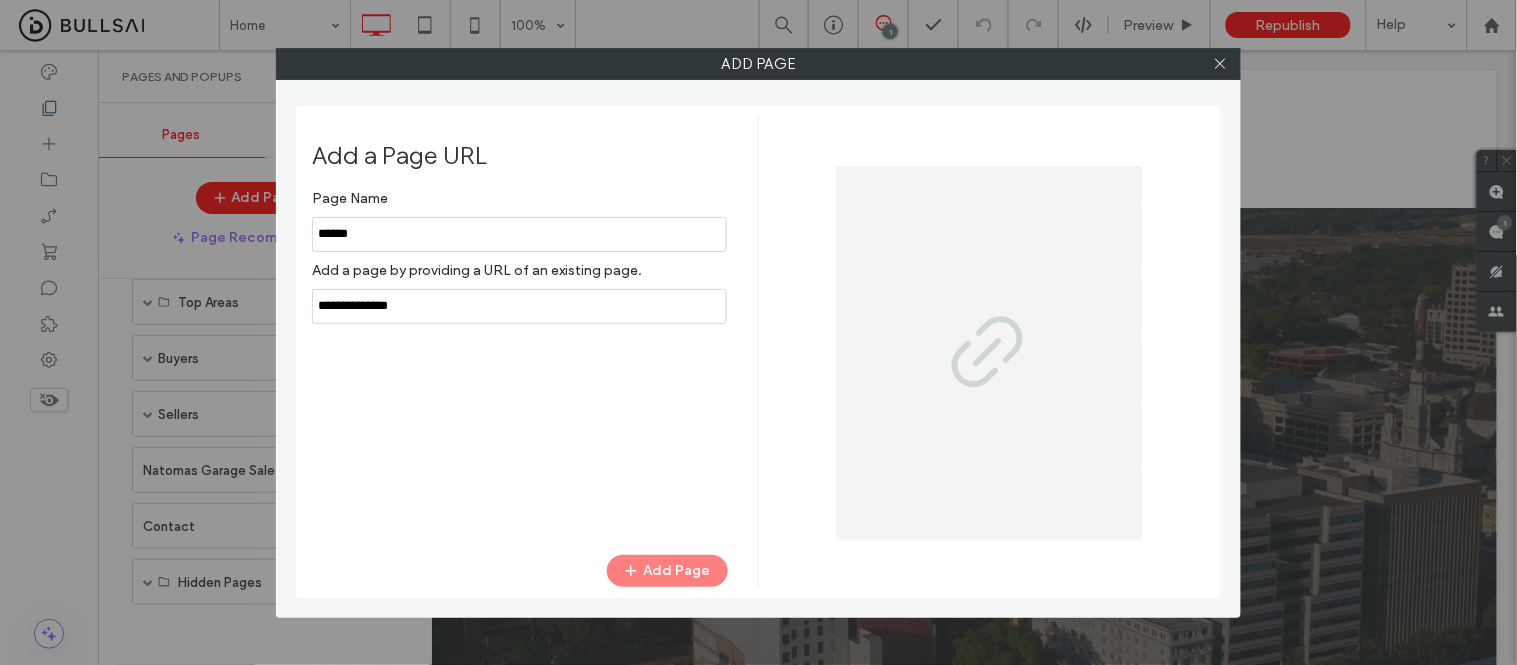 paste on "**********" 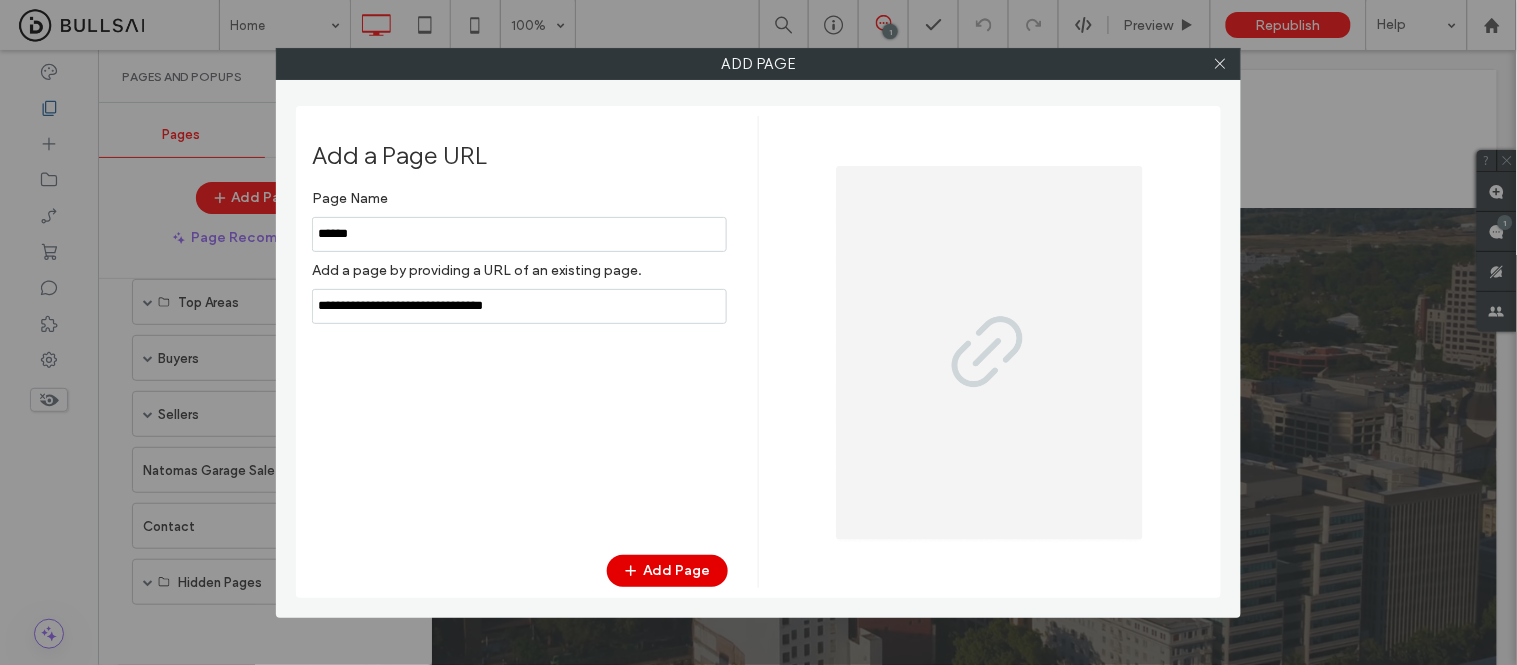 type on "**********" 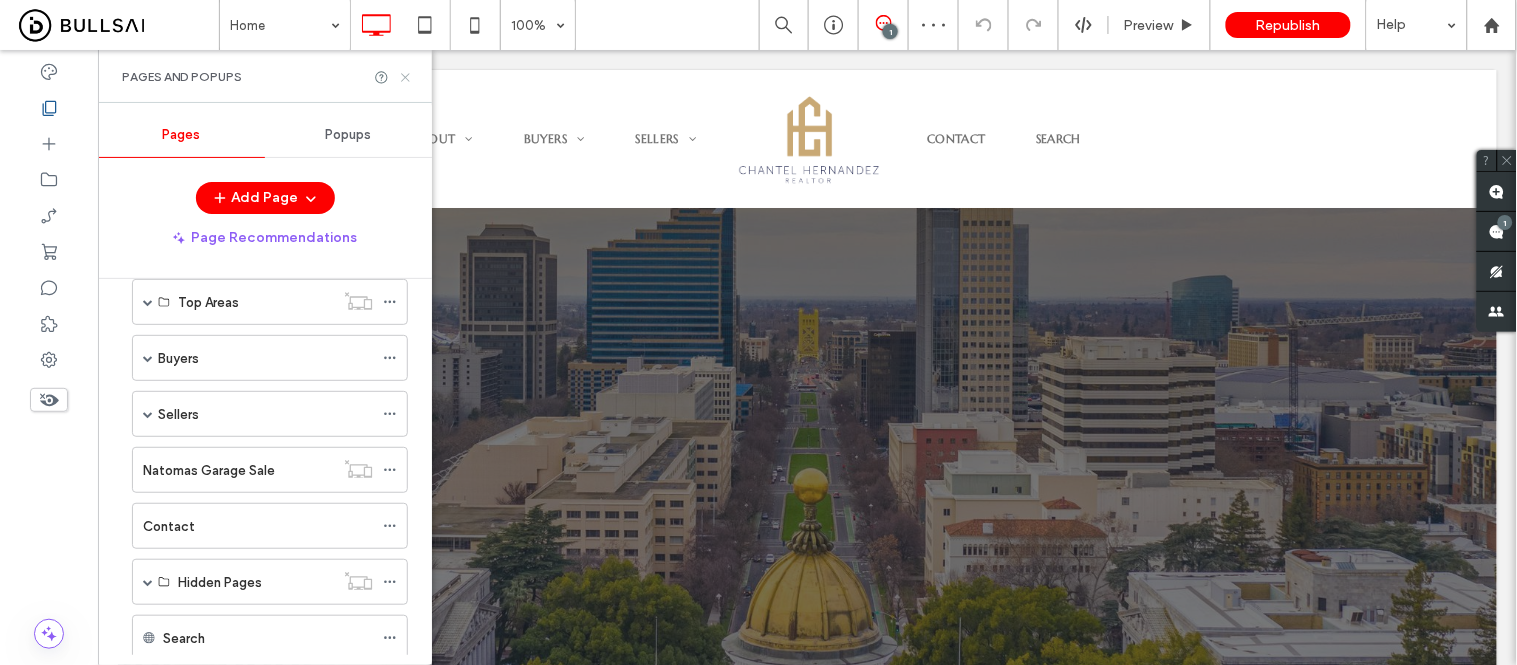click 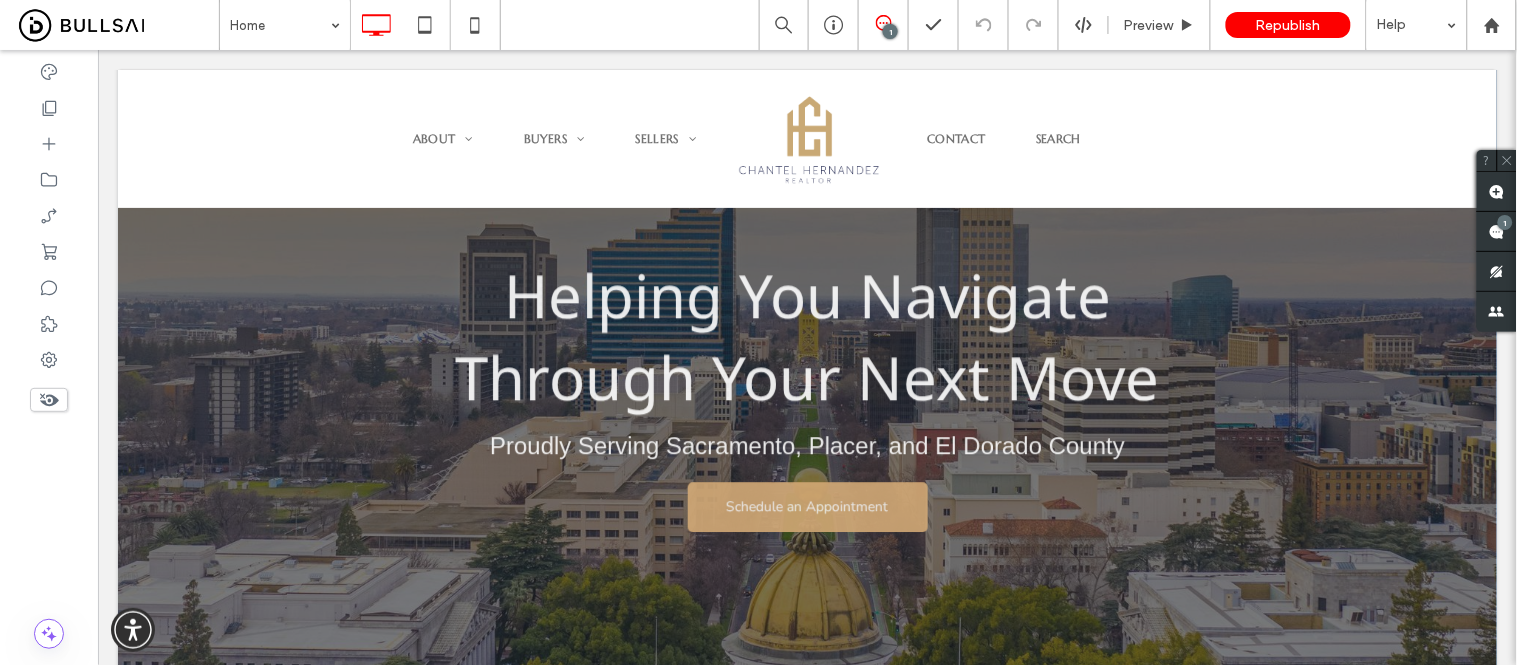 scroll, scrollTop: 0, scrollLeft: 0, axis: both 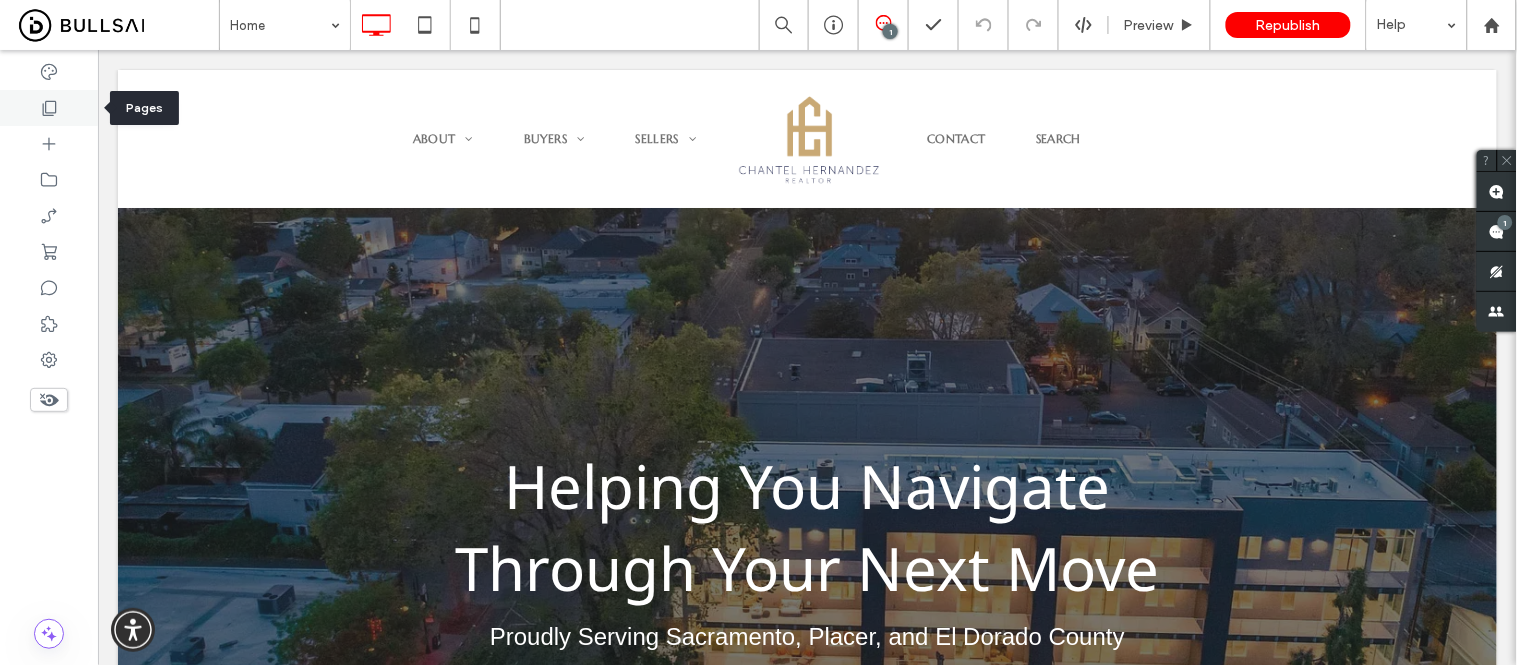 click 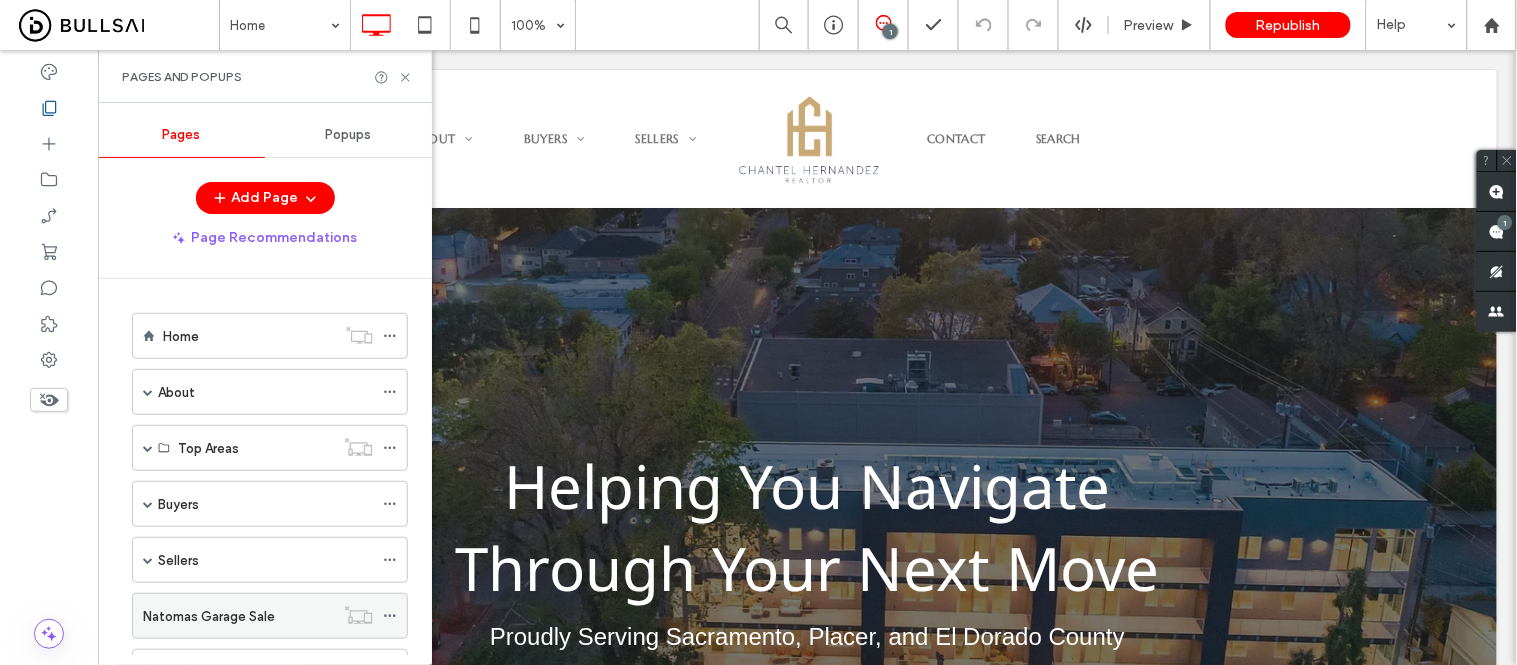 scroll, scrollTop: 203, scrollLeft: 0, axis: vertical 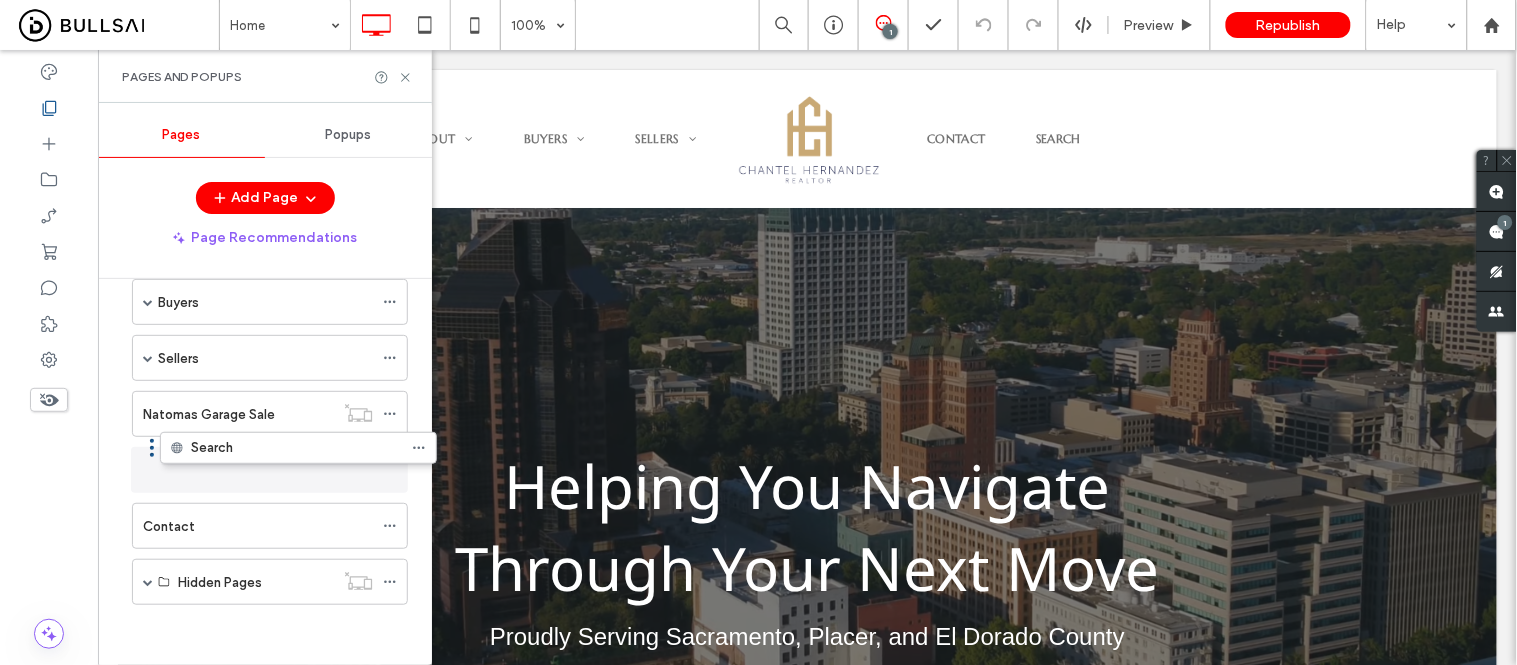 drag, startPoint x: 124, startPoint y: 583, endPoint x: 152, endPoint y: 455, distance: 131.02672 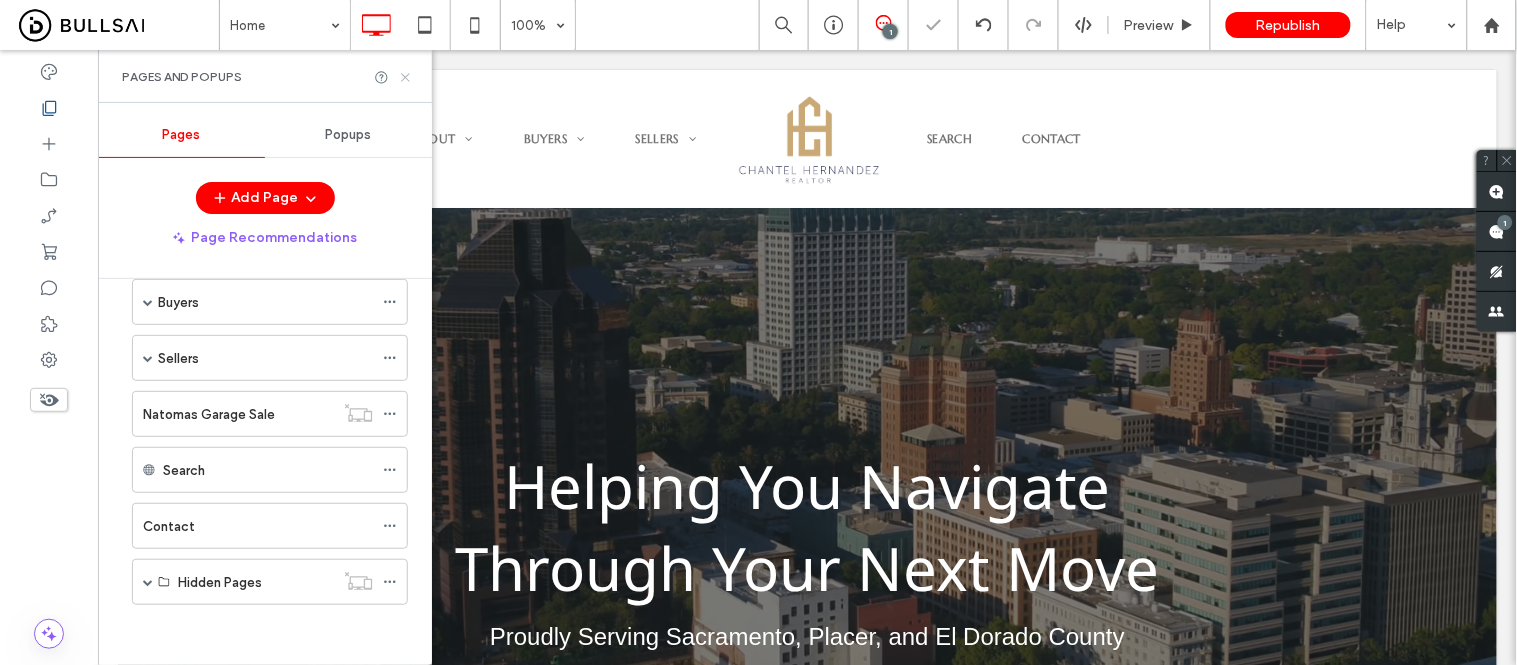 drag, startPoint x: 404, startPoint y: 76, endPoint x: 213, endPoint y: 266, distance: 269.4086 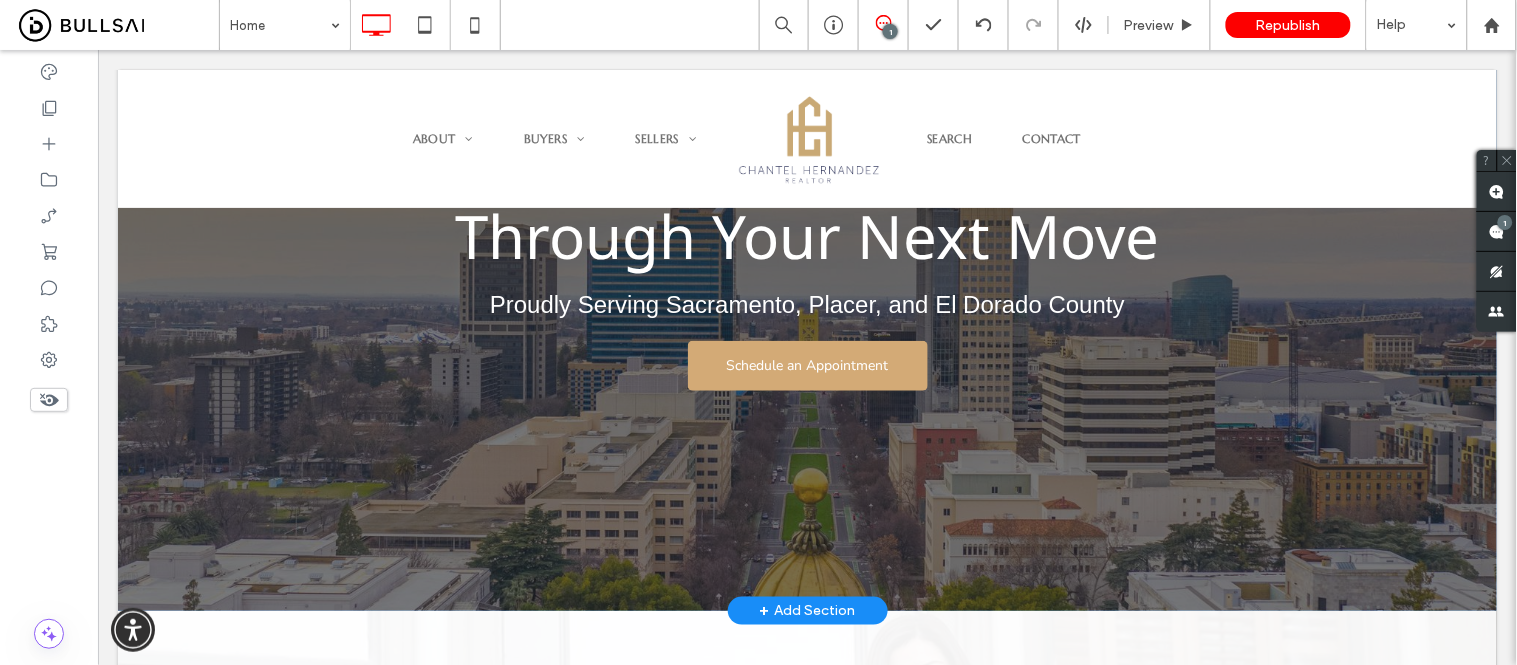 scroll, scrollTop: 333, scrollLeft: 0, axis: vertical 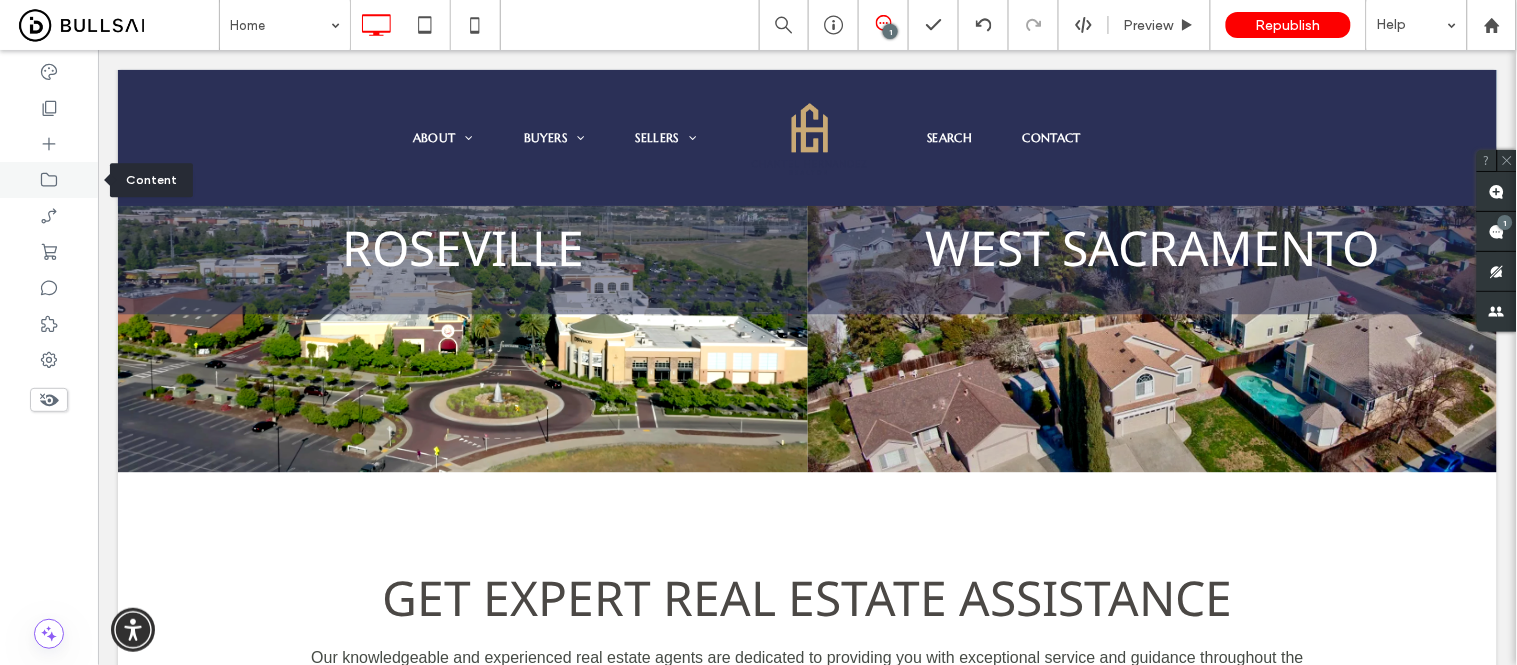 click 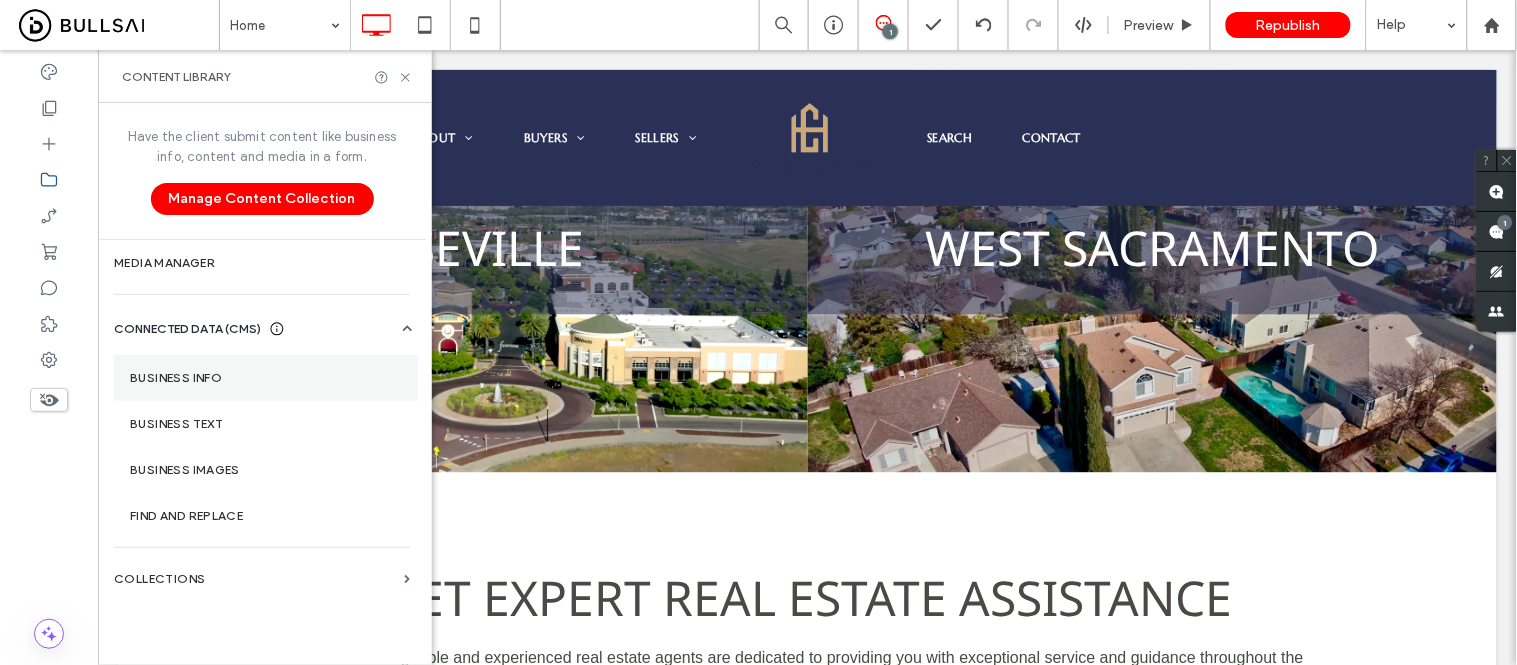 click on "Business Info" at bounding box center (266, 378) 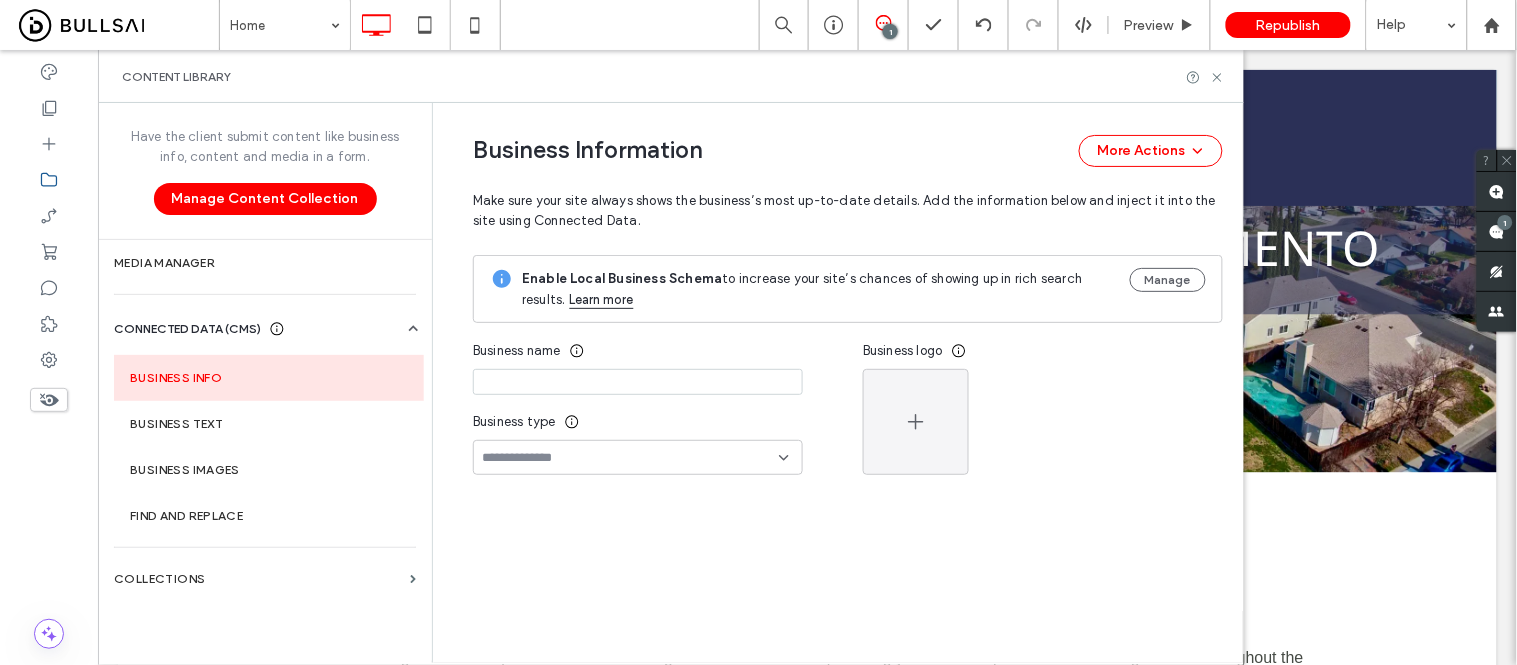 type on "**********" 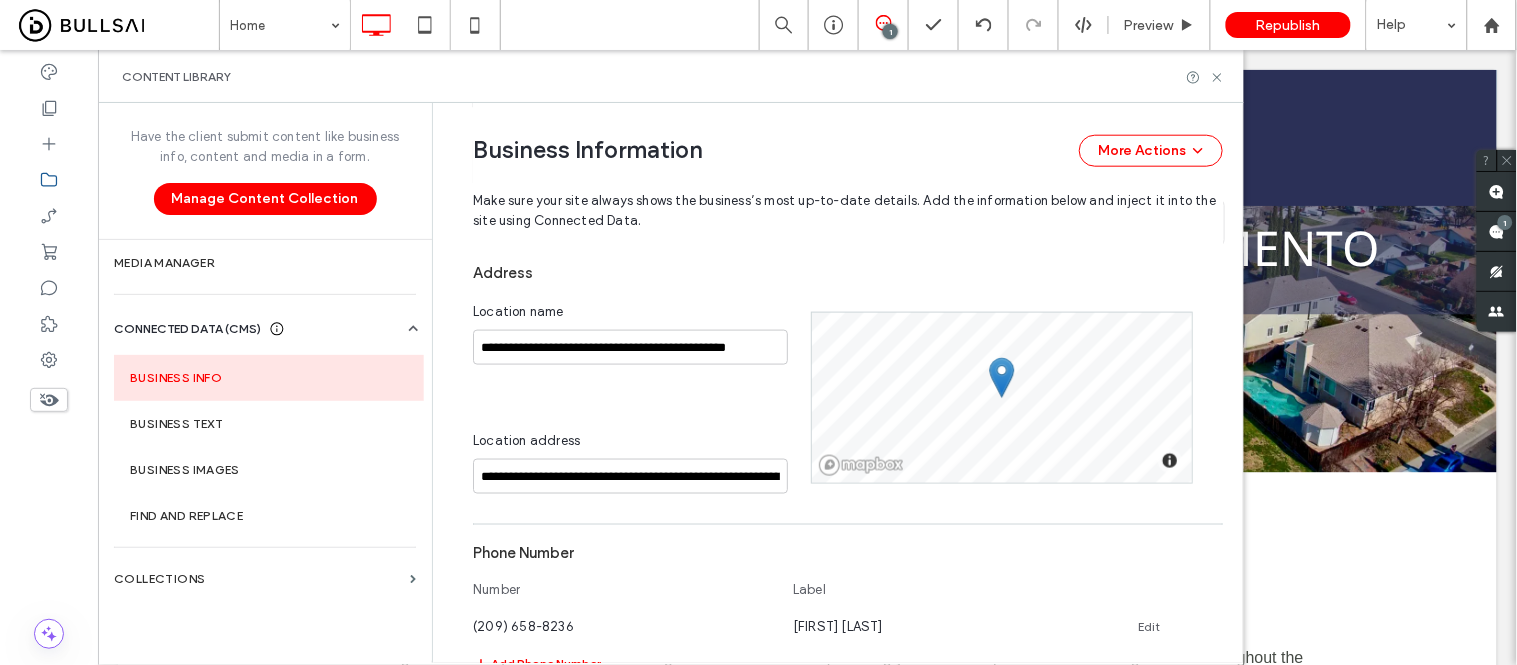 scroll, scrollTop: 438, scrollLeft: 0, axis: vertical 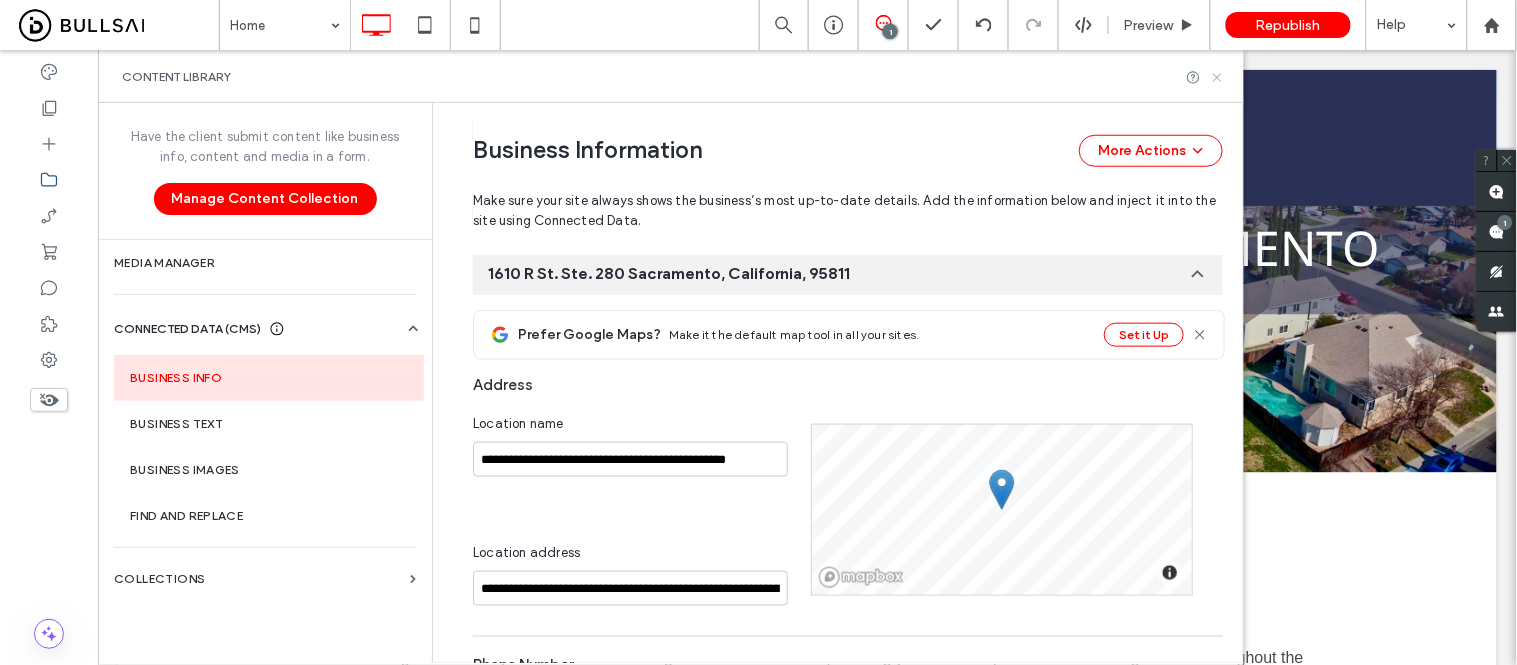 click 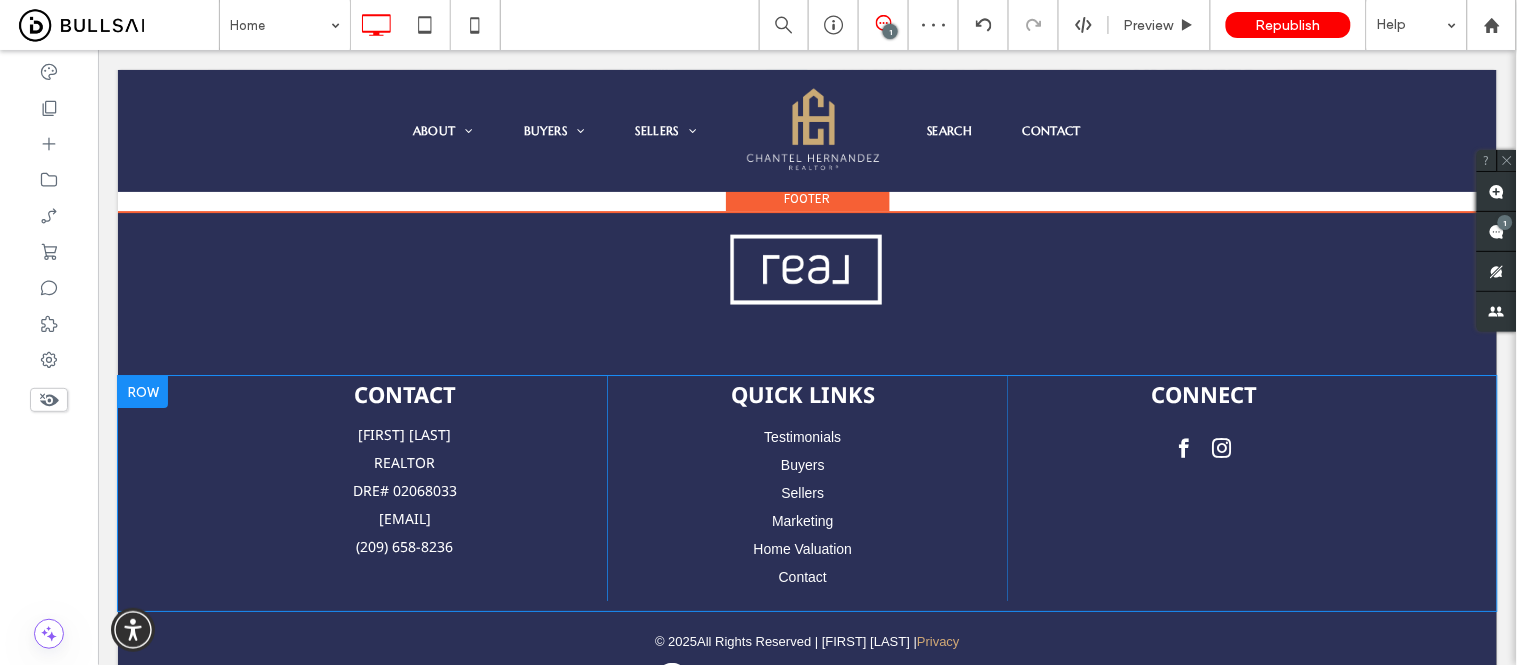 scroll, scrollTop: 5546, scrollLeft: 0, axis: vertical 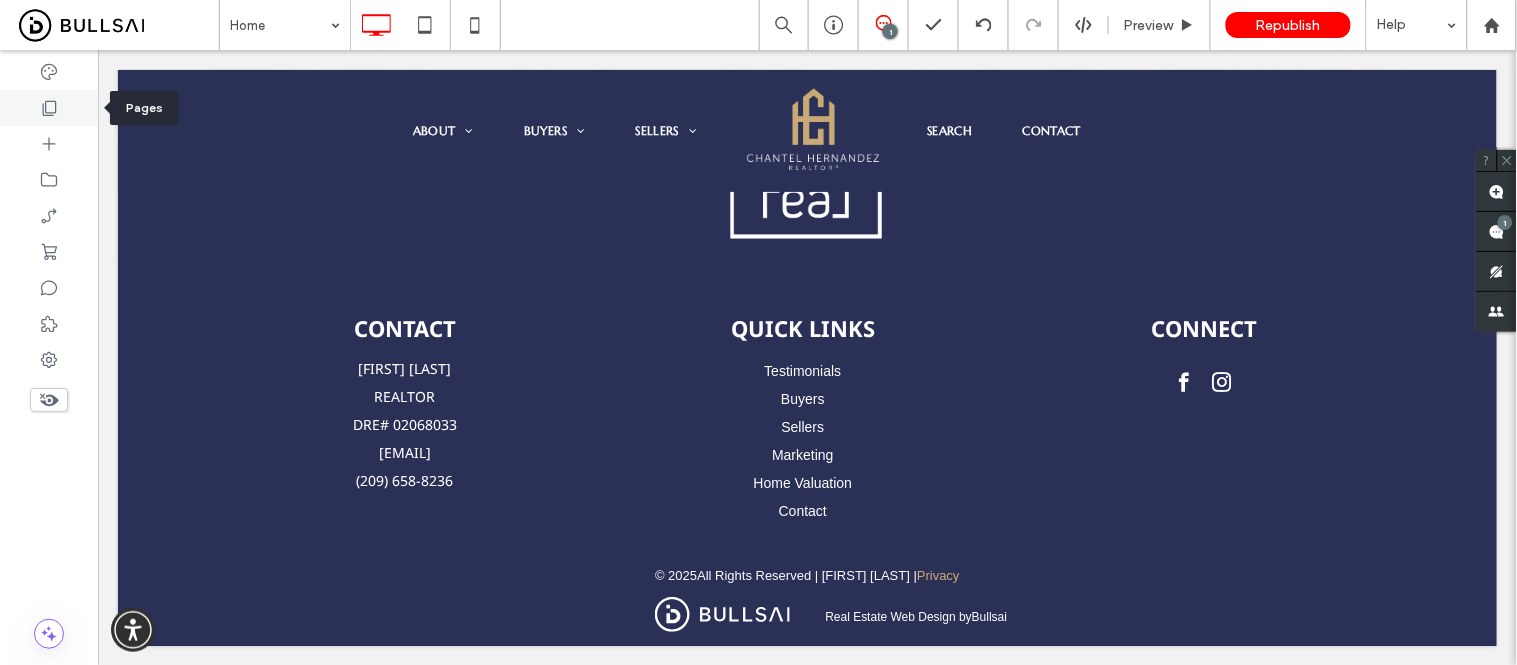 click 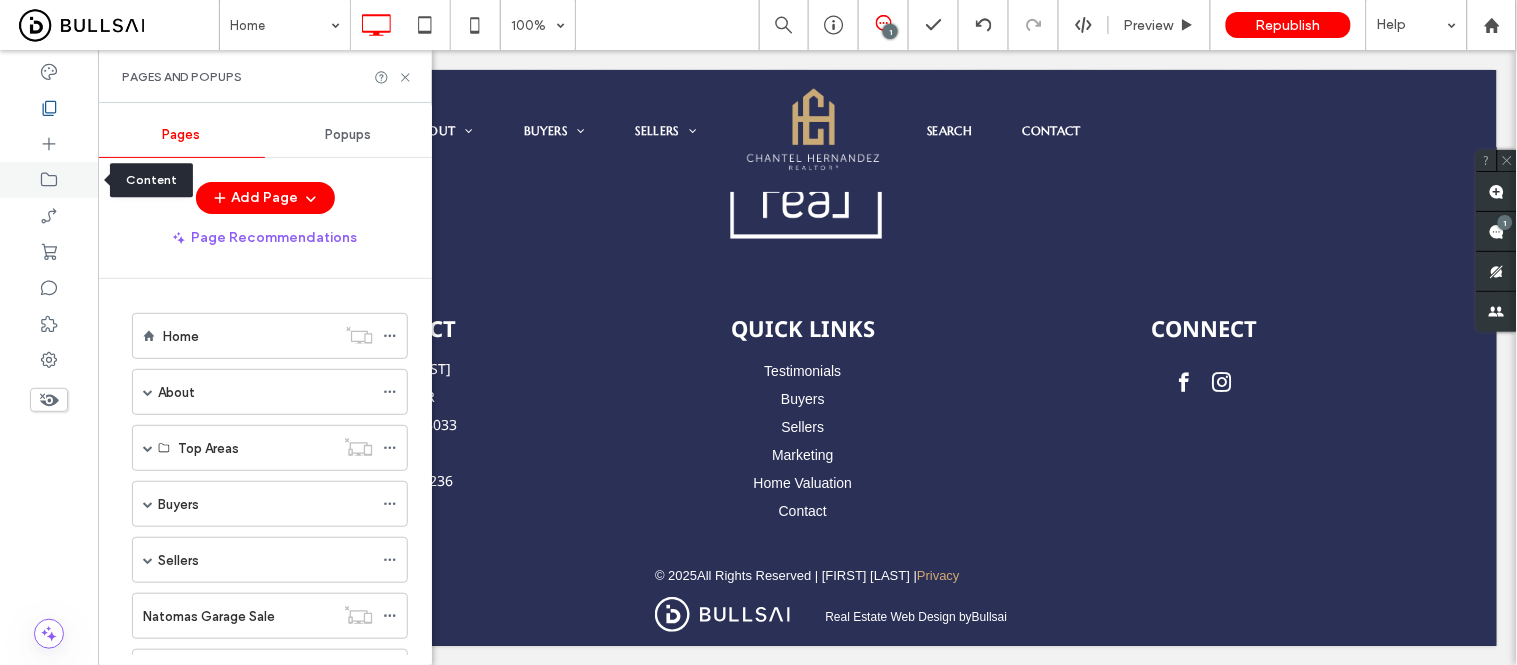 click at bounding box center (49, 180) 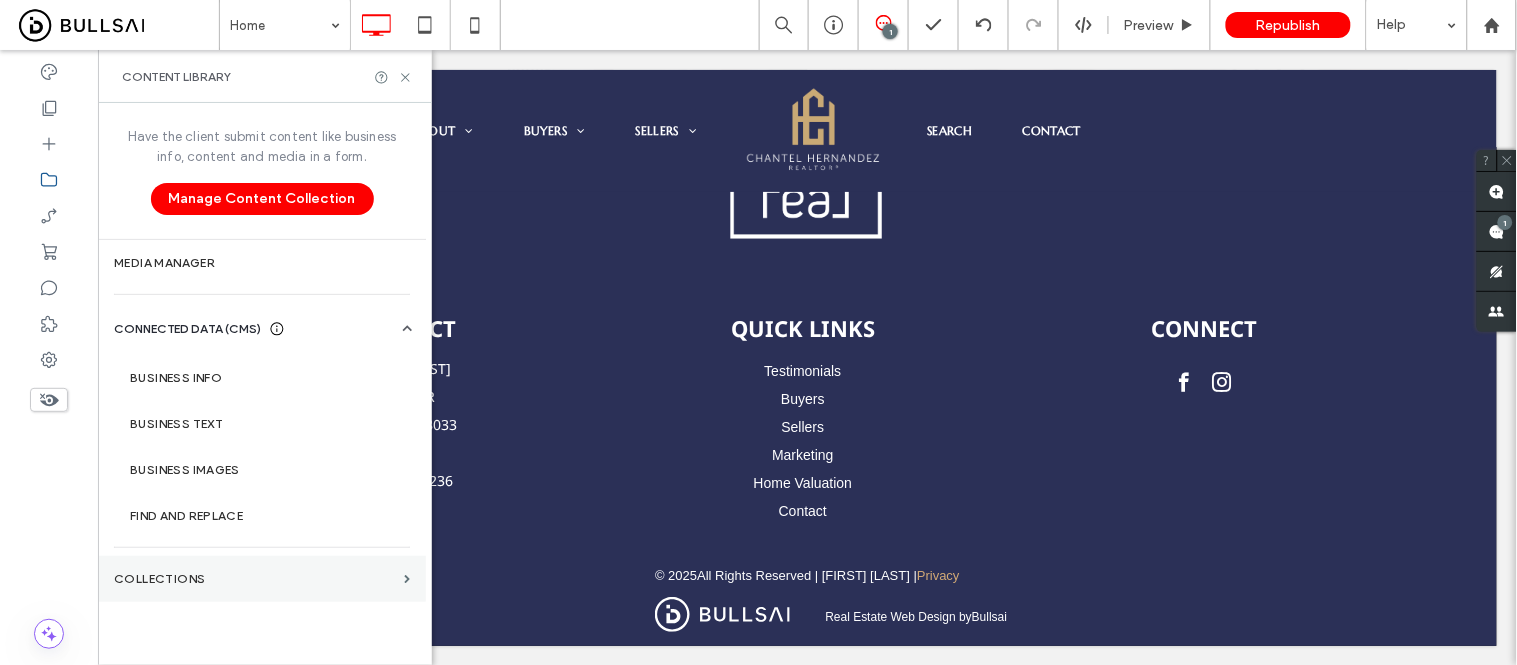 click on "Collections" at bounding box center (255, 579) 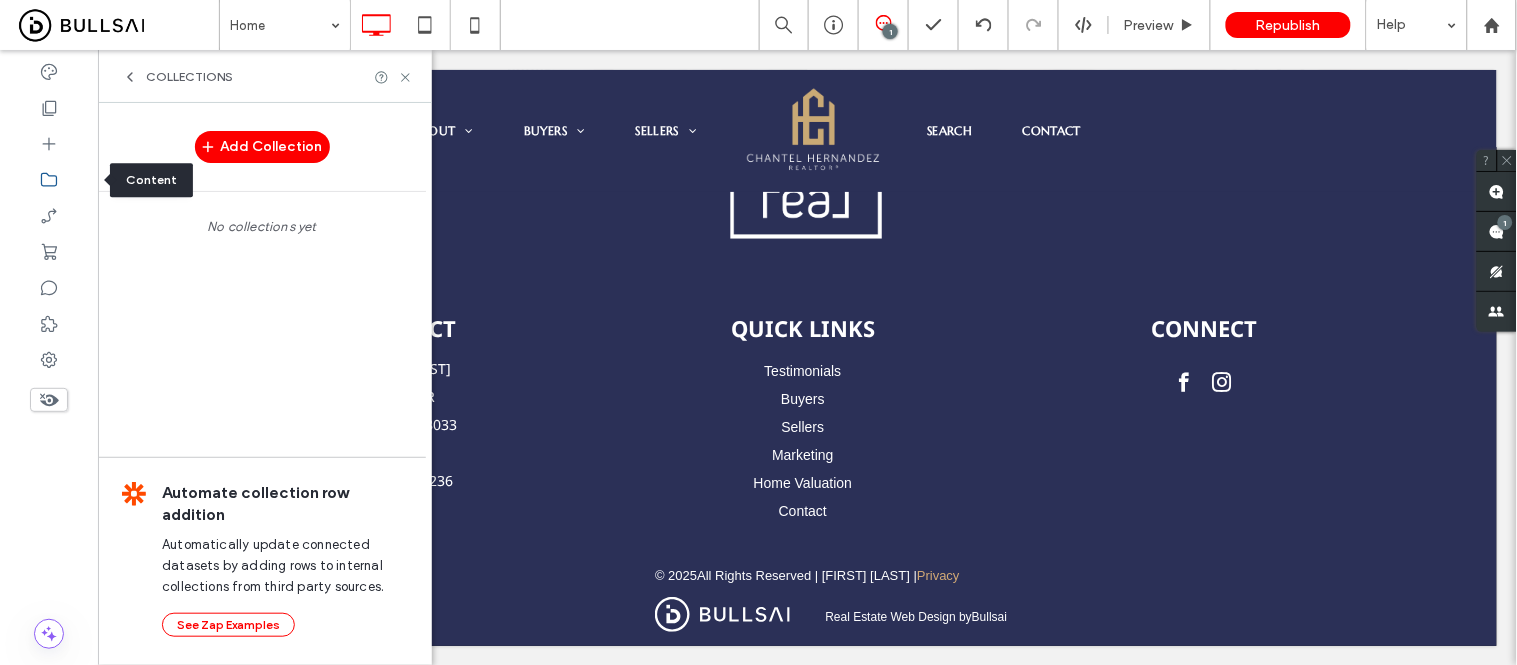 click 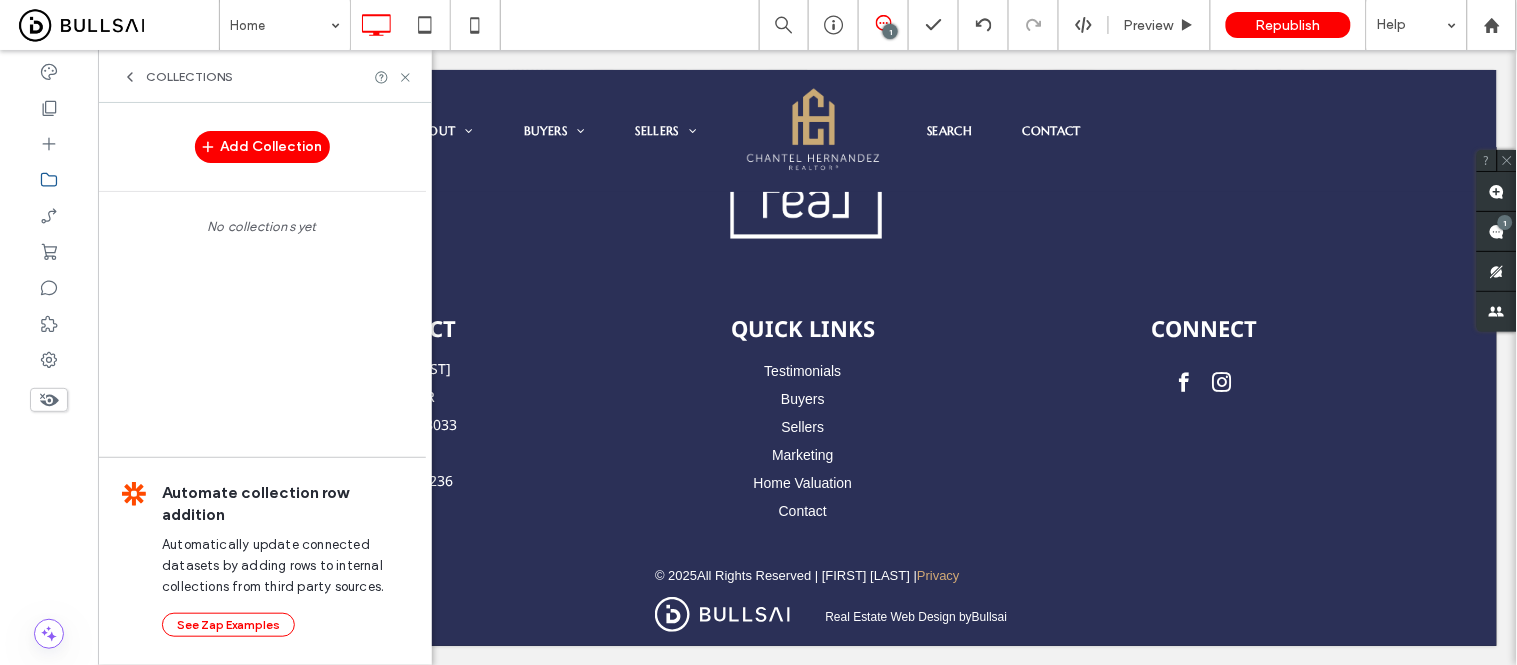 click 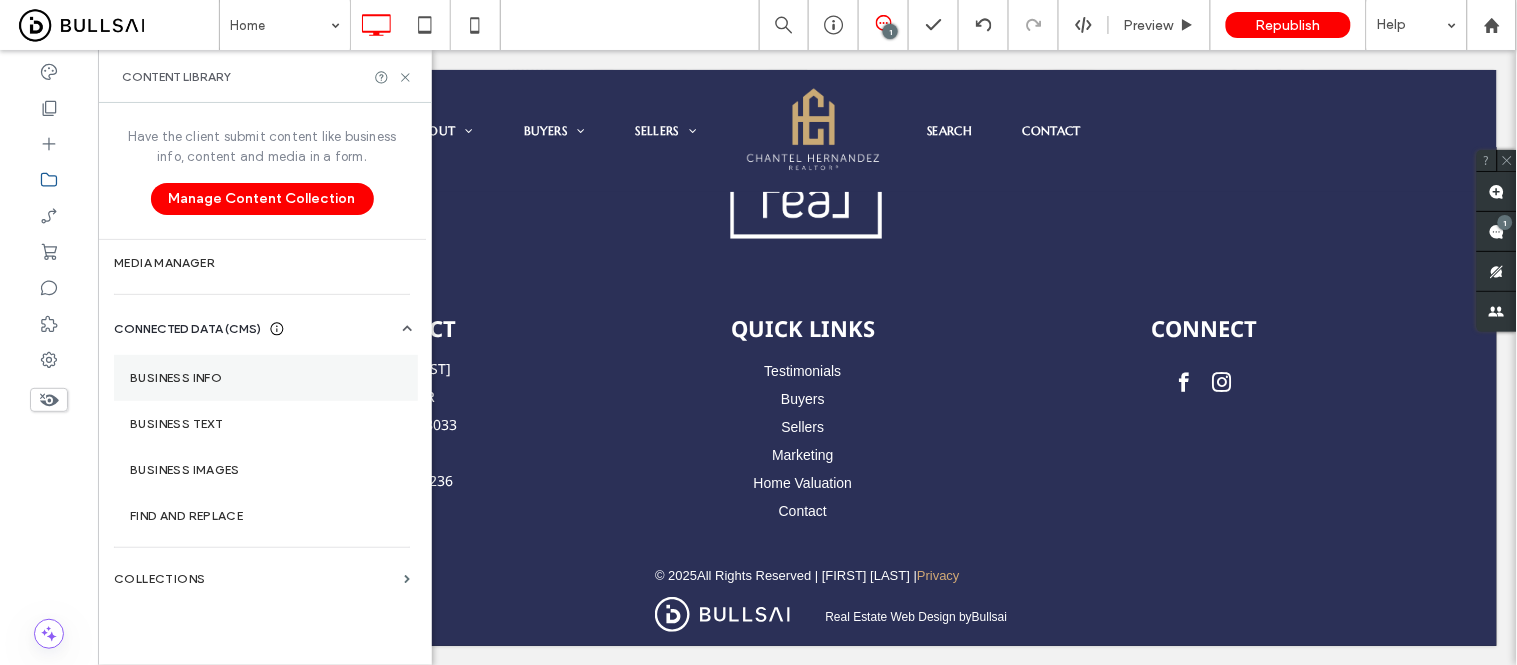 click on "Business Info" at bounding box center [266, 378] 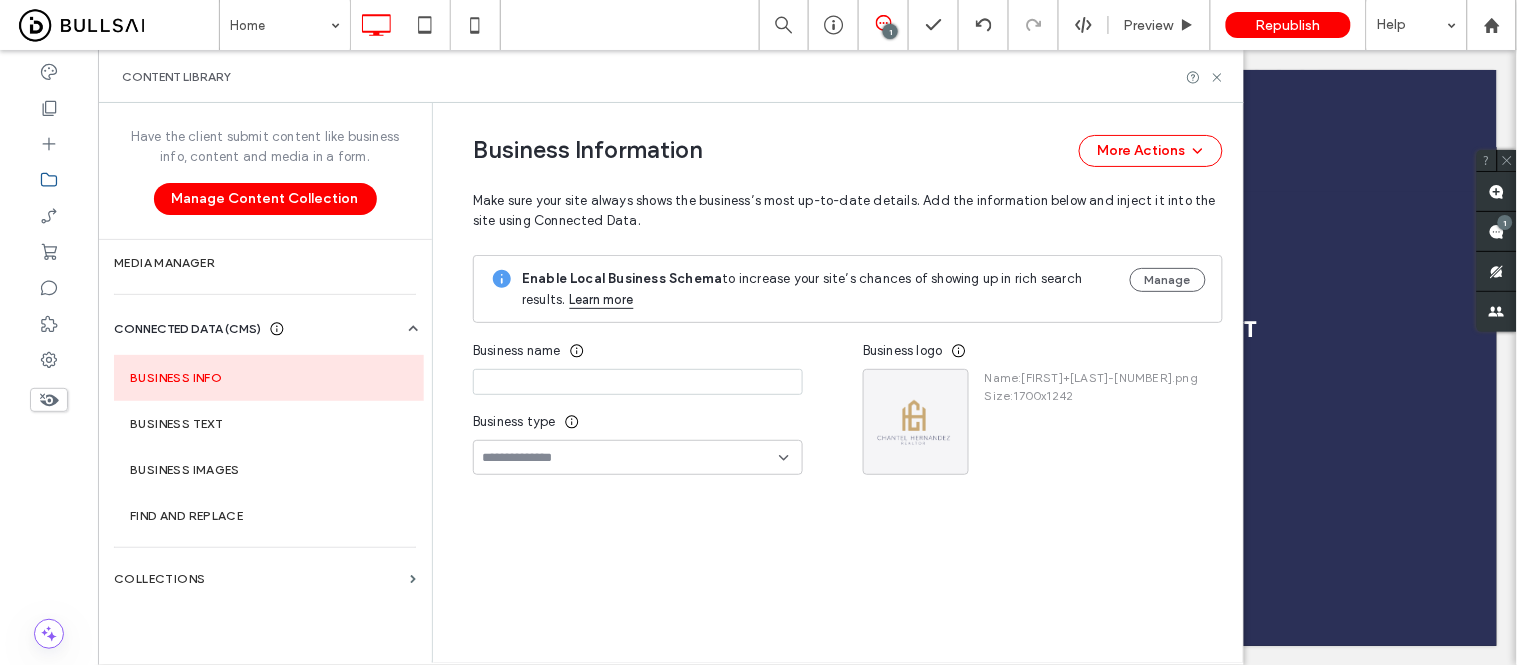 type on "**********" 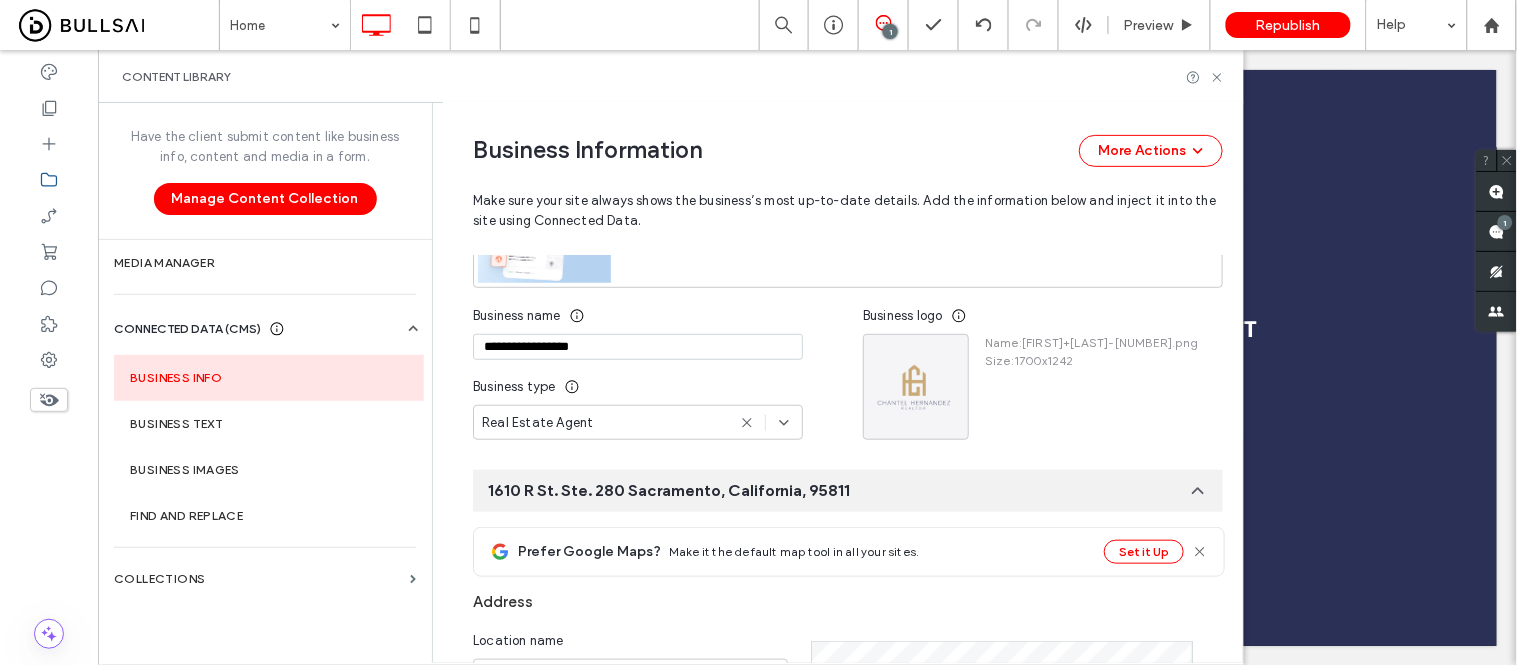 scroll, scrollTop: 222, scrollLeft: 0, axis: vertical 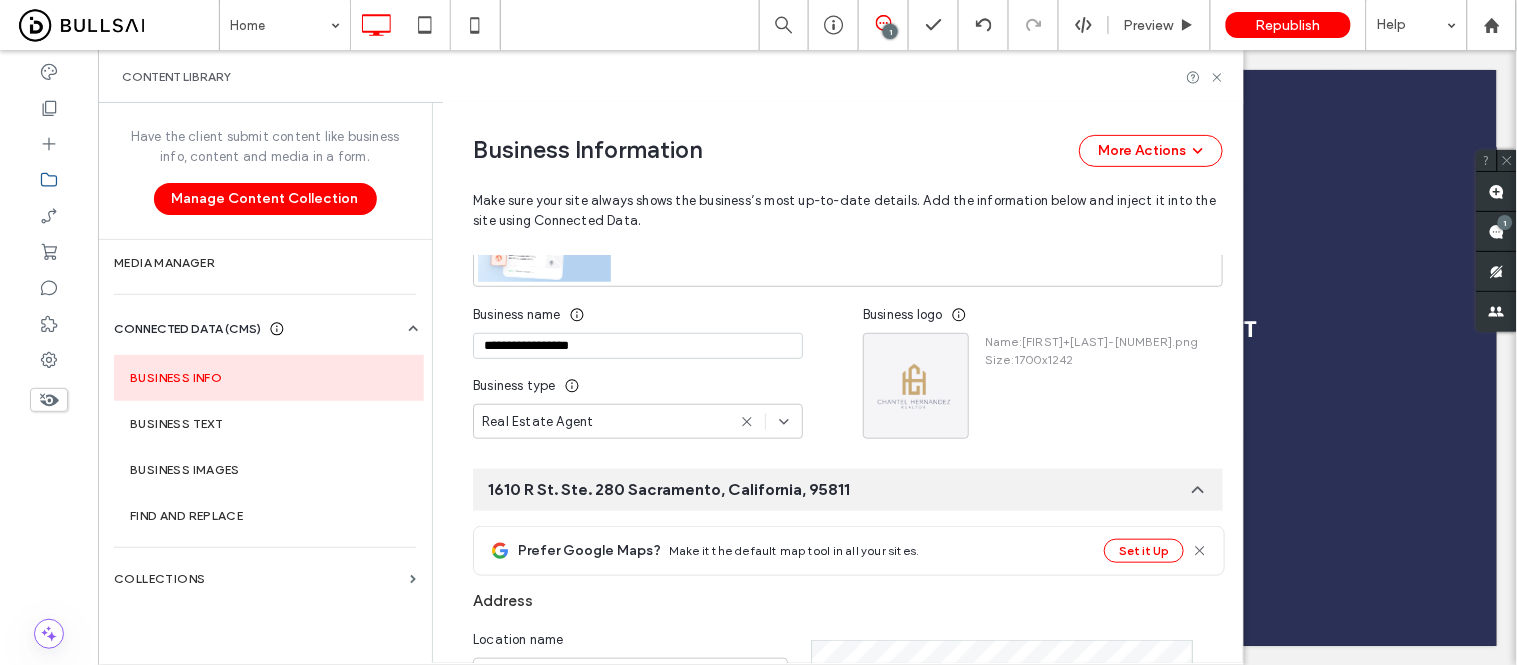 click on "Real Estate Agent" at bounding box center (603, 422) 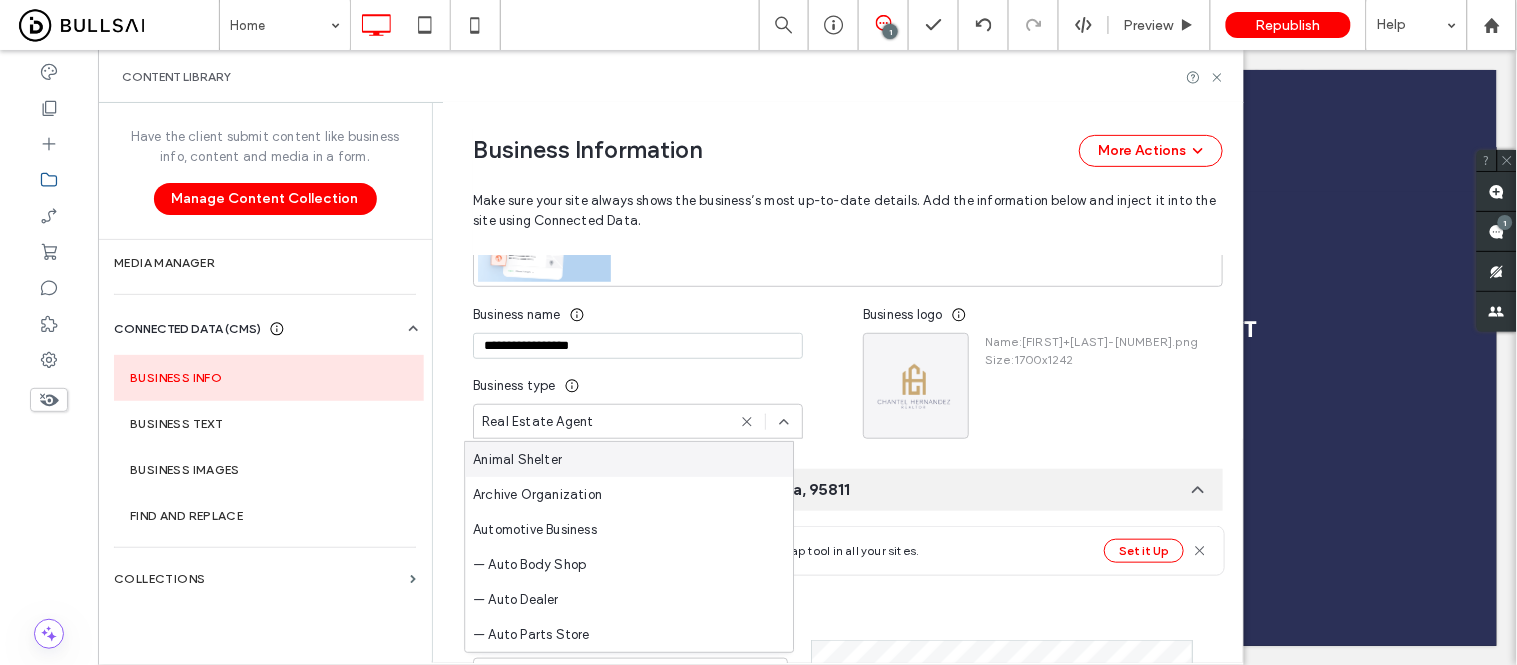 click 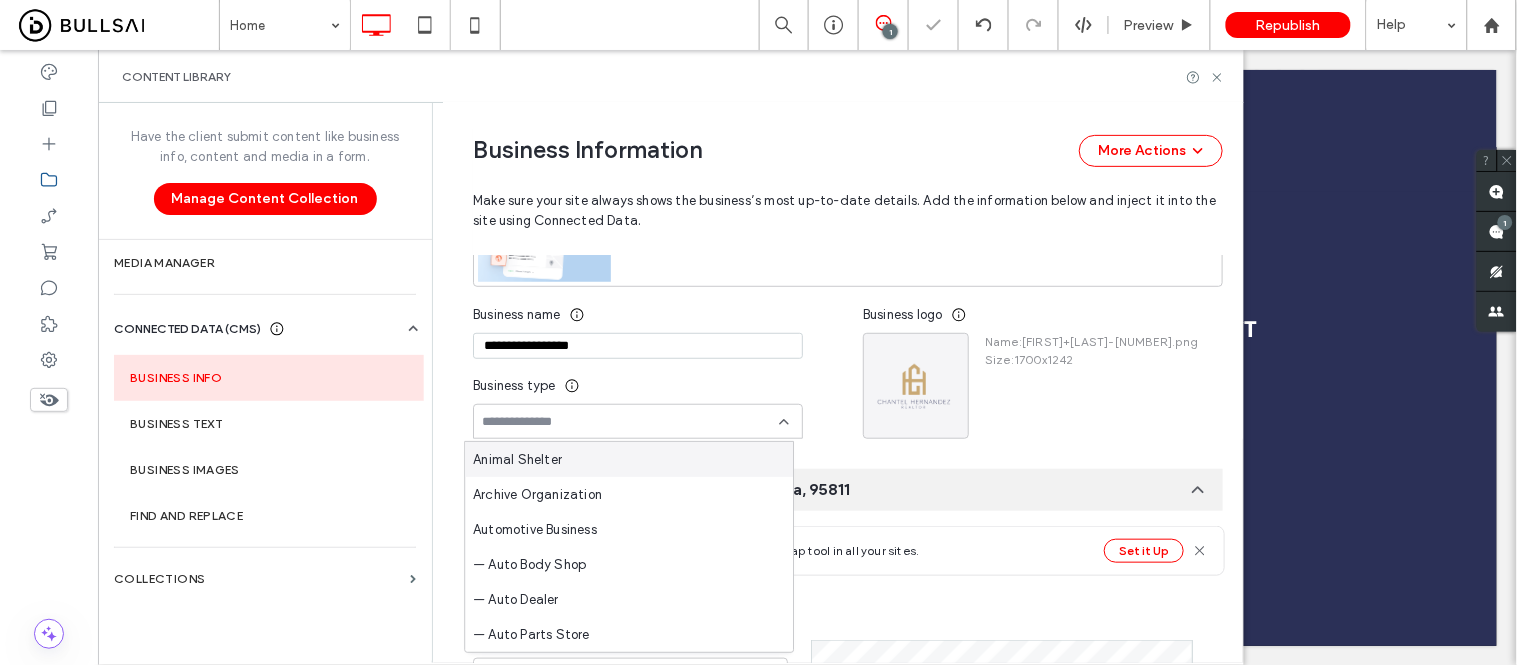 click at bounding box center (630, 422) 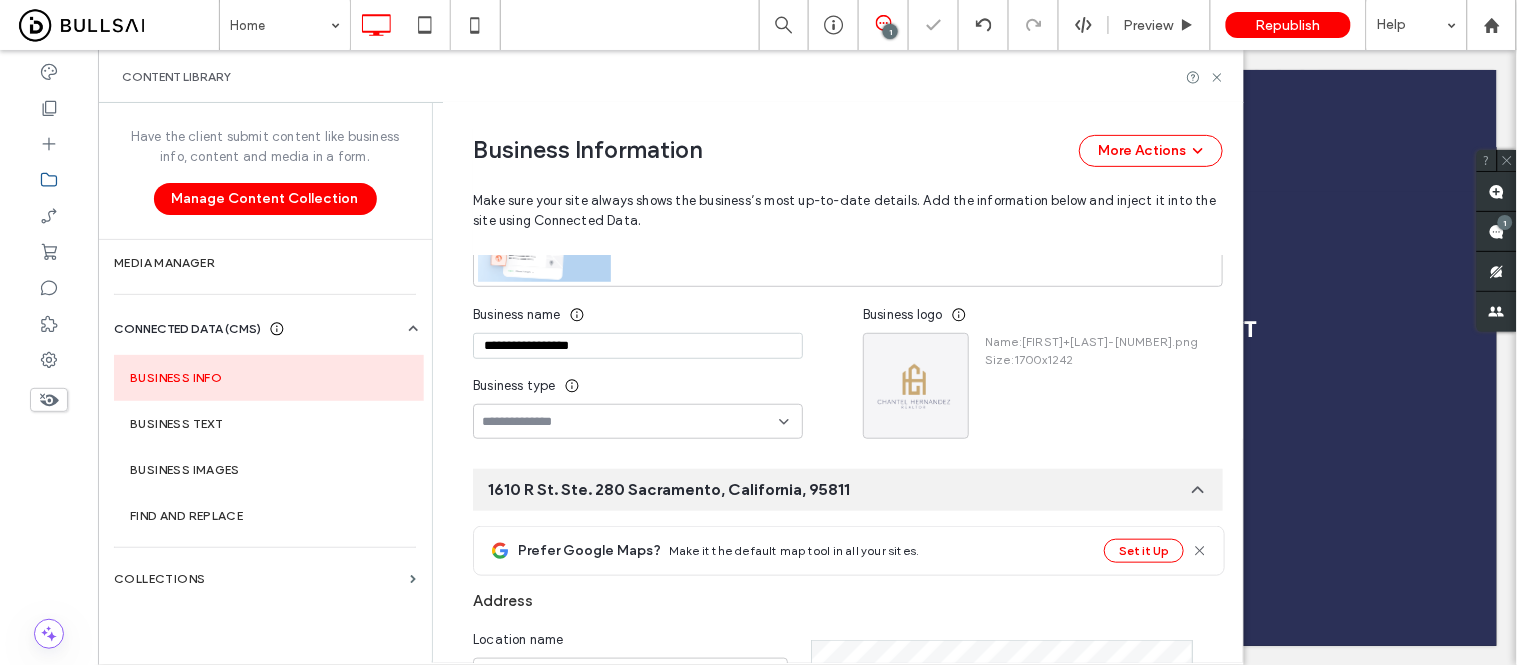 paste on "**********" 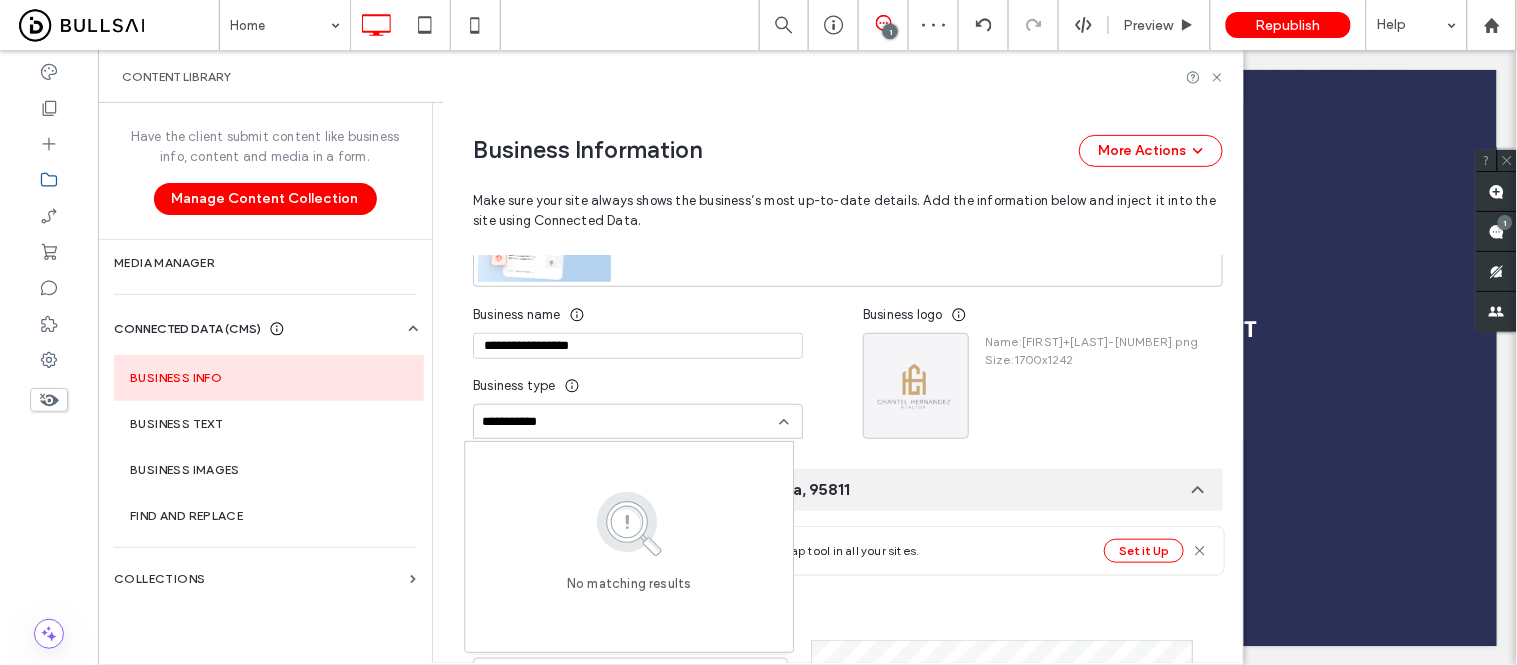 type on "**********" 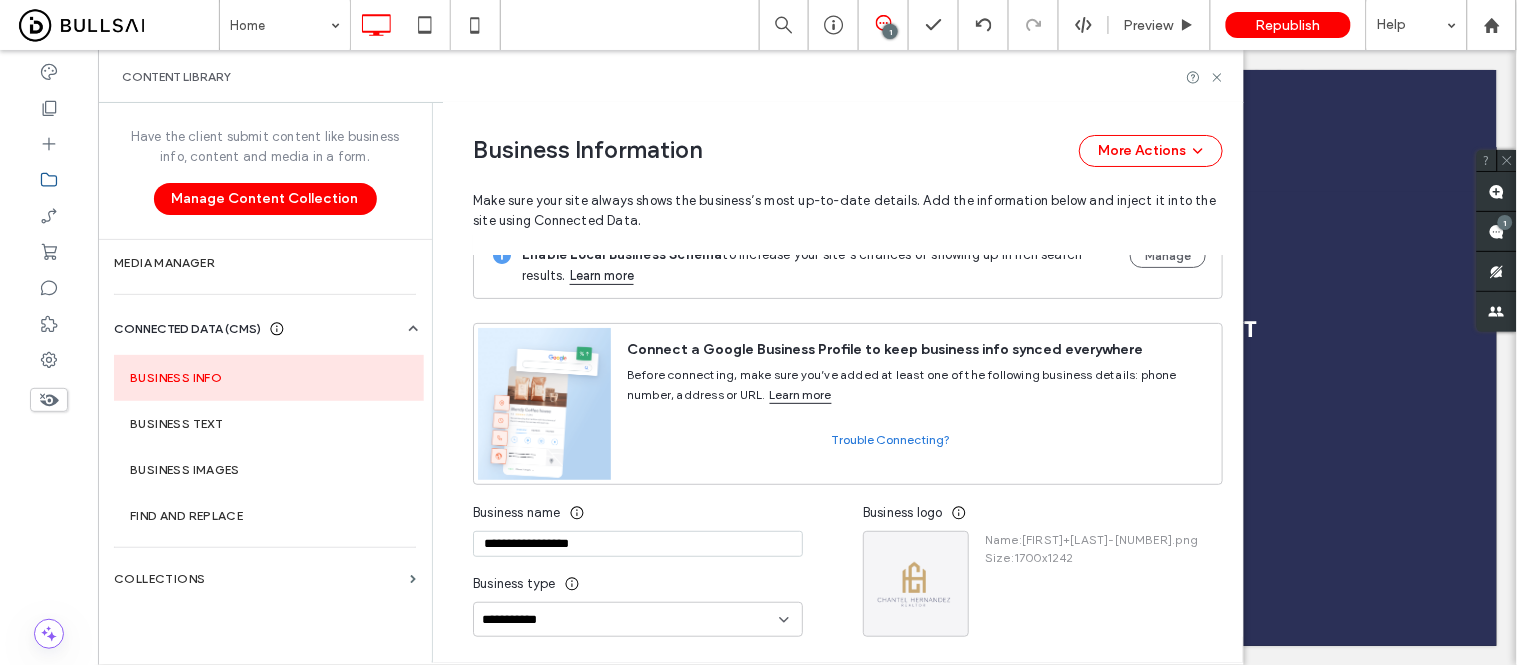 scroll, scrollTop: 0, scrollLeft: 0, axis: both 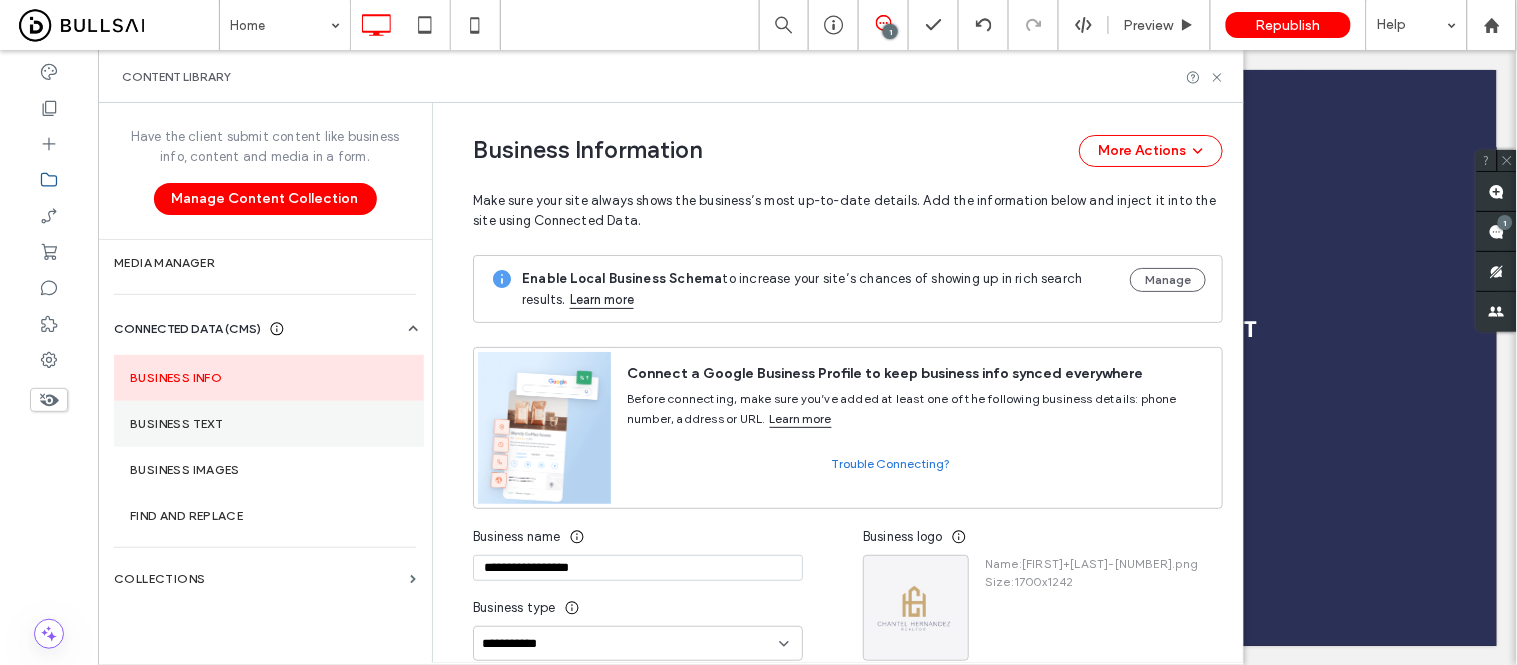 click on "Business Text" at bounding box center (269, 424) 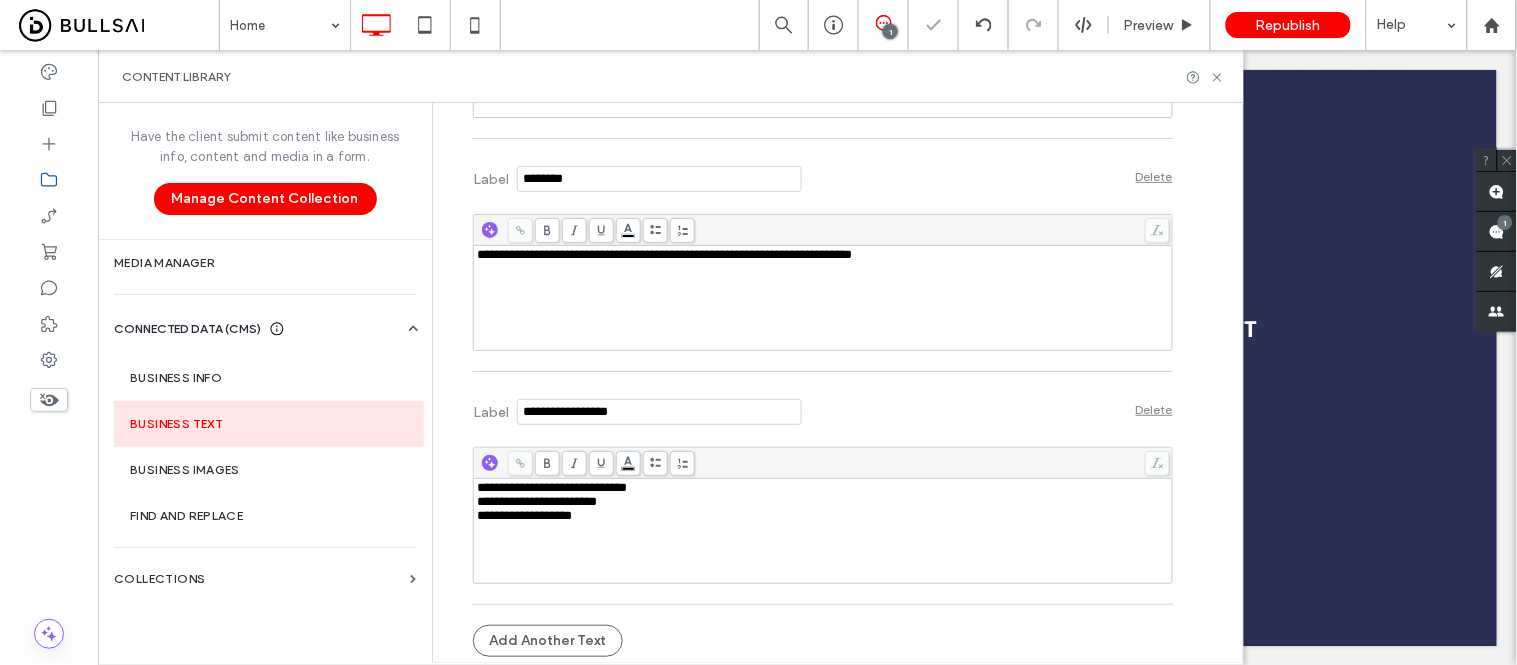 scroll, scrollTop: 842, scrollLeft: 0, axis: vertical 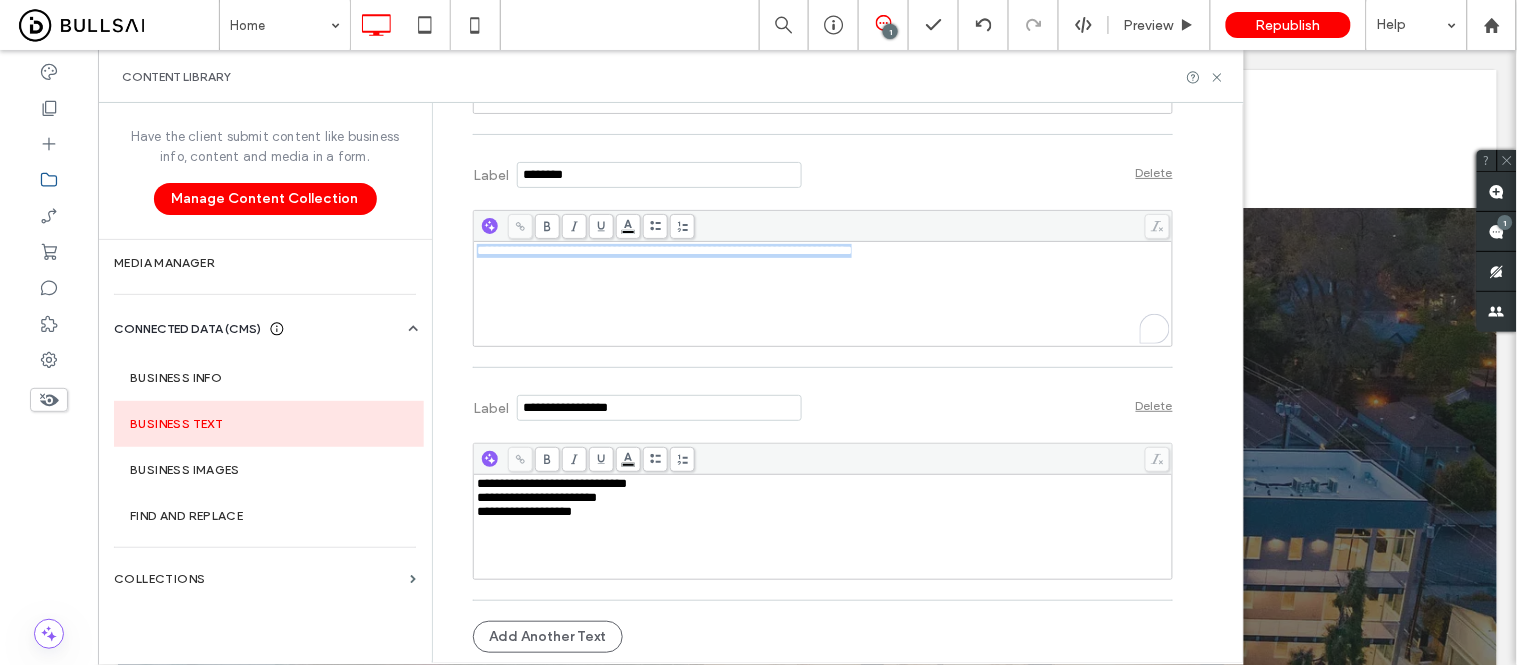 click on "**********" at bounding box center (808, -38) 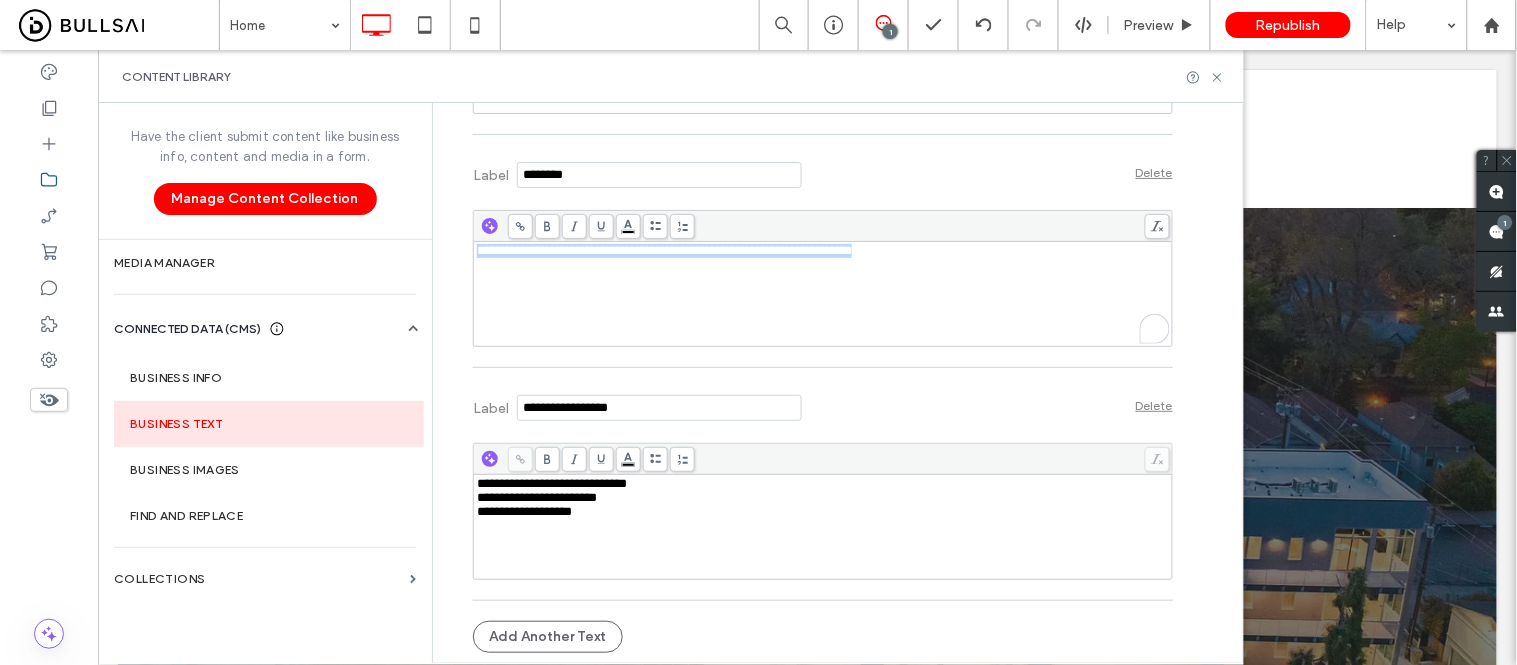 paste 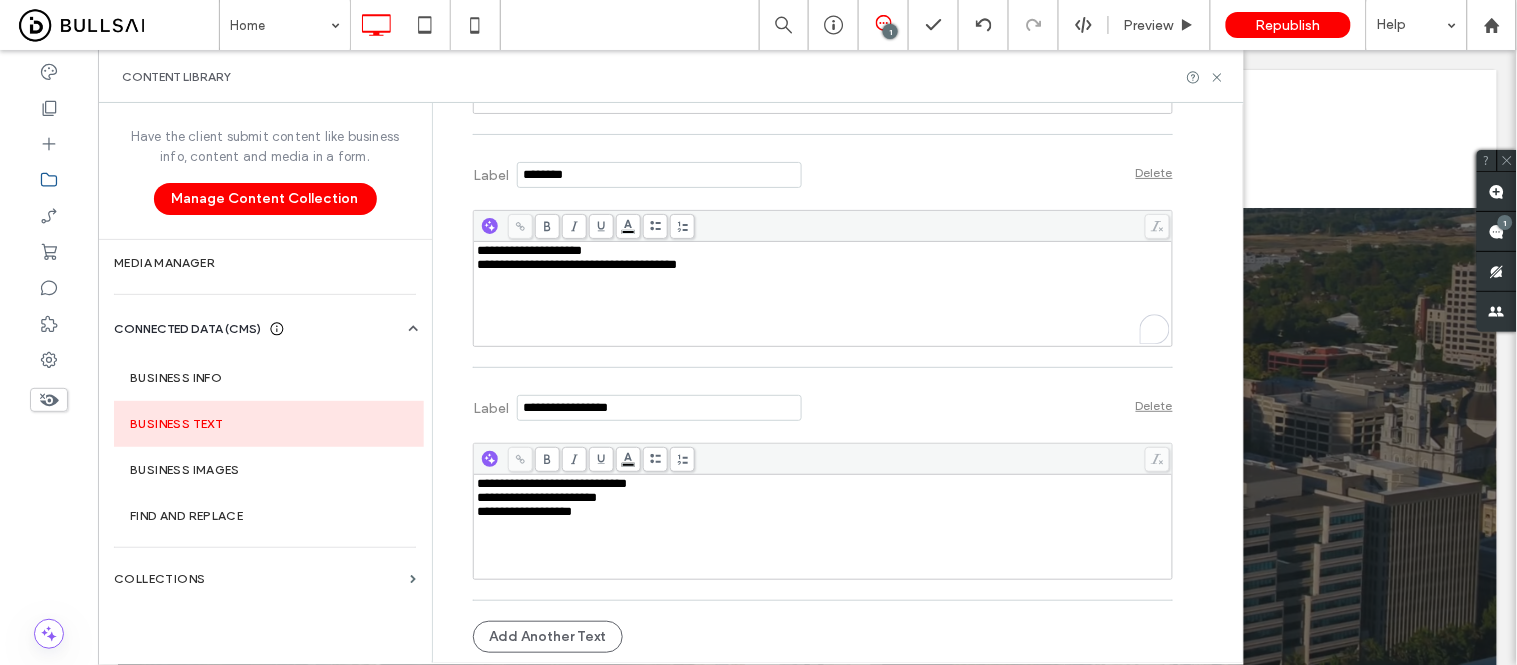 click on "**********" at bounding box center [577, 264] 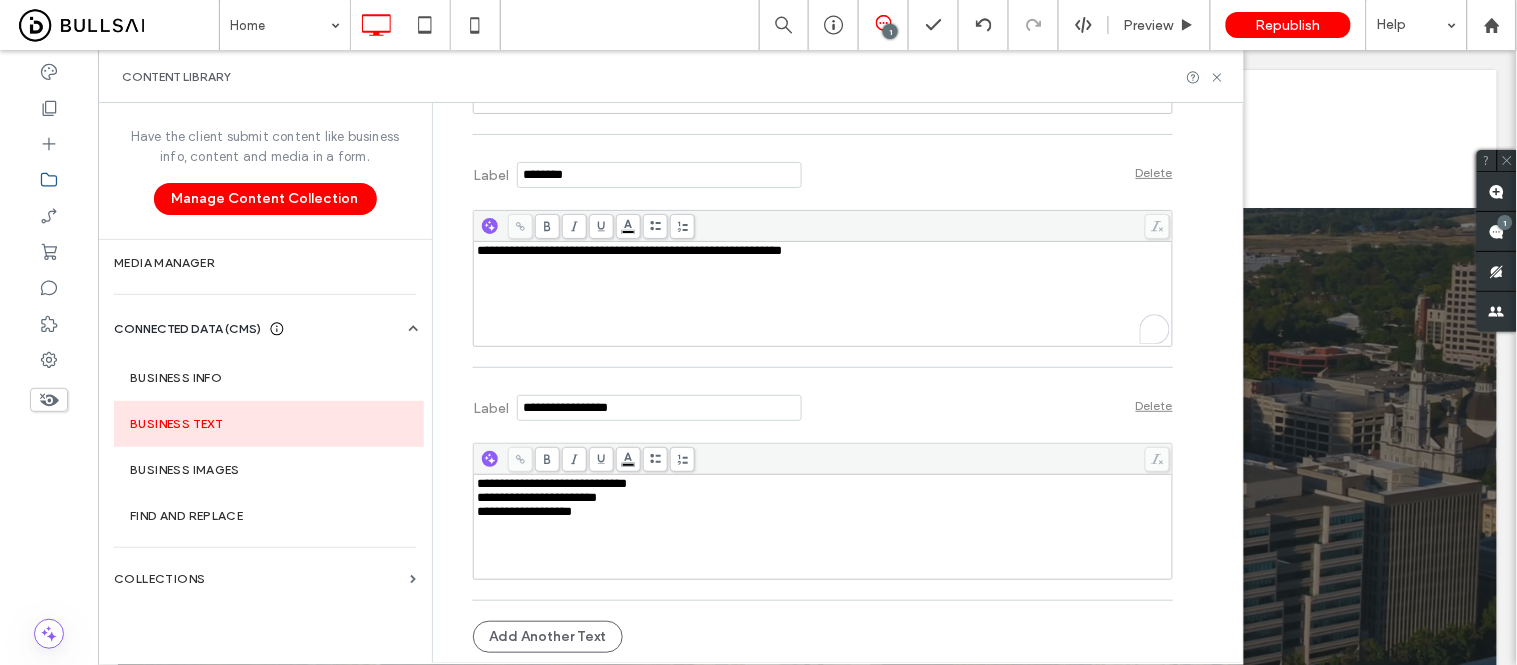 type 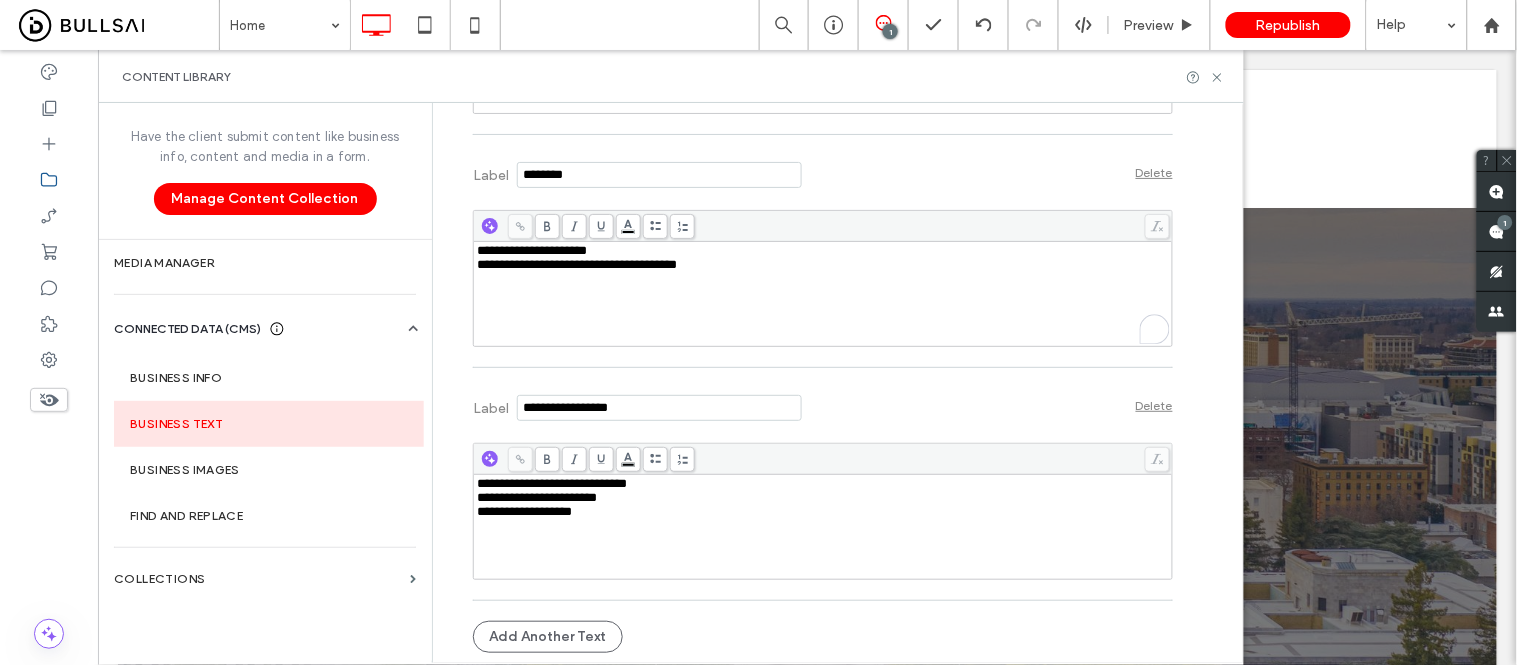 click on "**********" at bounding box center (577, 264) 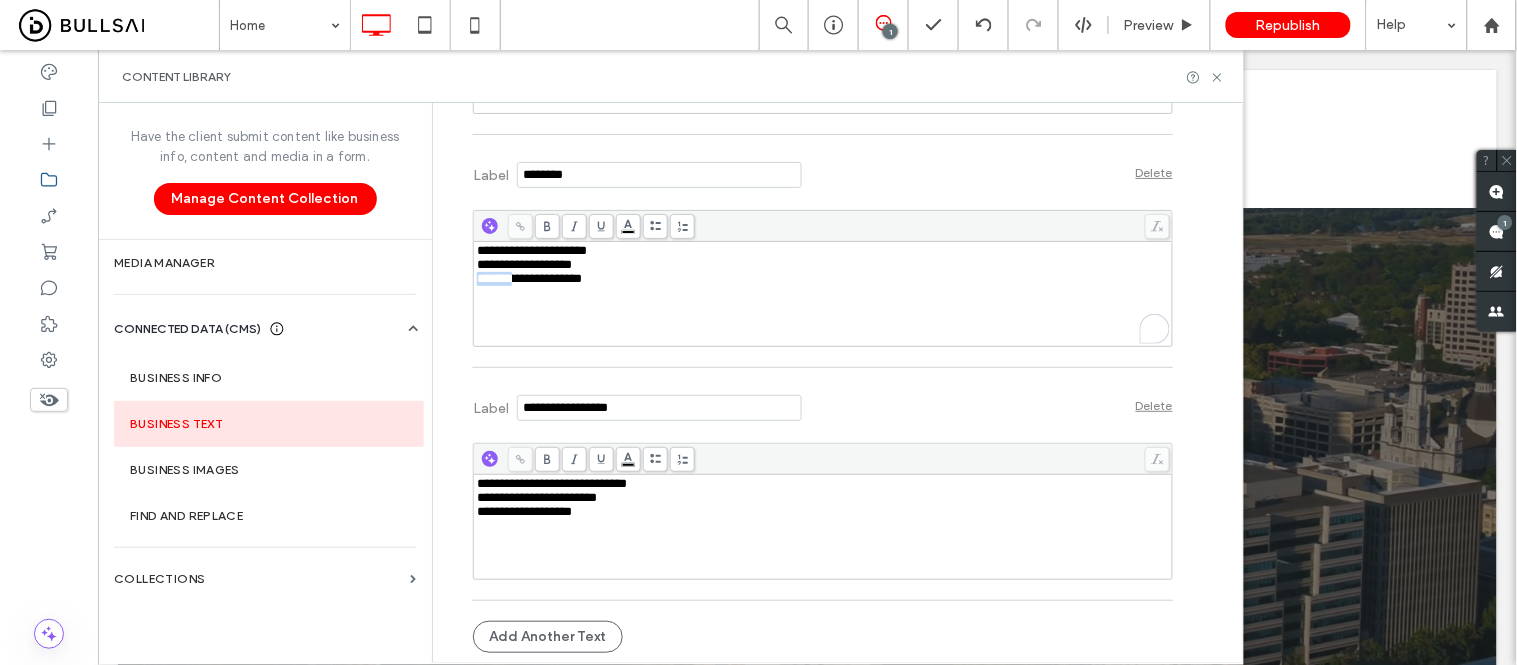 drag, startPoint x: 512, startPoint y: 280, endPoint x: 408, endPoint y: 295, distance: 105.076164 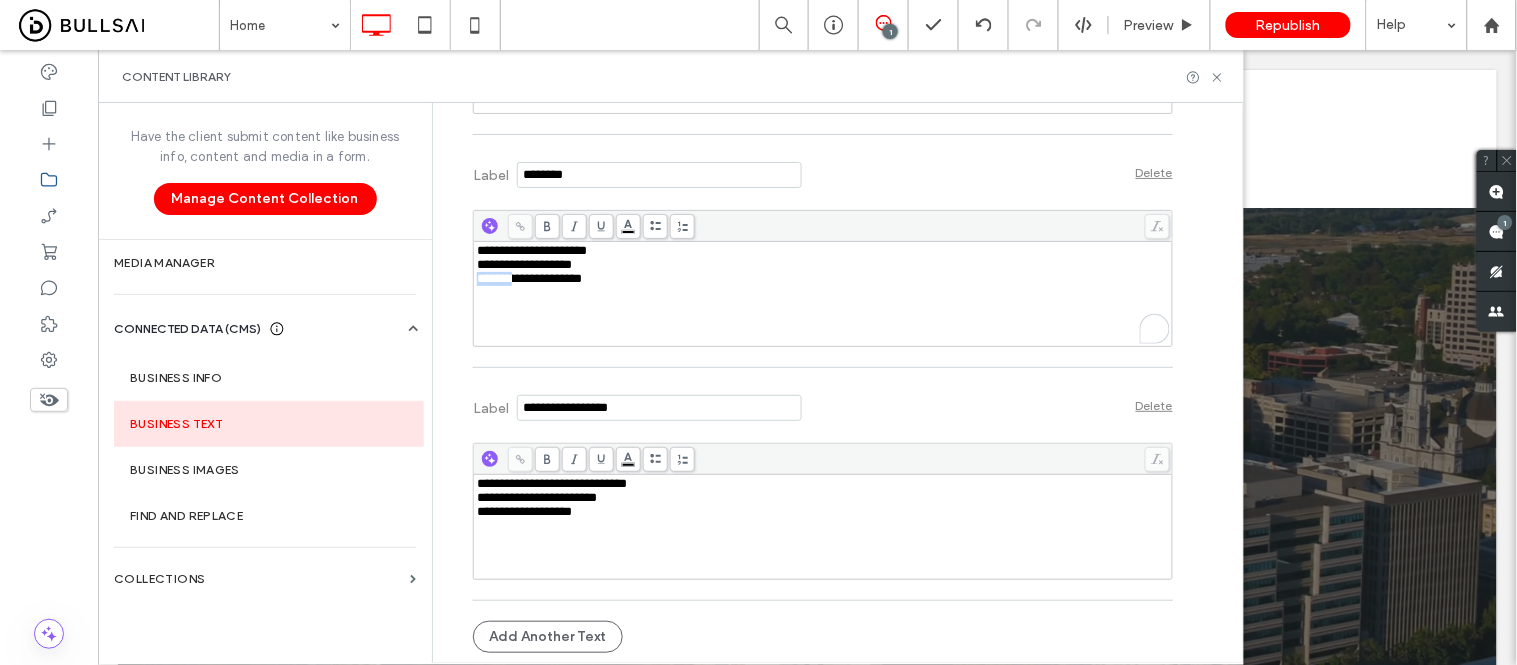 click on "**********" at bounding box center (671, 383) 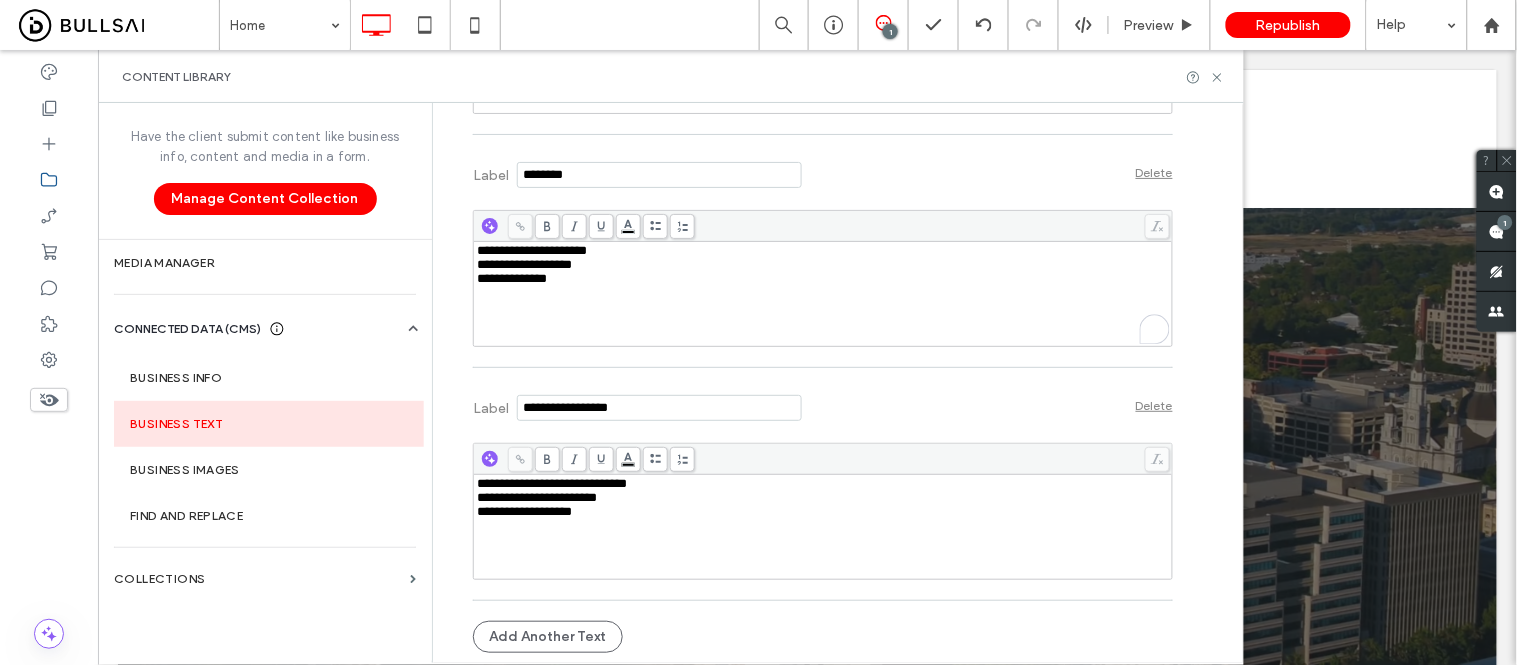 click on "**********" at bounding box center [823, 279] 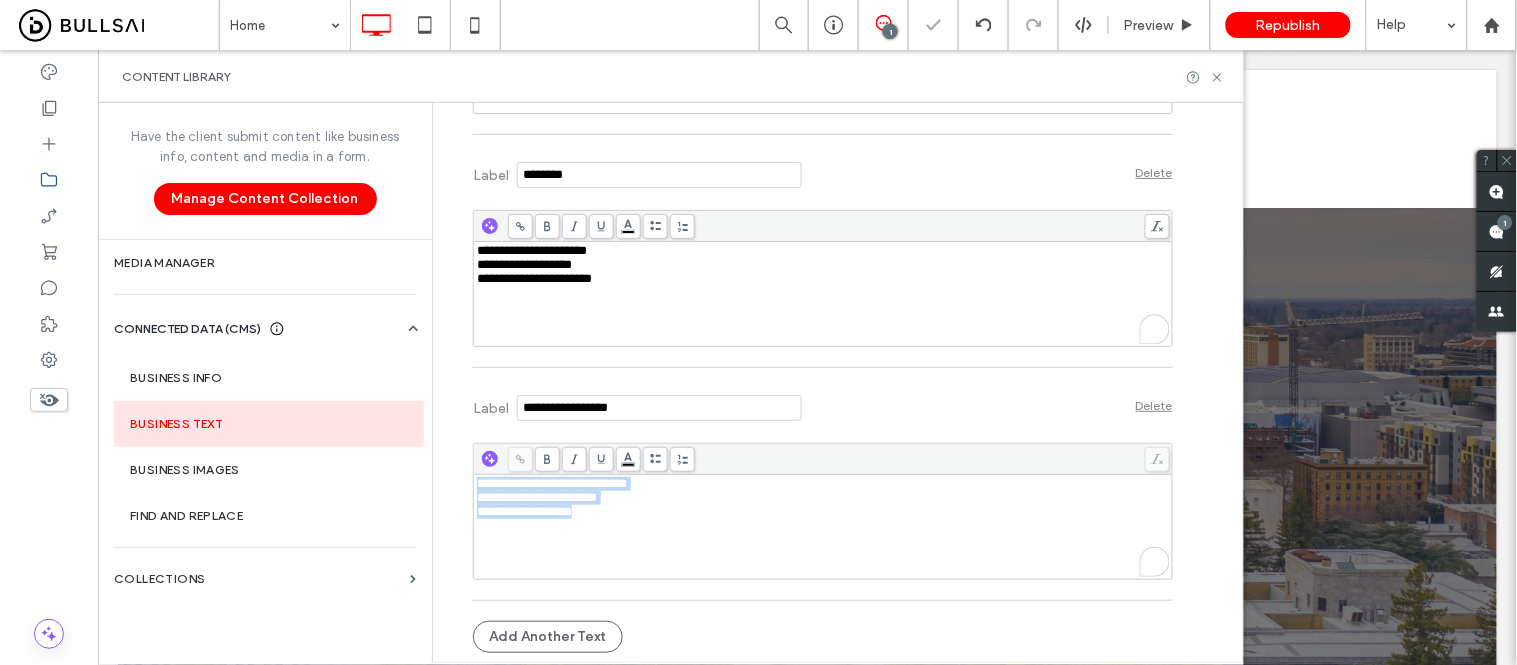 drag, startPoint x: 625, startPoint y: 510, endPoint x: 418, endPoint y: 473, distance: 210.28076 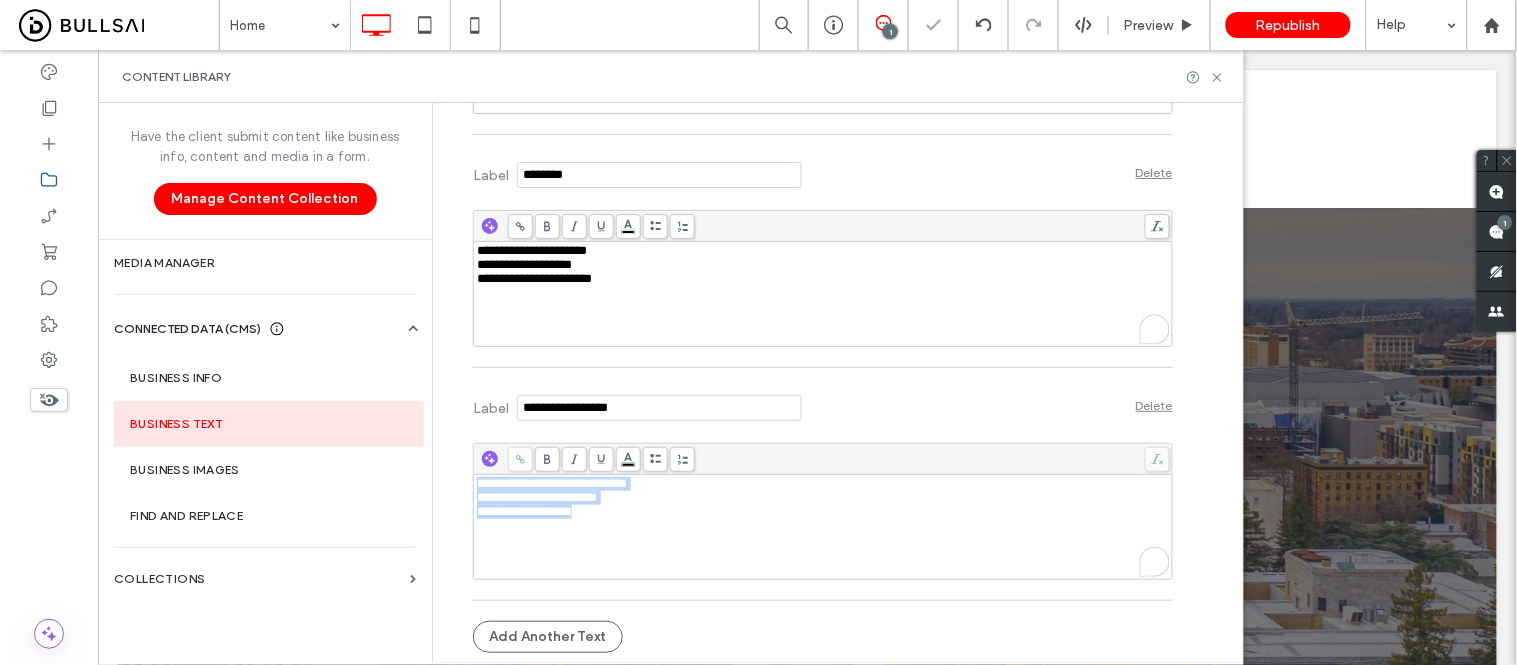 click on "**********" at bounding box center [671, 383] 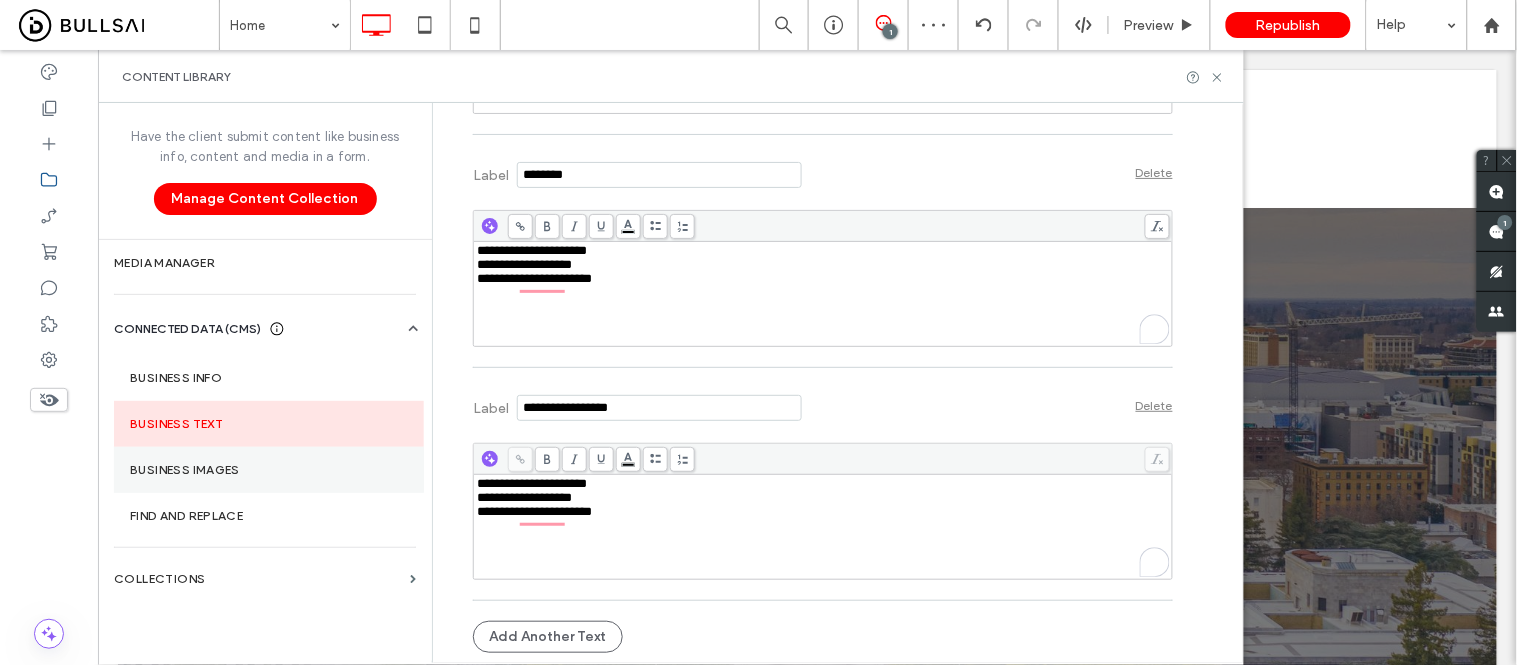 click on "Business Images" at bounding box center [269, 470] 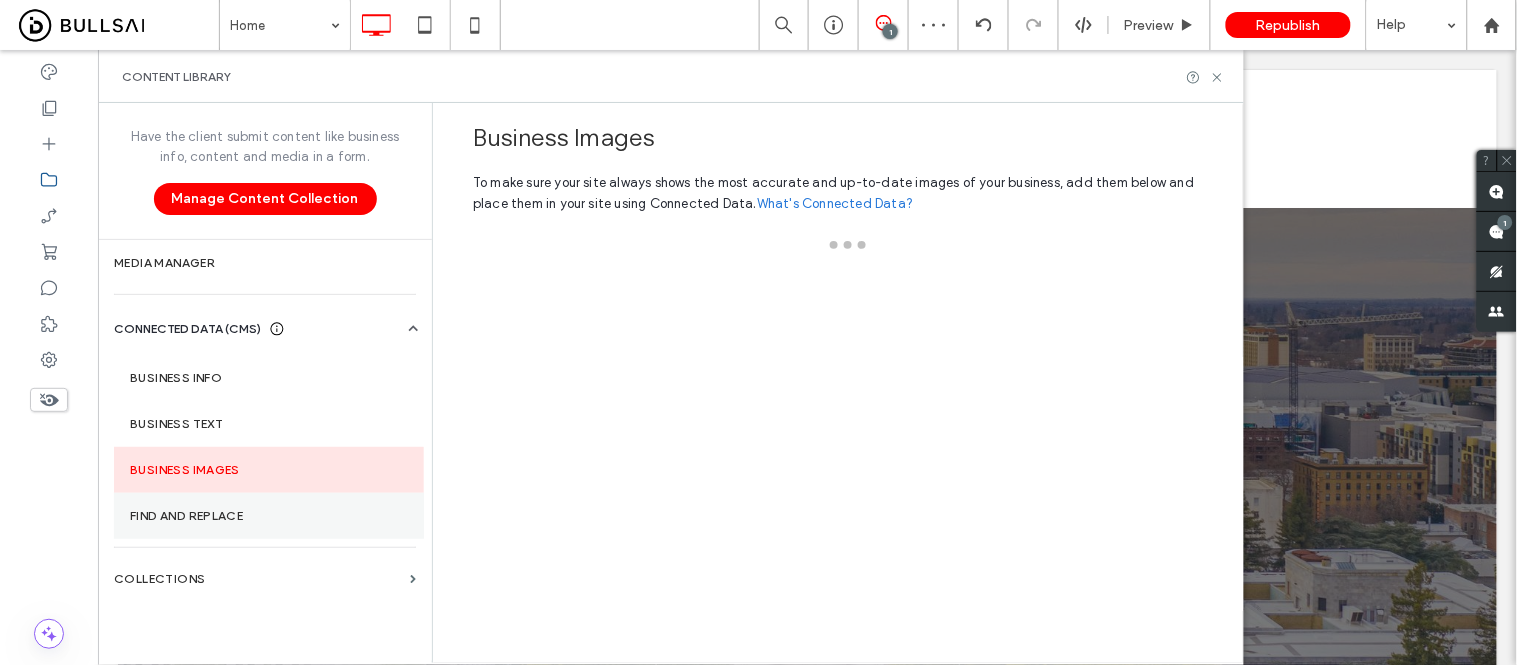 scroll, scrollTop: 0, scrollLeft: 0, axis: both 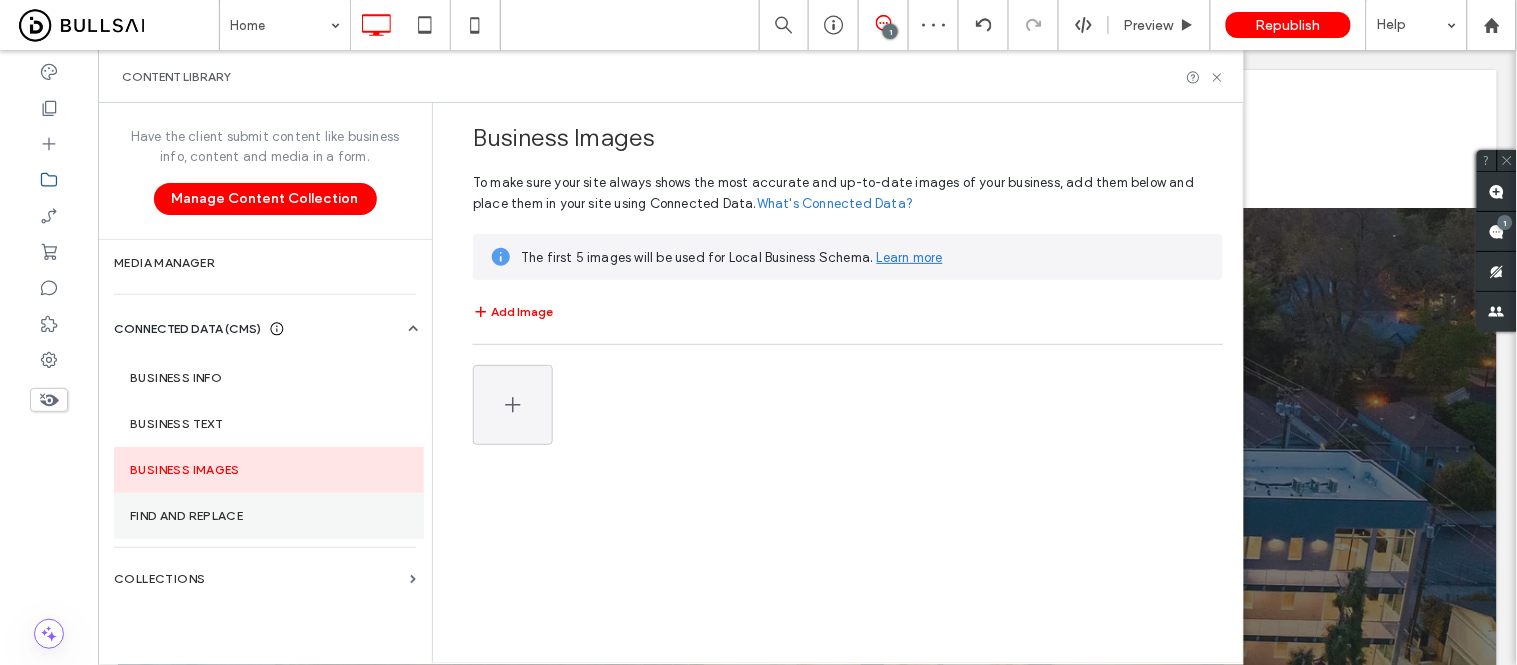 click on "Find and Replace" at bounding box center (269, 516) 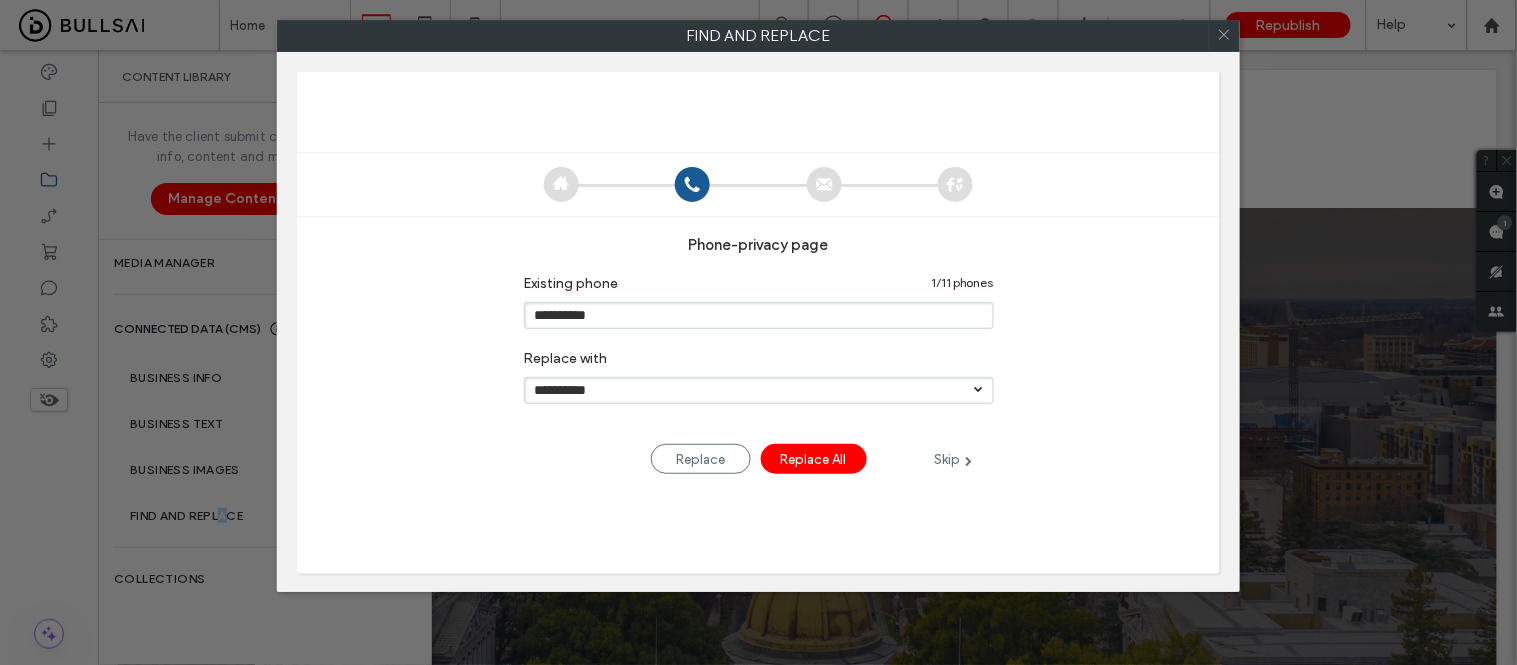scroll, scrollTop: 0, scrollLeft: 0, axis: both 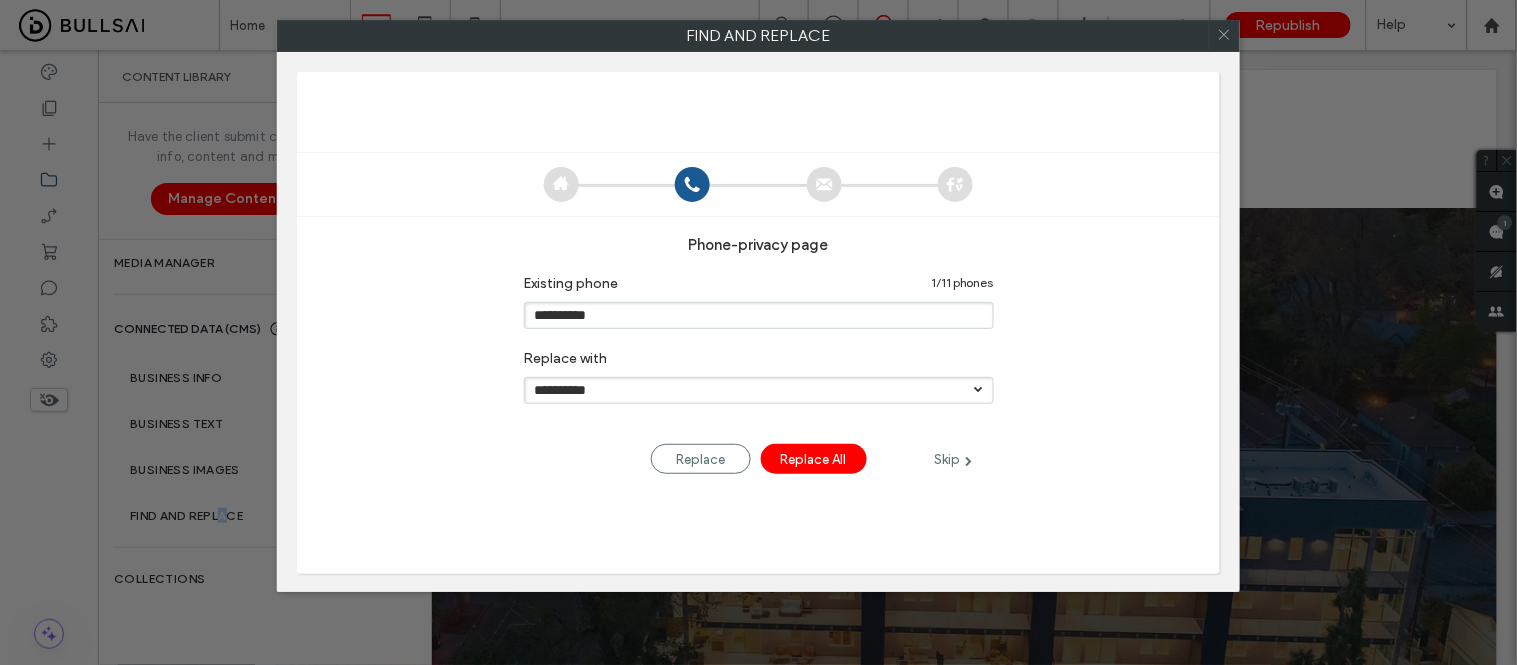 click on "Skip" at bounding box center [954, 459] 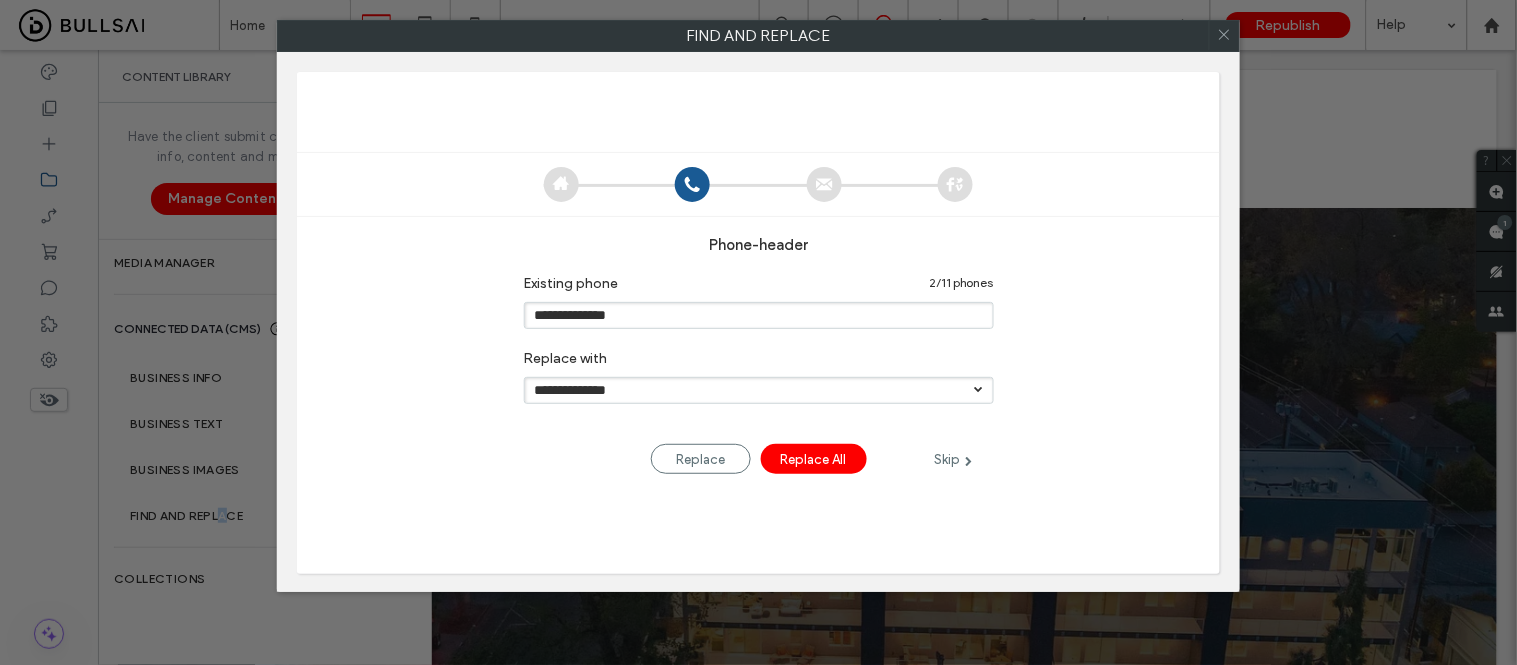 click on "Skip" at bounding box center (954, 459) 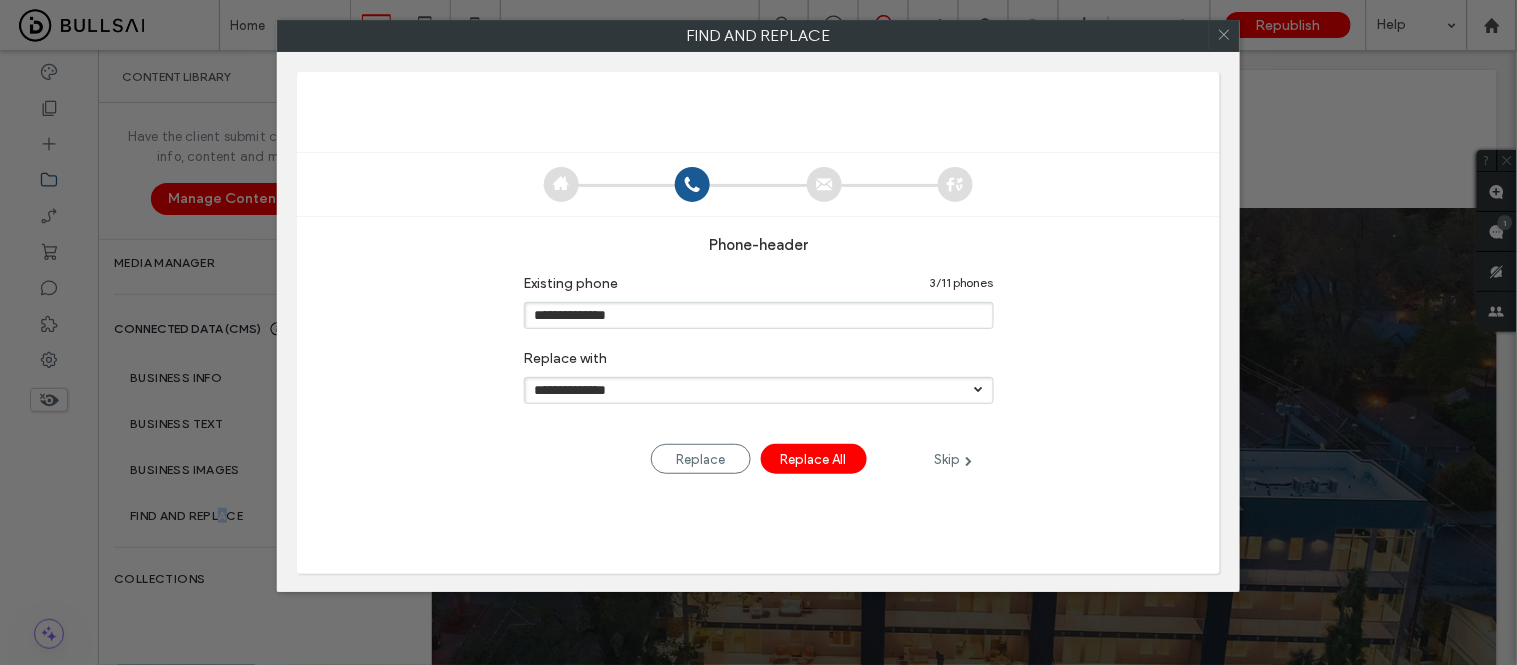click at bounding box center (969, 461) 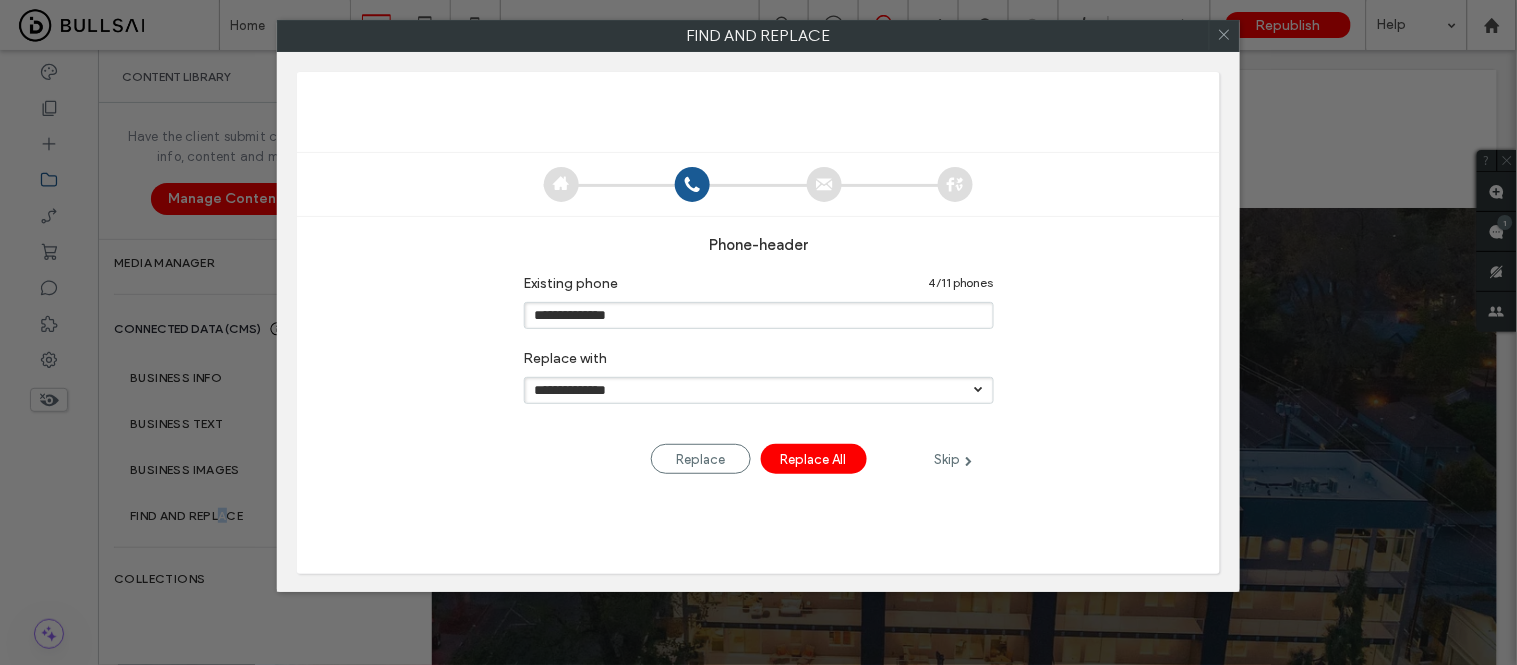 click on "Skip" at bounding box center [954, 459] 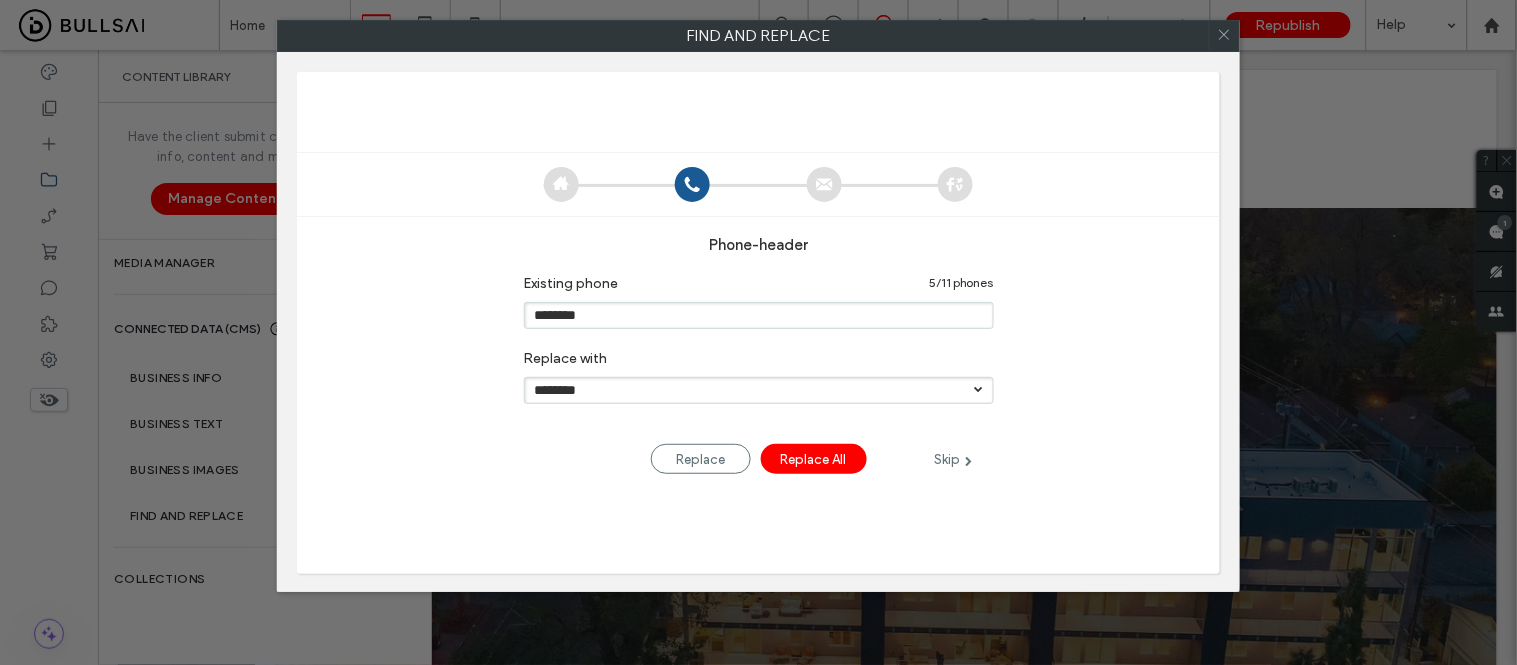 drag, startPoint x: 675, startPoint y: 313, endPoint x: 488, endPoint y: 316, distance: 187.02406 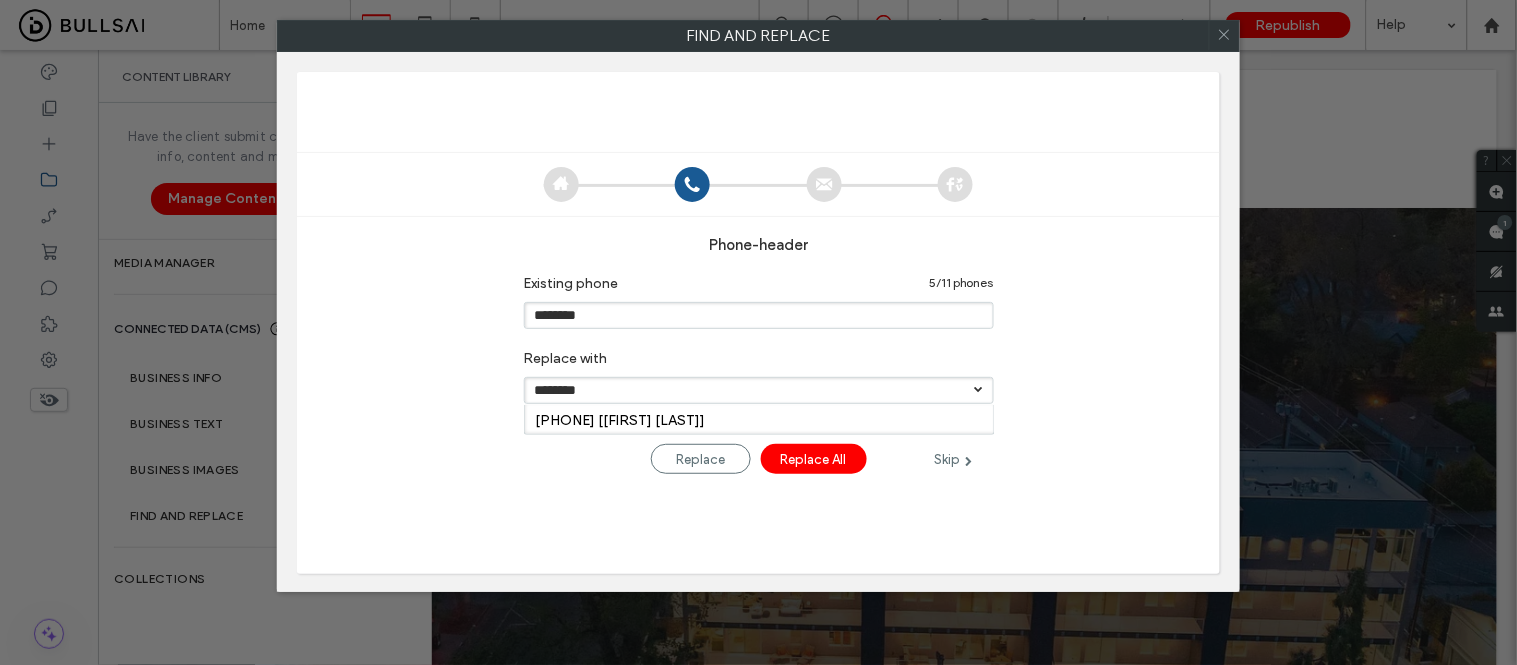 drag, startPoint x: 625, startPoint y: 386, endPoint x: 457, endPoint y: 385, distance: 168.00298 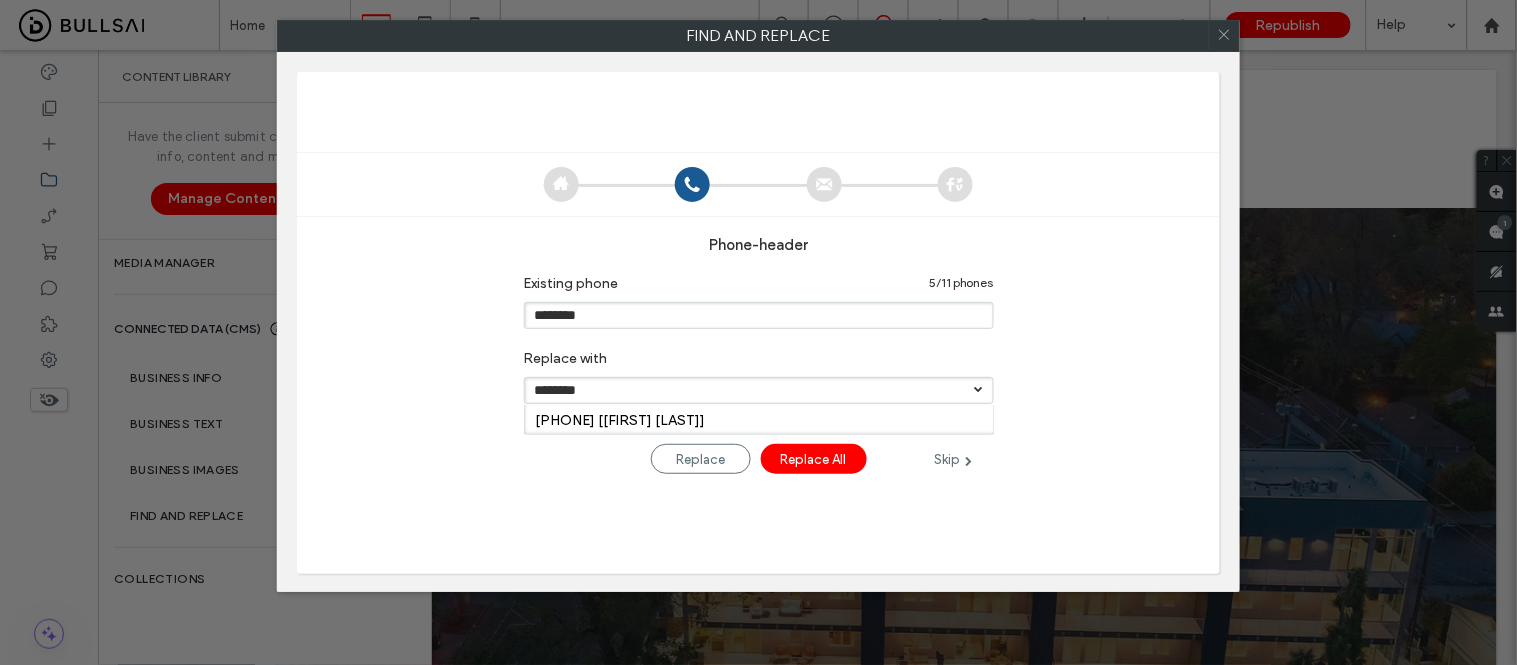 click on "********" at bounding box center (759, 390) 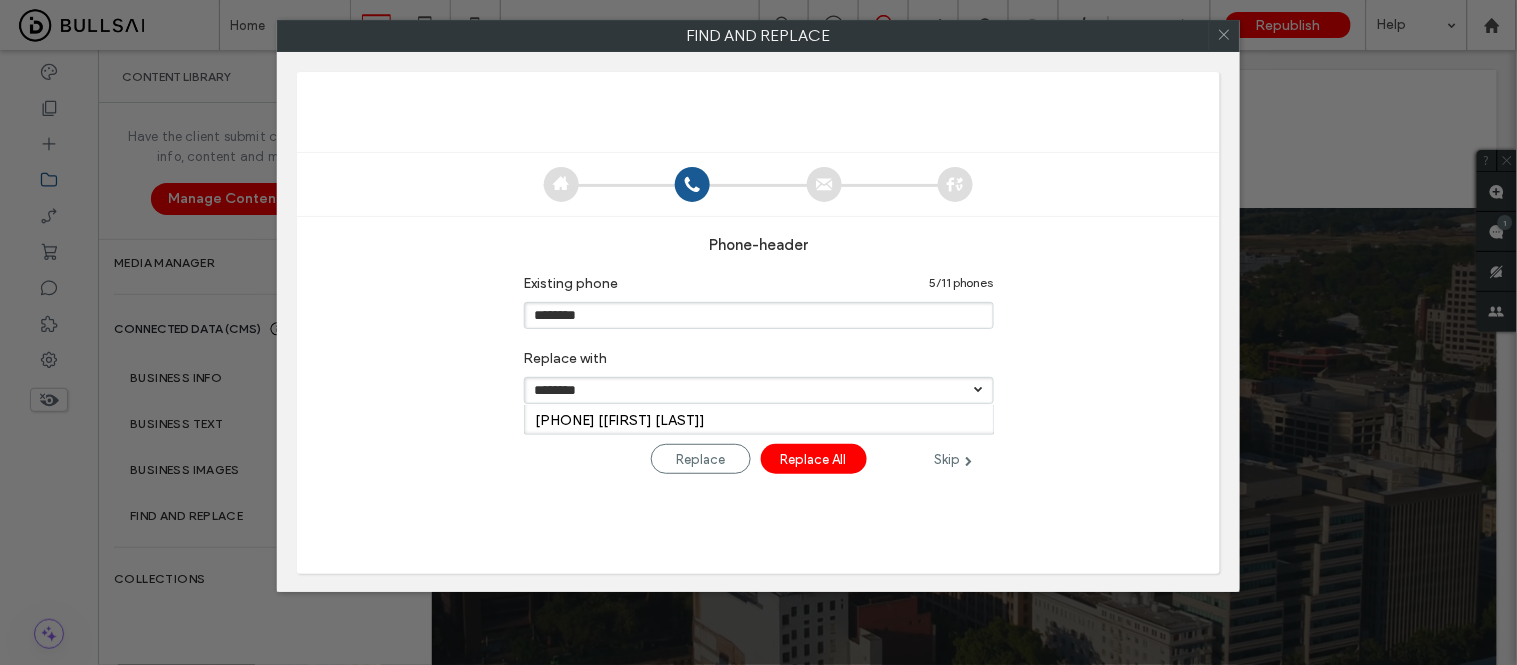 paste 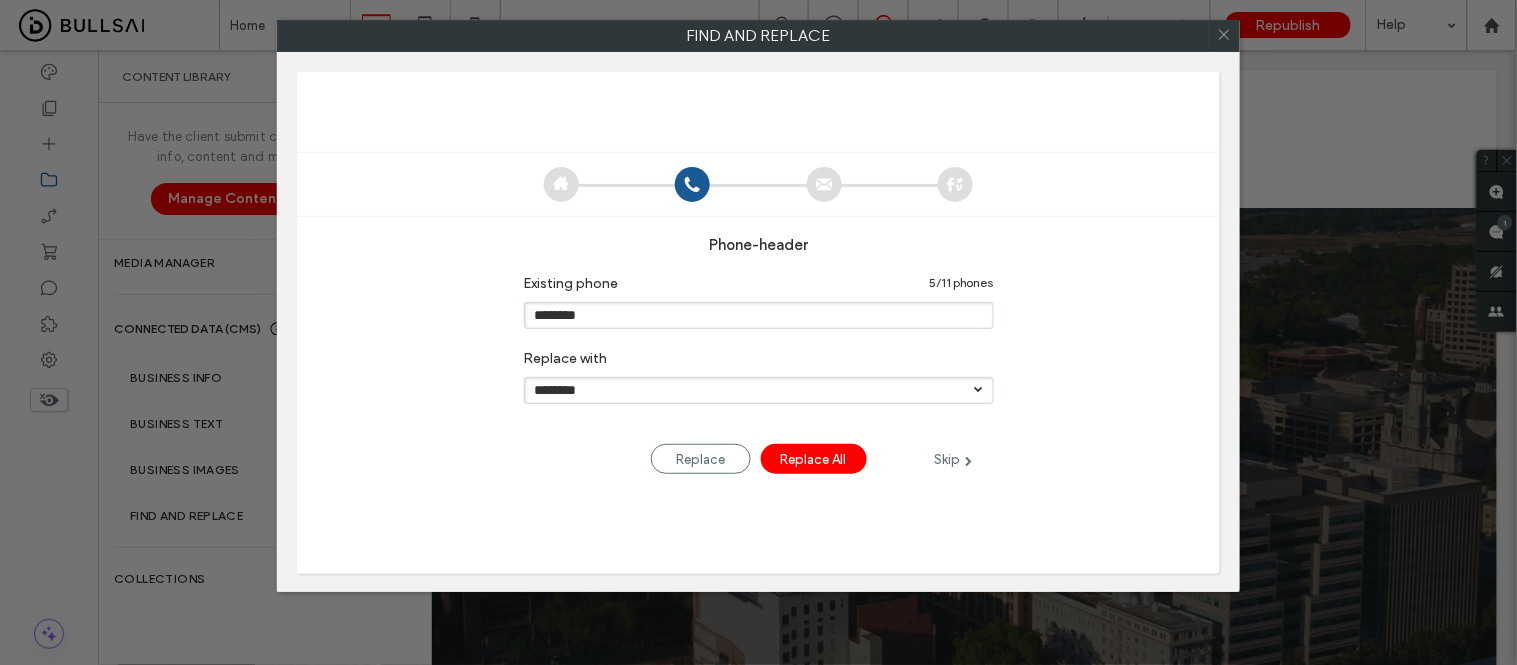 type on "********" 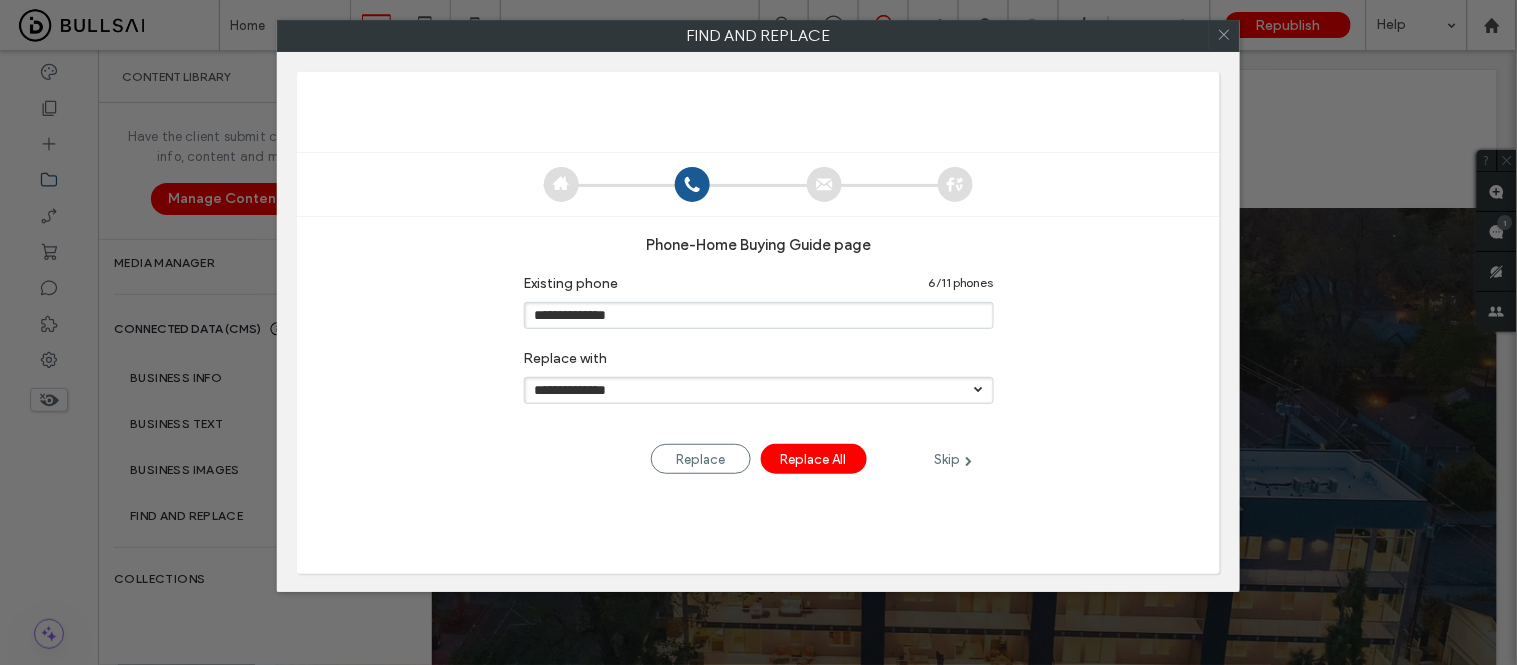 click on "Skip" at bounding box center (954, 459) 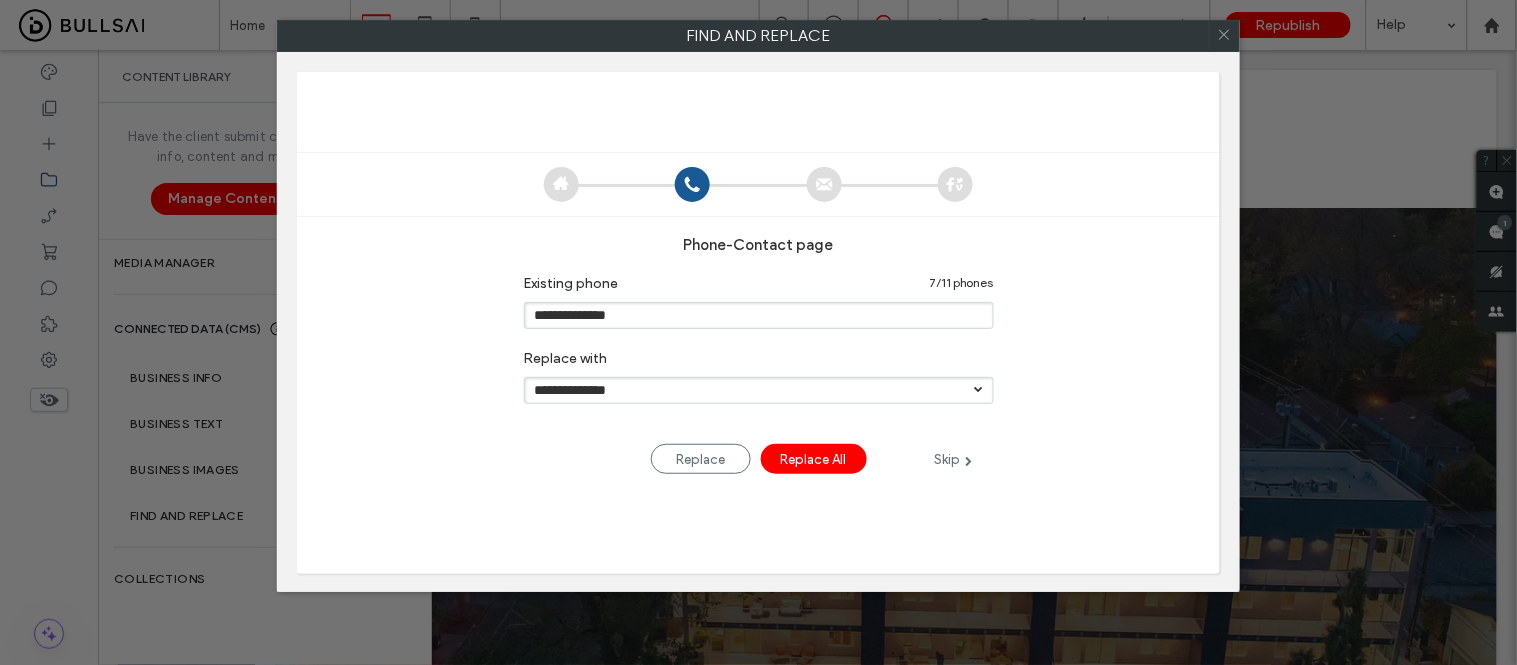 click on "Skip" at bounding box center [954, 459] 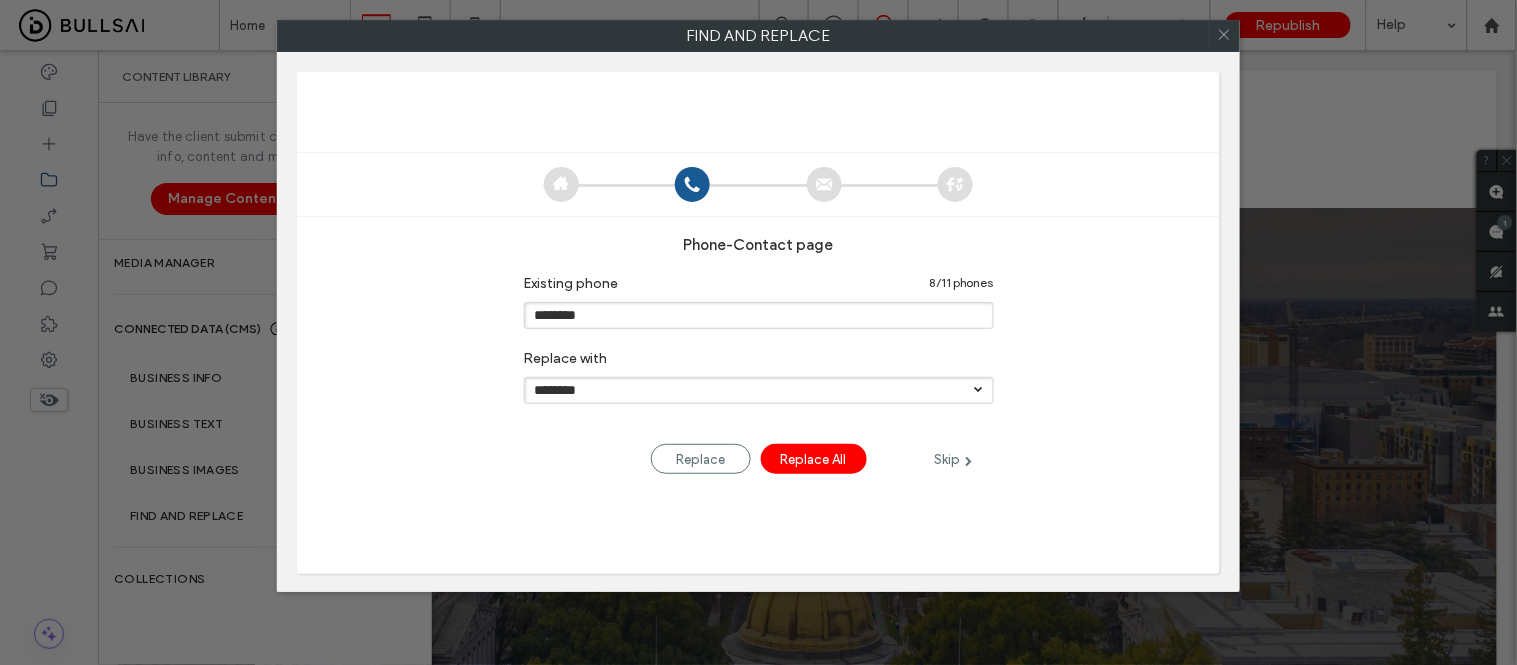 click on "********" at bounding box center [759, 315] 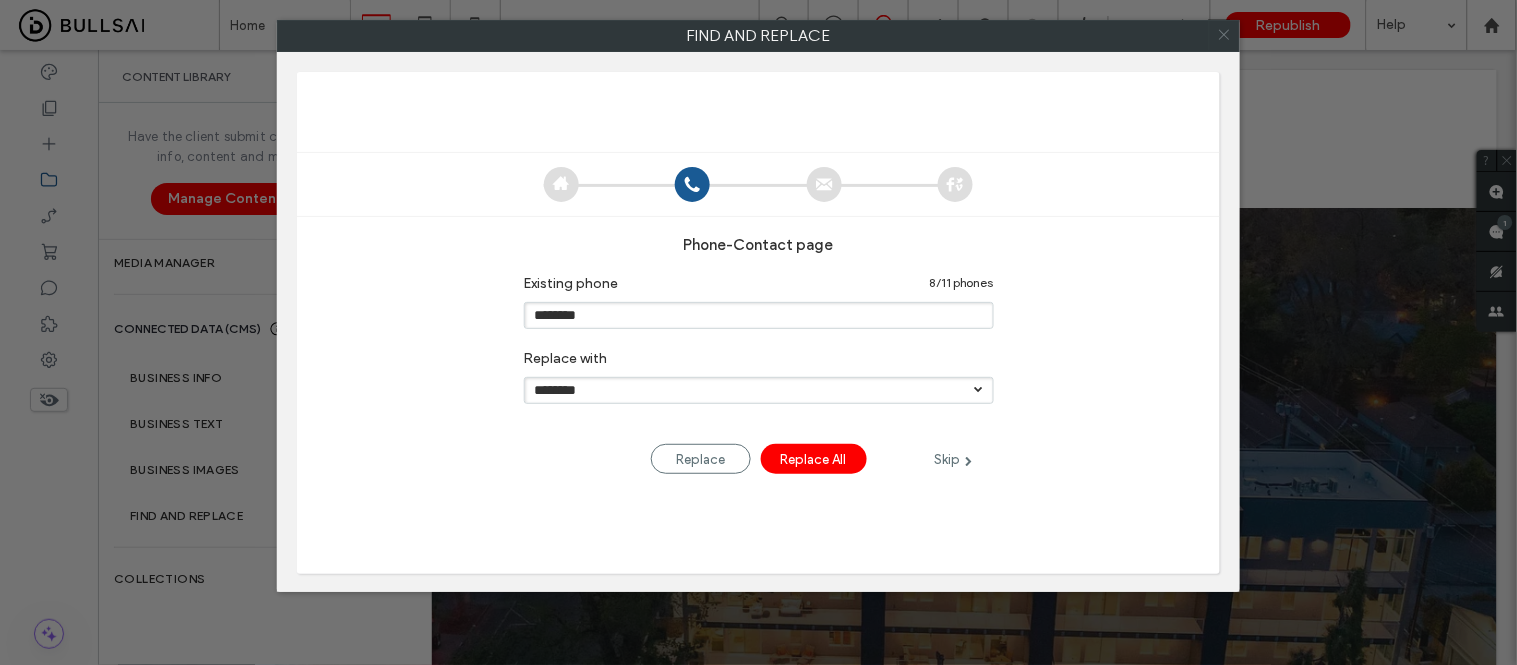 click 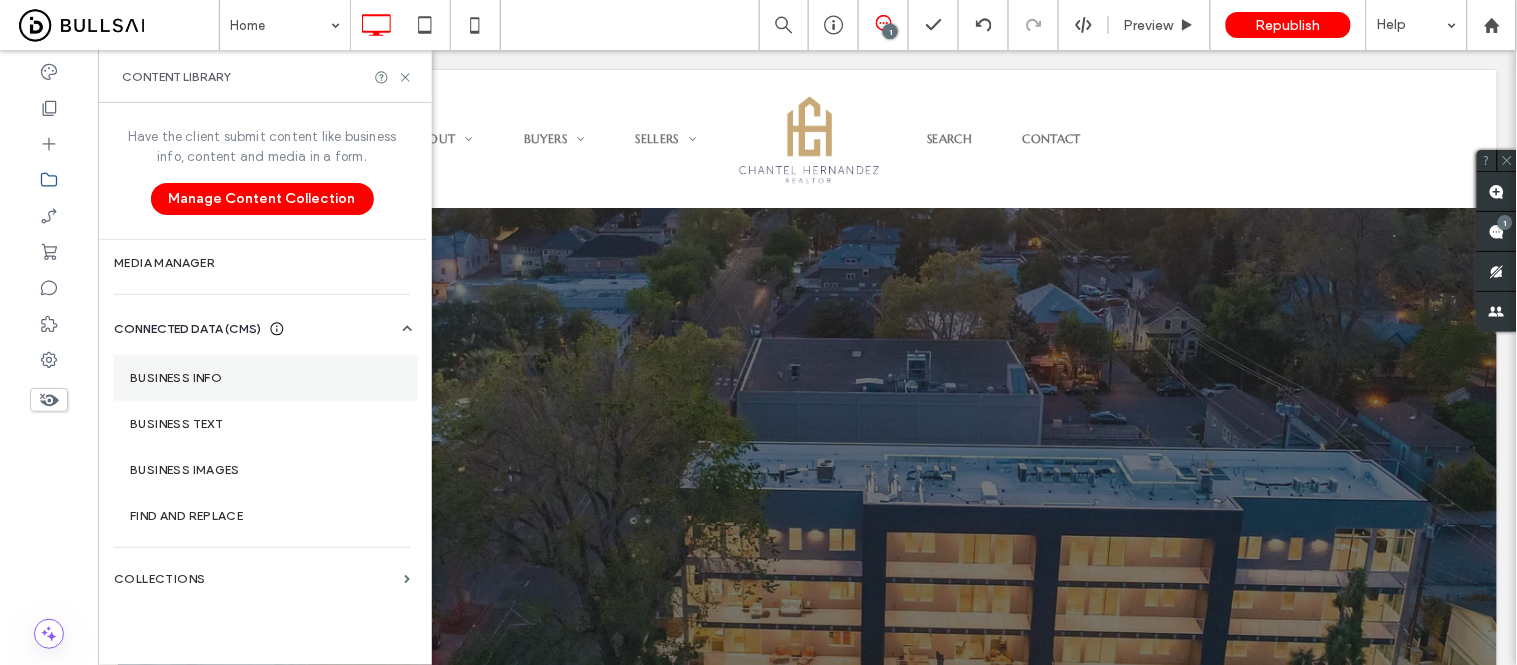 click on "Business Info" at bounding box center [266, 378] 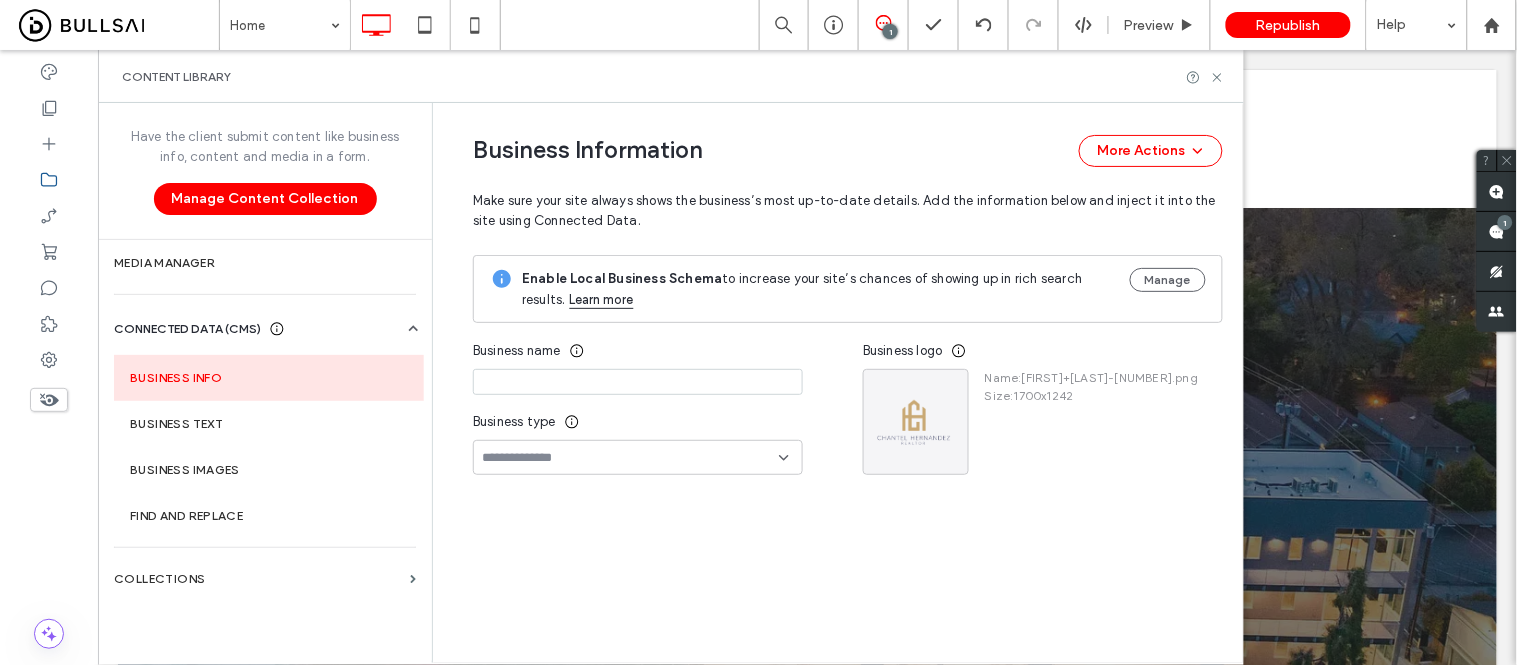 type on "**********" 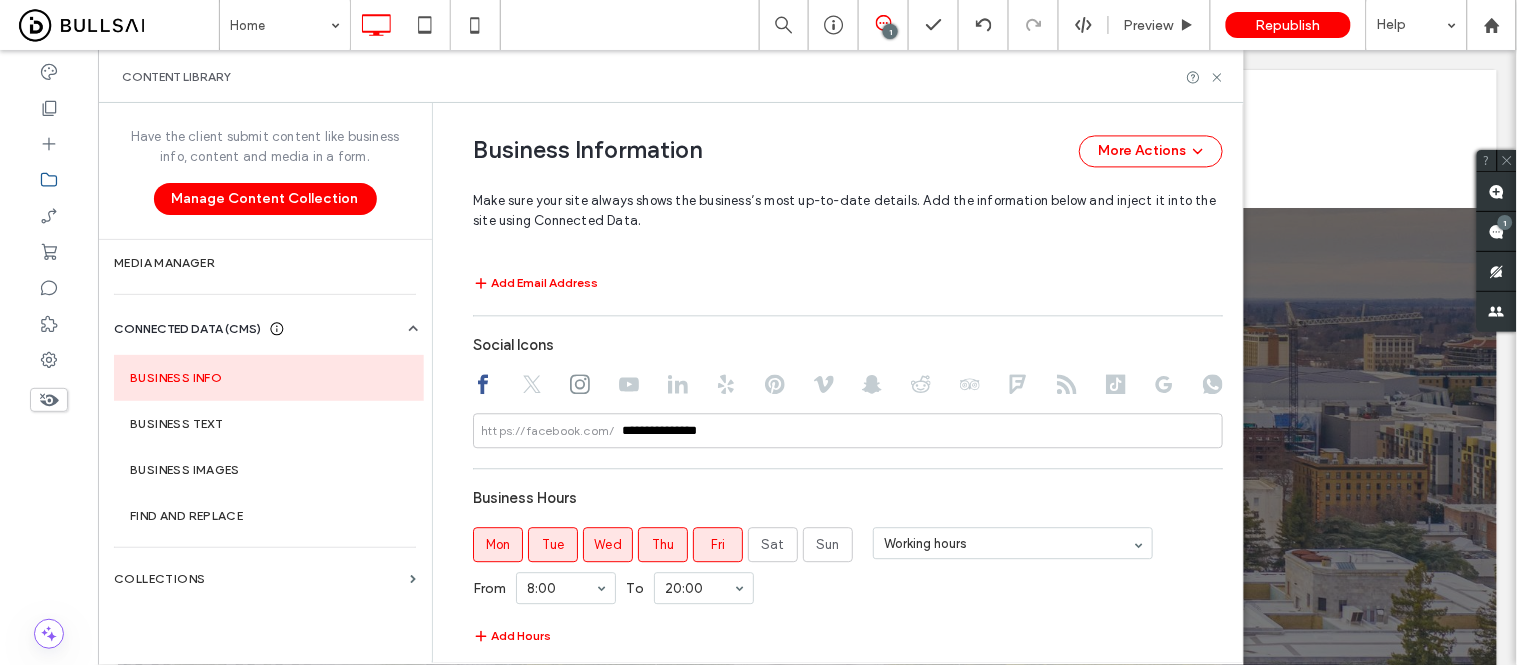 scroll, scrollTop: 1291, scrollLeft: 0, axis: vertical 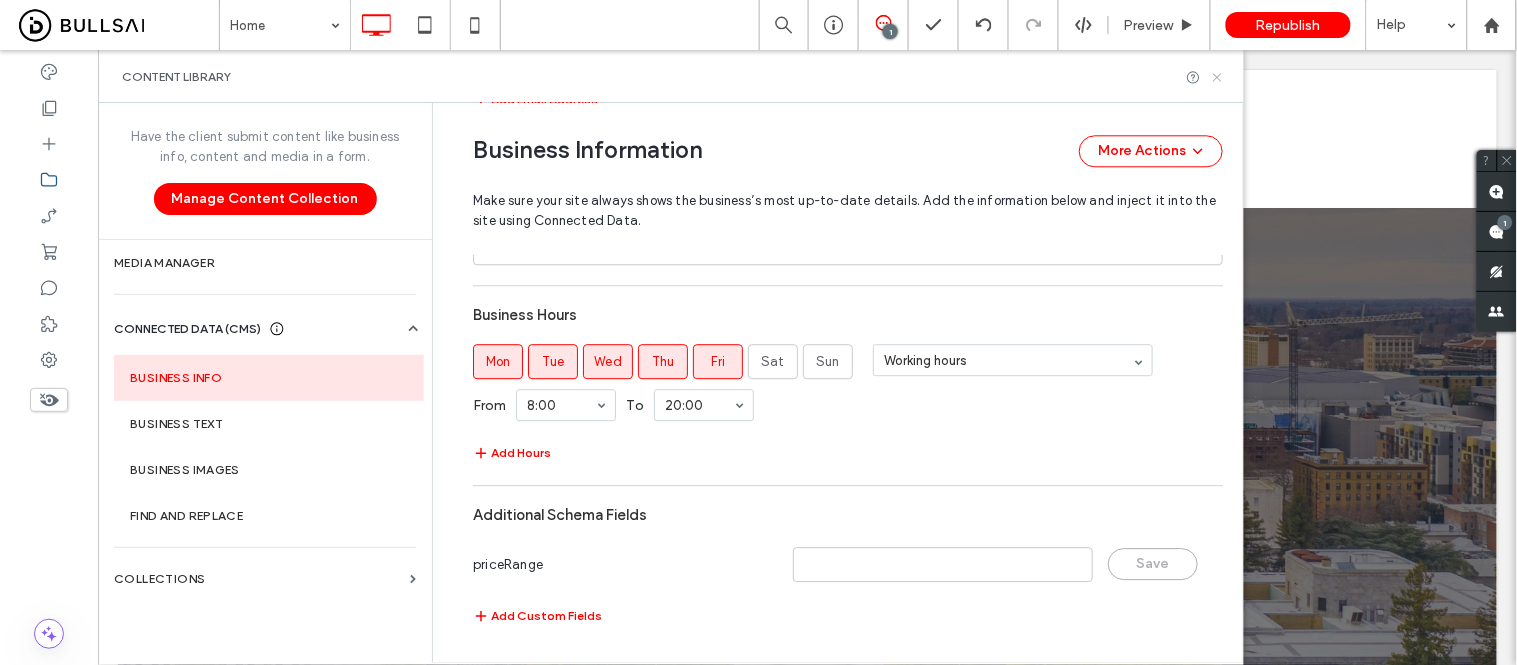 click 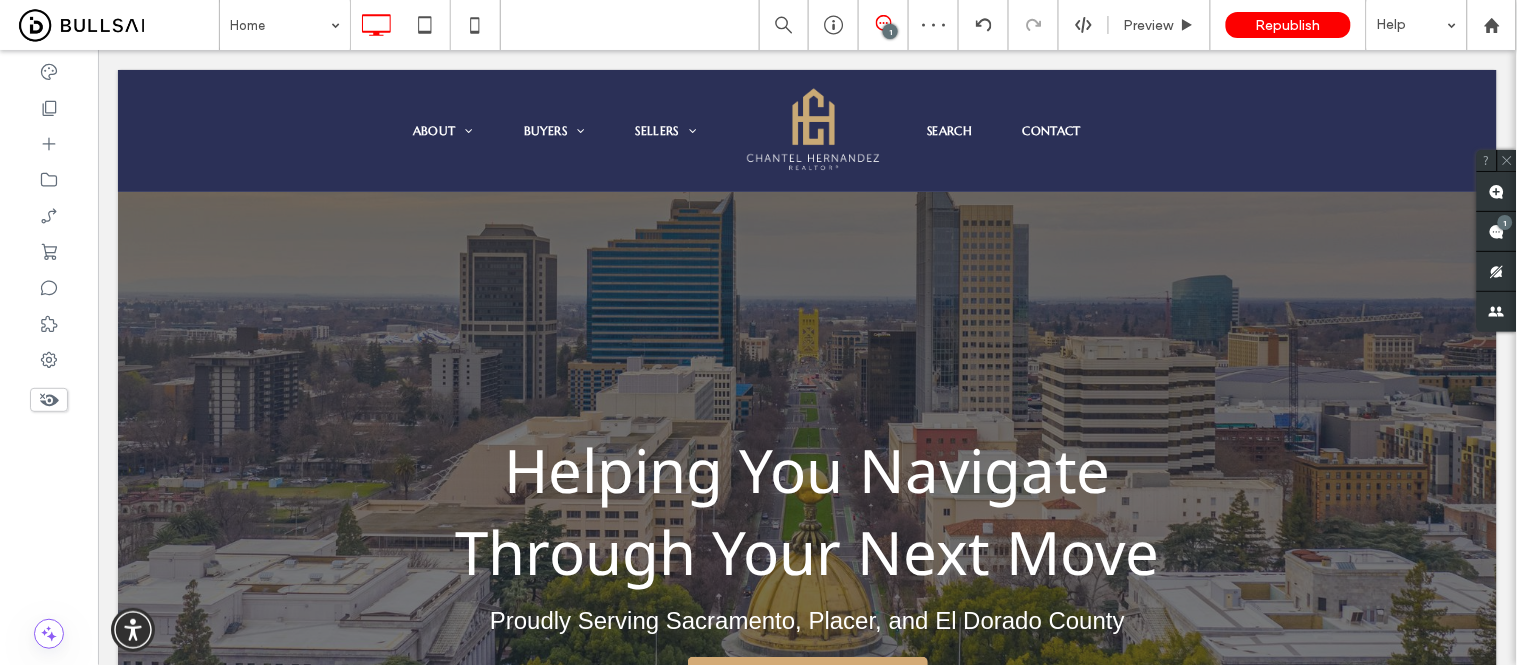 scroll, scrollTop: 5558, scrollLeft: 0, axis: vertical 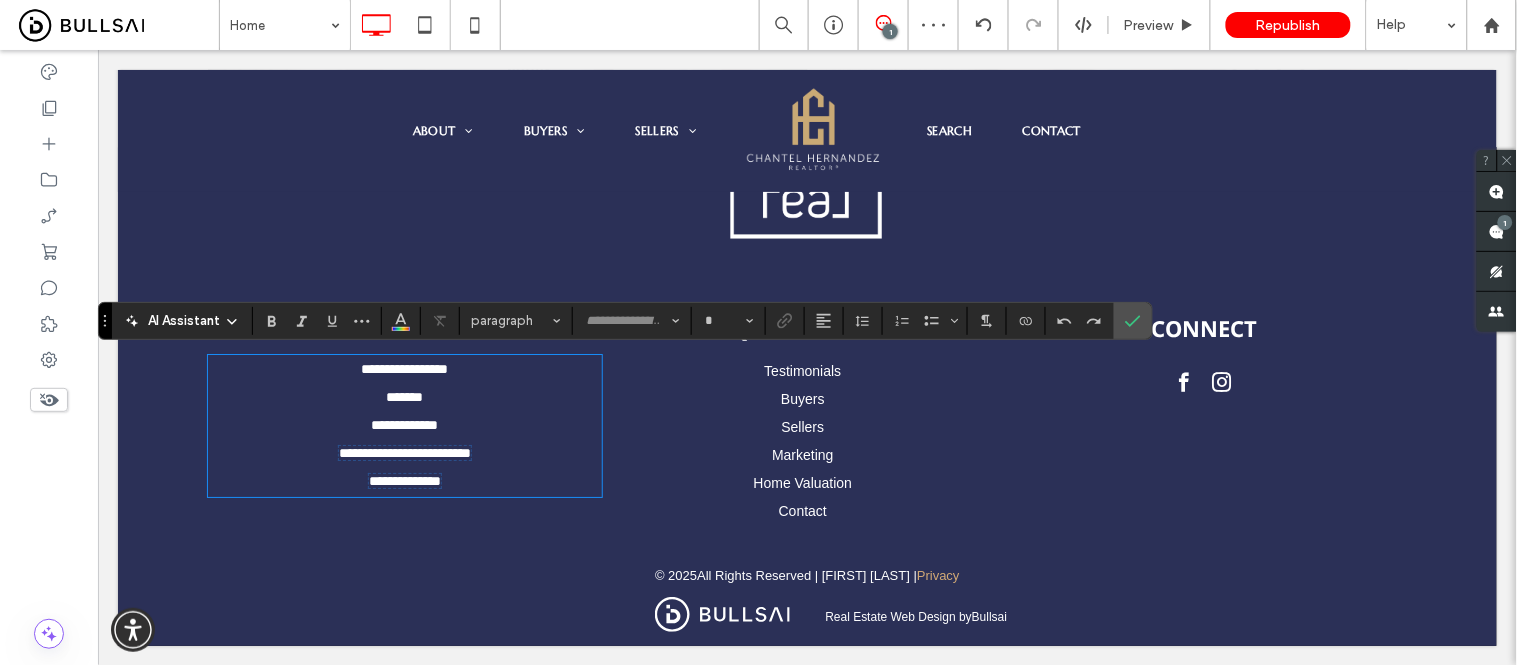 type on "*********" 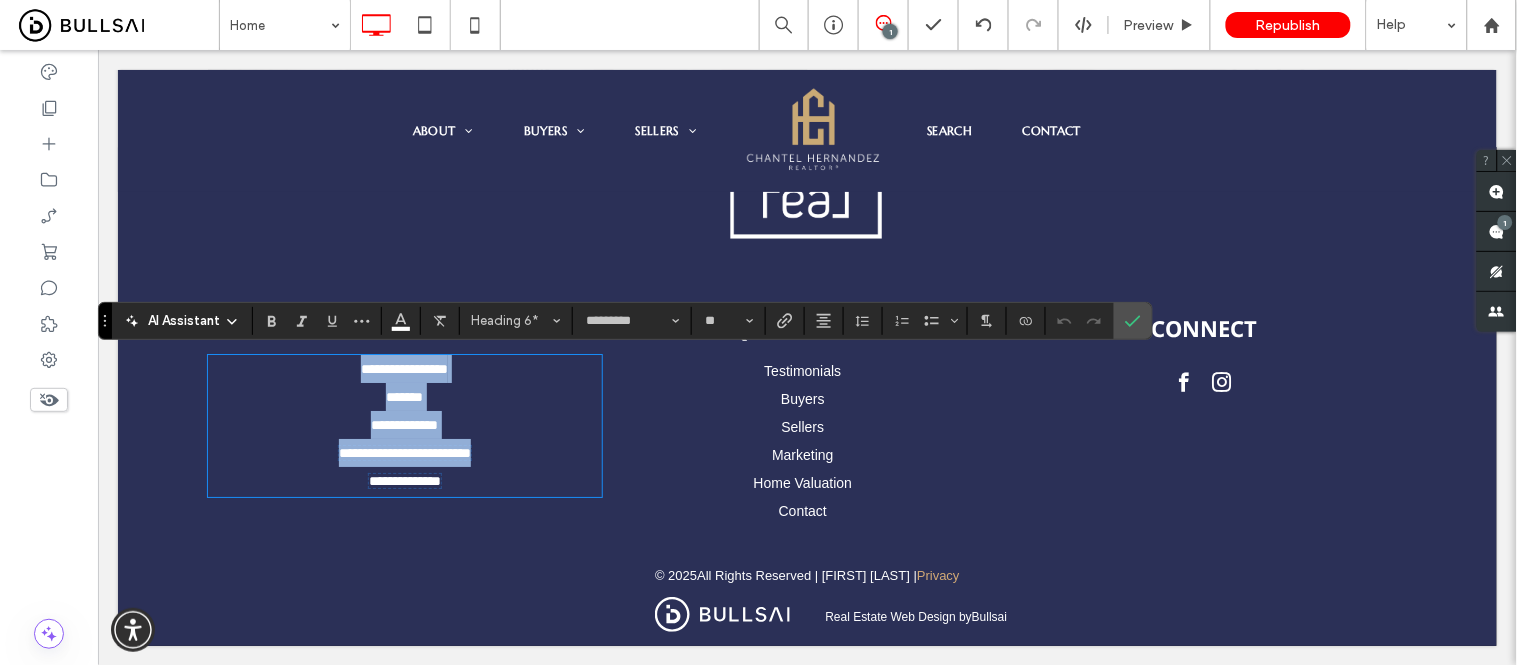 click on "**********" at bounding box center (404, 480) 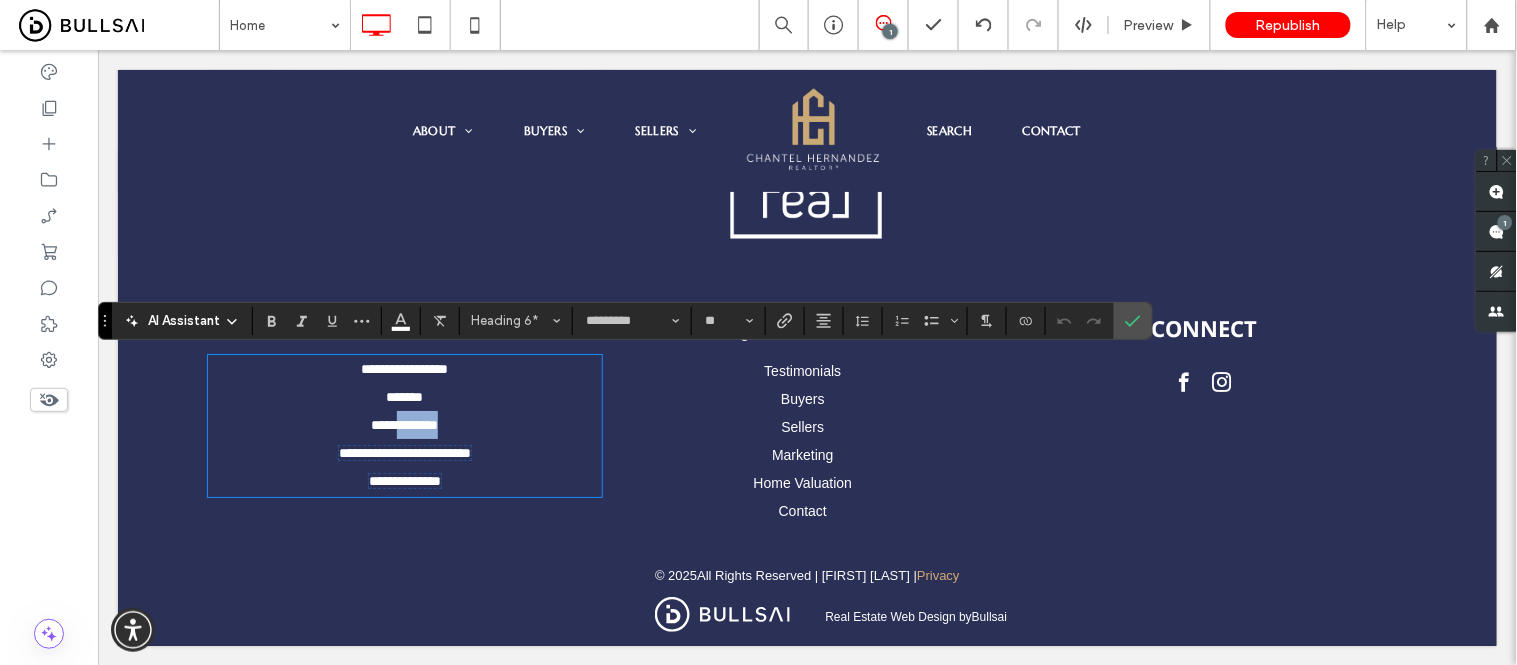 drag, startPoint x: 384, startPoint y: 424, endPoint x: 485, endPoint y: 432, distance: 101.31634 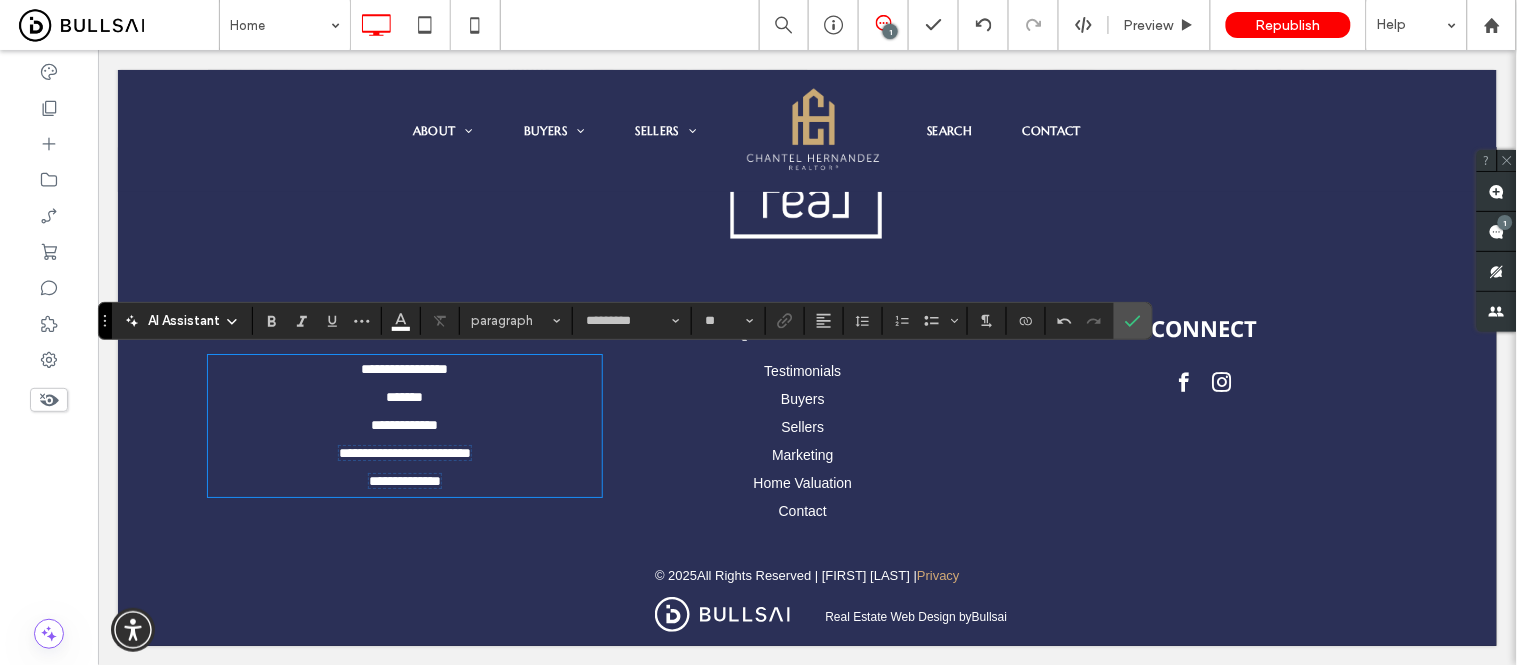 type on "*********" 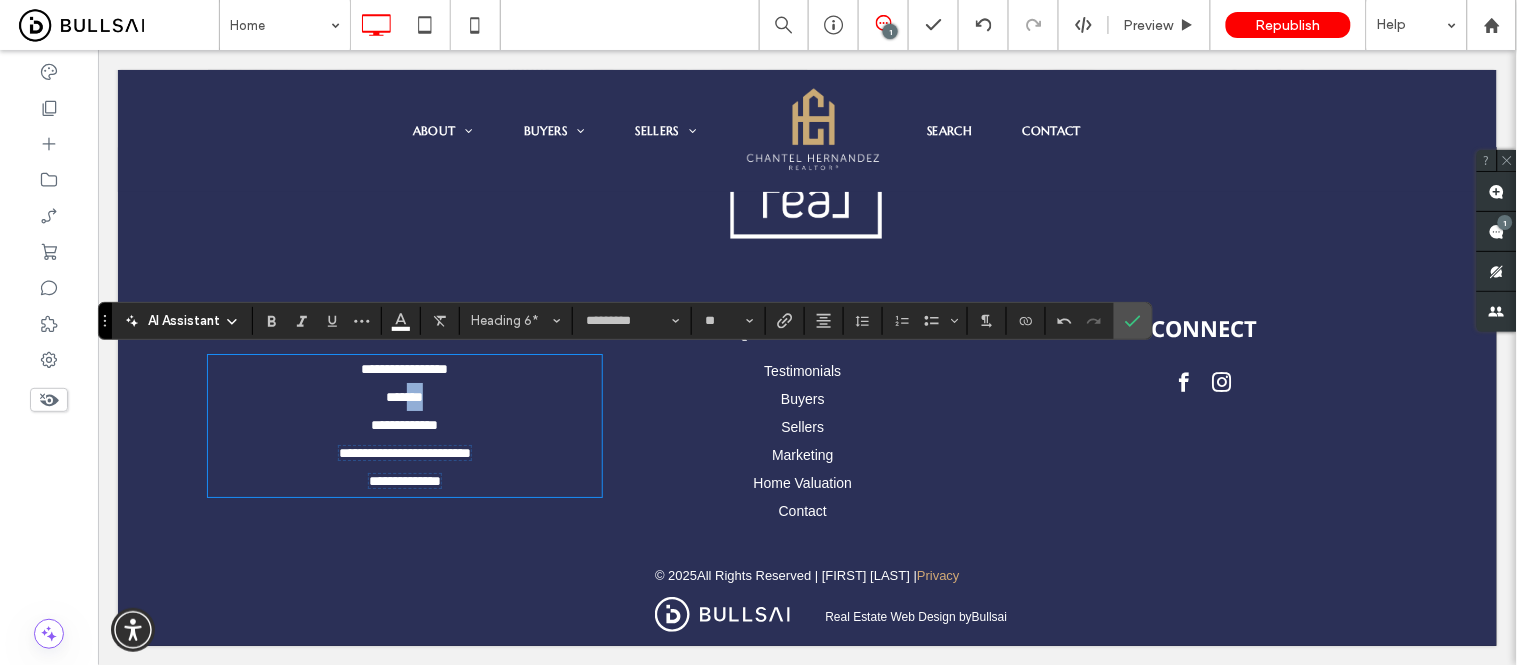 click on "**********" at bounding box center (404, 382) 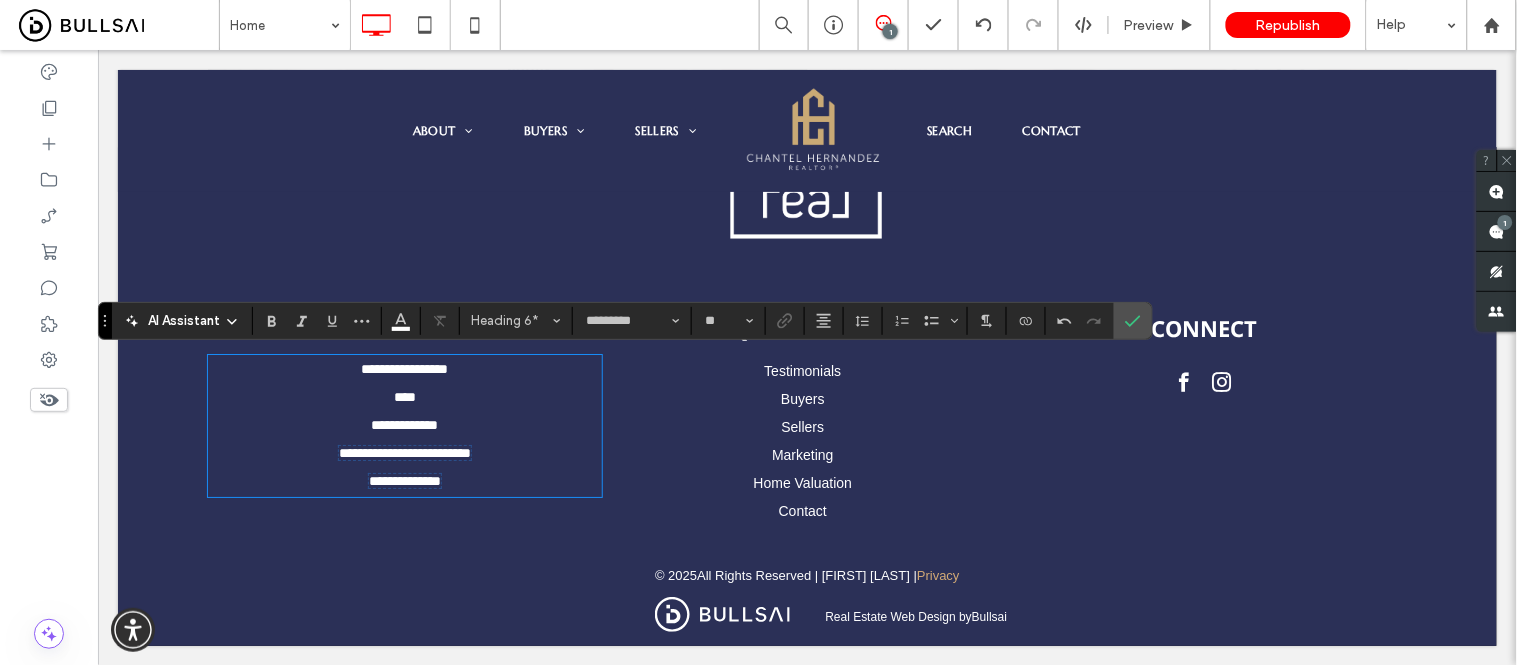type 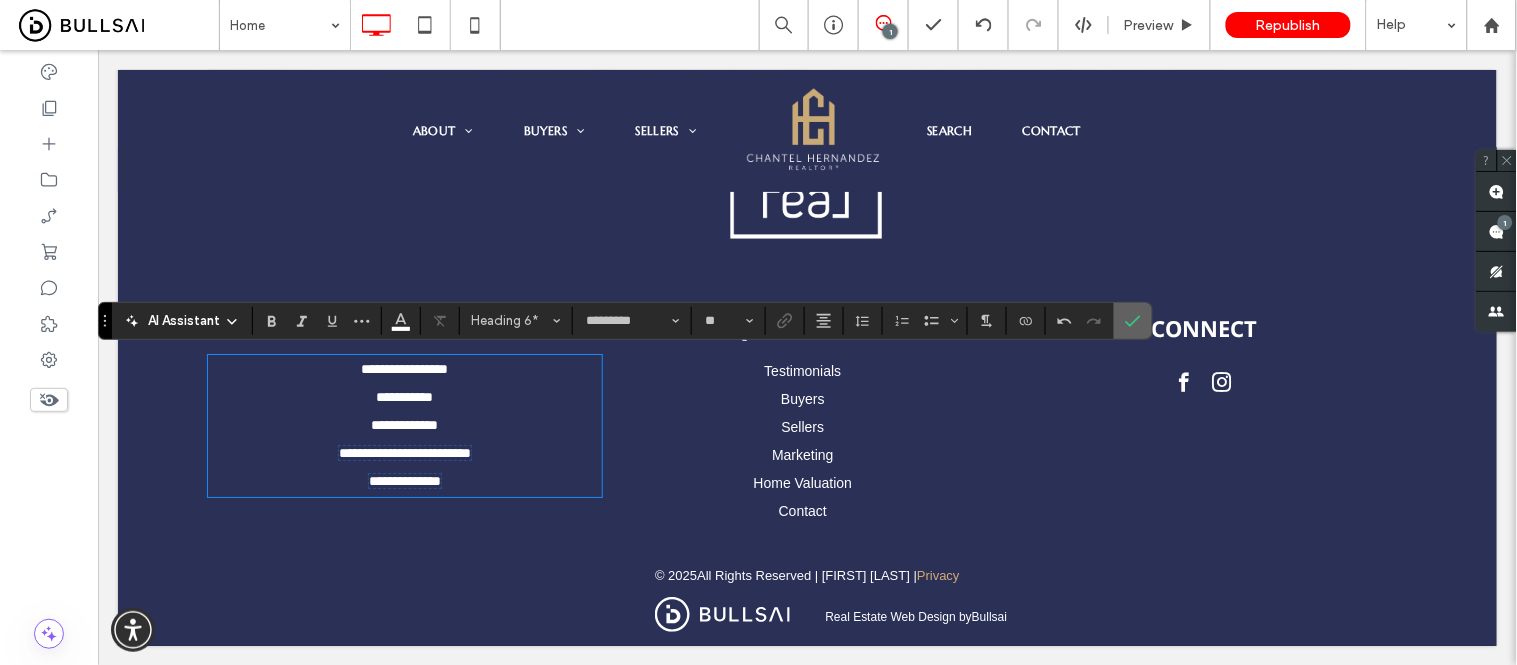 drag, startPoint x: 1135, startPoint y: 320, endPoint x: 714, endPoint y: 471, distance: 447.26056 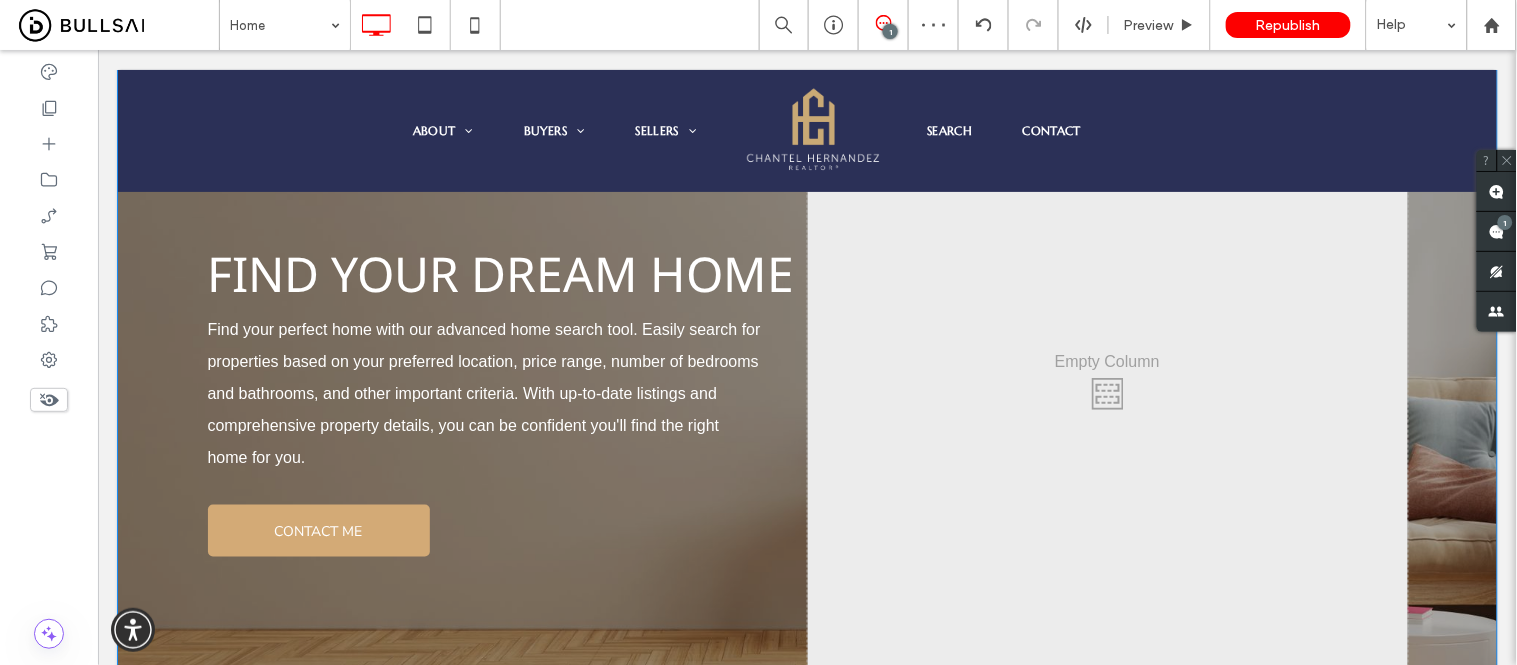scroll, scrollTop: 3892, scrollLeft: 0, axis: vertical 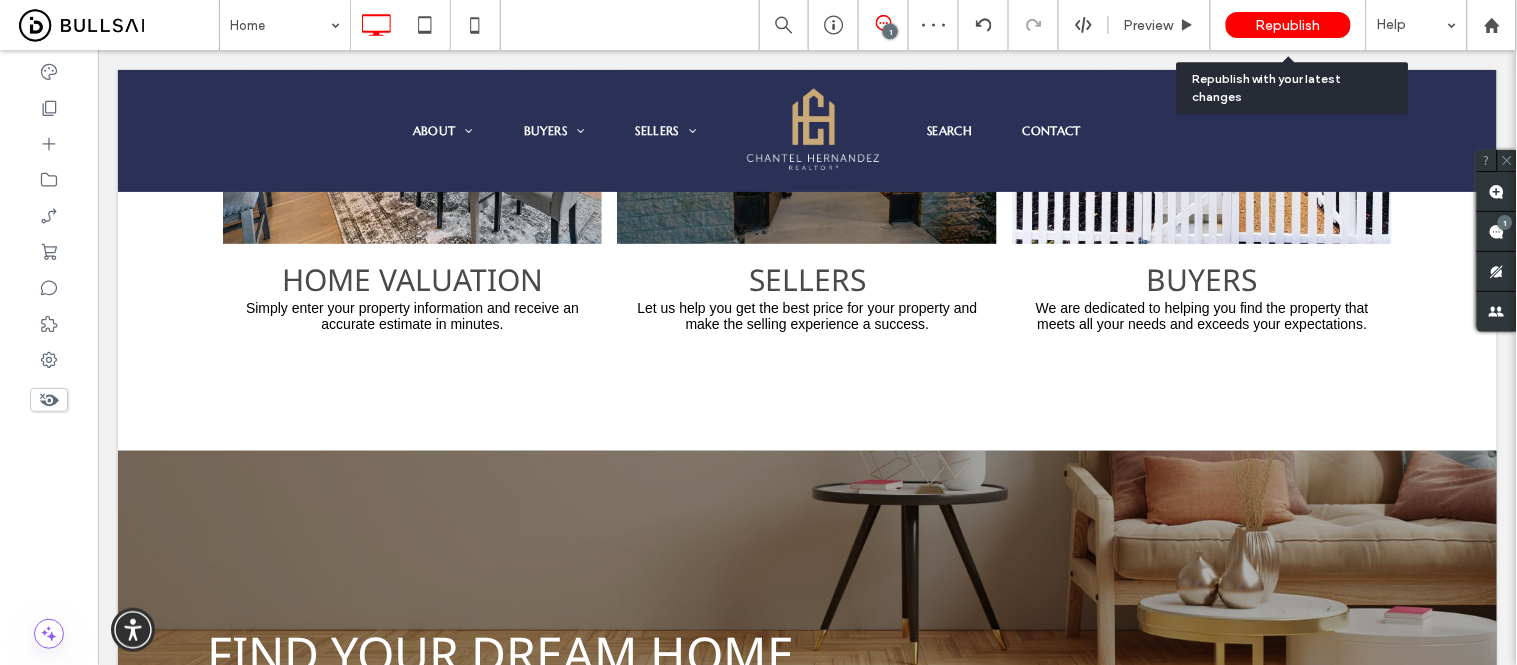 click on "Republish" at bounding box center (1288, 25) 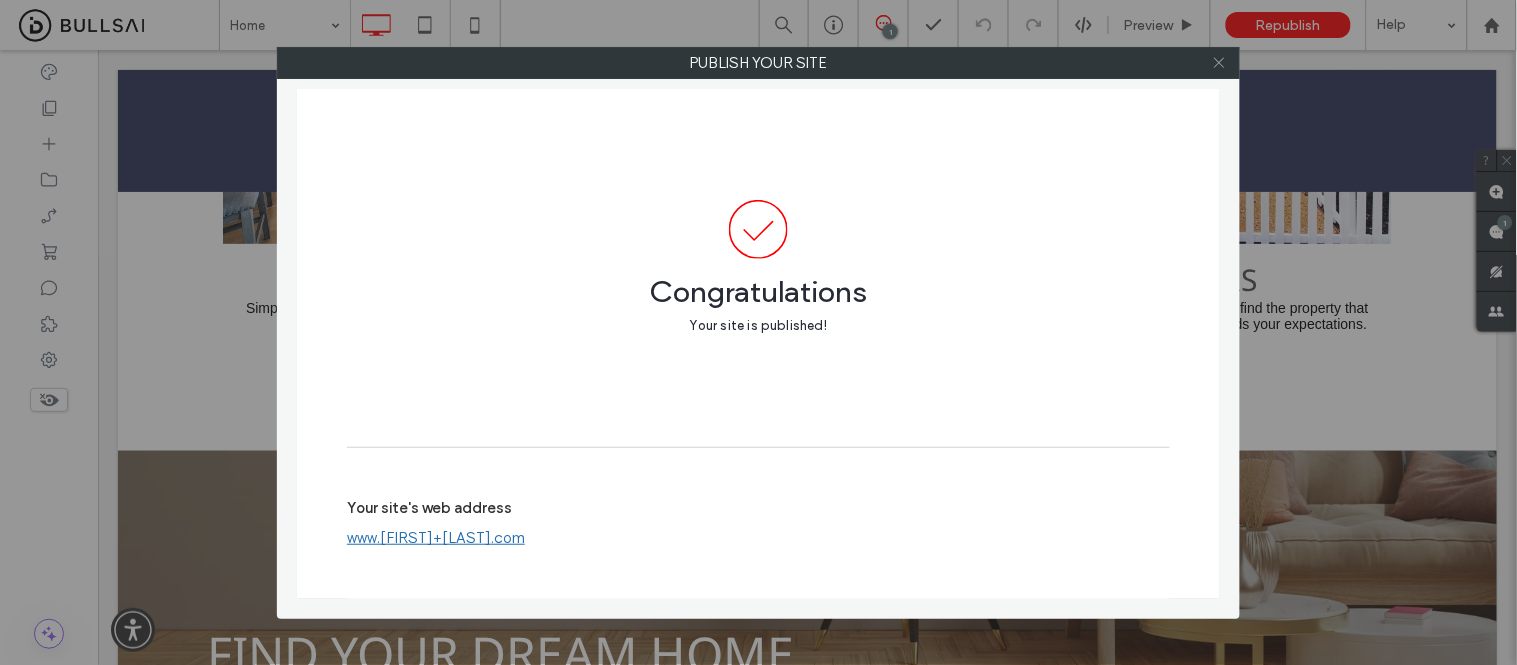 click 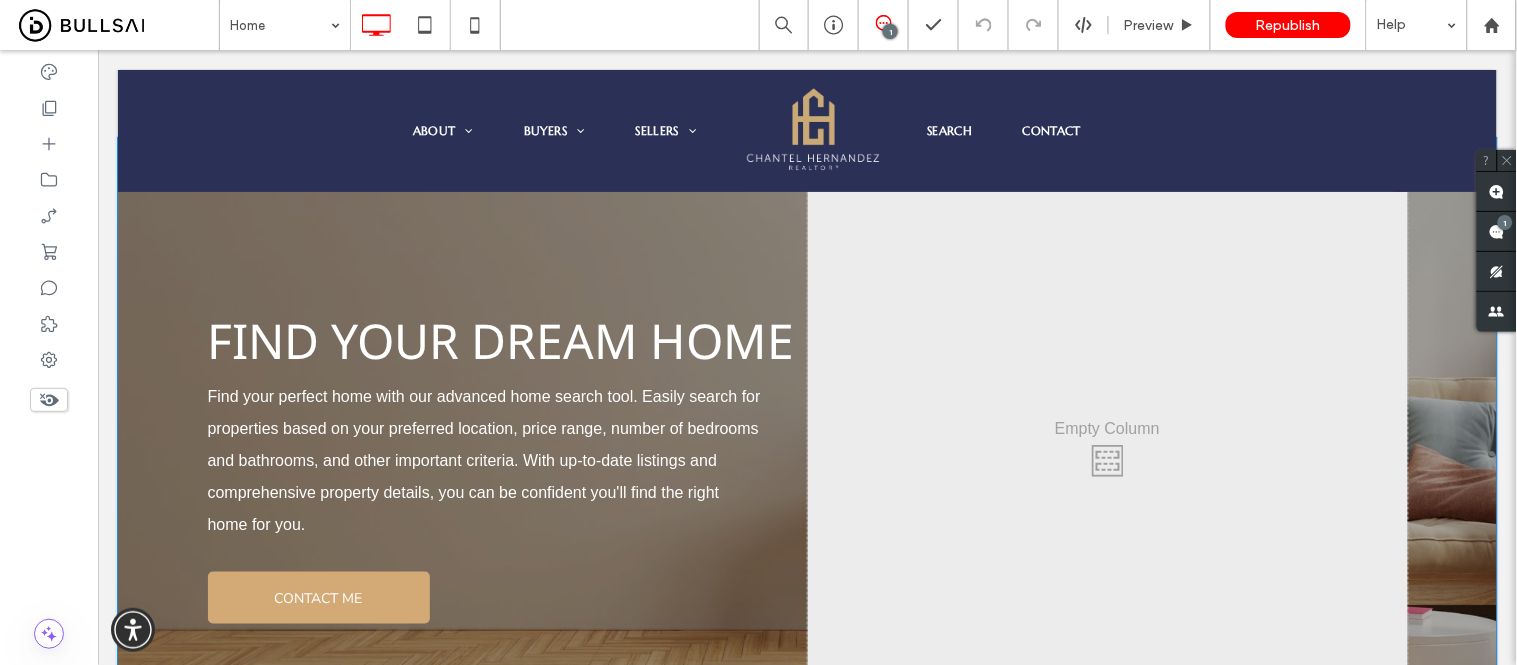 scroll, scrollTop: 4336, scrollLeft: 0, axis: vertical 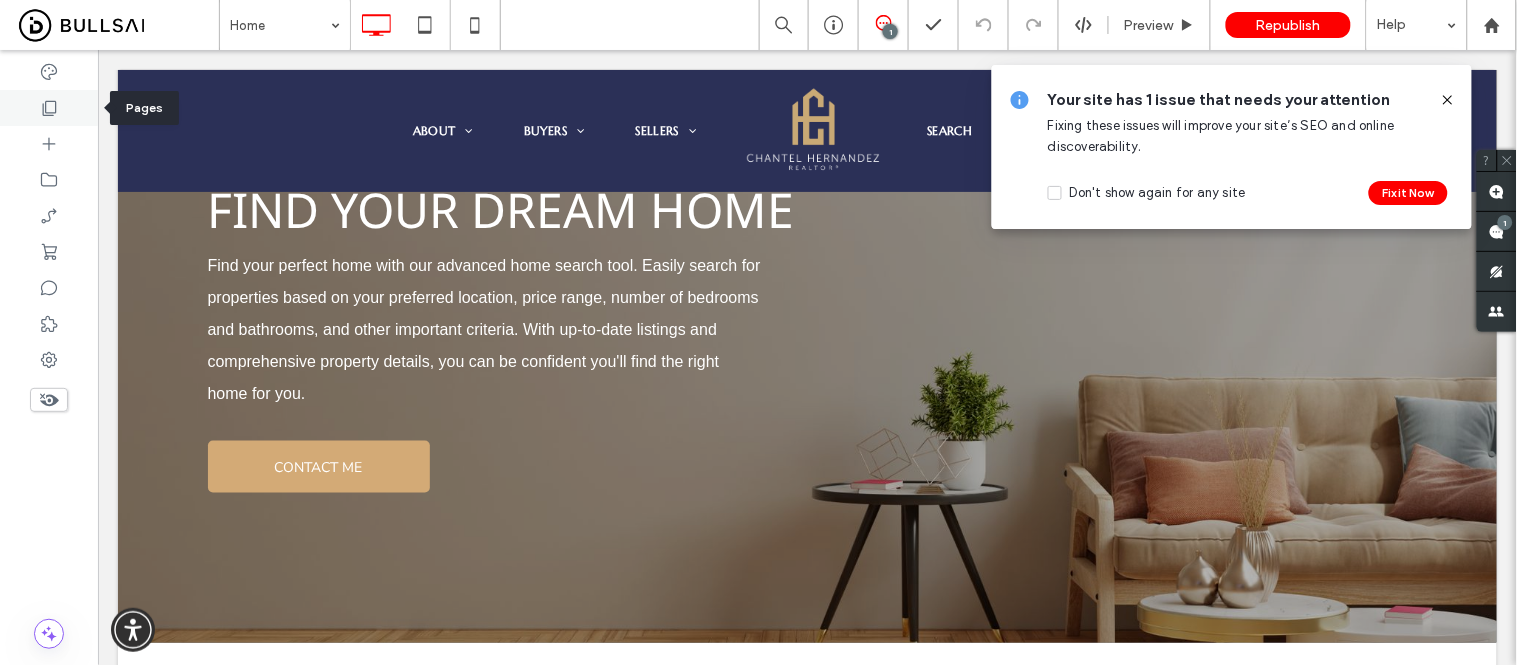 click 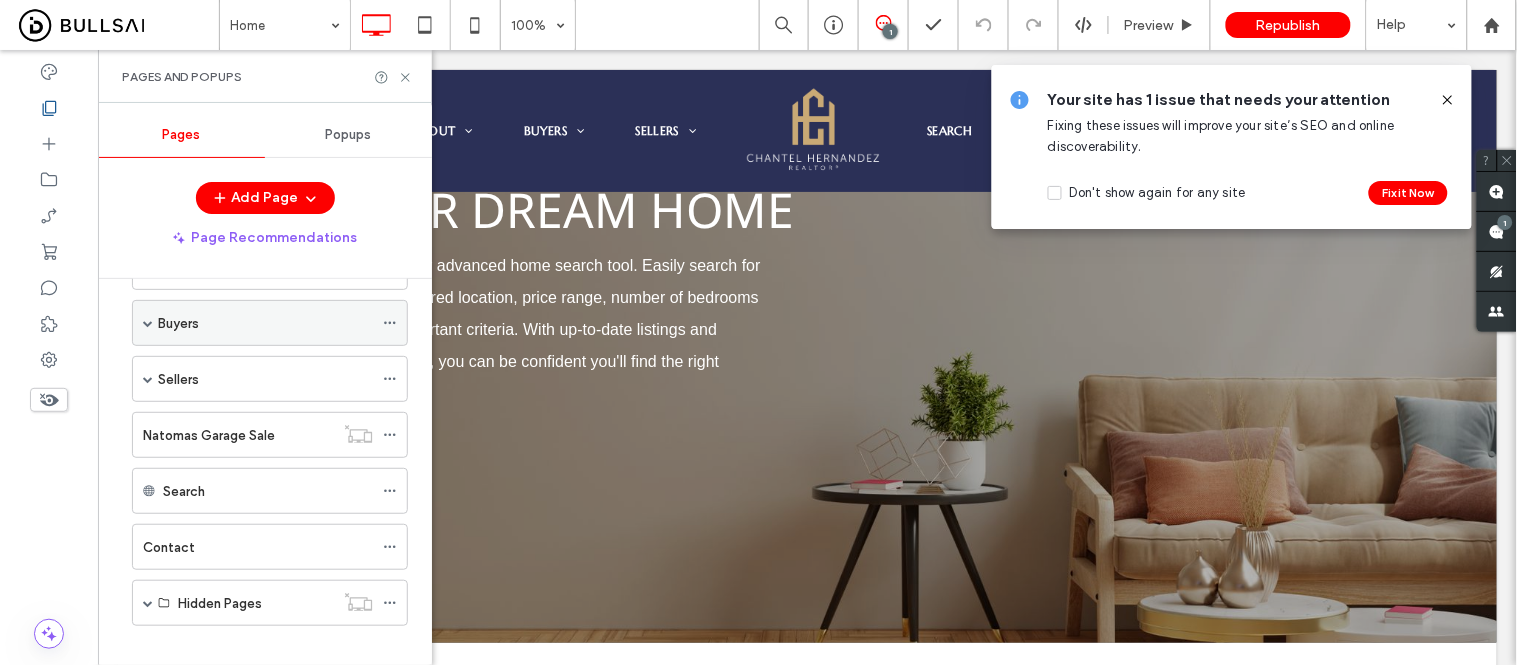 scroll, scrollTop: 203, scrollLeft: 0, axis: vertical 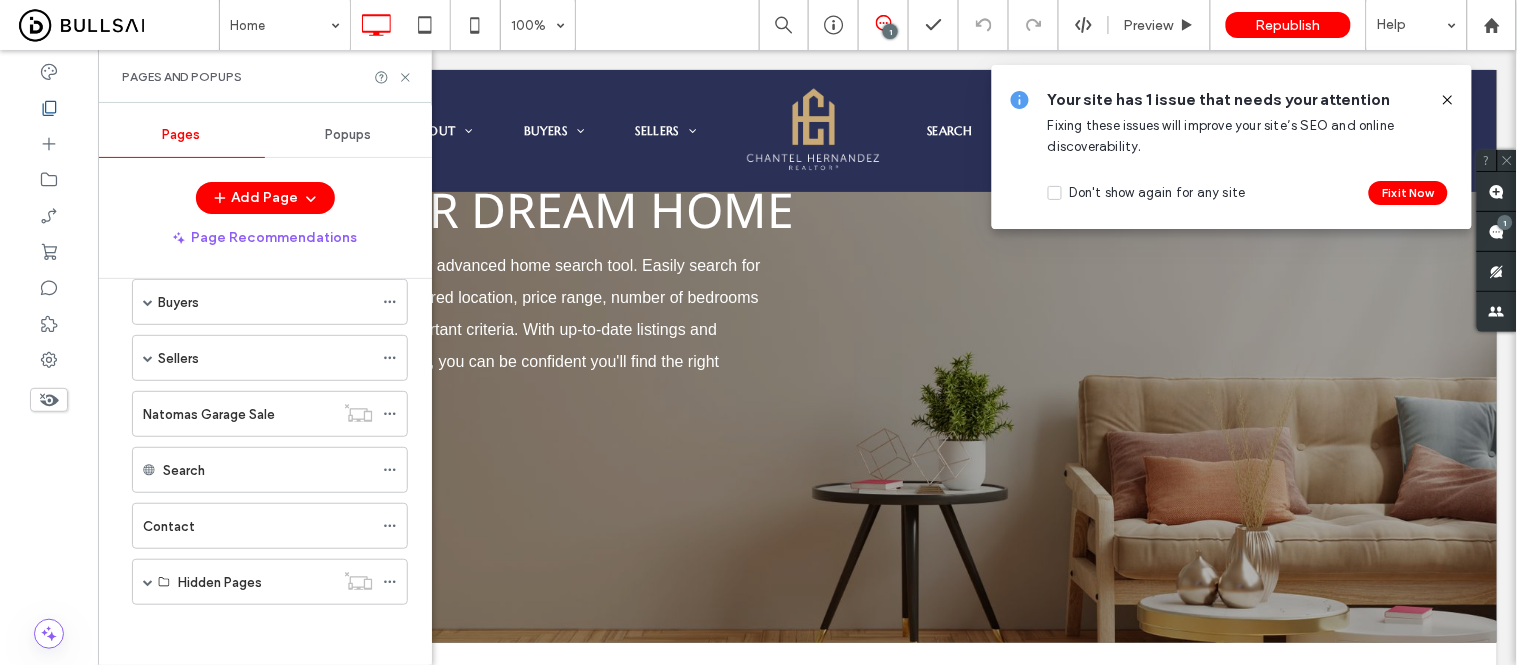 click on "Contact" at bounding box center (169, 526) 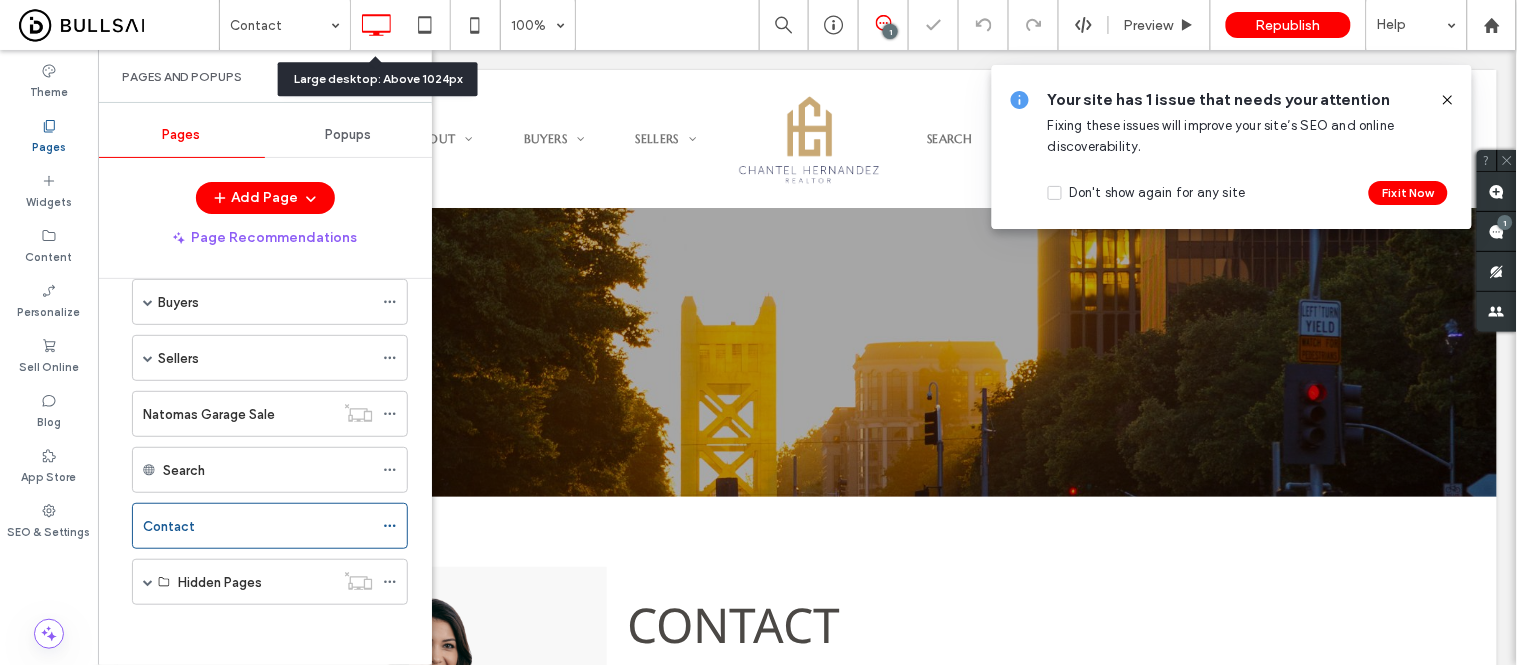 scroll, scrollTop: 0, scrollLeft: 0, axis: both 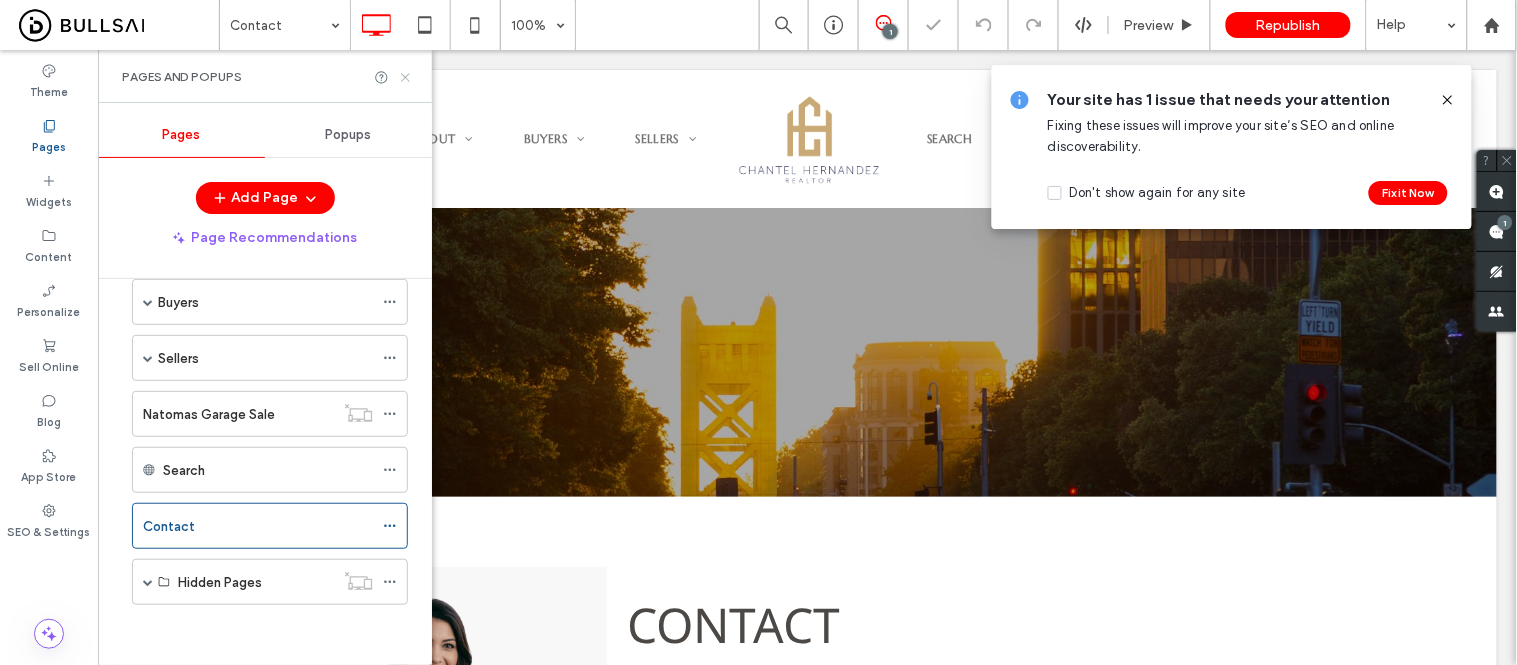 drag, startPoint x: 407, startPoint y: 75, endPoint x: 434, endPoint y: 276, distance: 202.80533 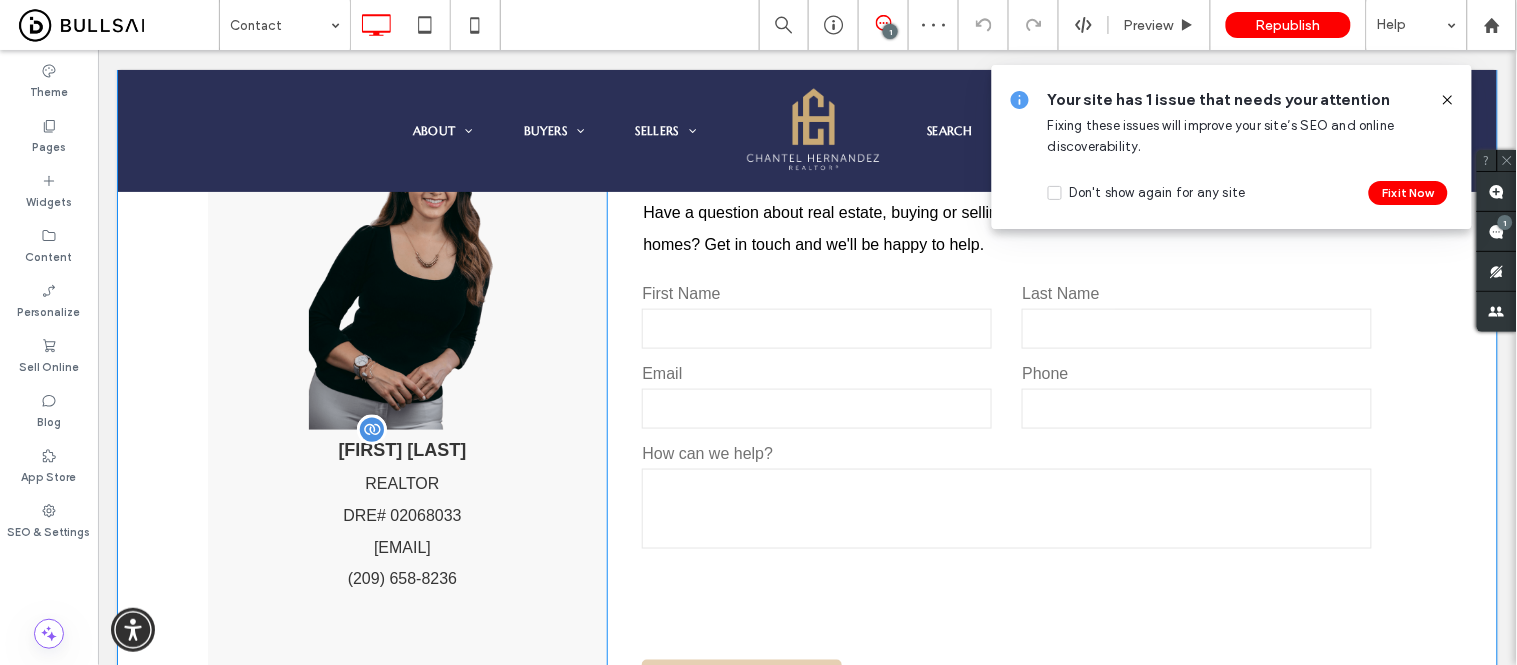 scroll, scrollTop: 444, scrollLeft: 0, axis: vertical 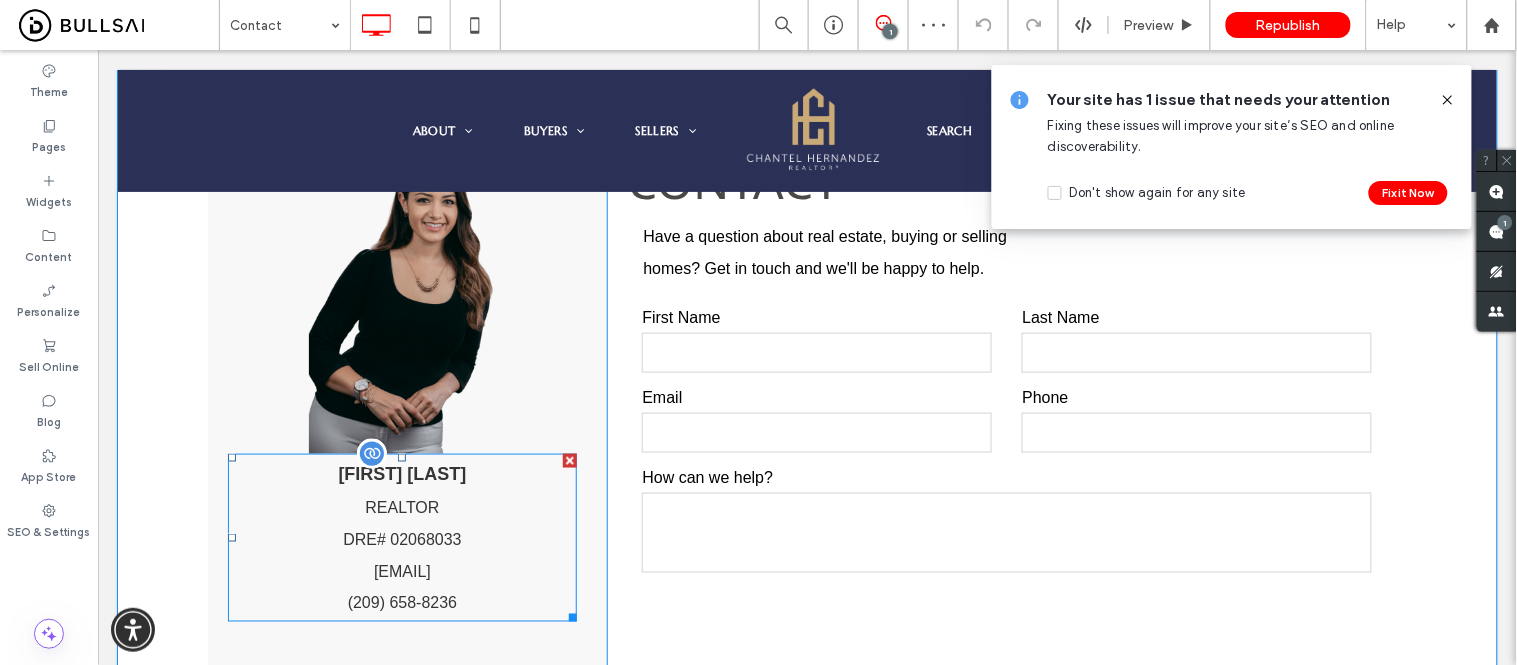 click on "DRE# 02068033" at bounding box center [401, 538] 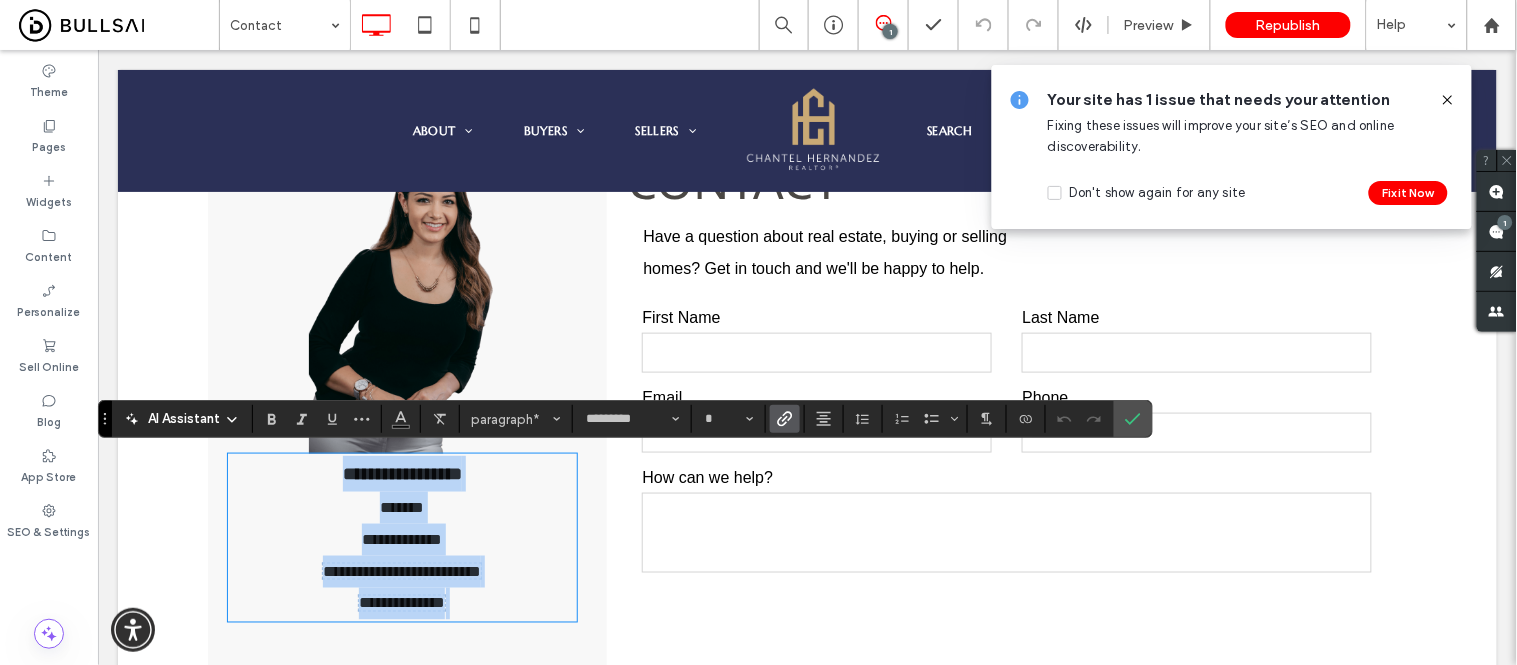 click on "**********" at bounding box center [402, 571] 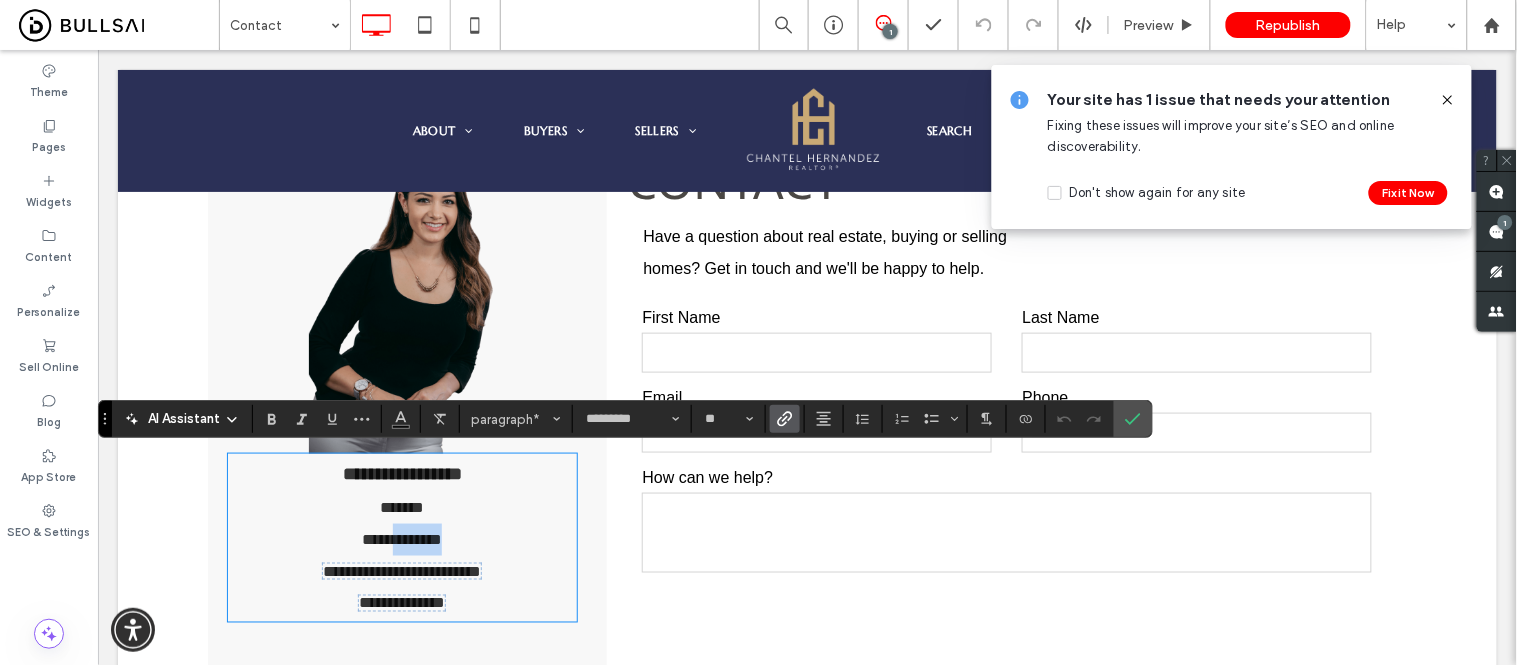 drag, startPoint x: 384, startPoint y: 542, endPoint x: 470, endPoint y: 536, distance: 86.209045 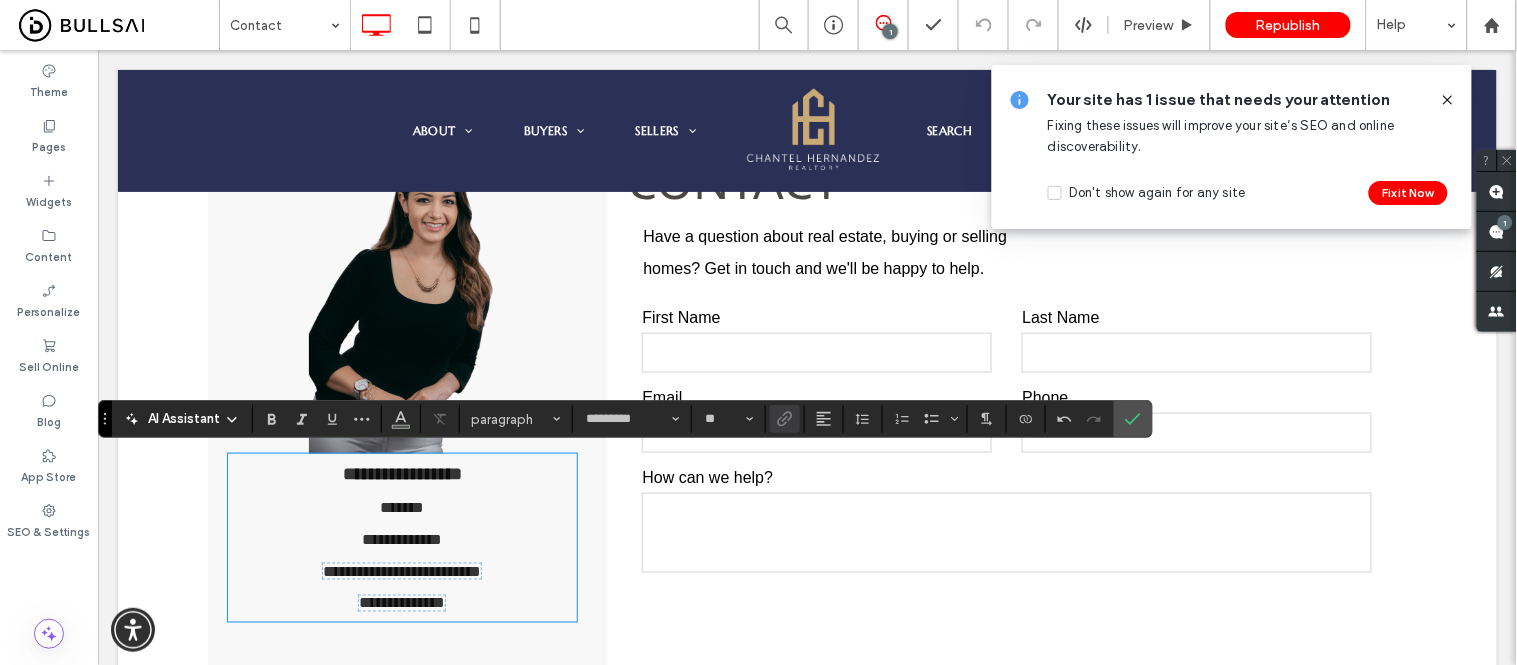 scroll, scrollTop: 0, scrollLeft: 0, axis: both 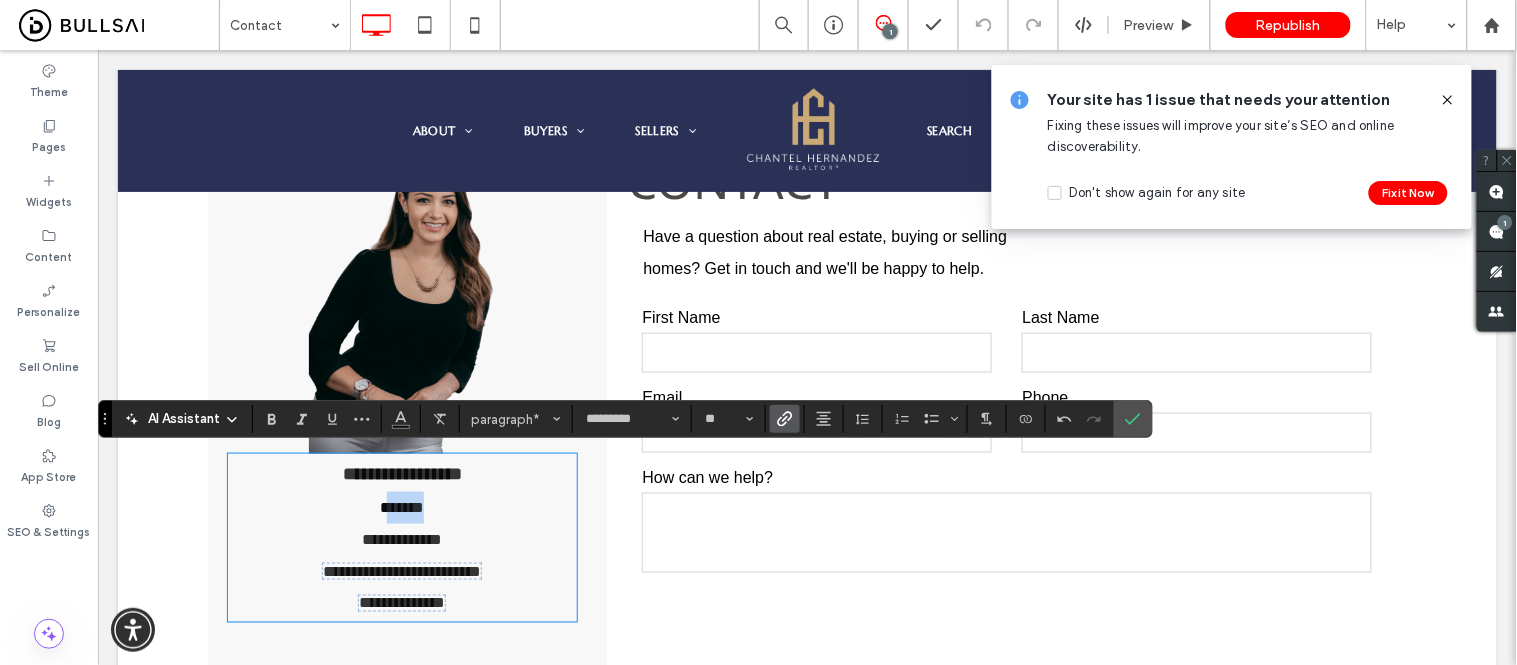drag, startPoint x: 369, startPoint y: 503, endPoint x: 454, endPoint y: 506, distance: 85.052925 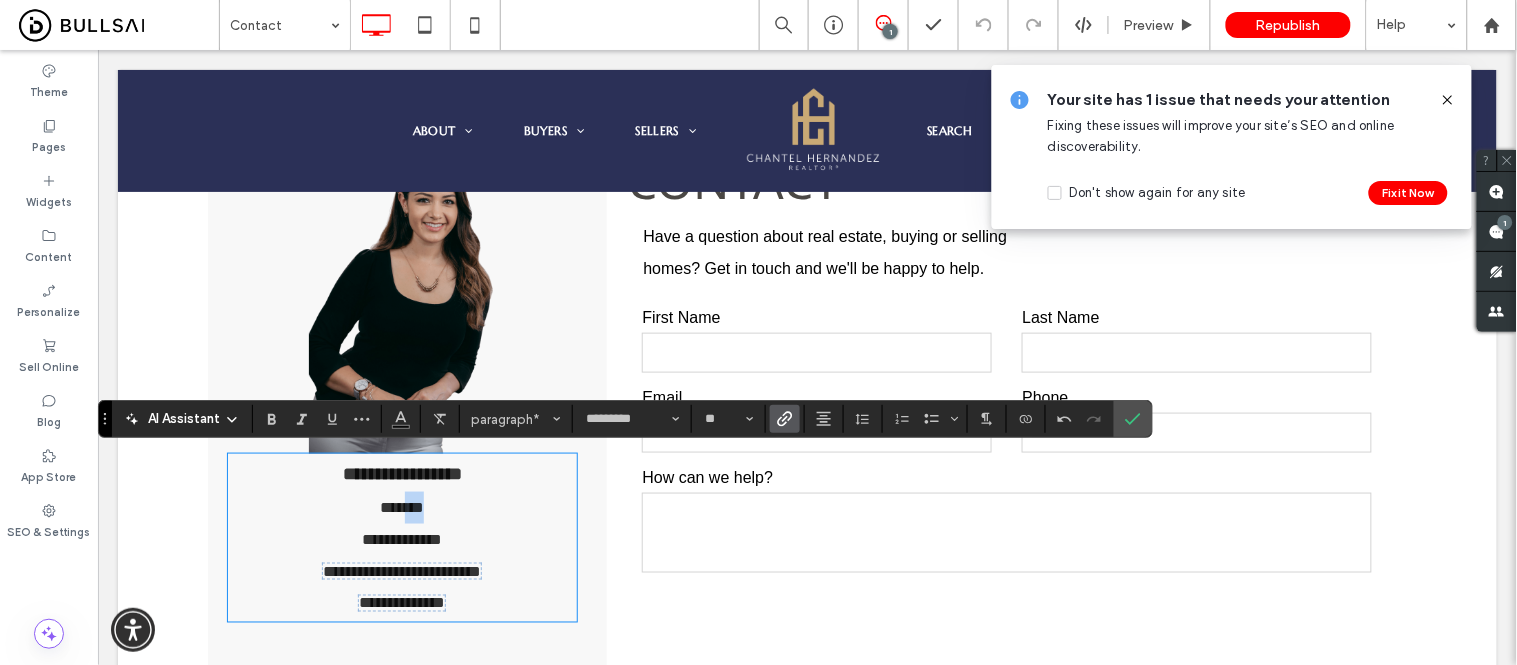drag, startPoint x: 397, startPoint y: 503, endPoint x: 439, endPoint y: 507, distance: 42.190044 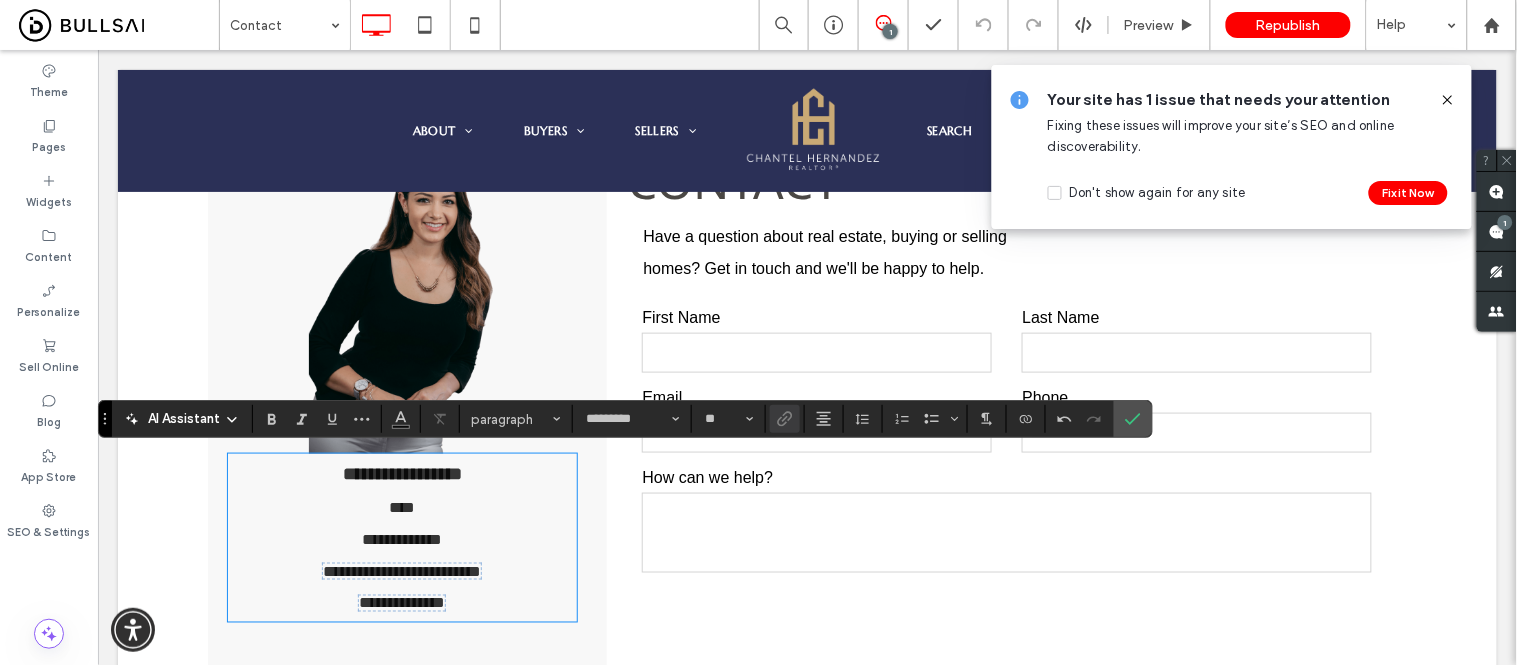 type 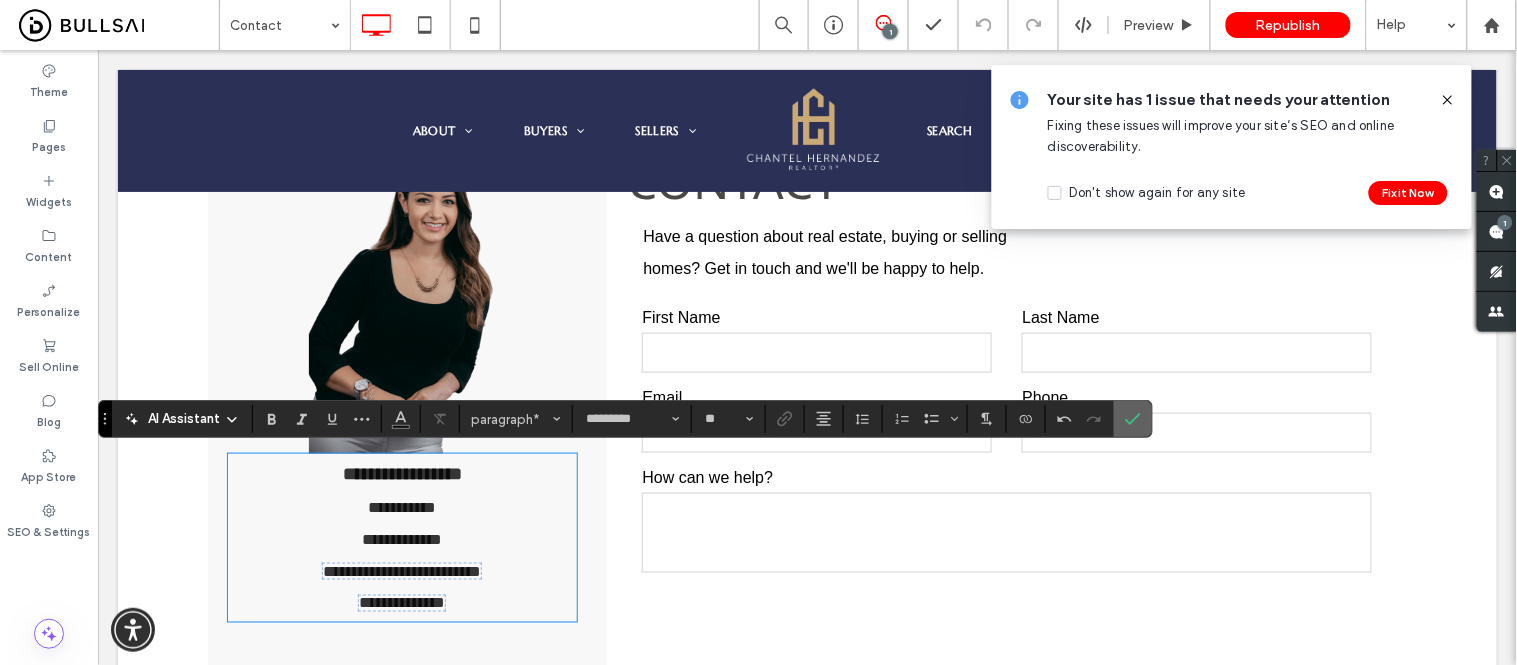 click at bounding box center [1133, 419] 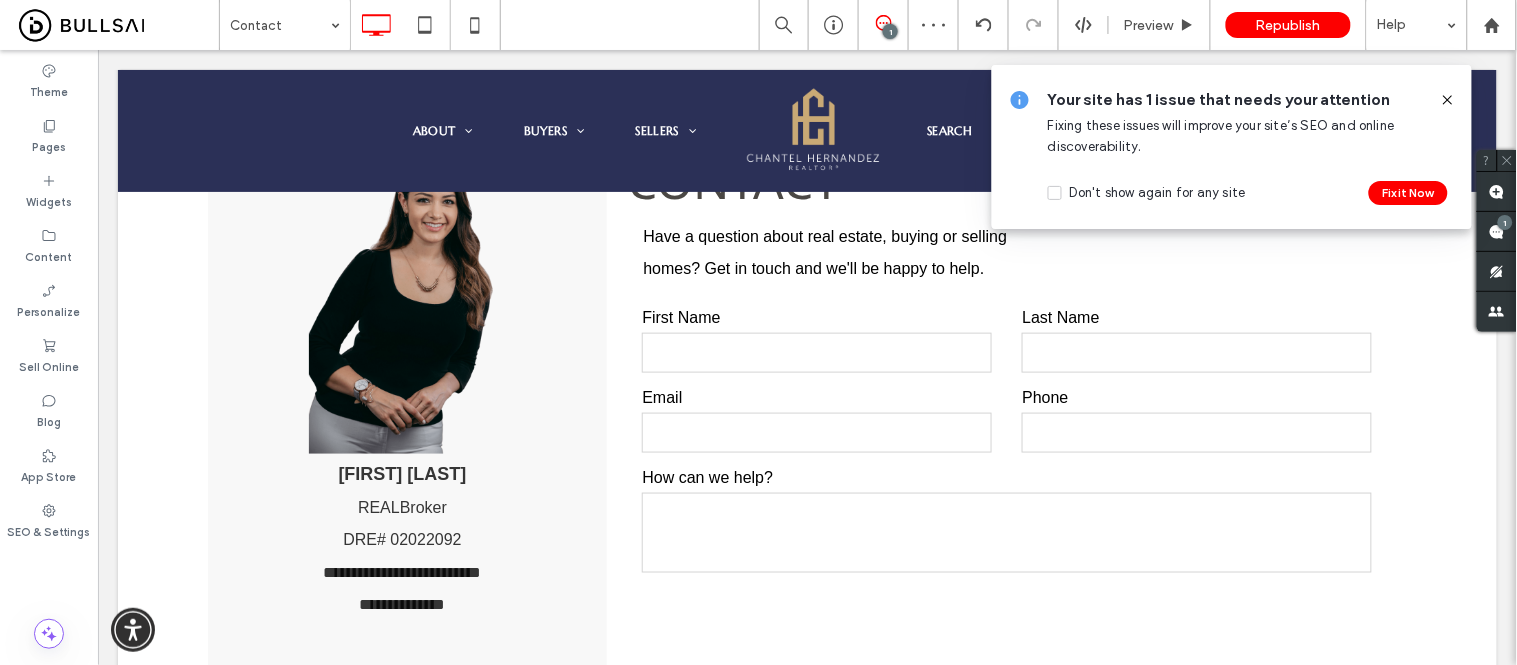 click 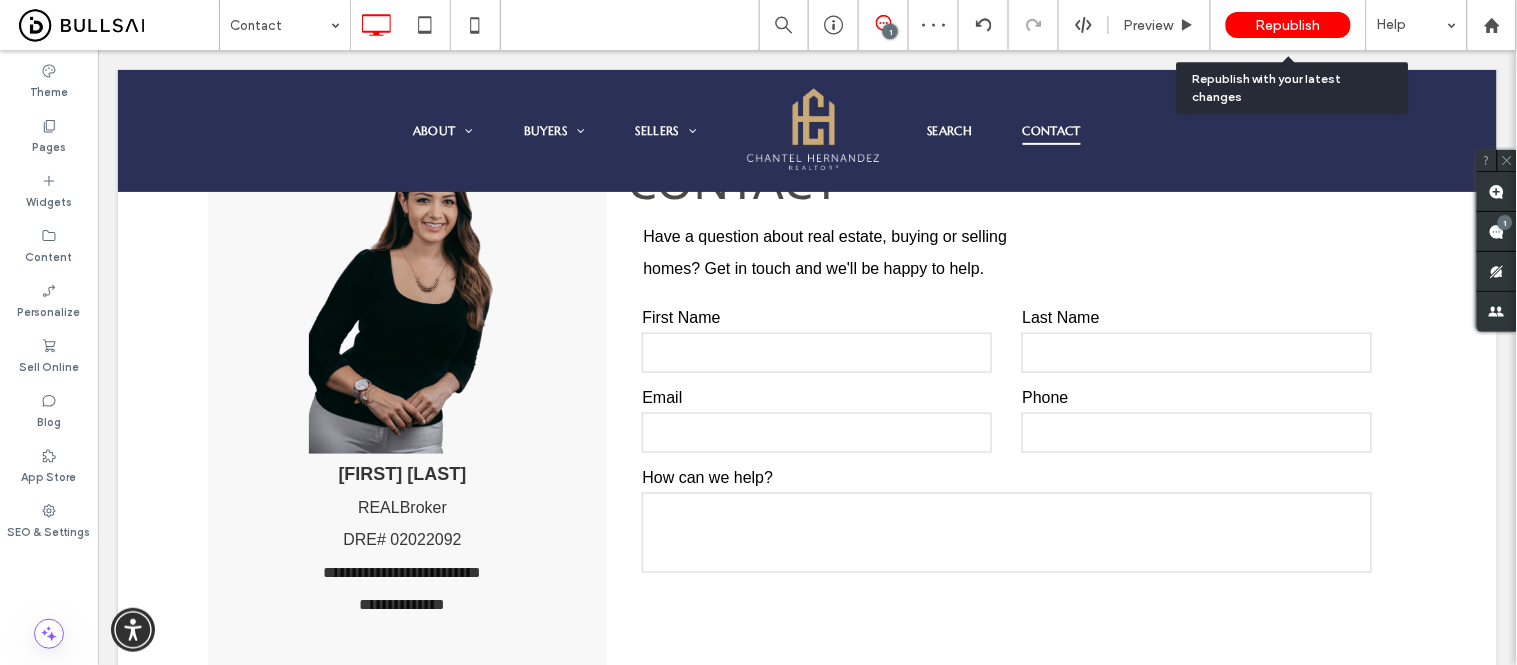 click on "Republish" at bounding box center (1288, 25) 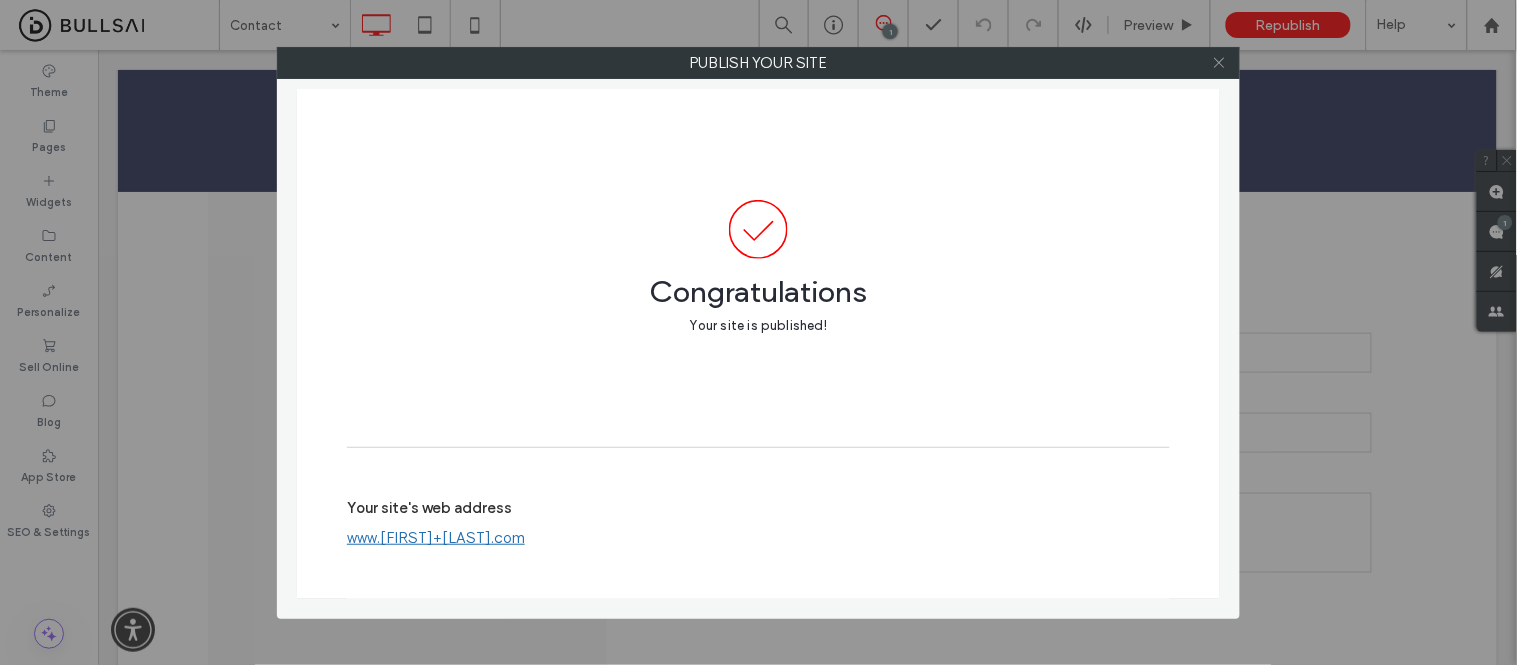 click 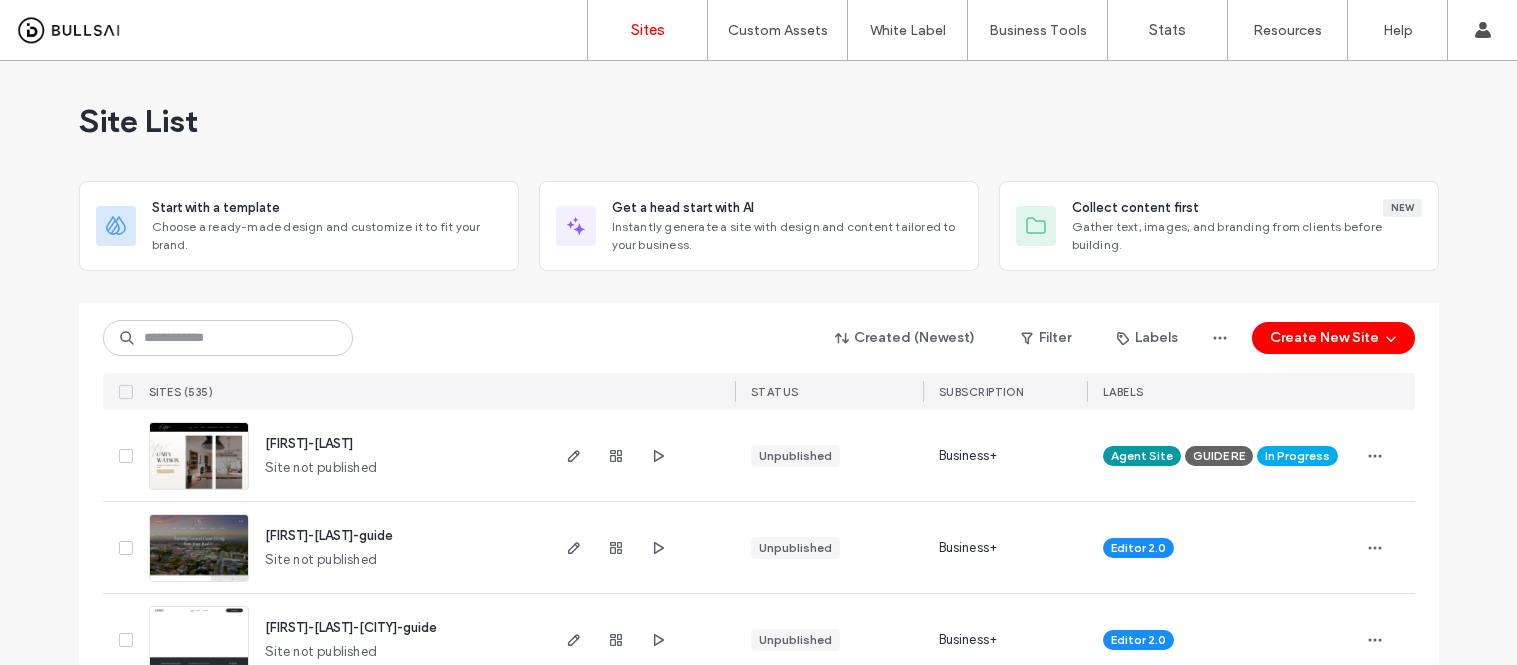 scroll, scrollTop: 0, scrollLeft: 0, axis: both 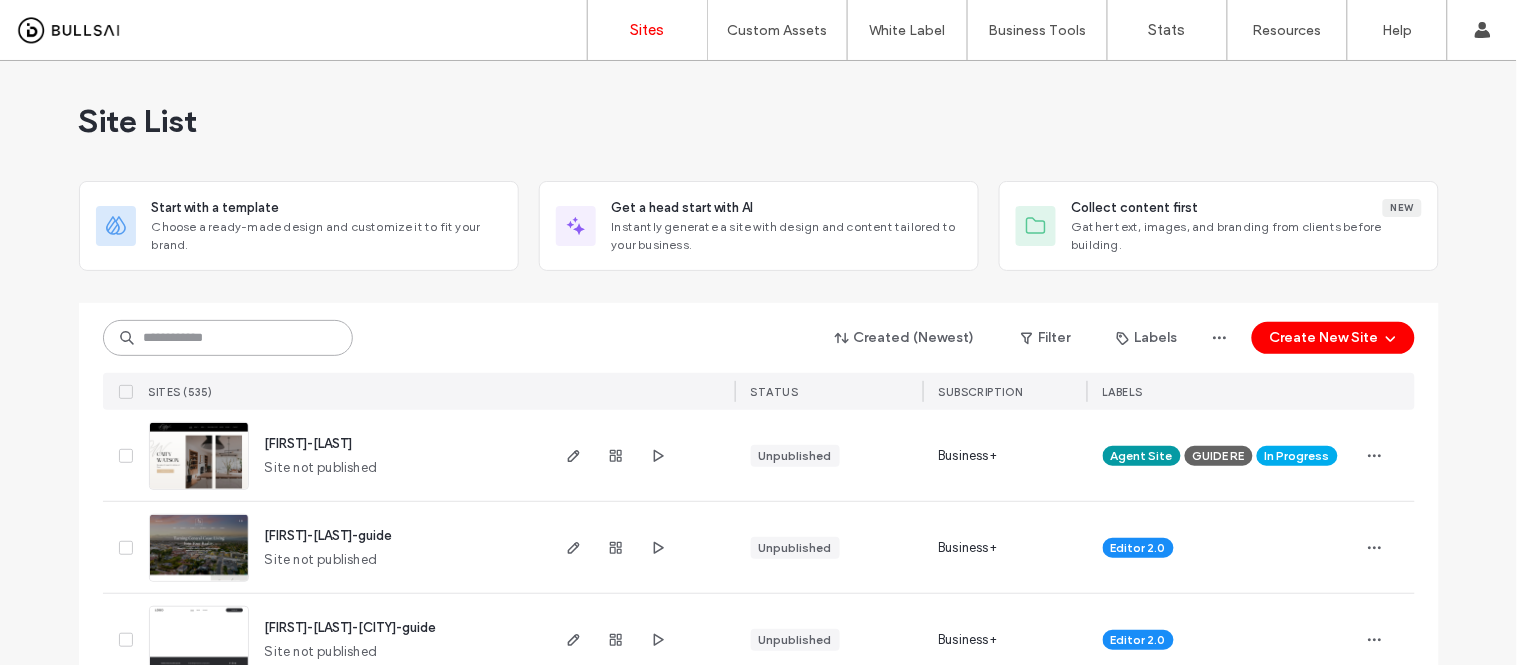 click at bounding box center (228, 338) 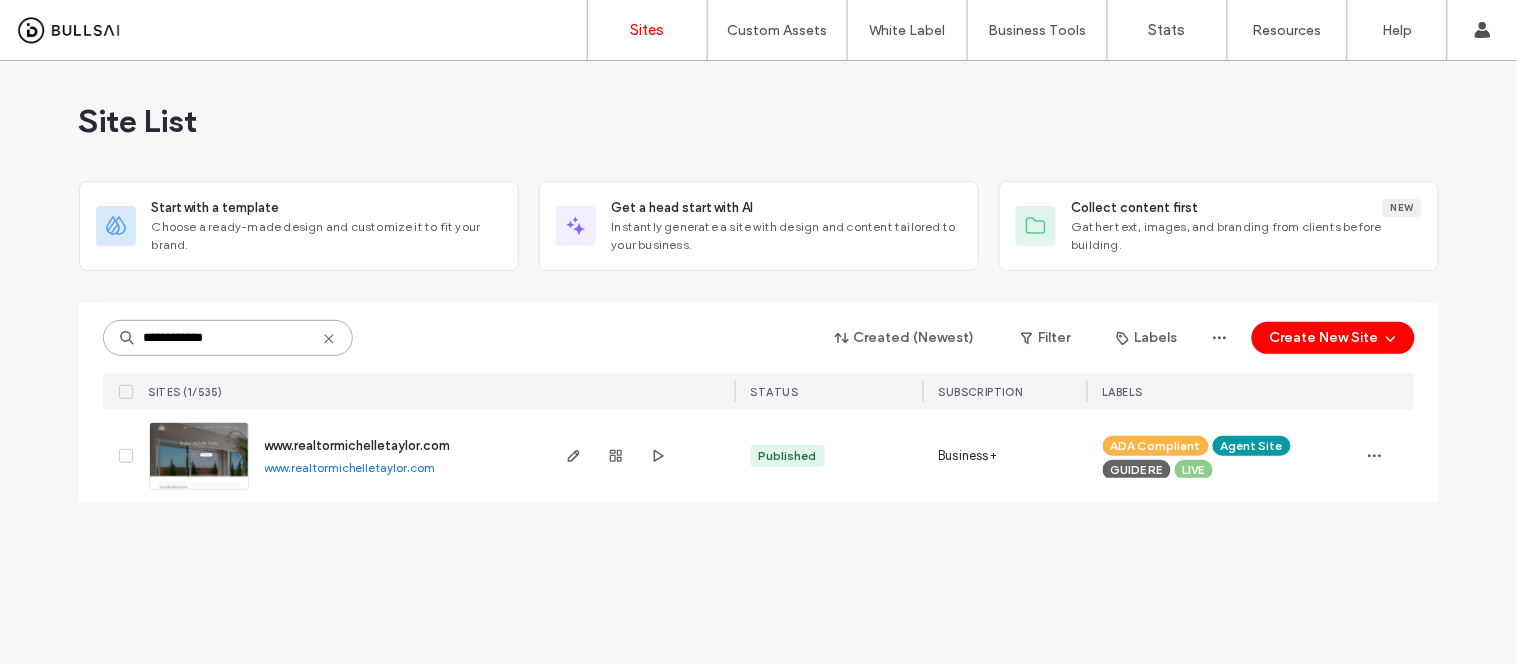 type on "**********" 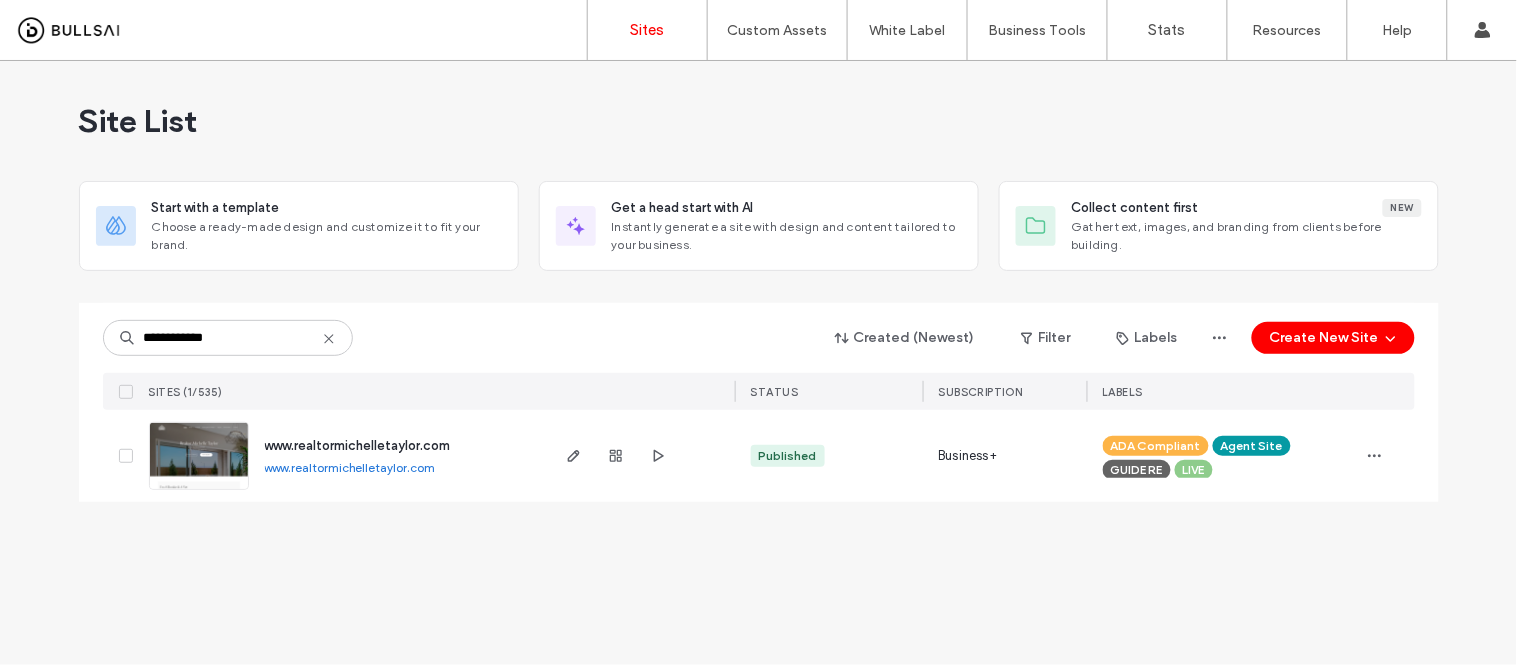 click on "www.realtormichelletaylor.com" at bounding box center (350, 467) 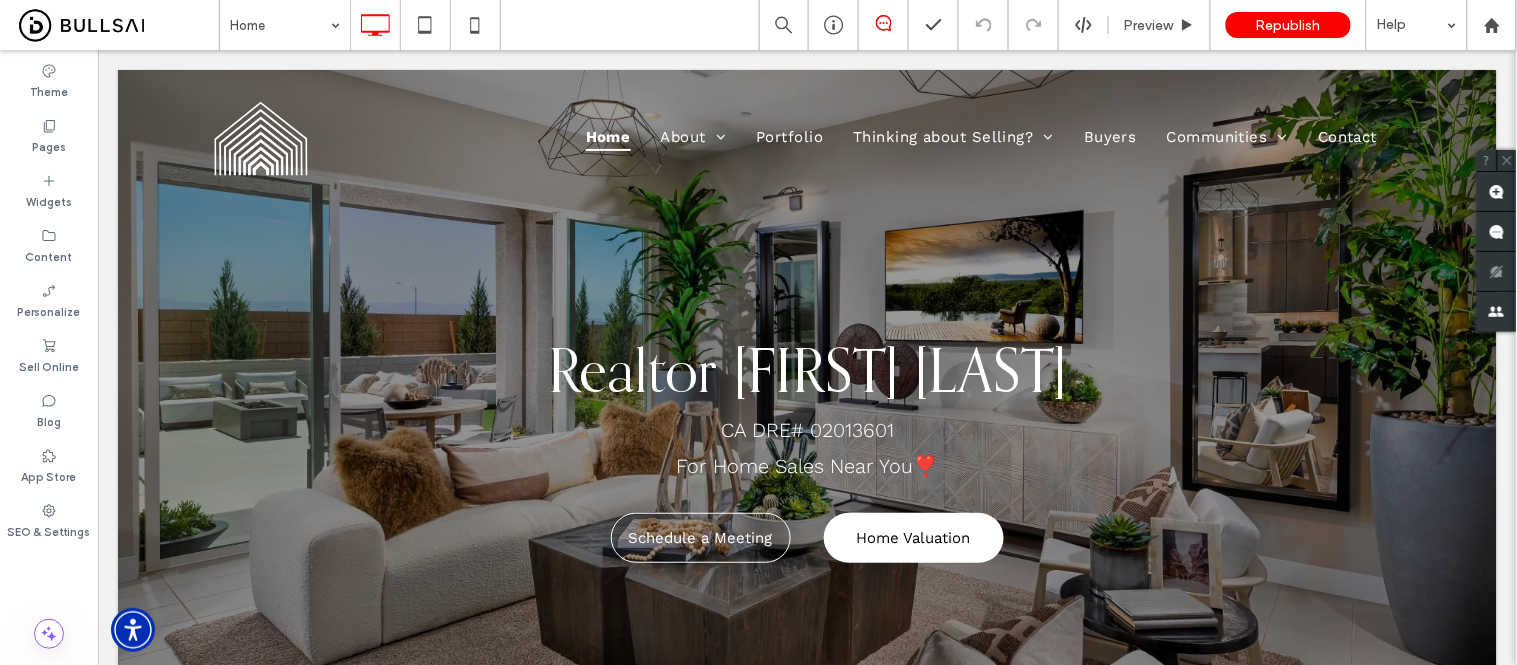 scroll, scrollTop: 0, scrollLeft: 0, axis: both 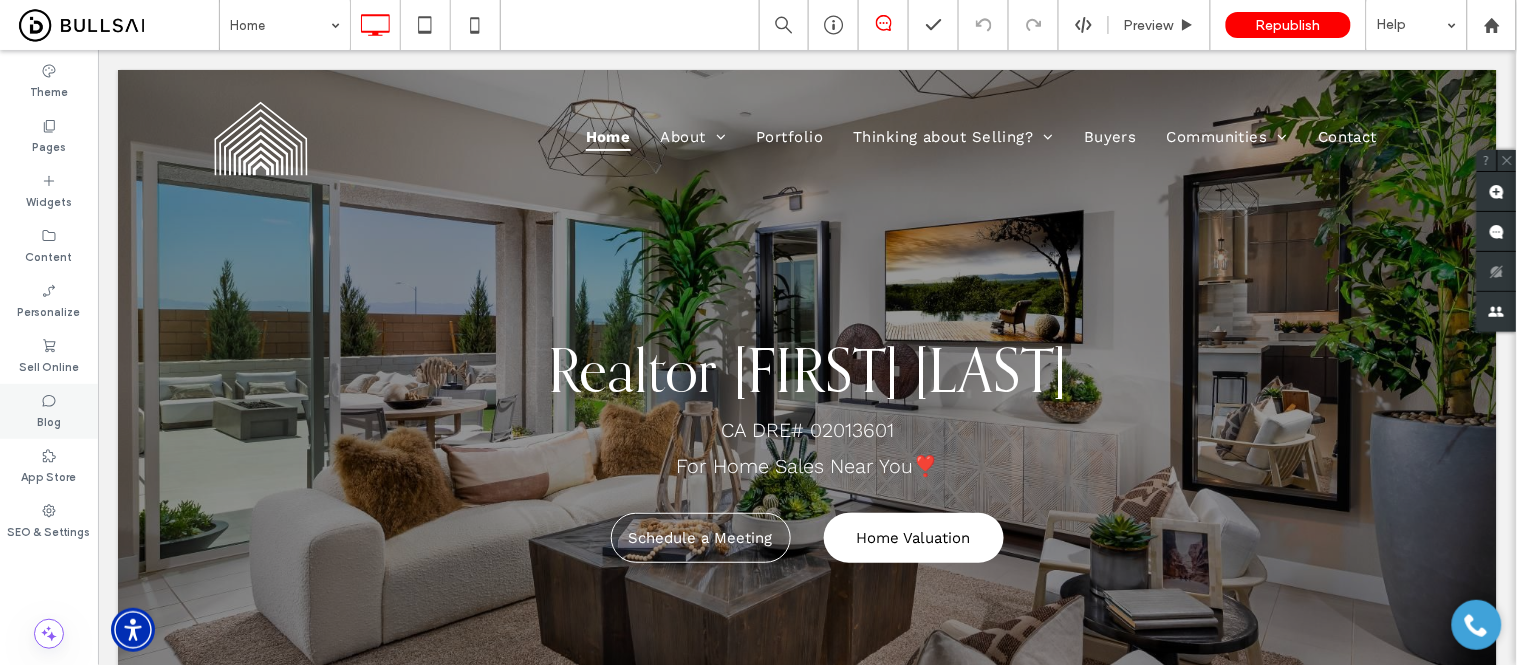 click 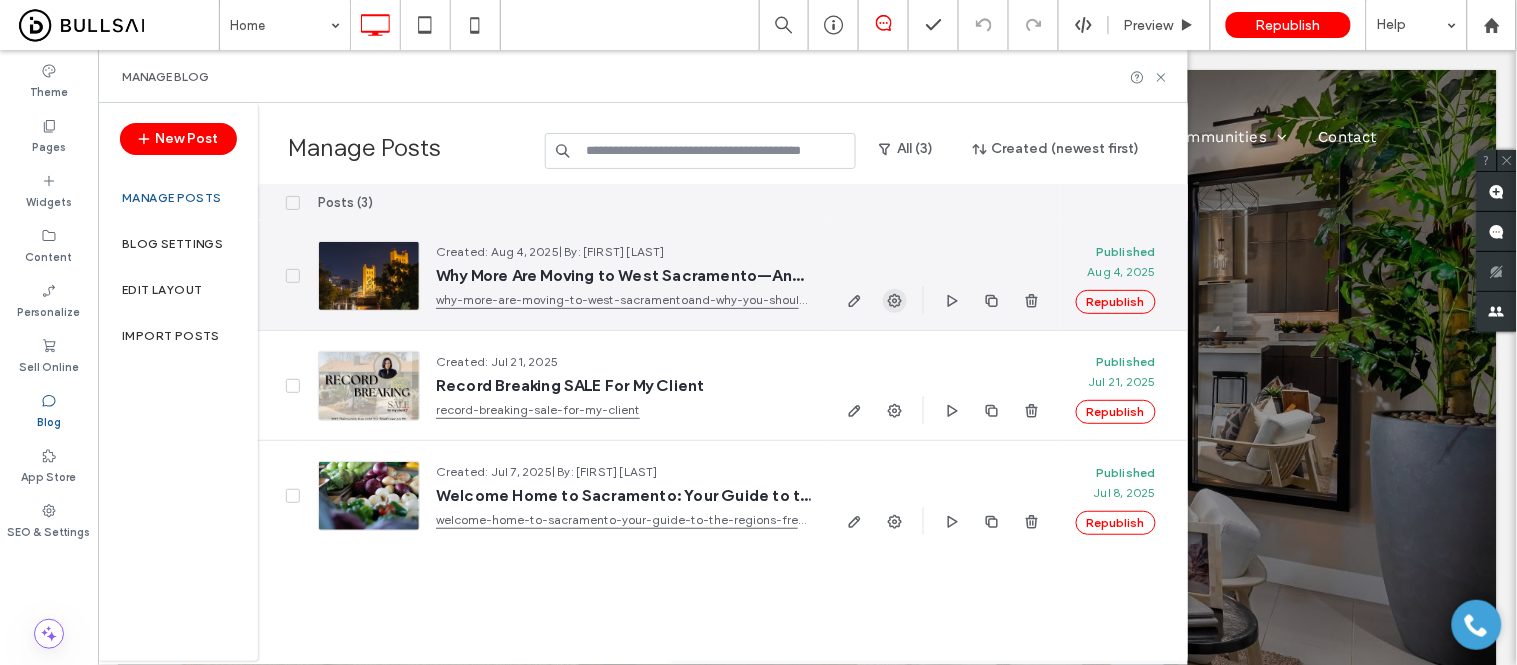 click at bounding box center (895, 301) 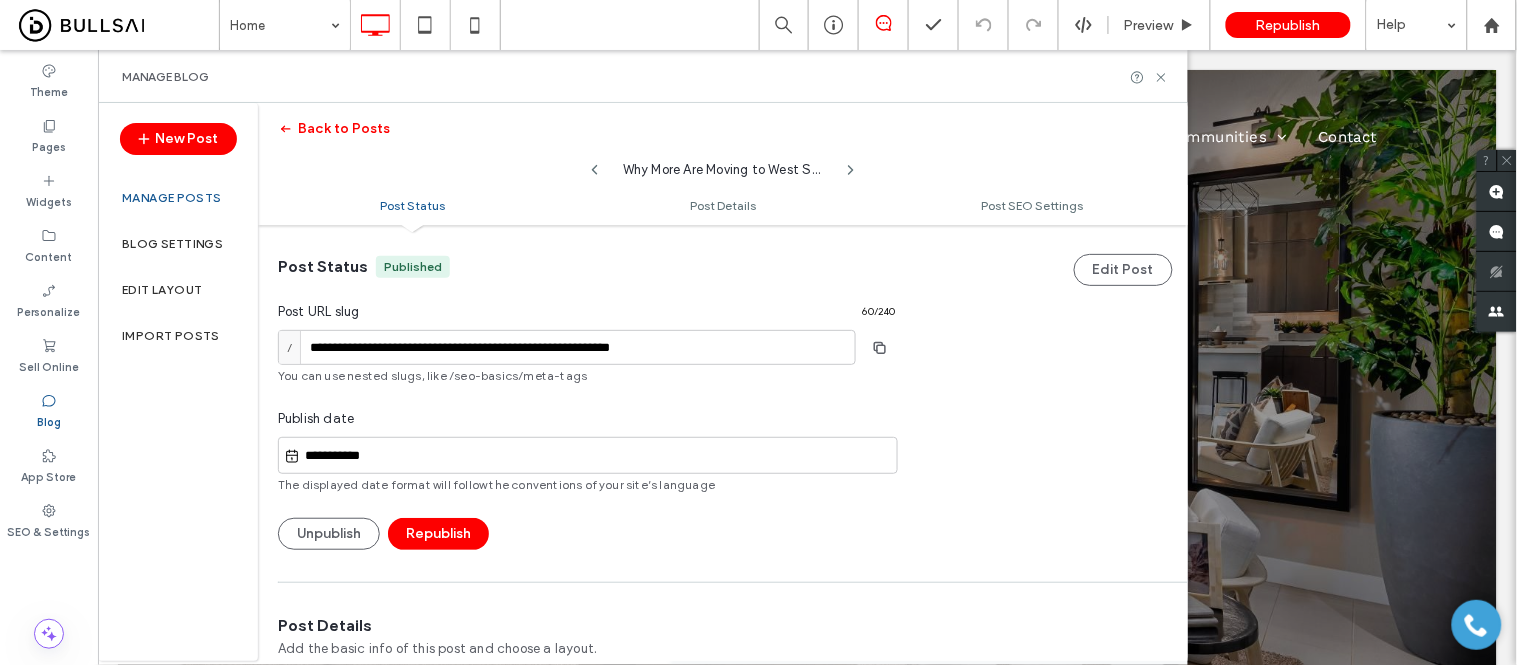 scroll, scrollTop: 445, scrollLeft: 0, axis: vertical 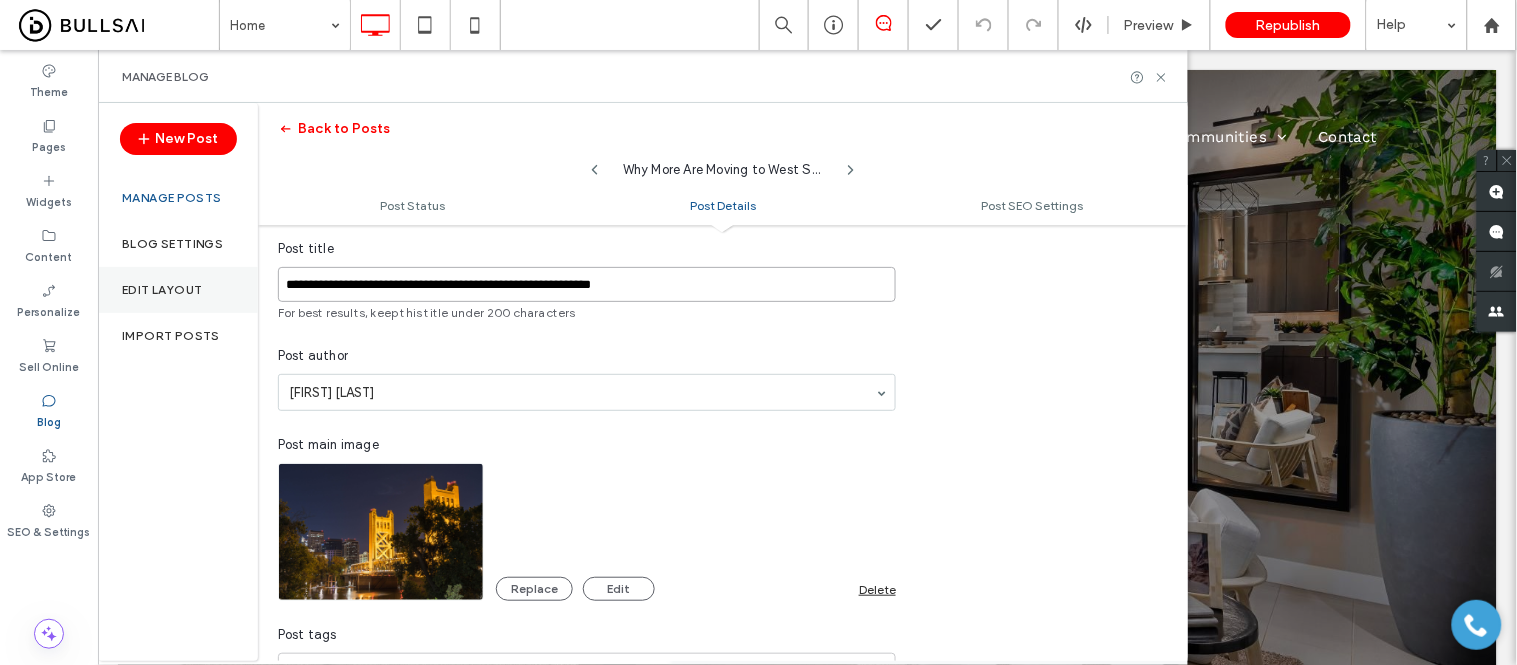 drag, startPoint x: 347, startPoint y: 292, endPoint x: 148, endPoint y: 294, distance: 199.01006 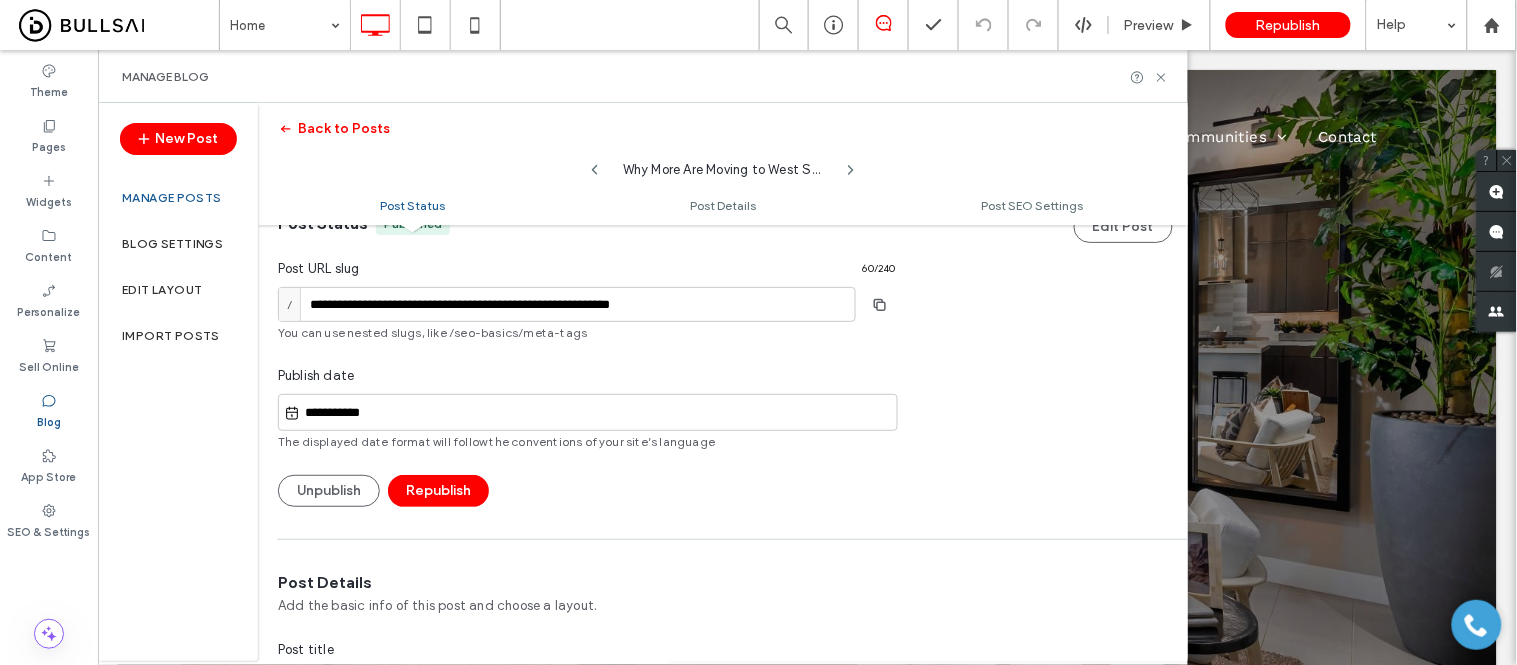 scroll, scrollTop: 1, scrollLeft: 0, axis: vertical 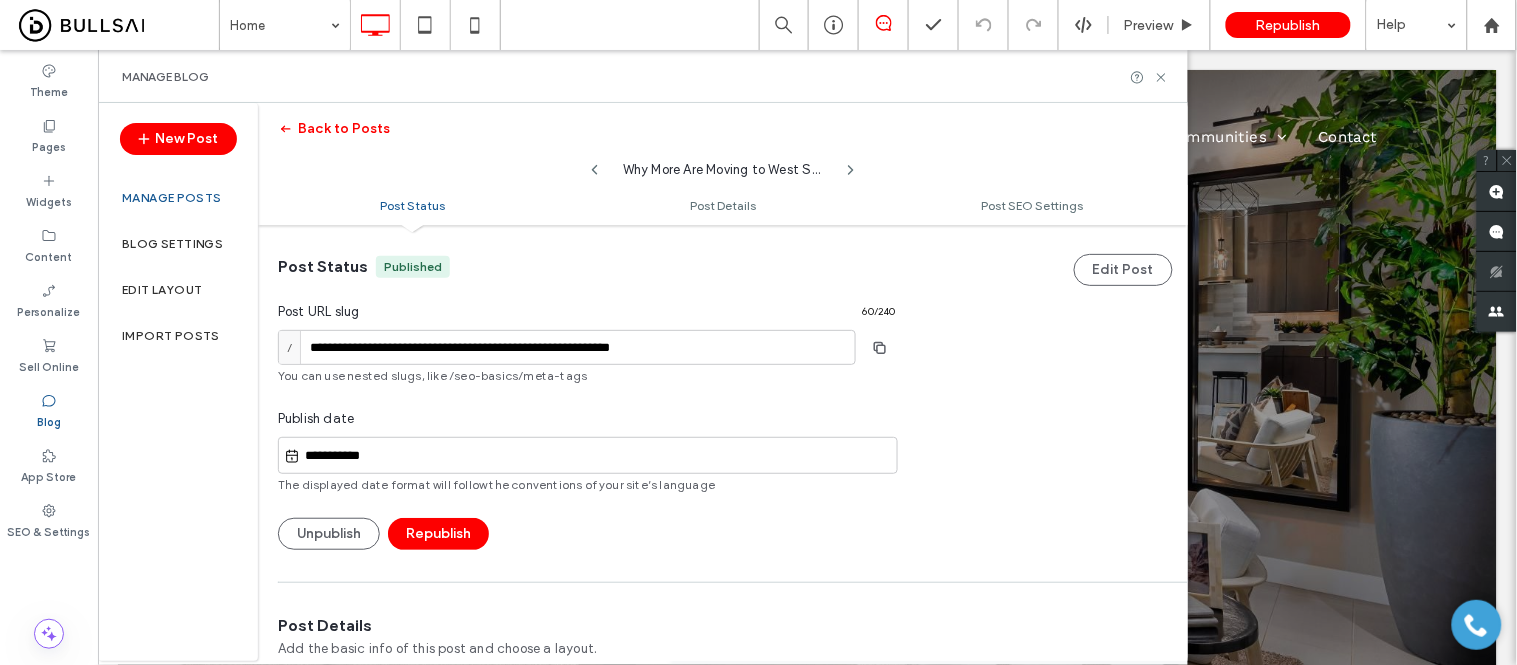 type on "**********" 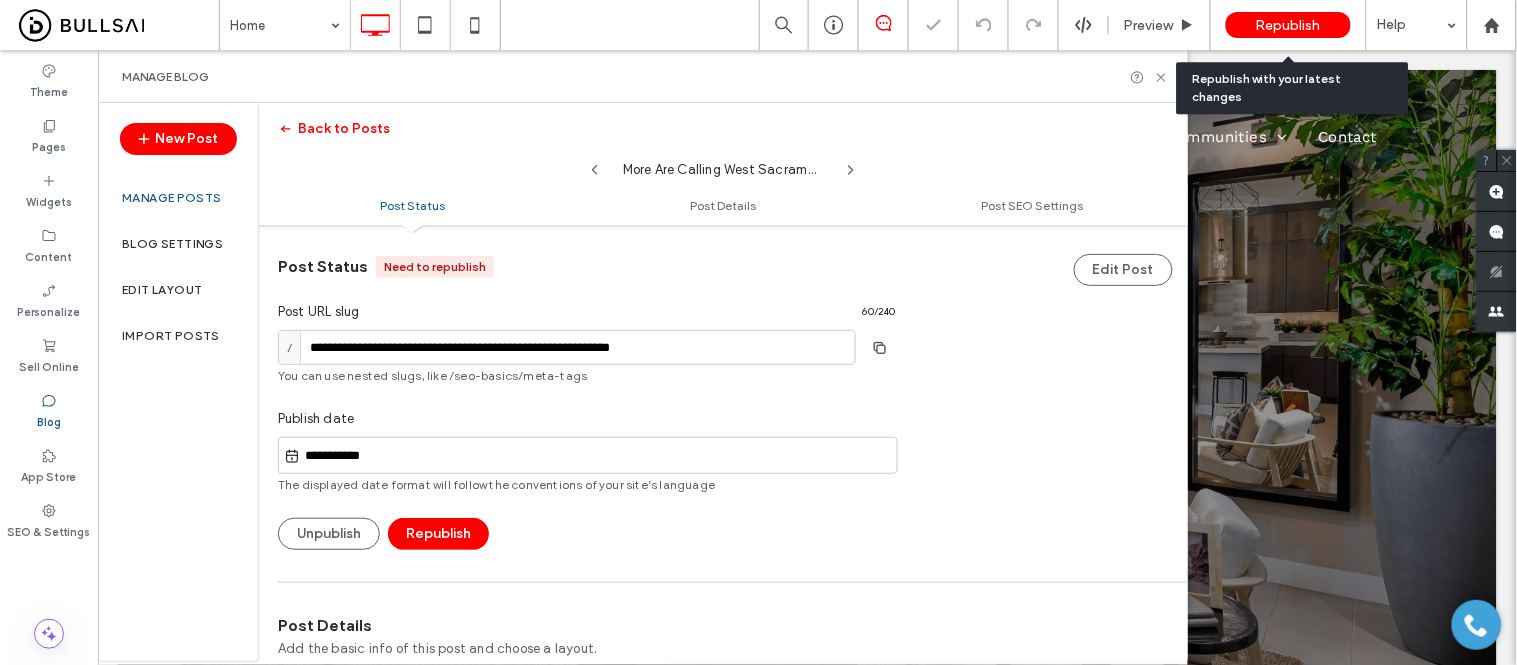 click on "Republish" at bounding box center (1288, 25) 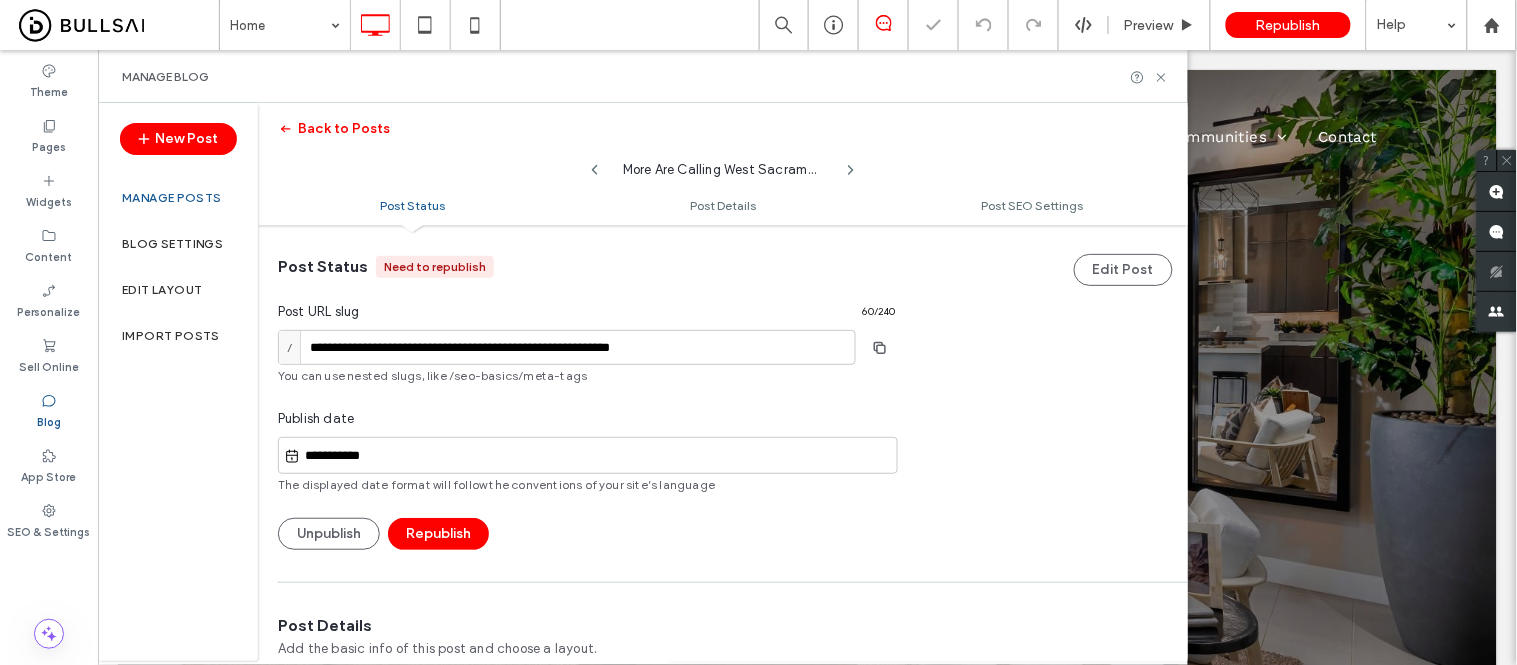 scroll, scrollTop: 0, scrollLeft: 0, axis: both 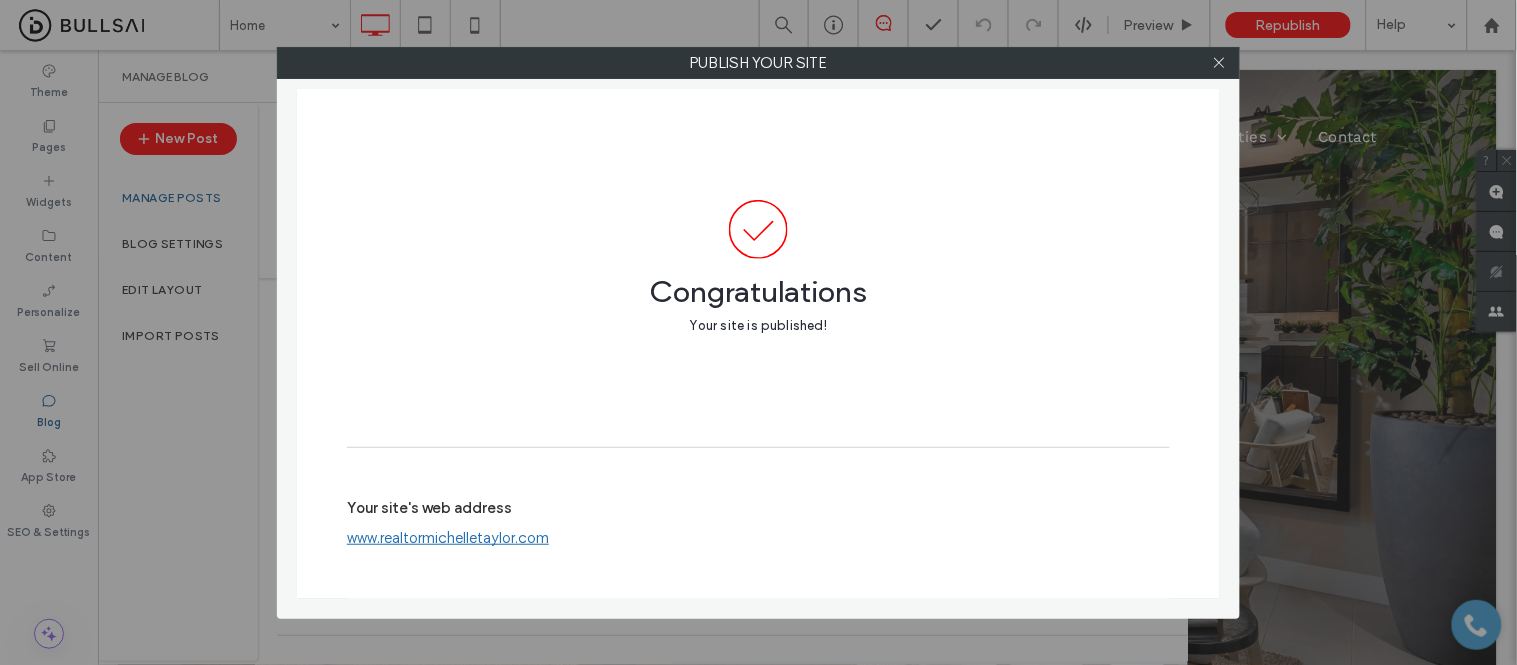 drag, startPoint x: 1215, startPoint y: 56, endPoint x: 1198, endPoint y: 87, distance: 35.35534 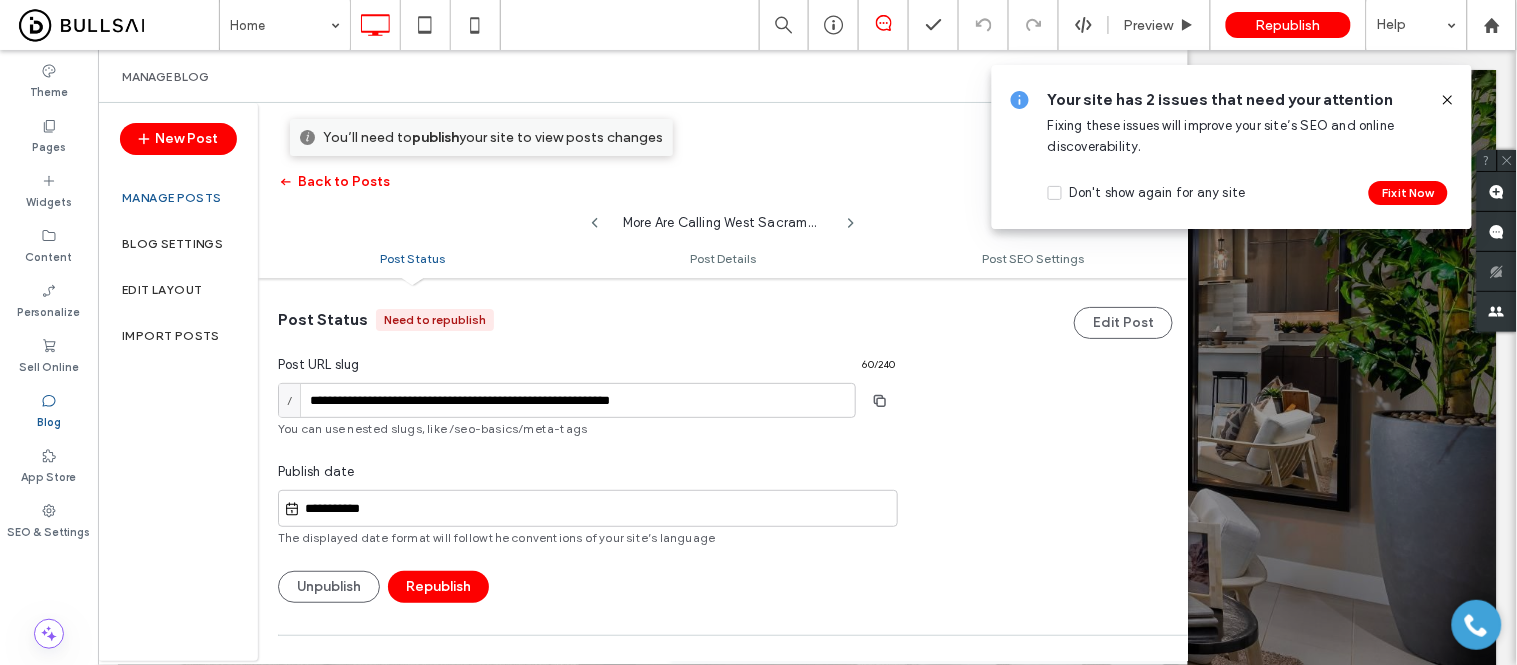 click 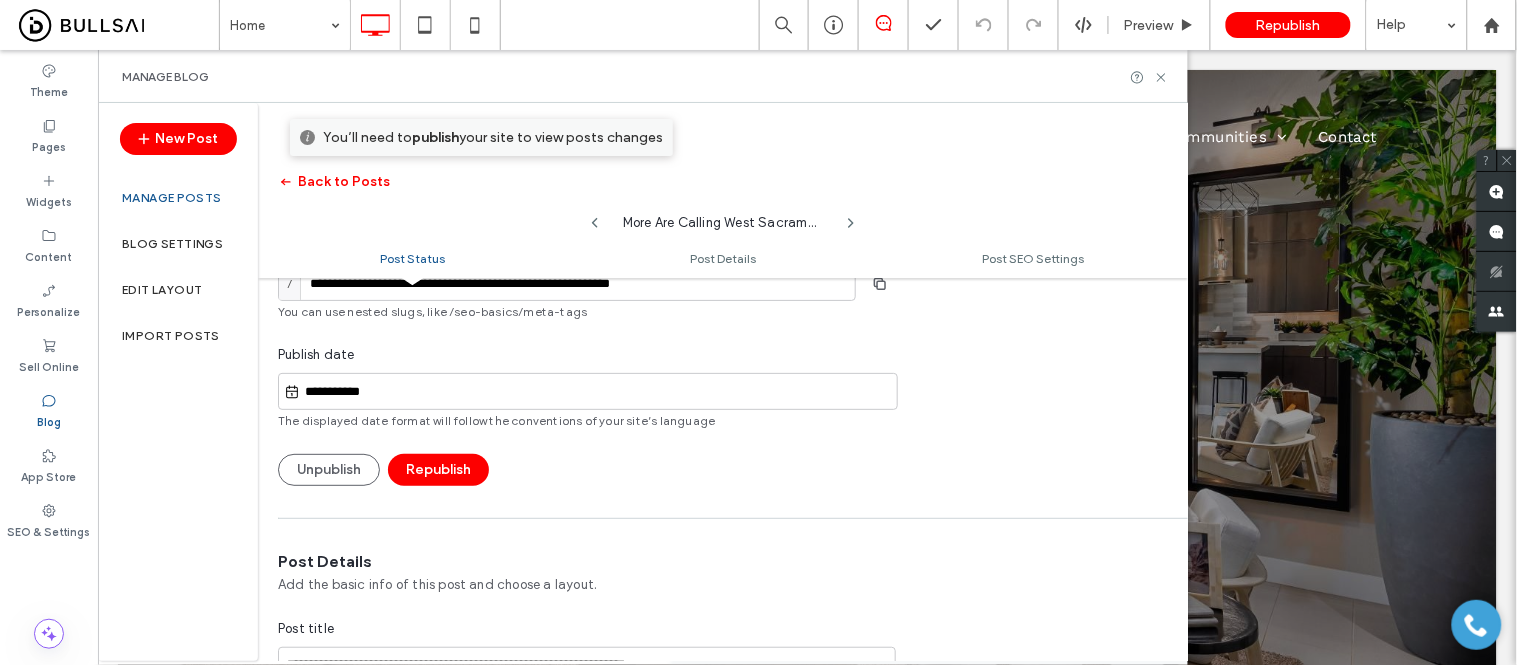 scroll, scrollTop: 1, scrollLeft: 0, axis: vertical 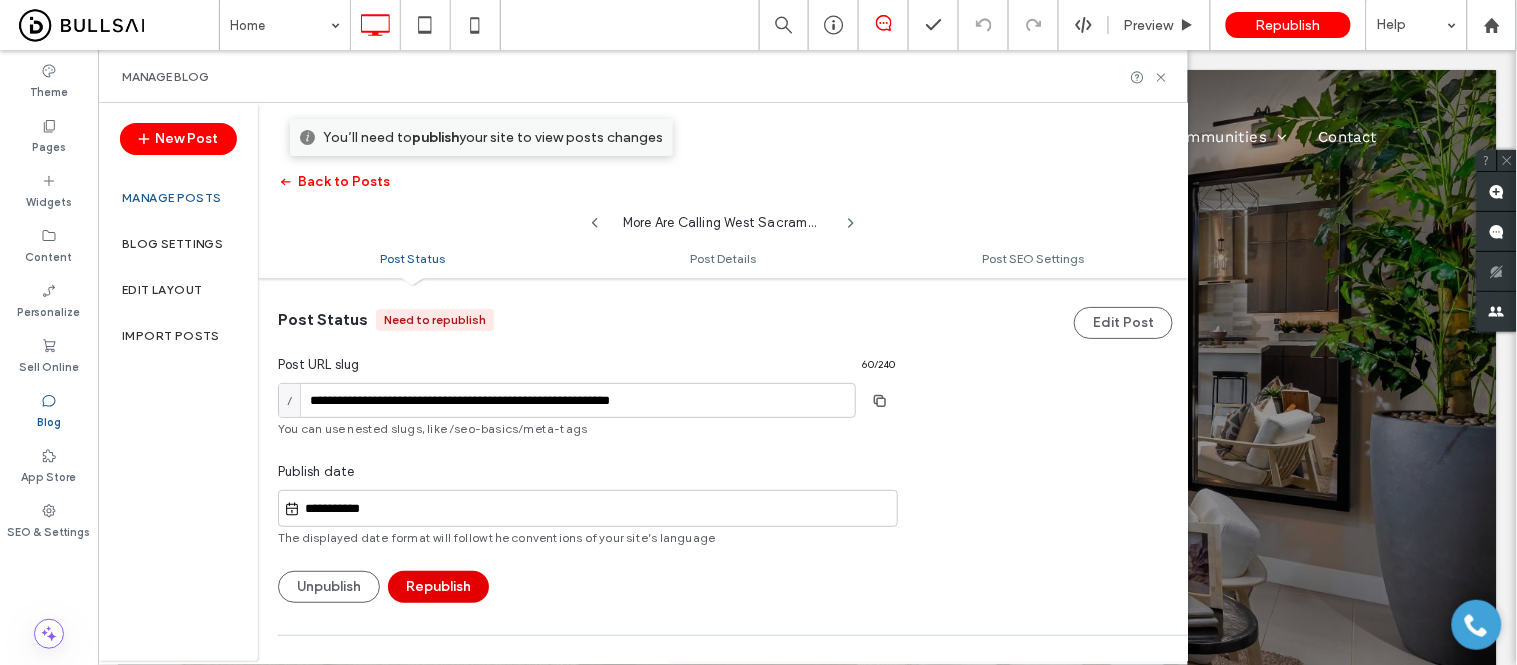 click on "Republish" at bounding box center (438, 587) 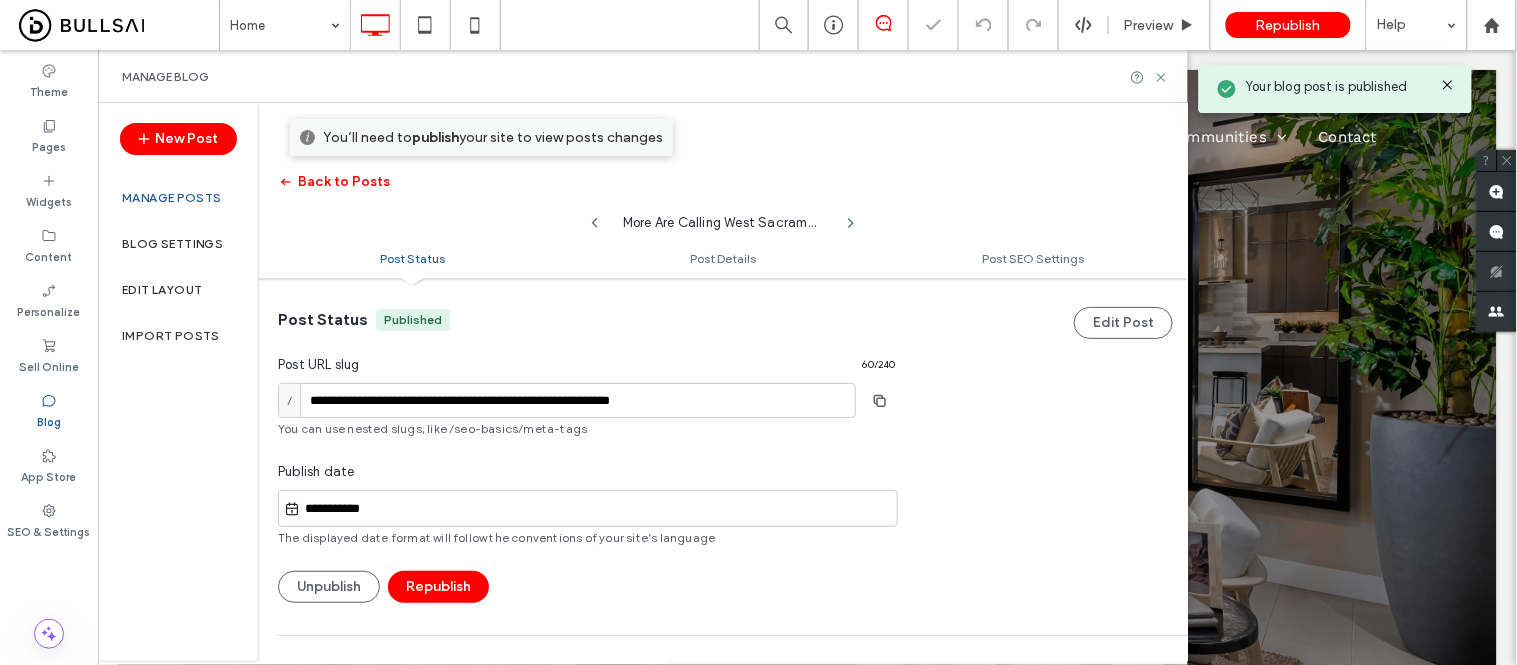 scroll, scrollTop: 0, scrollLeft: 0, axis: both 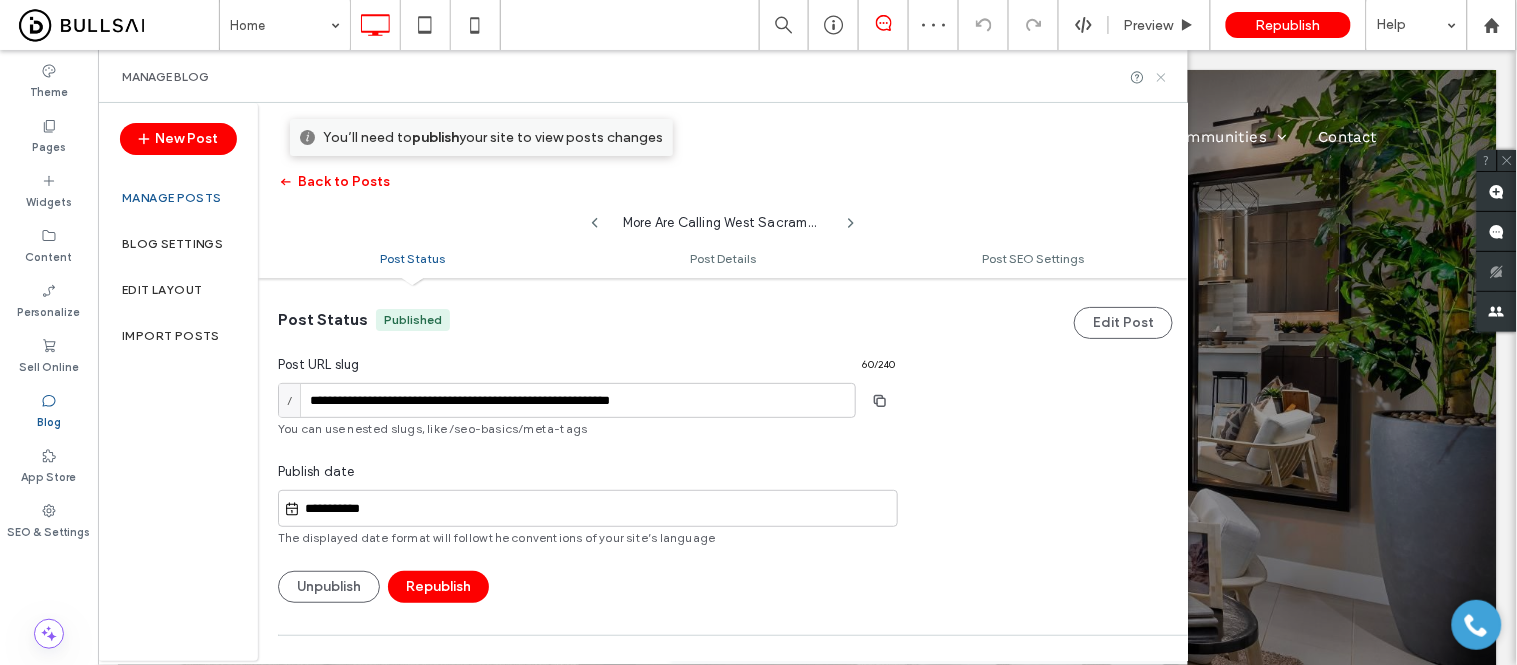 click 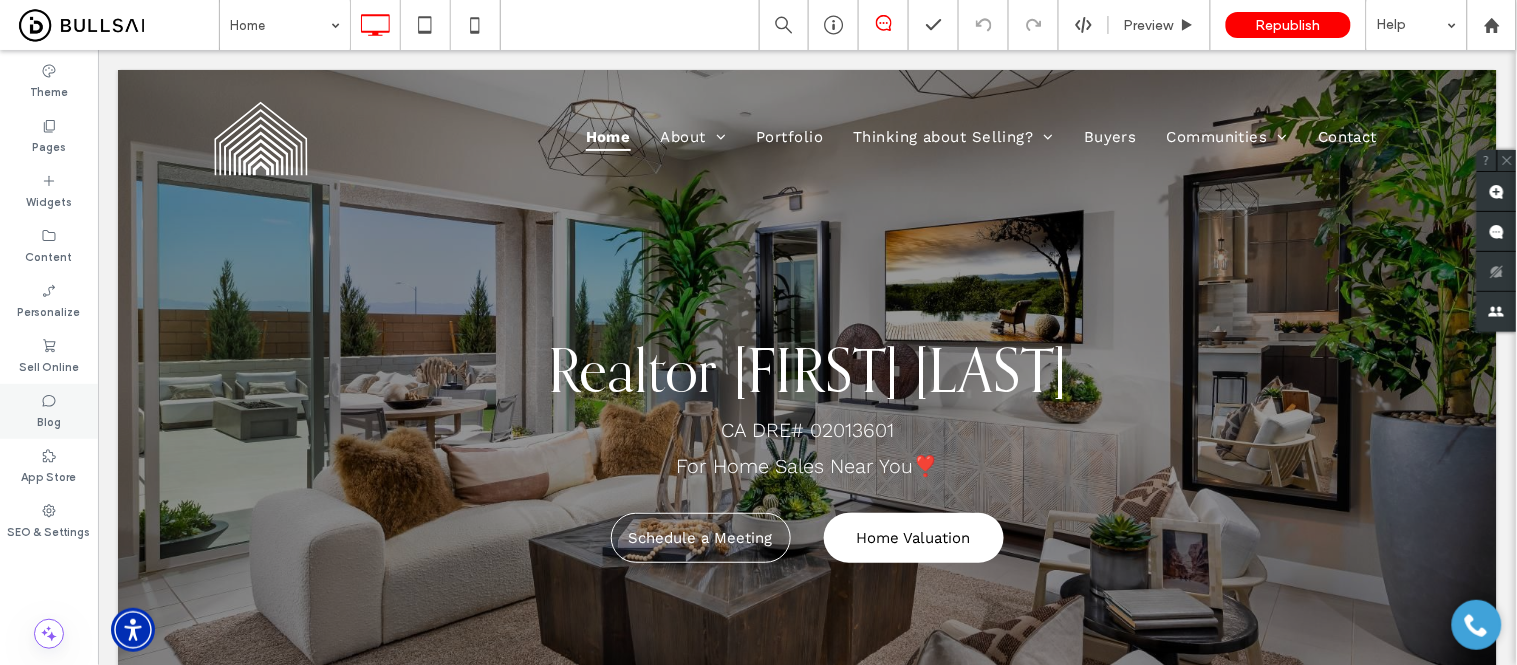 click on "Blog" at bounding box center [49, 420] 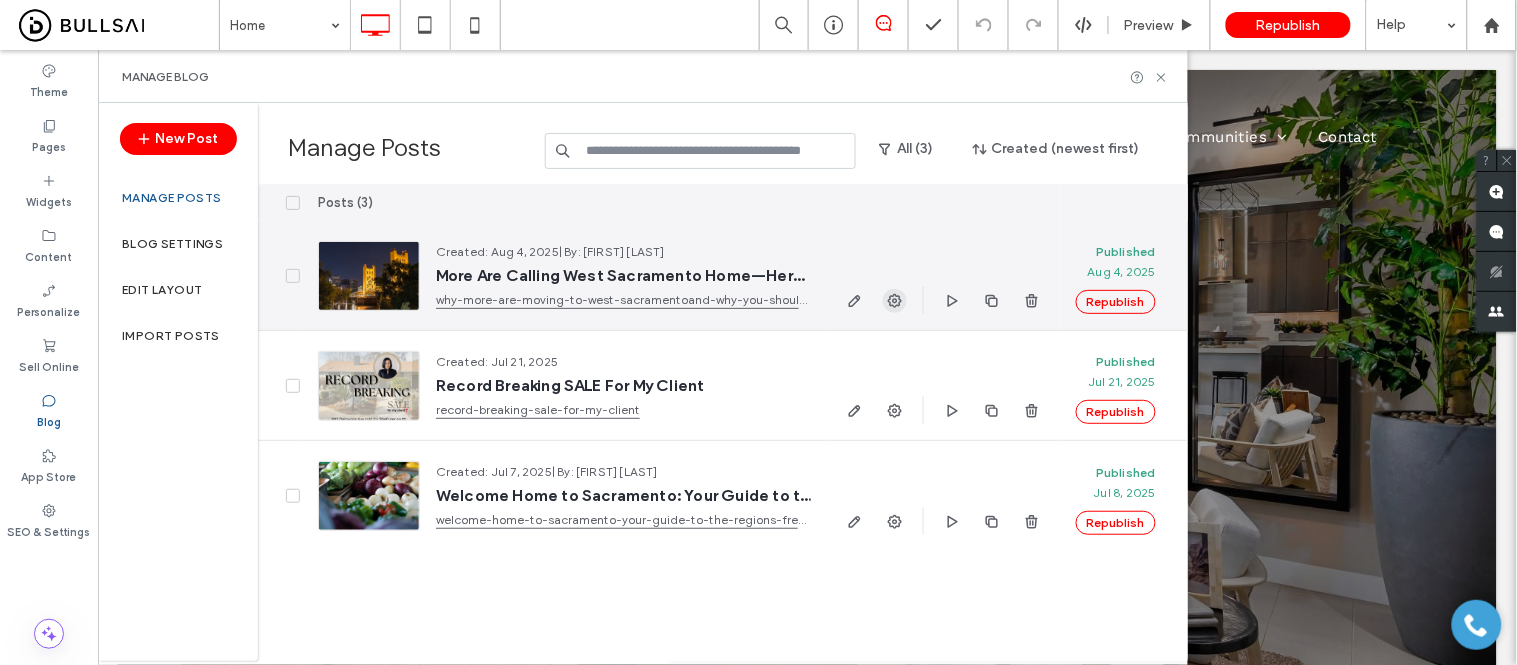 click 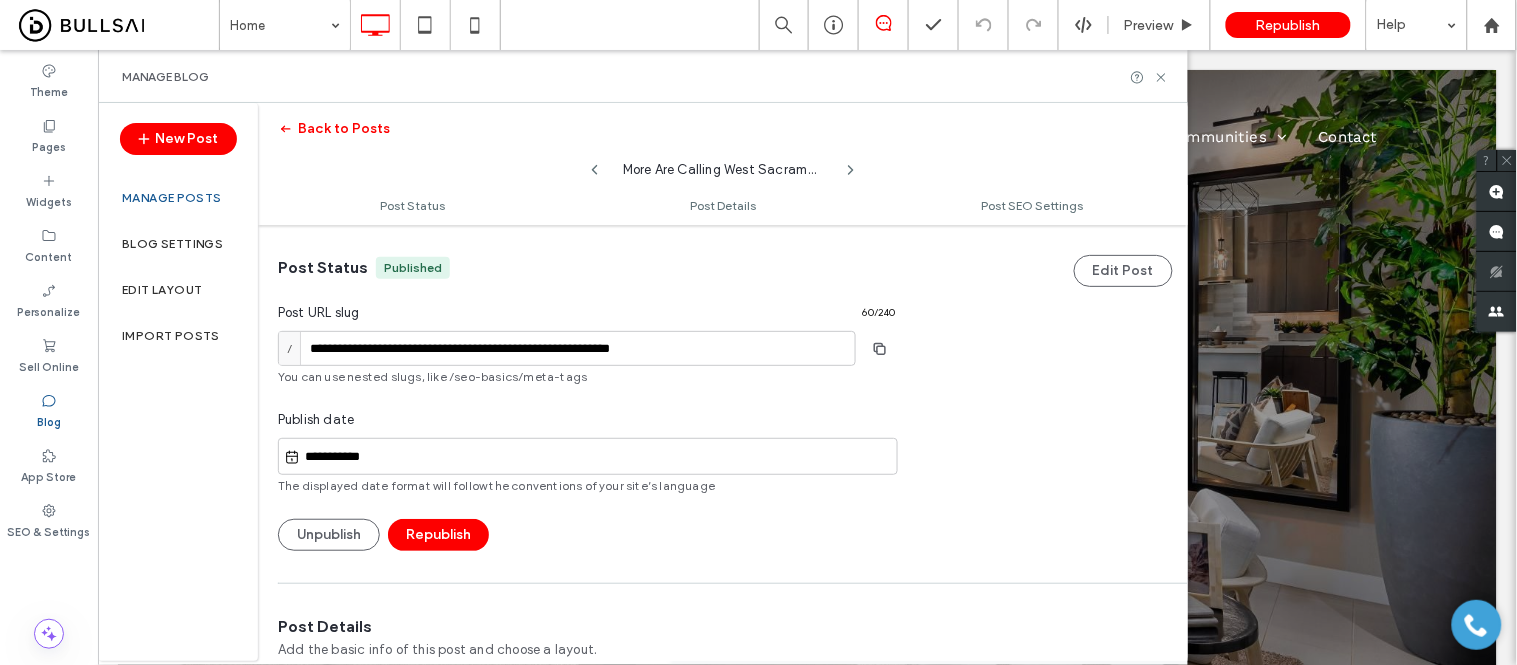 scroll, scrollTop: 1, scrollLeft: 0, axis: vertical 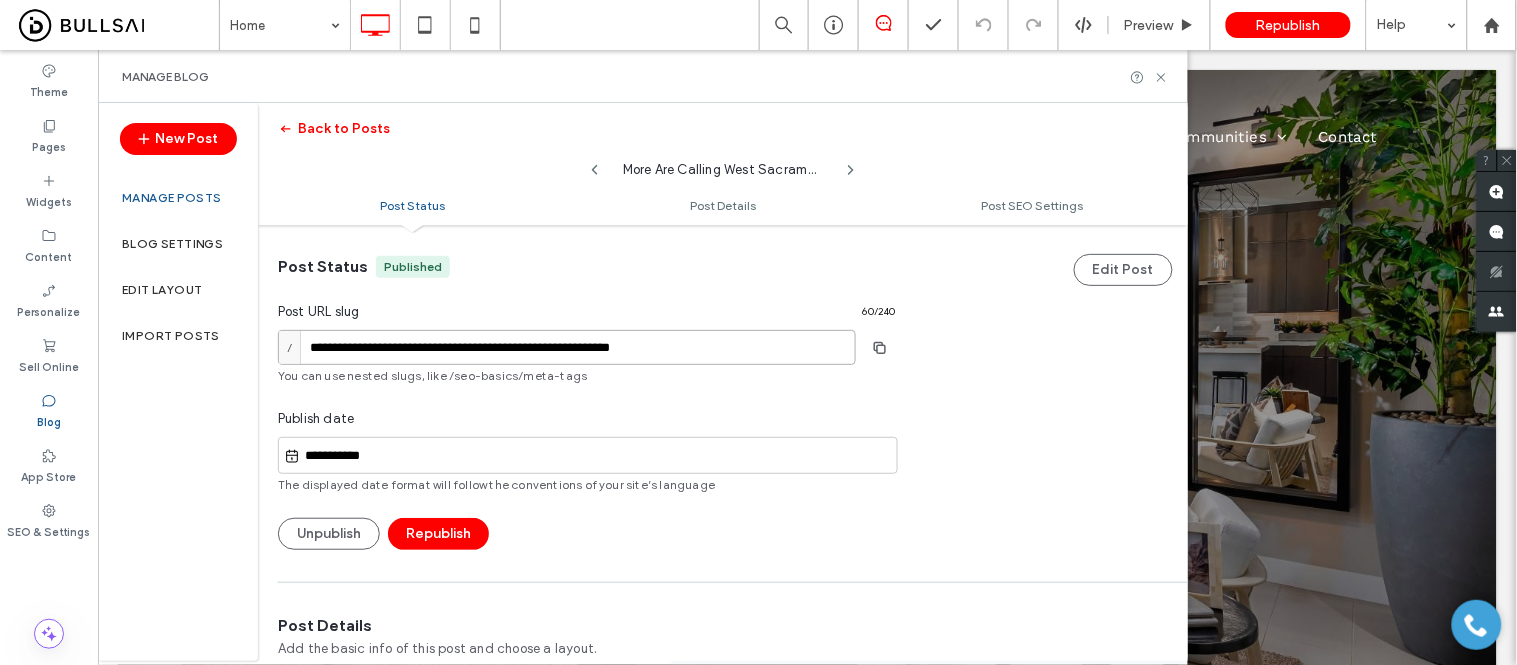 click on "**********" at bounding box center [567, 347] 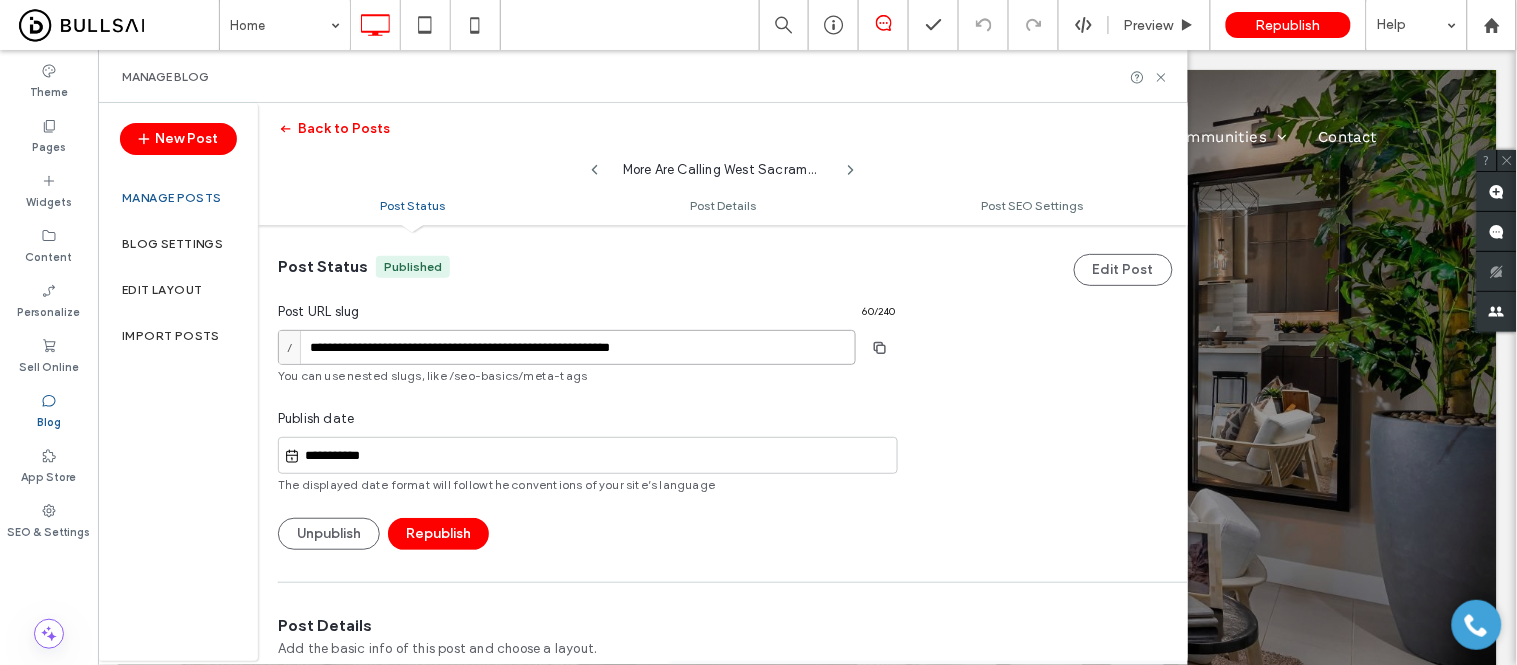 drag, startPoint x: 310, startPoint y: 348, endPoint x: 344, endPoint y: 343, distance: 34.36568 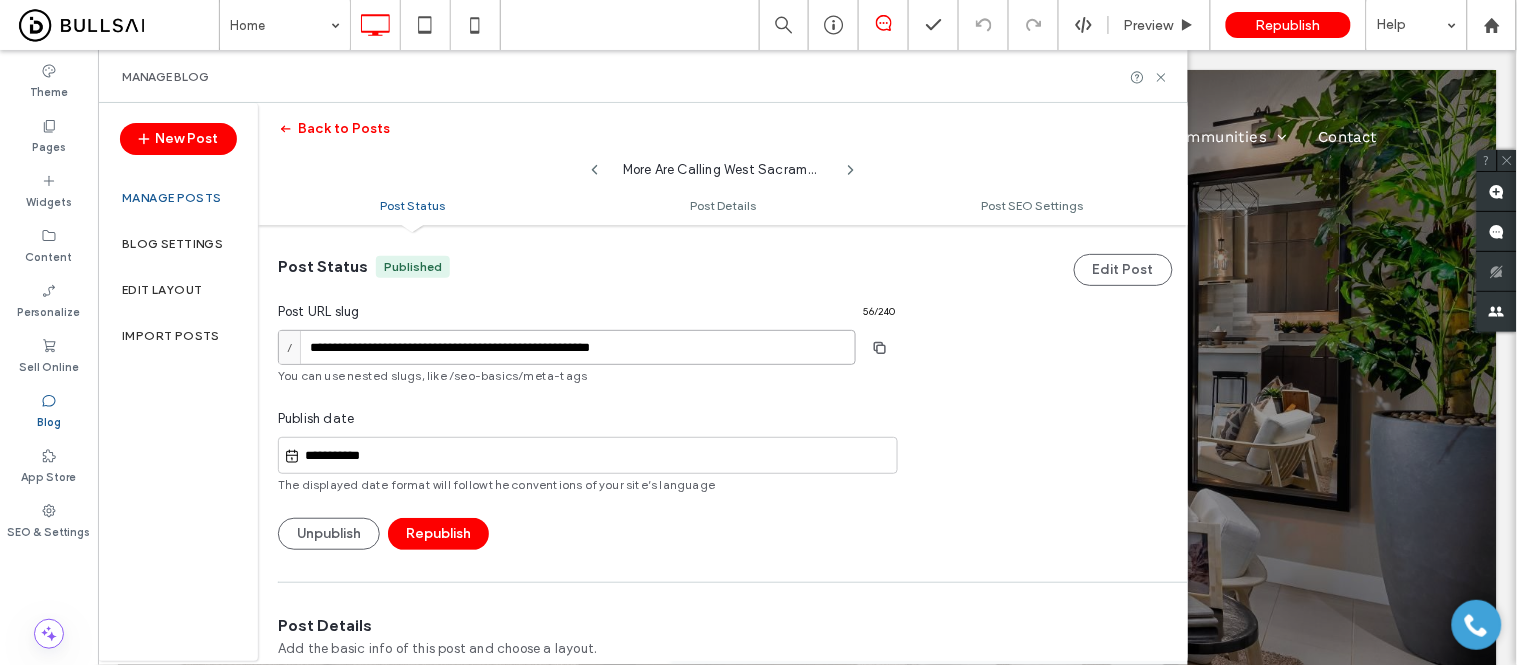 drag, startPoint x: 371, startPoint y: 352, endPoint x: 420, endPoint y: 354, distance: 49.0408 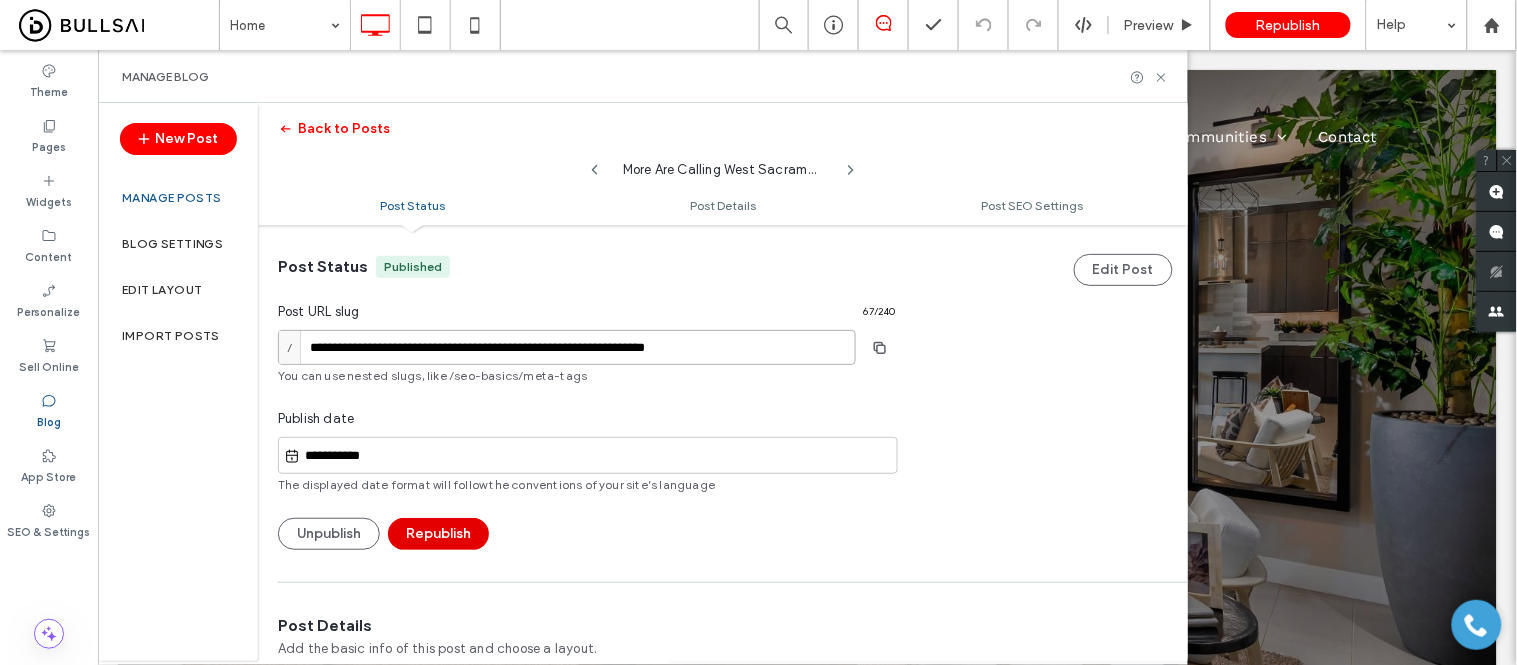 type on "**********" 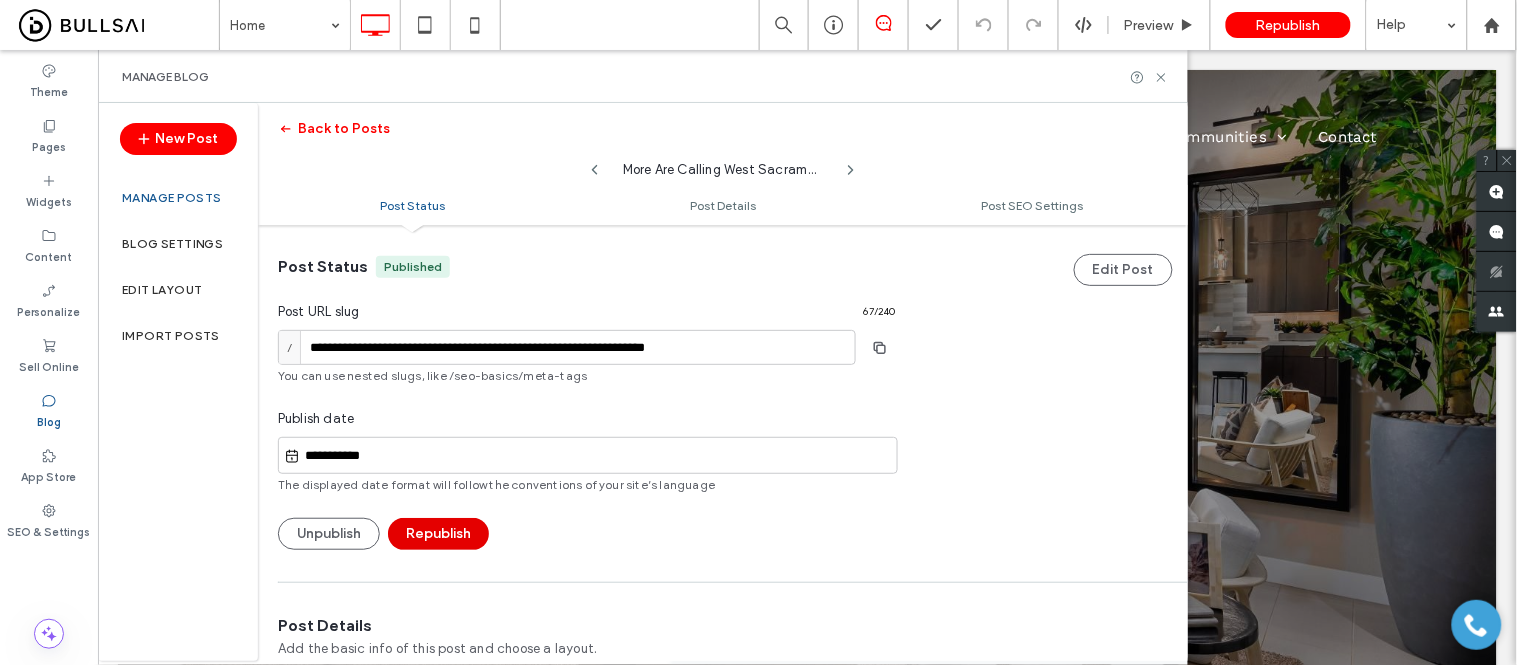 click on "Republish" at bounding box center (438, 534) 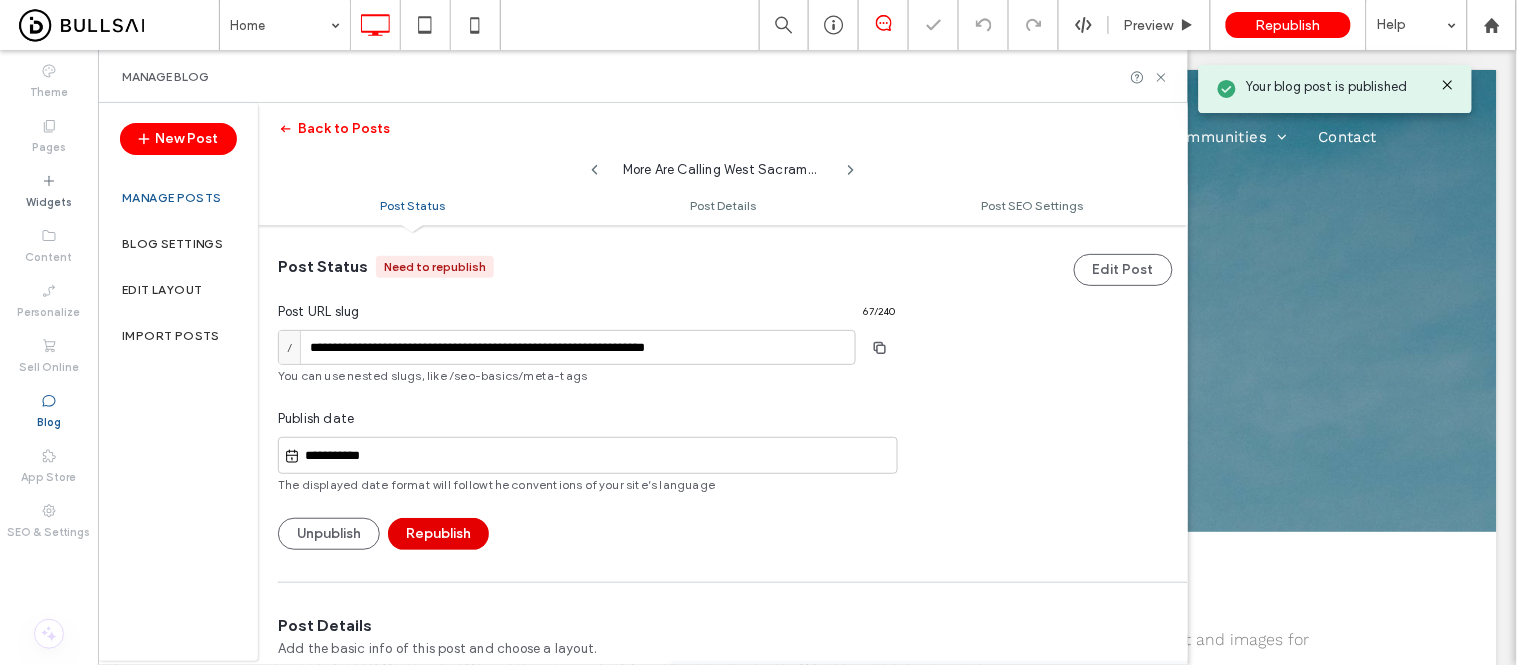 scroll, scrollTop: 0, scrollLeft: 0, axis: both 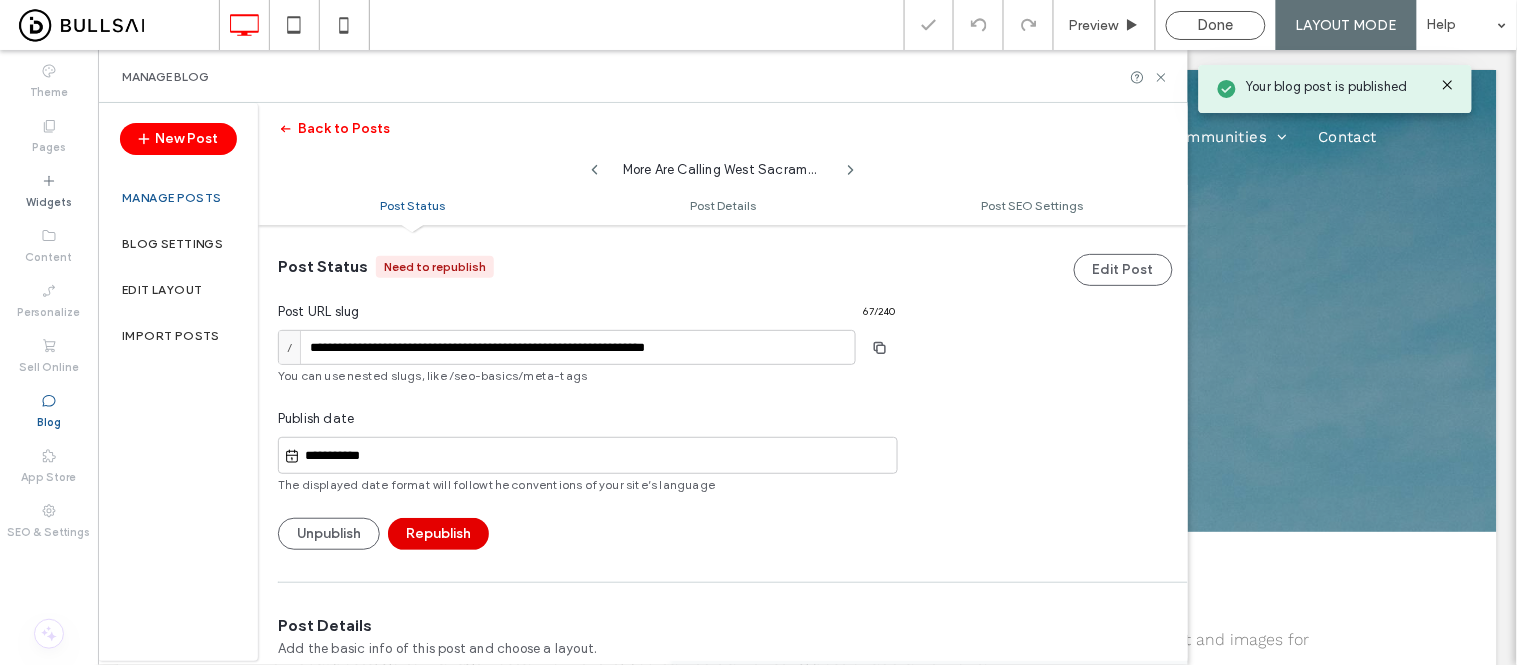 click on "Republish" at bounding box center [438, 534] 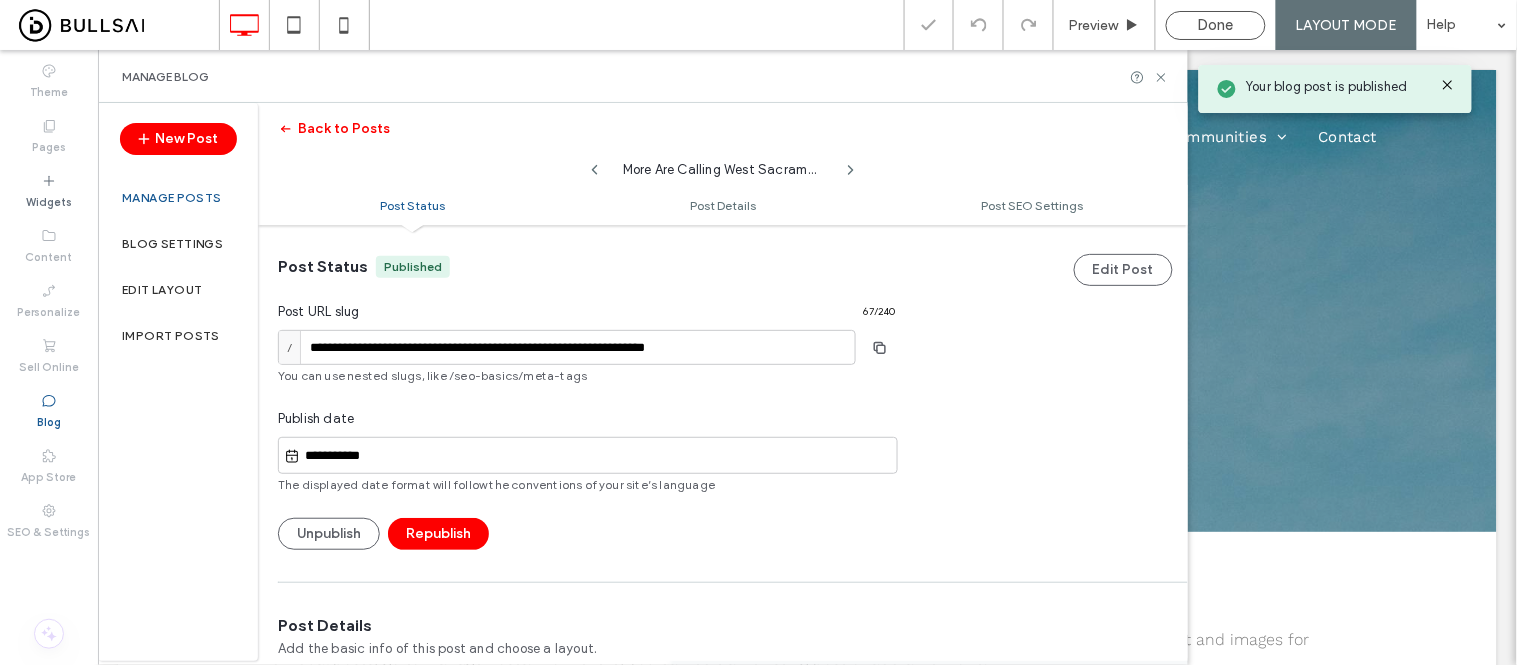 scroll, scrollTop: 0, scrollLeft: 0, axis: both 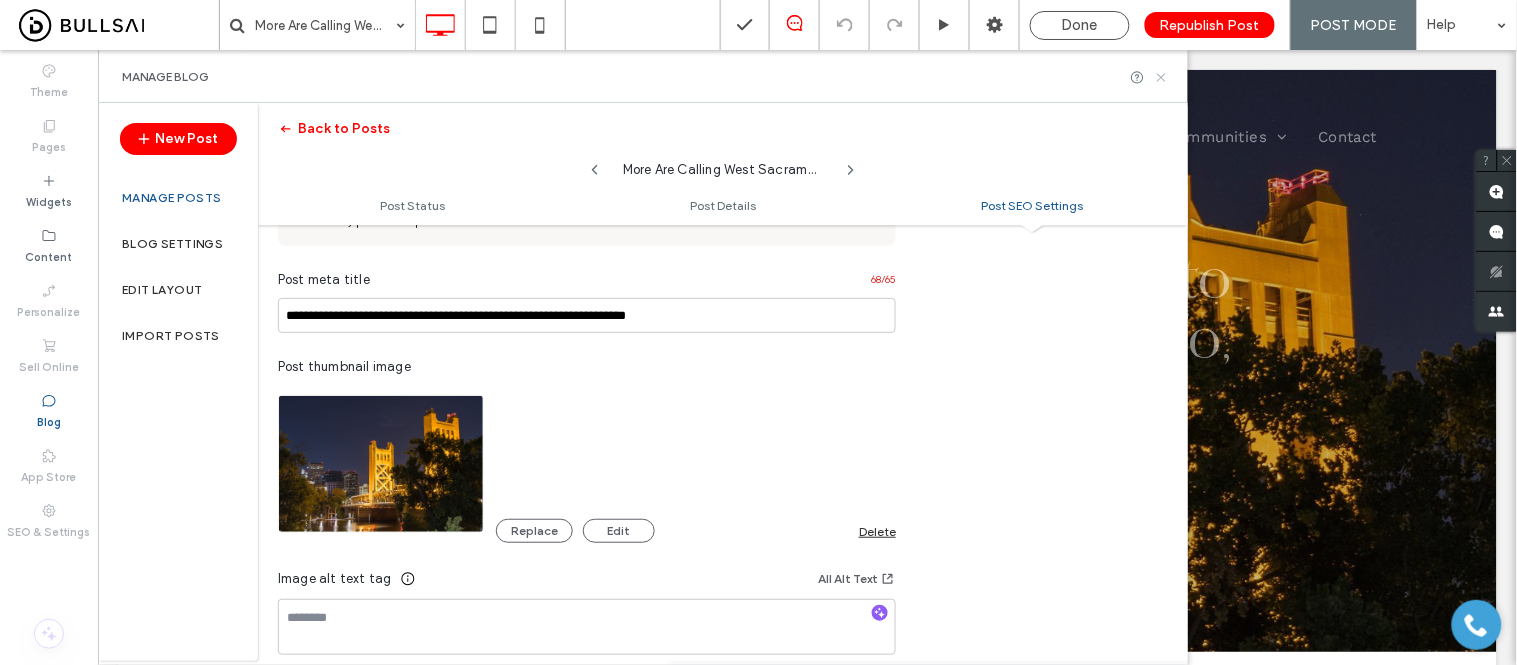 click on "Manage Blog" at bounding box center [643, 77] 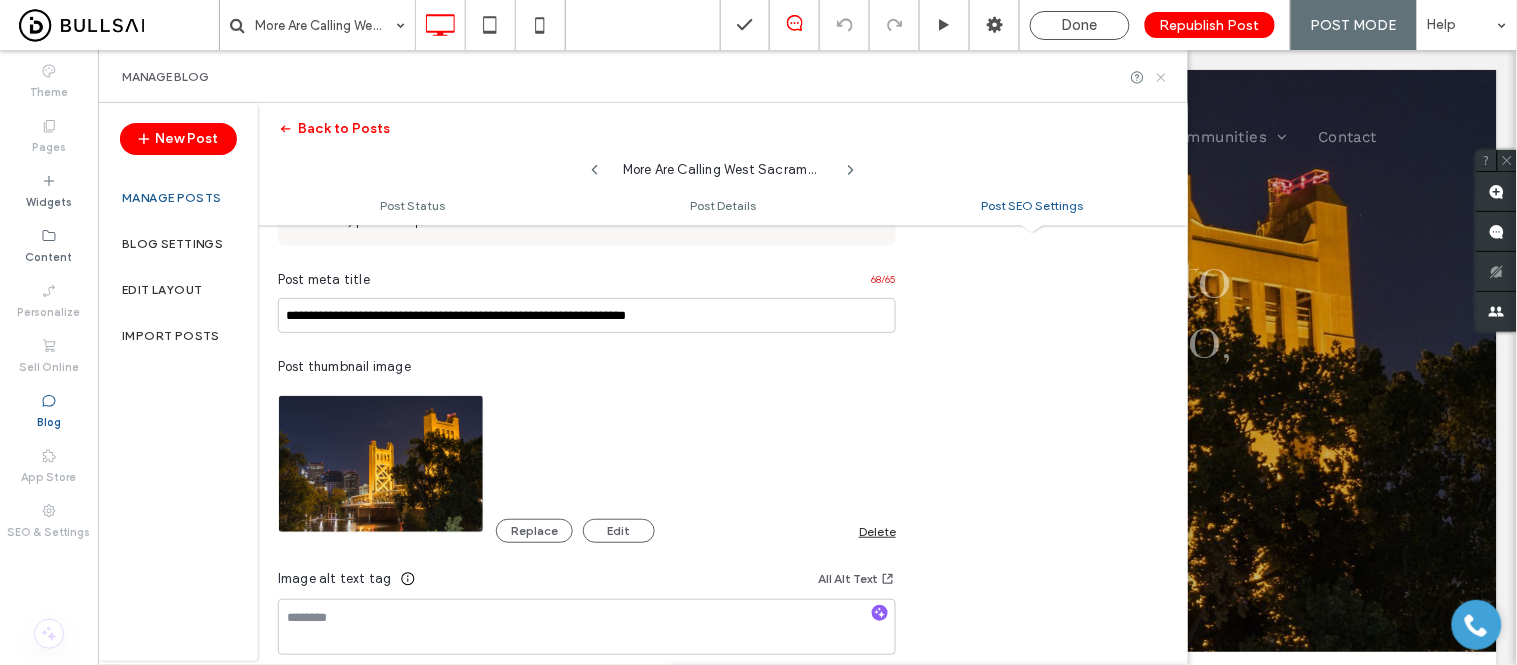 click 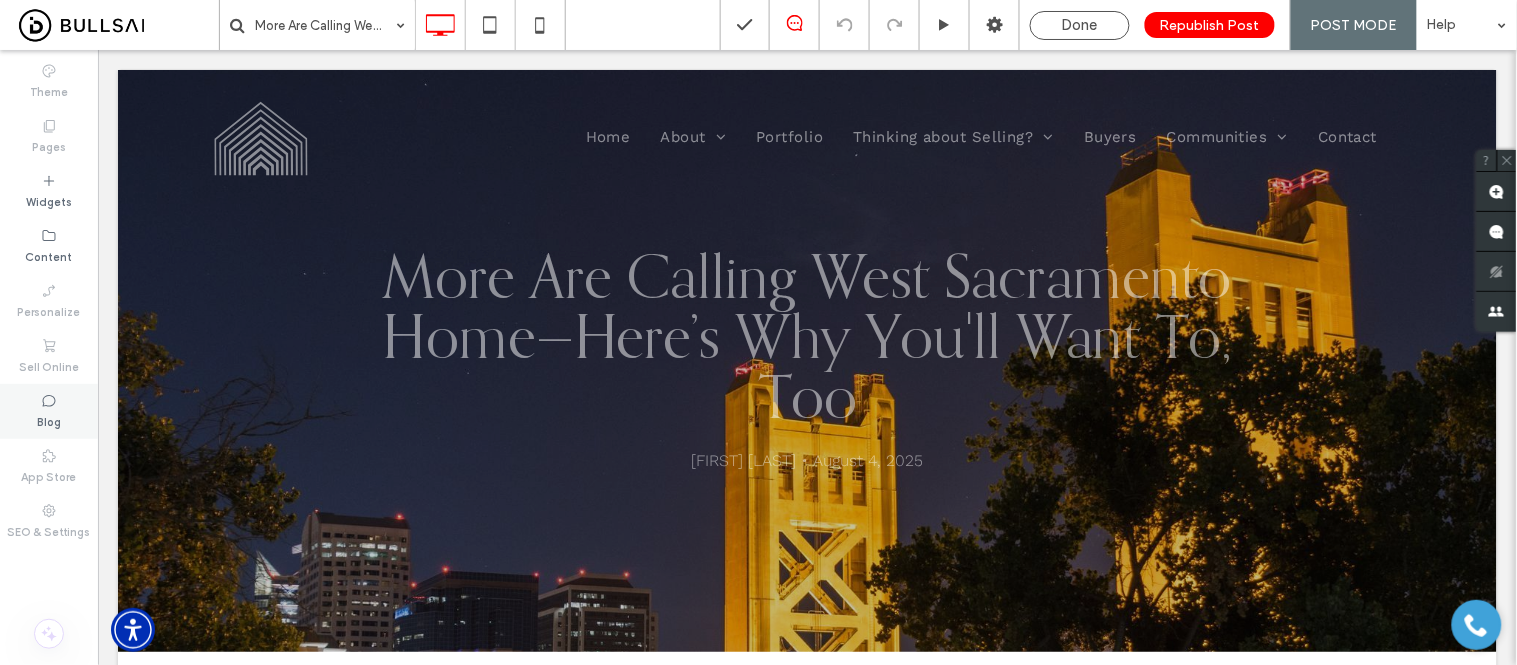 click on "Blog" at bounding box center [49, 420] 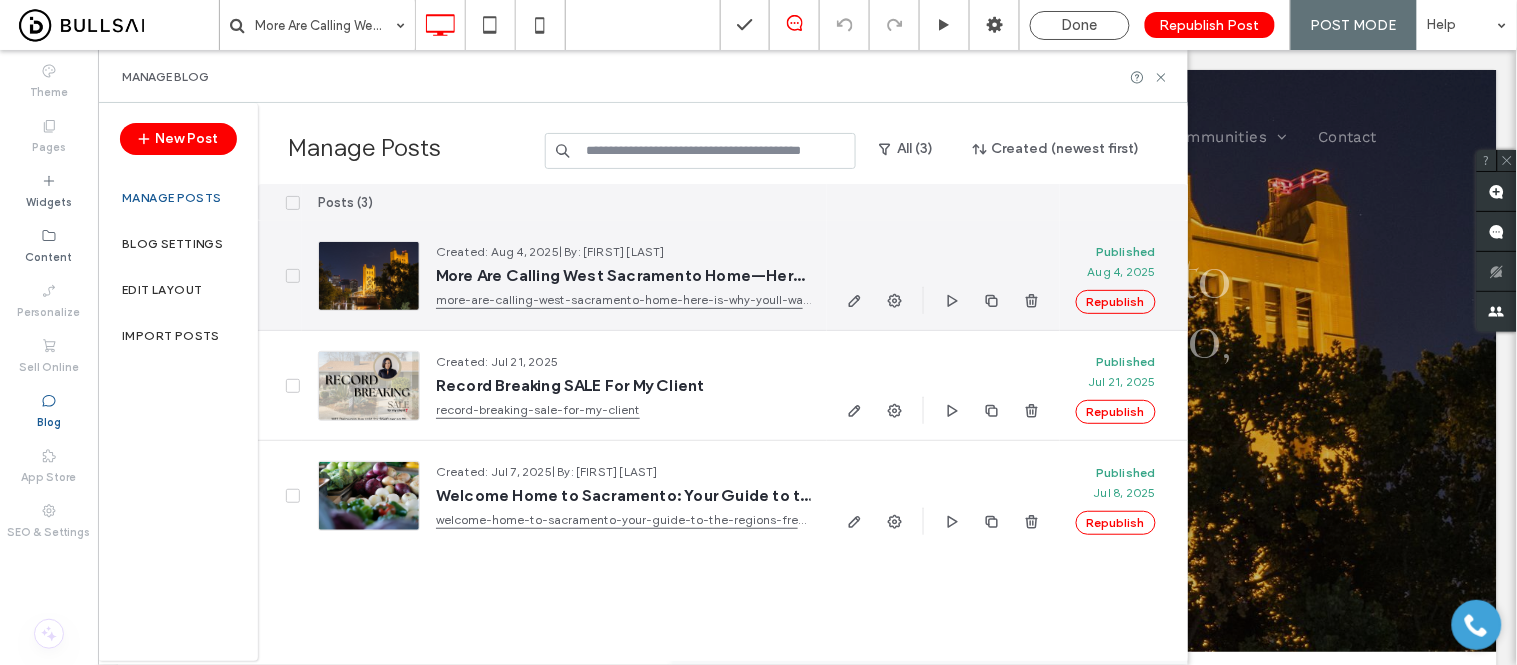 click on "Published Aug 4, 2025 Republish" at bounding box center (1124, 275) 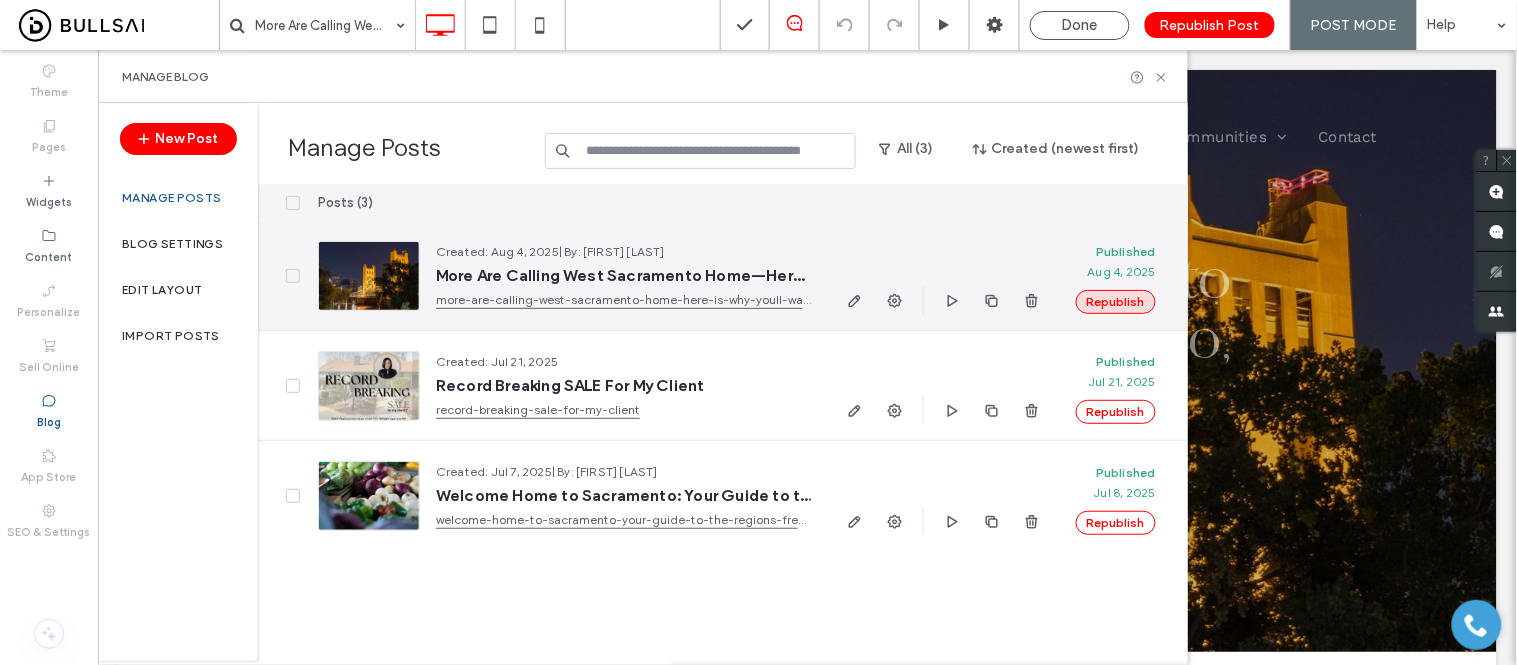 click on "Republish" at bounding box center (1116, 302) 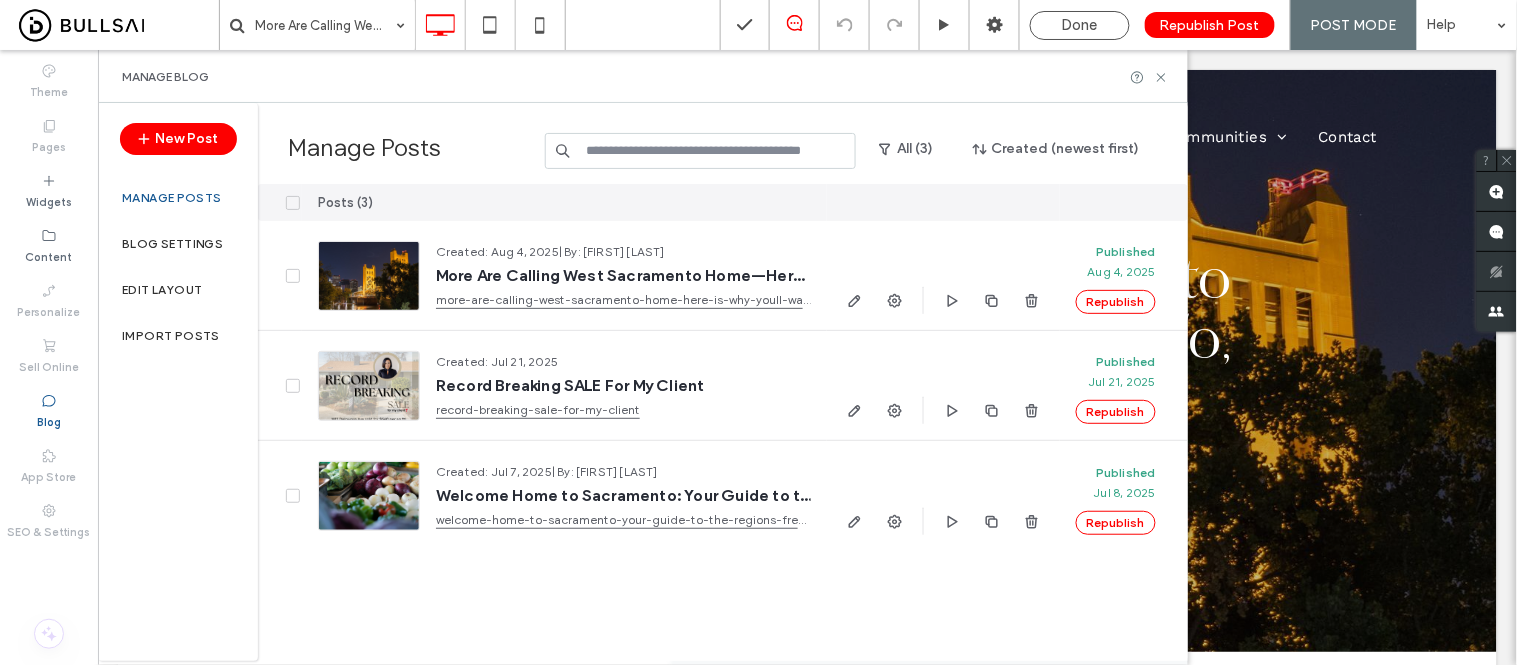 scroll, scrollTop: 0, scrollLeft: 0, axis: both 